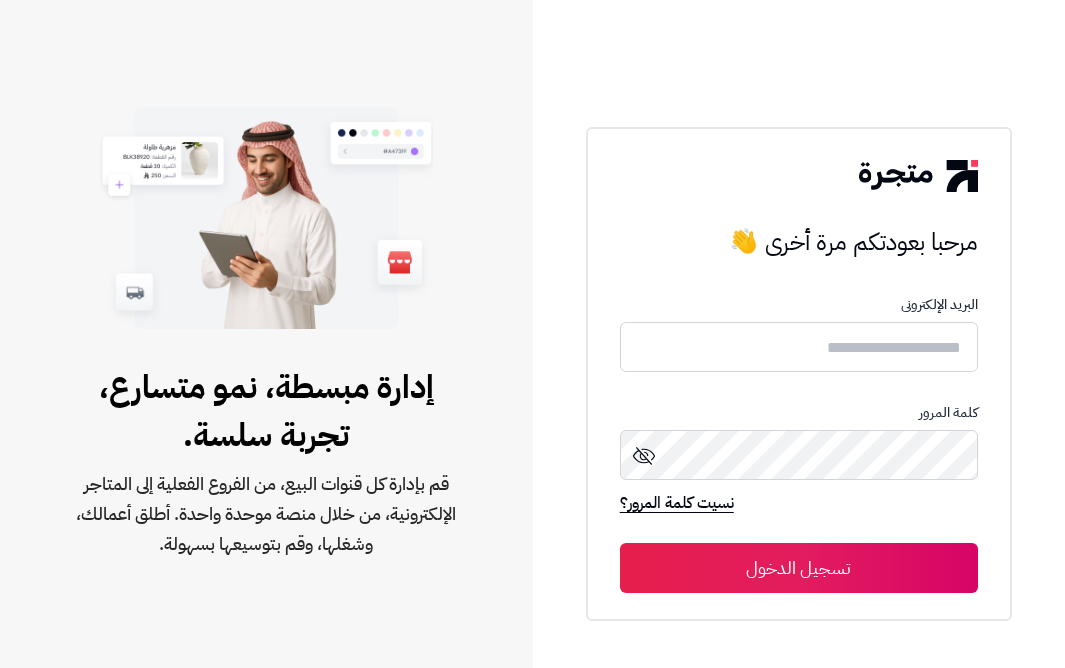 scroll, scrollTop: 0, scrollLeft: 0, axis: both 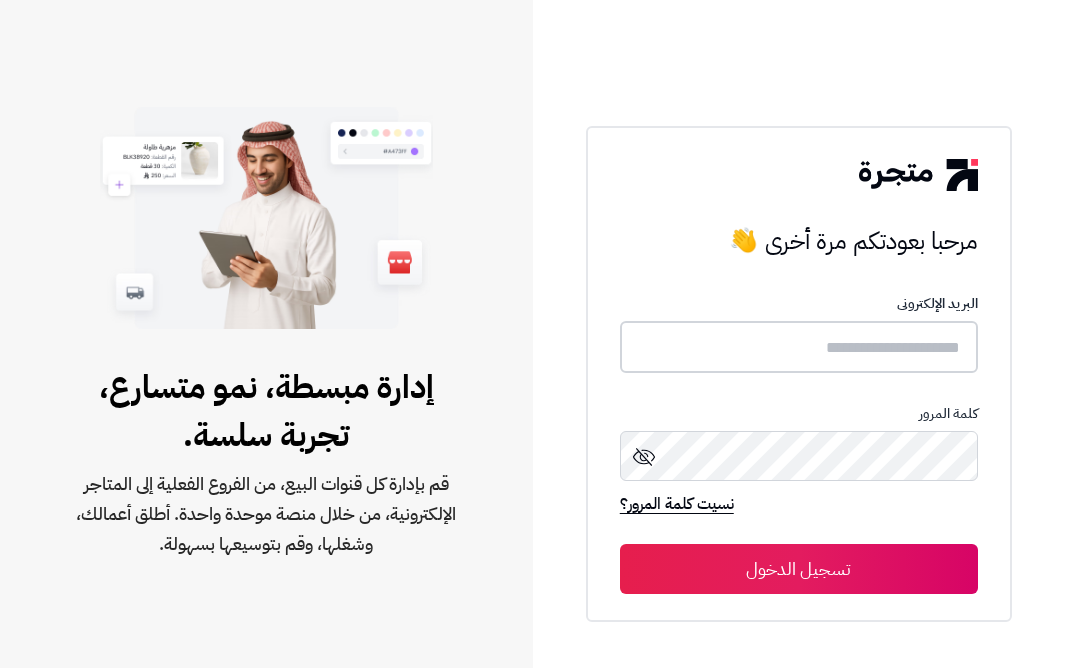 type on "*****" 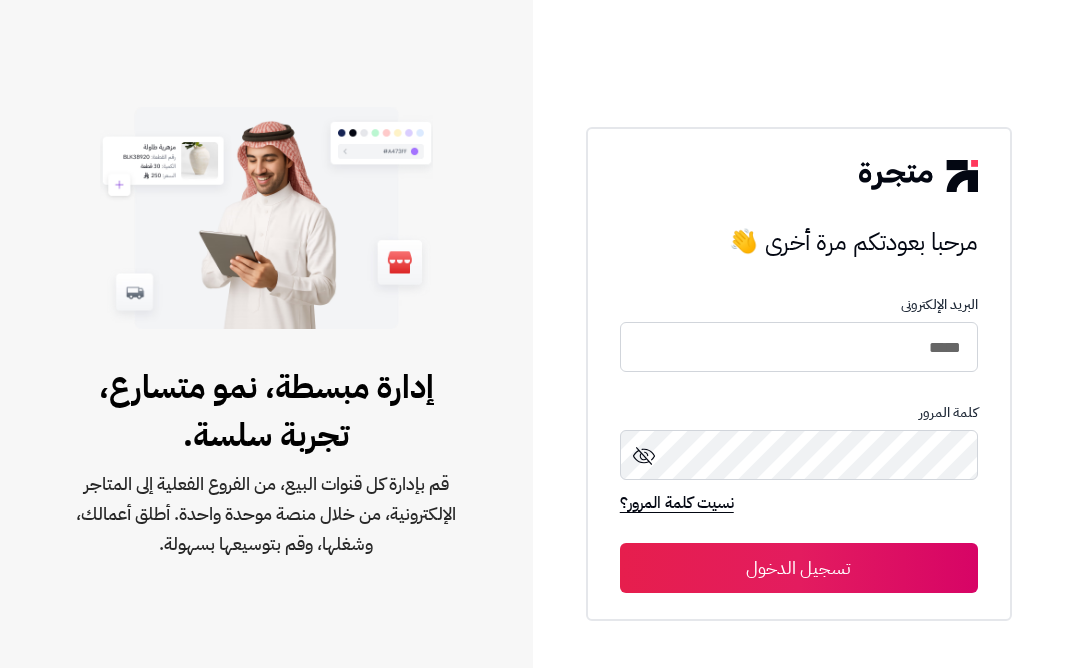 click on "تسجيل الدخول" at bounding box center [799, 568] 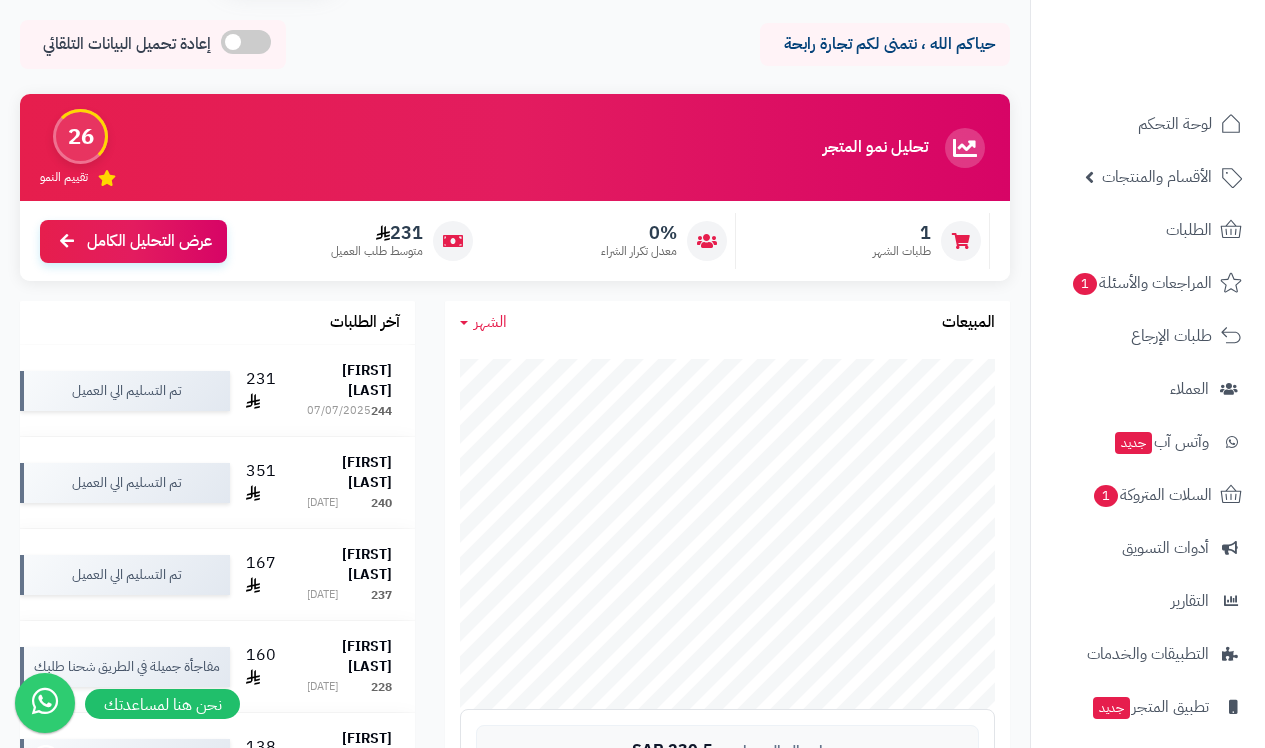 scroll, scrollTop: 0, scrollLeft: 0, axis: both 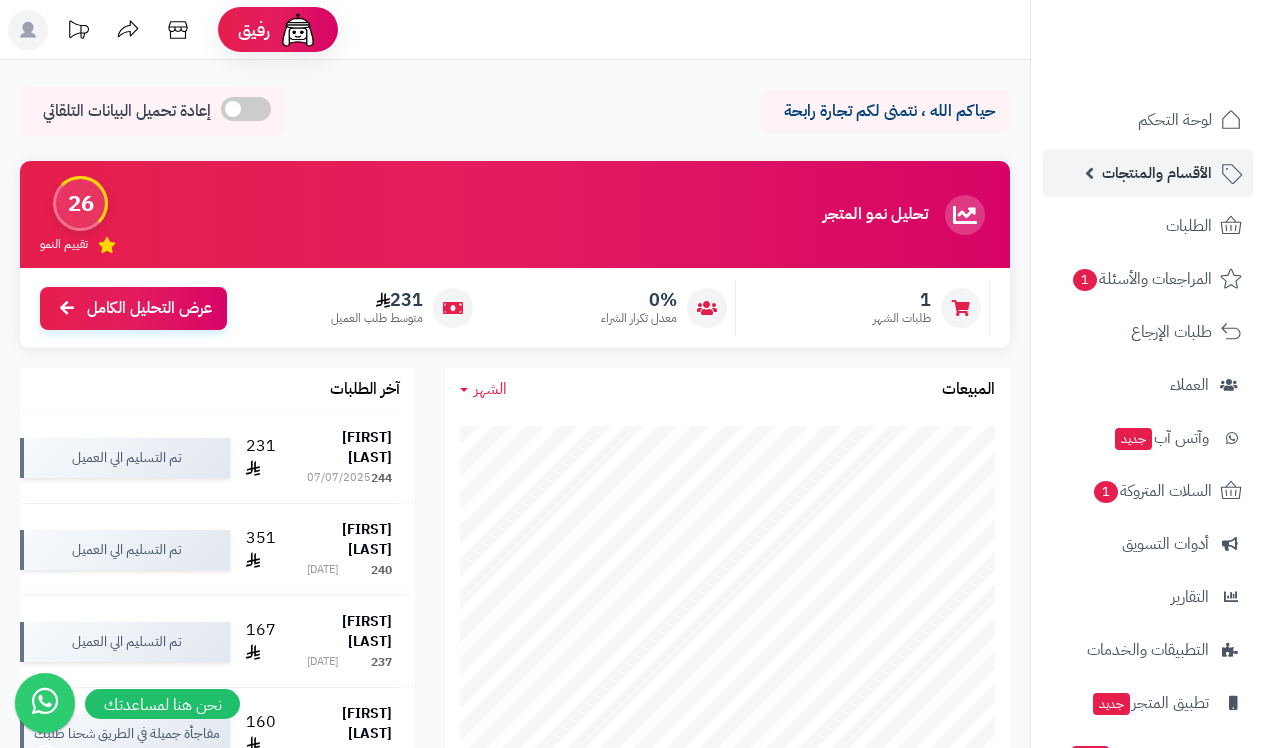 click on "الأقسام والمنتجات" at bounding box center (1157, 173) 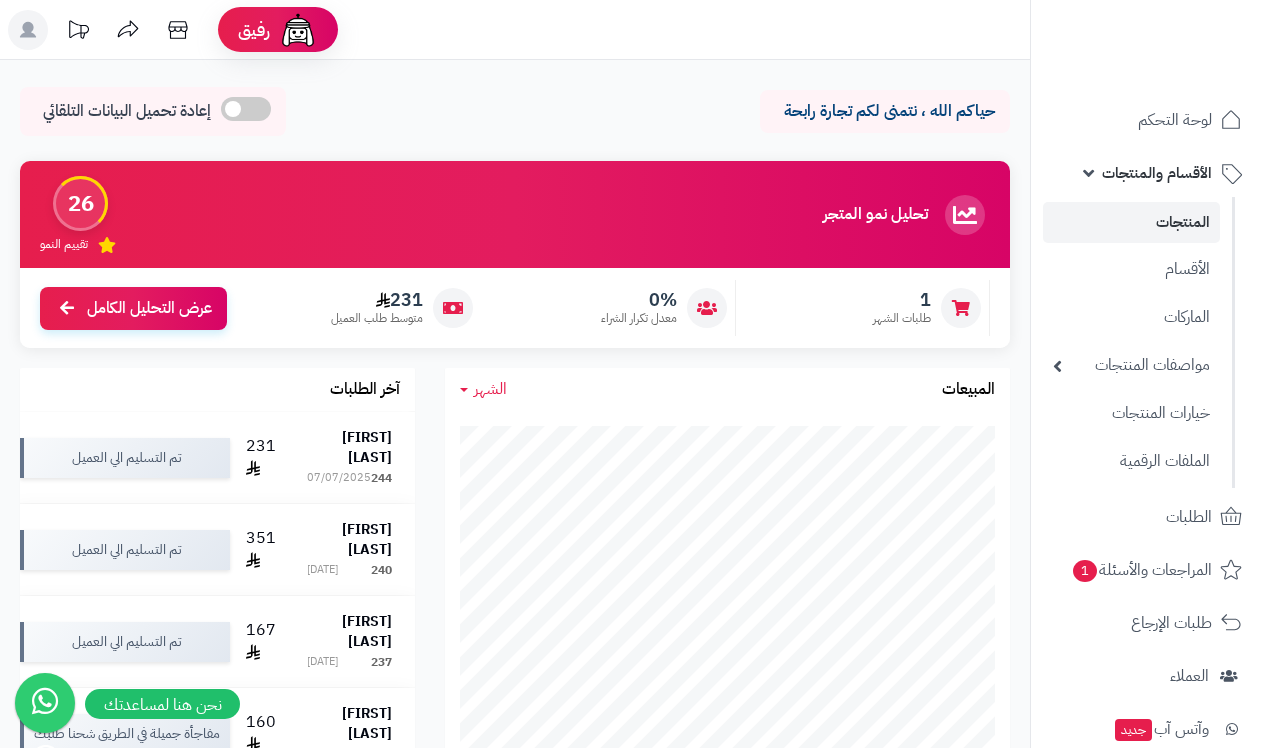 click on "المنتجات" at bounding box center [1131, 222] 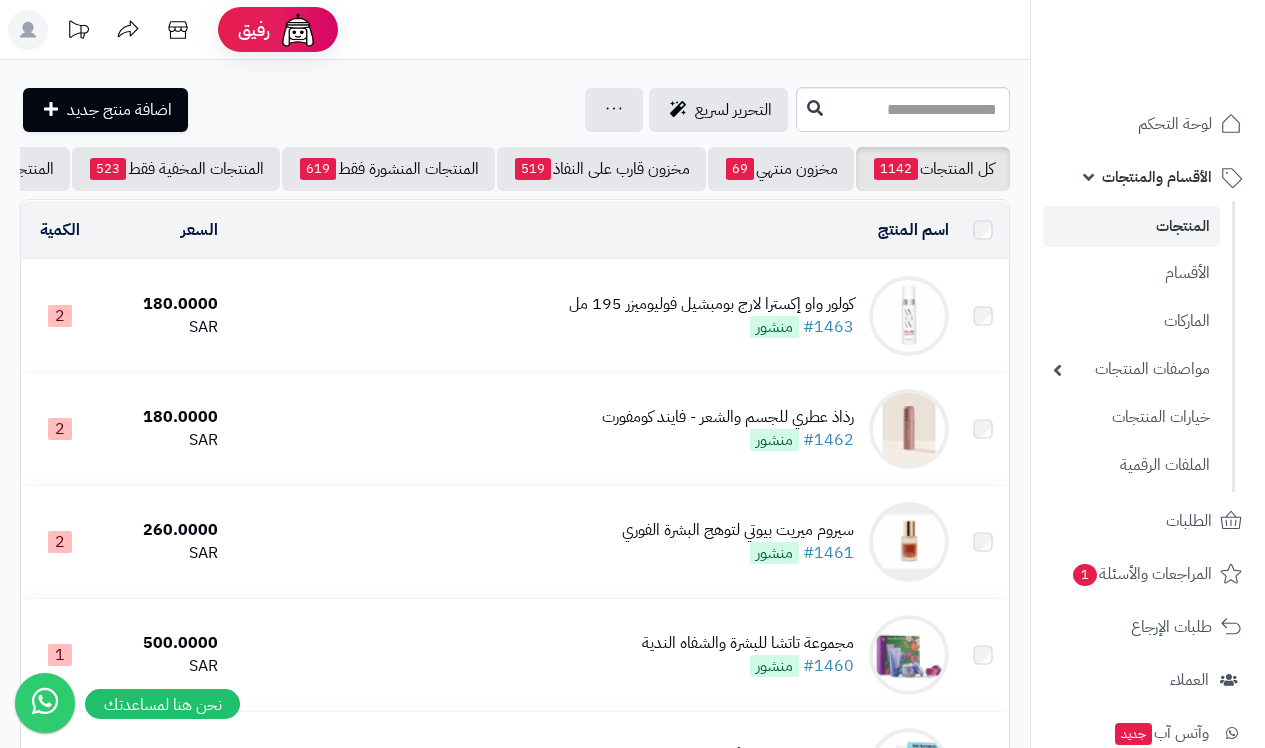 scroll, scrollTop: 0, scrollLeft: 0, axis: both 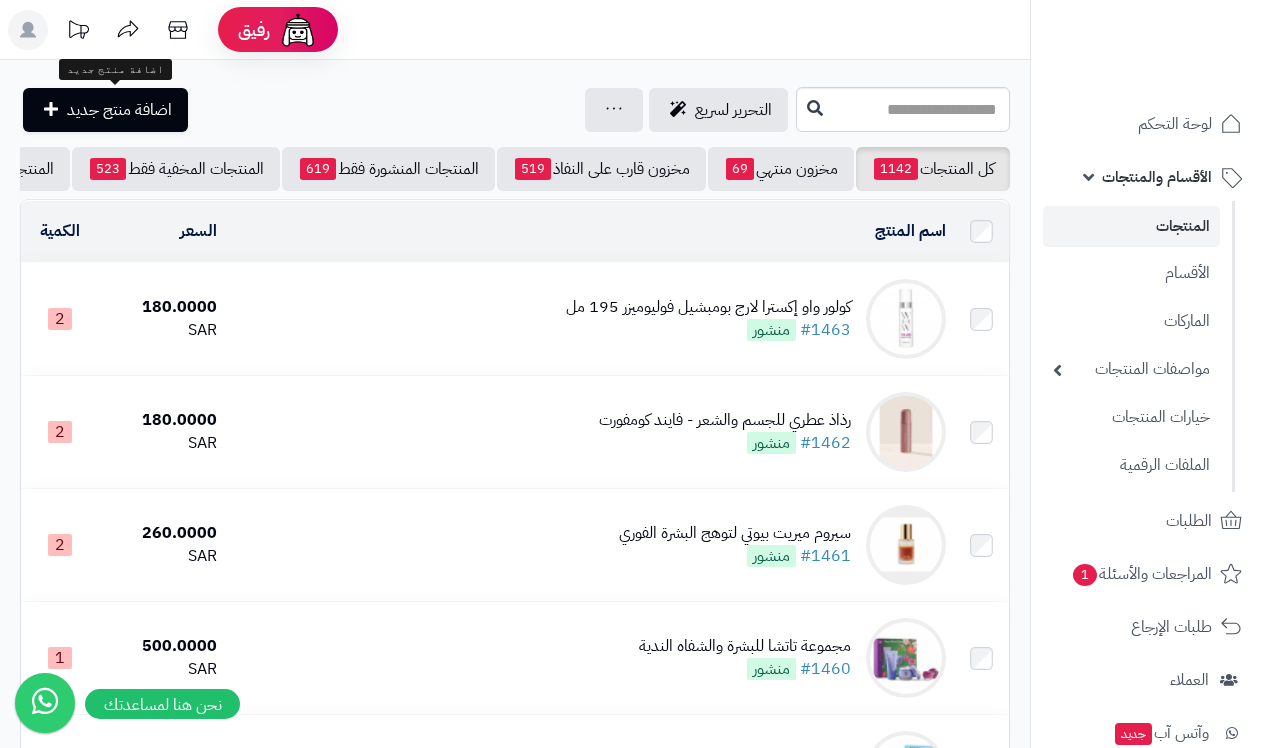 click on "اضافة منتج جديد" at bounding box center [119, 110] 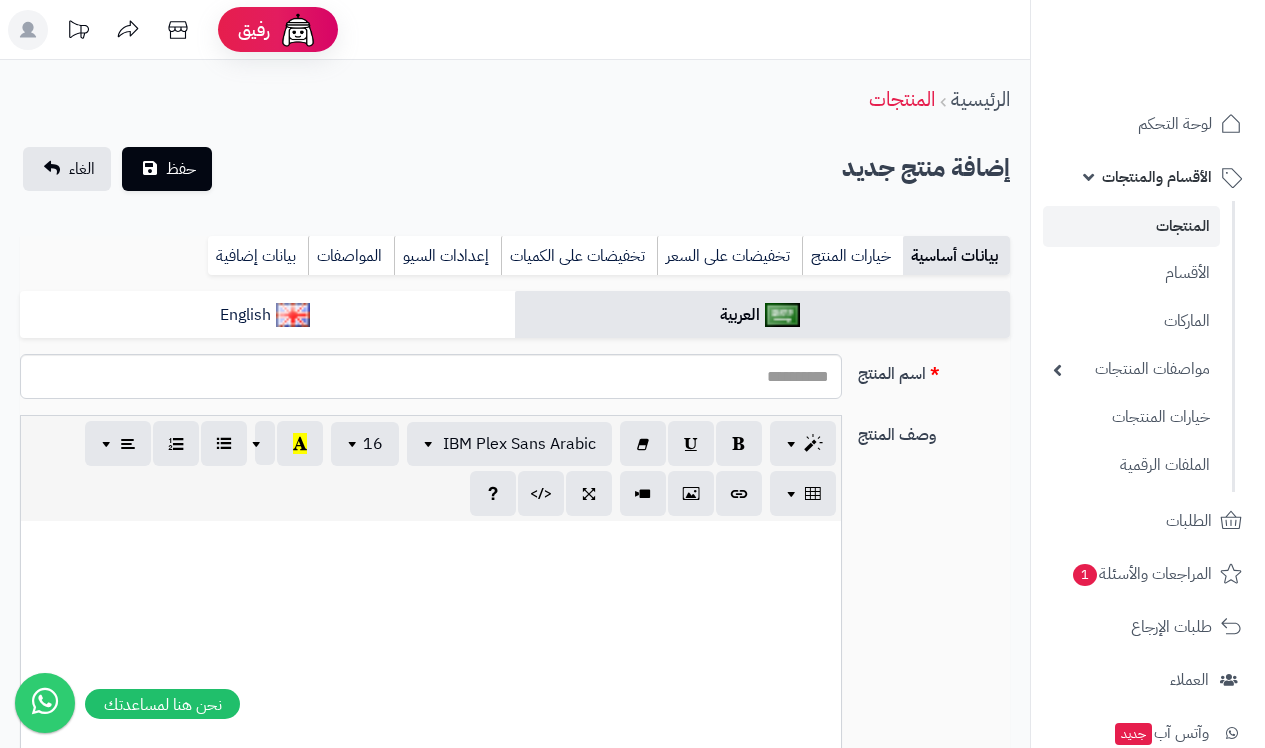 select 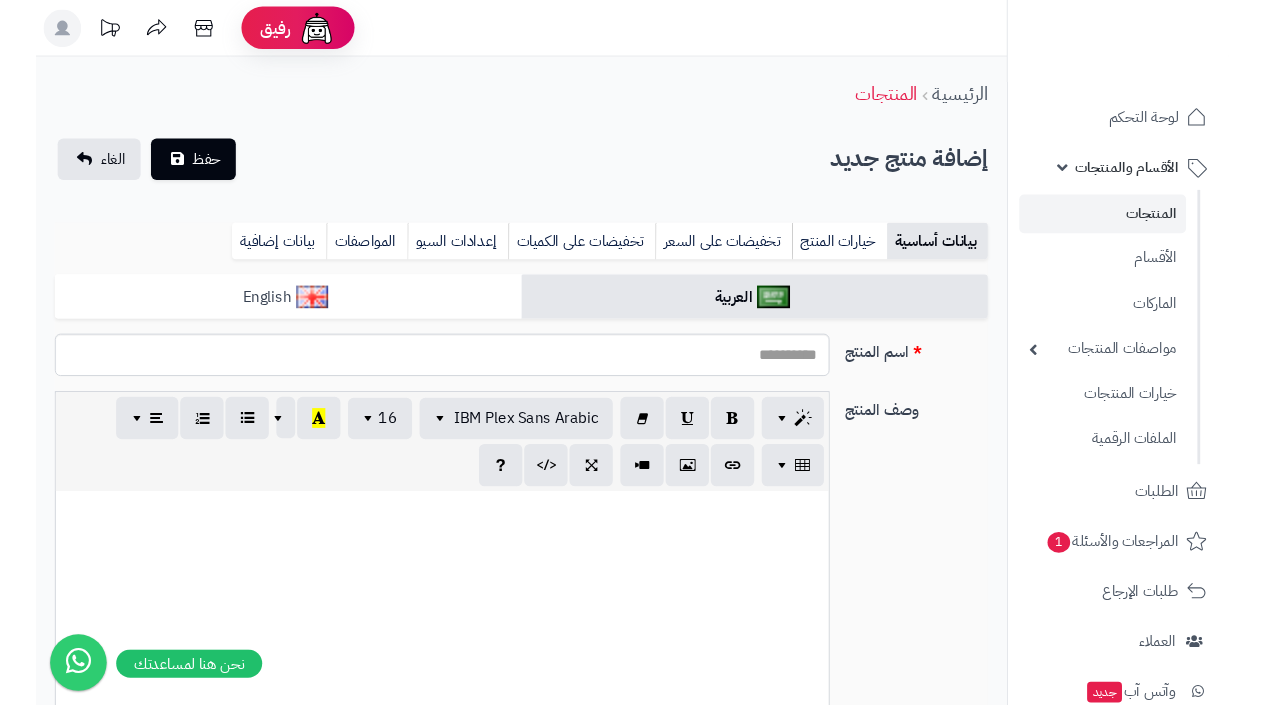 scroll, scrollTop: 0, scrollLeft: 0, axis: both 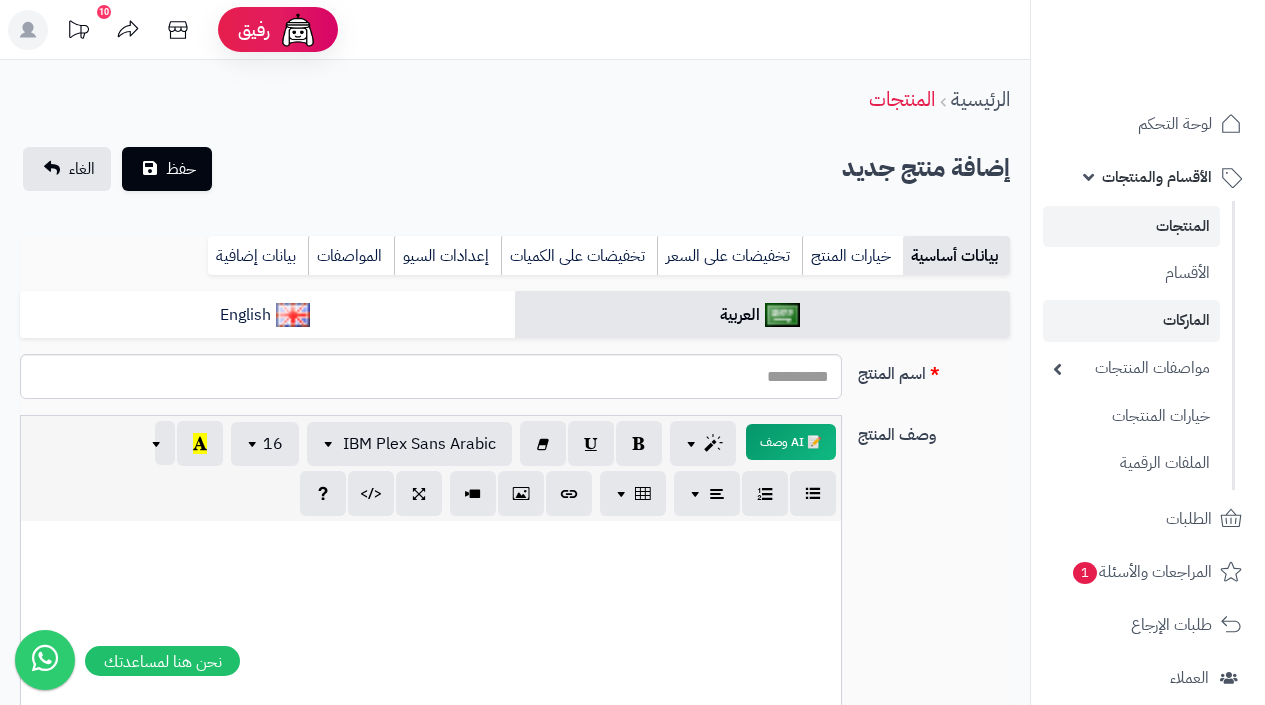 click on "الماركات" at bounding box center (1131, 320) 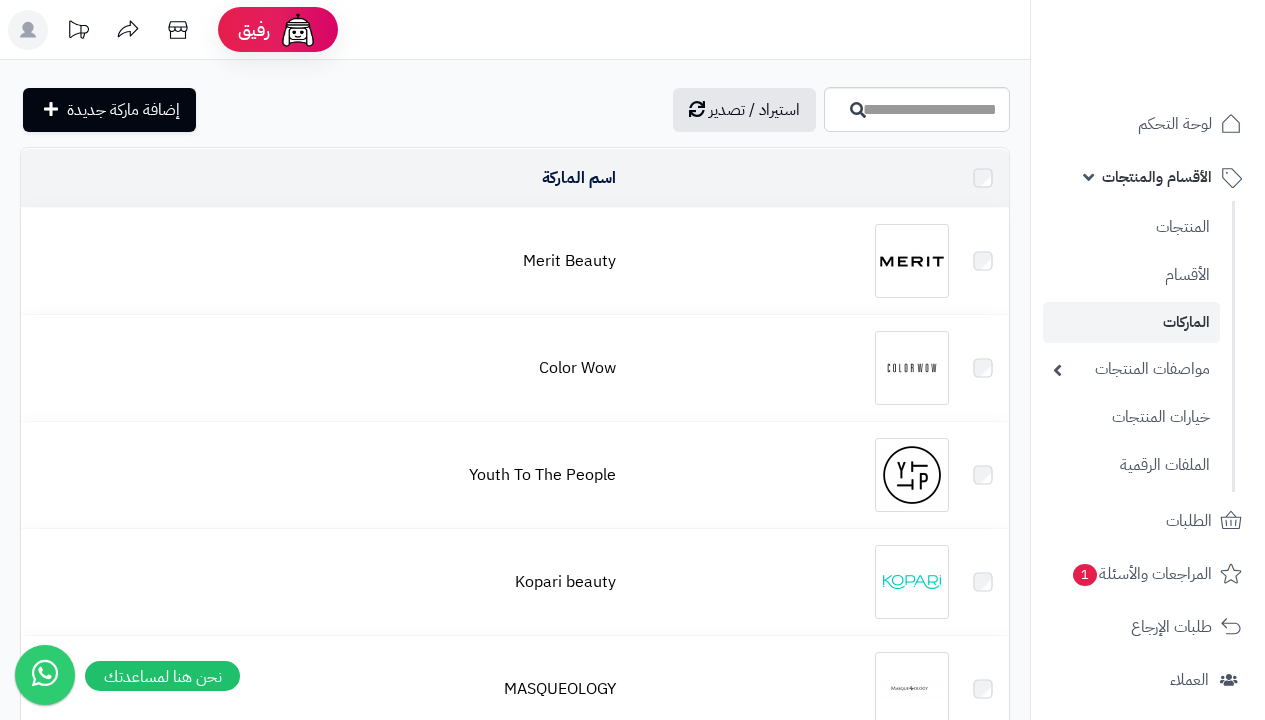 scroll, scrollTop: 0, scrollLeft: 0, axis: both 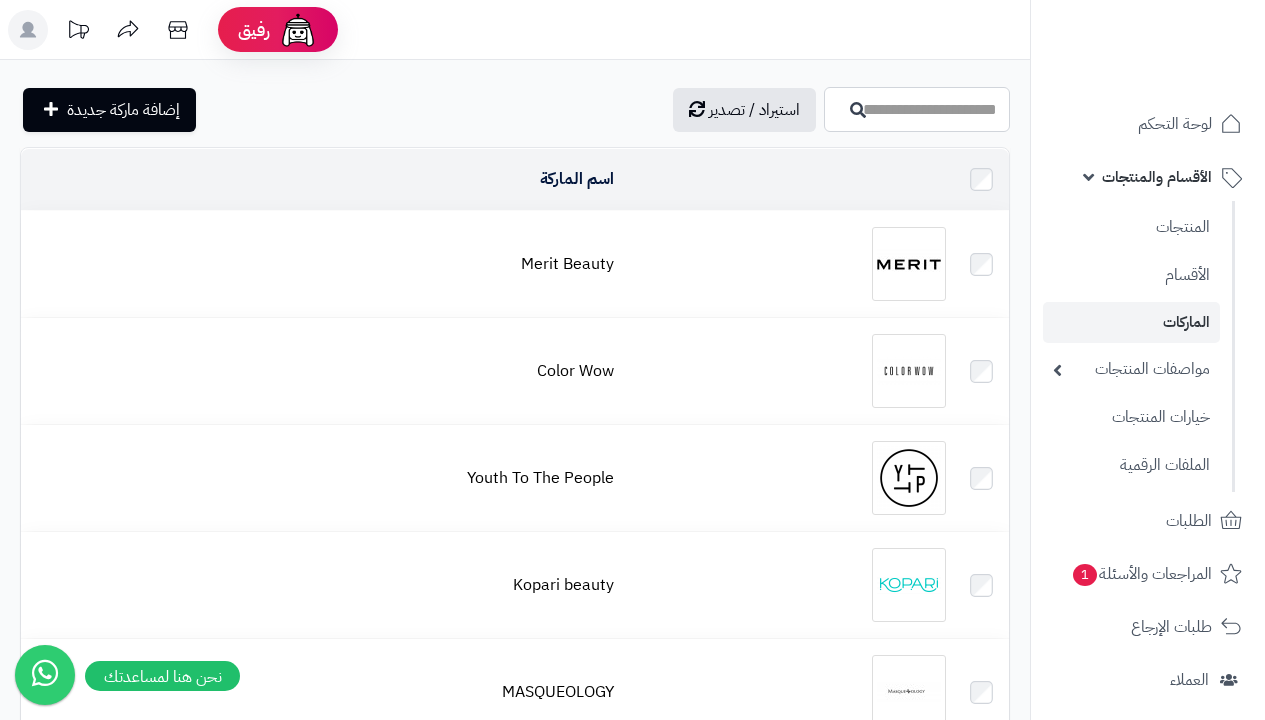 click on "اسم الماركة" at bounding box center (917, 109) 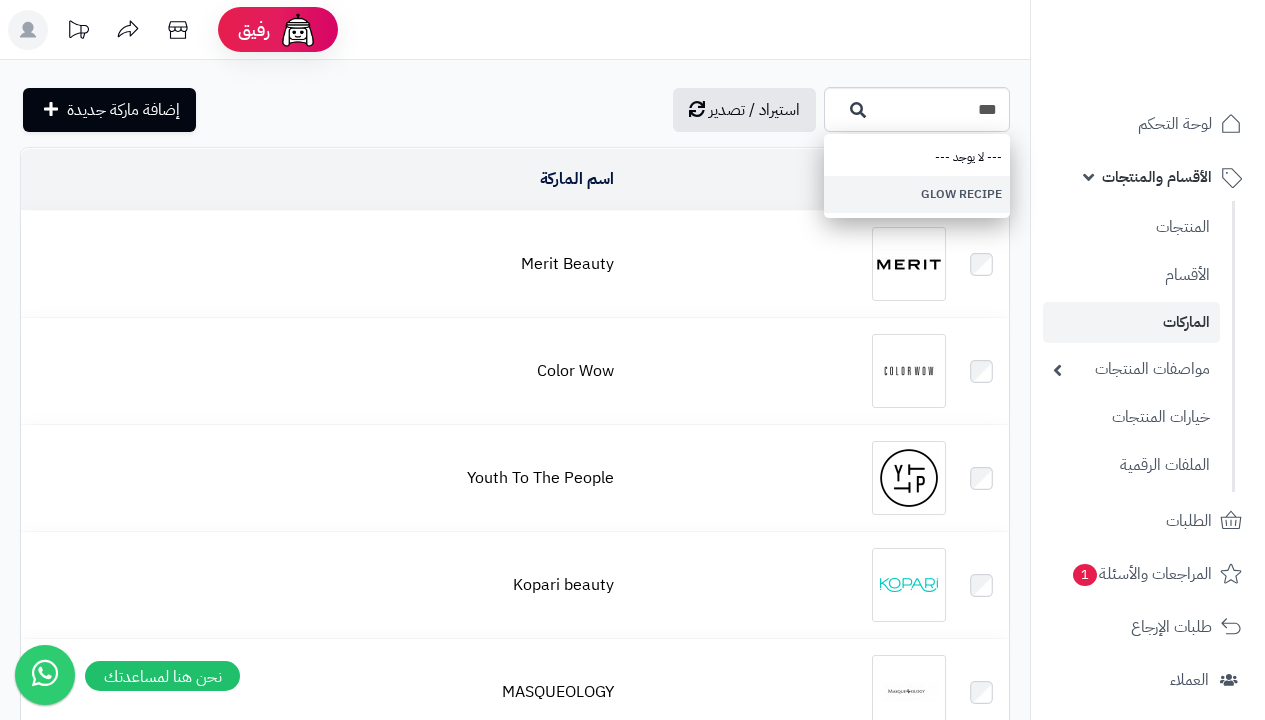click on "GLOW RECIPE" at bounding box center (917, 194) 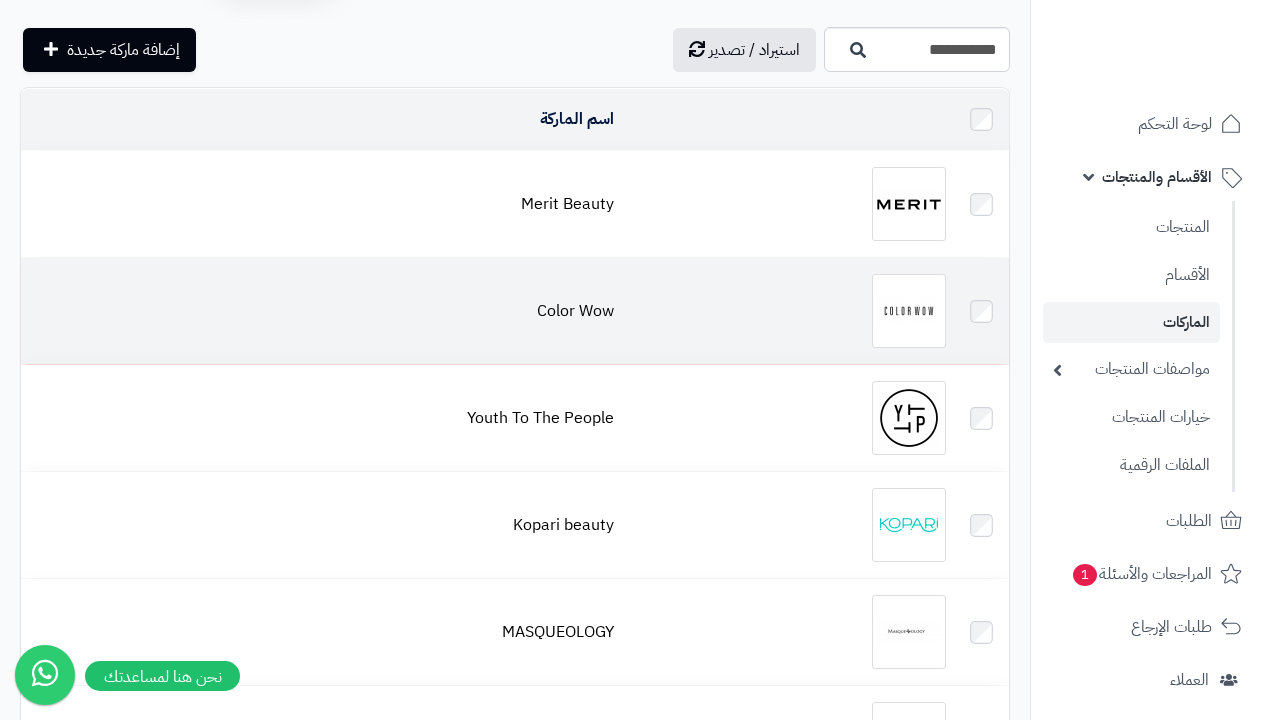 scroll, scrollTop: 0, scrollLeft: 0, axis: both 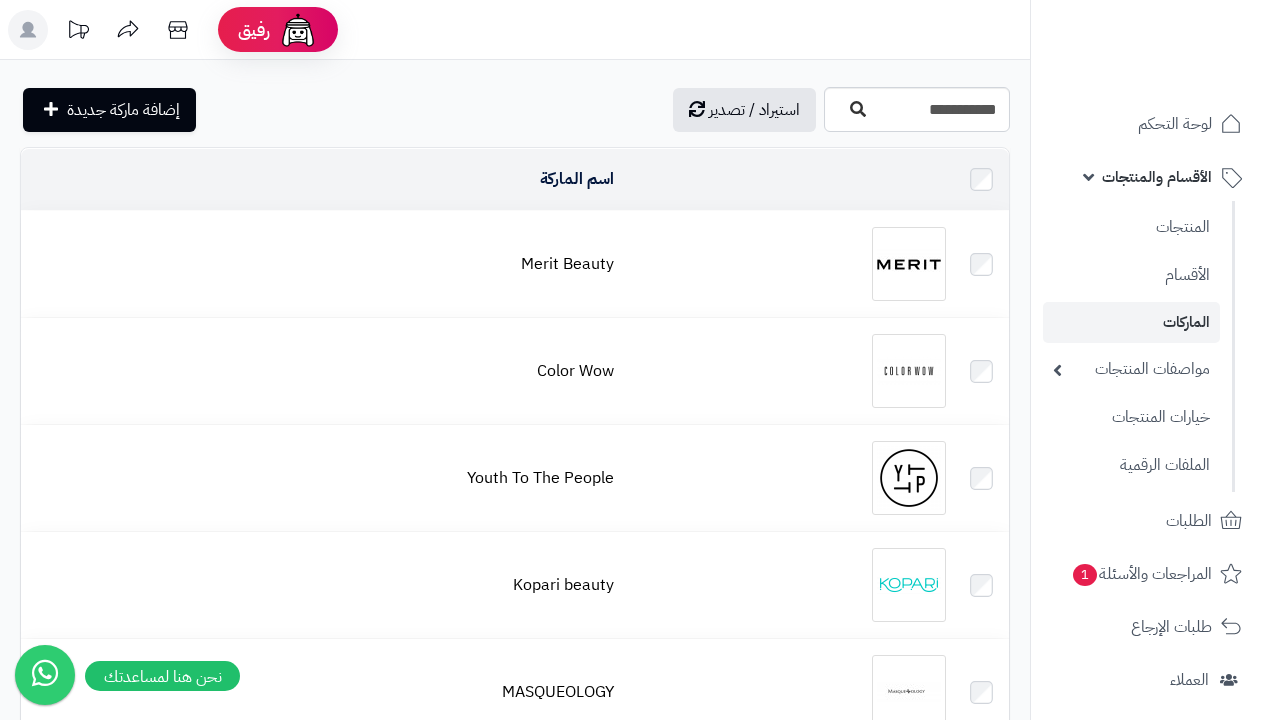 click at bounding box center [858, 109] 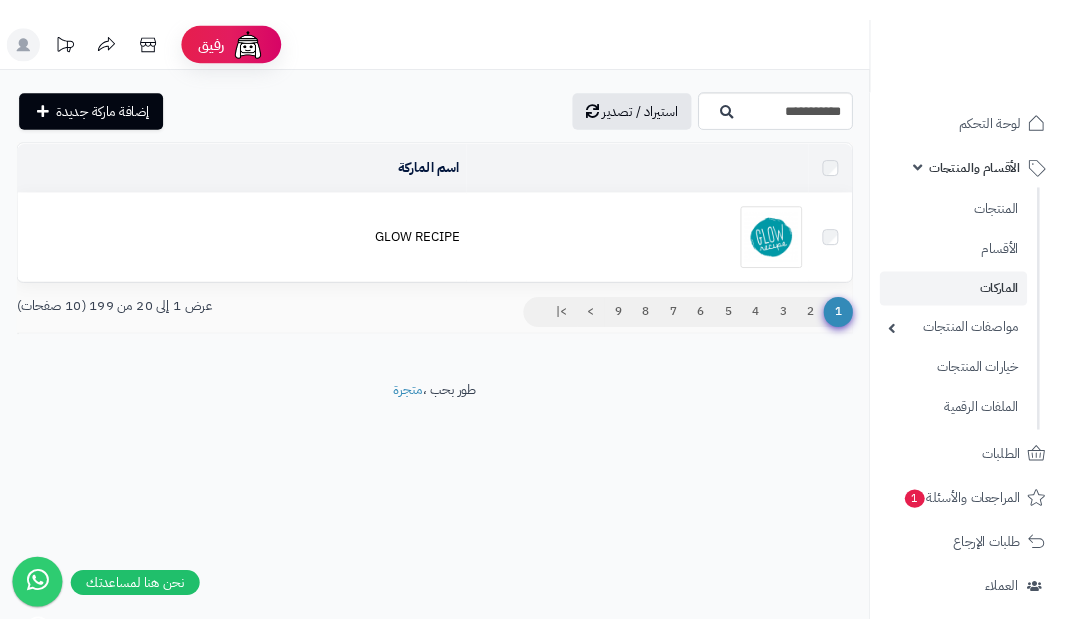 scroll, scrollTop: 0, scrollLeft: 0, axis: both 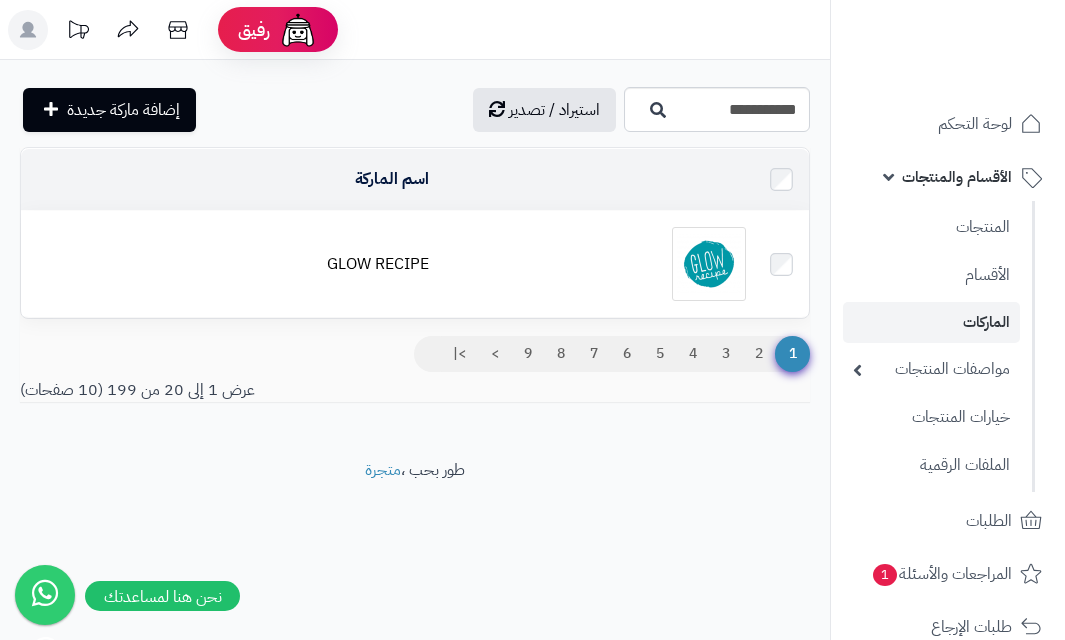 click at bounding box center (709, 264) 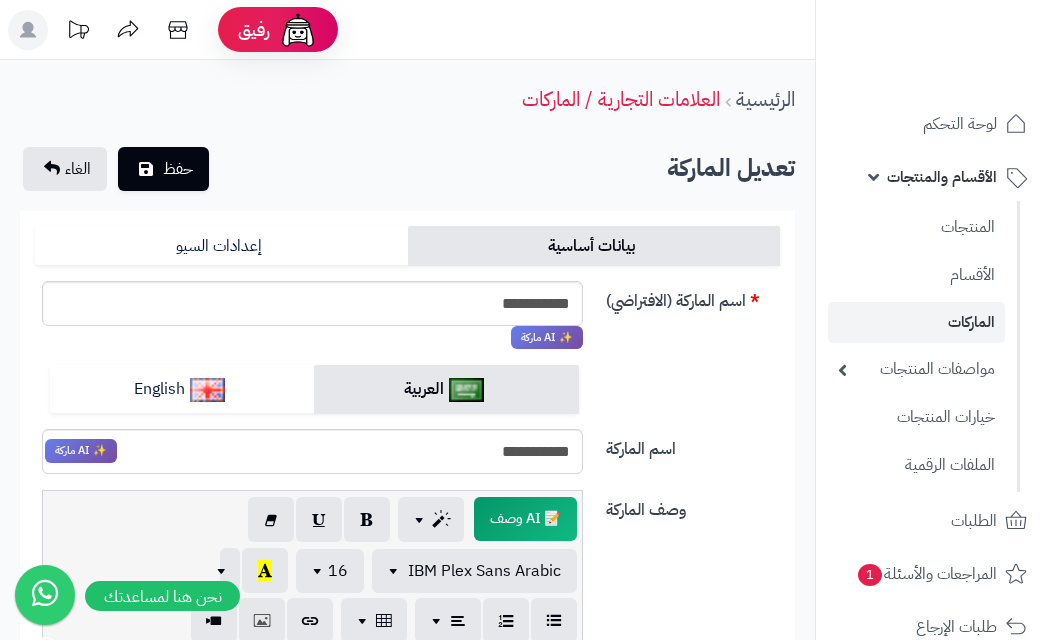scroll, scrollTop: 669, scrollLeft: 0, axis: vertical 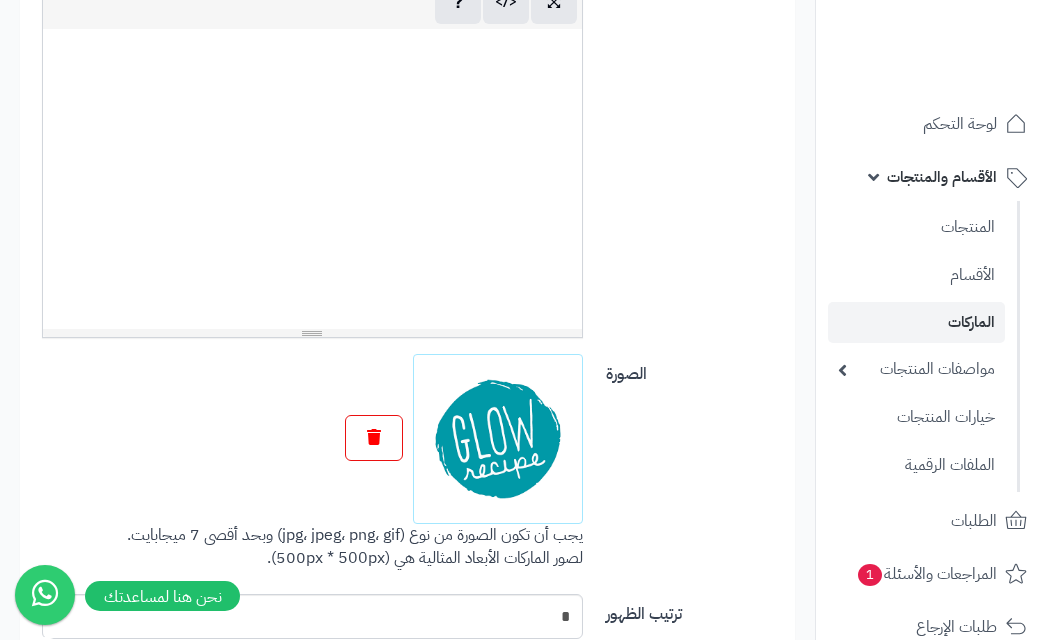 click at bounding box center [374, 438] 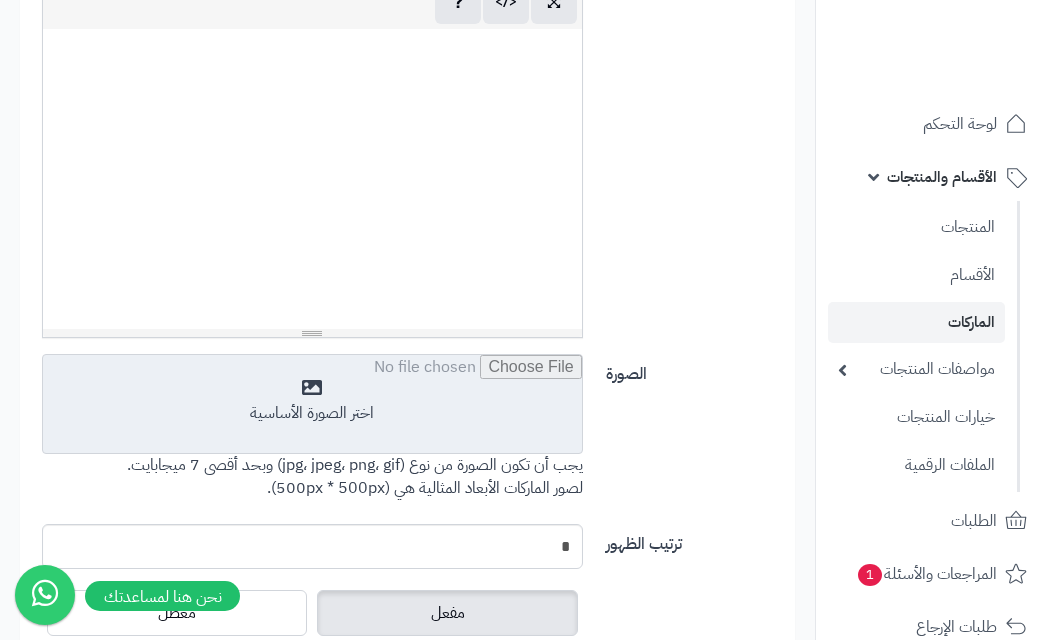 click at bounding box center (312, 405) 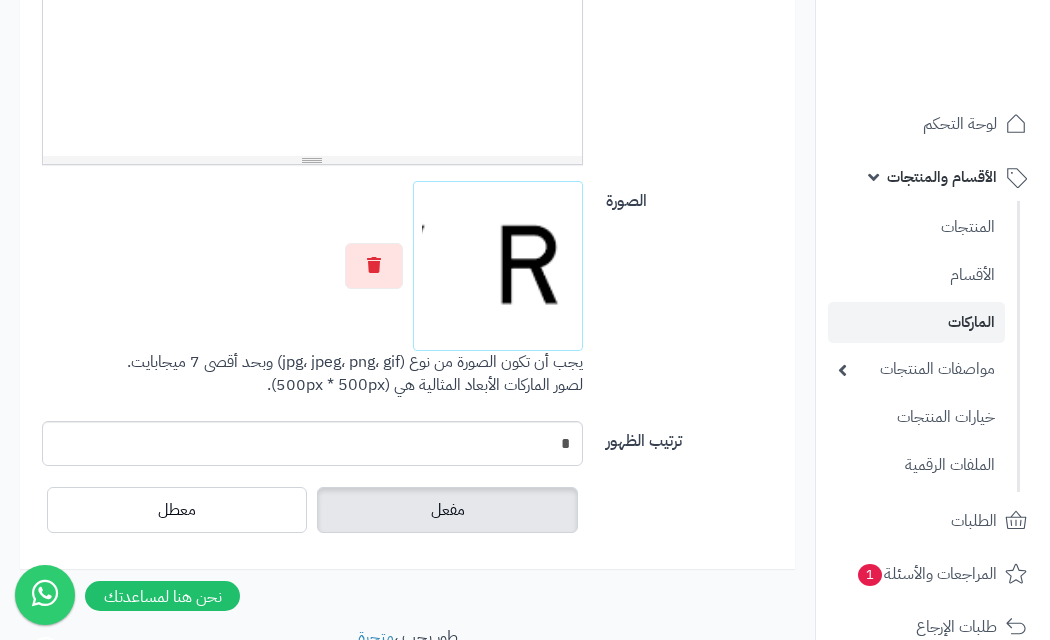 scroll, scrollTop: 875, scrollLeft: 0, axis: vertical 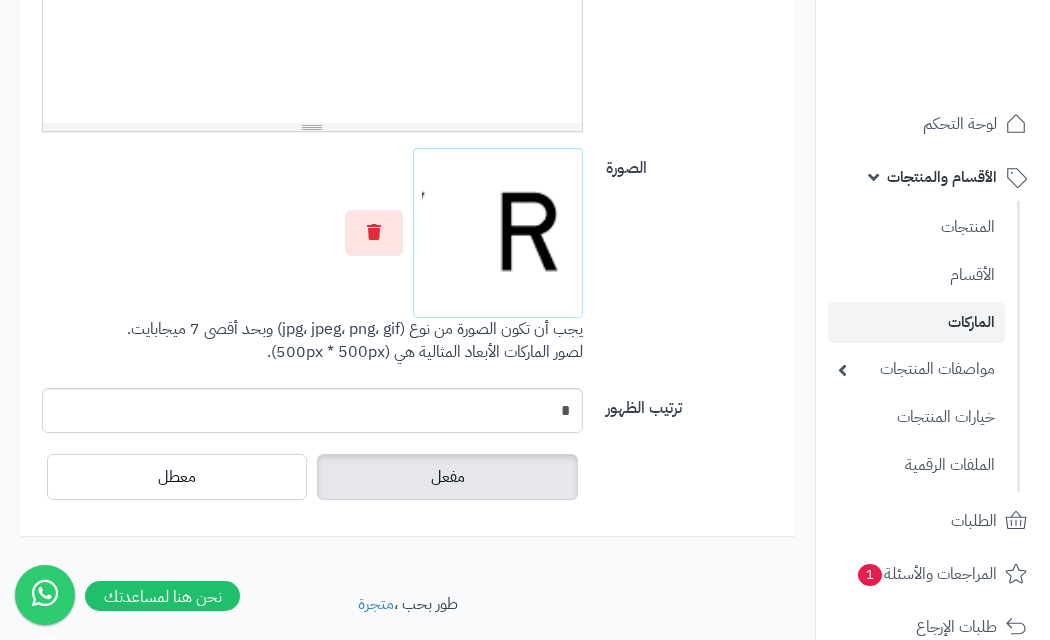 click on "مفعل" at bounding box center [447, 477] 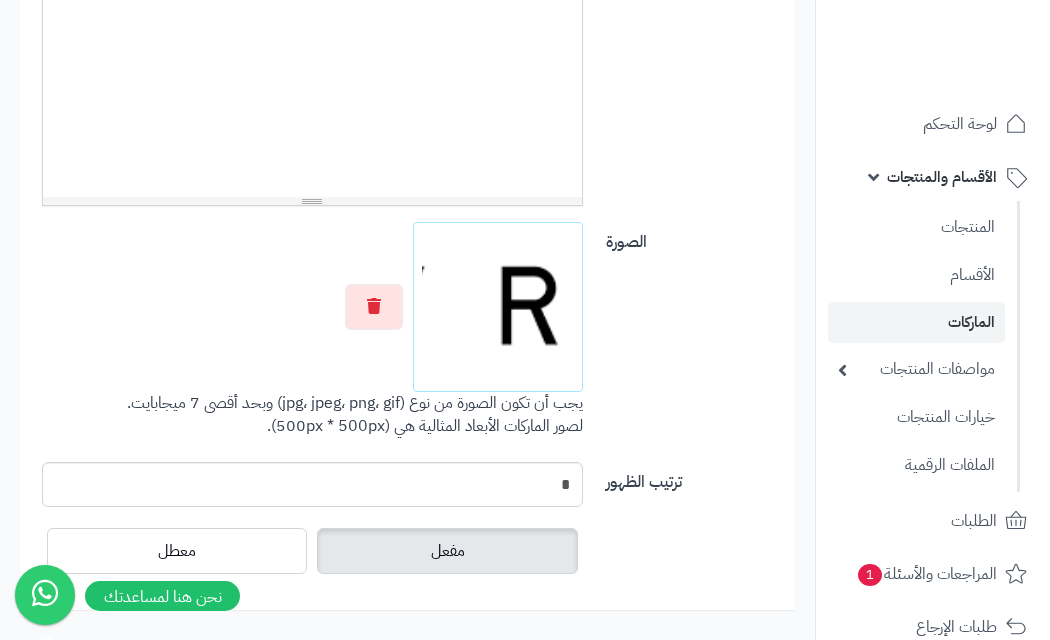 scroll, scrollTop: 0, scrollLeft: 0, axis: both 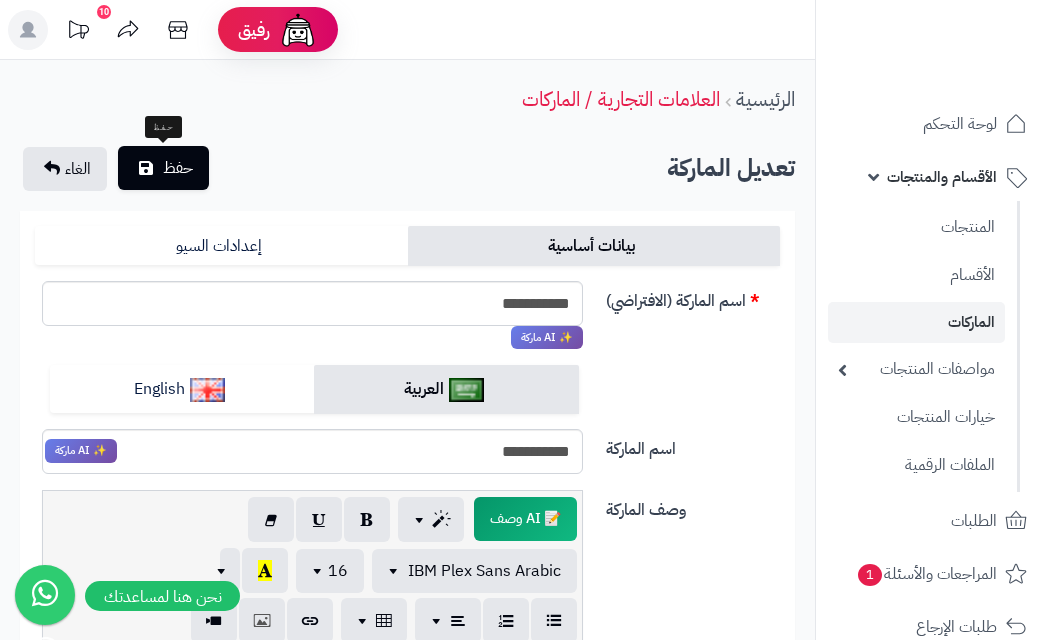 click on "حفظ" at bounding box center (178, 168) 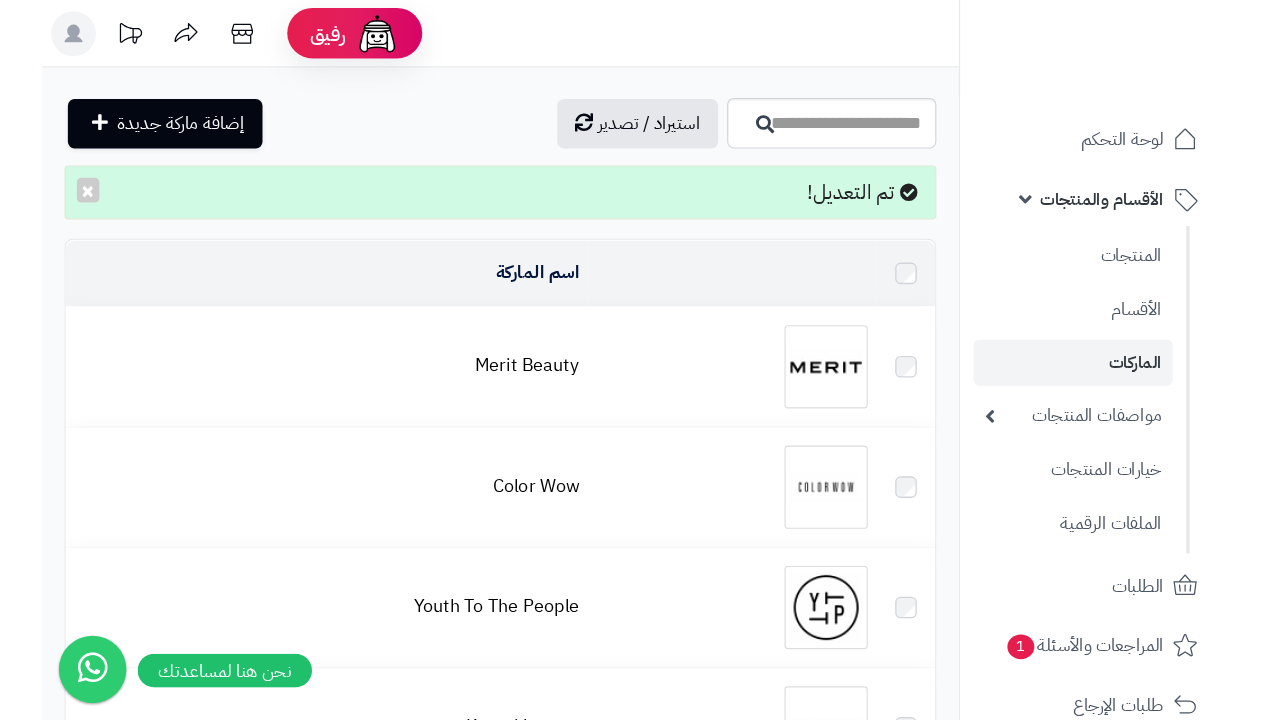 scroll, scrollTop: 0, scrollLeft: 0, axis: both 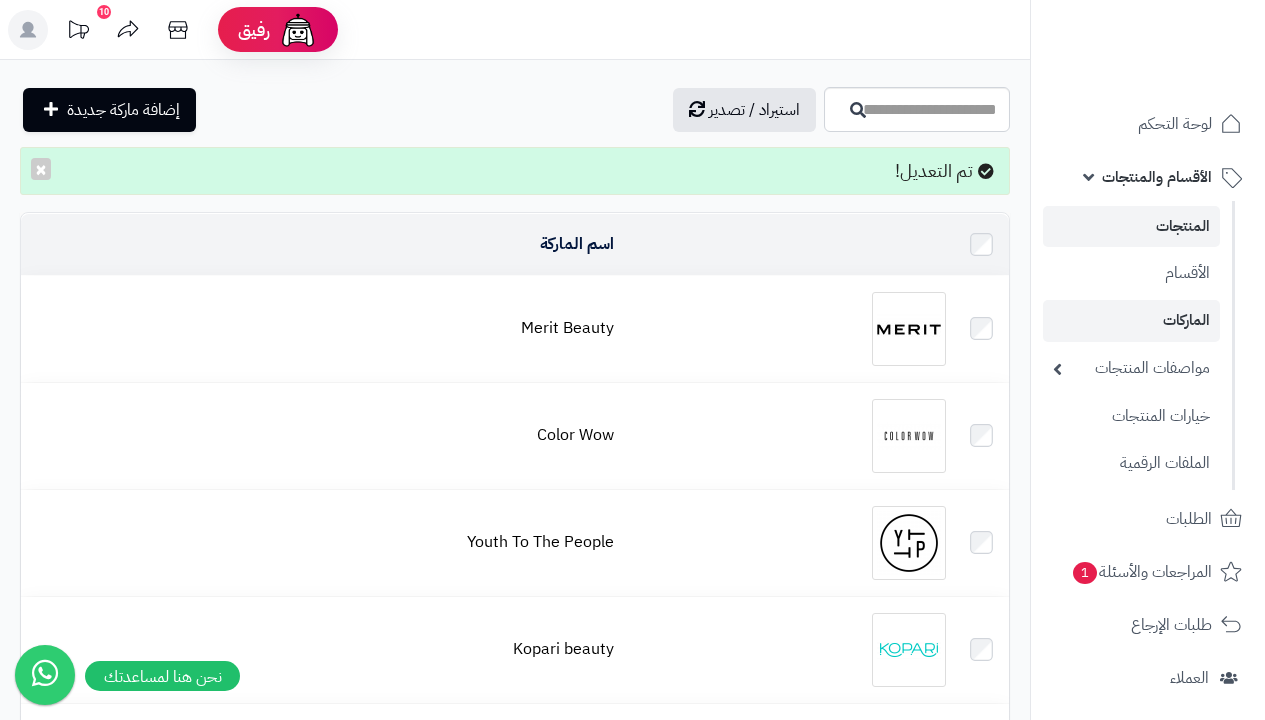 click on "المنتجات" at bounding box center (1131, 226) 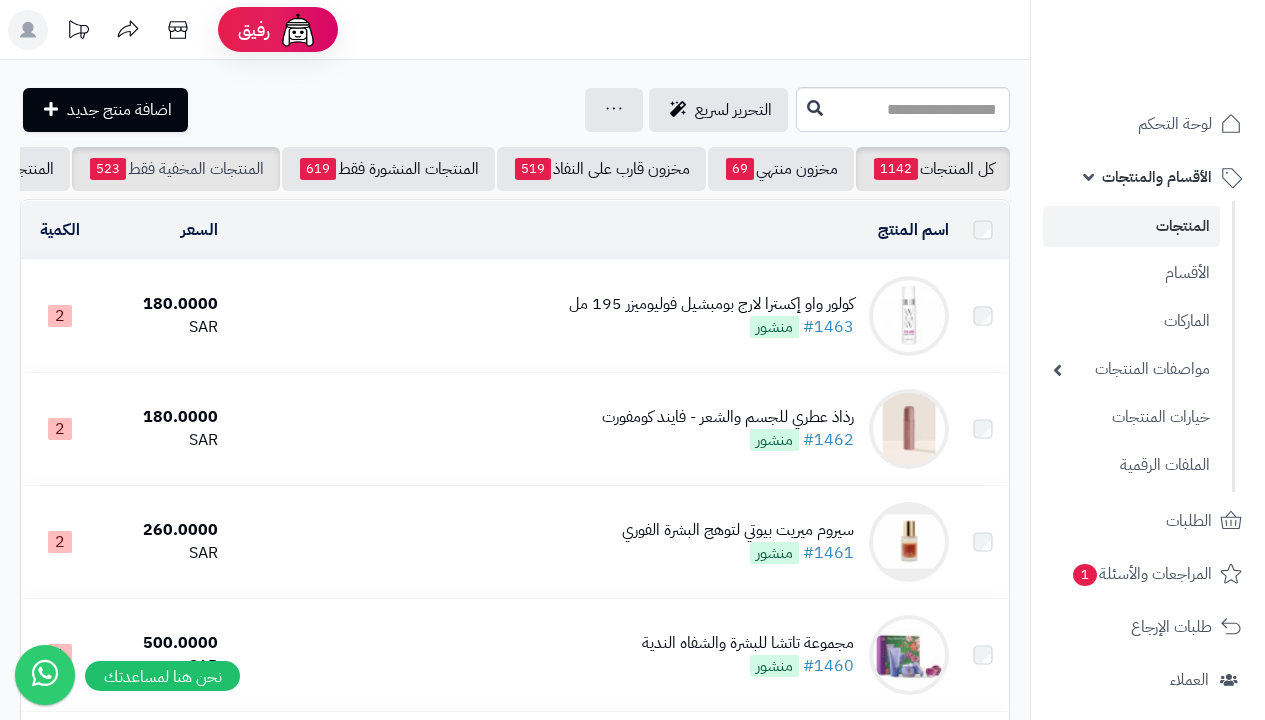 scroll, scrollTop: 0, scrollLeft: 0, axis: both 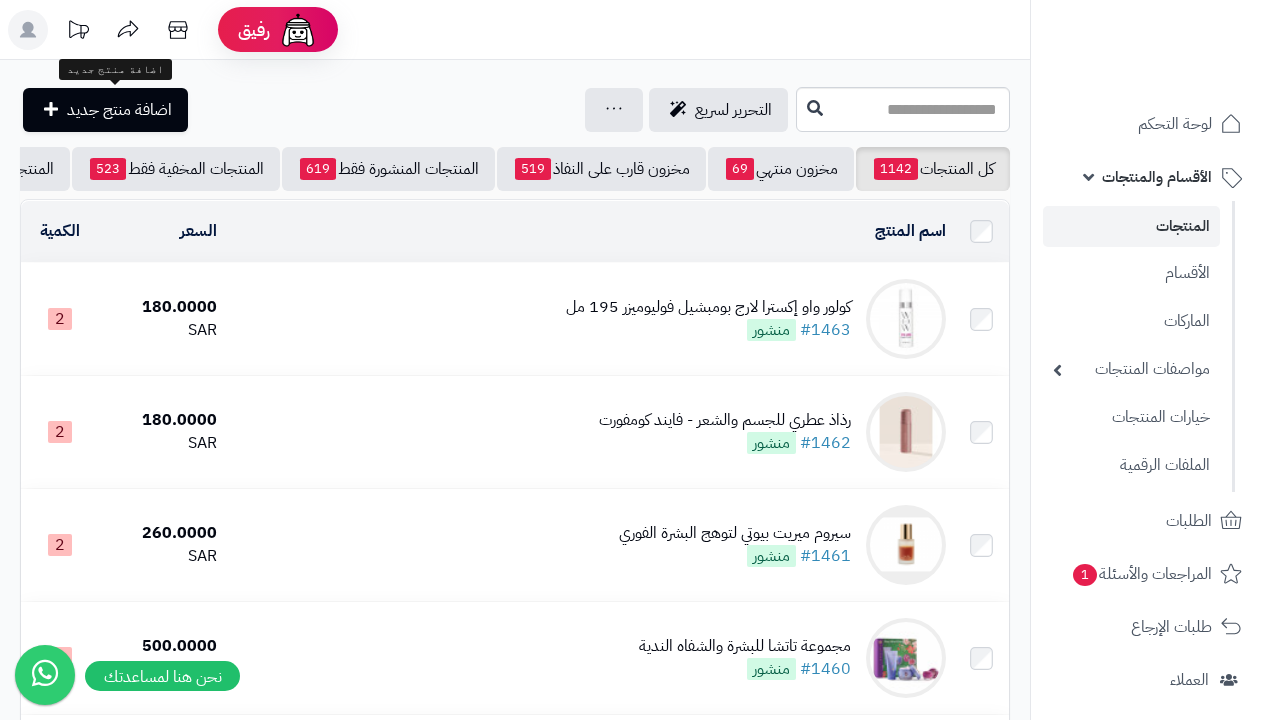click on "اضافة منتج جديد" at bounding box center [119, 110] 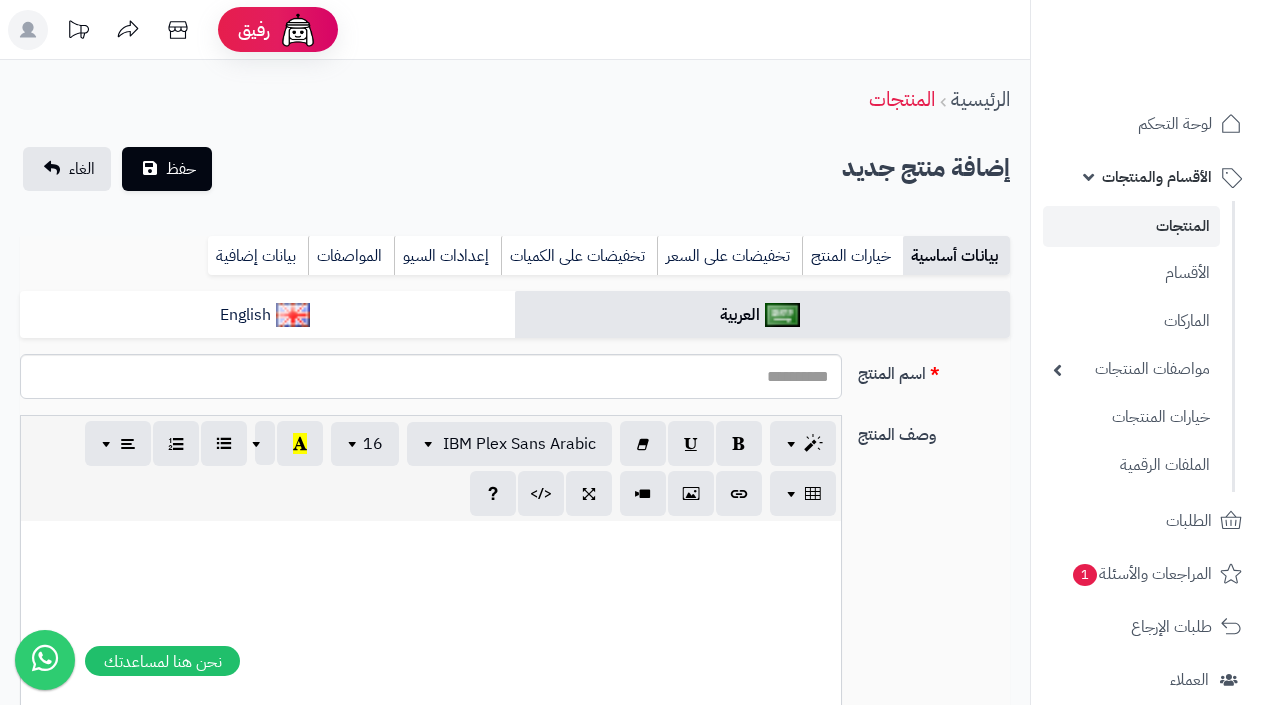 select 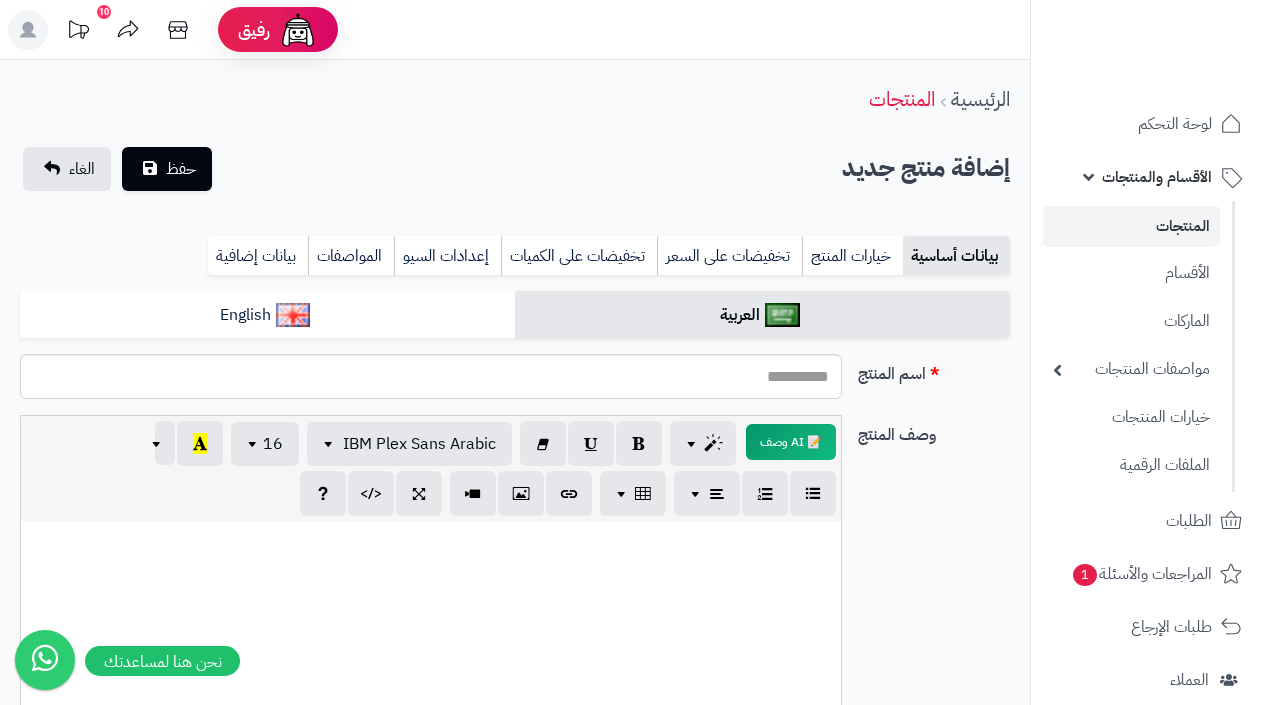 scroll, scrollTop: 0, scrollLeft: 0, axis: both 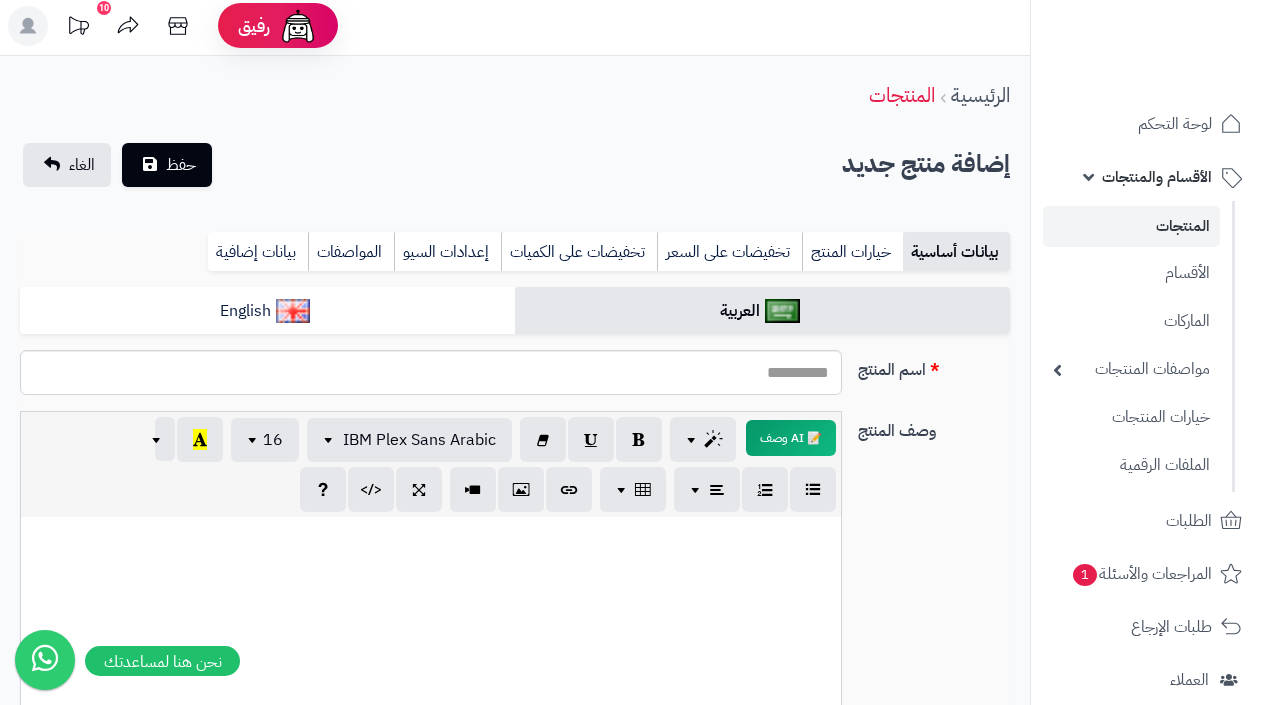 click at bounding box center [431, 667] 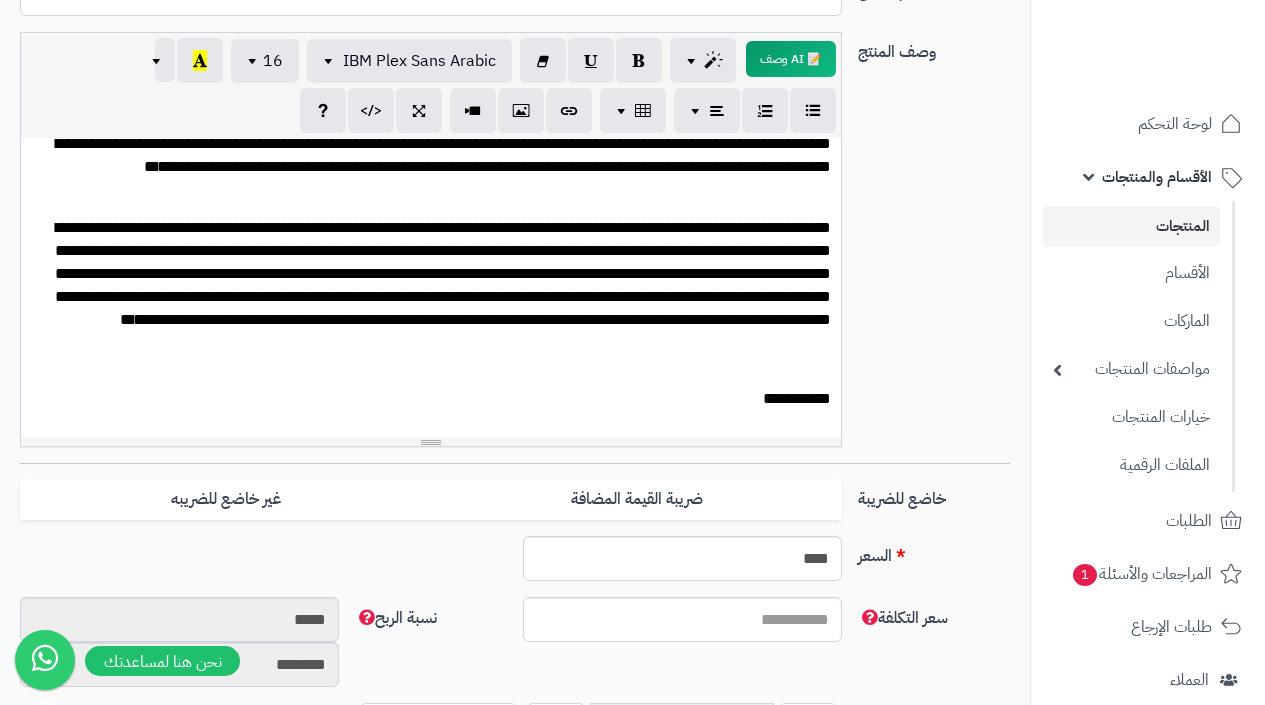 scroll, scrollTop: 45, scrollLeft: 0, axis: vertical 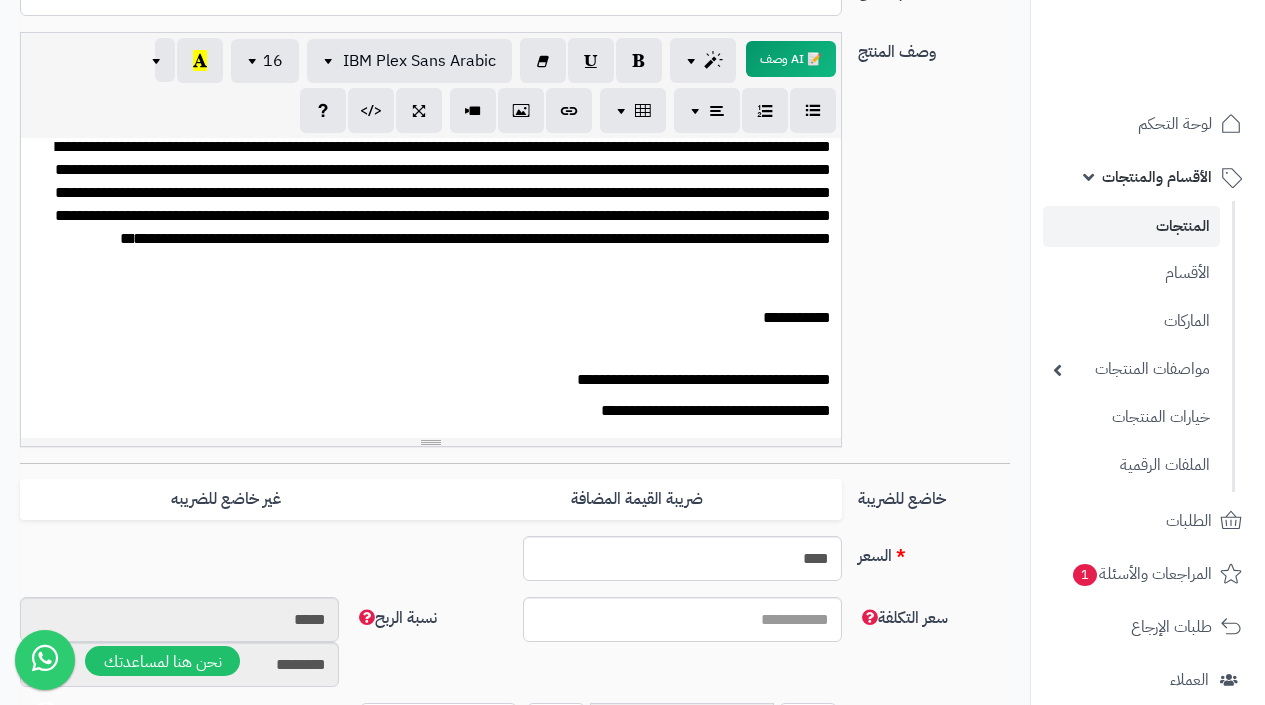 click on "**********" at bounding box center (438, 380) 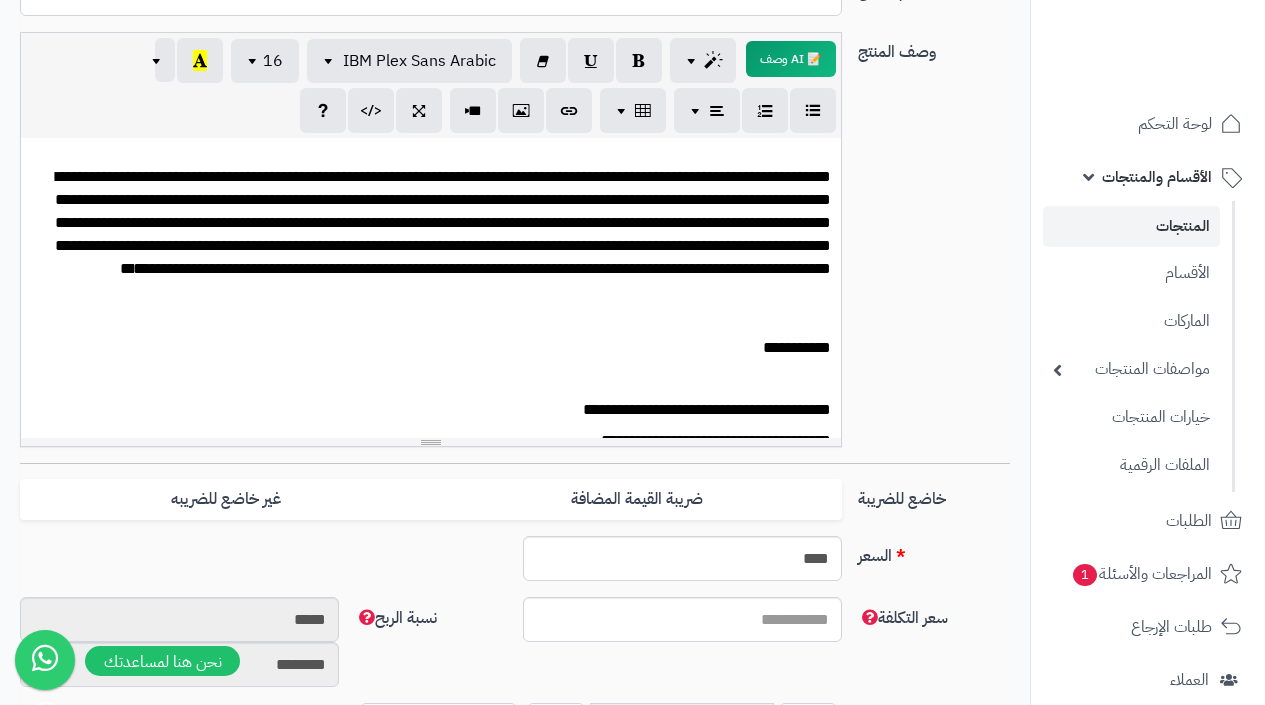 scroll, scrollTop: 0, scrollLeft: 0, axis: both 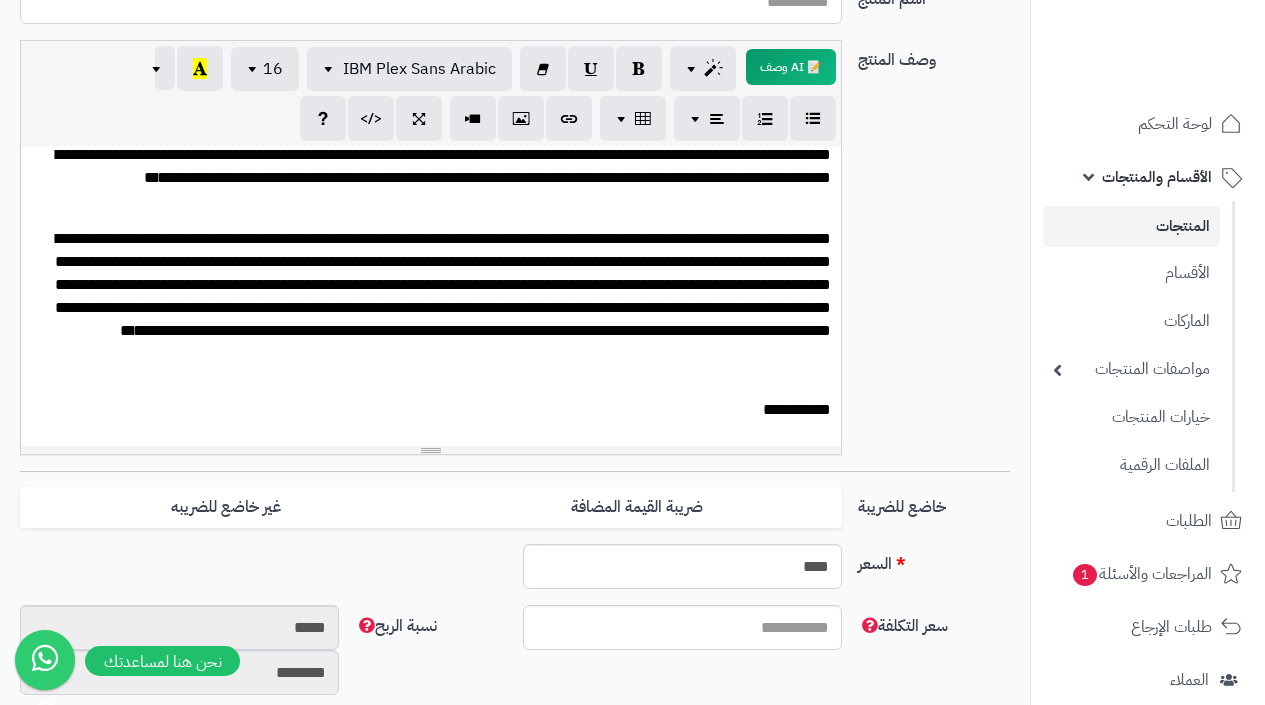 click at bounding box center [431, 441] 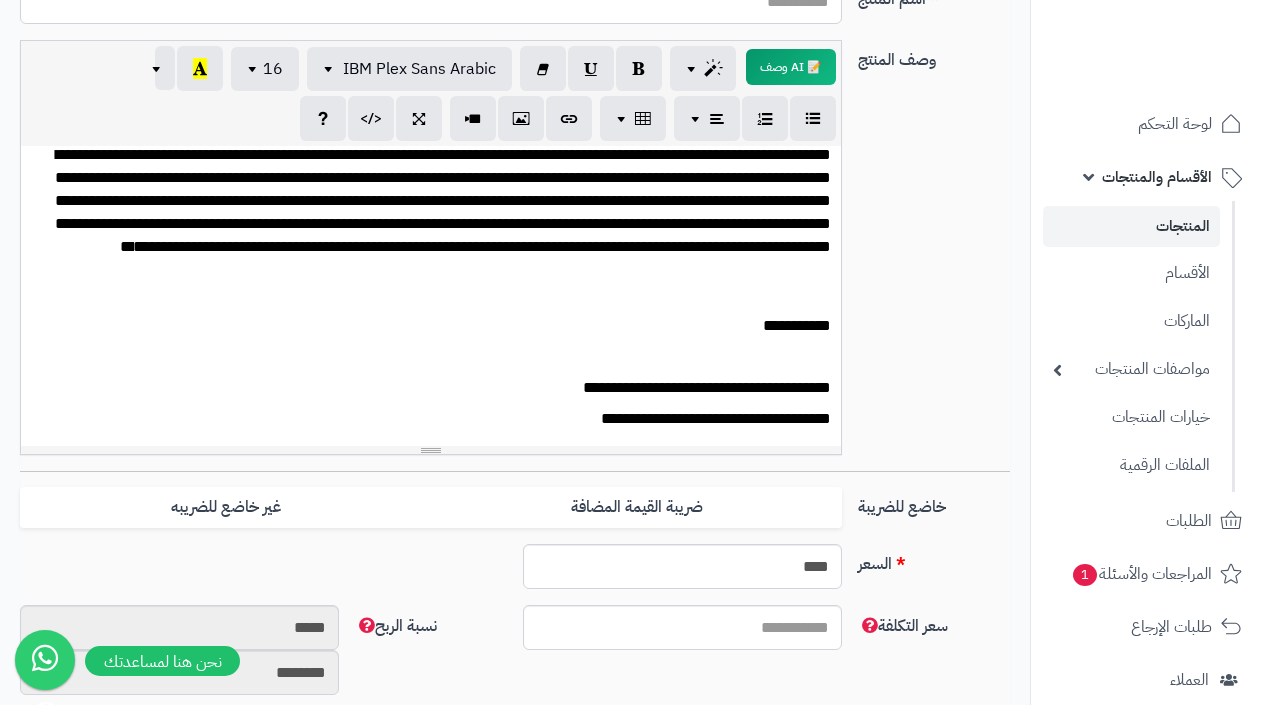 click on "**********" at bounding box center [431, 296] 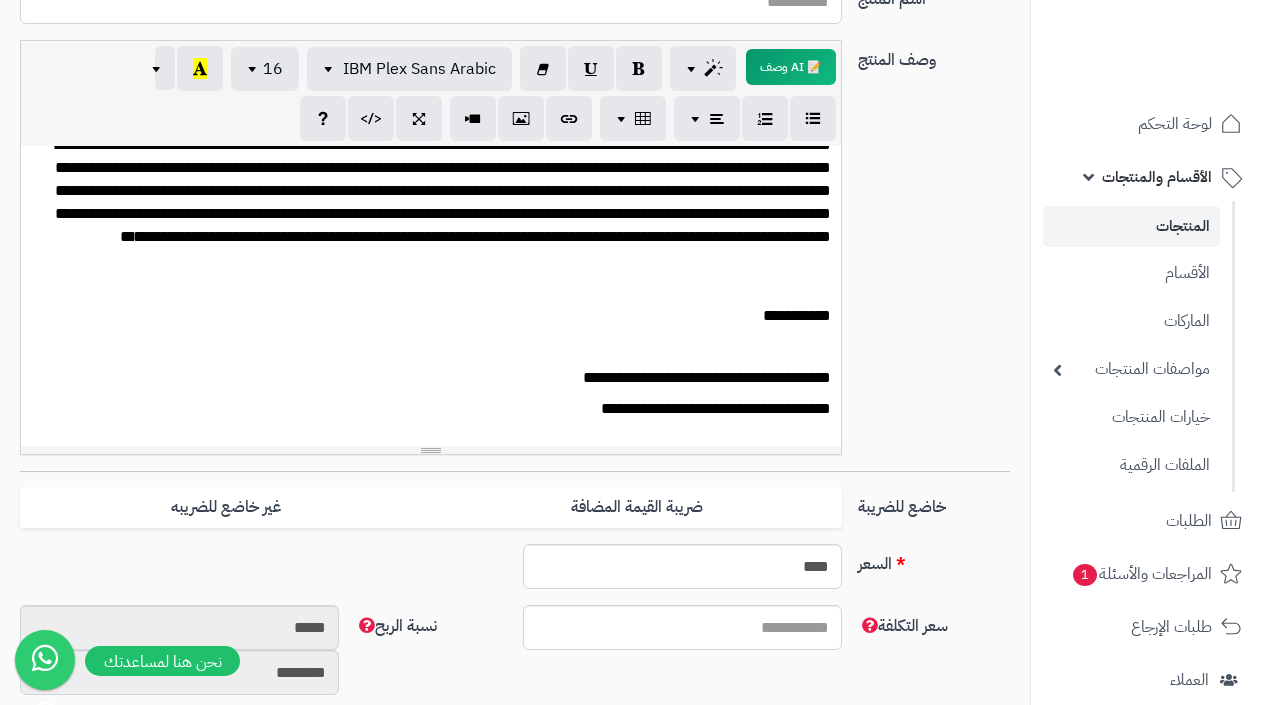 scroll, scrollTop: 137, scrollLeft: 0, axis: vertical 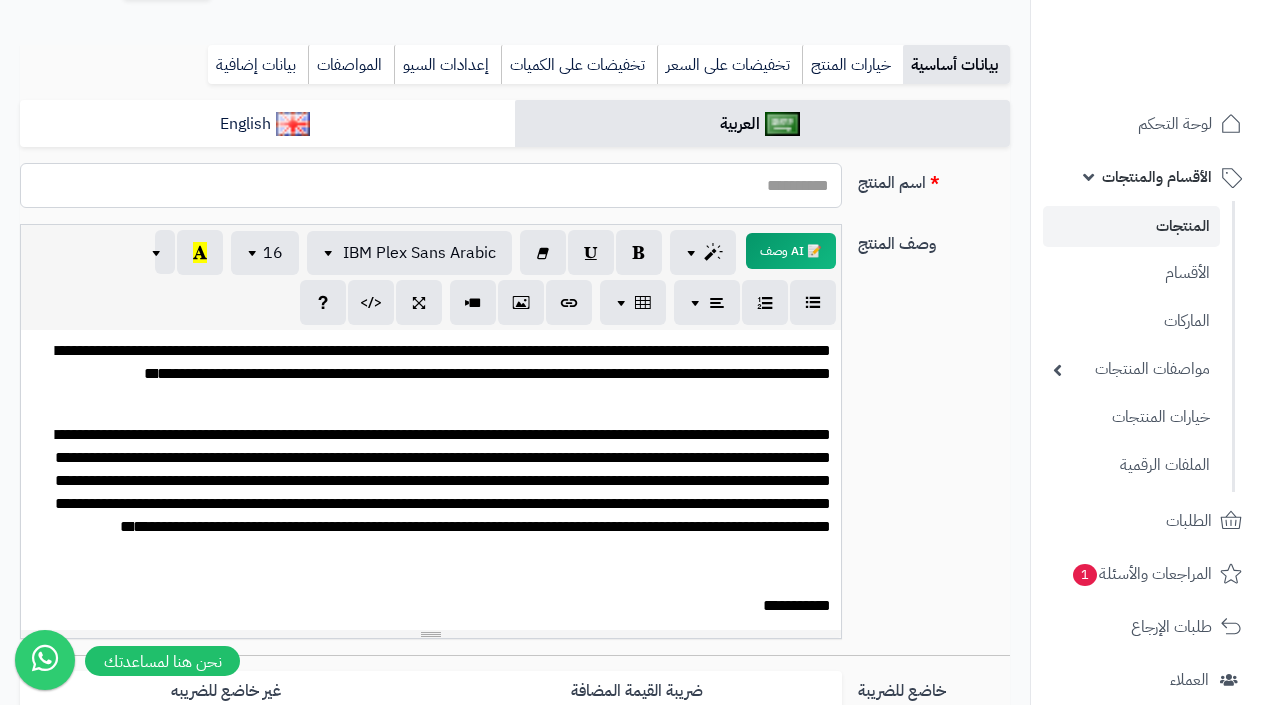 click on "اسم المنتج" at bounding box center [431, 185] 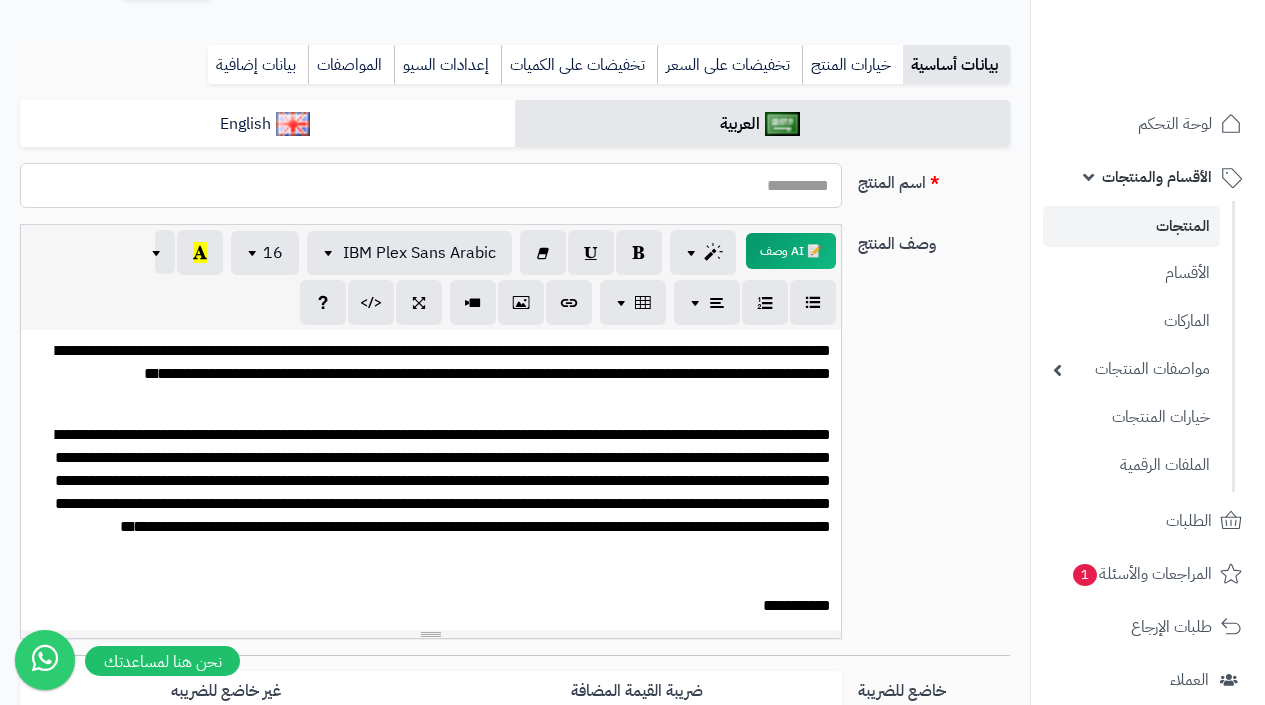 paste on "**********" 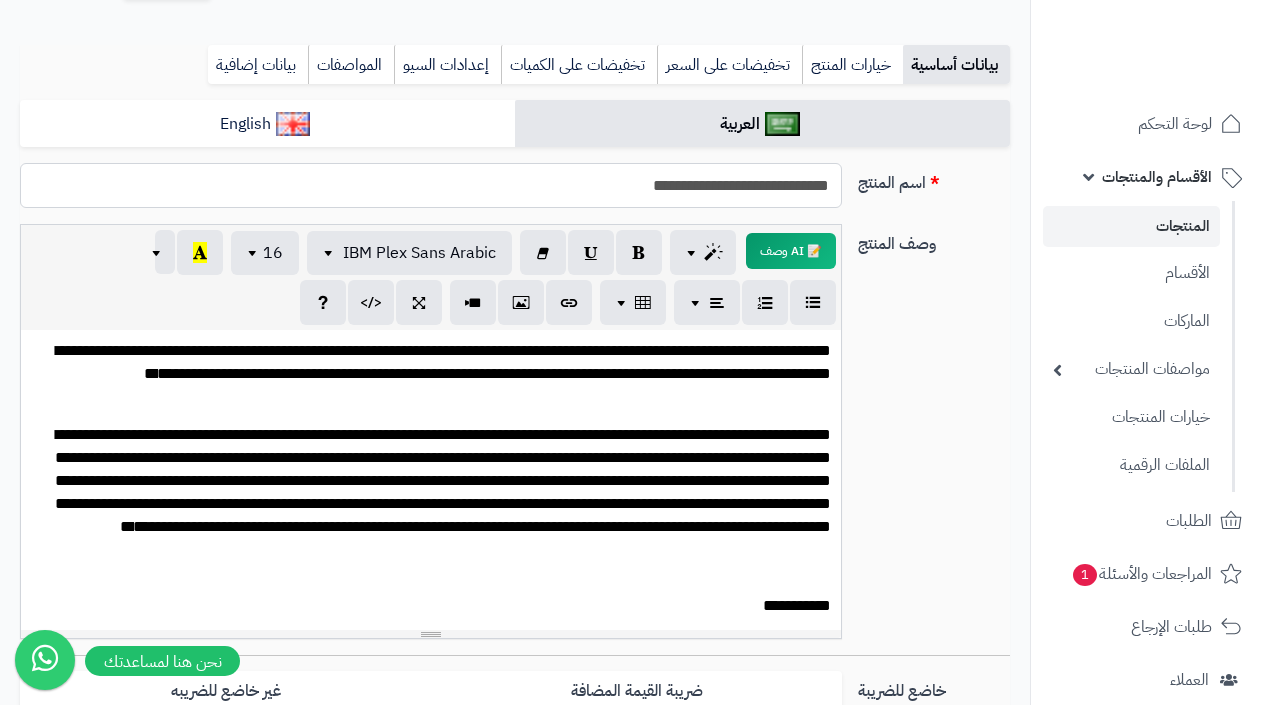 click on "**********" at bounding box center (431, 185) 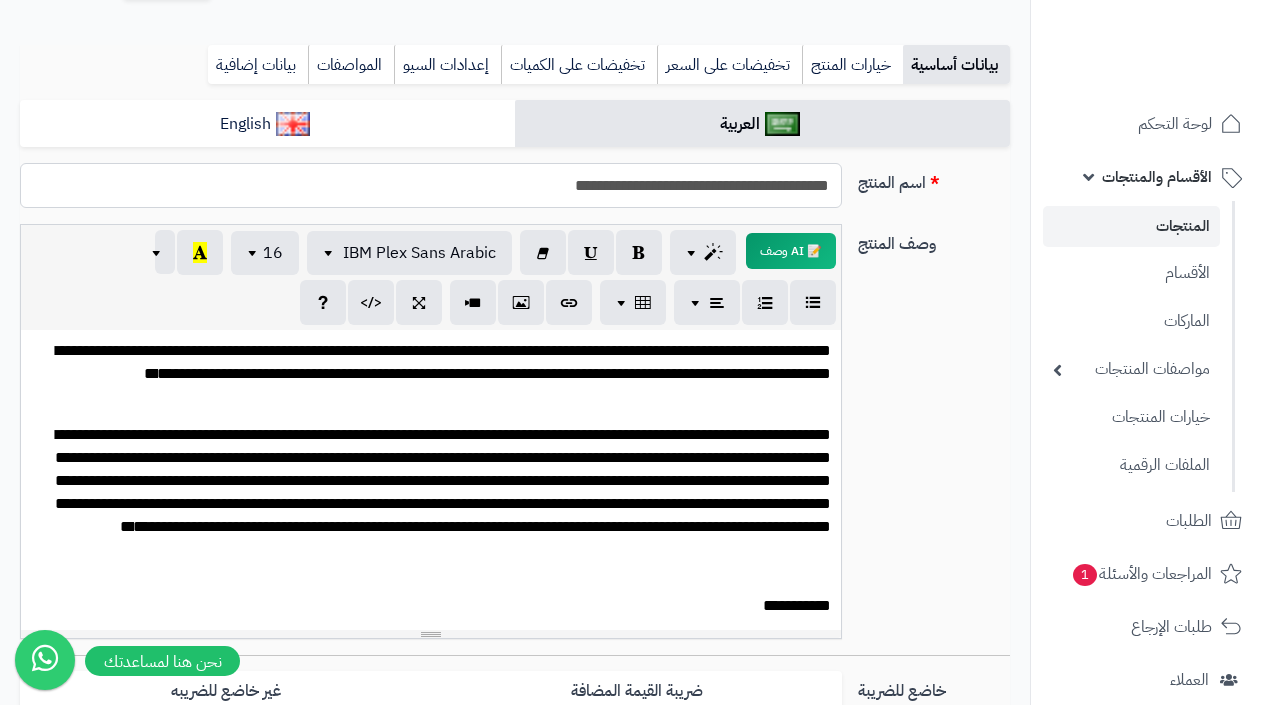 scroll, scrollTop: 195, scrollLeft: 0, axis: vertical 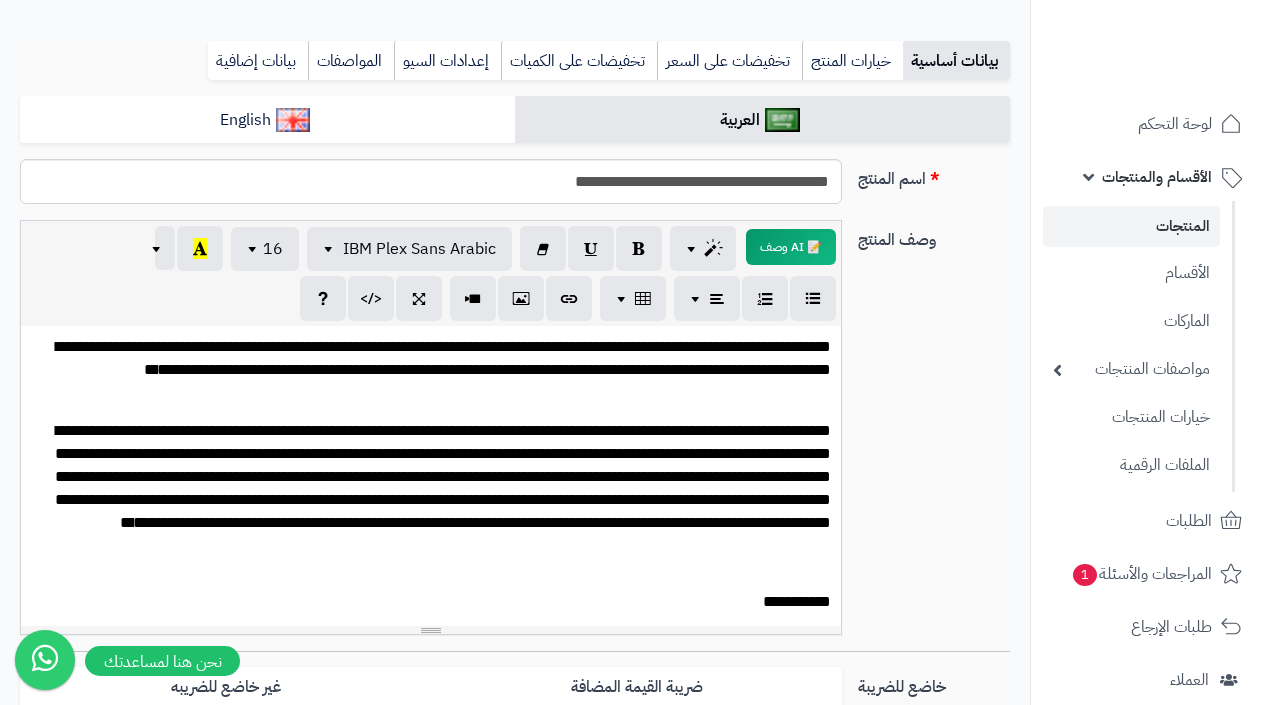 click on "**********" at bounding box center [515, 435] 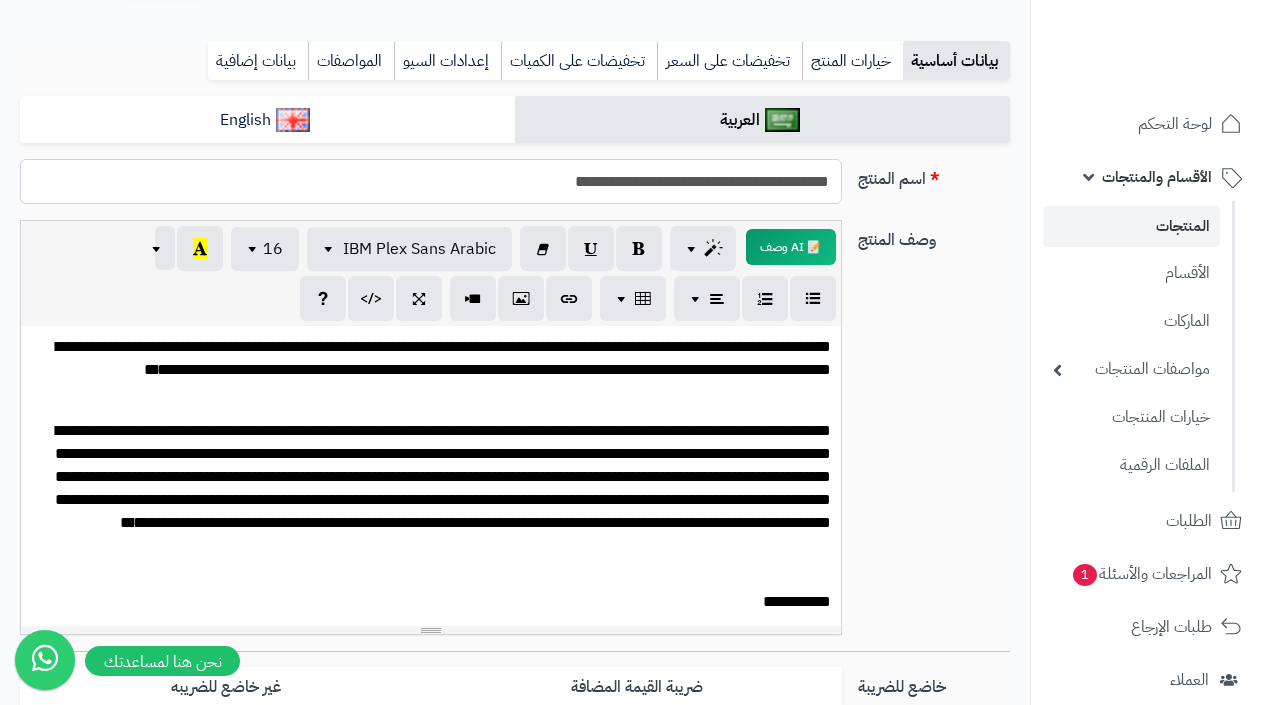click on "**********" at bounding box center [431, 181] 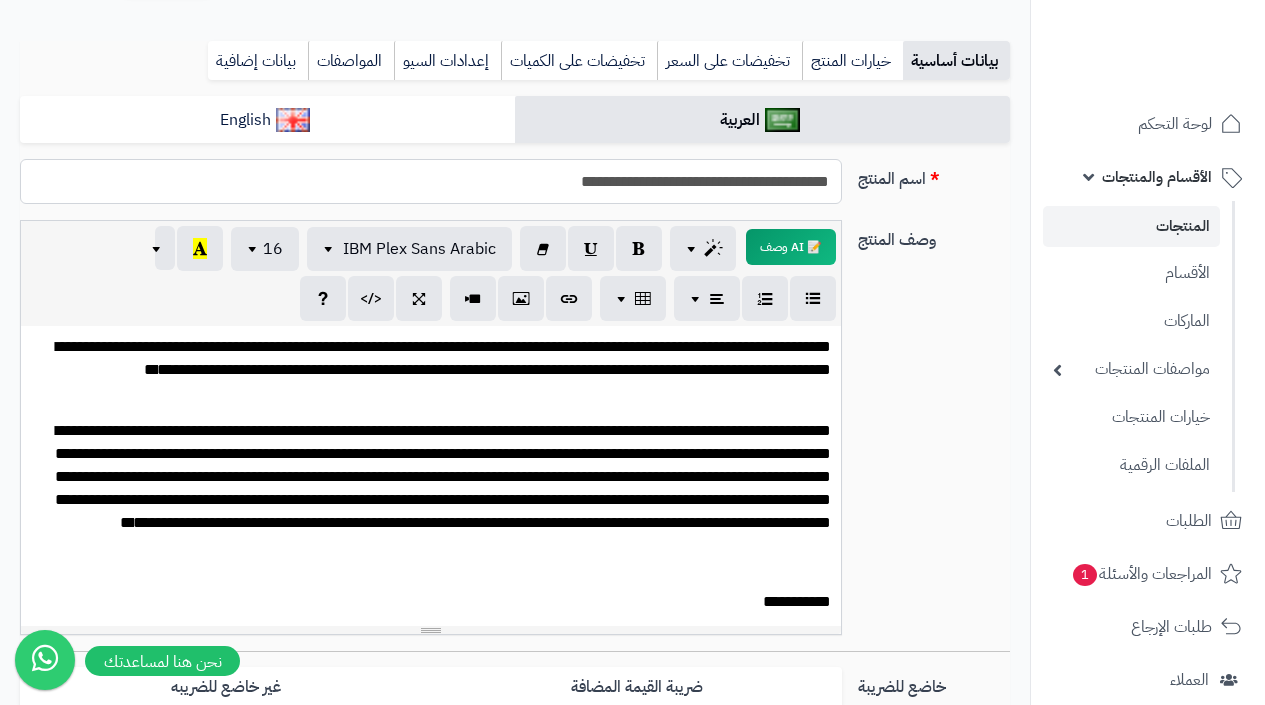 type on "**********" 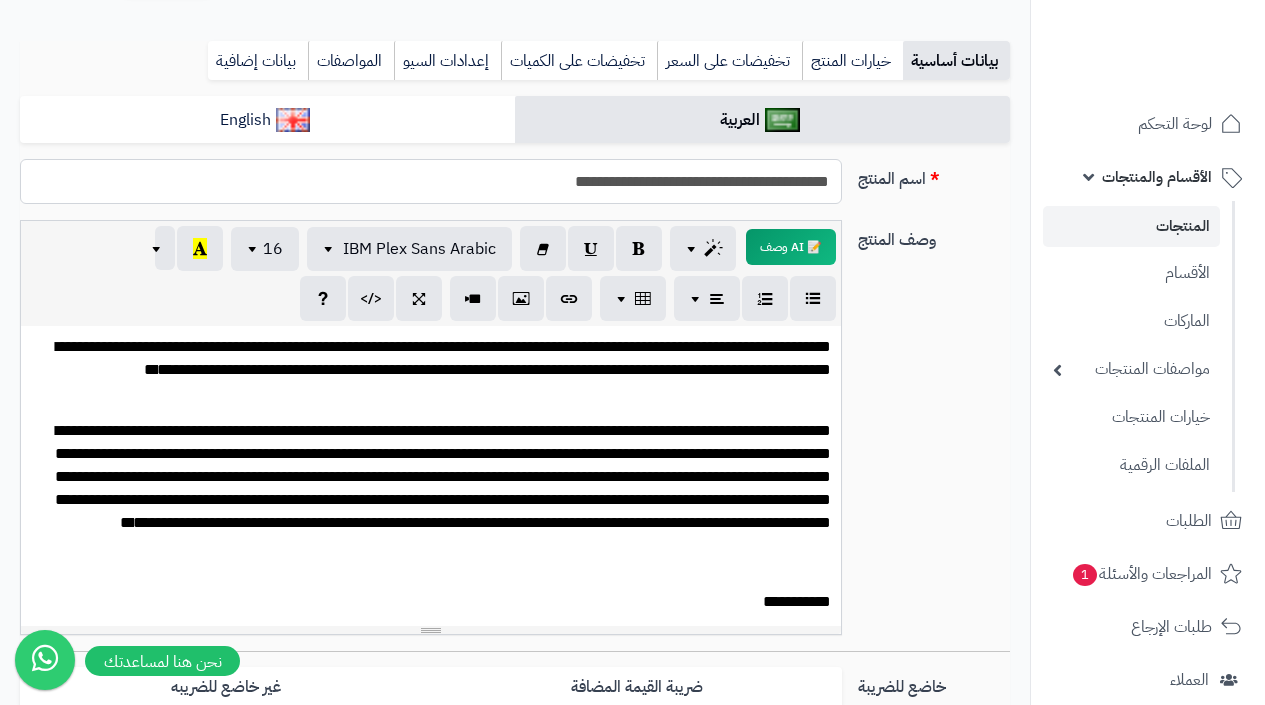 click on "**********" at bounding box center (431, 181) 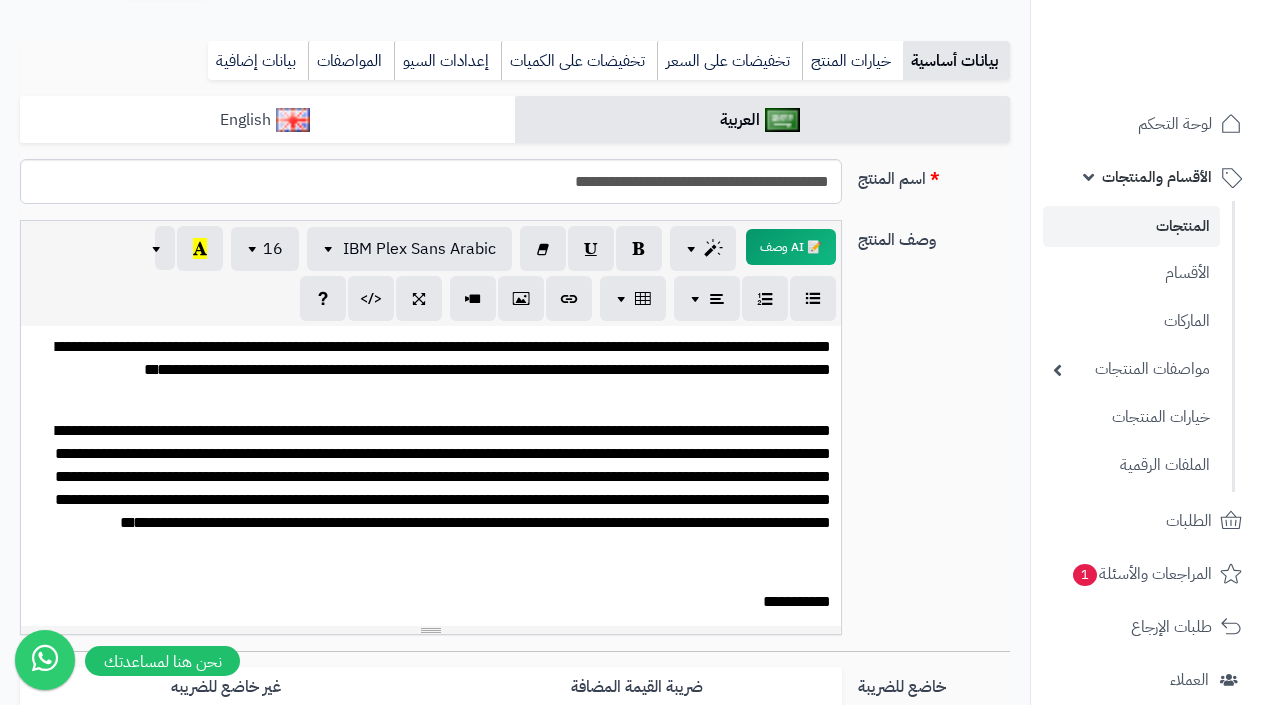 click on "English" at bounding box center [267, 120] 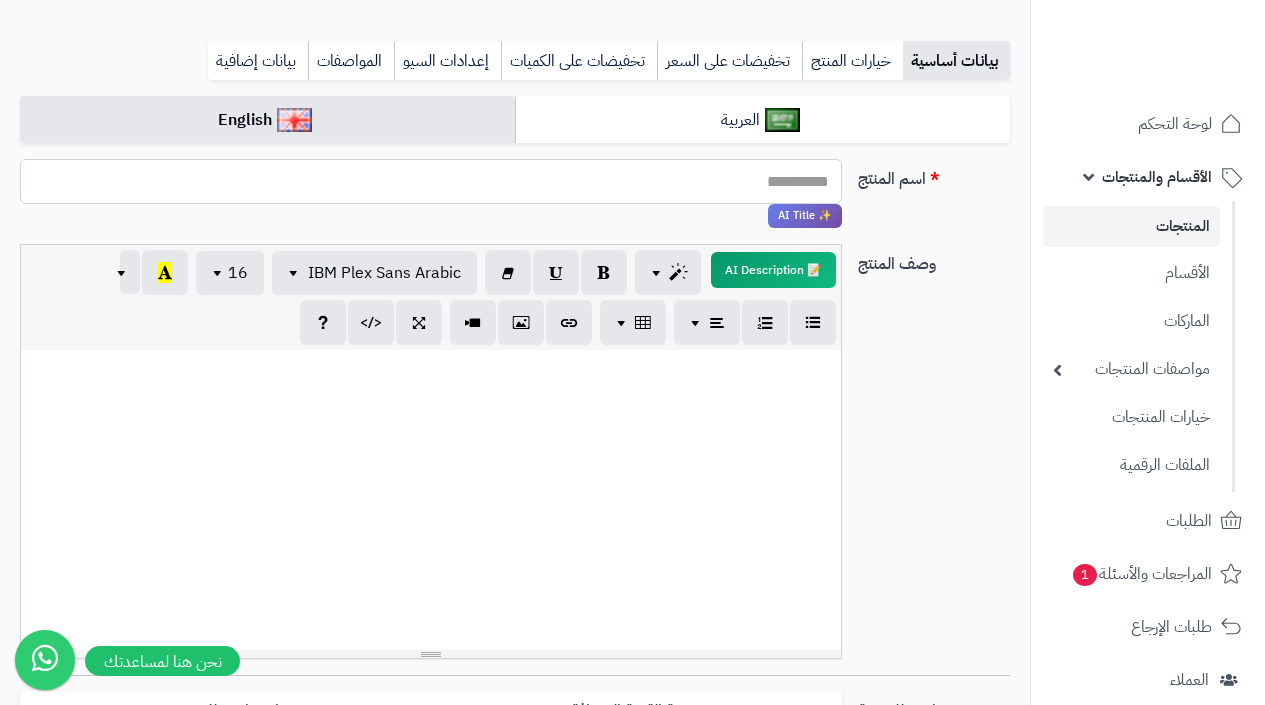 click on "اسم المنتج" at bounding box center (431, 181) 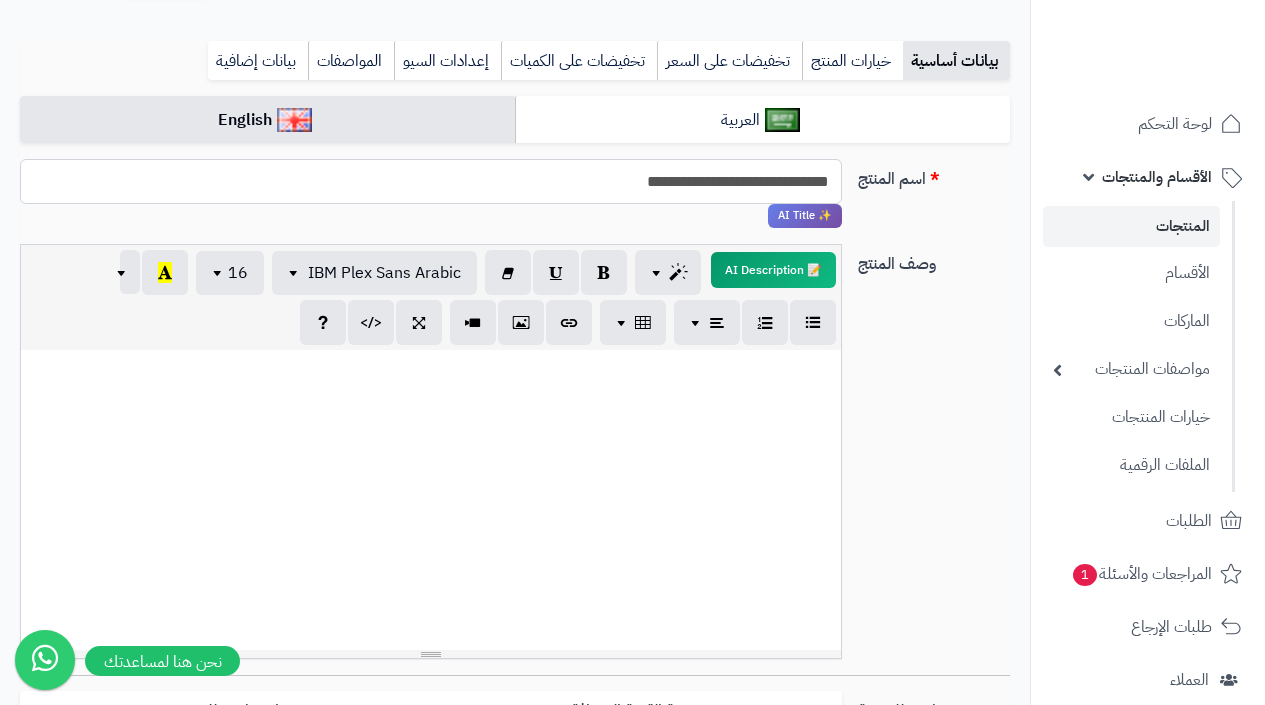 type on "**********" 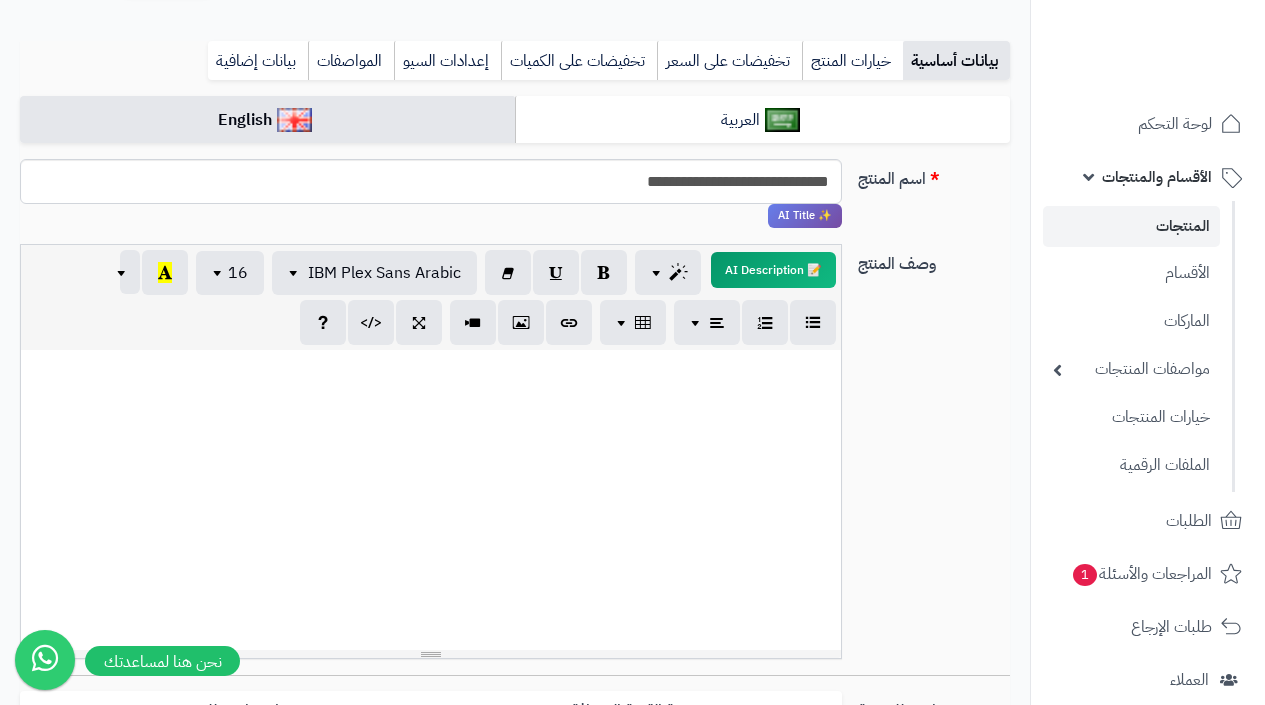 click at bounding box center [431, 500] 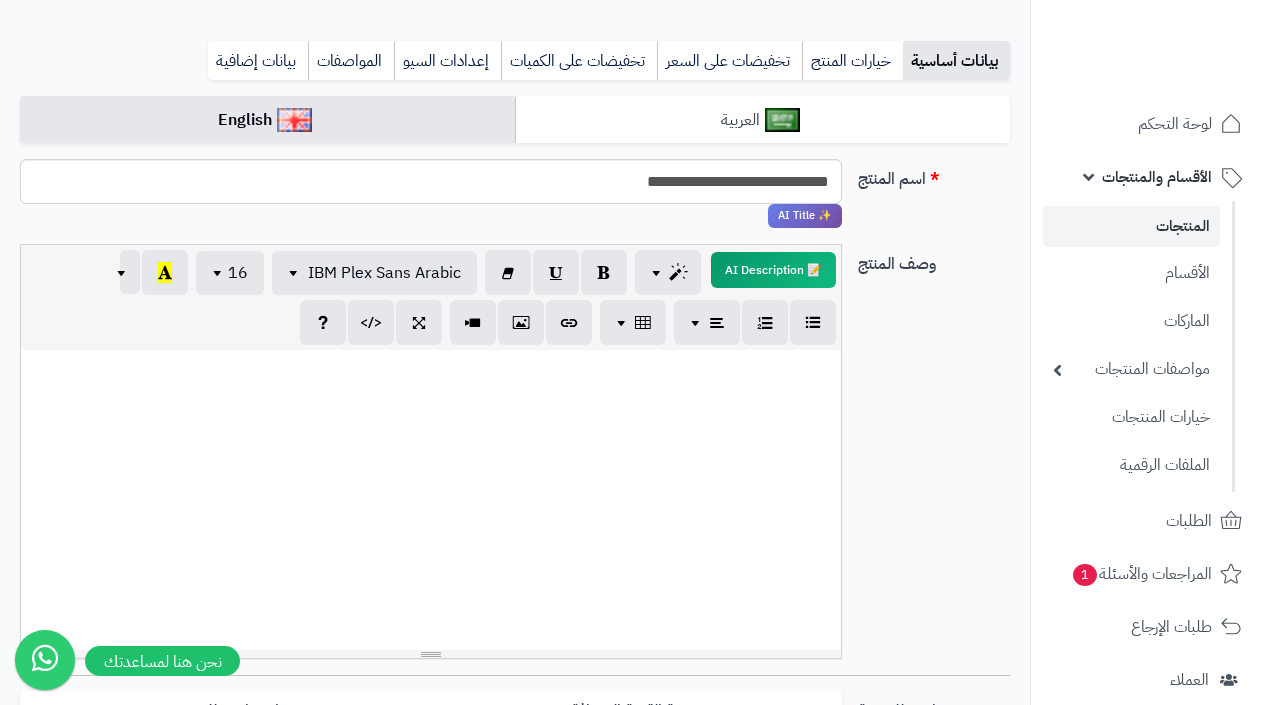 click on "العربية" at bounding box center [762, 120] 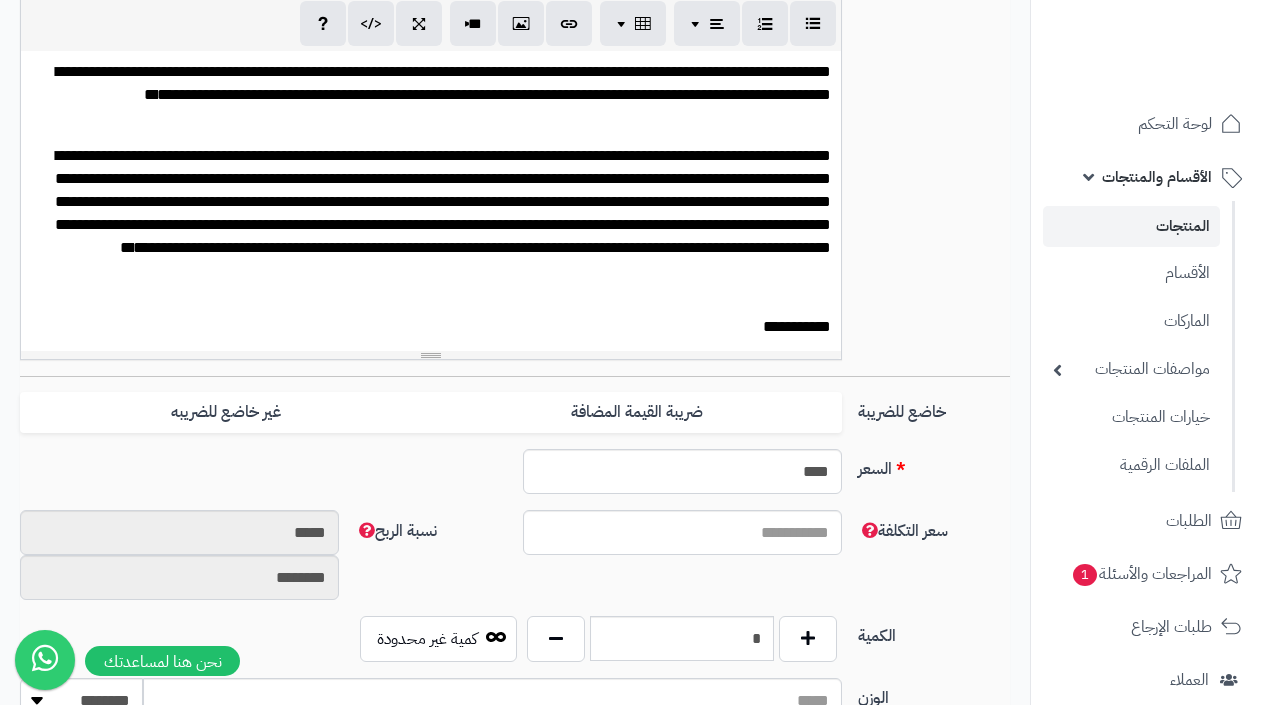 scroll, scrollTop: 435, scrollLeft: 0, axis: vertical 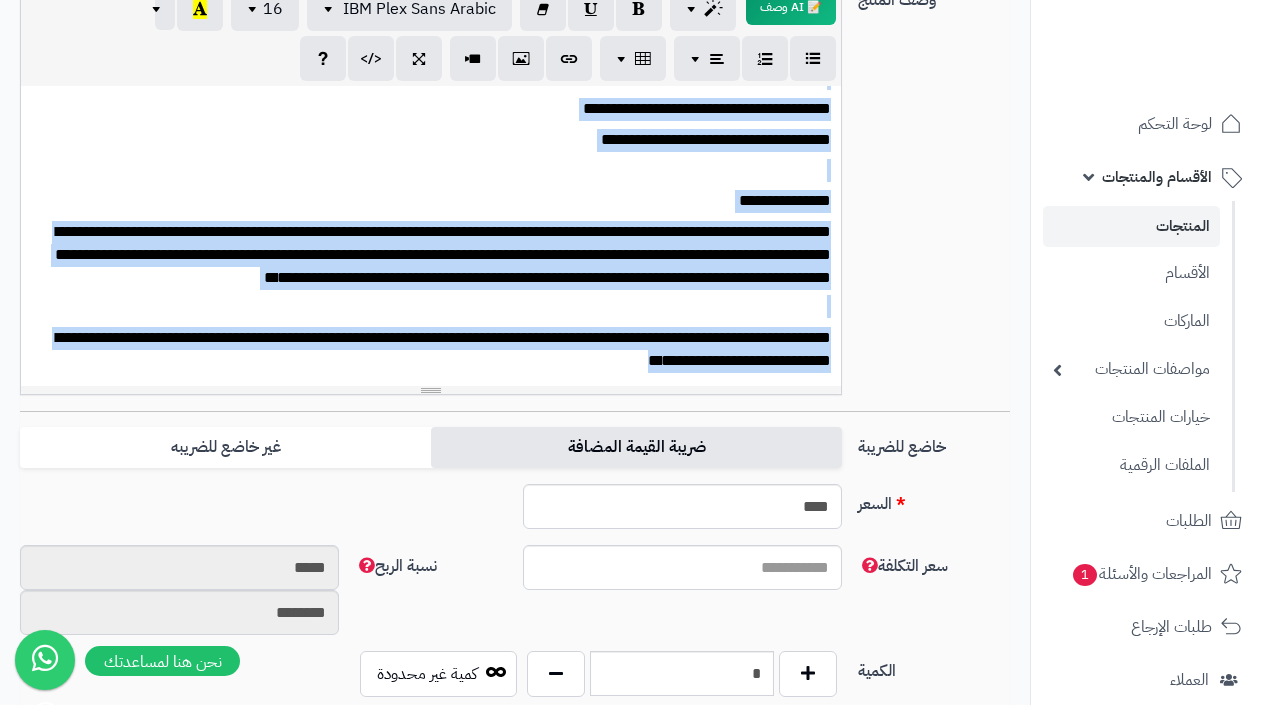 drag, startPoint x: 833, startPoint y: 104, endPoint x: 568, endPoint y: 448, distance: 434.2361 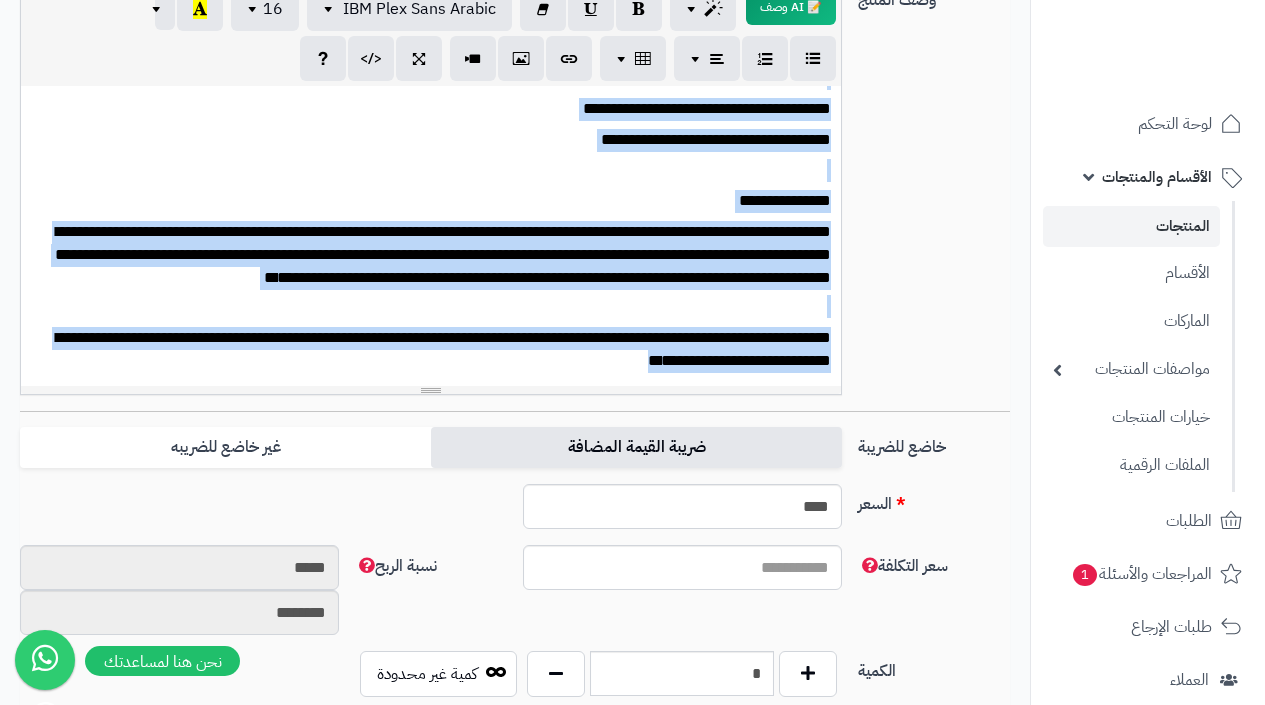 click on "**********" at bounding box center [515, 630] 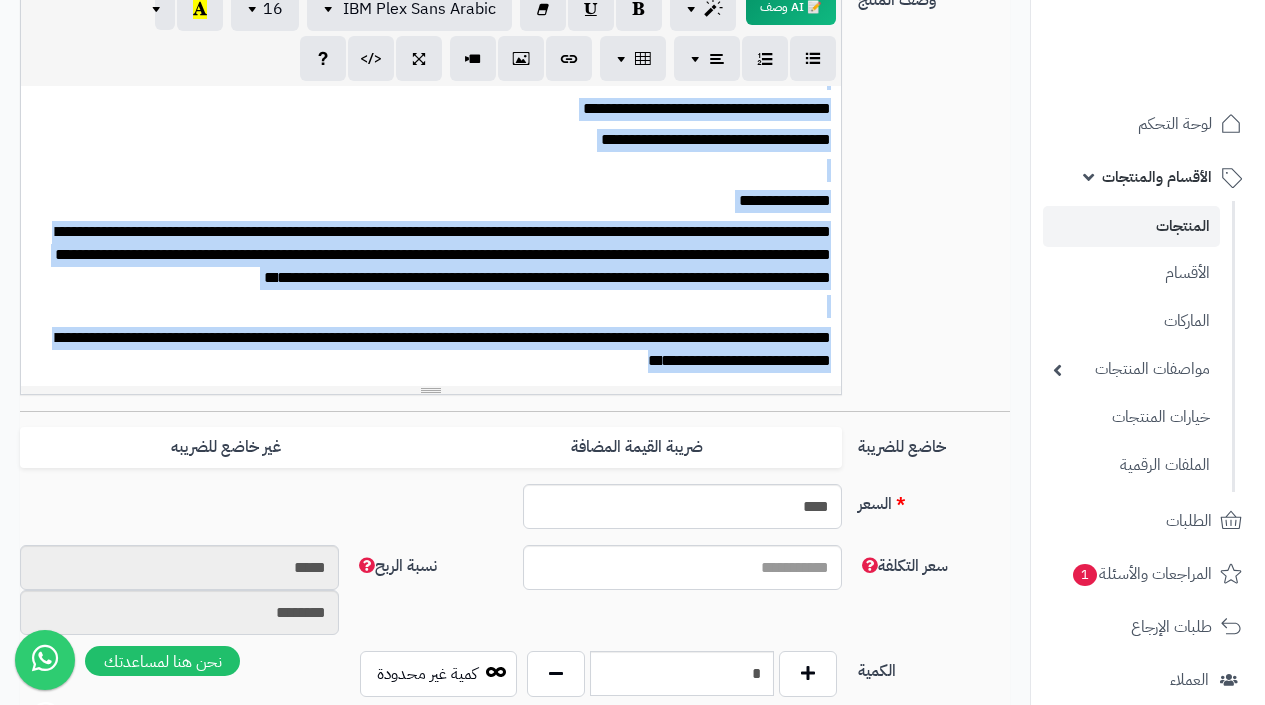 copy on "**********" 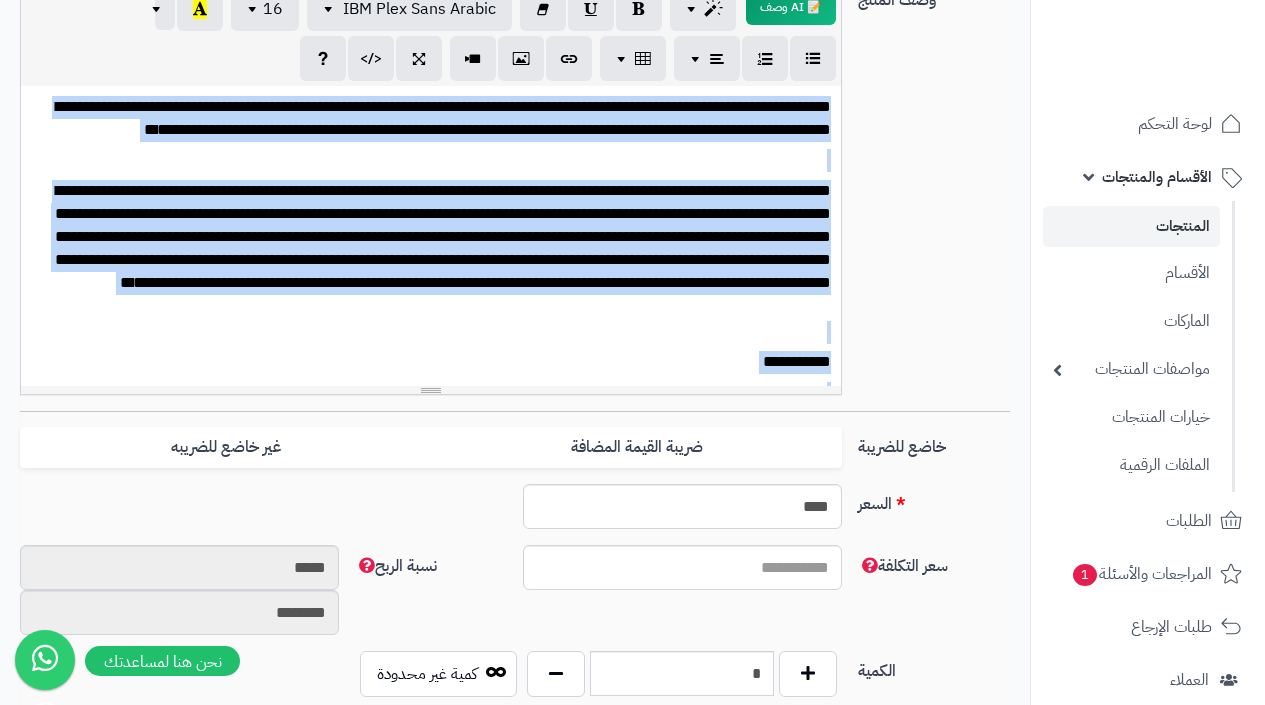 scroll, scrollTop: 0, scrollLeft: 0, axis: both 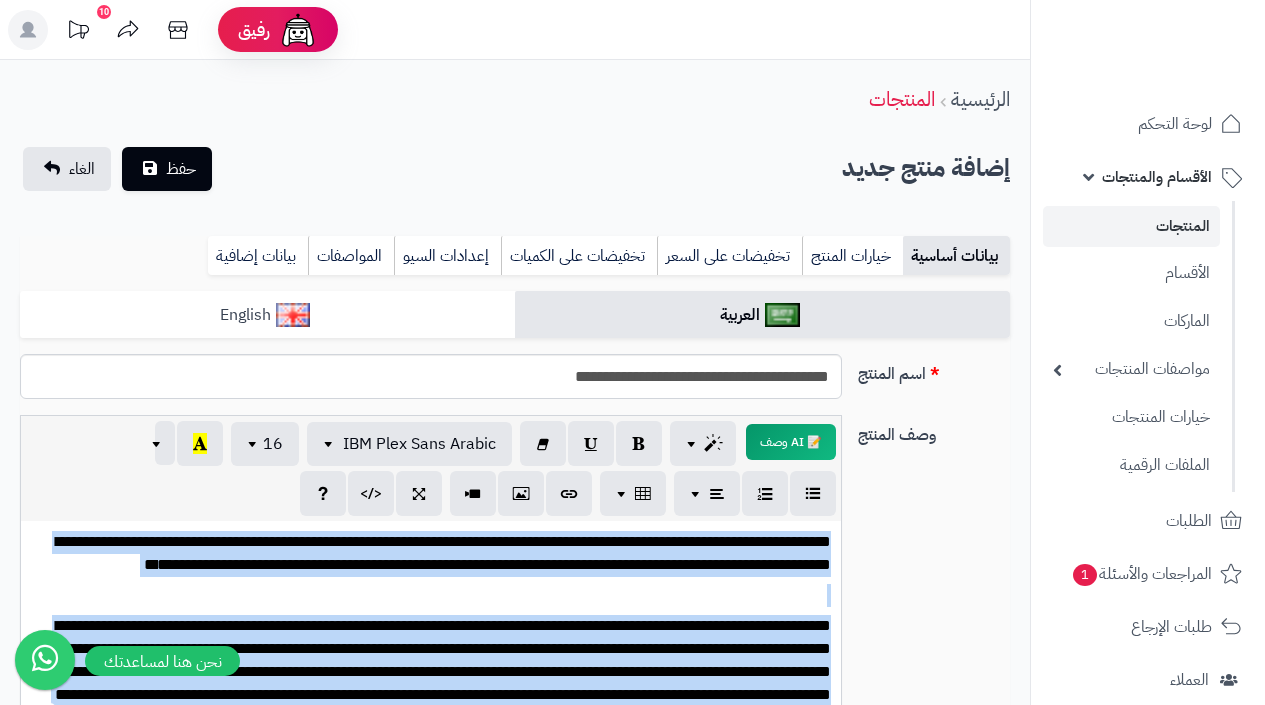 click on "English" at bounding box center (267, 315) 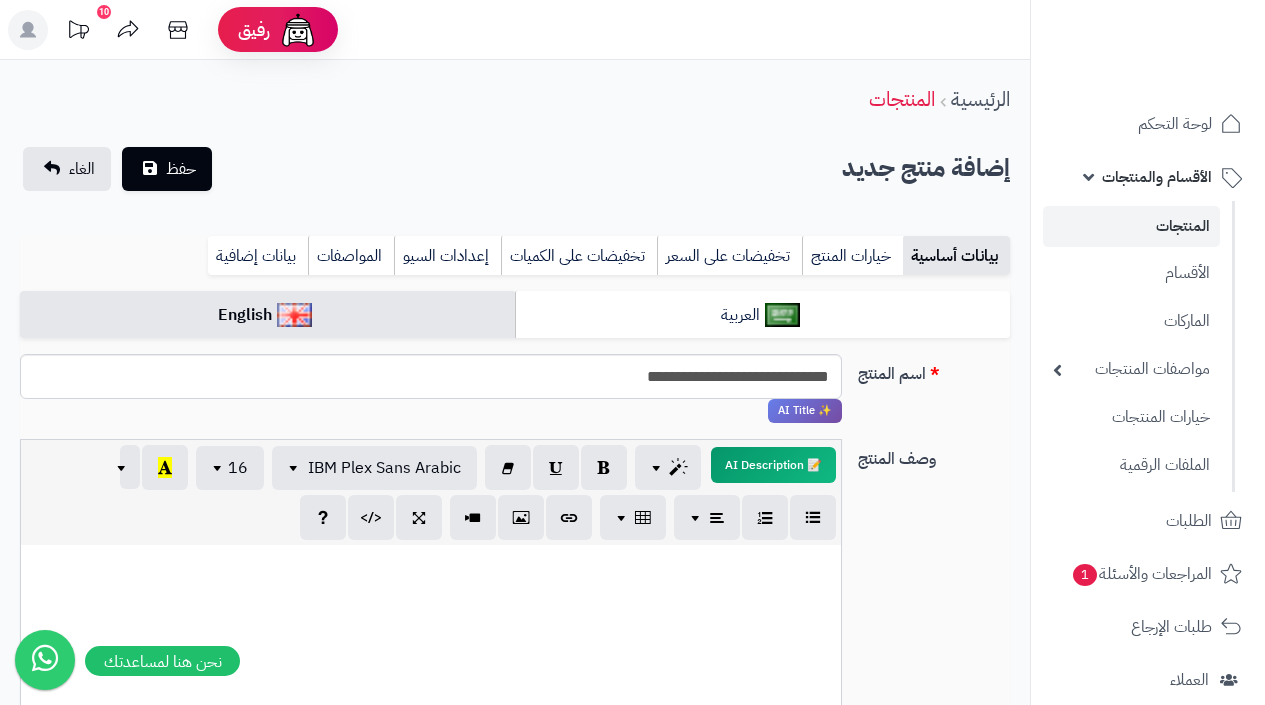 scroll, scrollTop: 335, scrollLeft: 0, axis: vertical 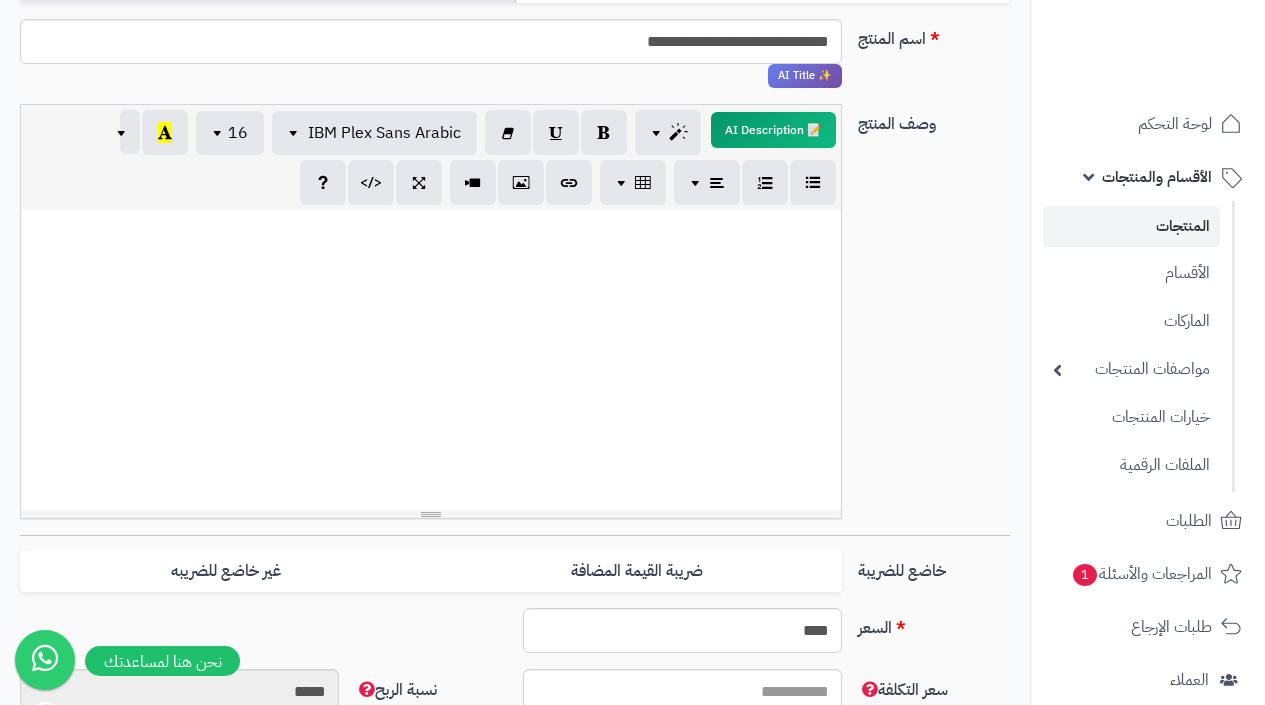 click at bounding box center [431, 360] 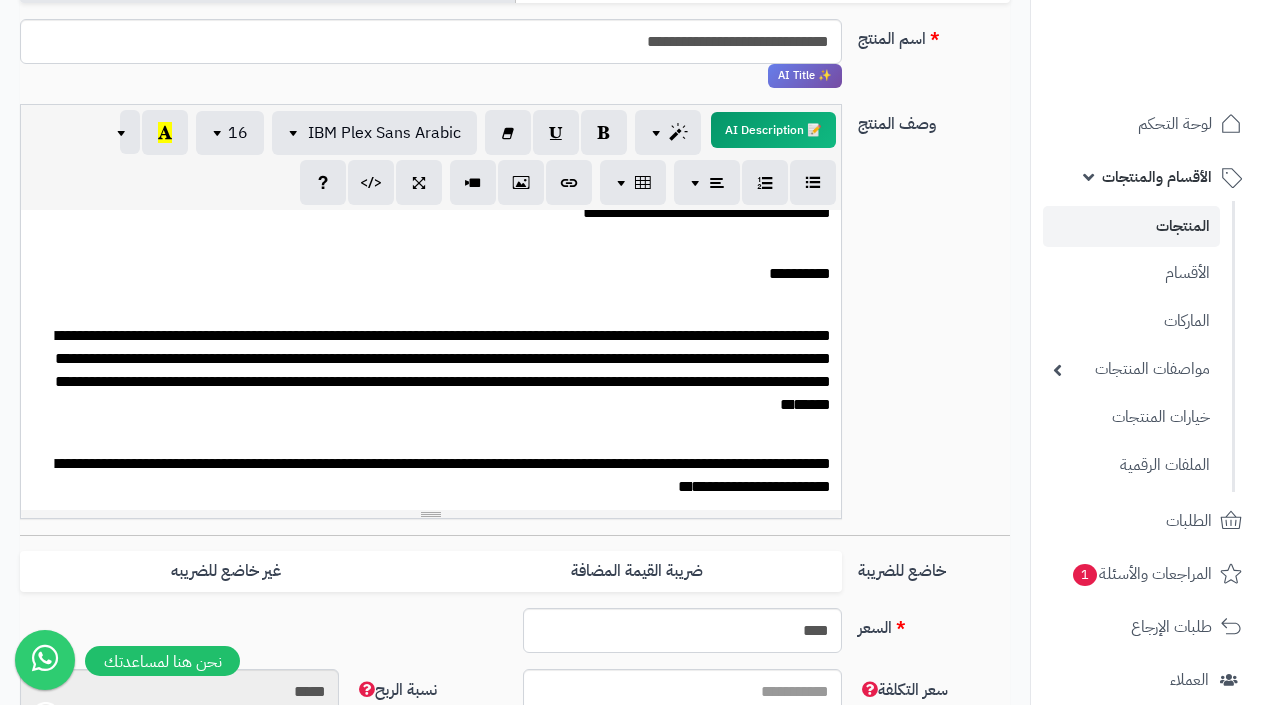 scroll, scrollTop: 54, scrollLeft: 0, axis: vertical 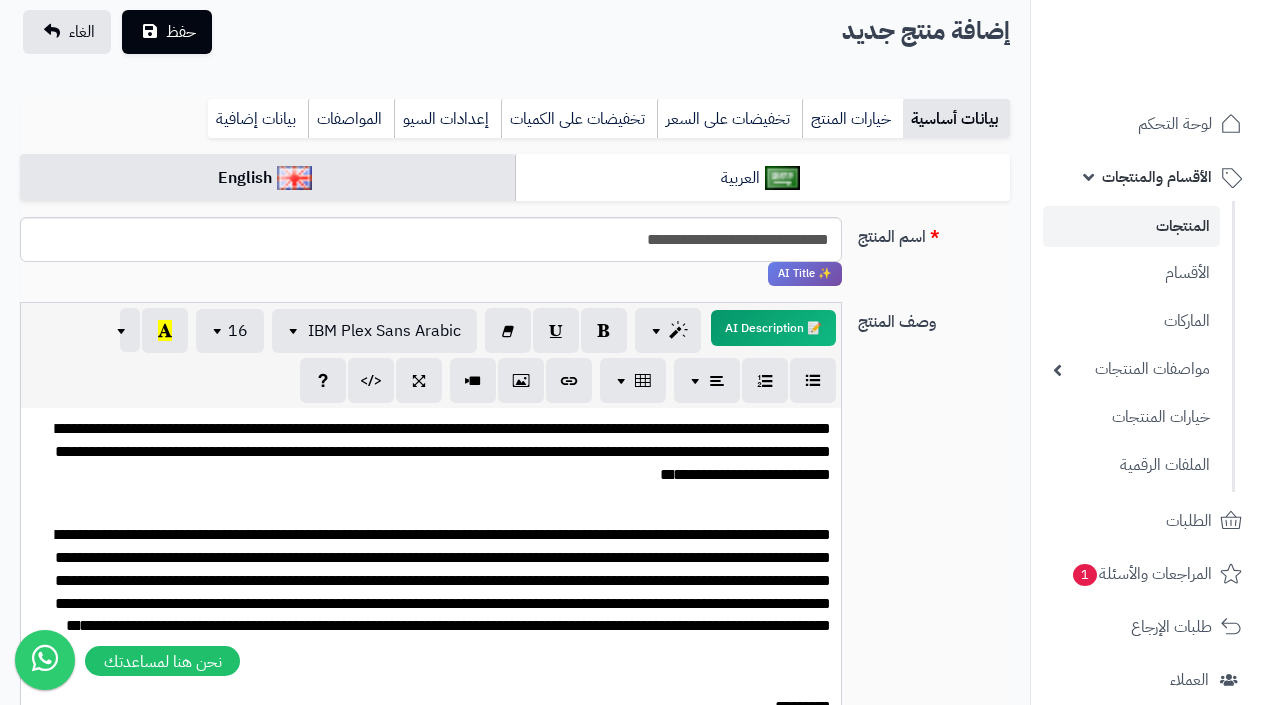 click on "**********" at bounding box center (438, 451) 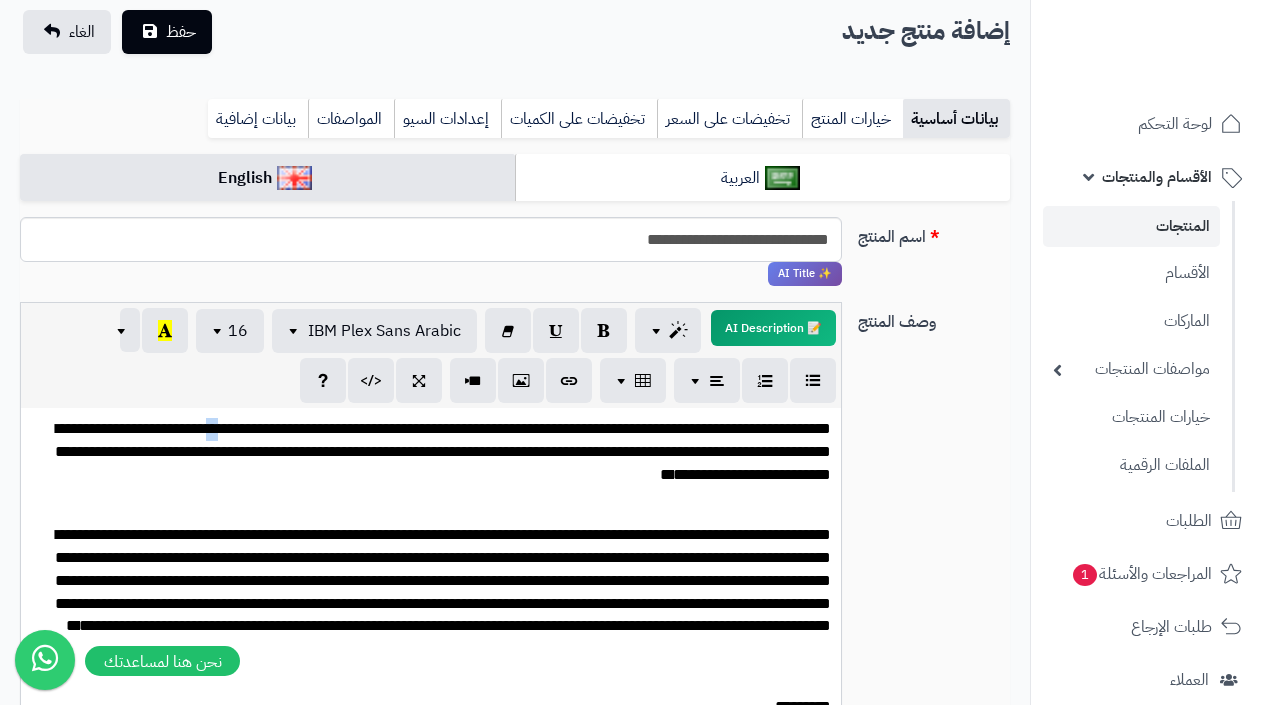 click on "**********" at bounding box center (438, 451) 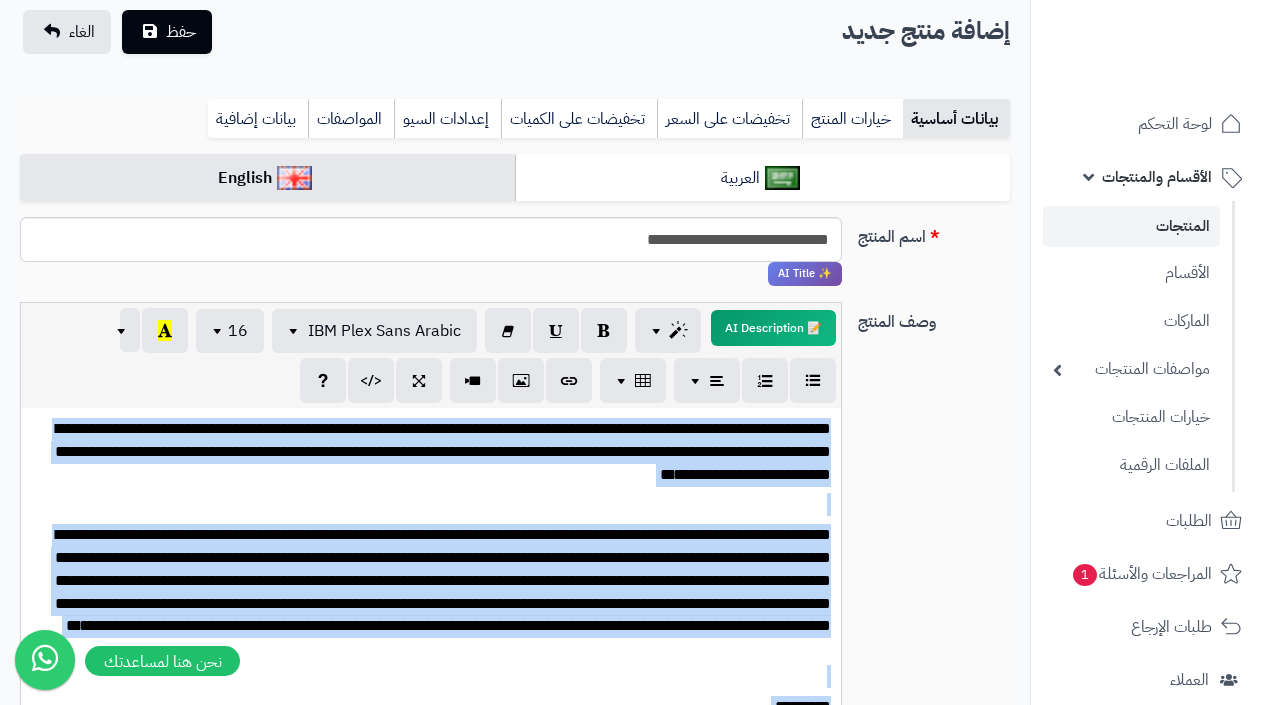 scroll, scrollTop: 47, scrollLeft: 0, axis: vertical 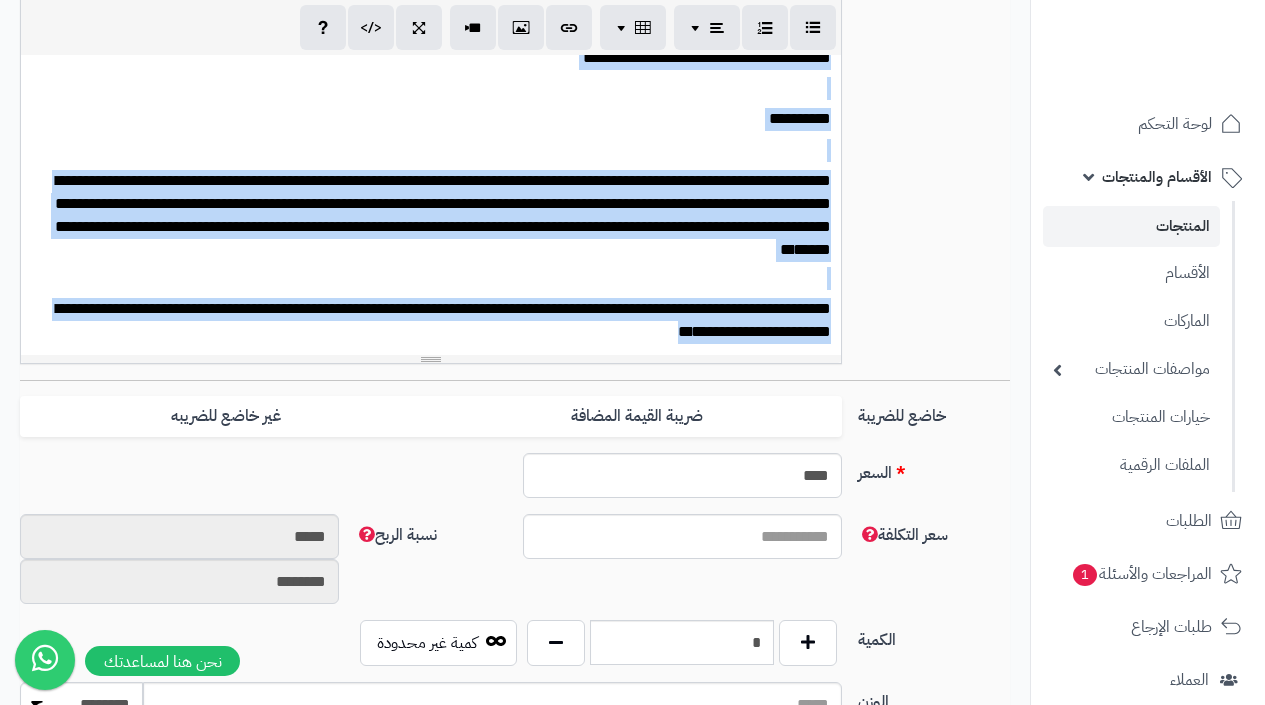 drag, startPoint x: 55, startPoint y: 424, endPoint x: 190, endPoint y: 615, distance: 233.89314 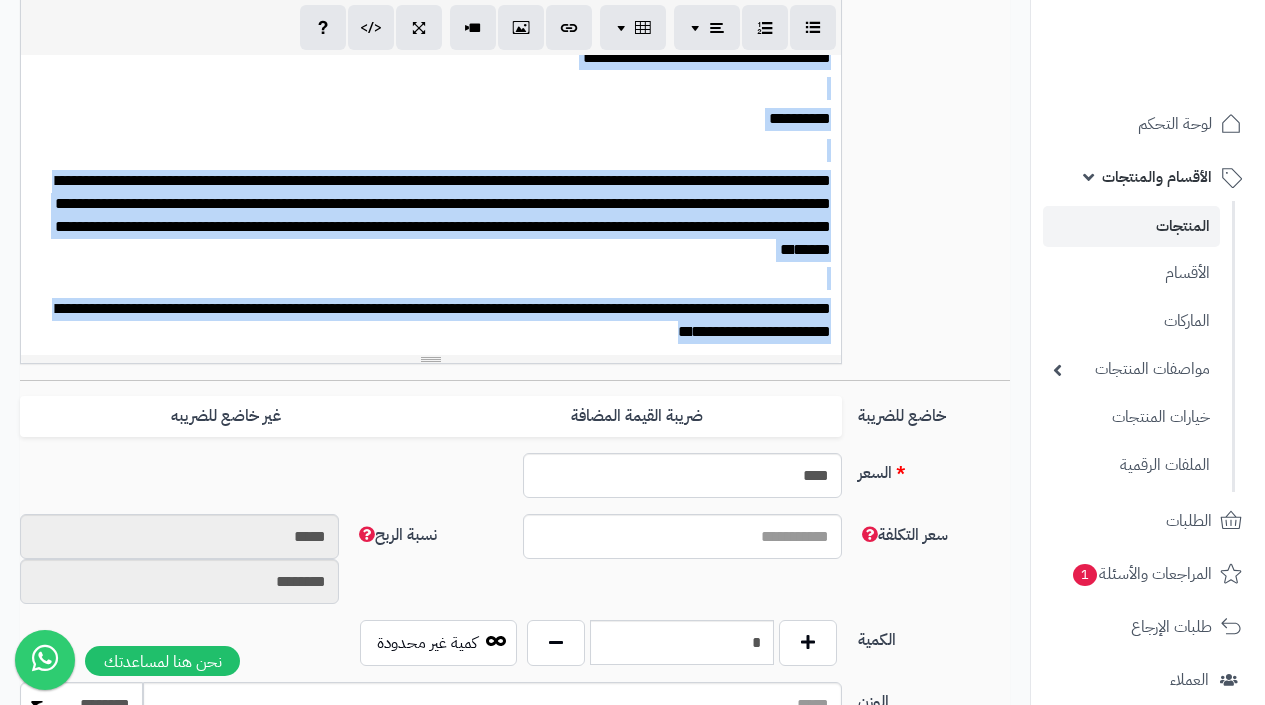 click on "رفيق !
10   الطلبات معالجة مكتمل إرجاع المنتجات العملاء المتواجدون الان 1977 عملاء منتظرين موافقة التسجيل المنتجات غير متوفر
إدارة  المتجر الإدارة برجاء تجديد الاشتراك
الباقة المتقدمة
تسجيل الخروج
ادع صديقك  إلى منصة متجرة
عميل متجرة العزيز
قم بدعوة صديقك للاشتراك في الباقات السنوية لمنصة متجرة
ليحصل  هو على 20% خصم وتحصل انت على 20% من قيمة الباقة كخصم عند تجديد اشتراكك
في حال قمت بدعوة أكثر من صديق يمكنك أن تحصل على خصم كامل رسوم التجديد وتجدد إشتراك القادم مجاناً
نسخ الرابط" at bounding box center (632, -138) 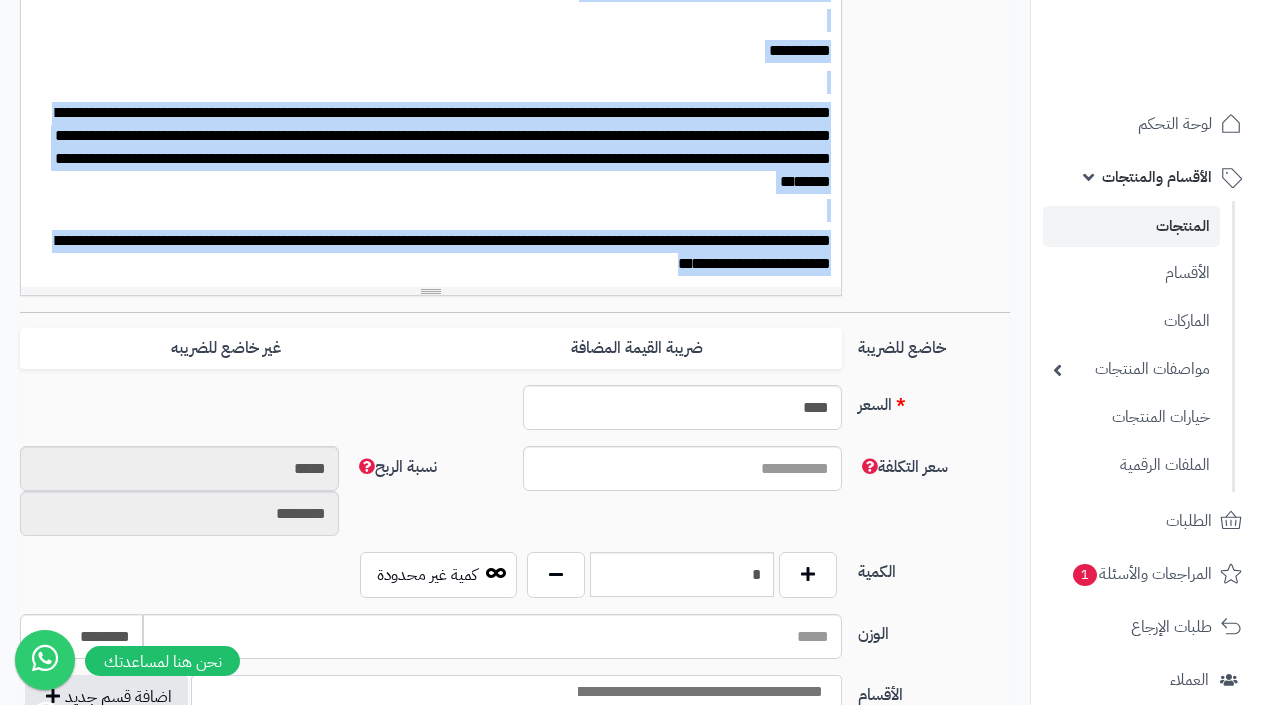 scroll, scrollTop: 351, scrollLeft: 0, axis: vertical 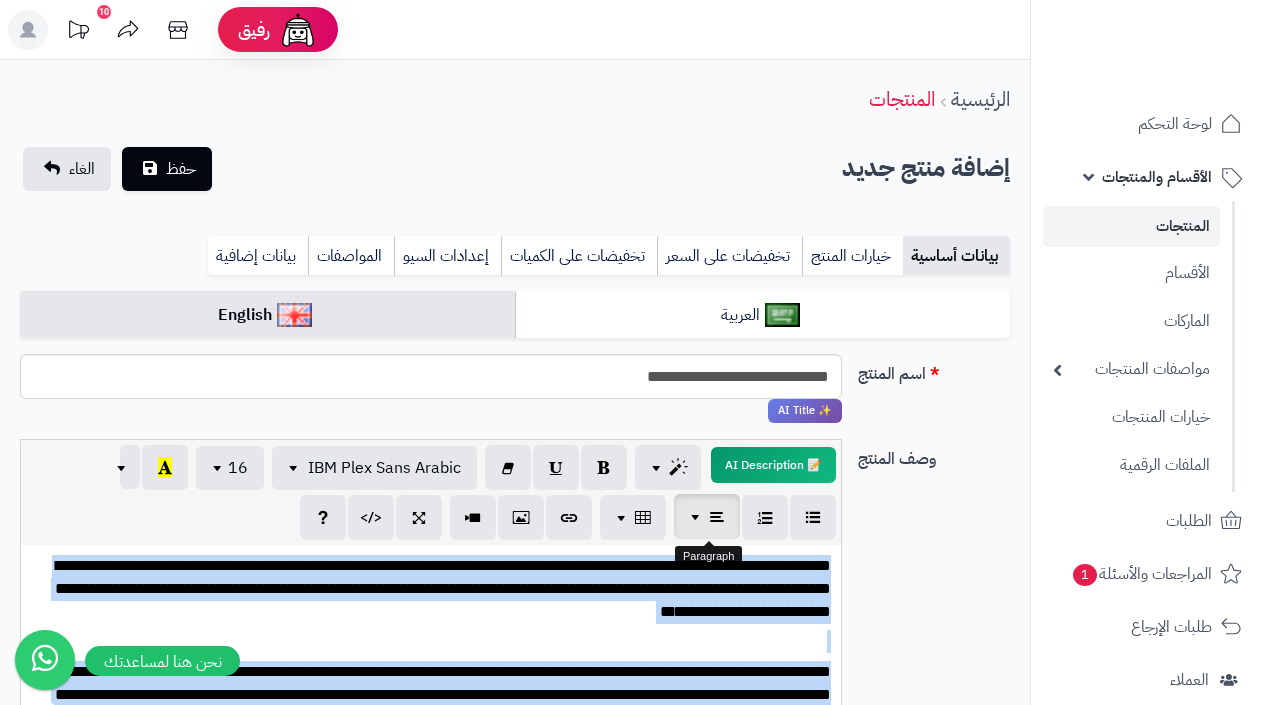 click at bounding box center [717, 516] 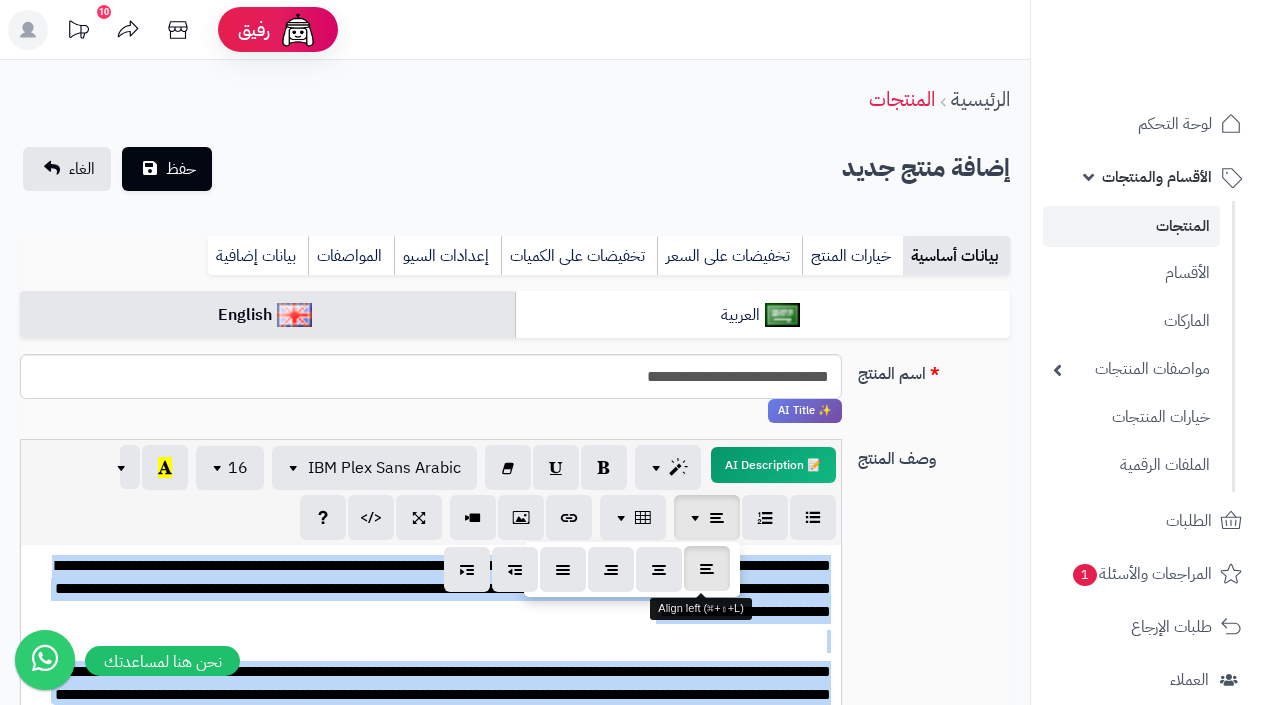 click at bounding box center (707, 568) 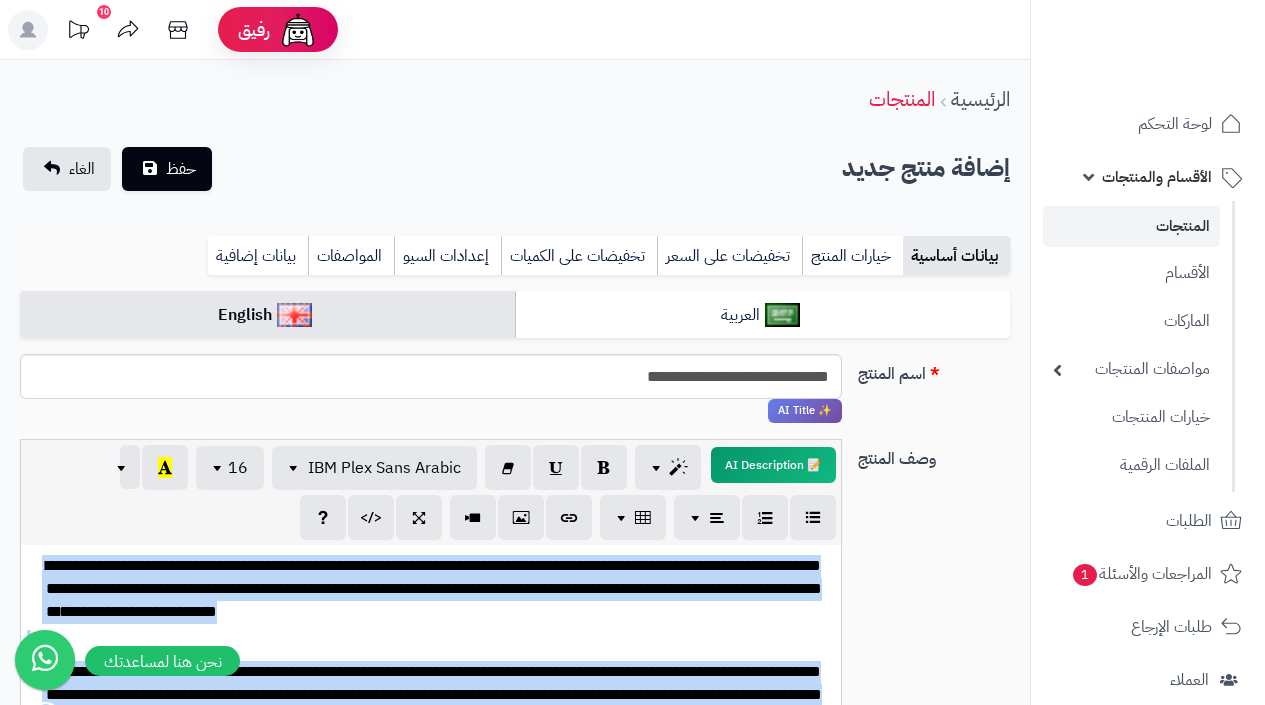 click on "**********" at bounding box center [438, 588] 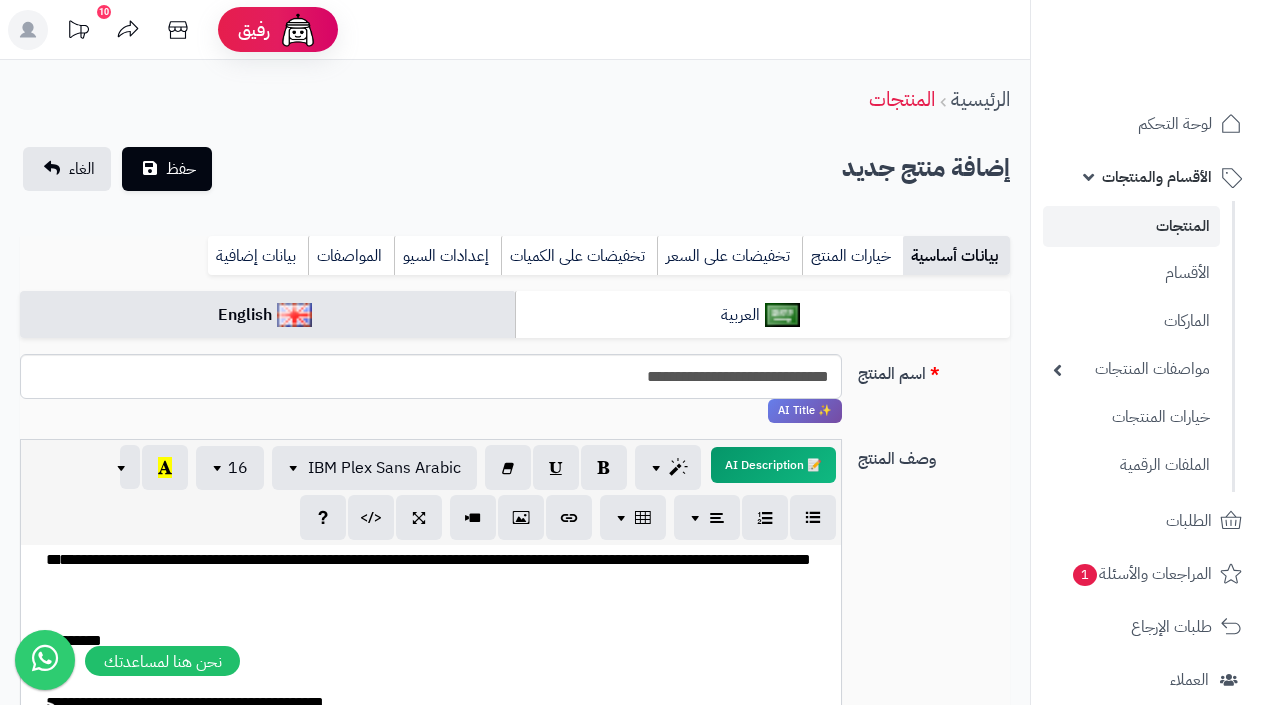 scroll, scrollTop: 233, scrollLeft: 0, axis: vertical 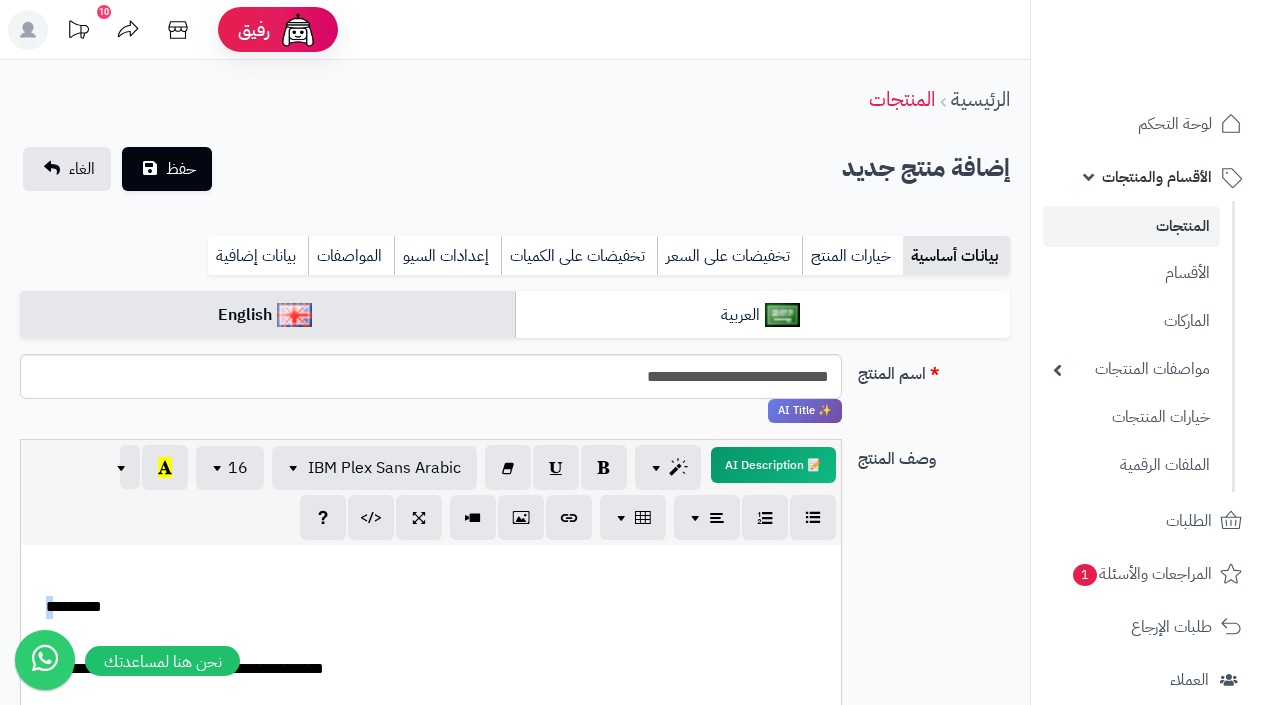 click on "**********" at bounding box center (431, 695) 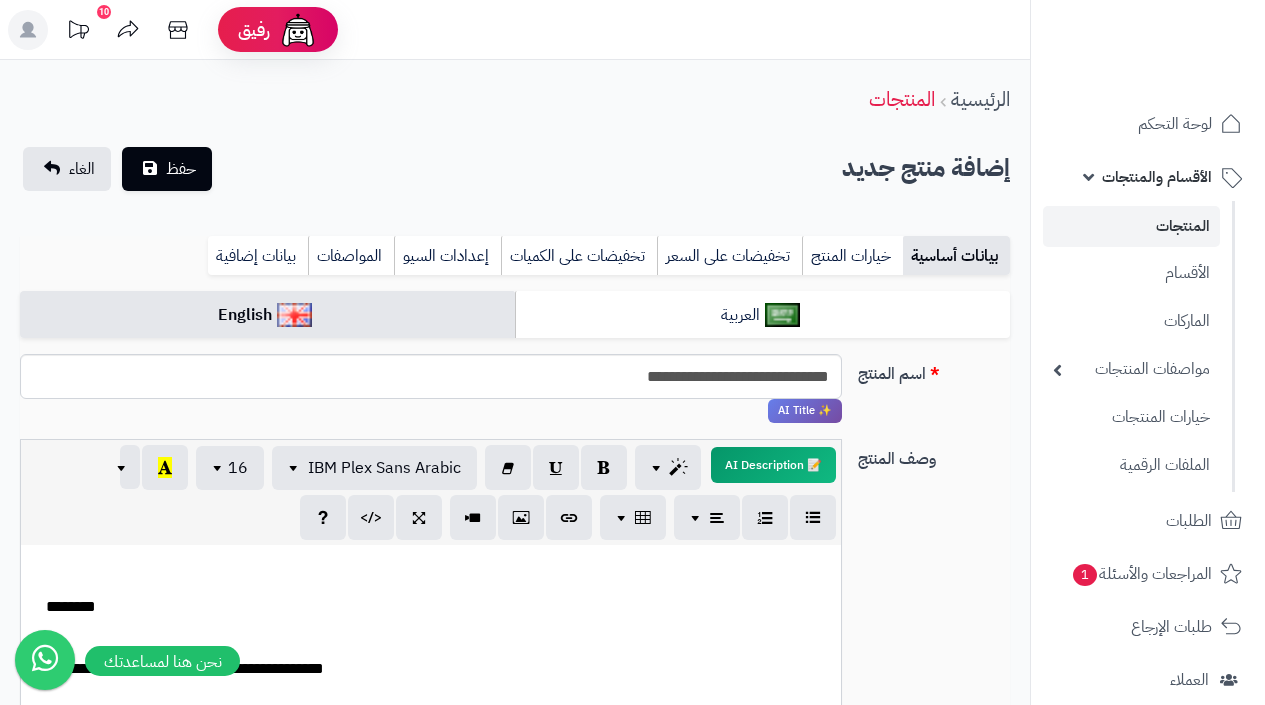 click on "********" at bounding box center (438, 607) 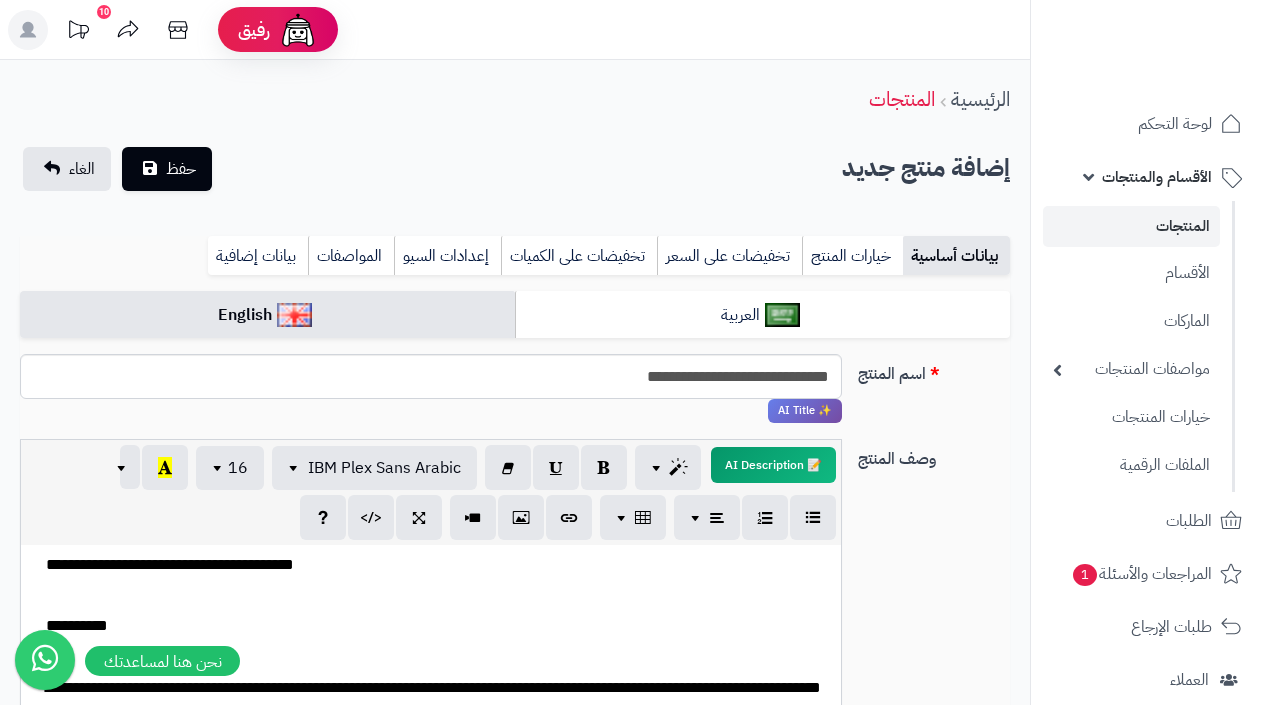 scroll, scrollTop: 420, scrollLeft: 0, axis: vertical 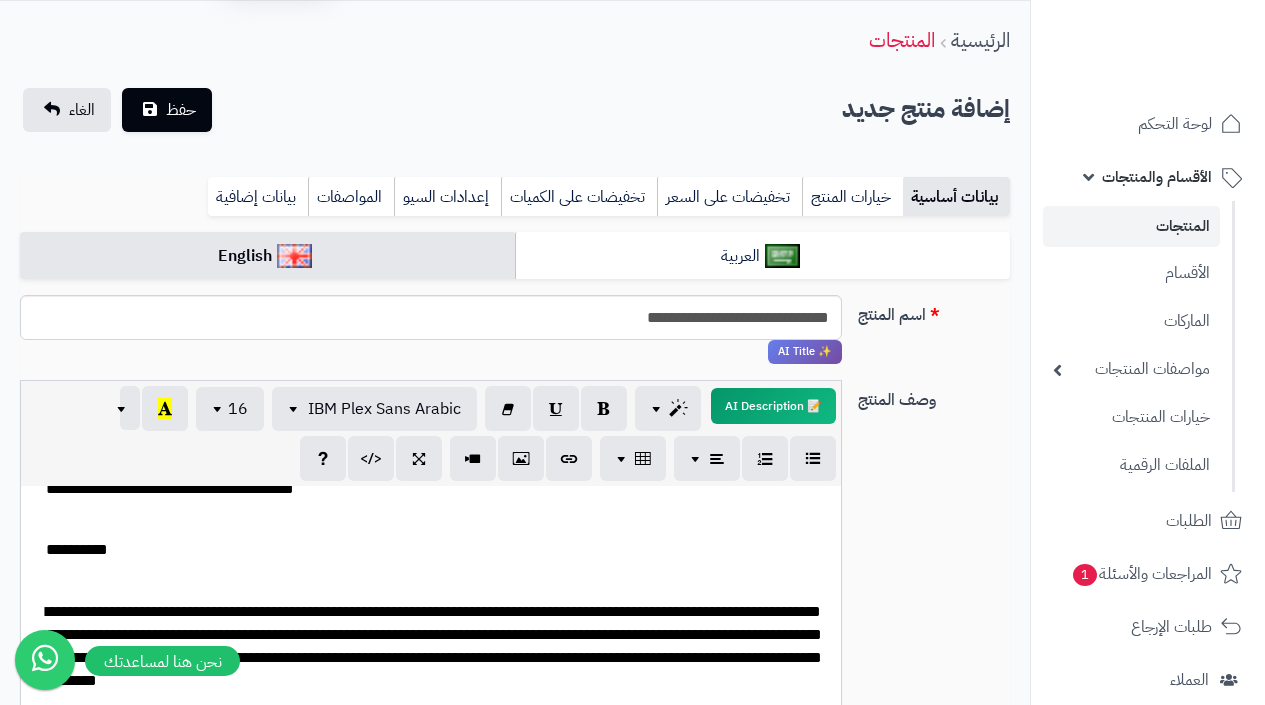 click on "**********" at bounding box center [438, 550] 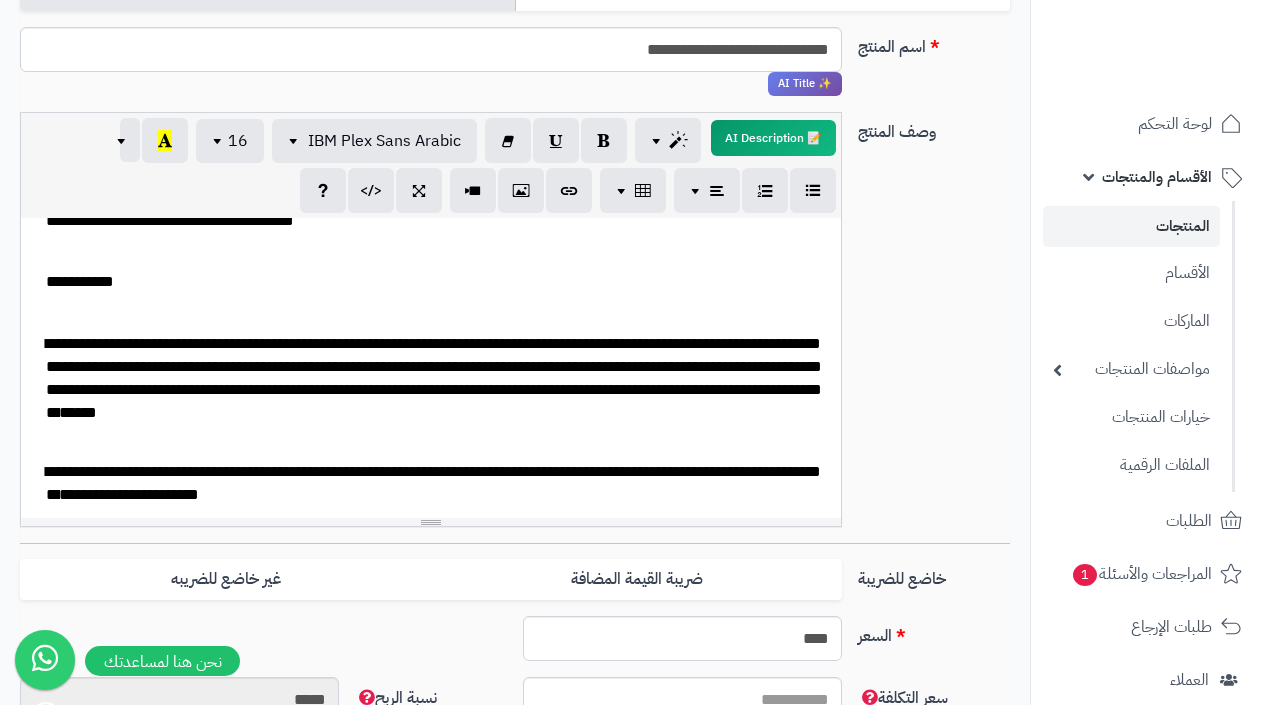 scroll, scrollTop: 331, scrollLeft: 0, axis: vertical 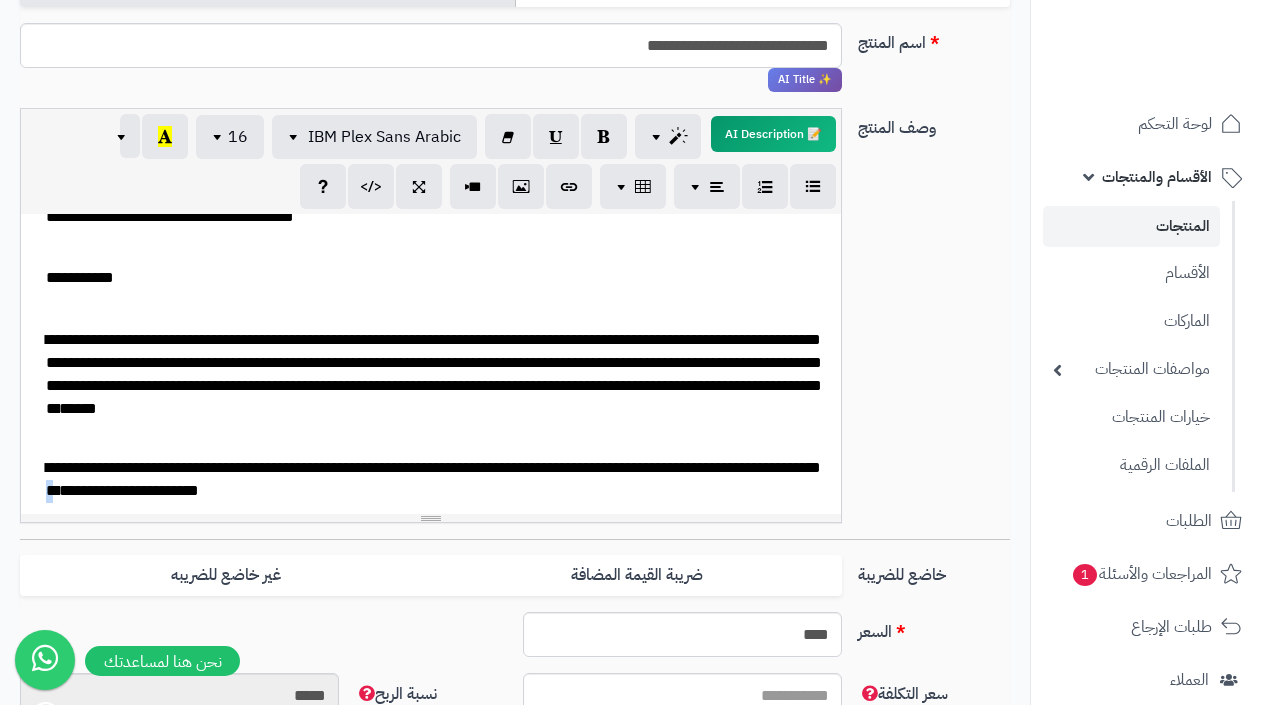 click on "**********" at bounding box center [431, 364] 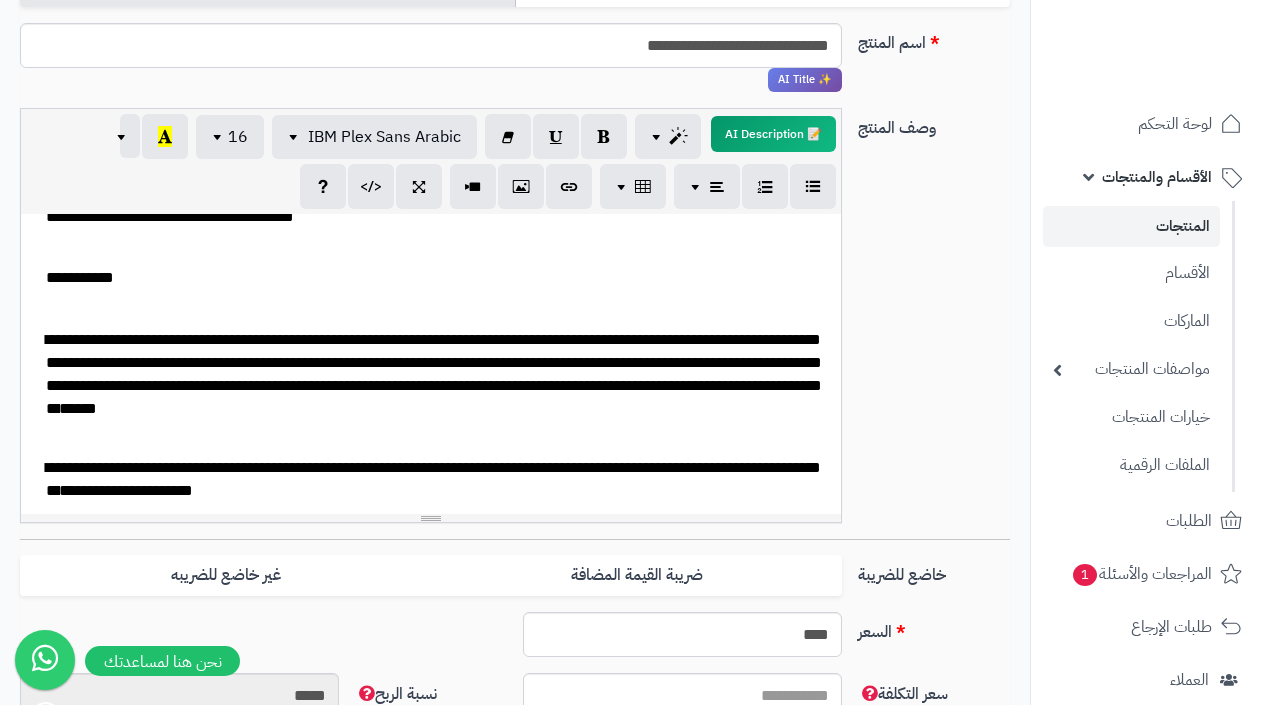 click on "**********" at bounding box center (438, 479) 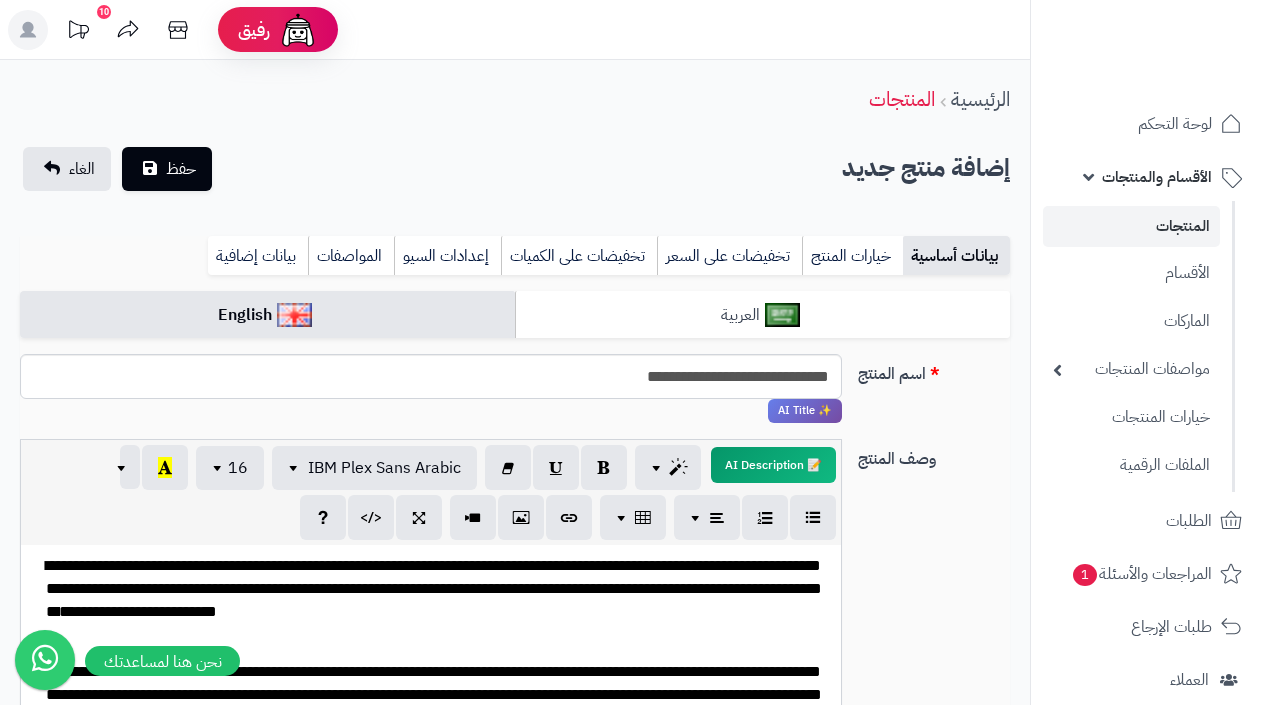 click on "العربية" at bounding box center (762, 315) 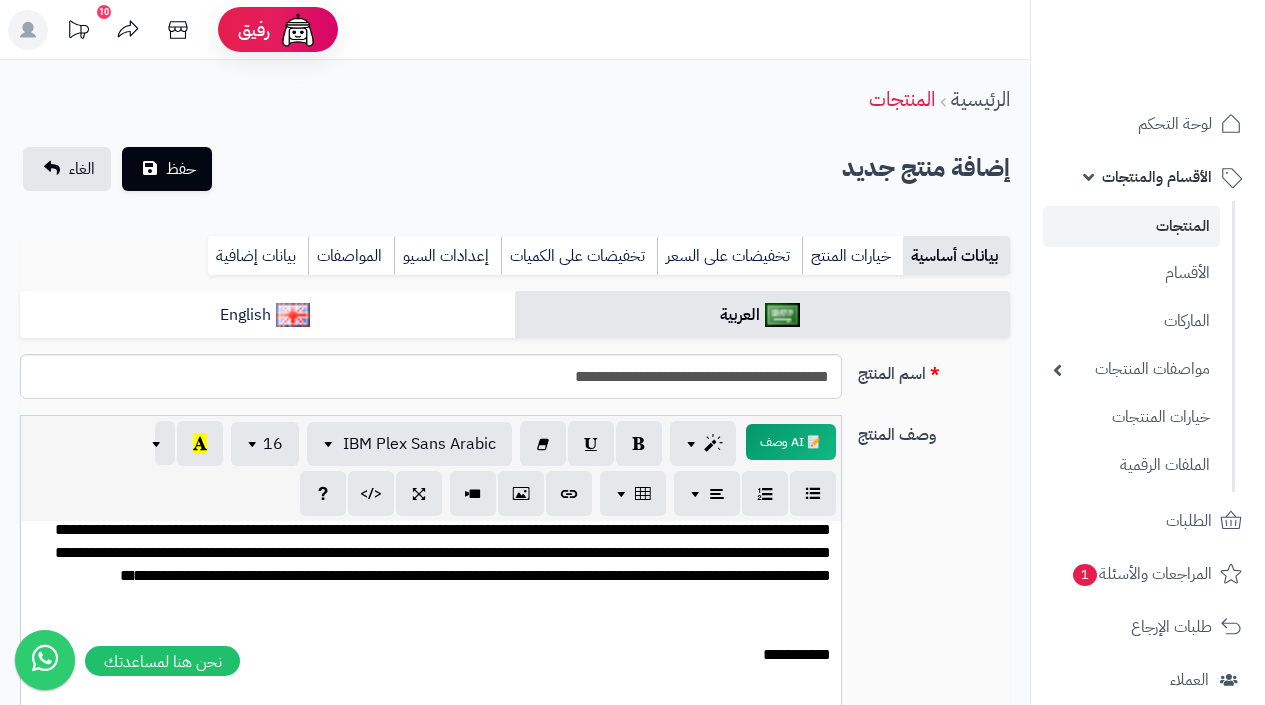 scroll, scrollTop: 315, scrollLeft: 0, axis: vertical 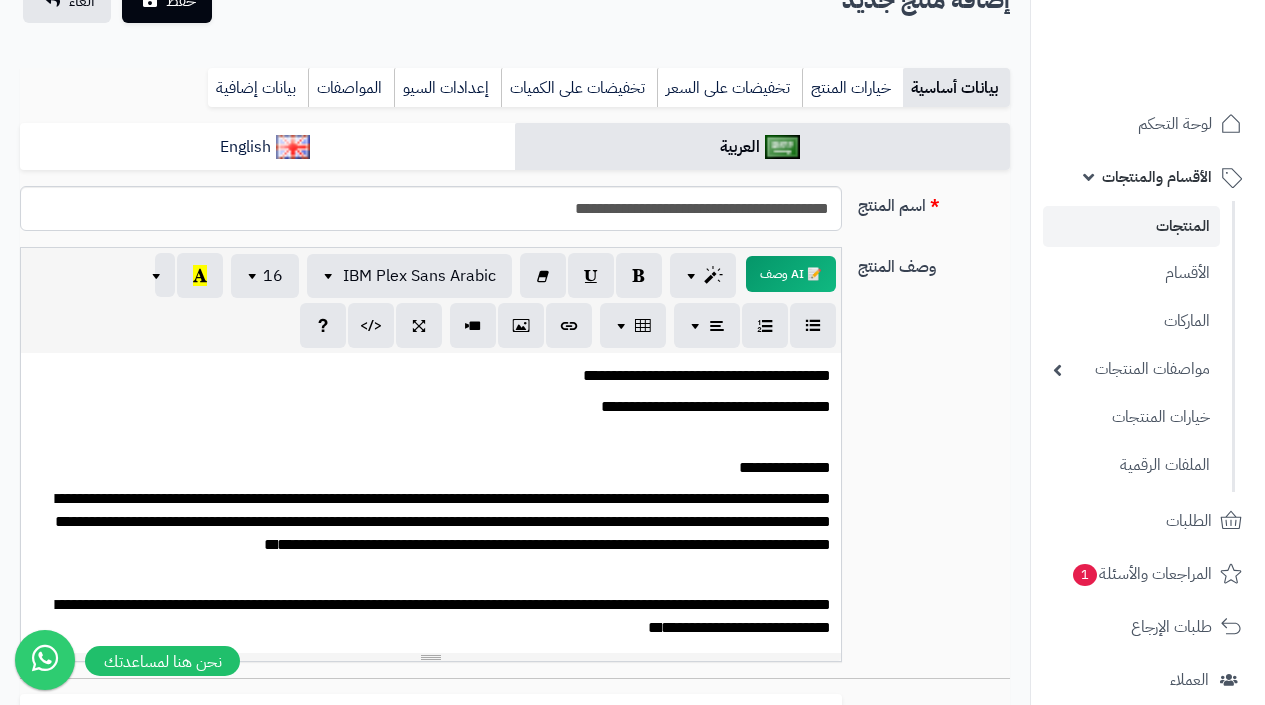 click on "**********" at bounding box center (438, 468) 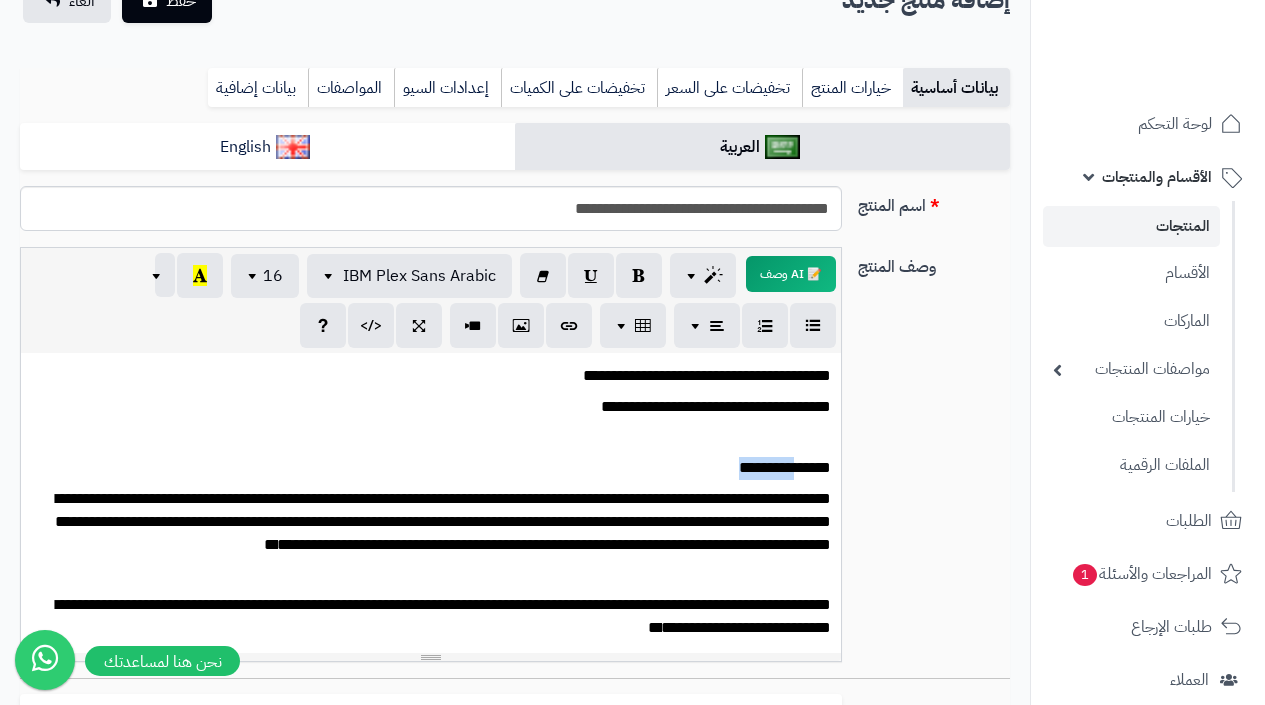 click on "**********" at bounding box center (438, 468) 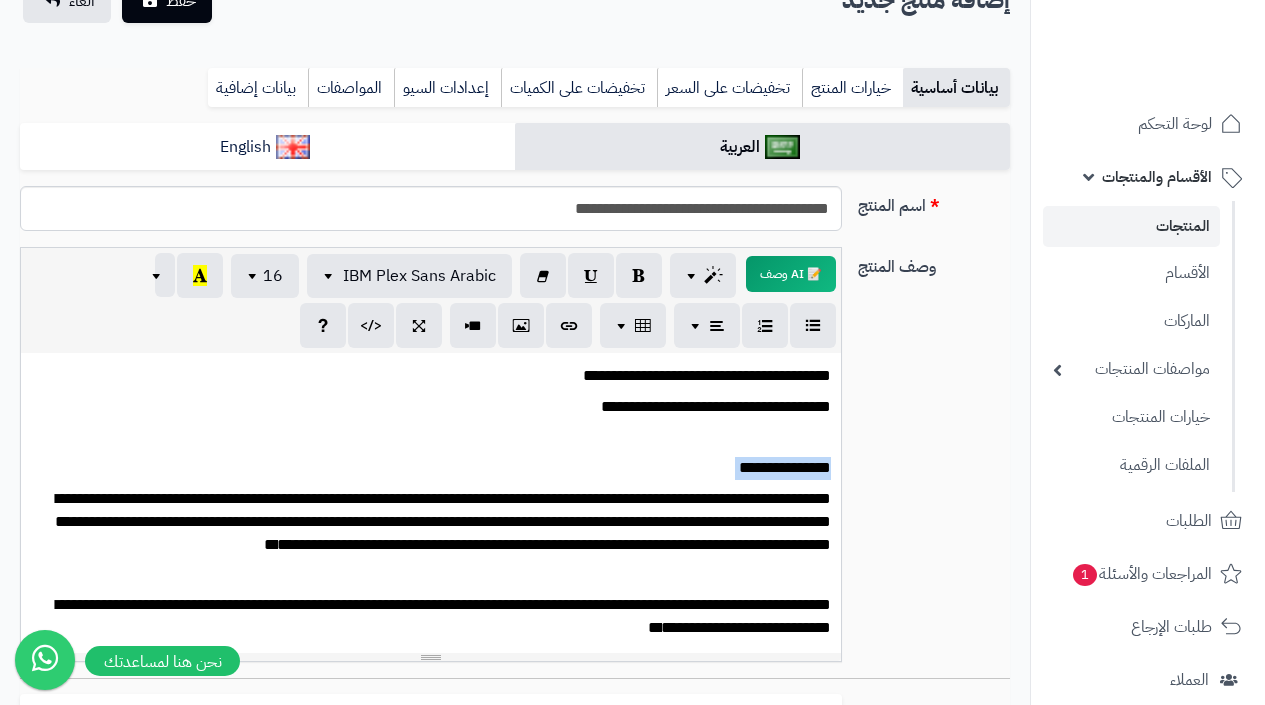 click on "**********" at bounding box center (438, 468) 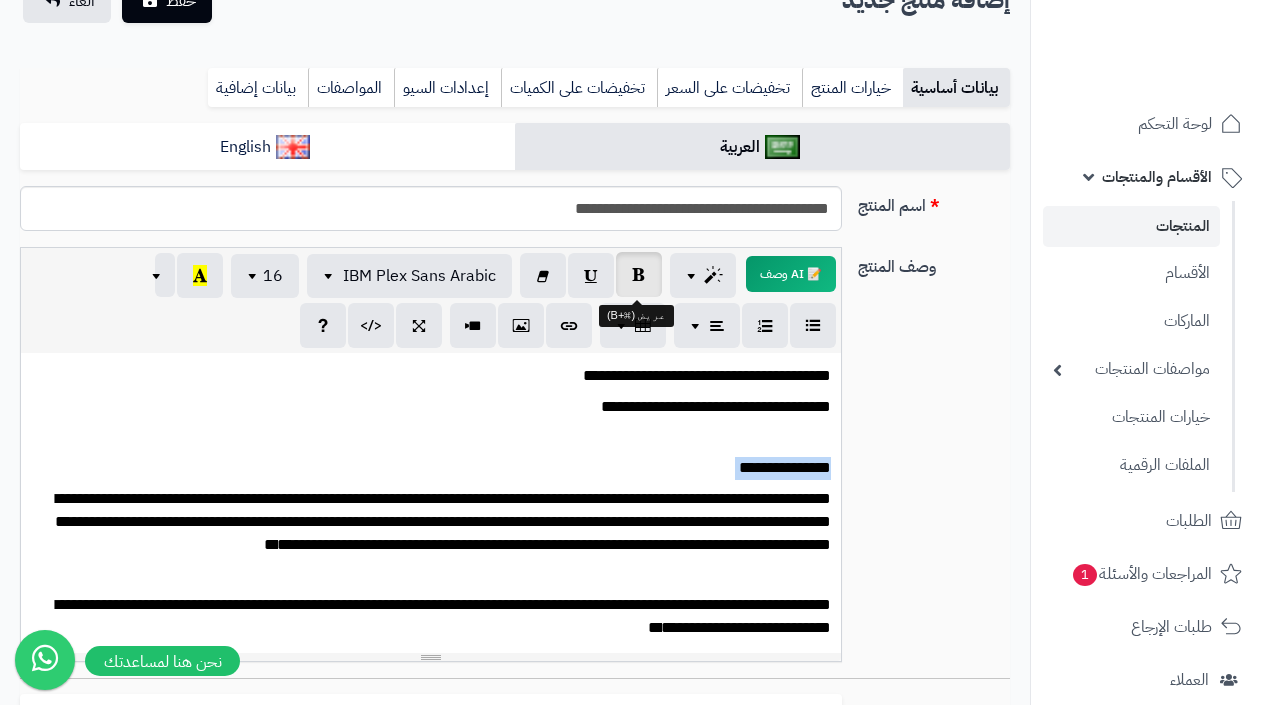 click at bounding box center [639, 274] 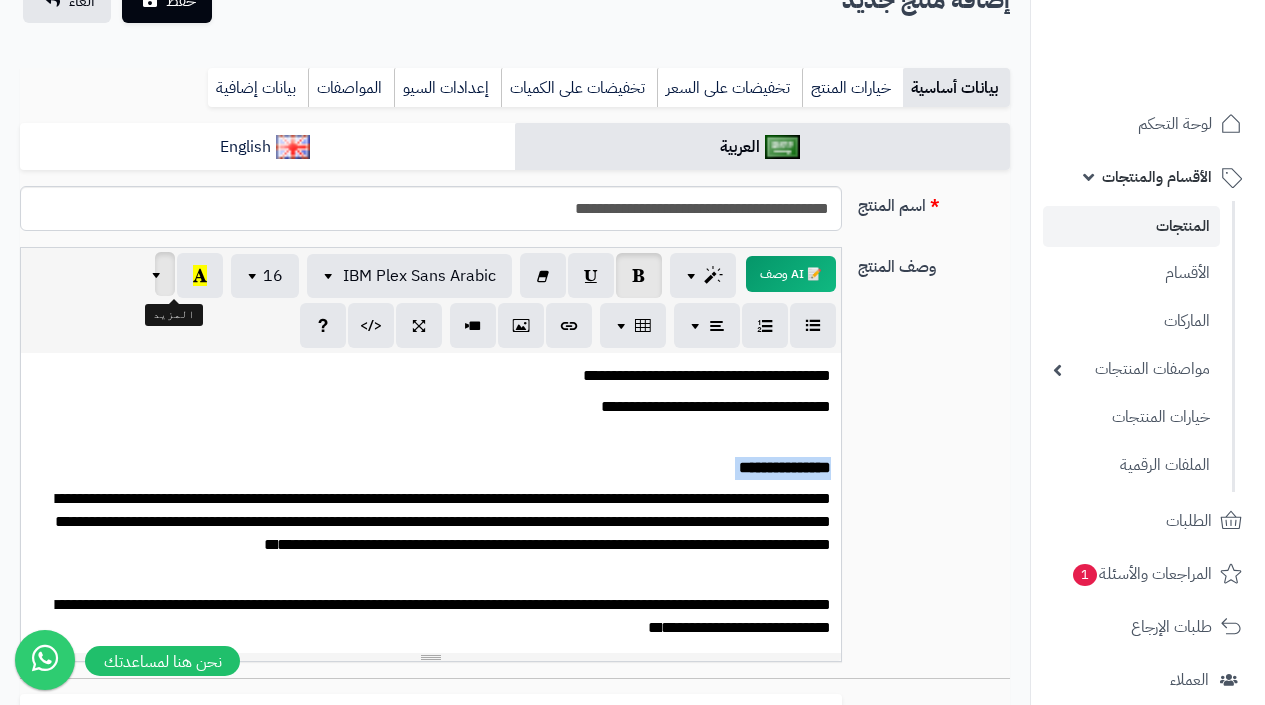 click at bounding box center [165, 274] 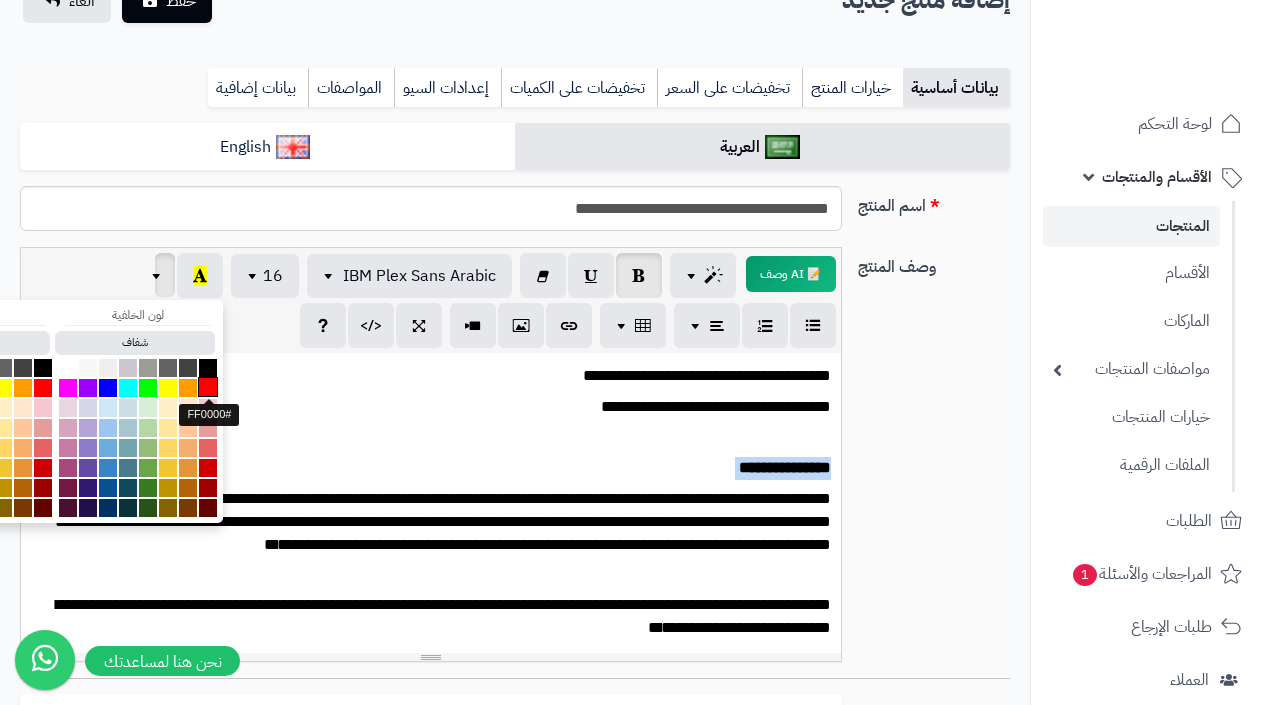 click at bounding box center (208, 387) 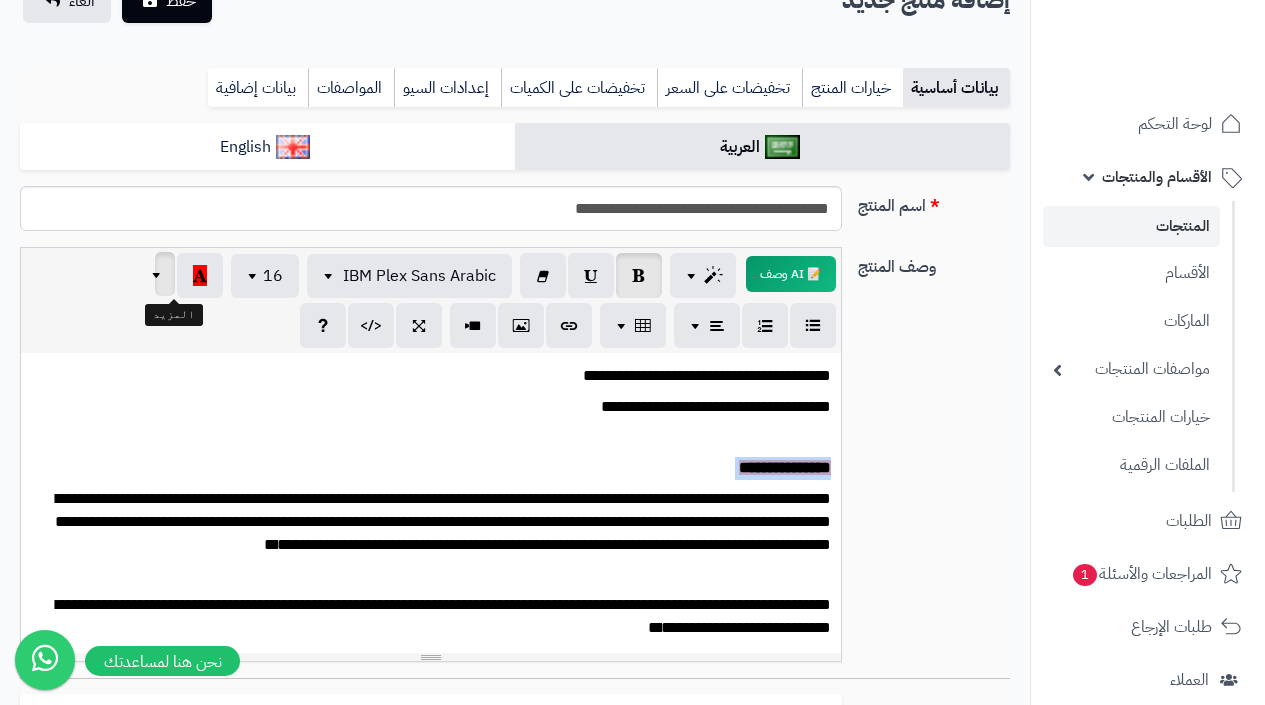 click at bounding box center [165, 274] 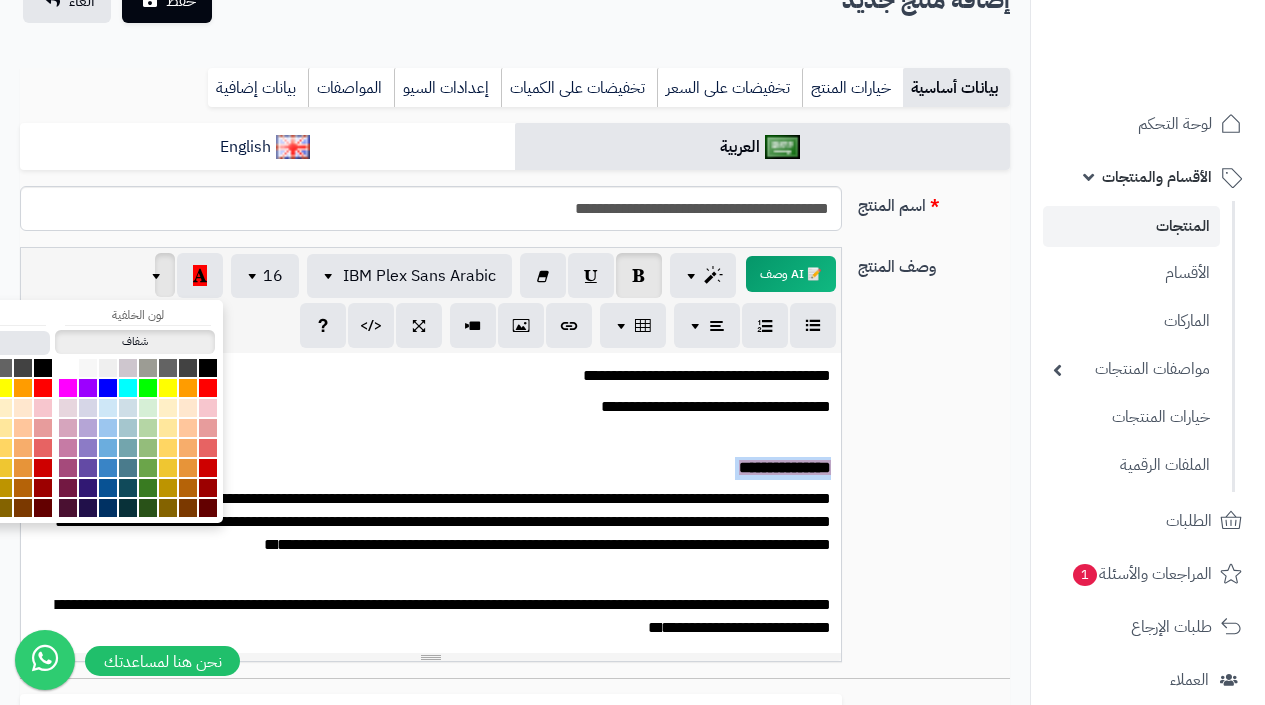 click on "شفاف" at bounding box center [135, 342] 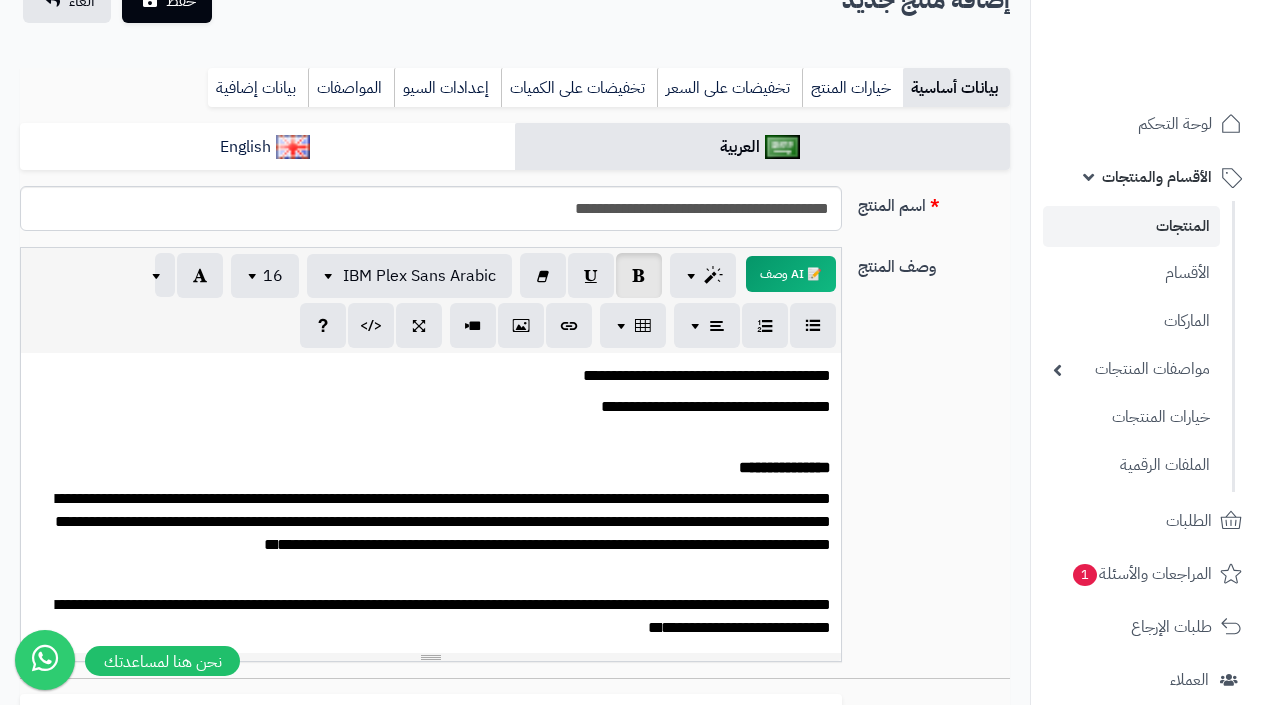 click on "**********" at bounding box center (431, 503) 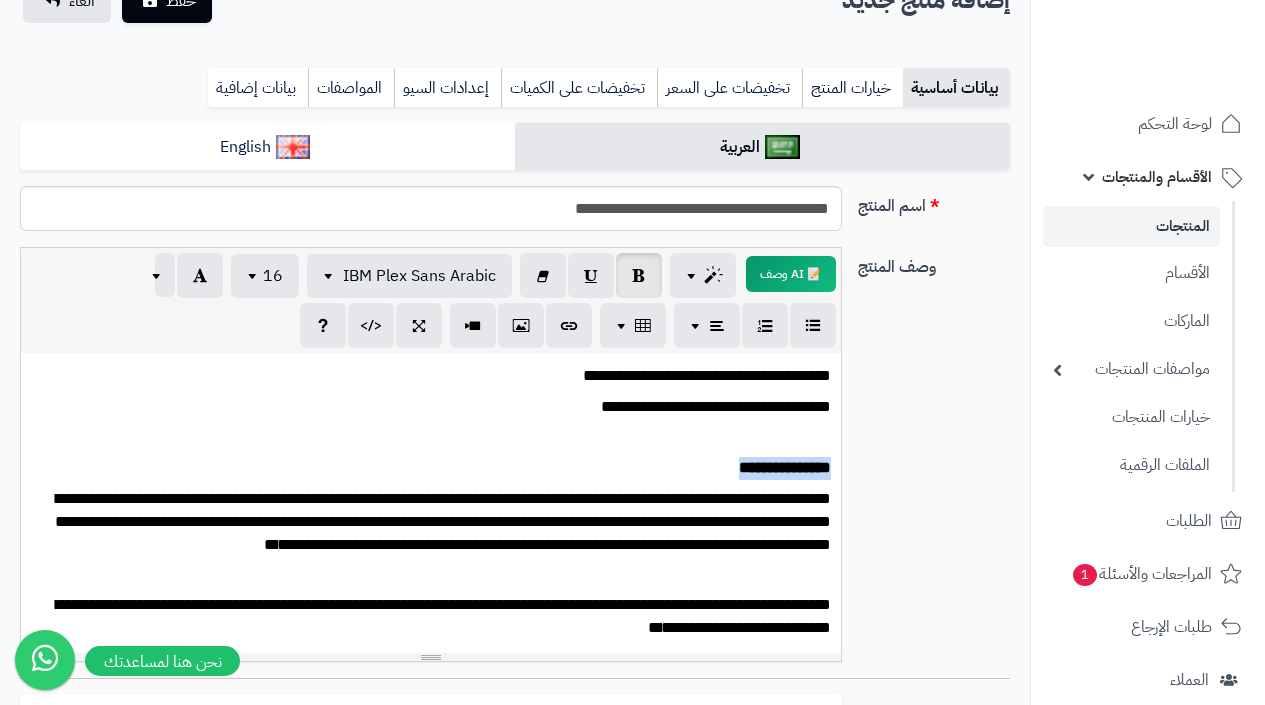 drag, startPoint x: 707, startPoint y: 464, endPoint x: 851, endPoint y: 471, distance: 144.17004 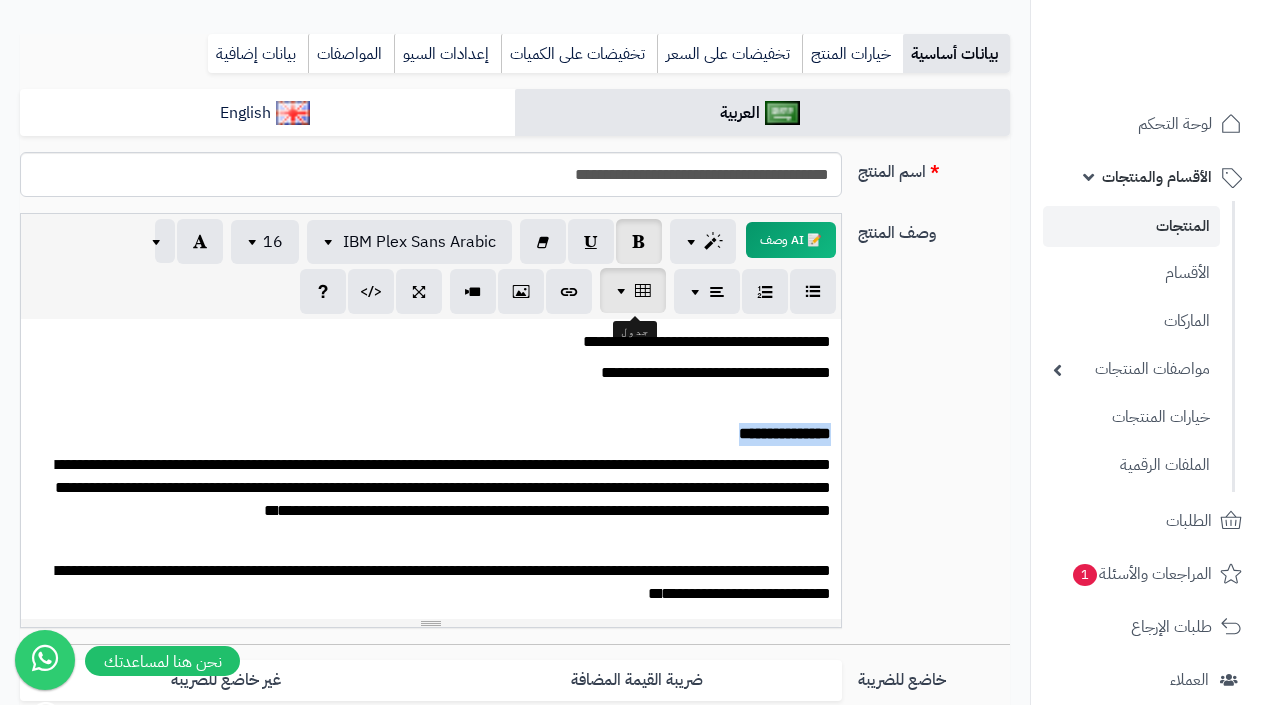 scroll, scrollTop: 210, scrollLeft: 0, axis: vertical 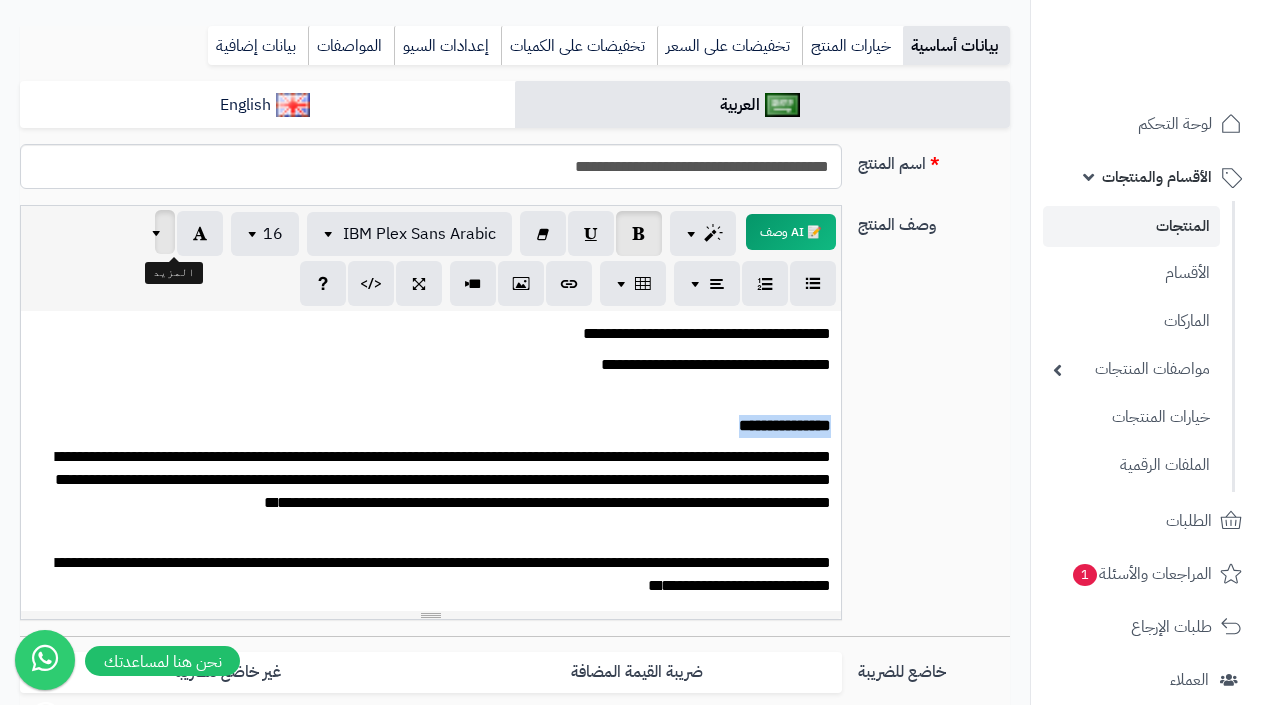 click at bounding box center [159, 232] 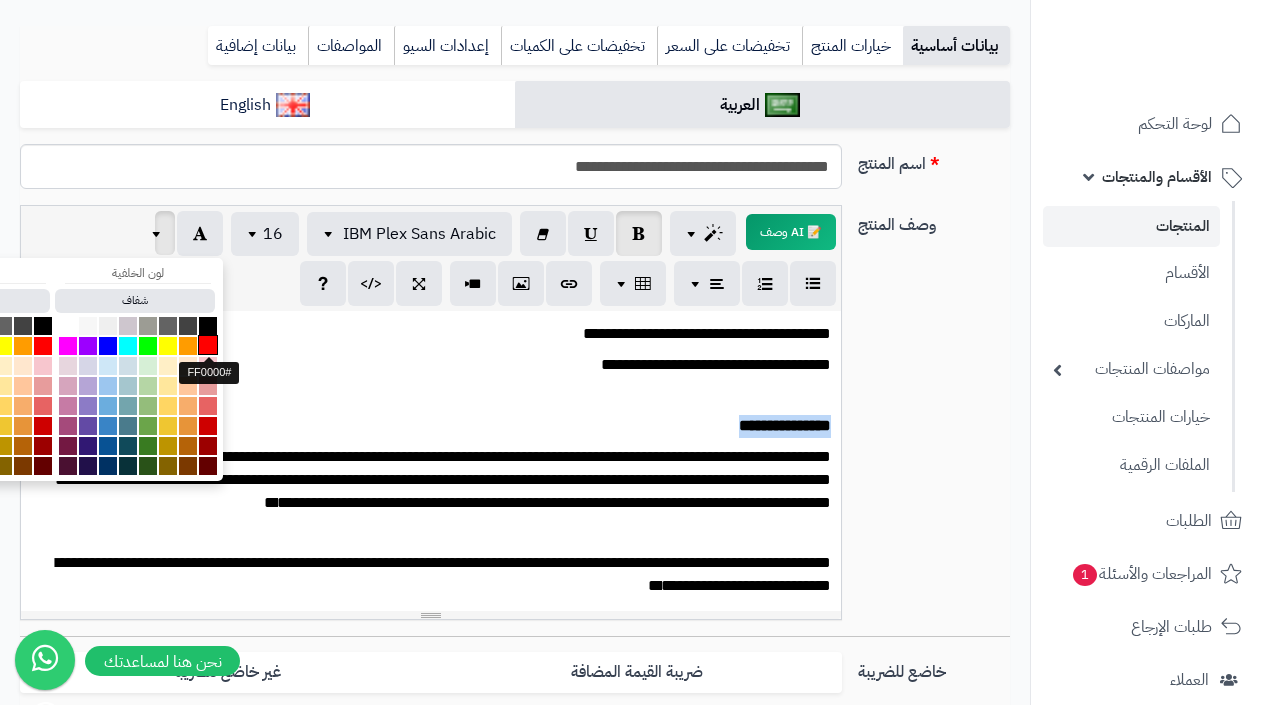 click at bounding box center [208, 345] 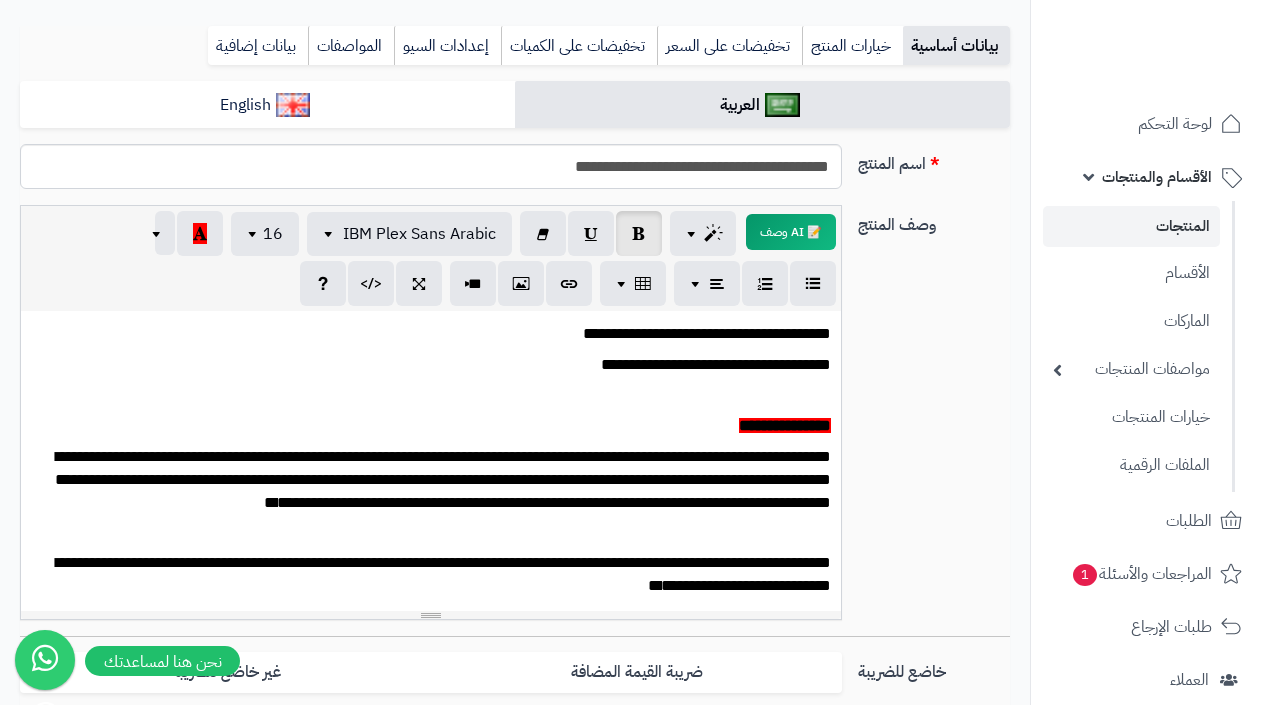 click on "**********" at bounding box center (438, 334) 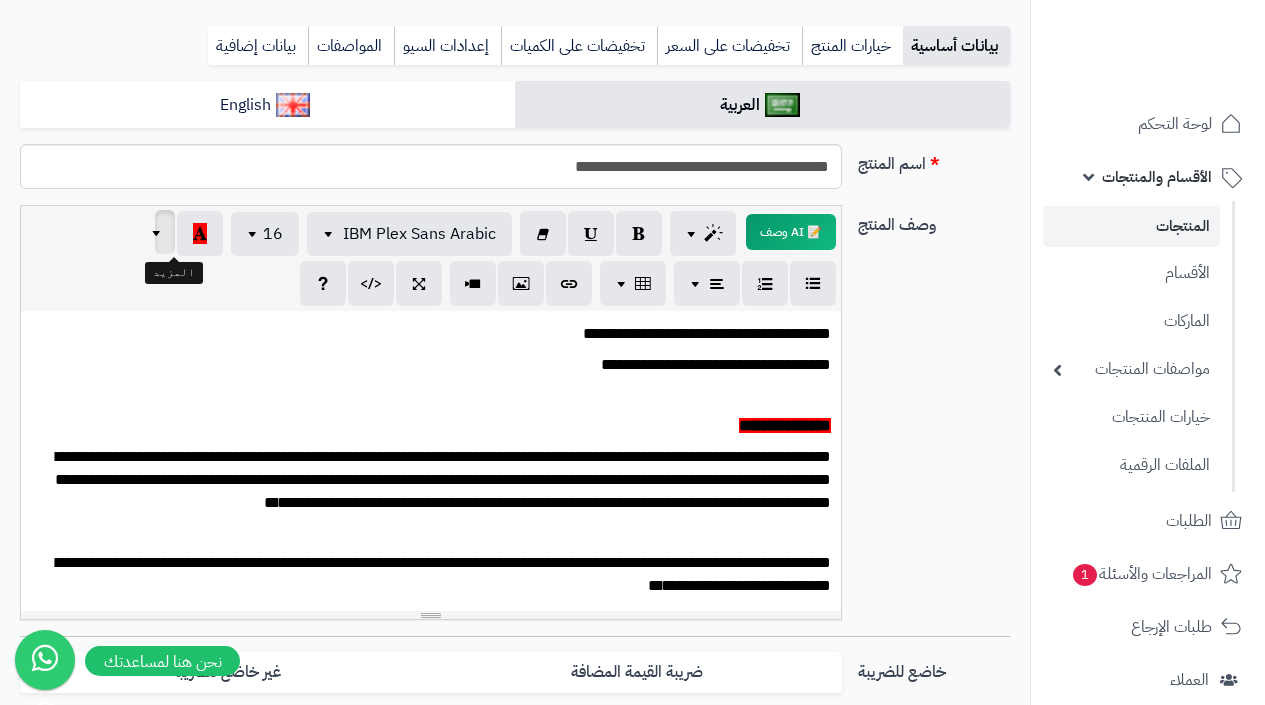 click at bounding box center [159, 232] 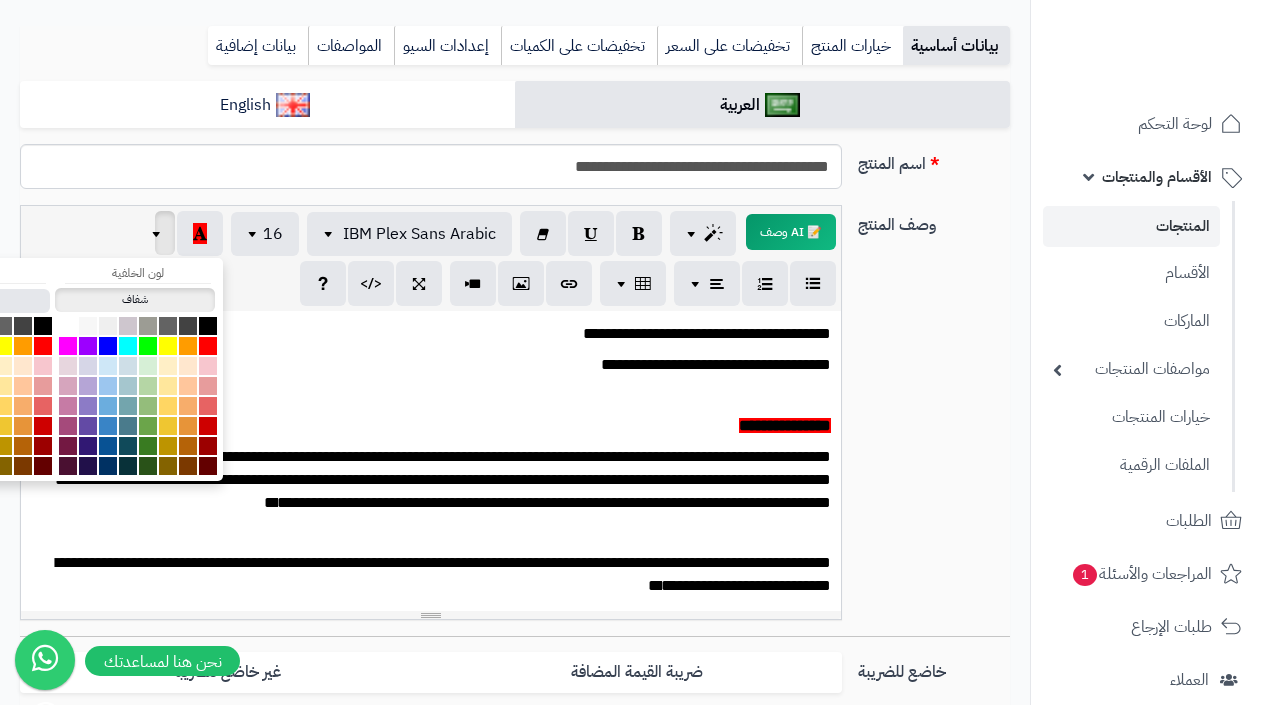 click on "شفاف" at bounding box center [135, 300] 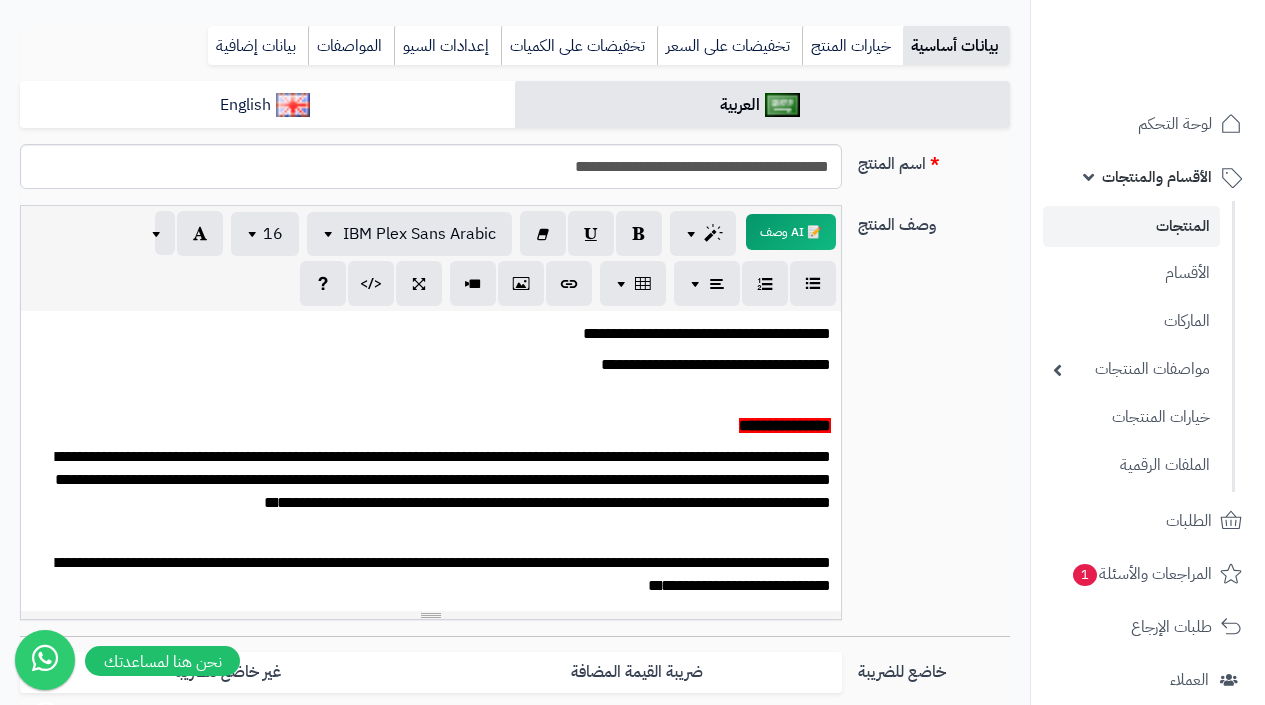 scroll, scrollTop: 210, scrollLeft: -109, axis: both 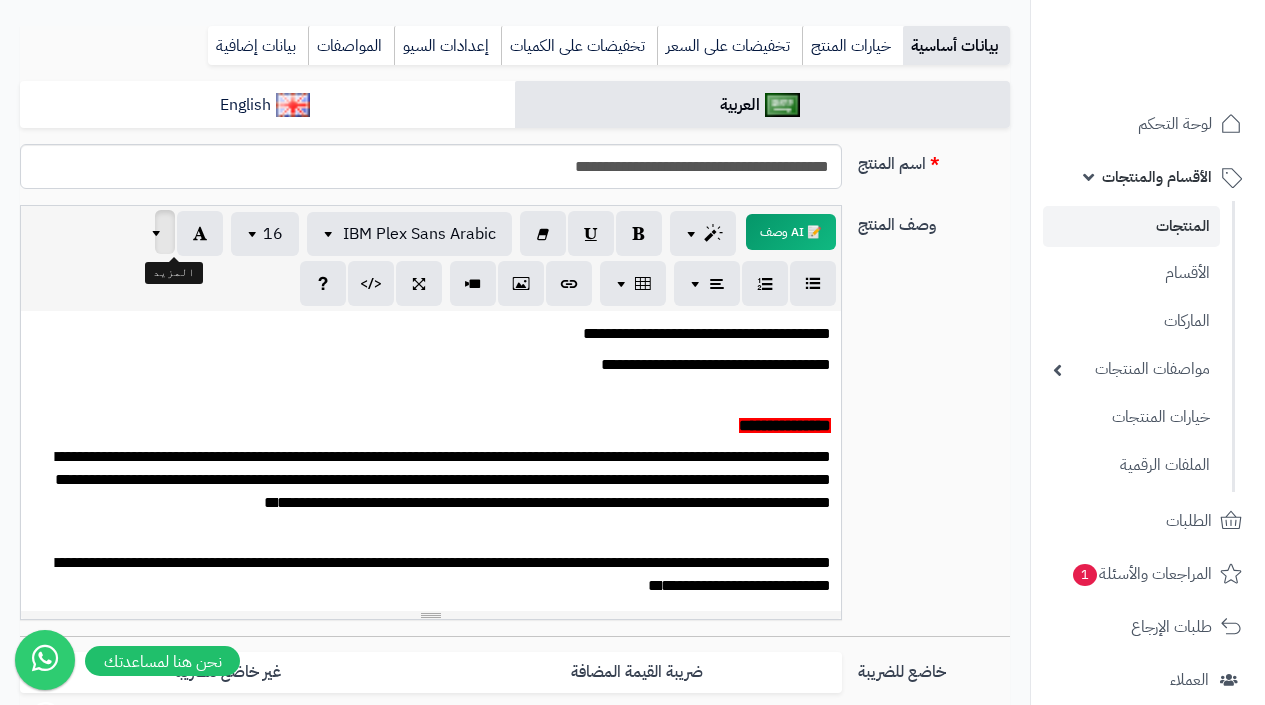 click at bounding box center [165, 232] 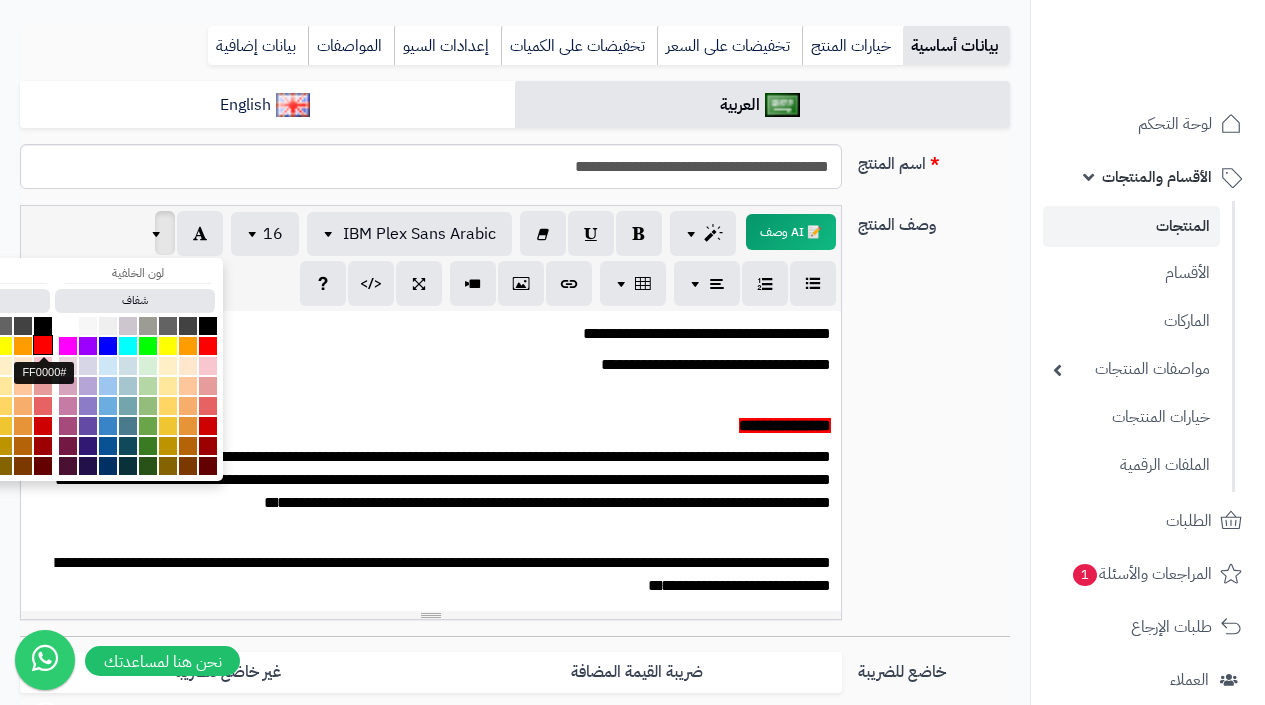 click at bounding box center [43, 345] 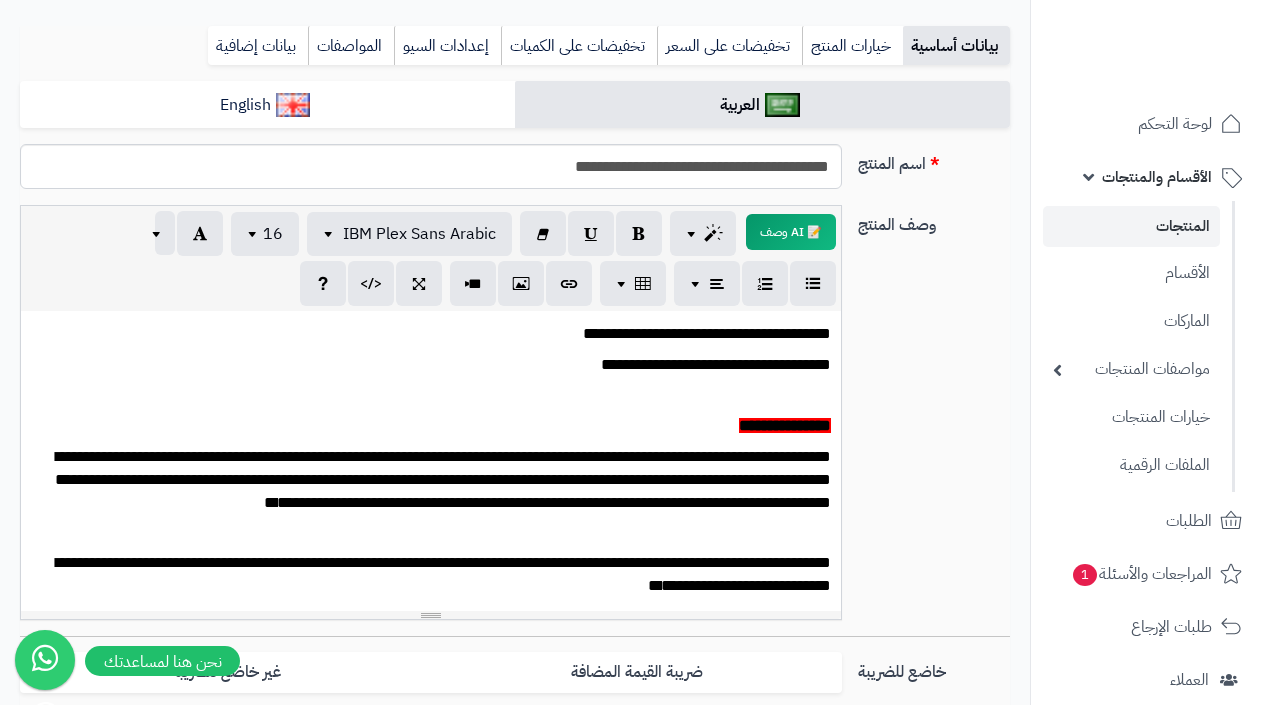 click on "**********" at bounding box center [438, 334] 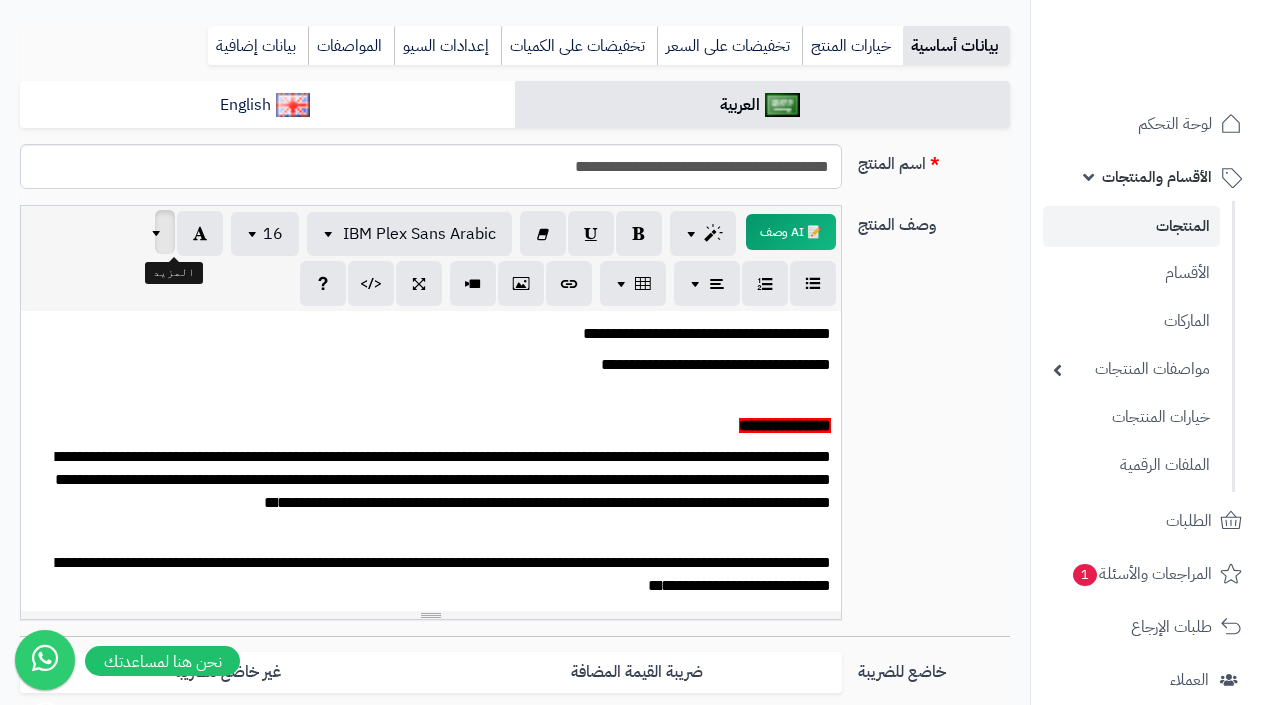 click at bounding box center (159, 232) 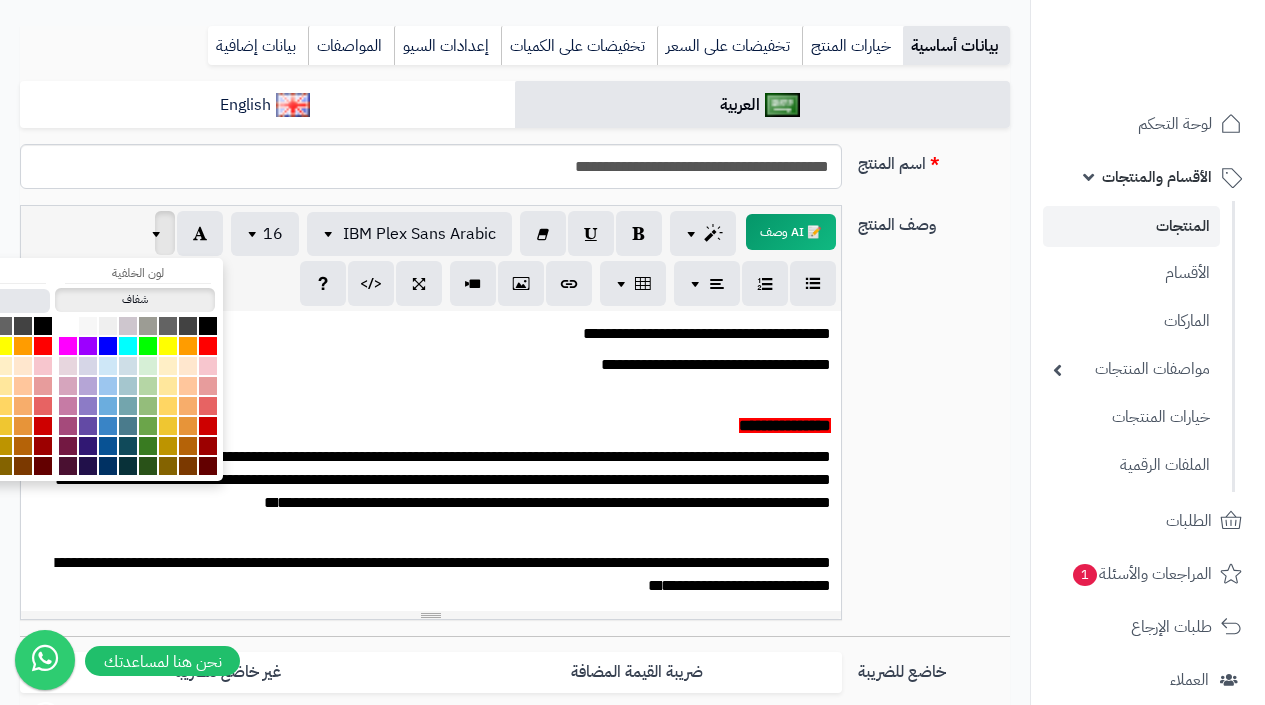 click on "شفاف" at bounding box center (135, 300) 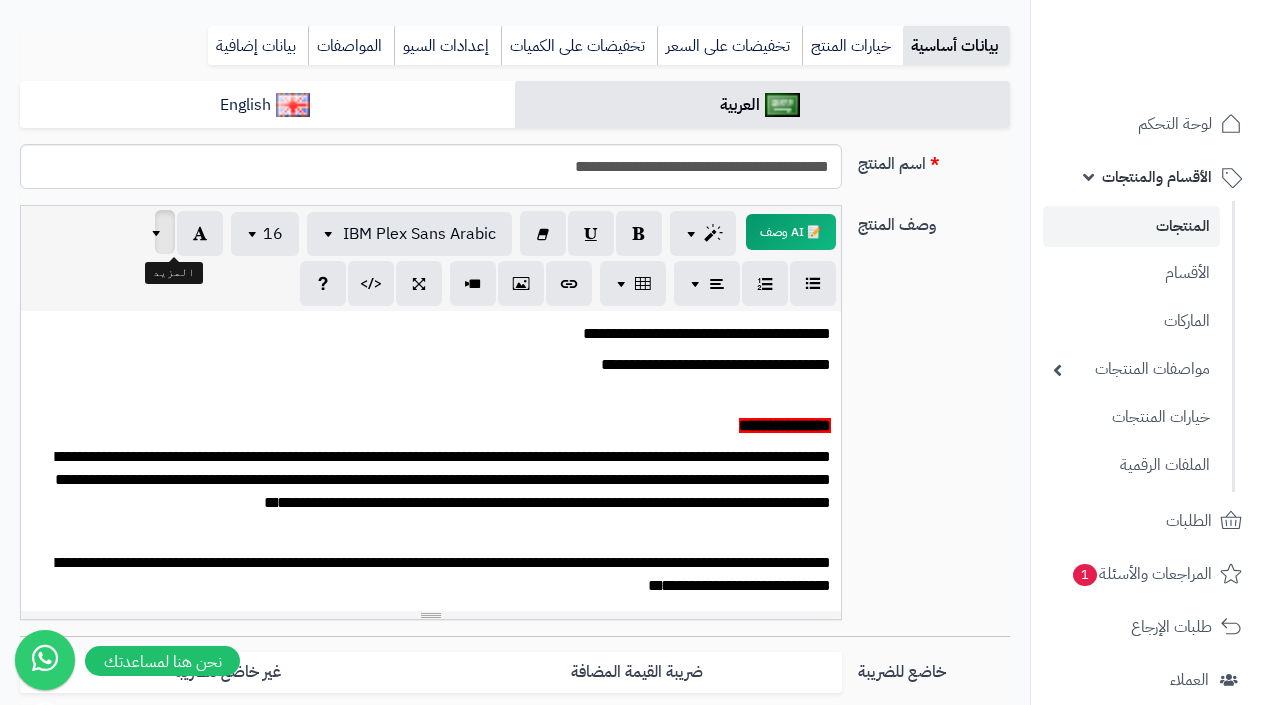 click at bounding box center (159, 232) 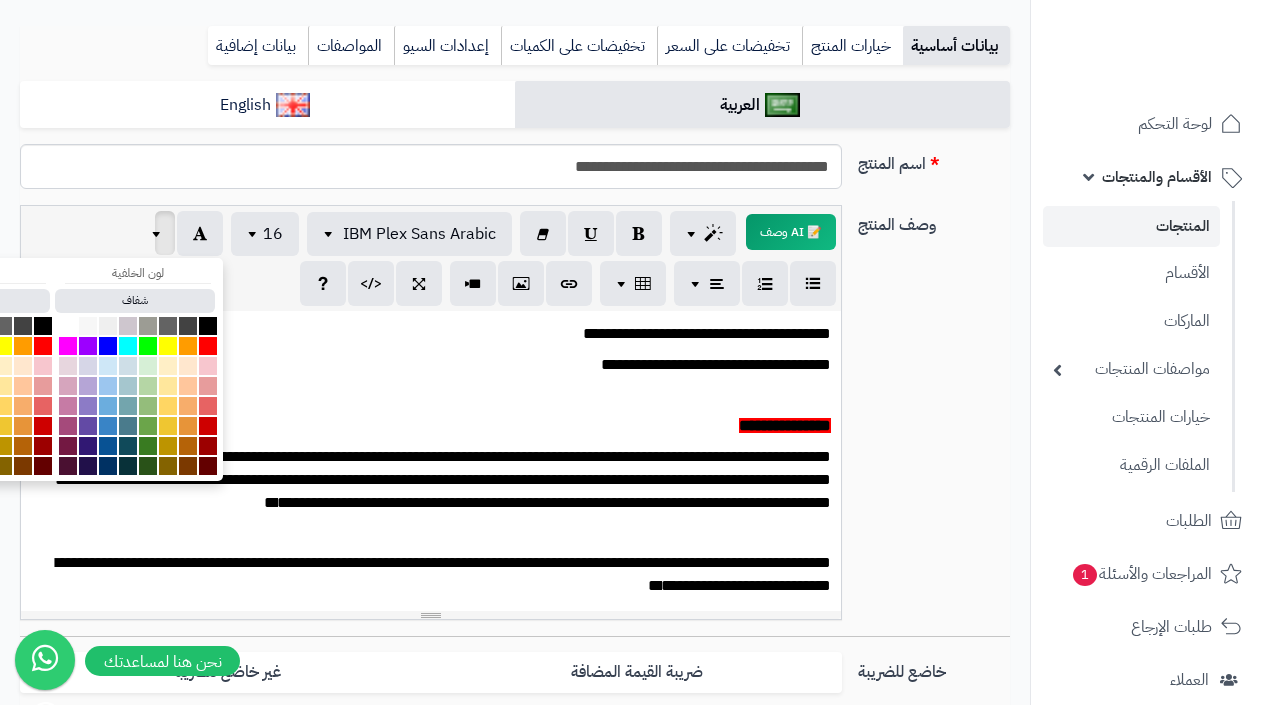 click on "**********" at bounding box center (785, 425) 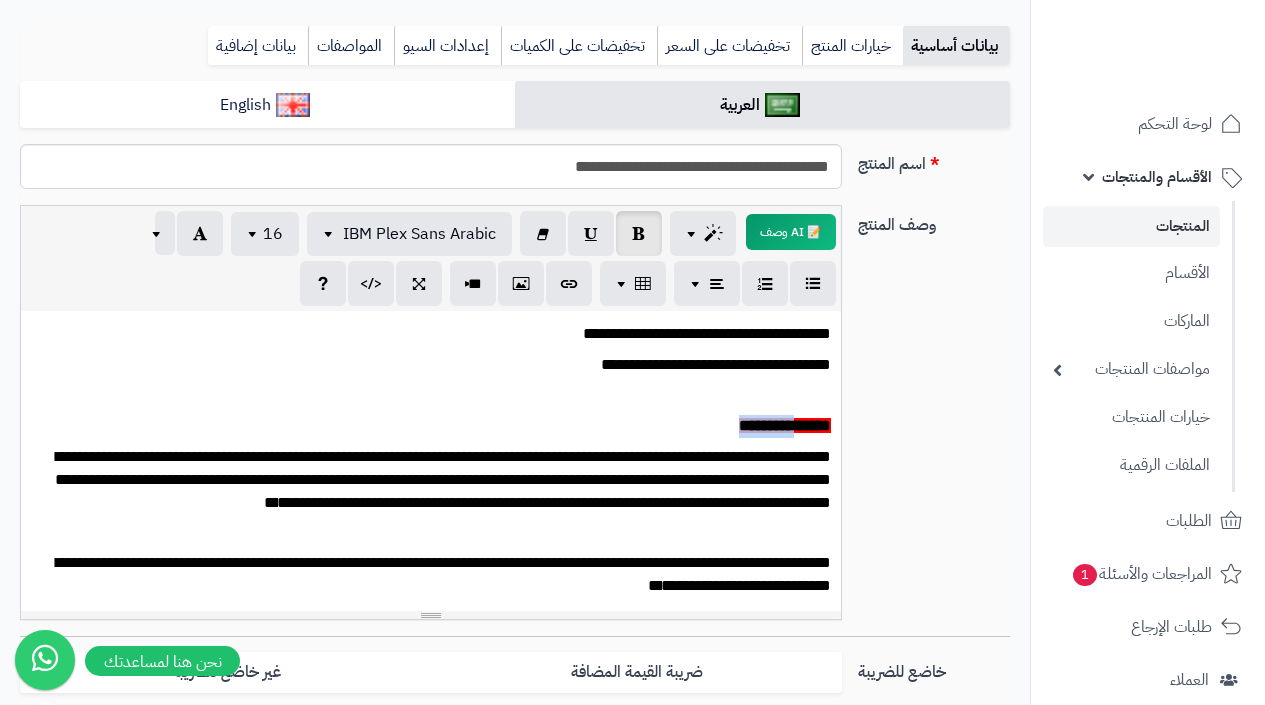 click on "**********" at bounding box center [785, 425] 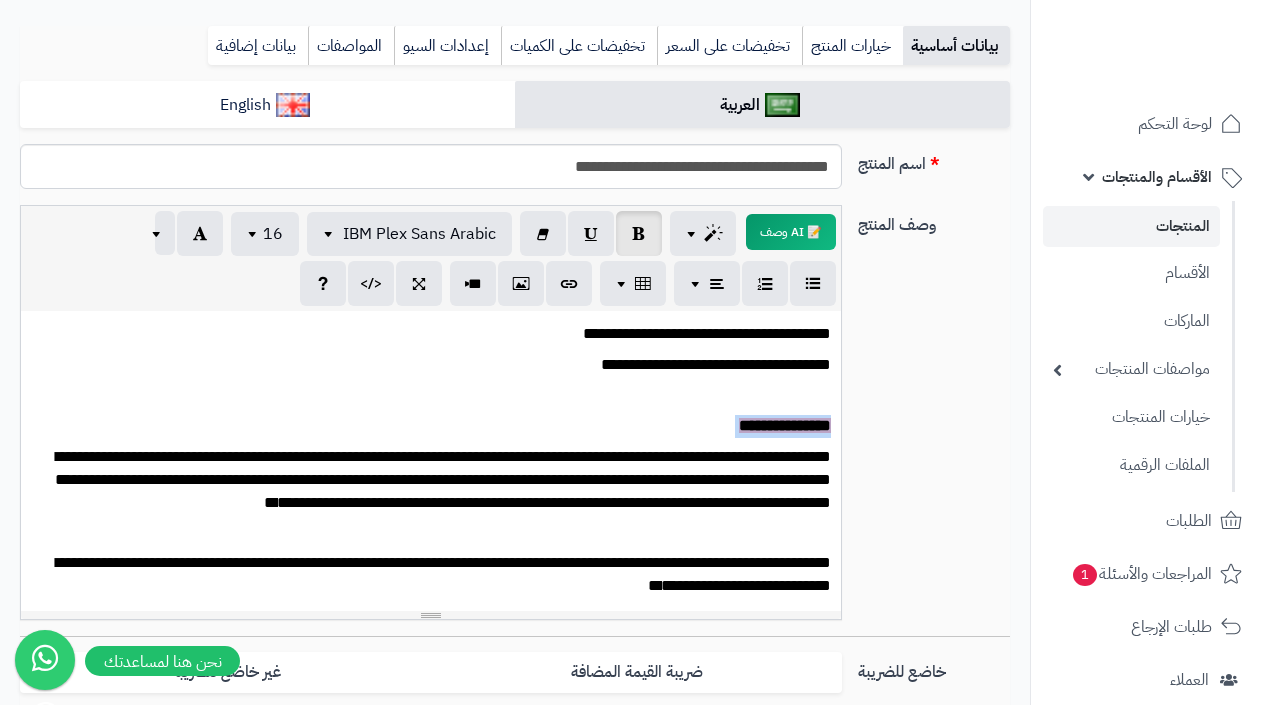 click on "**********" at bounding box center (785, 425) 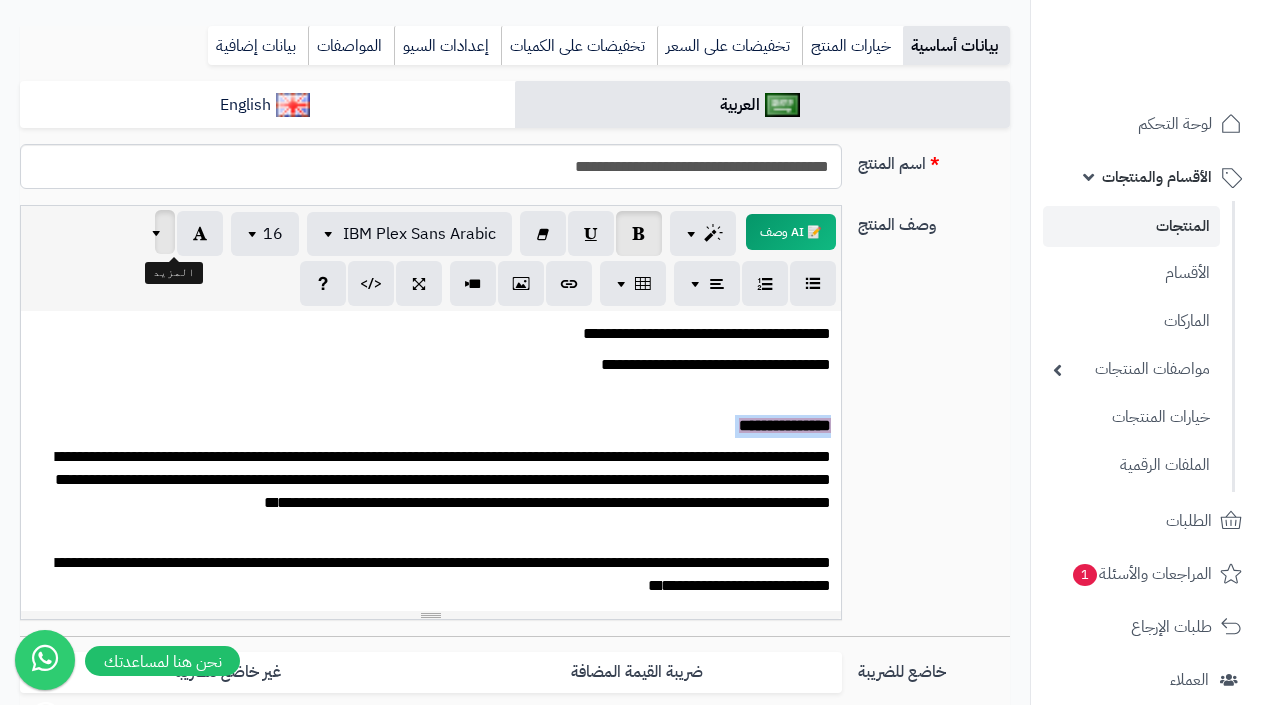 click at bounding box center [165, 232] 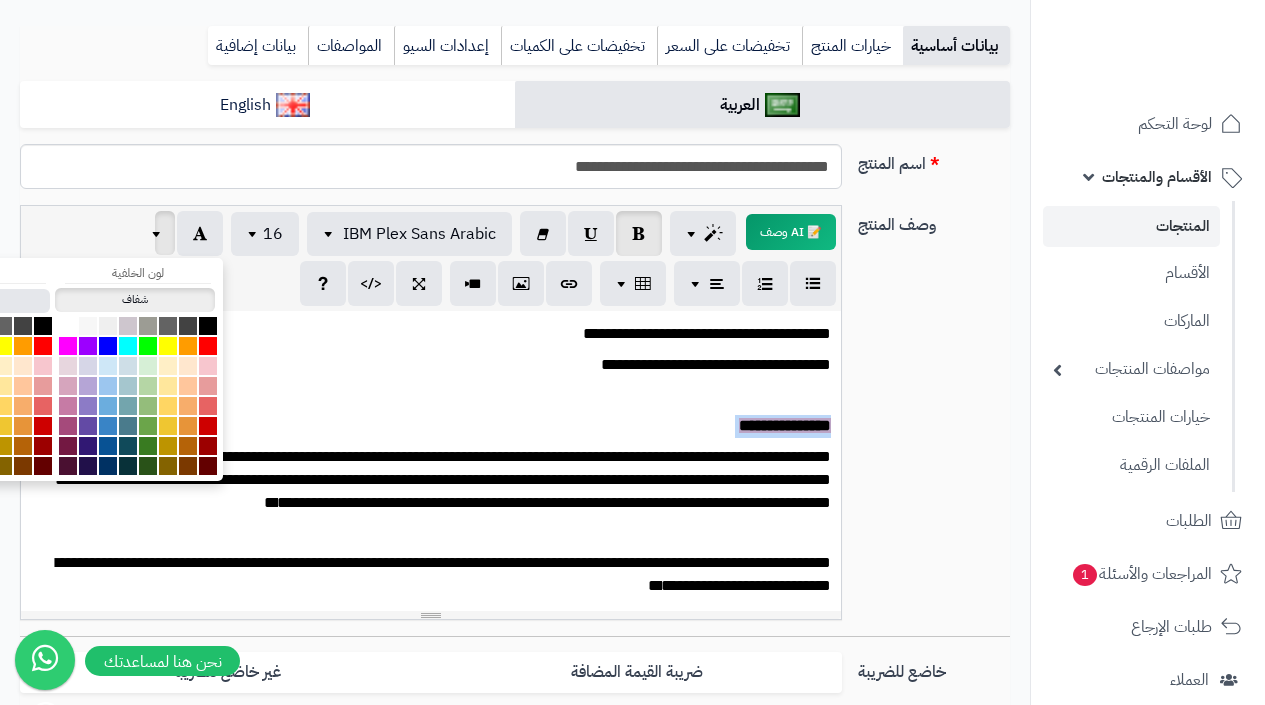 click on "شفاف" at bounding box center [135, 300] 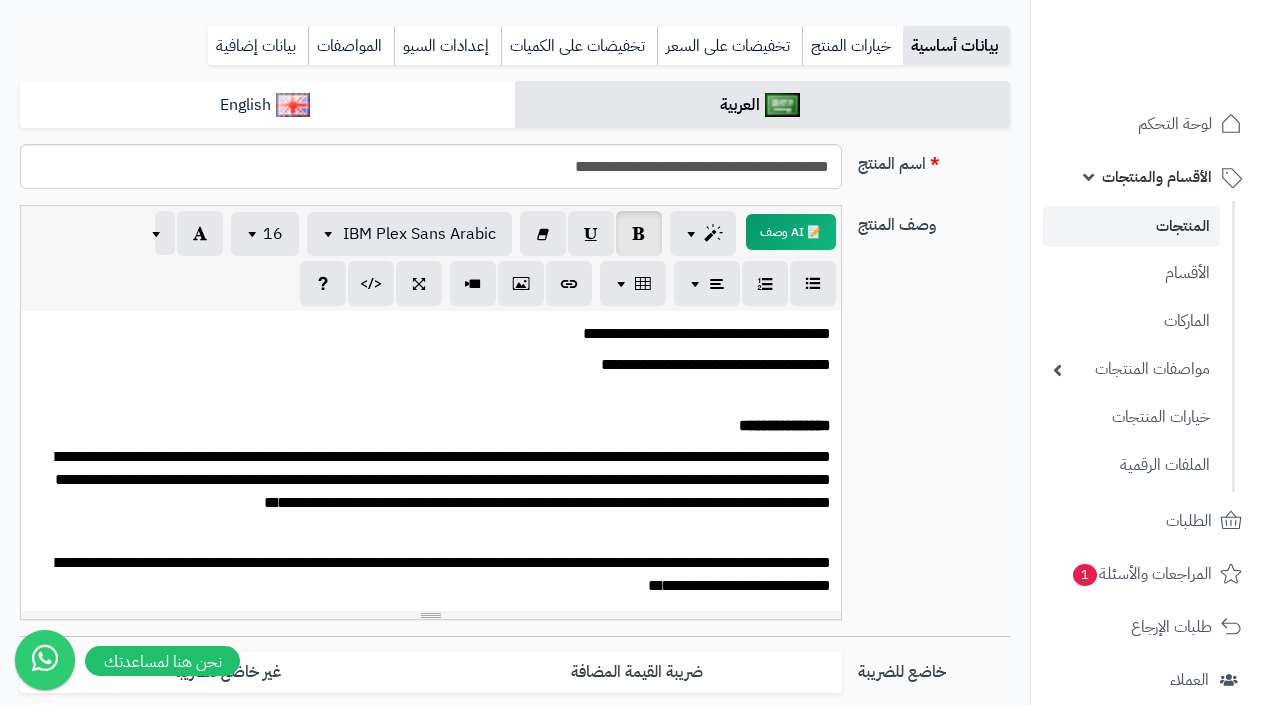 click on "**********" at bounding box center [438, 365] 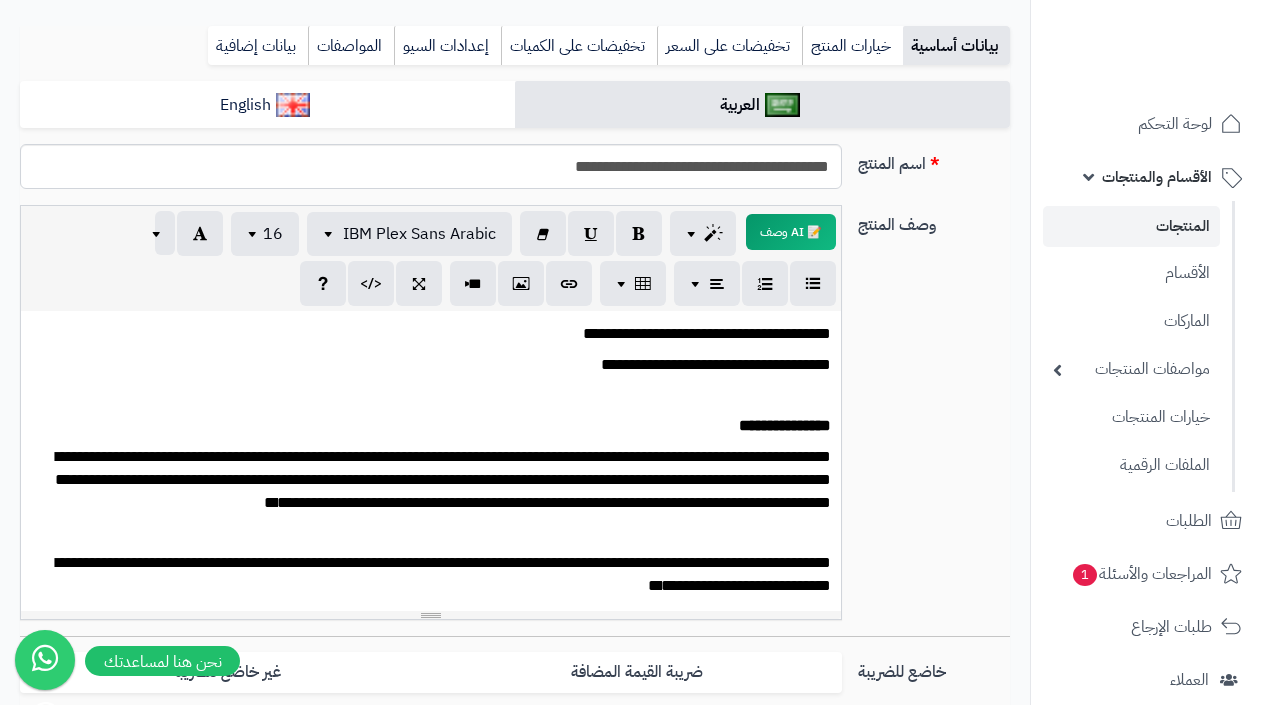 click on "**********" at bounding box center (438, 426) 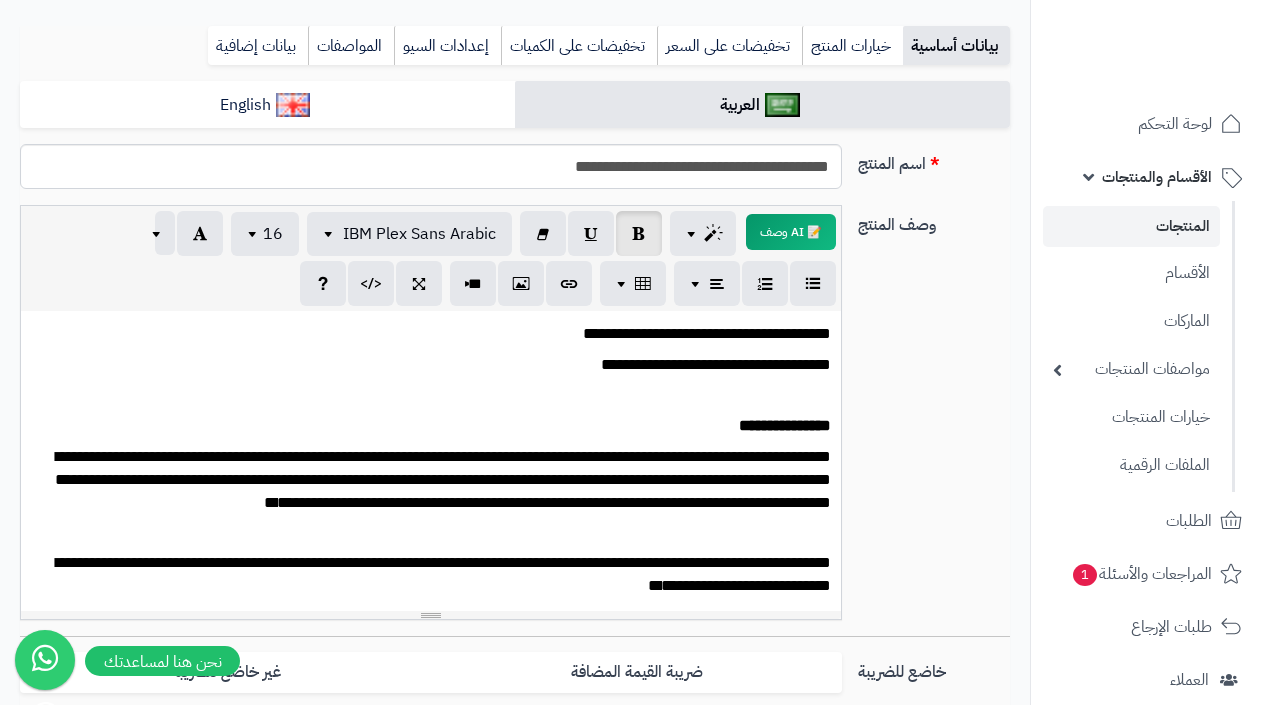 click on "**********" at bounding box center [438, 426] 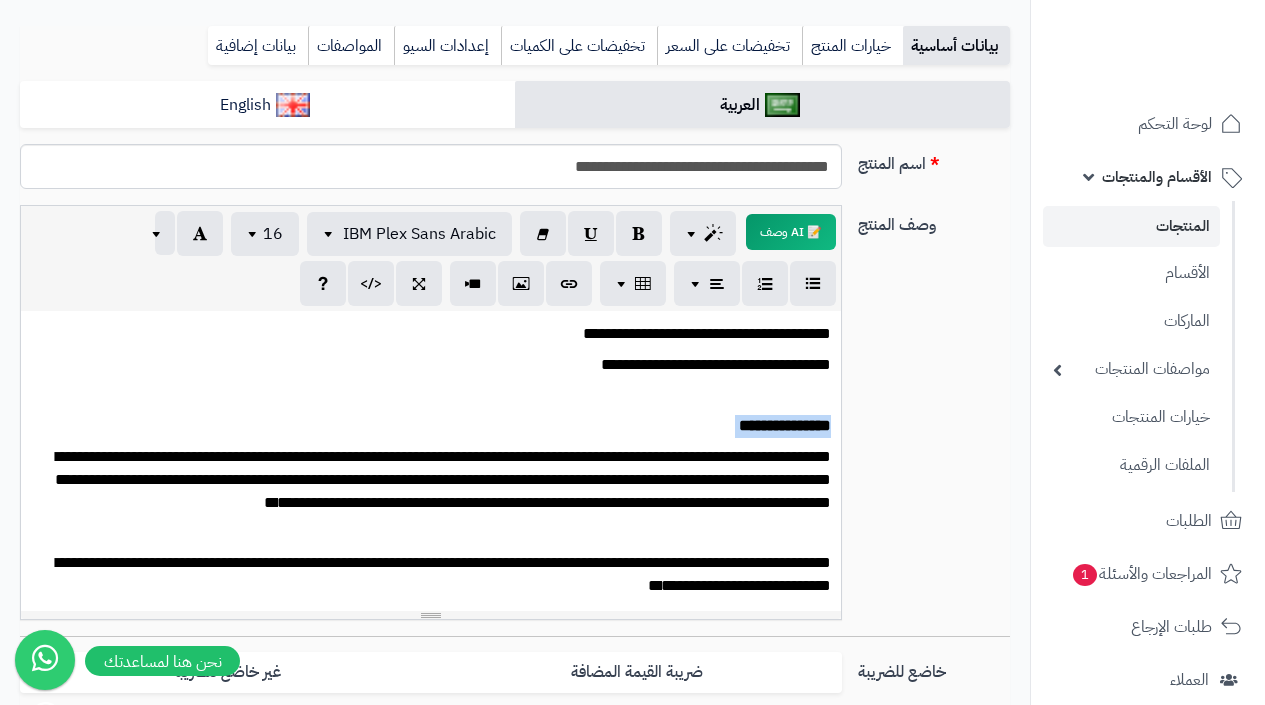 drag, startPoint x: 829, startPoint y: 419, endPoint x: 938, endPoint y: 433, distance: 109.89541 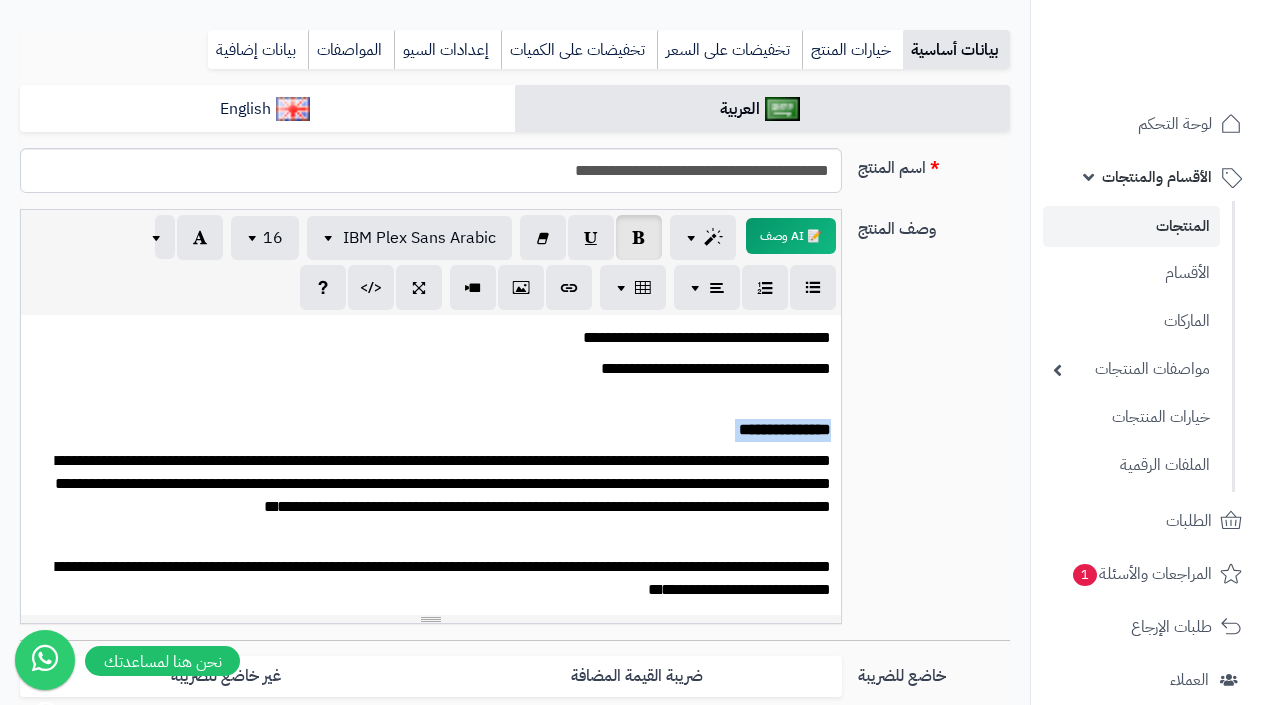 scroll, scrollTop: 202, scrollLeft: -109, axis: both 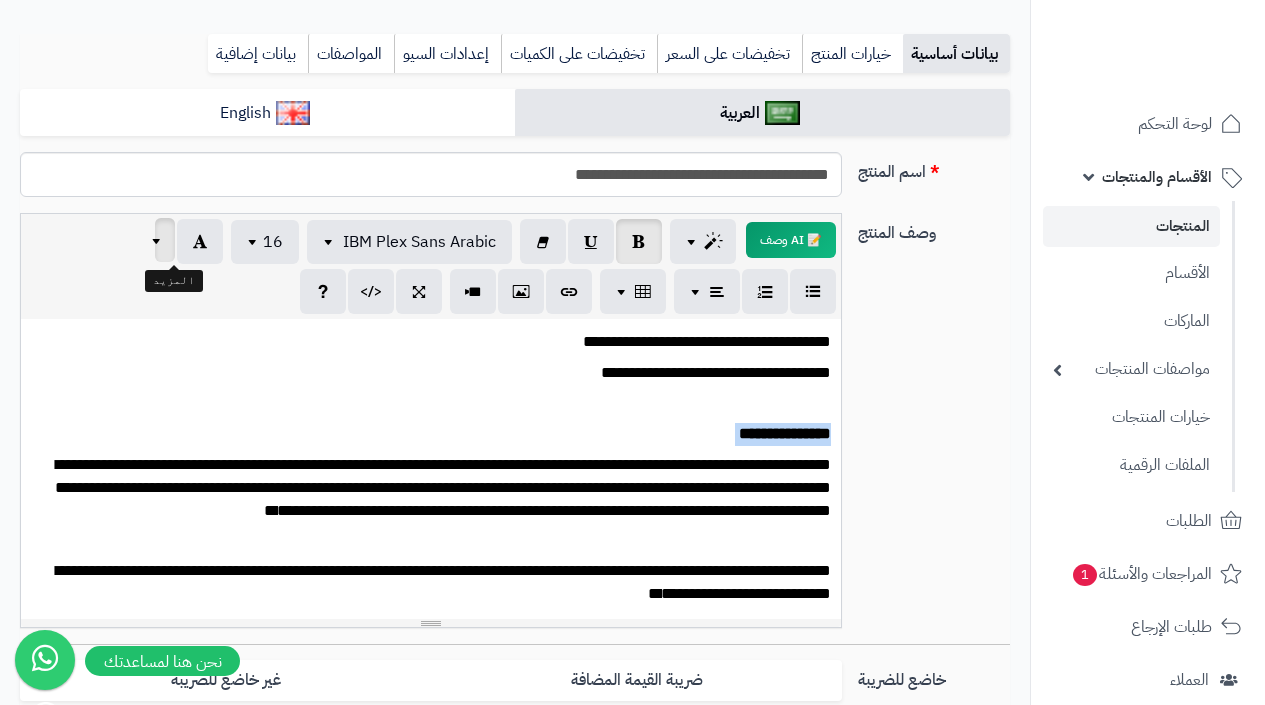 click at bounding box center (159, 240) 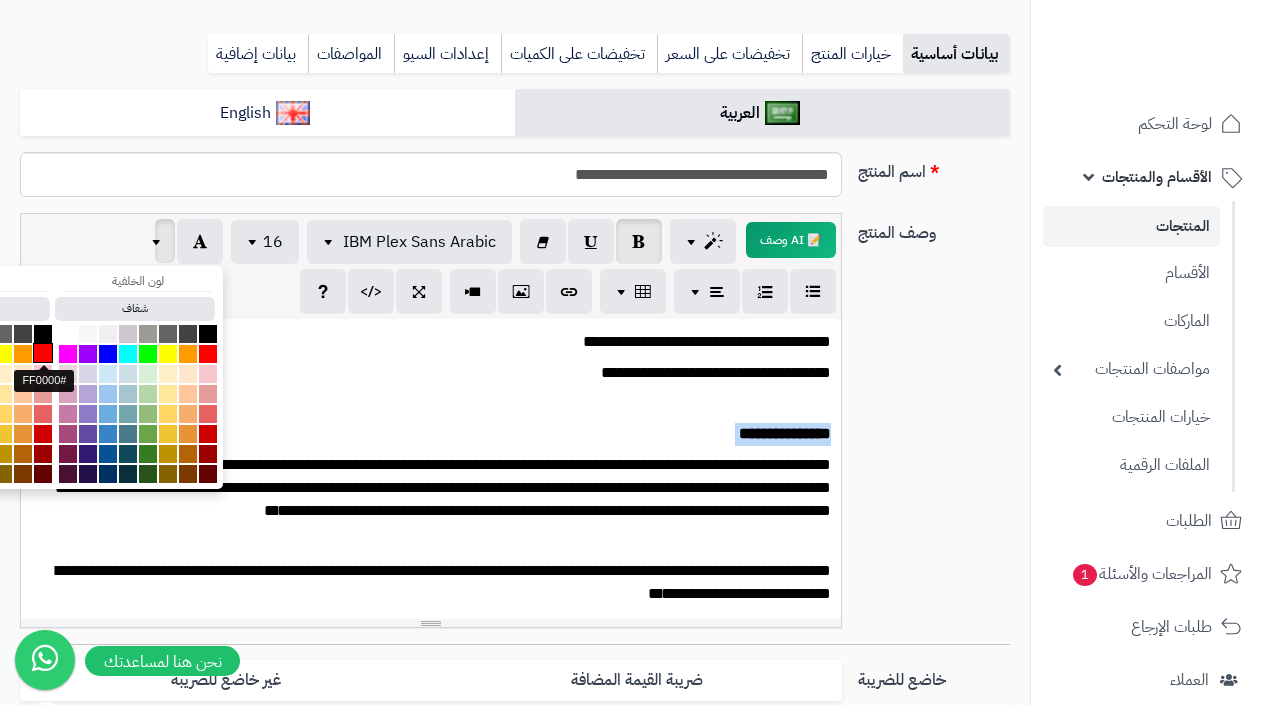 click at bounding box center (43, 353) 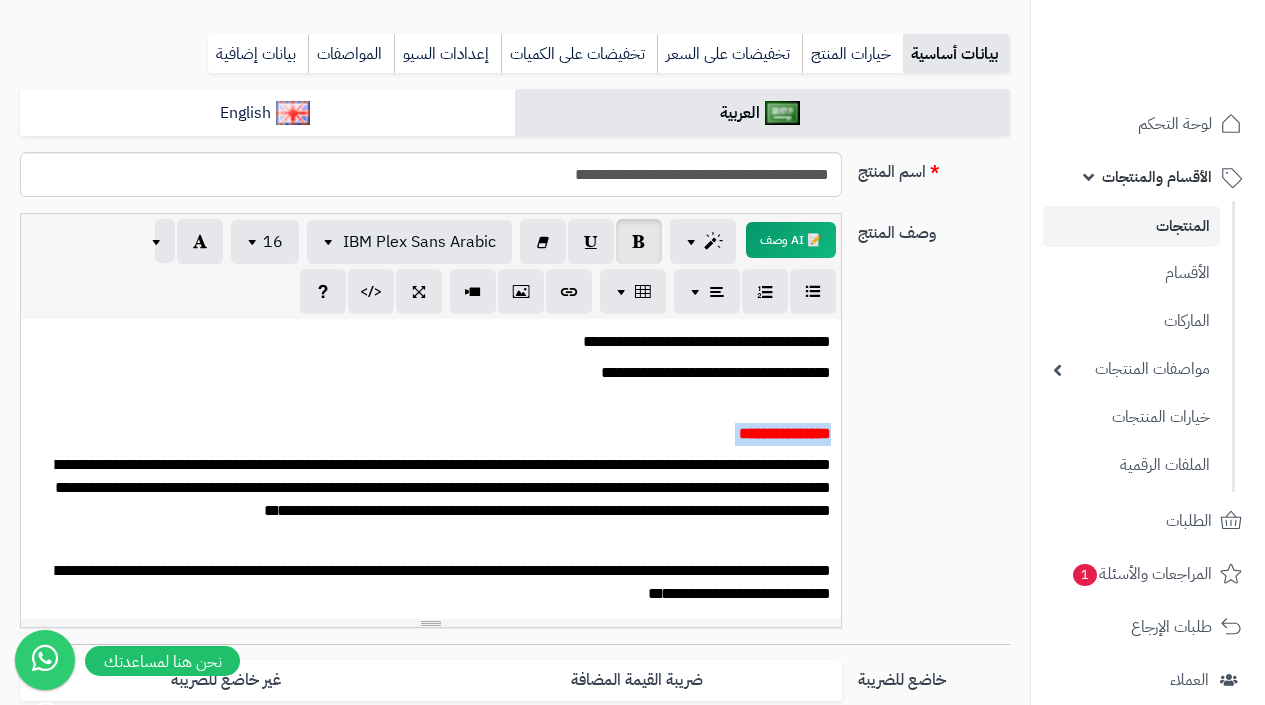 click on "**********" at bounding box center (431, 469) 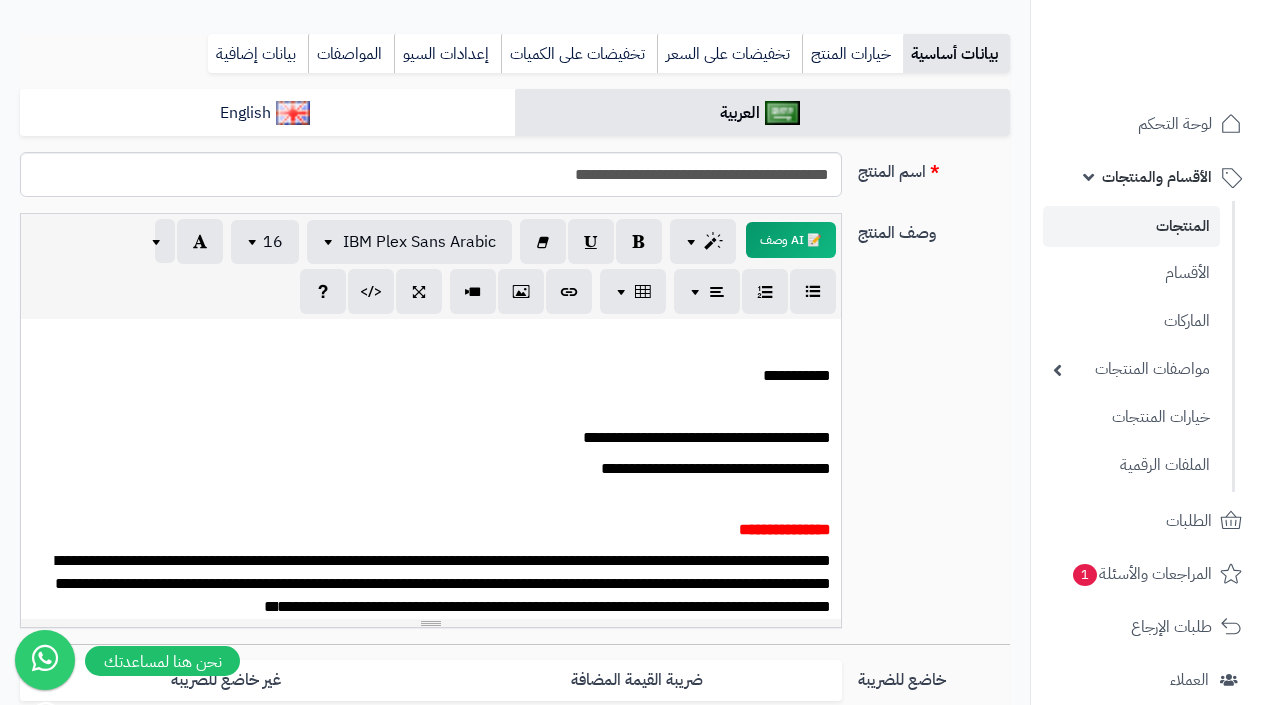 scroll, scrollTop: 215, scrollLeft: 0, axis: vertical 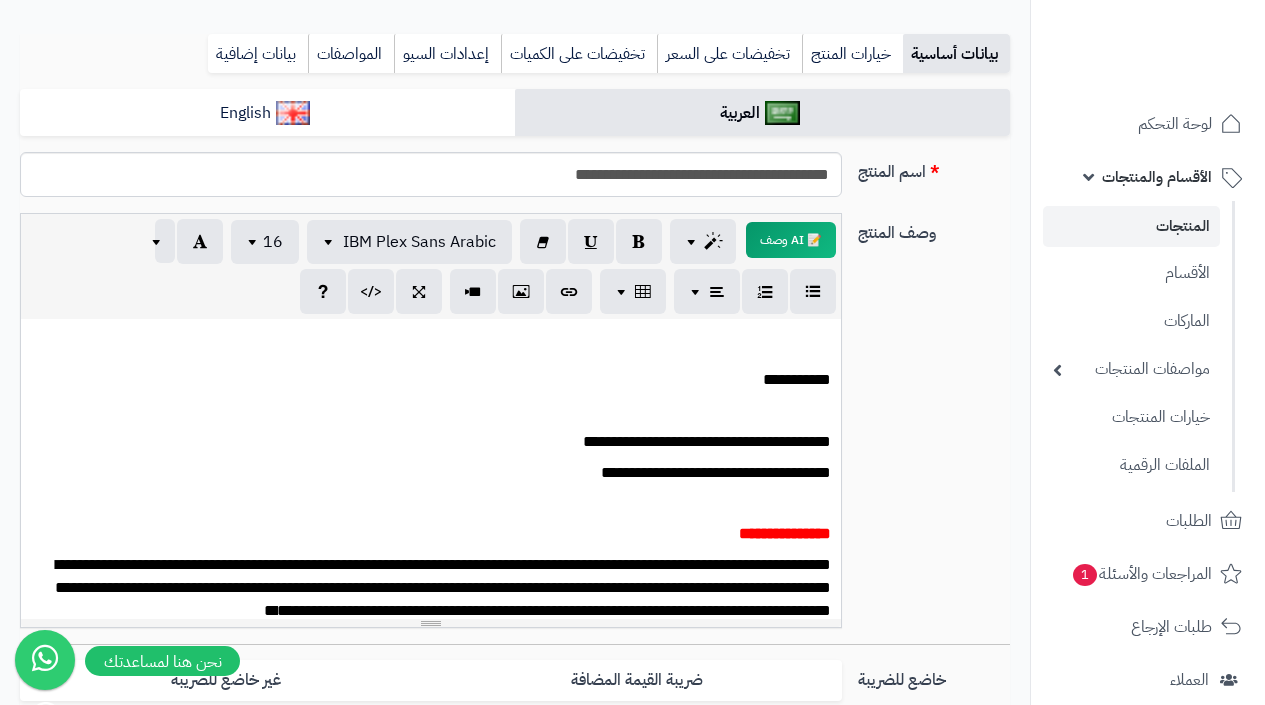 click on "**********" at bounding box center (438, 380) 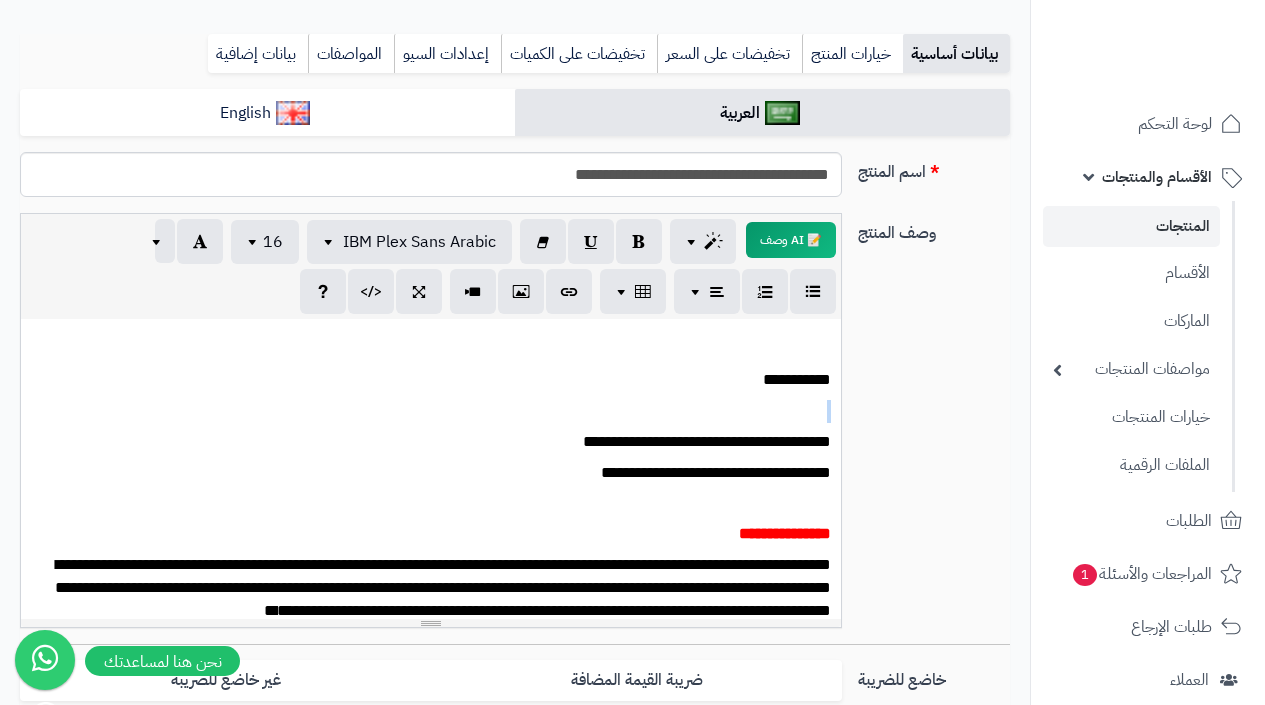 click on "**********" at bounding box center (438, 380) 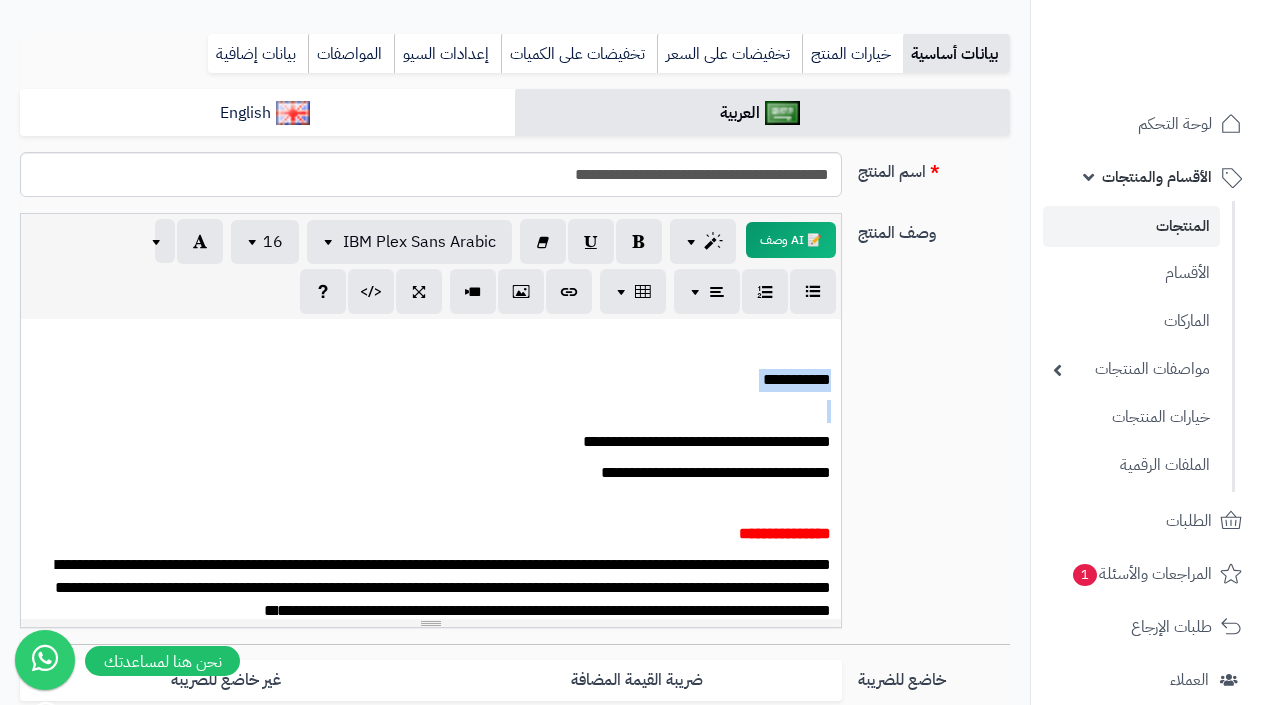 click on "**********" at bounding box center (438, 380) 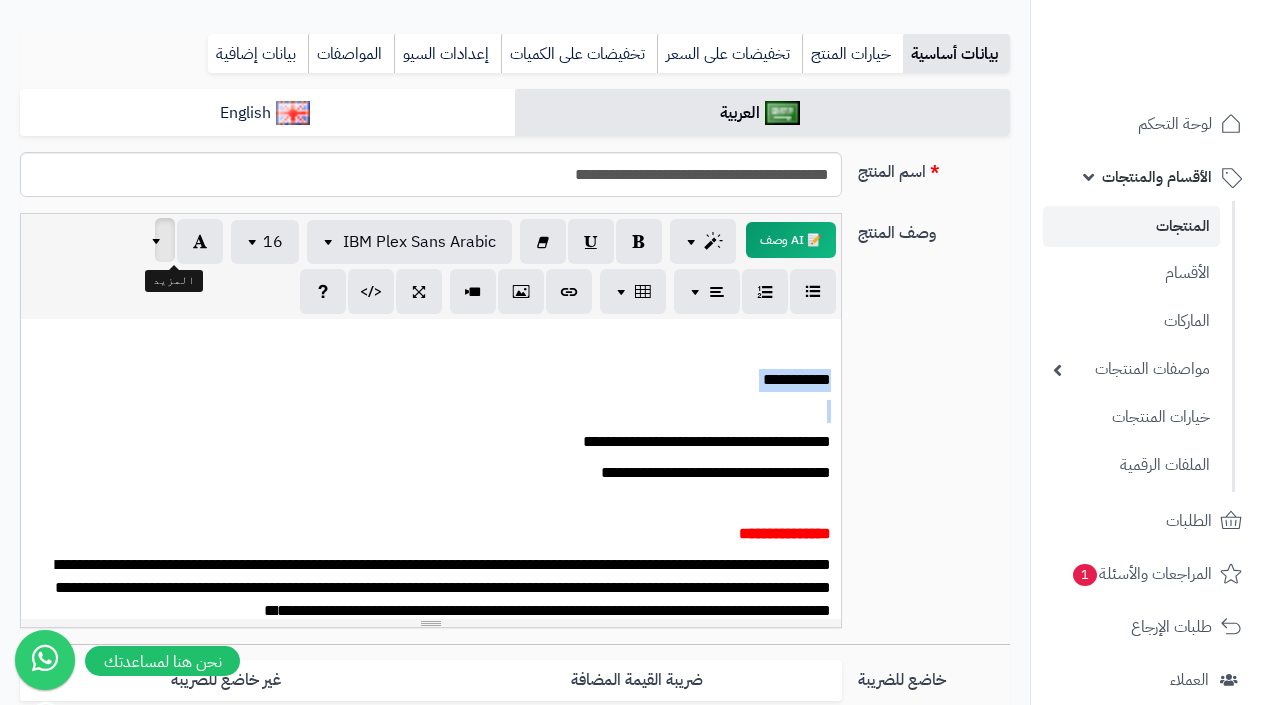 click at bounding box center (159, 240) 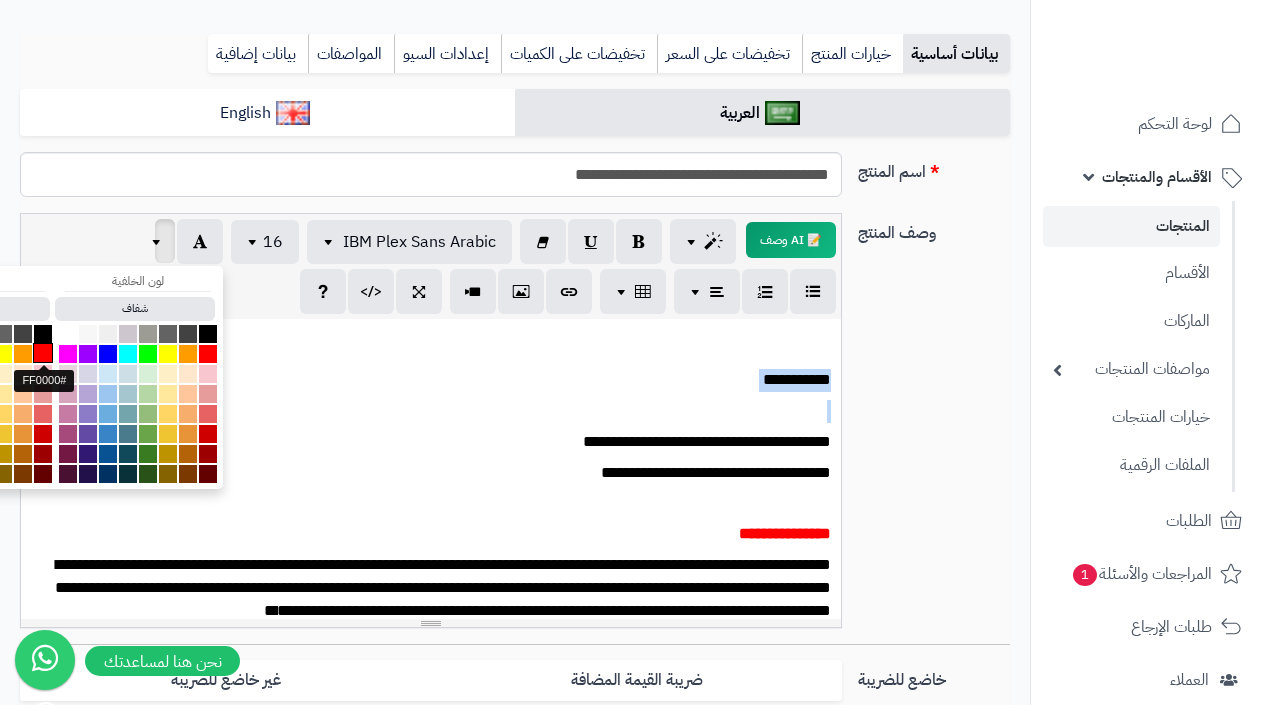 click at bounding box center (43, 353) 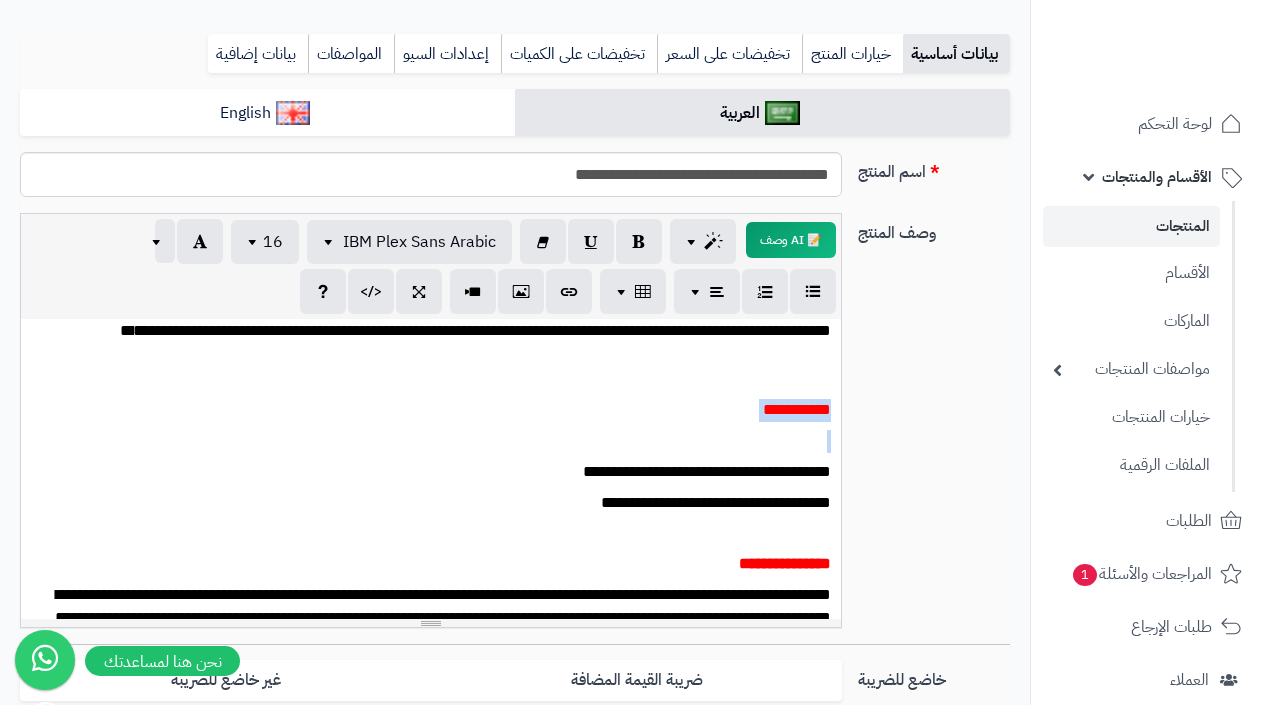 scroll, scrollTop: 17, scrollLeft: 0, axis: vertical 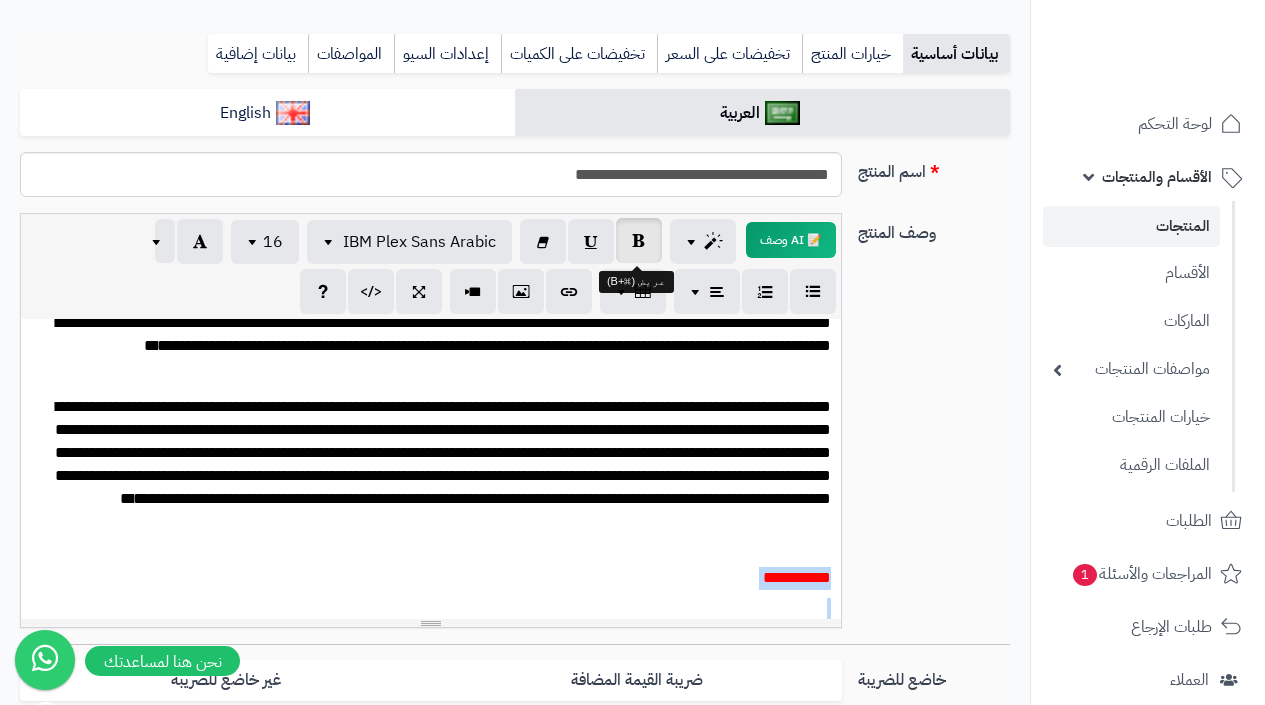 click at bounding box center (639, 240) 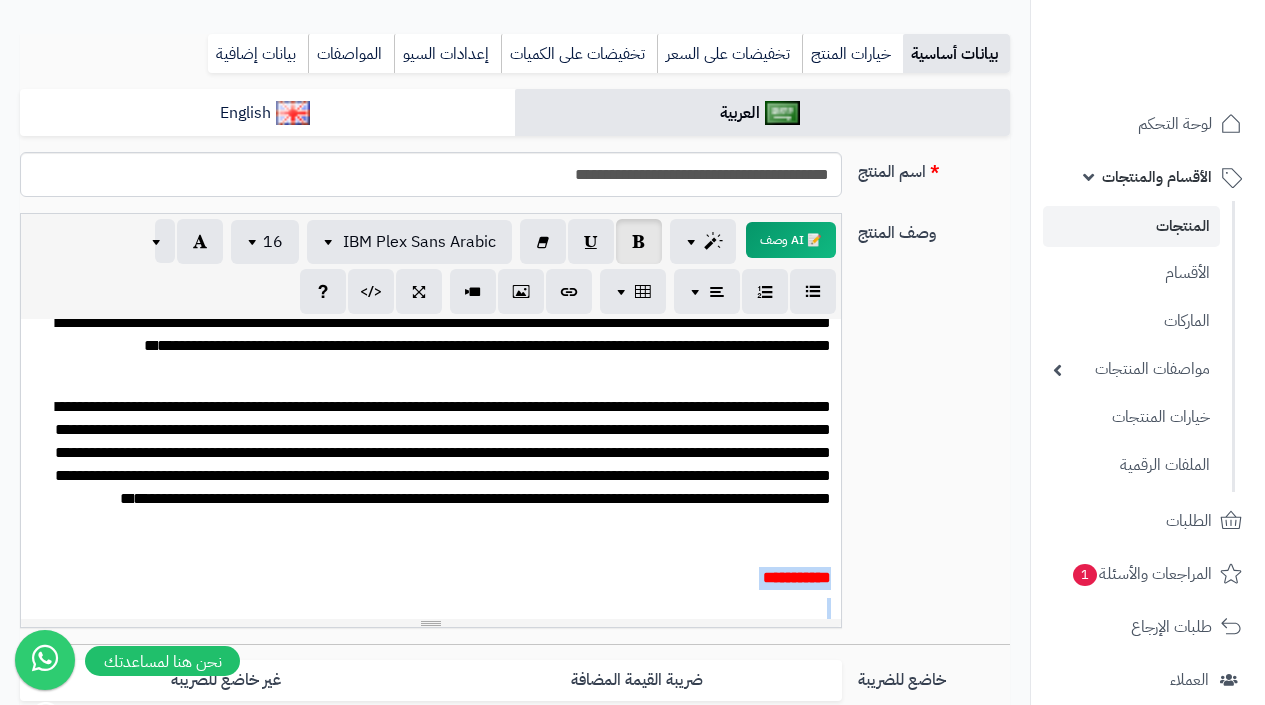 scroll, scrollTop: 0, scrollLeft: 0, axis: both 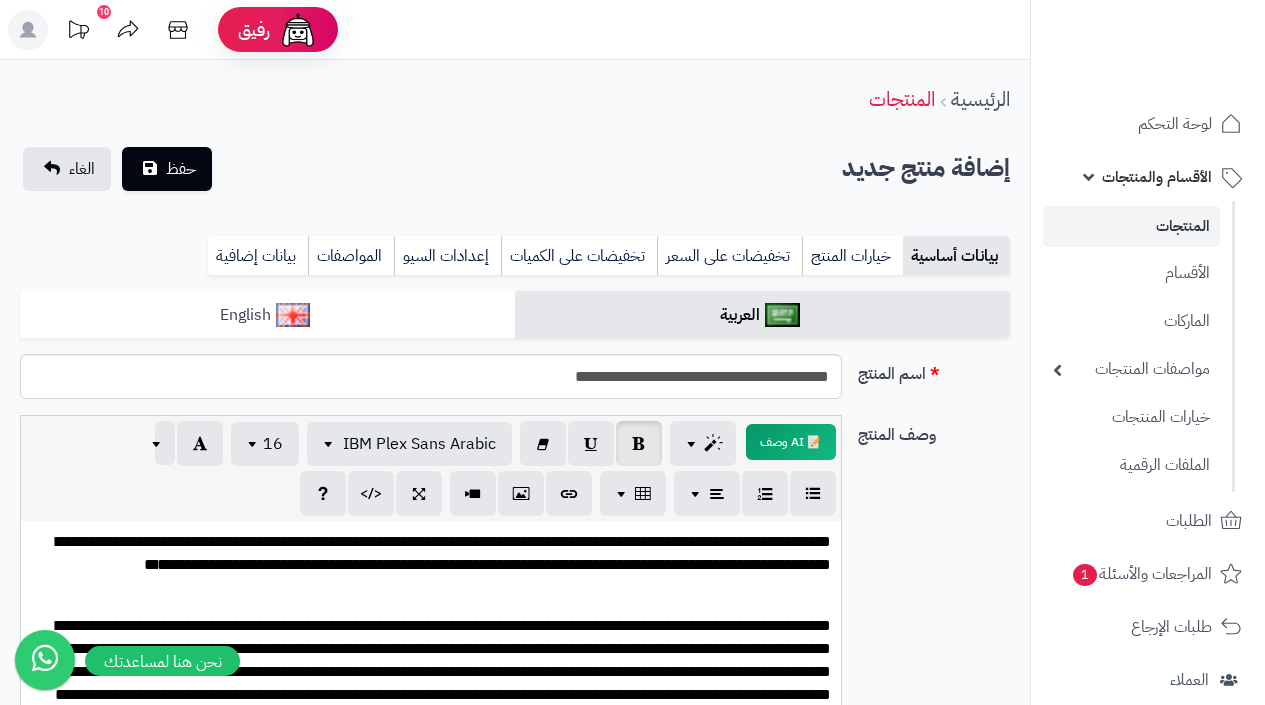 click on "English" at bounding box center [267, 315] 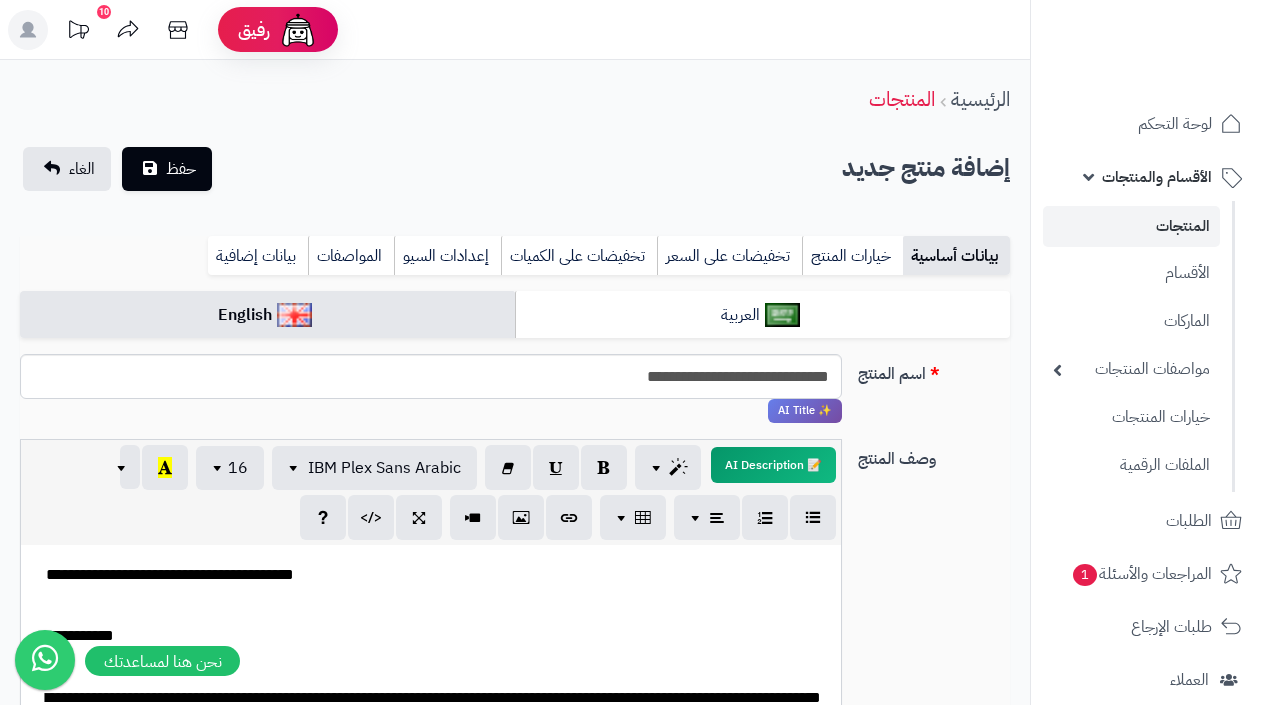 scroll, scrollTop: 412, scrollLeft: 0, axis: vertical 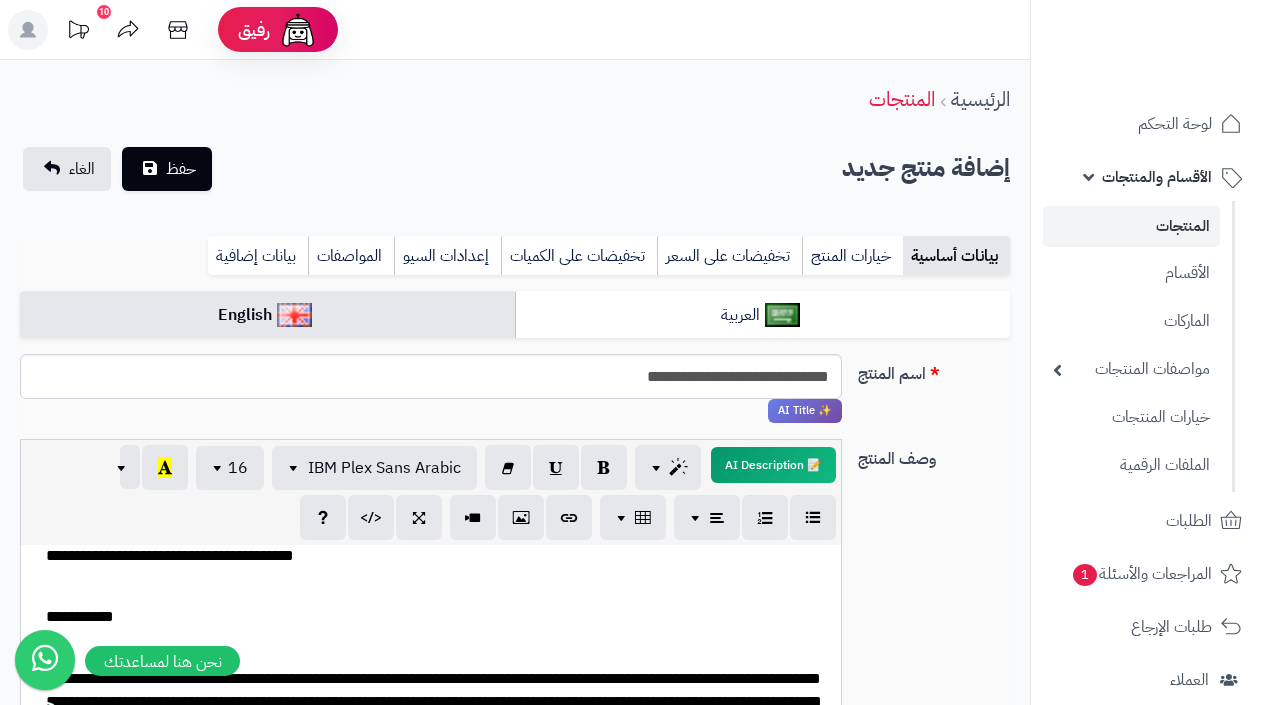 click on "**********" at bounding box center (438, 617) 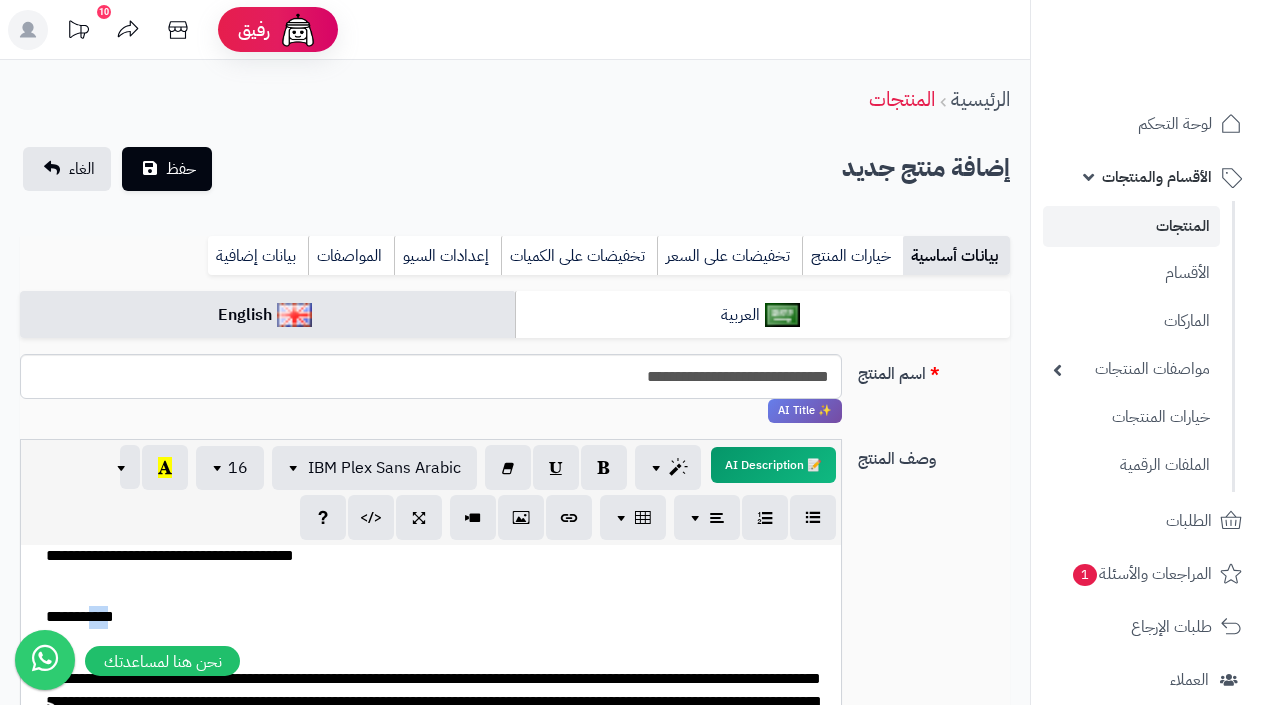 click on "**********" at bounding box center (438, 617) 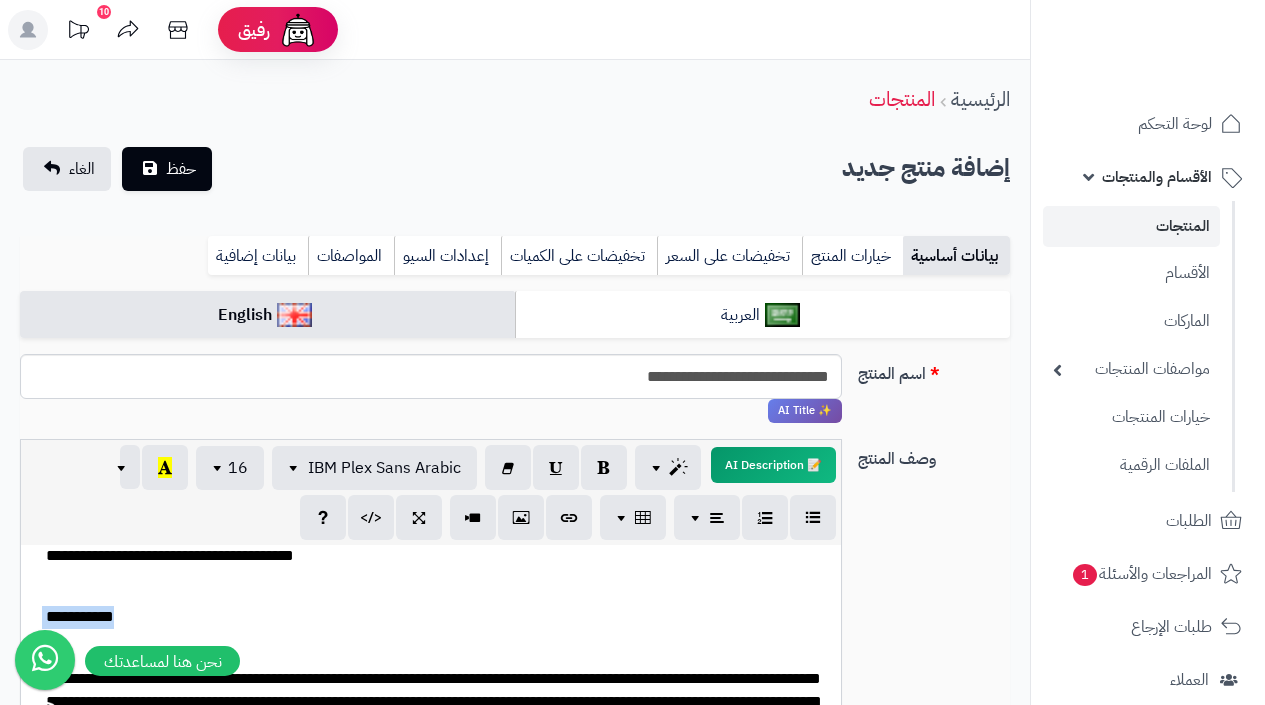 click on "**********" at bounding box center (438, 617) 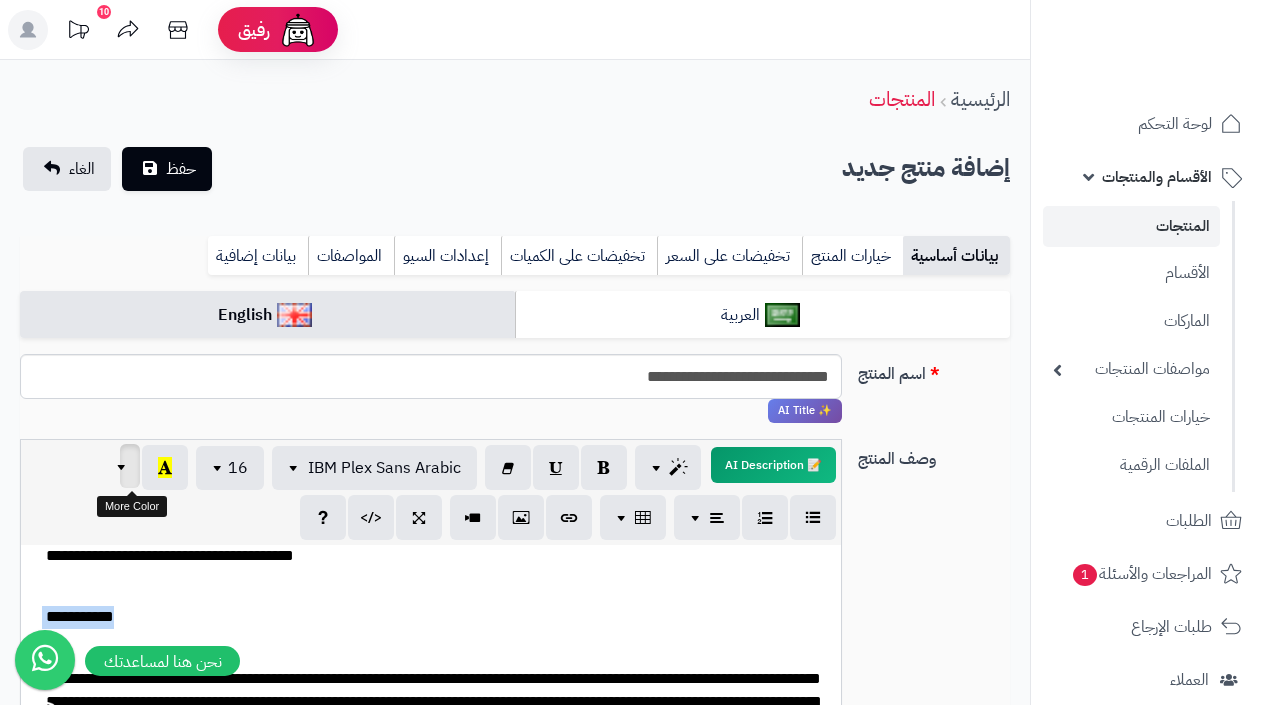 click at bounding box center (124, 466) 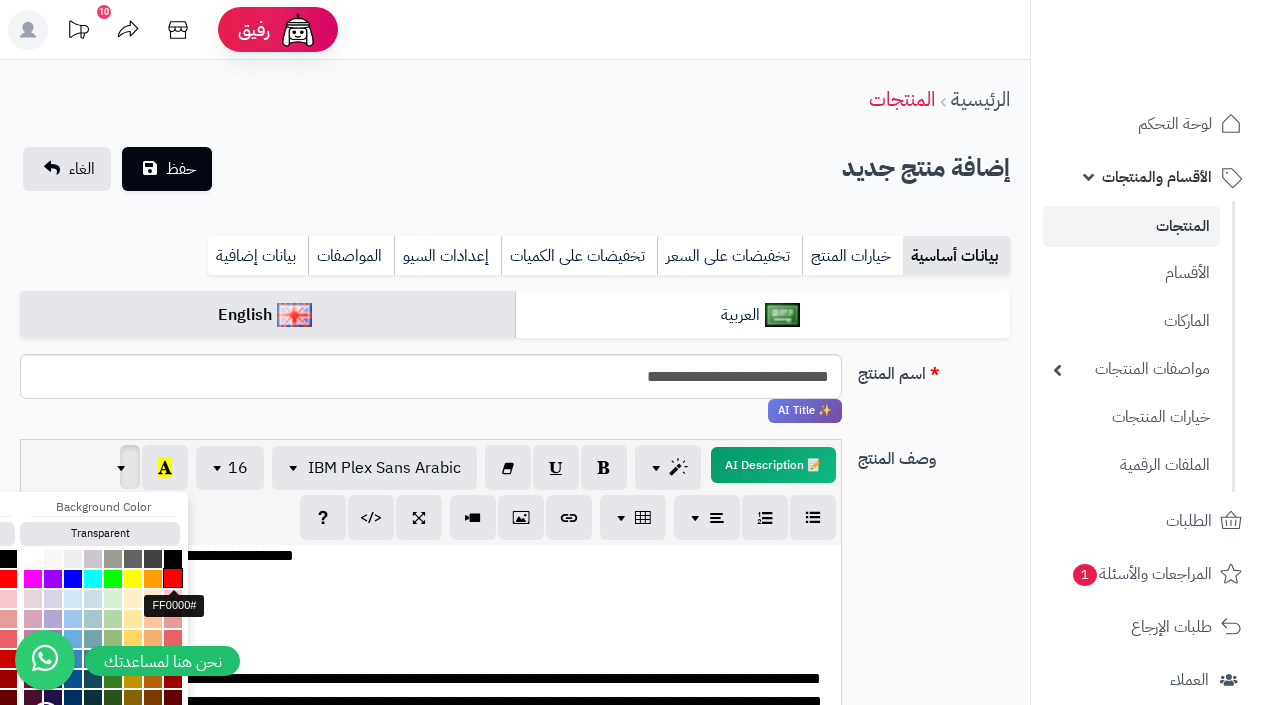 click at bounding box center (173, 578) 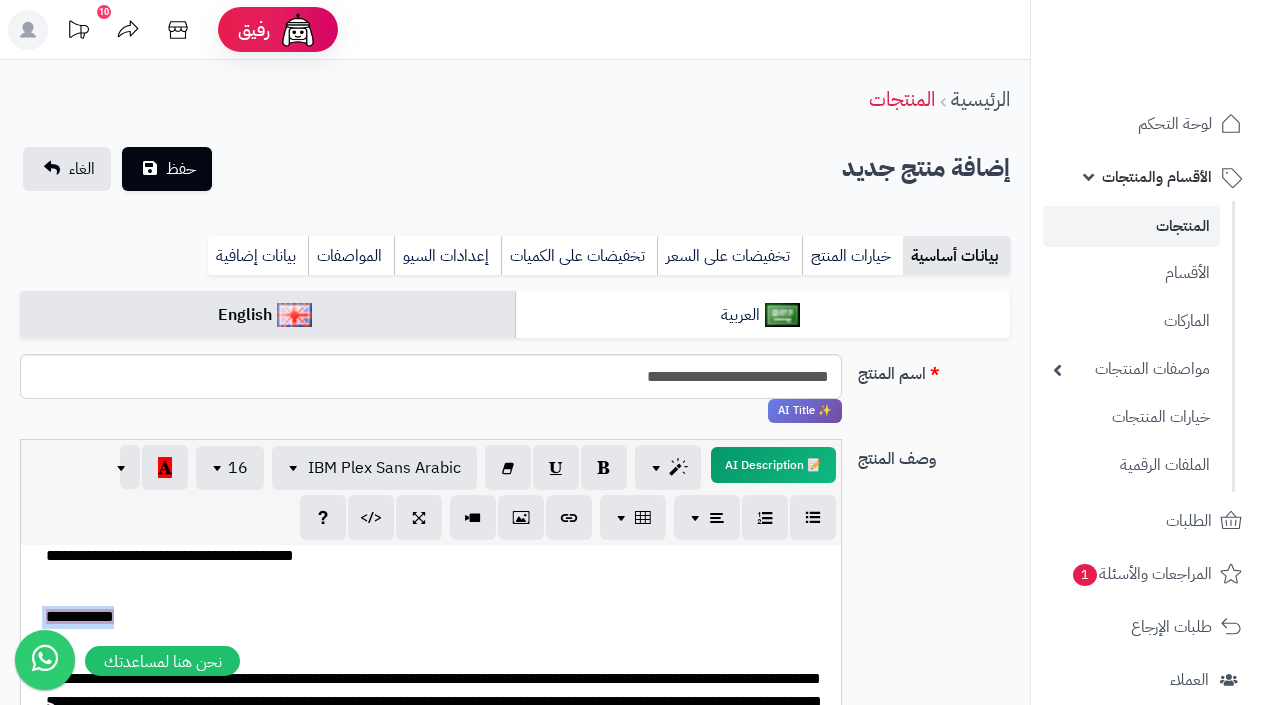 scroll, scrollTop: 420, scrollLeft: 0, axis: vertical 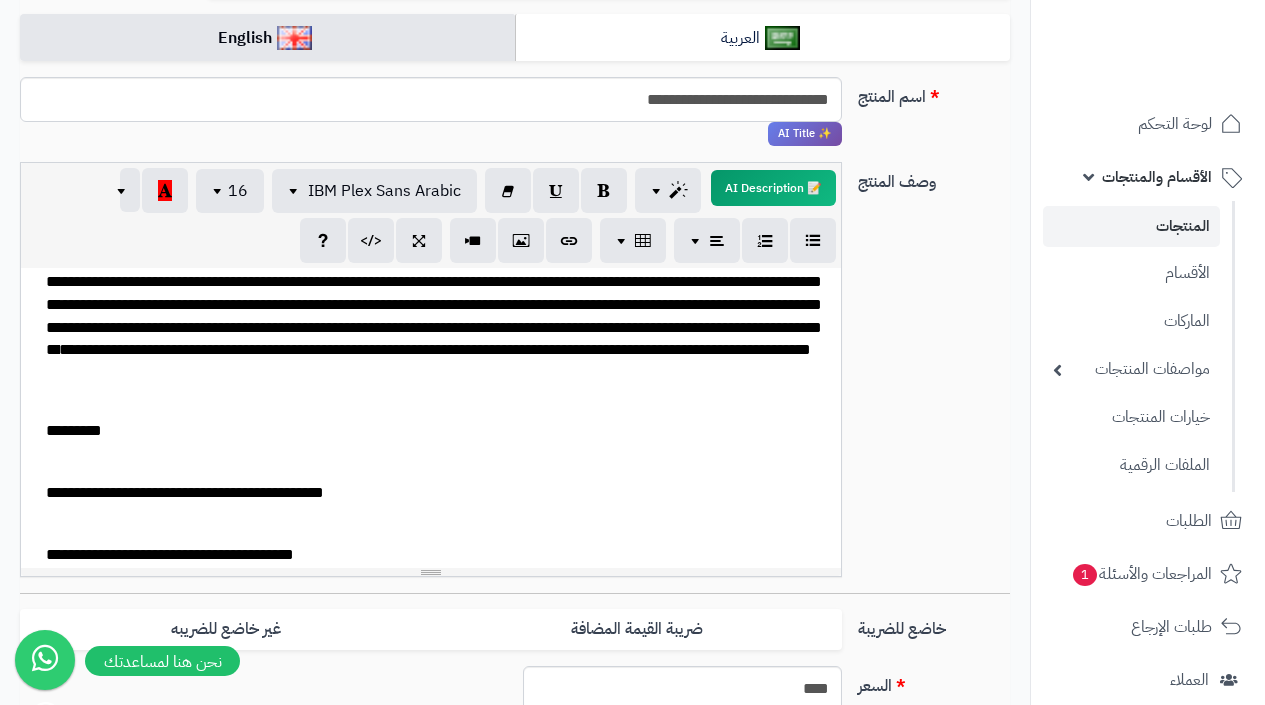 click on "*********" at bounding box center (438, 431) 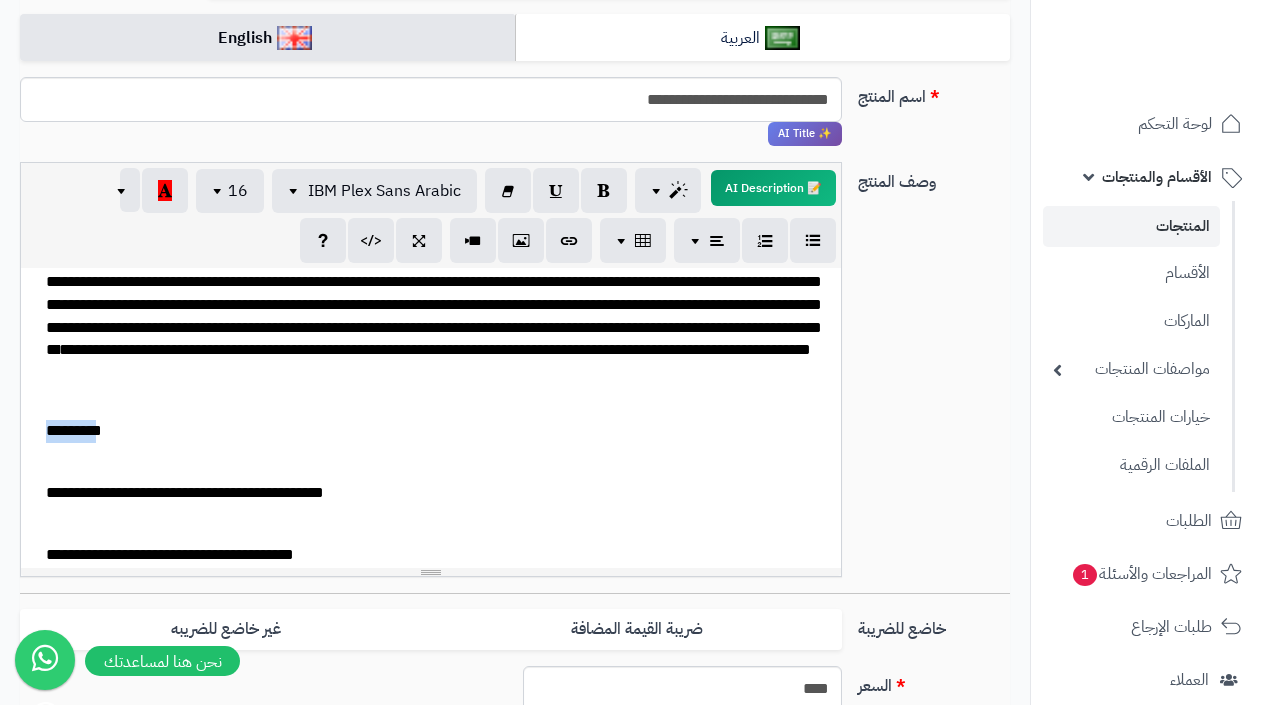 click on "*********" at bounding box center (438, 431) 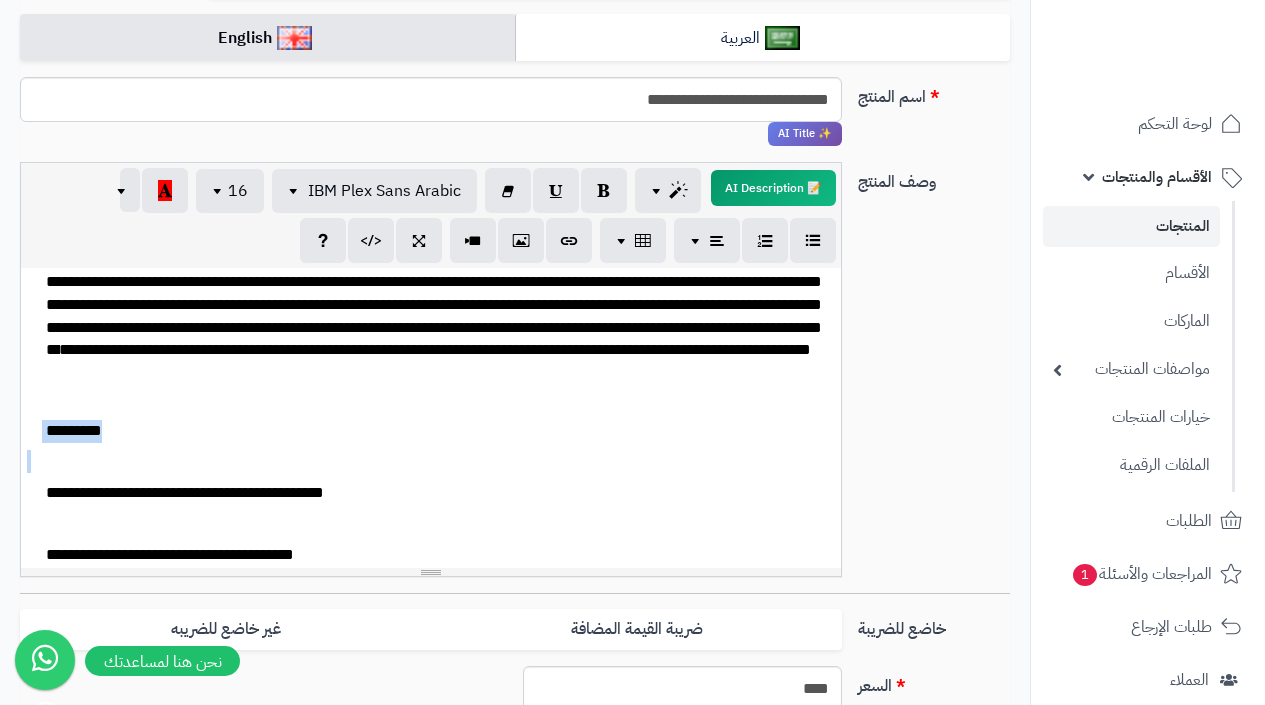 click on "*********" at bounding box center [438, 431] 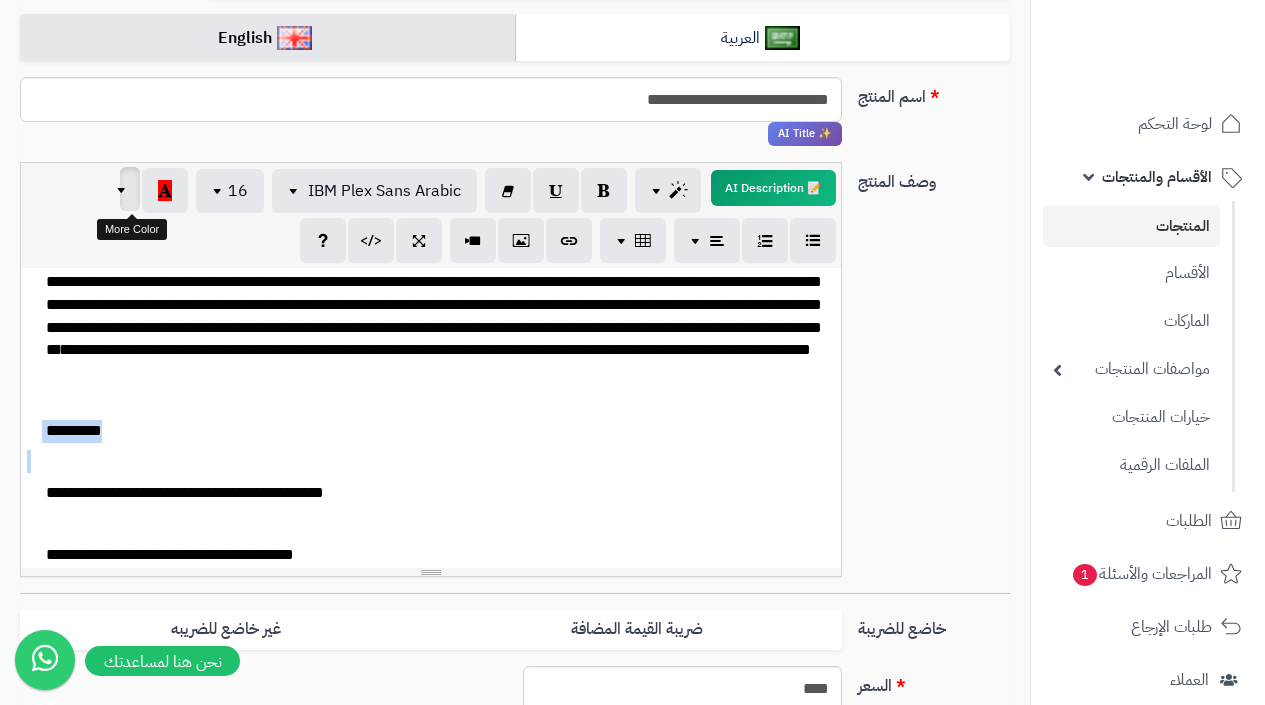 click at bounding box center (130, 189) 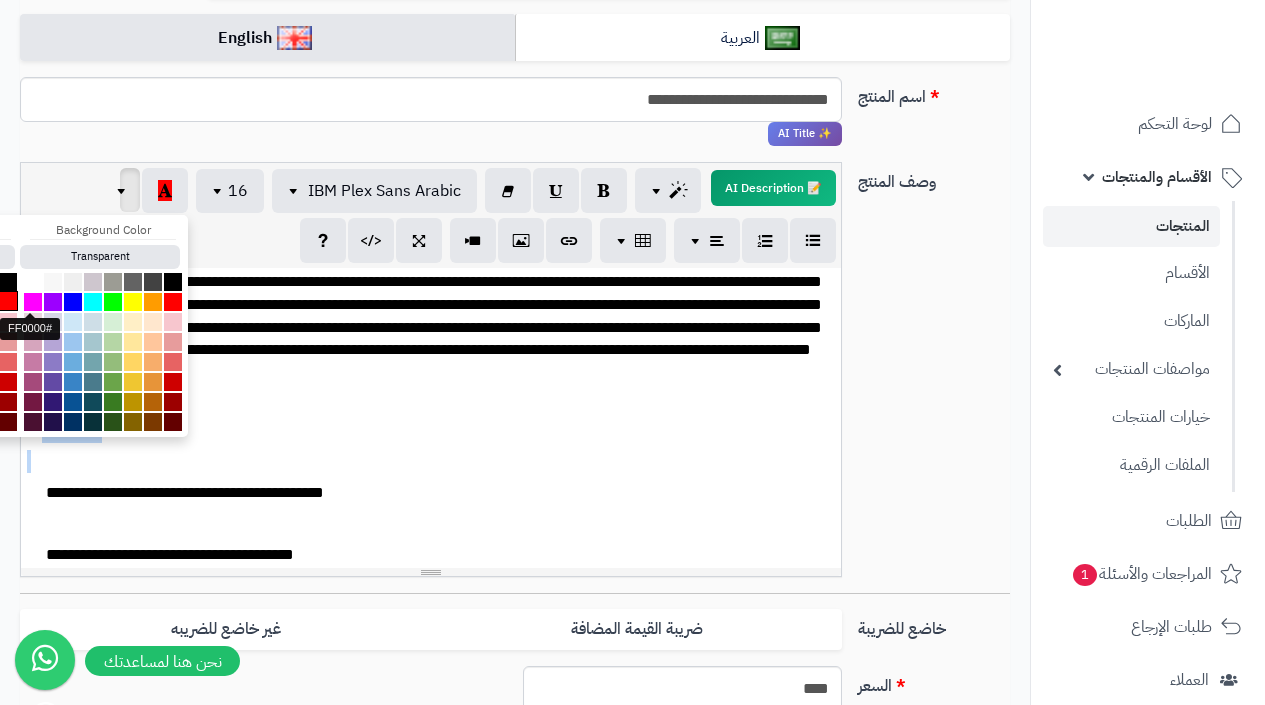 click at bounding box center [8, 301] 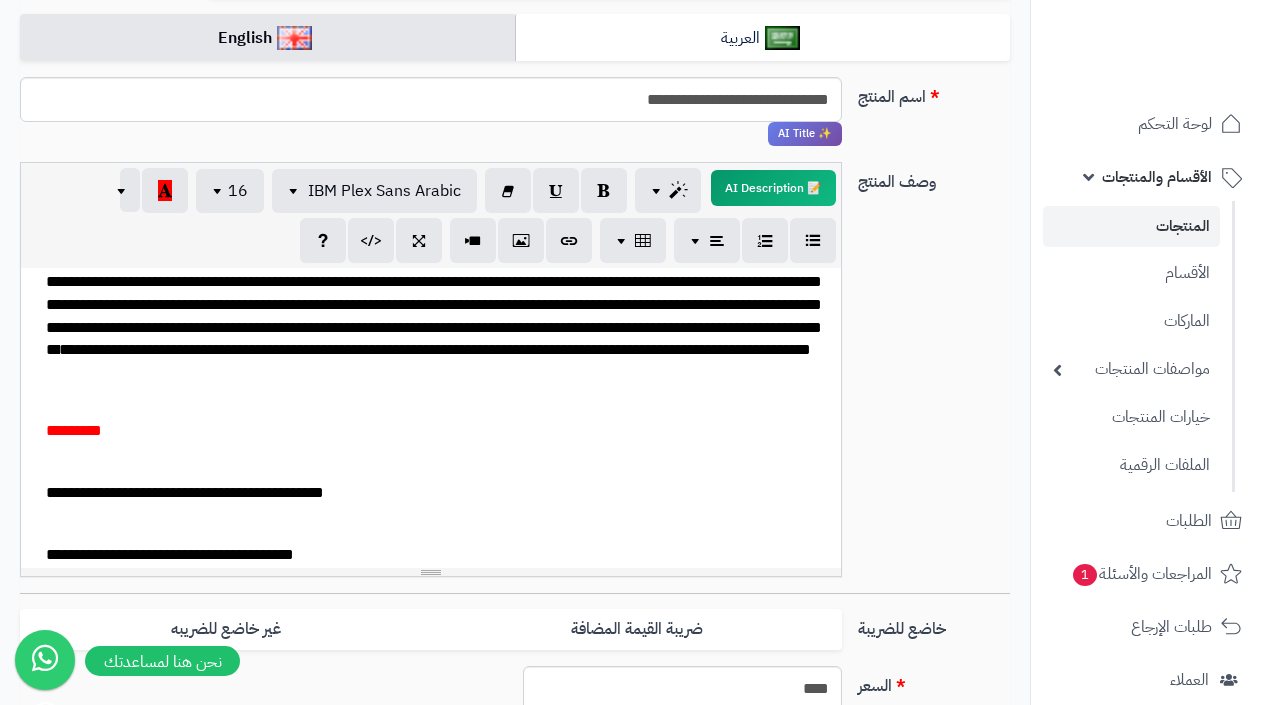 click on "*********" at bounding box center [438, 431] 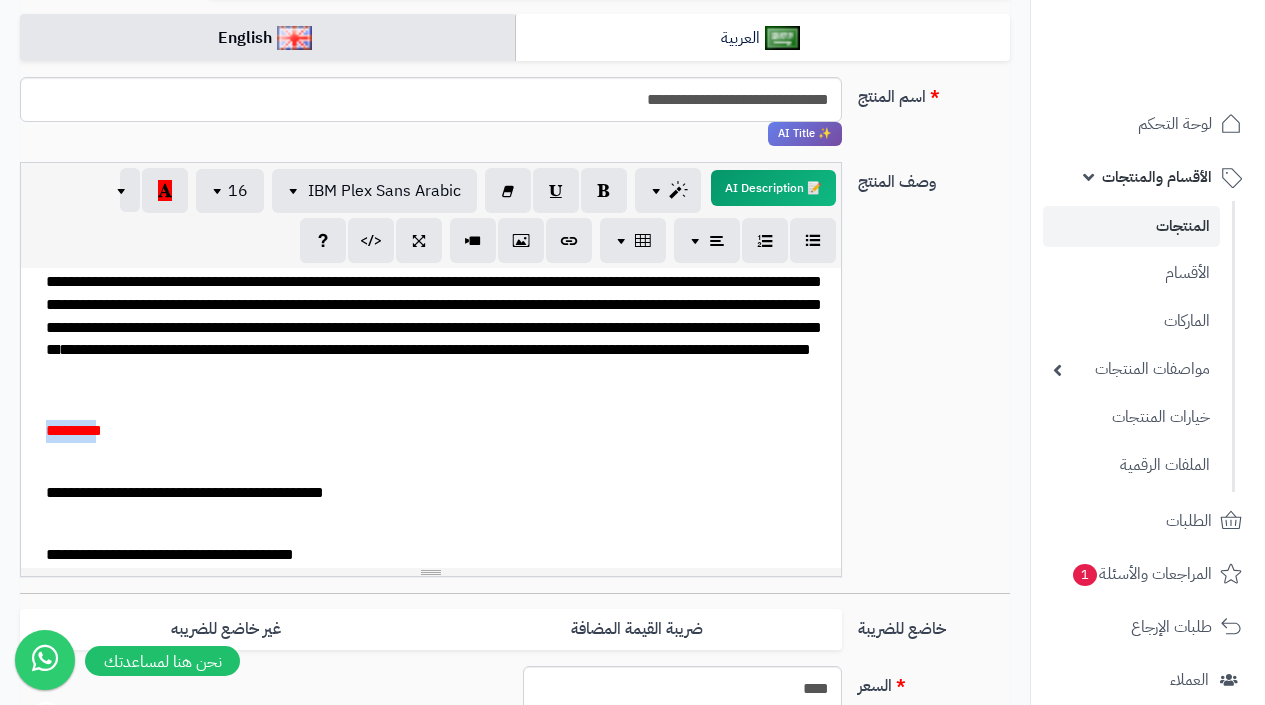 click on "*********" at bounding box center [74, 430] 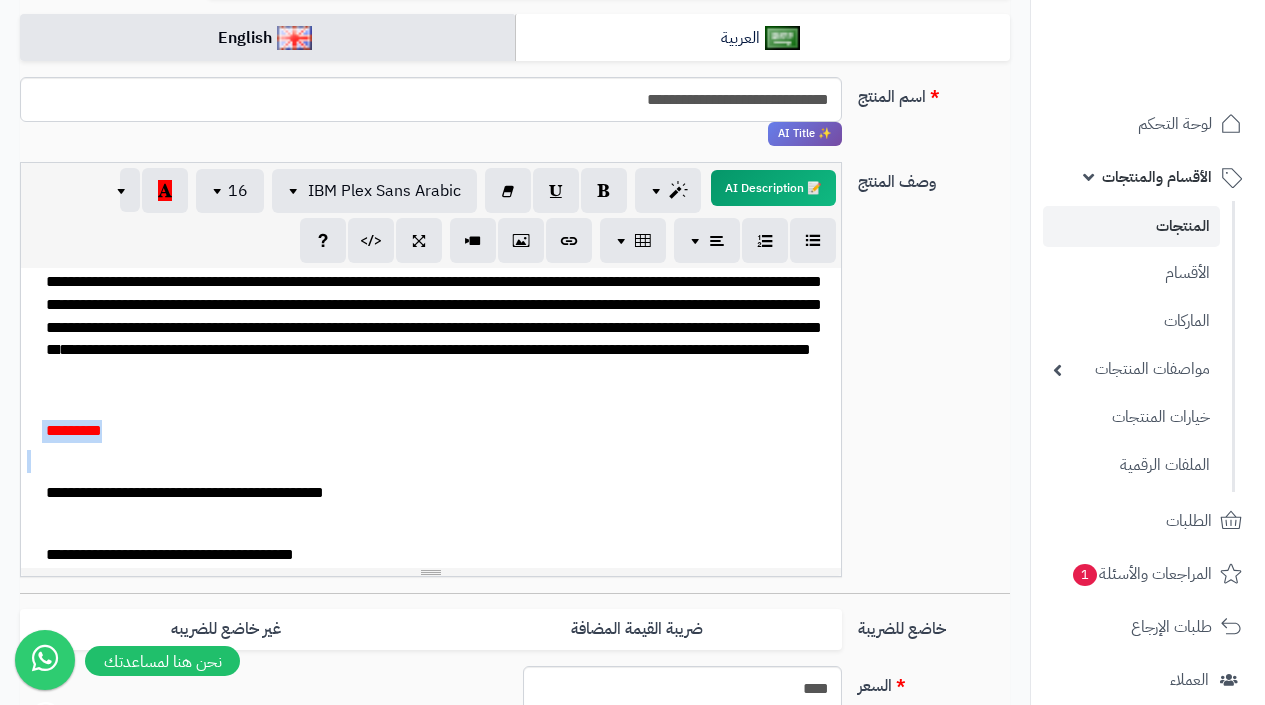 click on "*********" at bounding box center [74, 430] 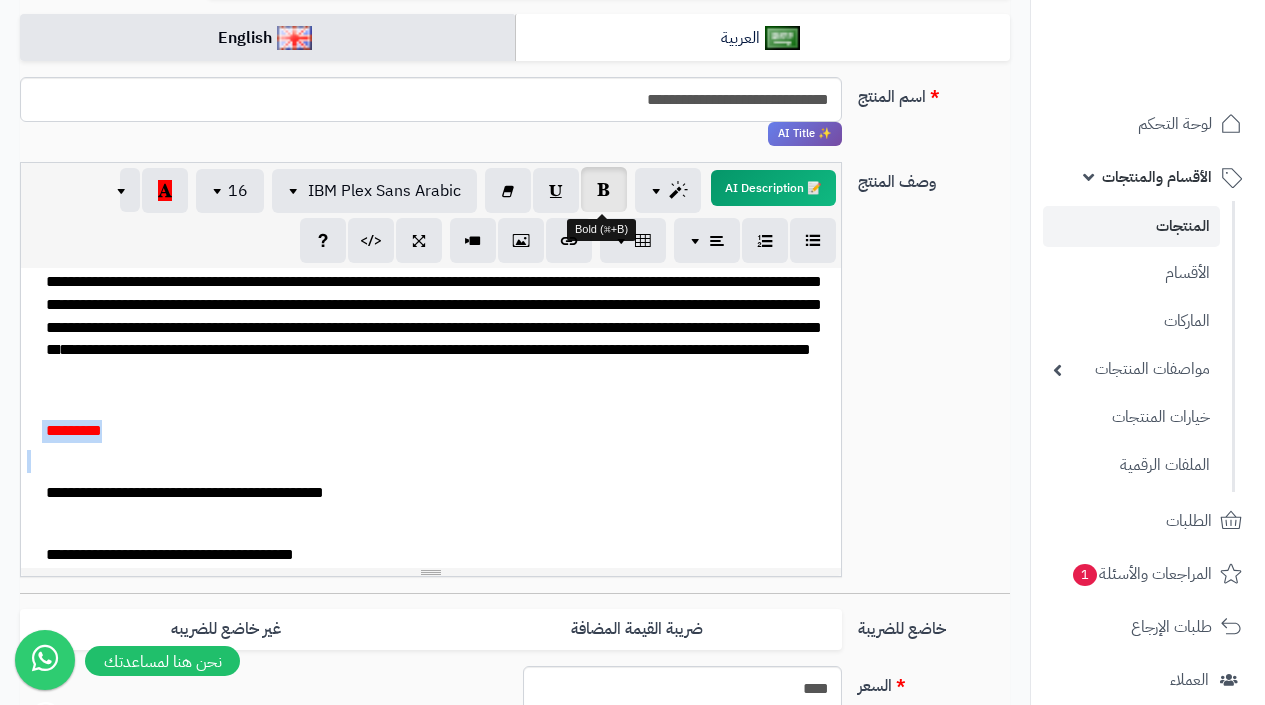 click at bounding box center [604, 189] 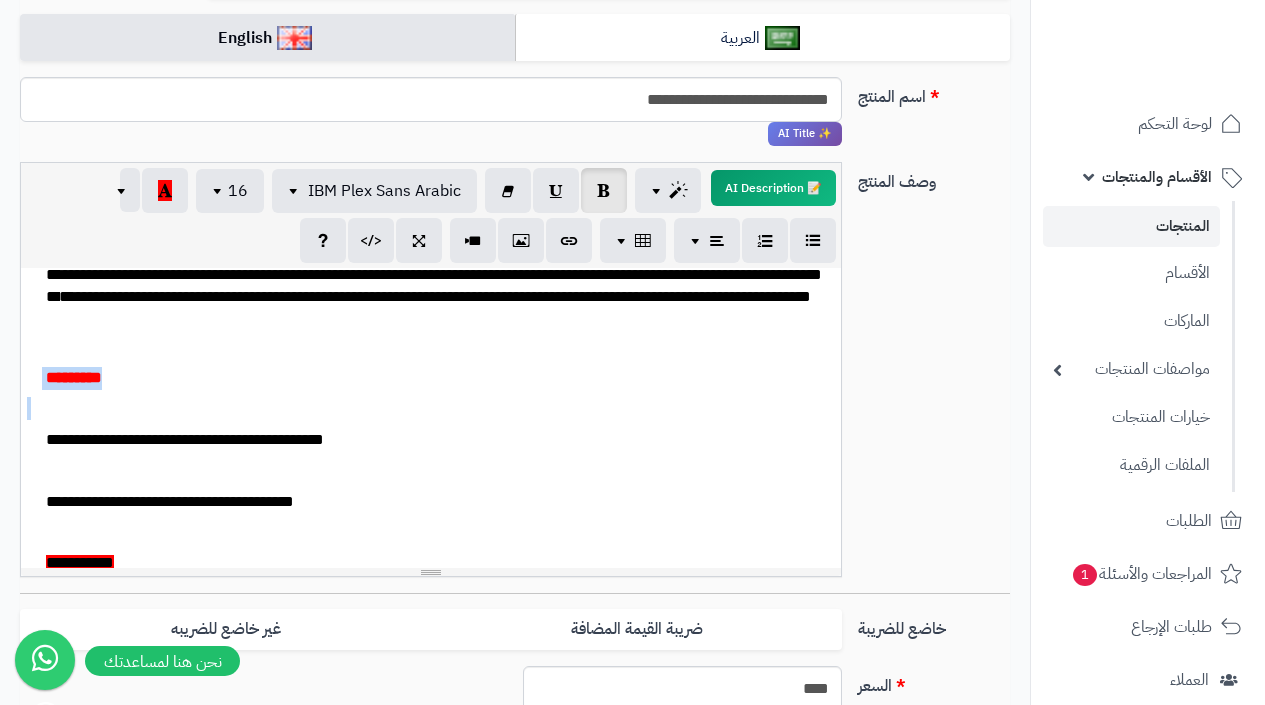 scroll, scrollTop: 320, scrollLeft: 0, axis: vertical 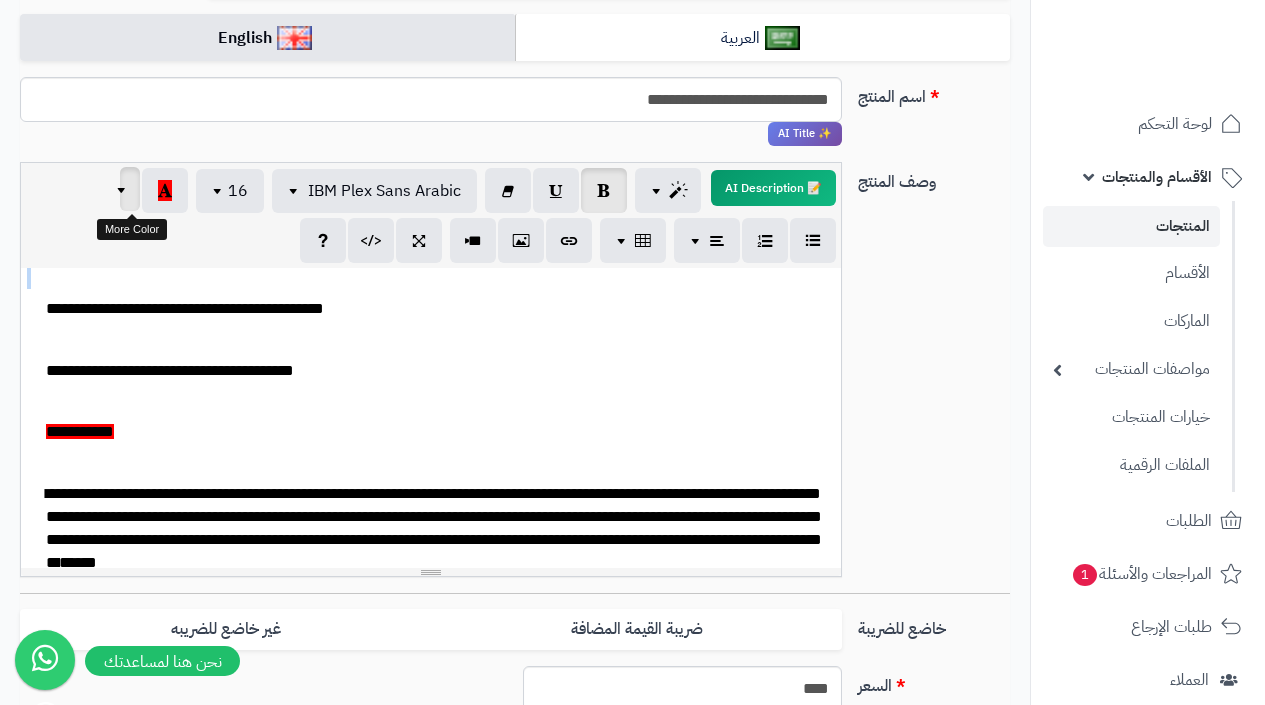 click at bounding box center [124, 189] 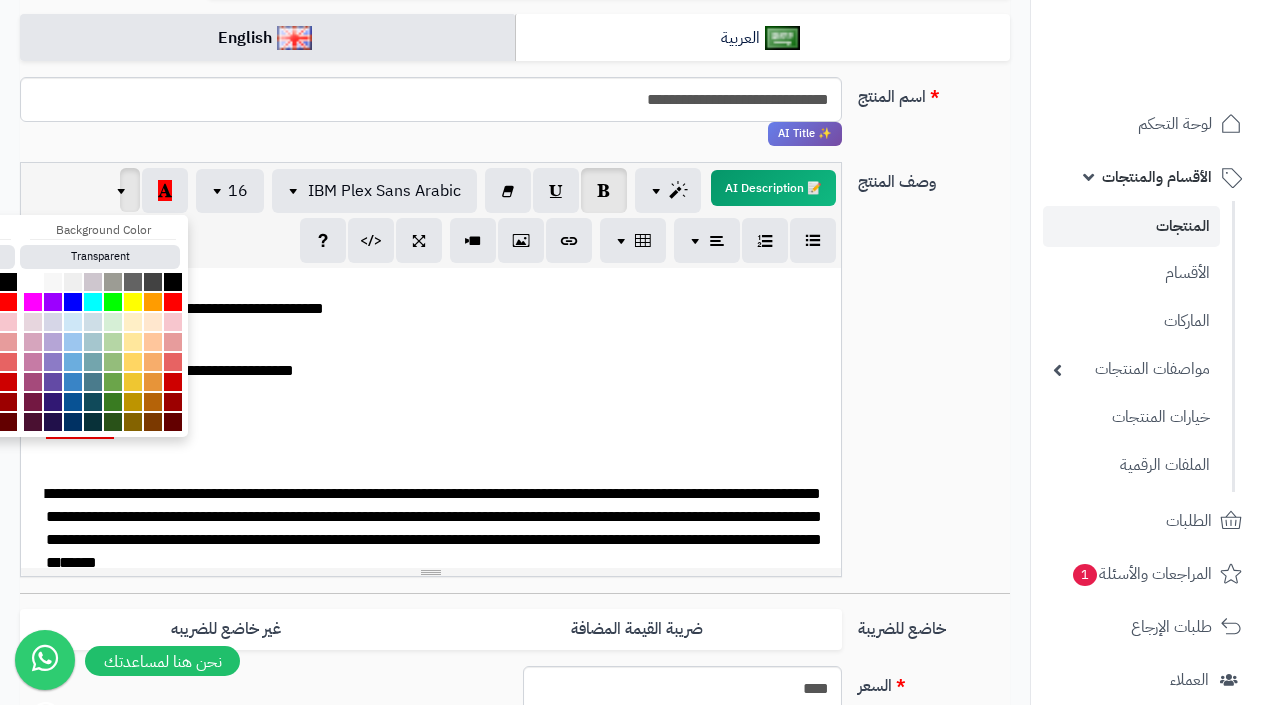 drag, startPoint x: 252, startPoint y: 255, endPoint x: 246, endPoint y: 217, distance: 38.470768 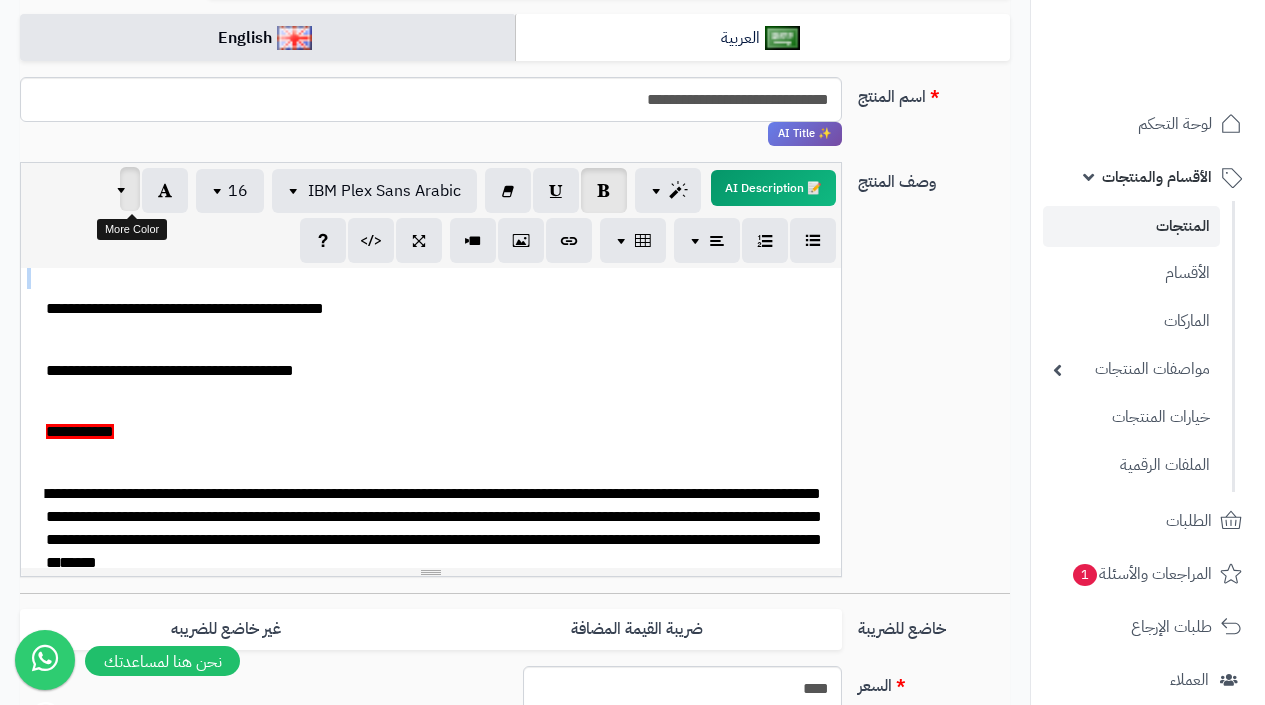 click at bounding box center (124, 189) 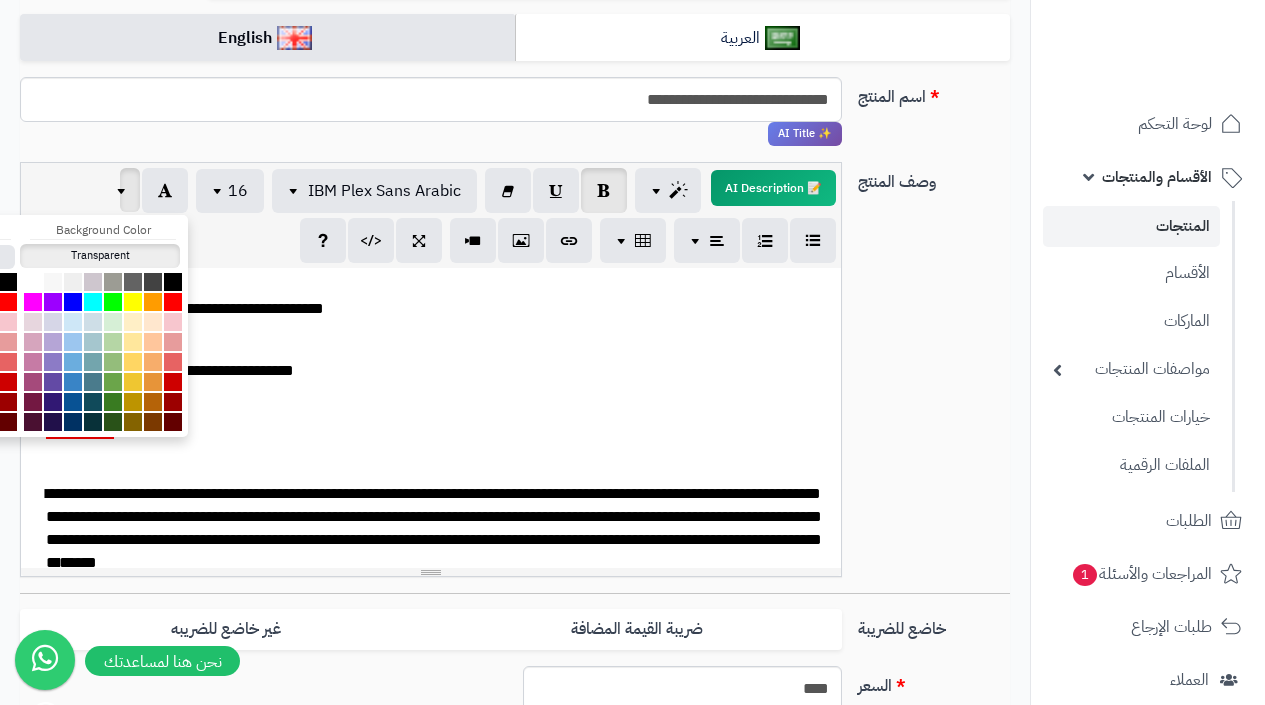 click on "Transparent" at bounding box center (100, 256) 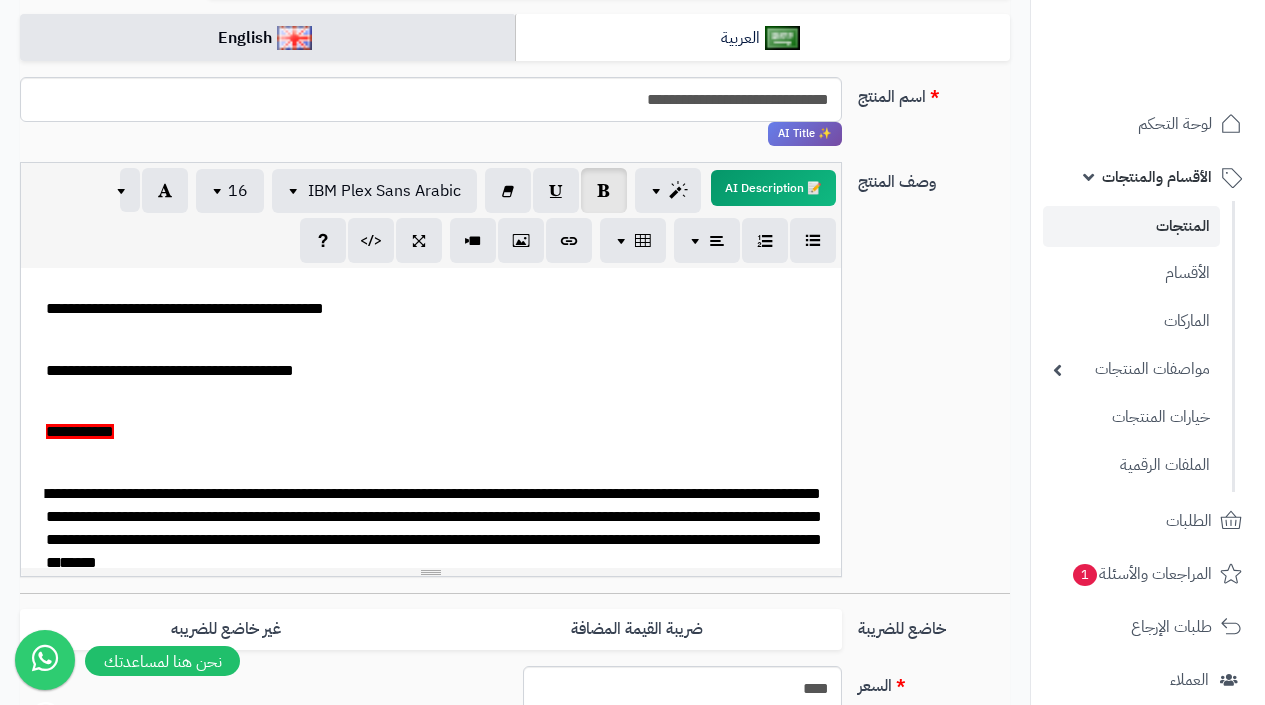 click on "**********" at bounding box center [80, 431] 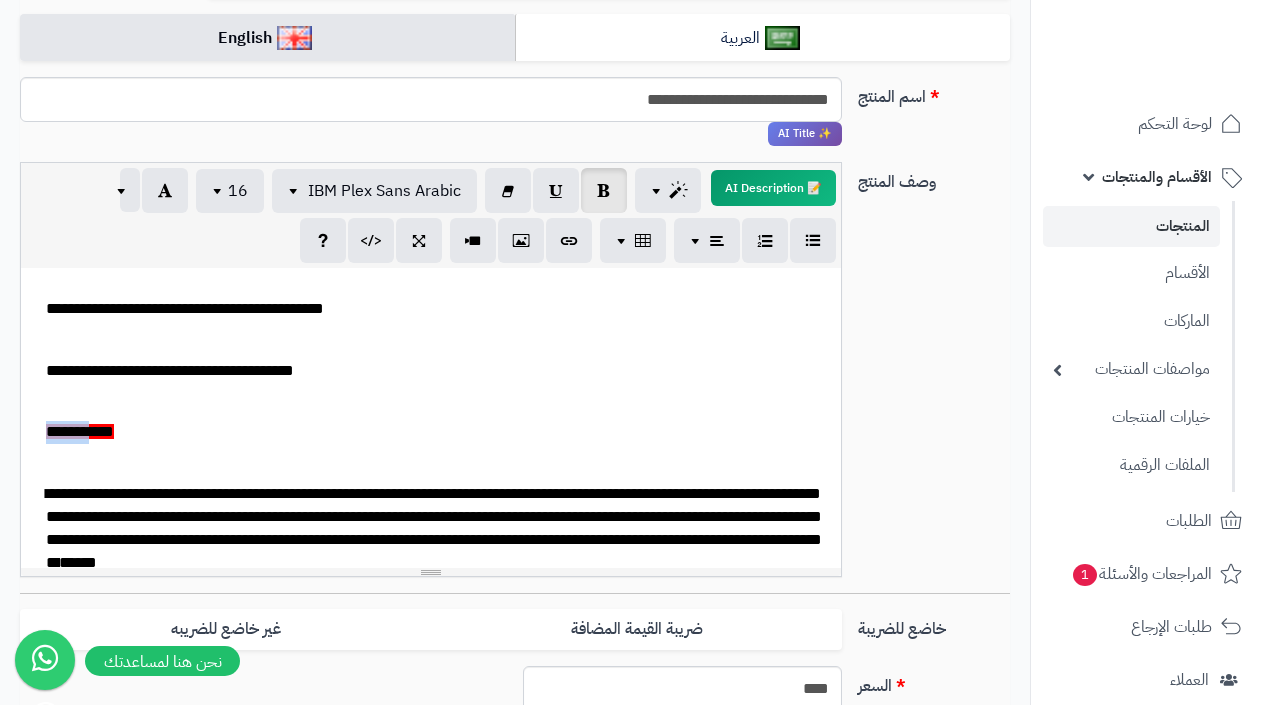 click on "**********" at bounding box center [80, 431] 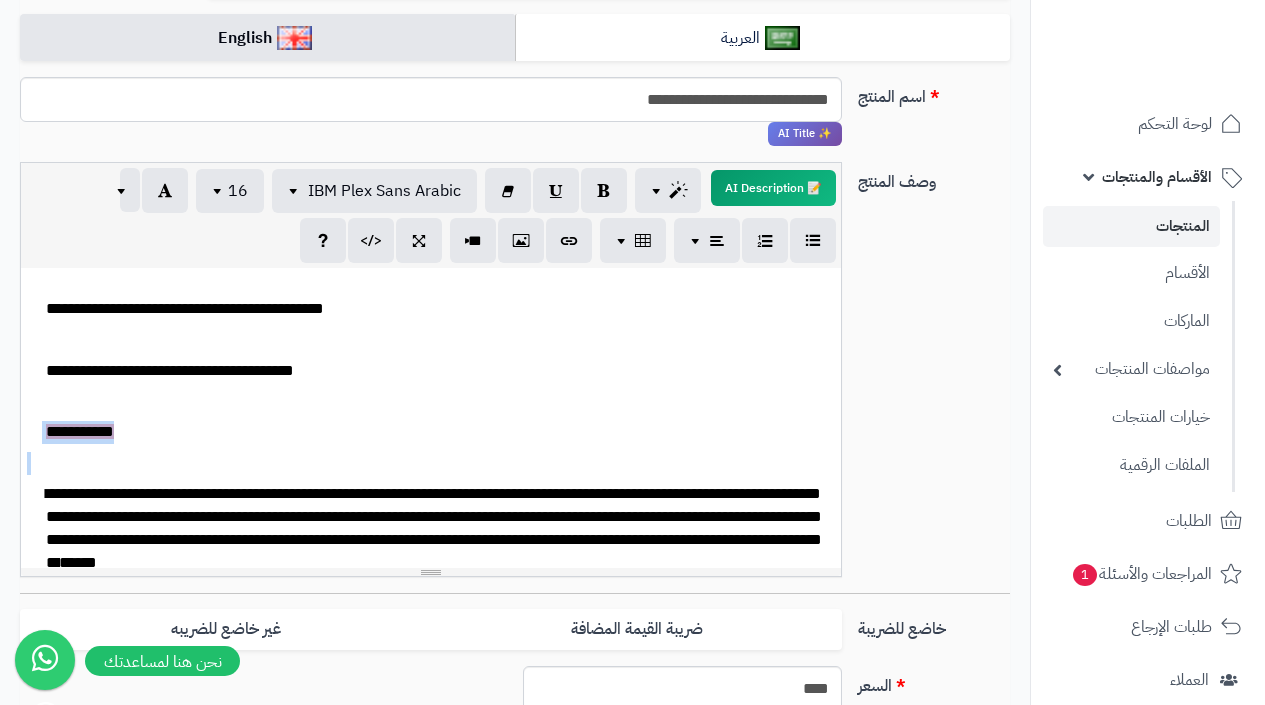 click on "**********" at bounding box center (80, 431) 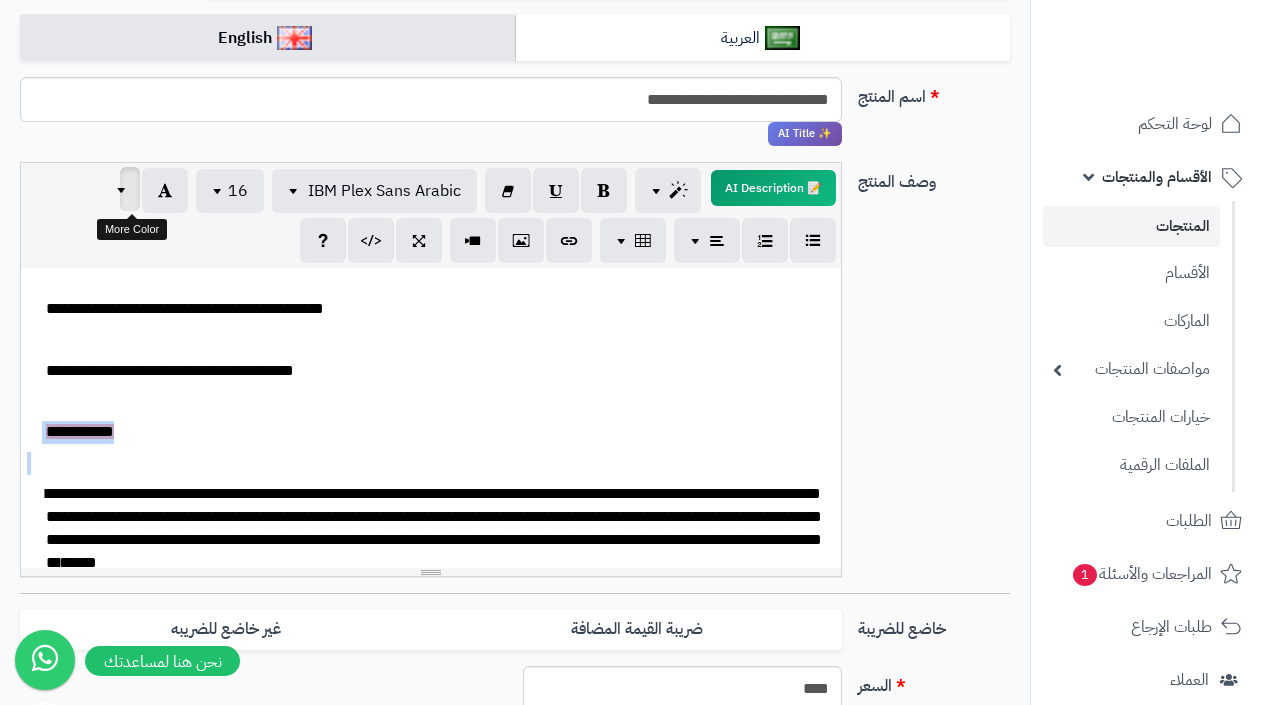 click at bounding box center (124, 189) 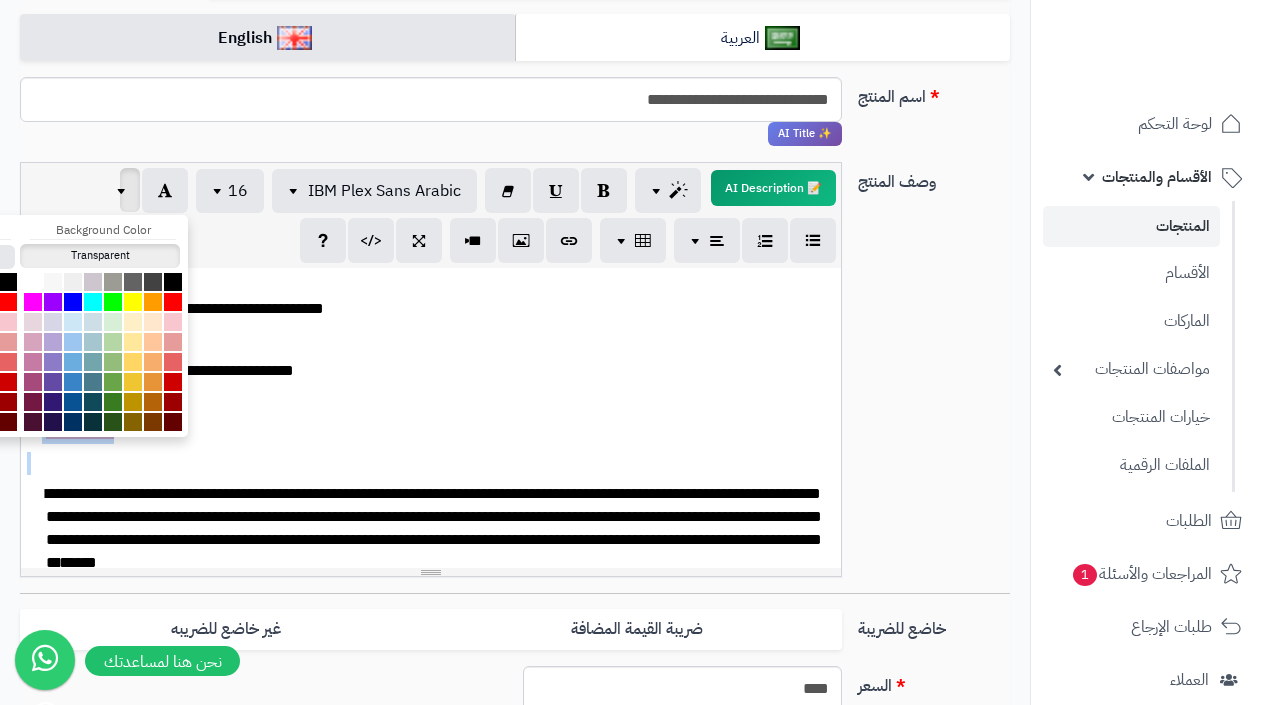 click on "Transparent" at bounding box center [100, 256] 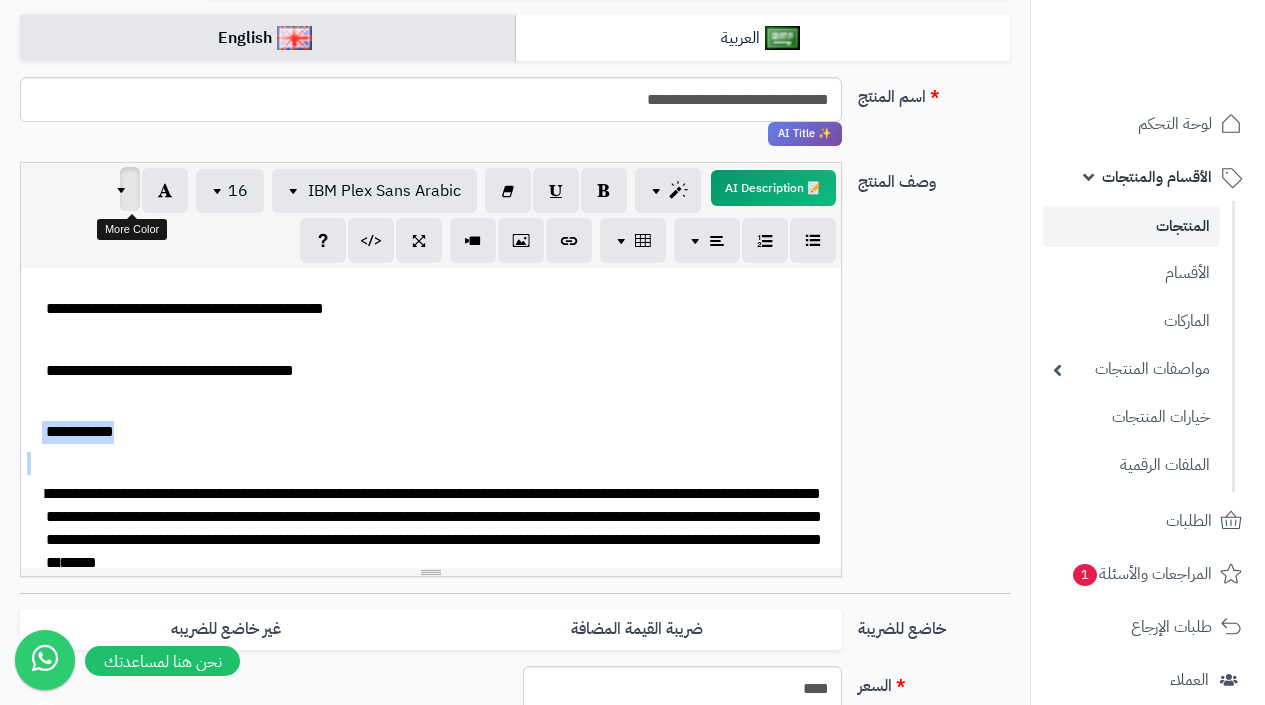 click at bounding box center (130, 189) 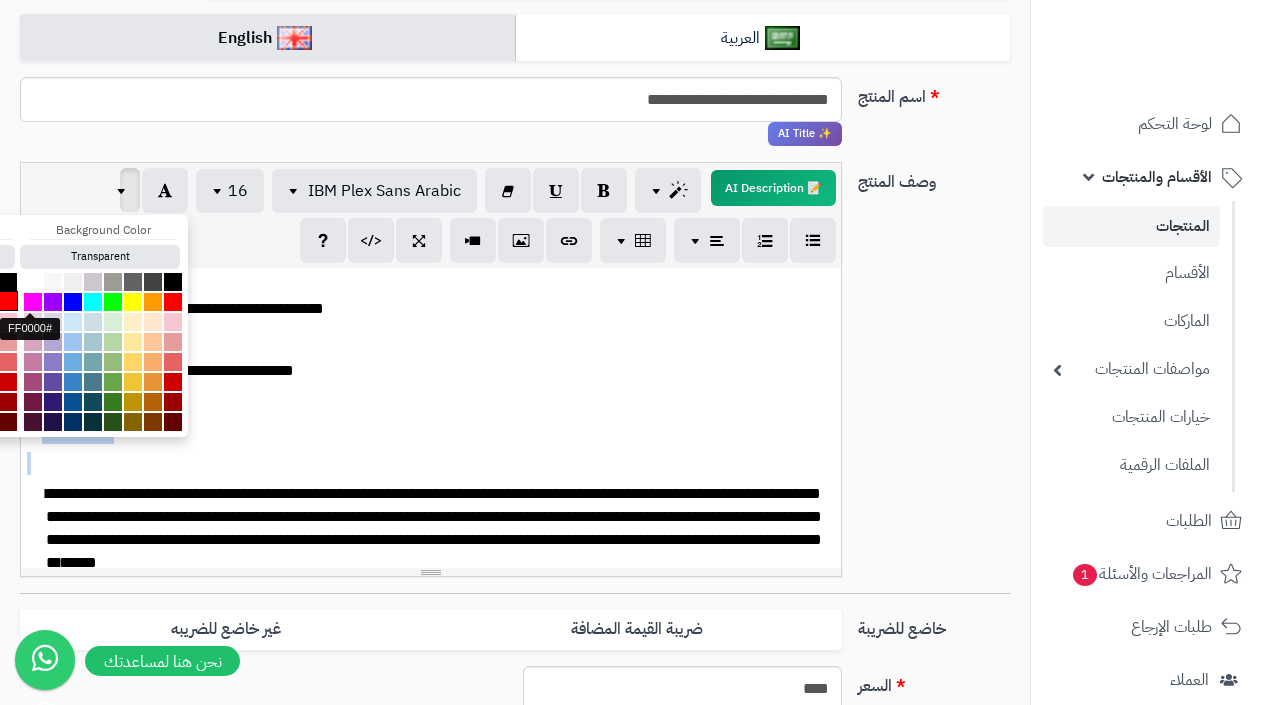 click at bounding box center (8, 301) 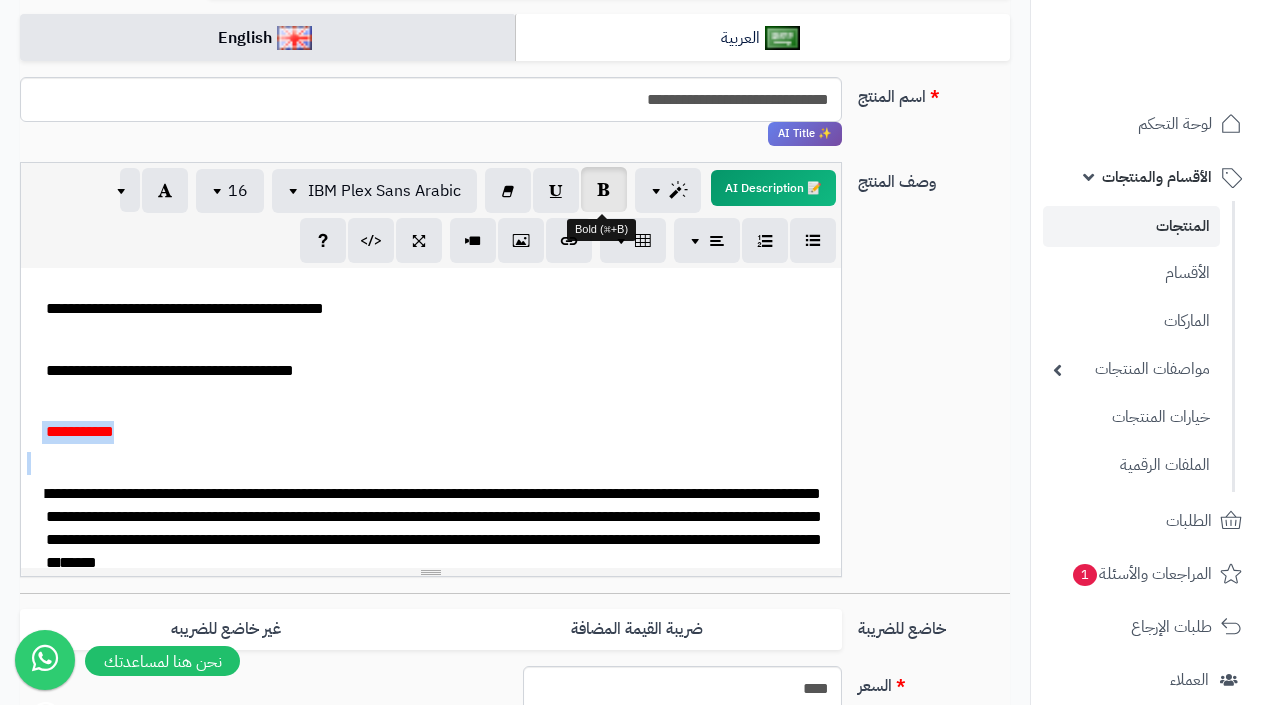 click at bounding box center [604, 189] 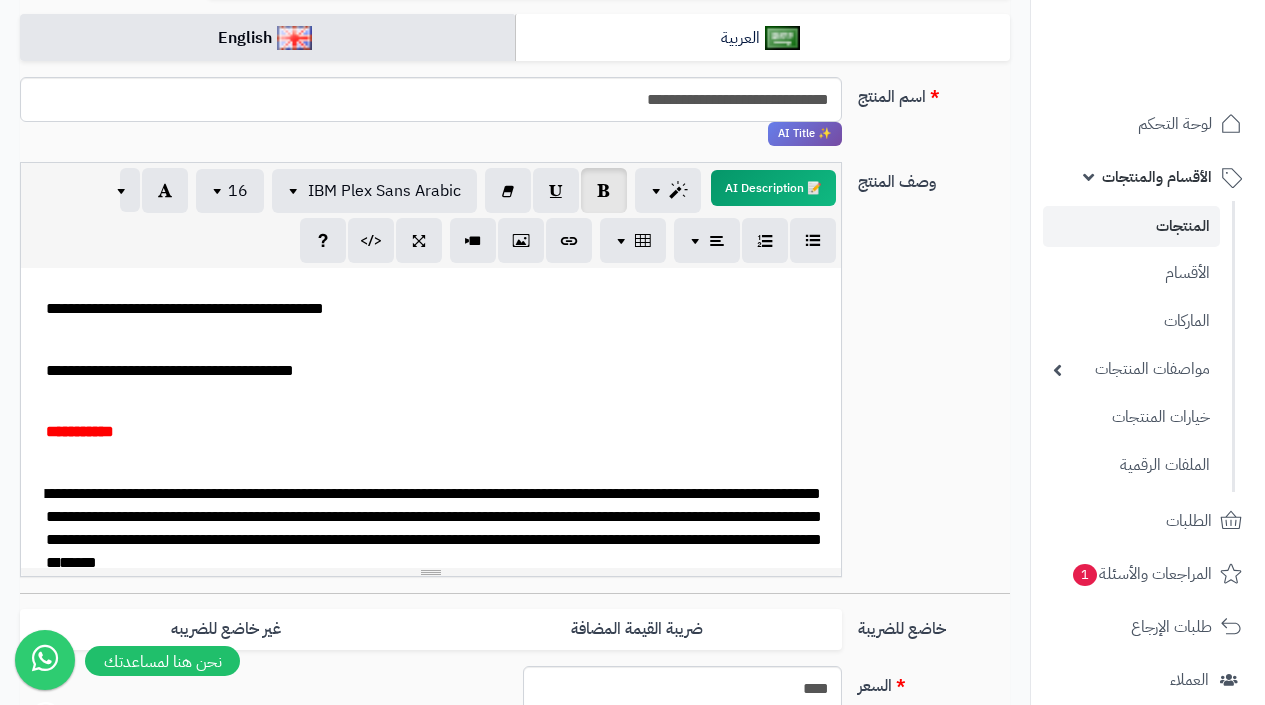 click on "**********" at bounding box center (438, 432) 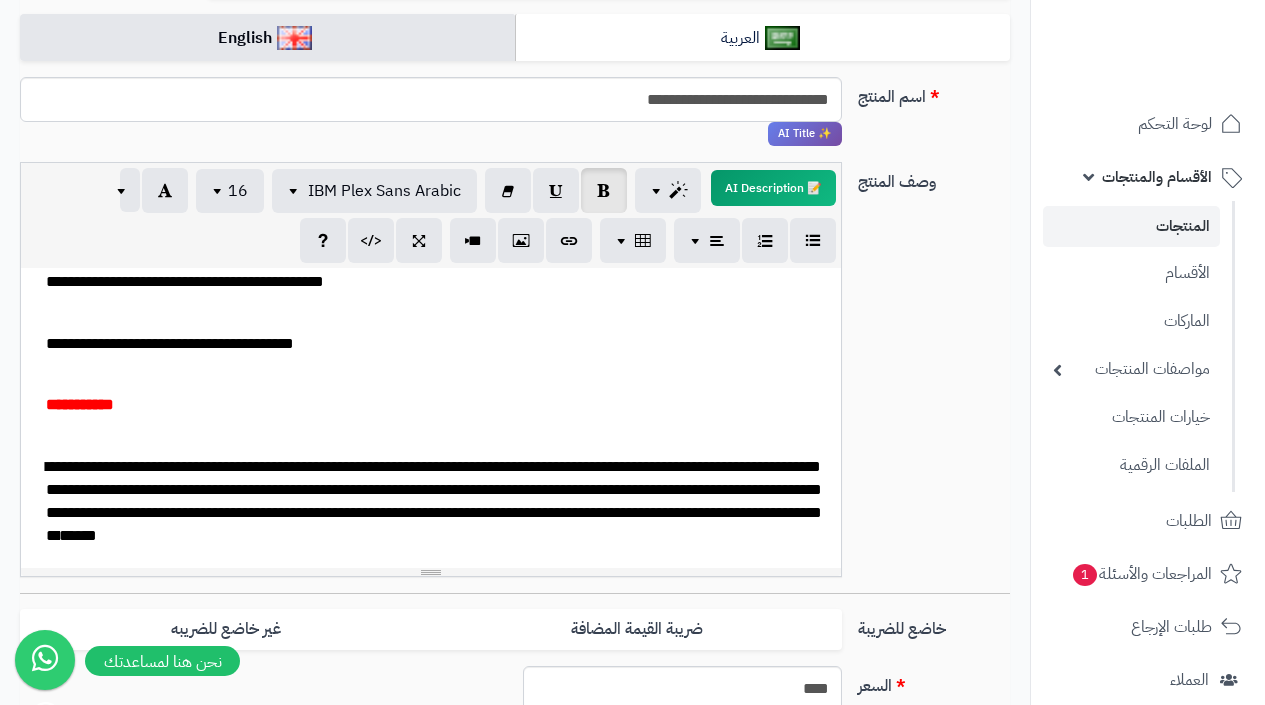 scroll, scrollTop: 420, scrollLeft: 0, axis: vertical 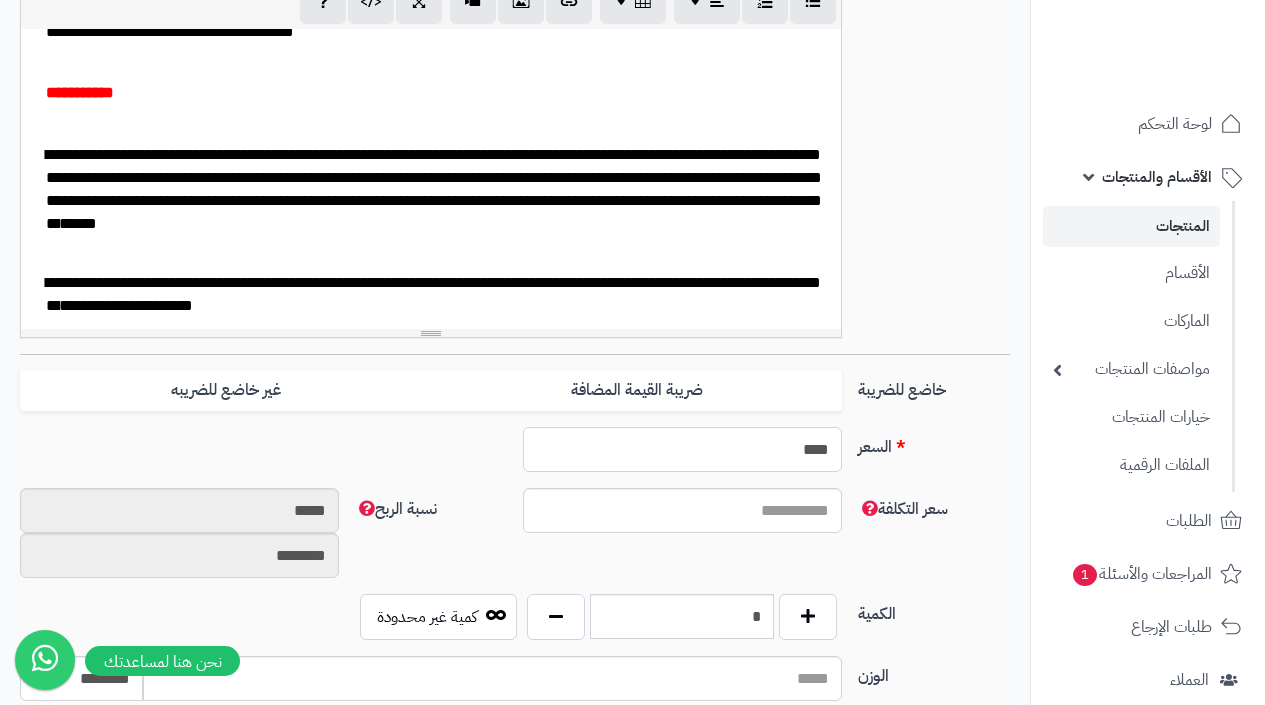 click on "****" at bounding box center (682, 449) 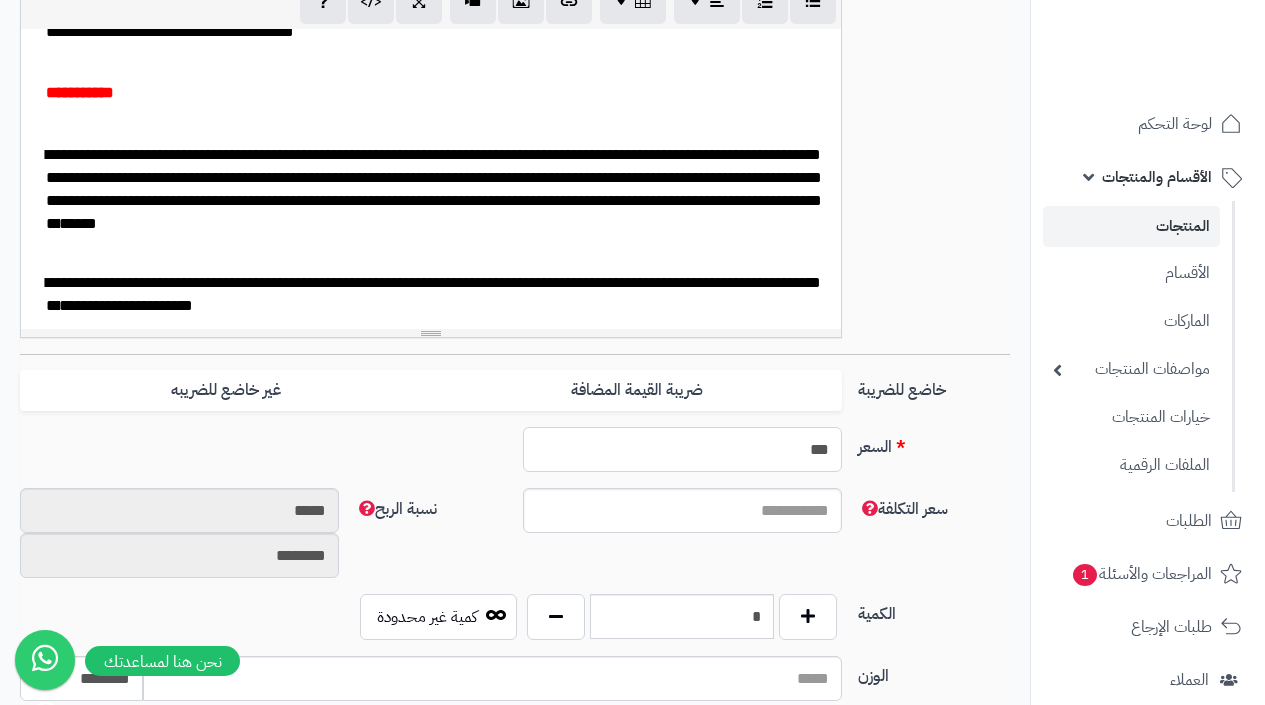 type on "***" 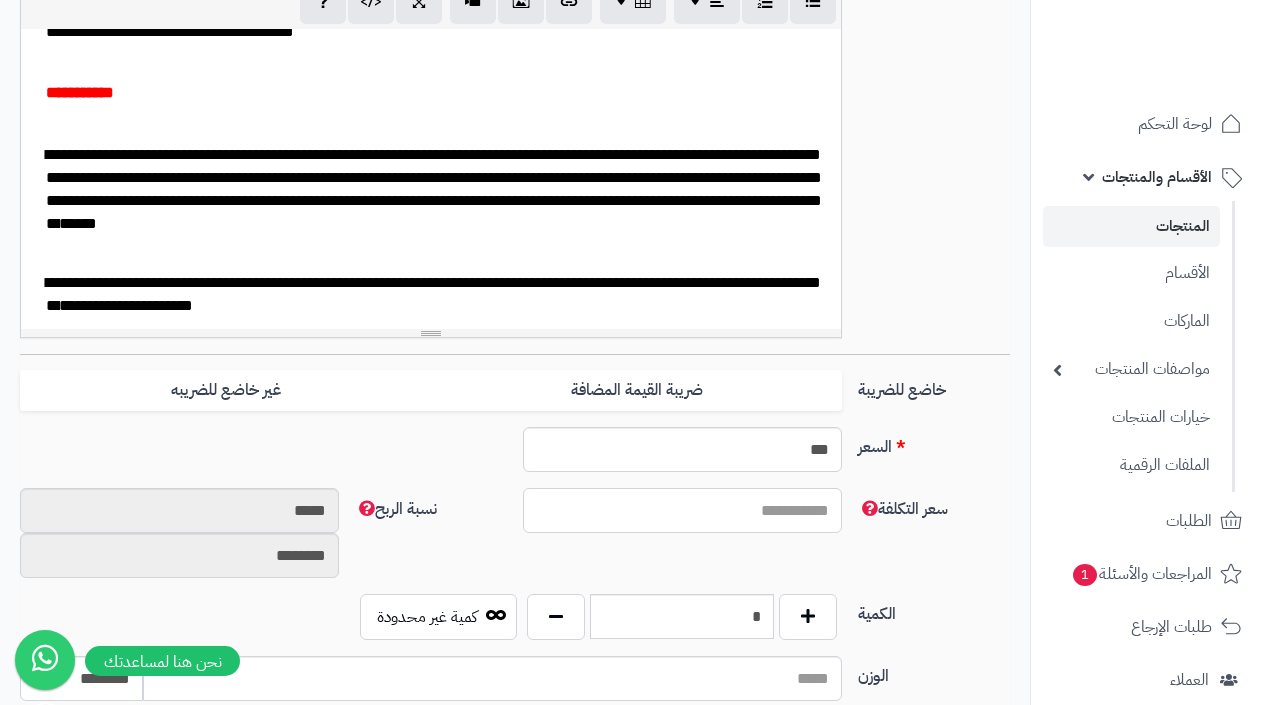 click on "سعر التكلفة" at bounding box center [682, 510] 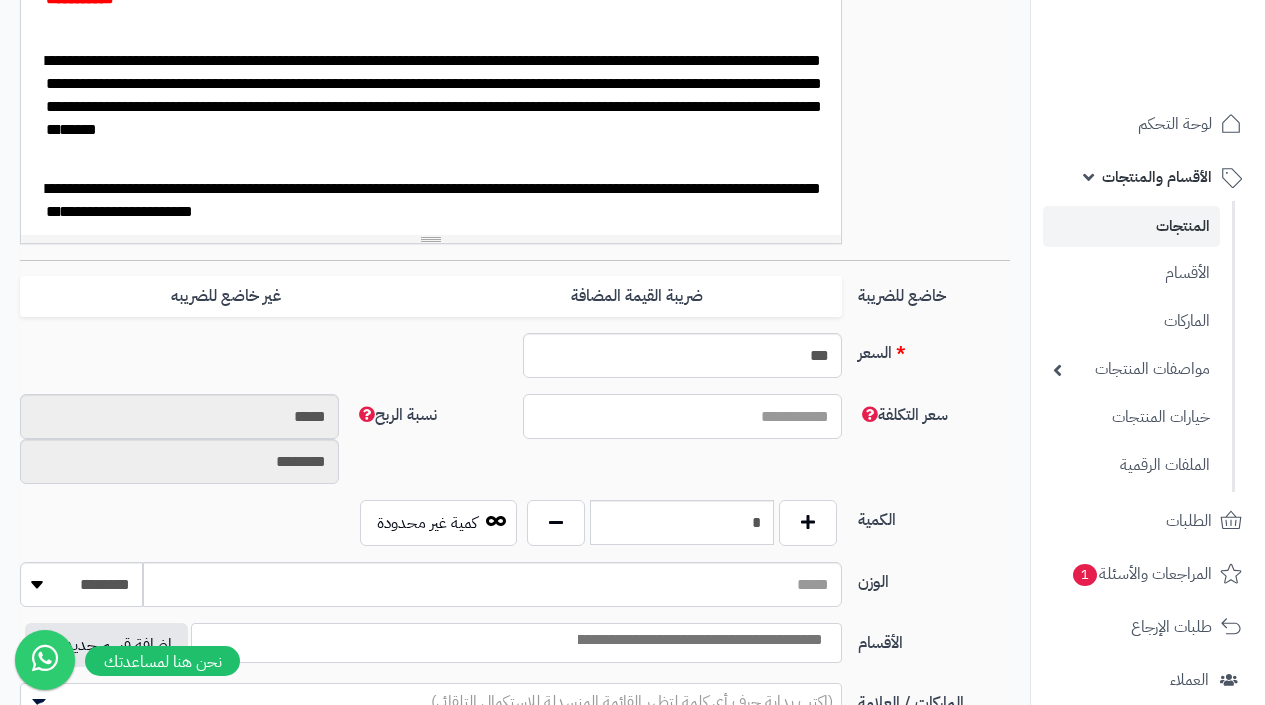 scroll, scrollTop: 653, scrollLeft: -109, axis: both 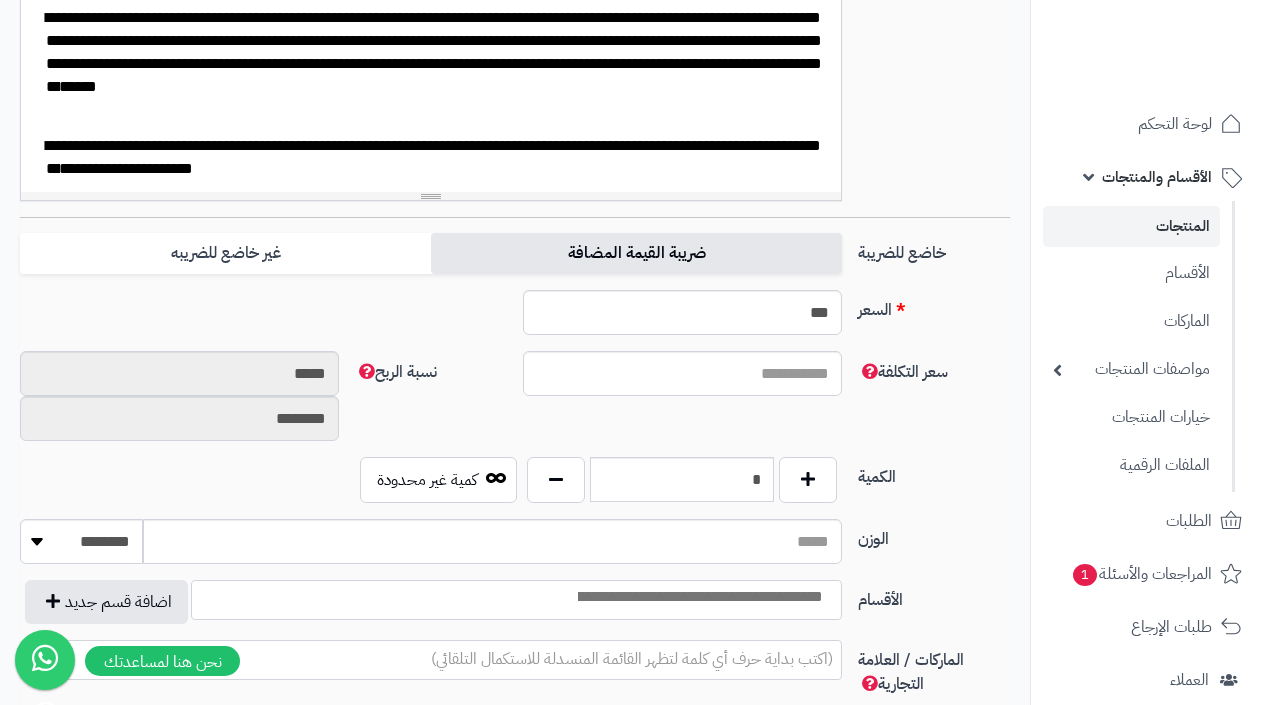 click on "ضريبة القيمة المضافة" at bounding box center [636, 253] 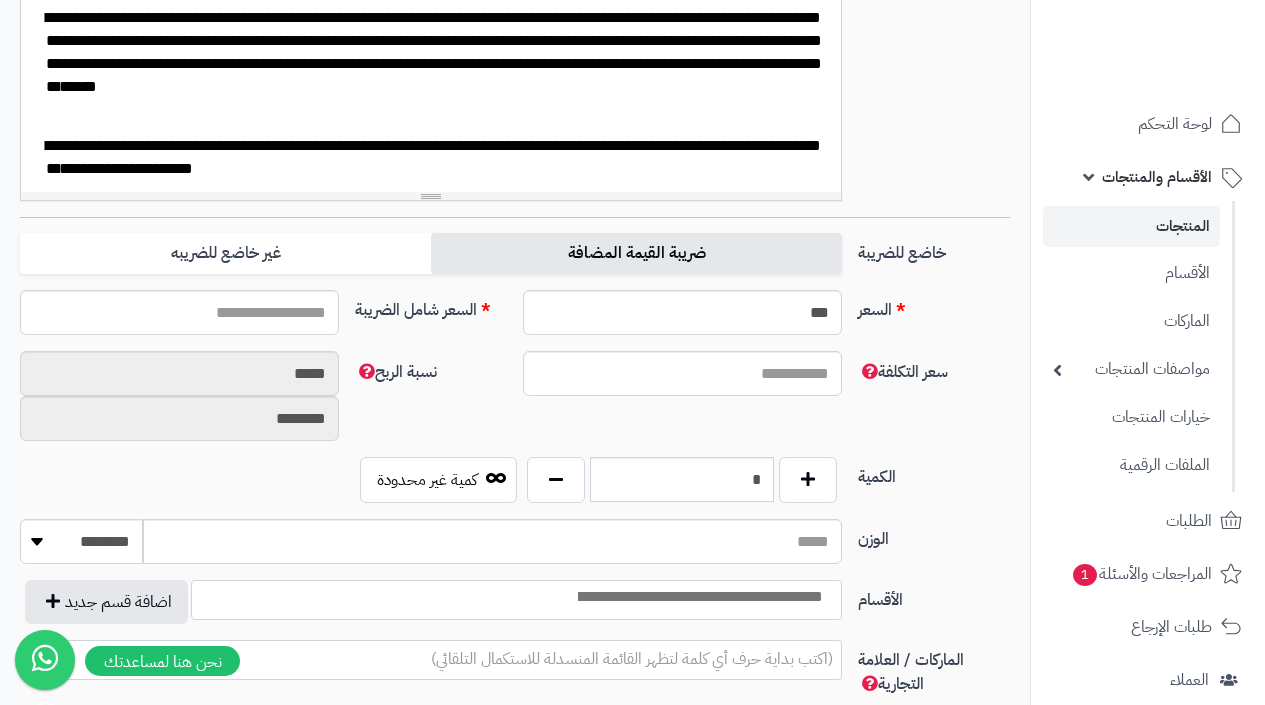 type on "******" 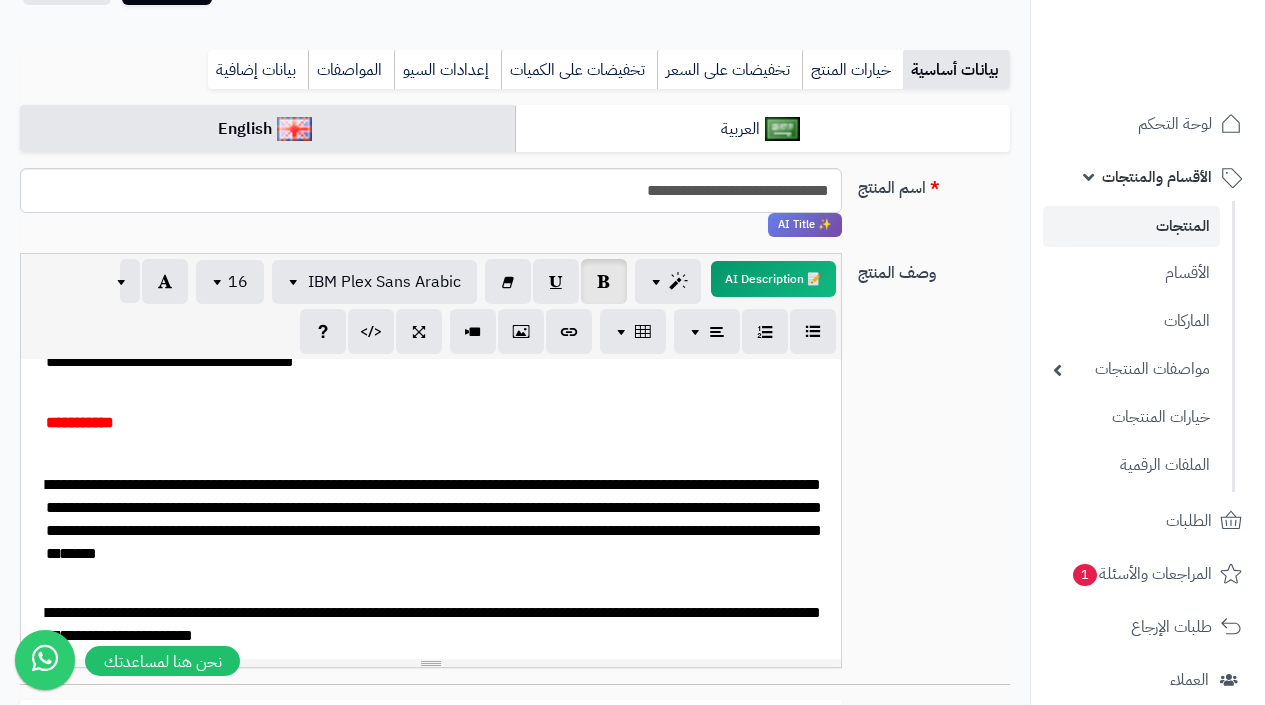 scroll, scrollTop: 151, scrollLeft: -109, axis: both 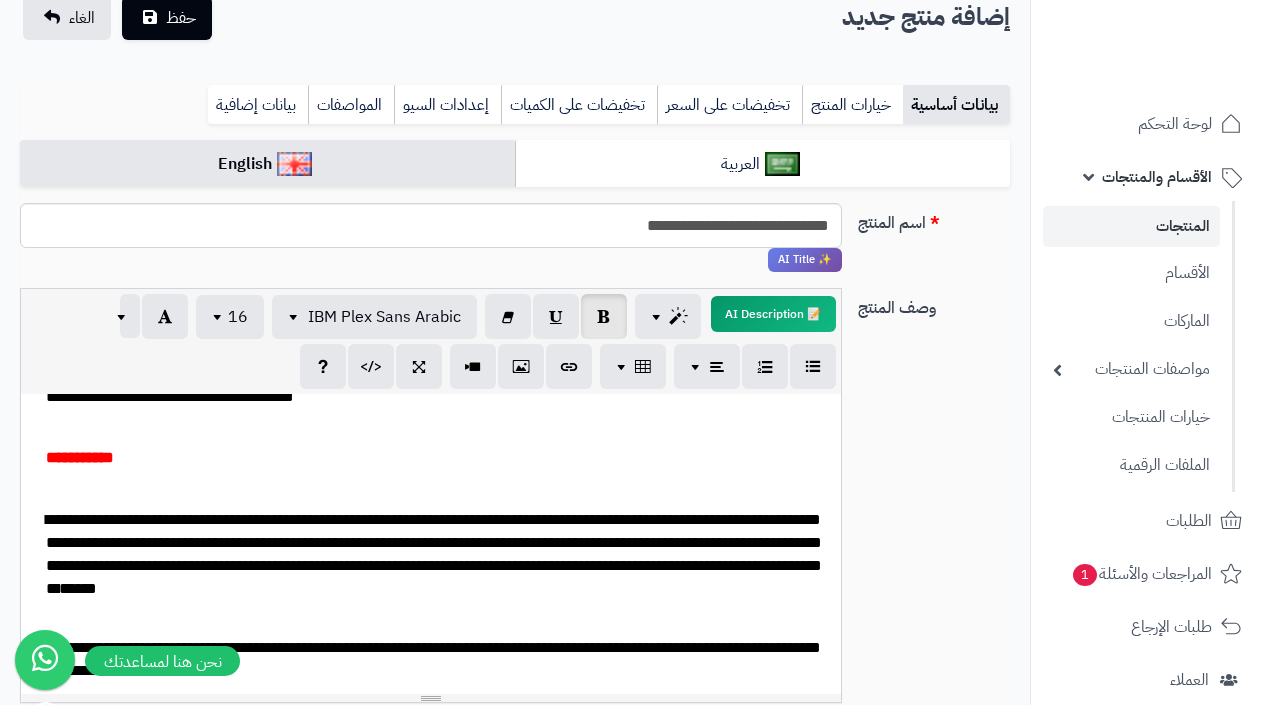 drag, startPoint x: 971, startPoint y: 112, endPoint x: 986, endPoint y: 112, distance: 15 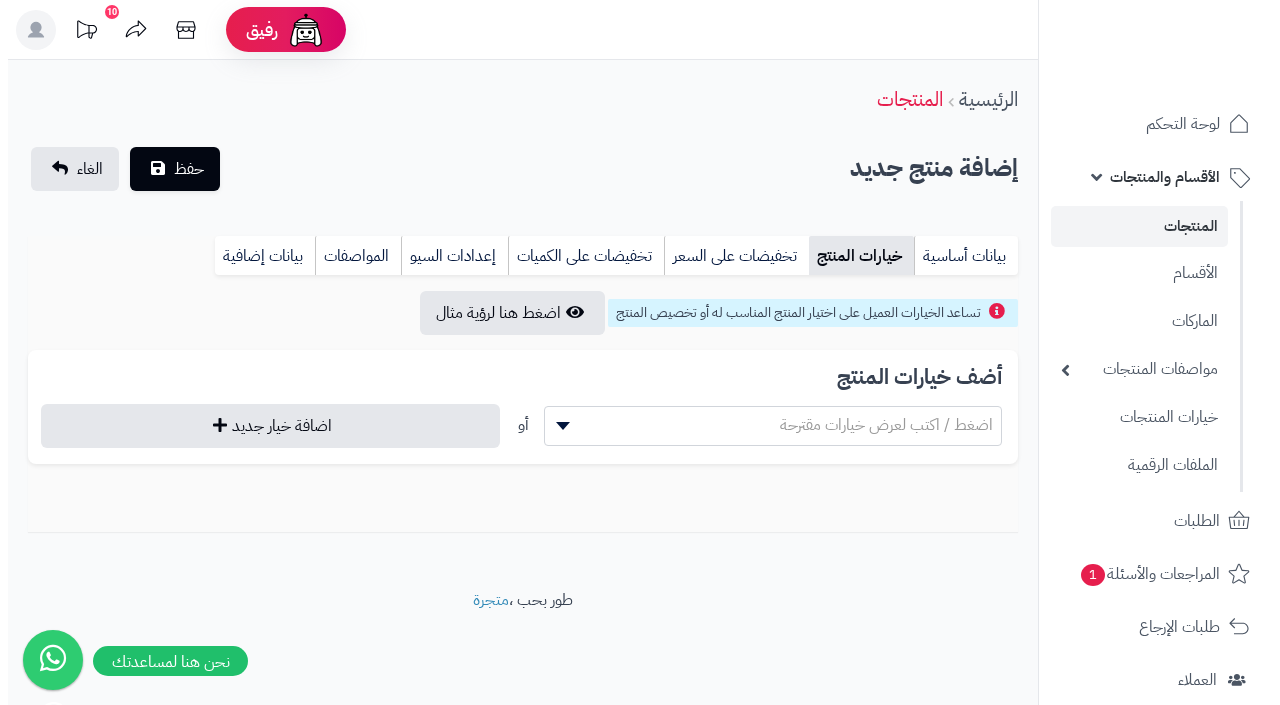 scroll, scrollTop: 0, scrollLeft: -109, axis: horizontal 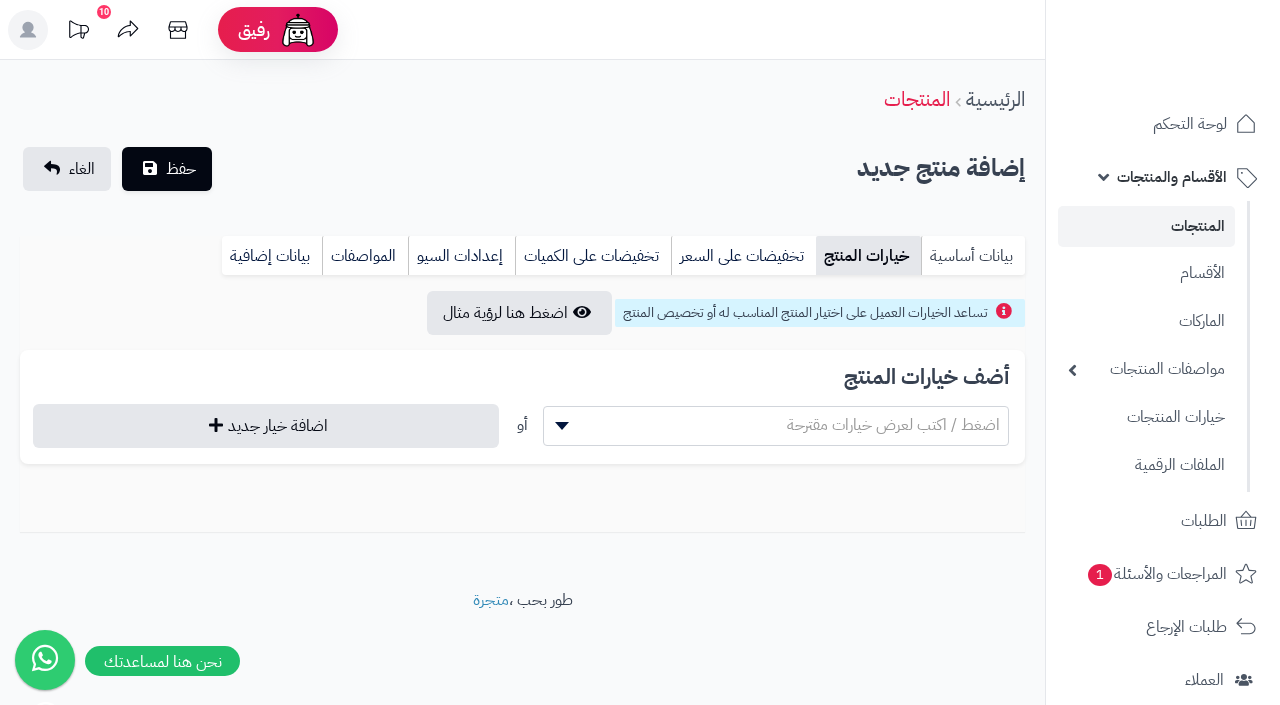 click on "بيانات أساسية" at bounding box center [973, 256] 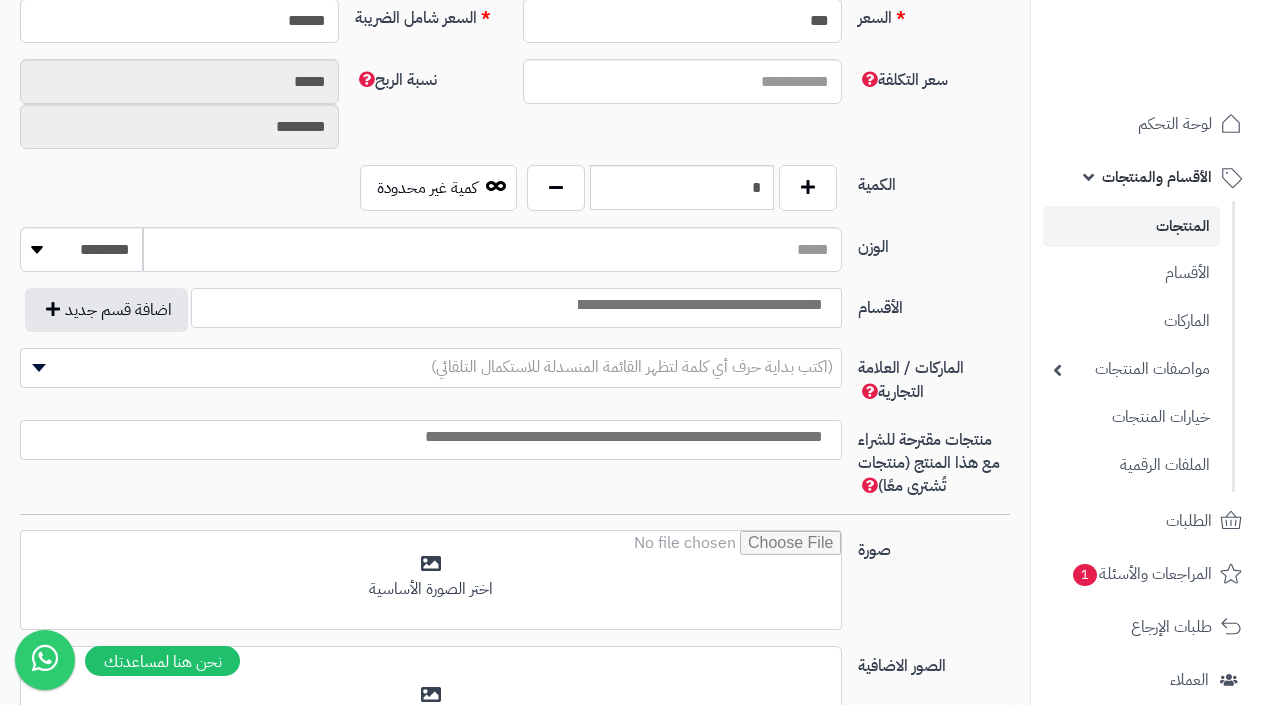 scroll, scrollTop: 1091, scrollLeft: 0, axis: vertical 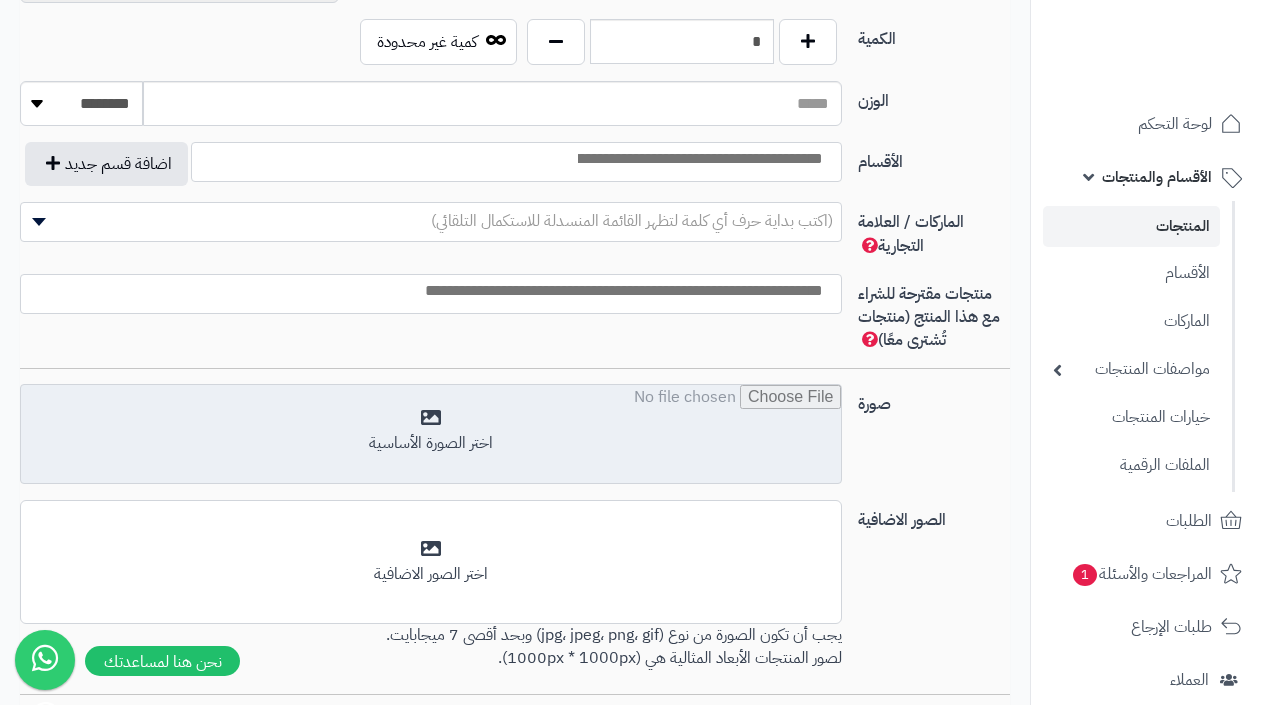 click at bounding box center [431, 435] 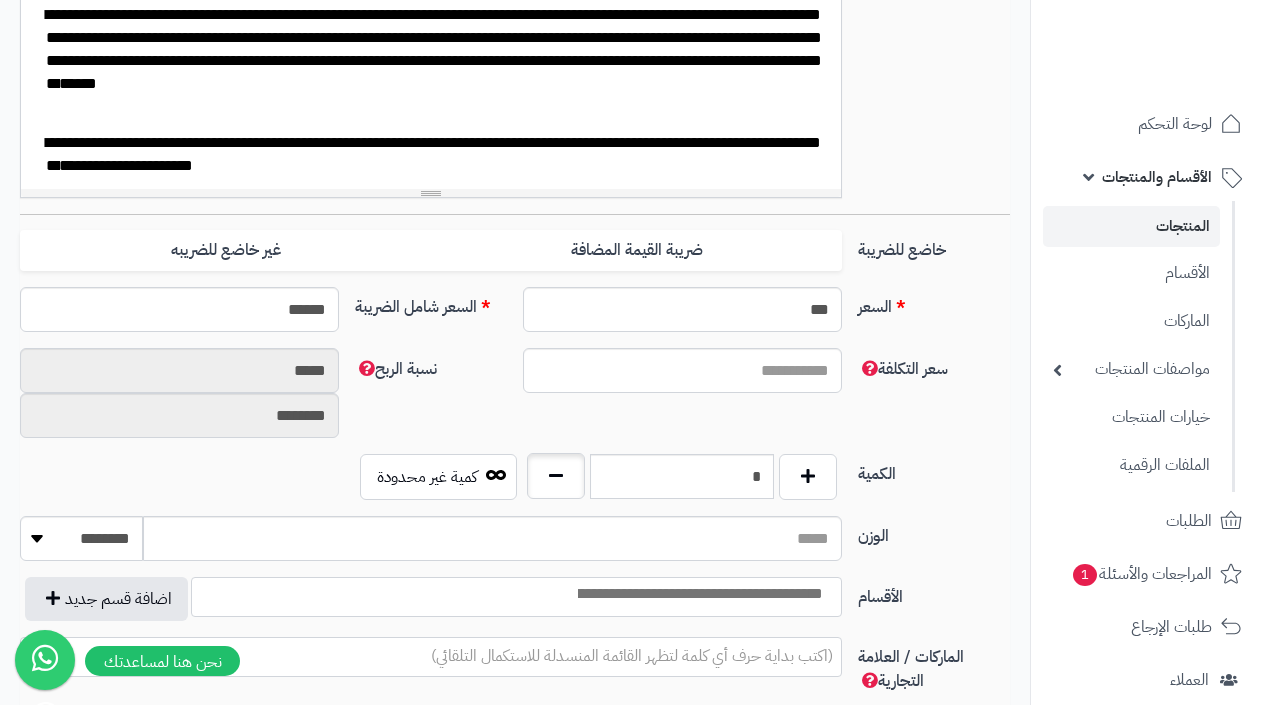 scroll, scrollTop: 292, scrollLeft: 0, axis: vertical 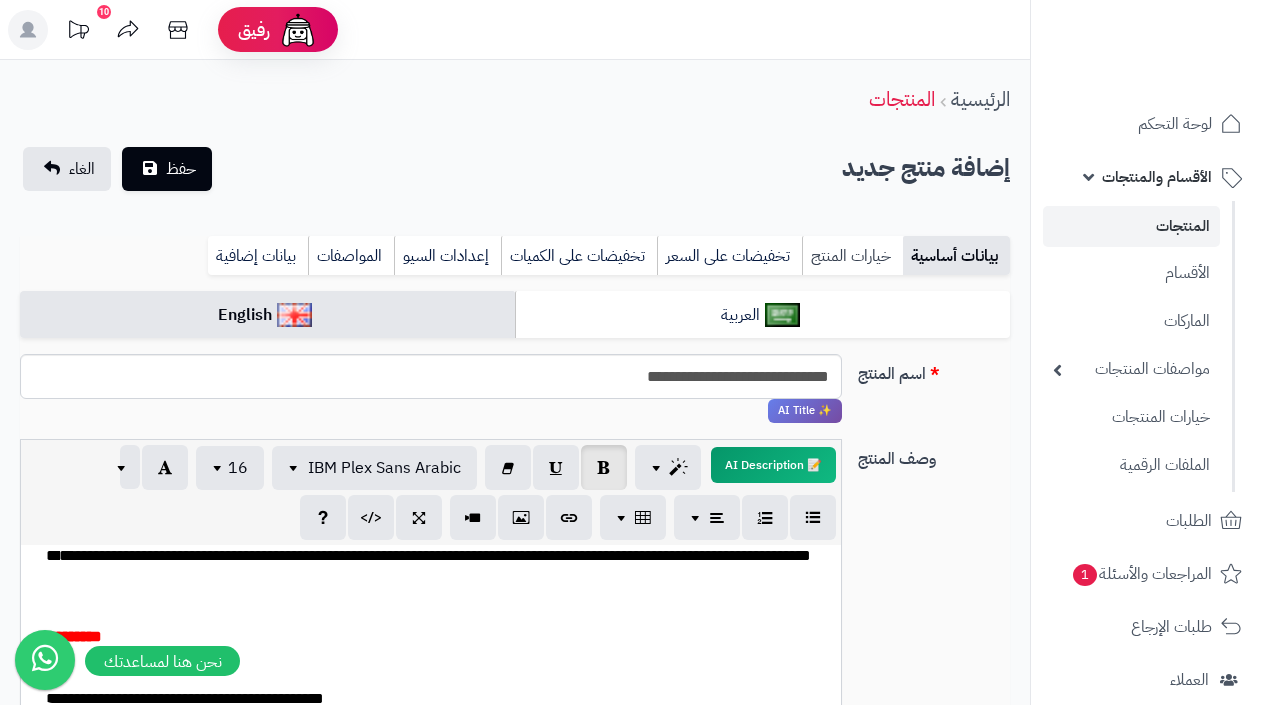 click on "خيارات المنتج" at bounding box center [852, 256] 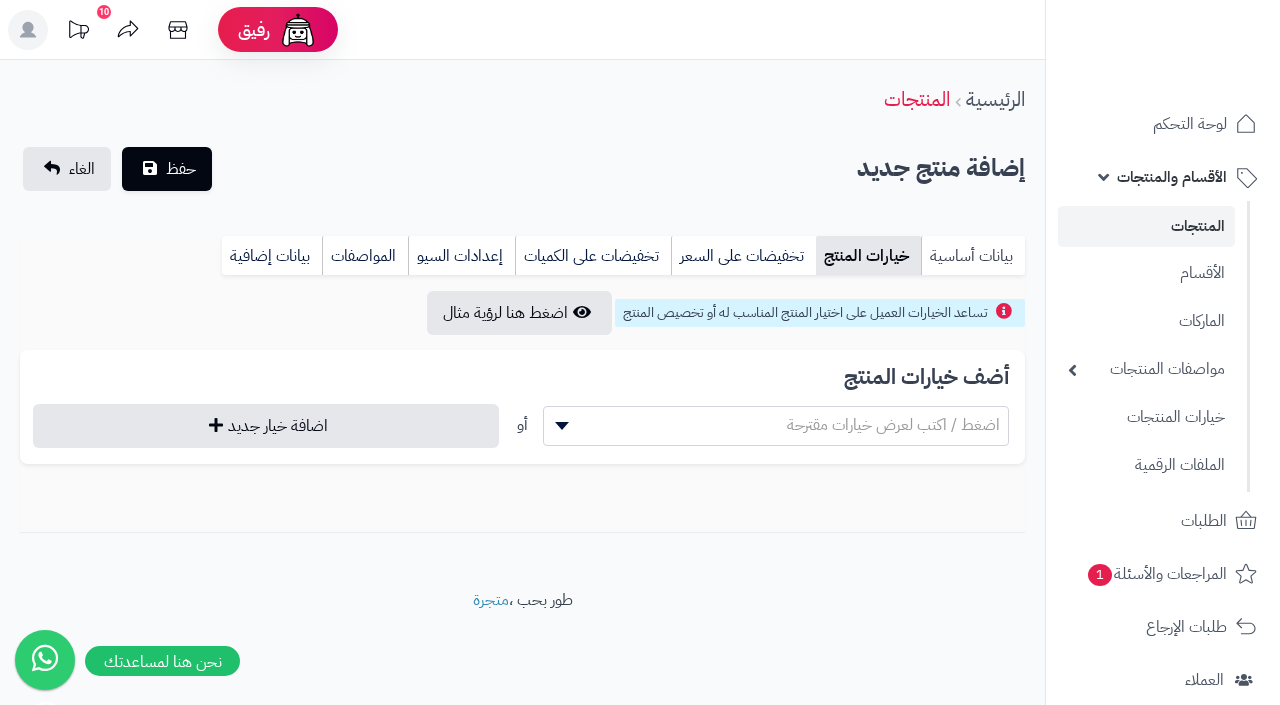 click on "بيانات أساسية" at bounding box center (973, 256) 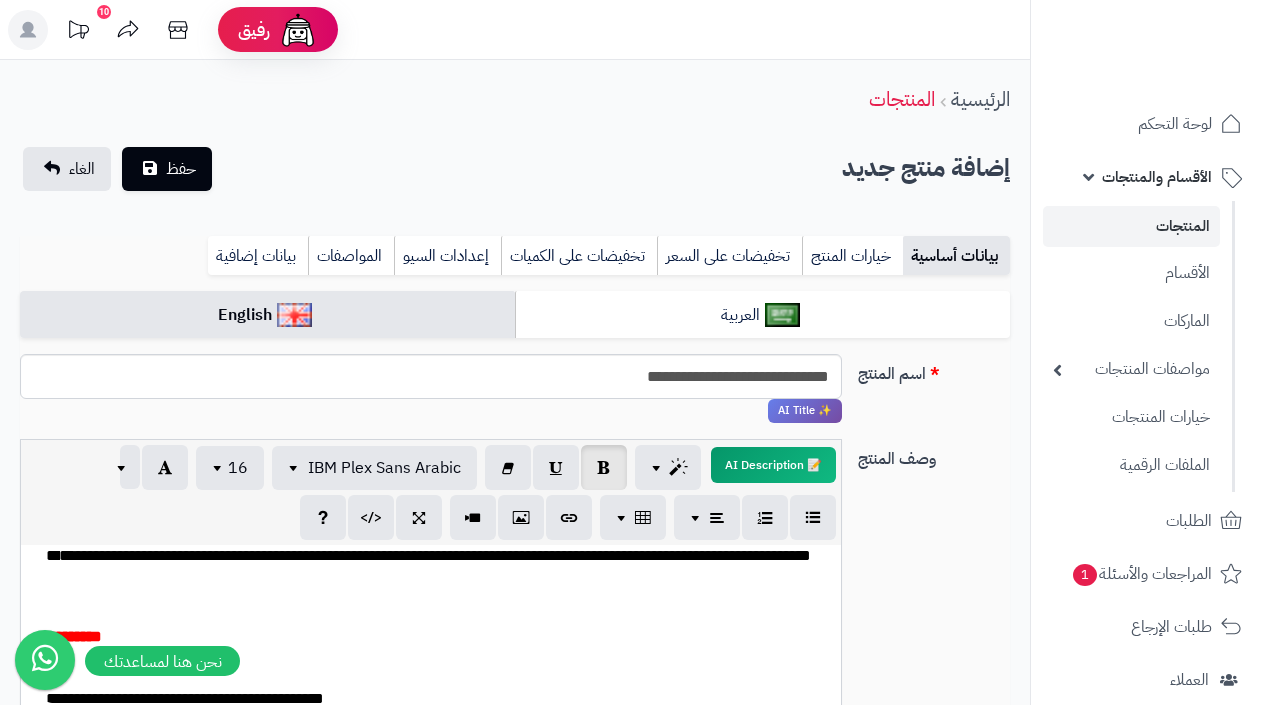 scroll, scrollTop: 1045, scrollLeft: 0, axis: vertical 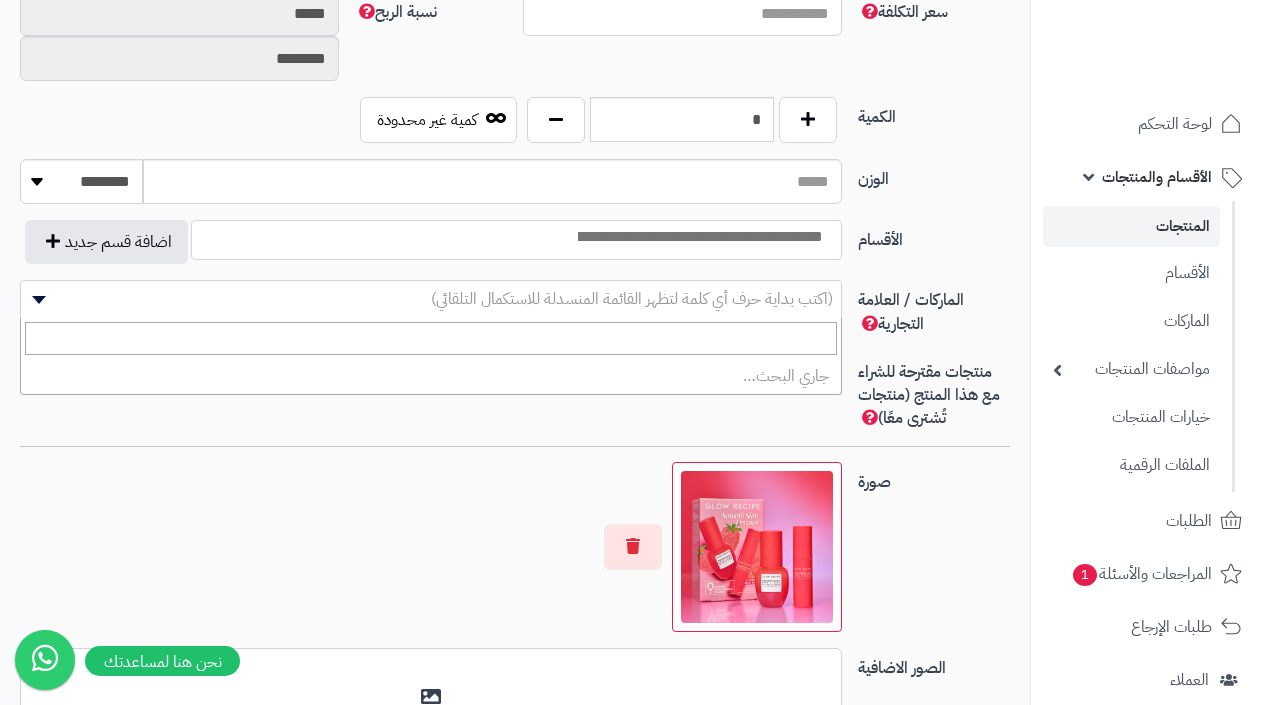 click on "(اكتب بداية حرف أي كلمة لتظهر القائمة المنسدلة للاستكمال التلقائي)" at bounding box center [632, 299] 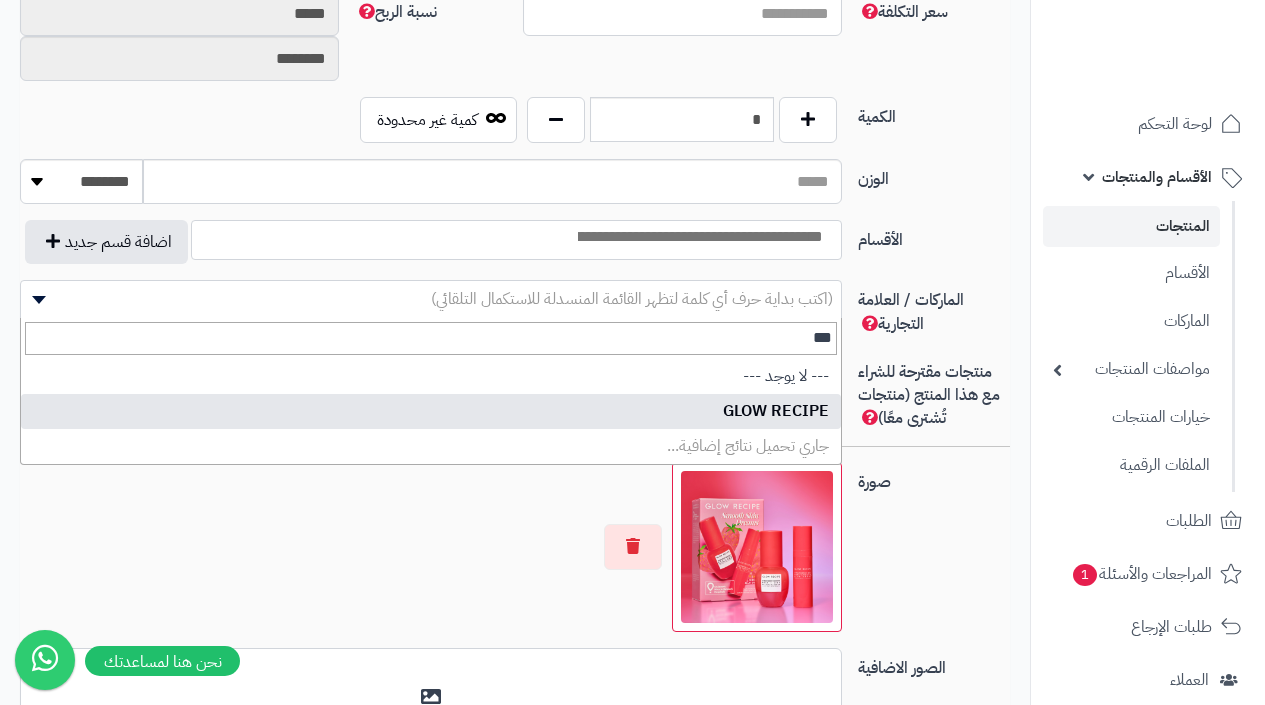 type on "***" 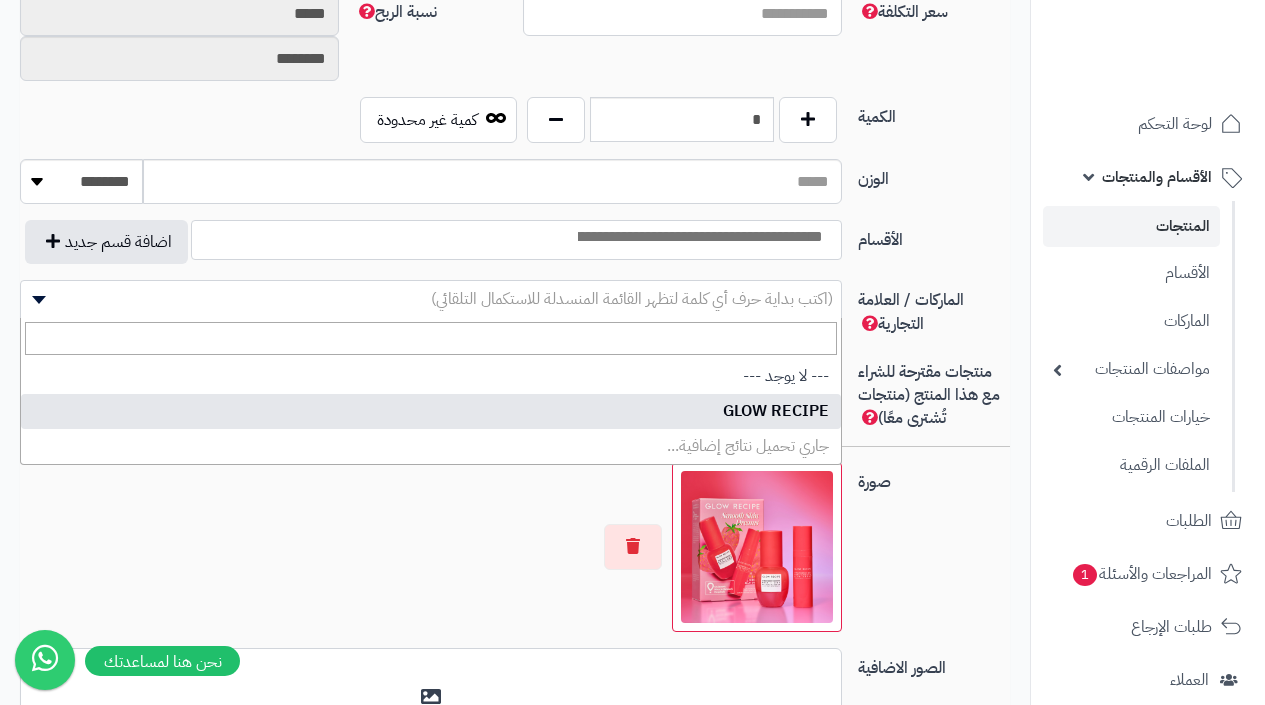 select on "***" 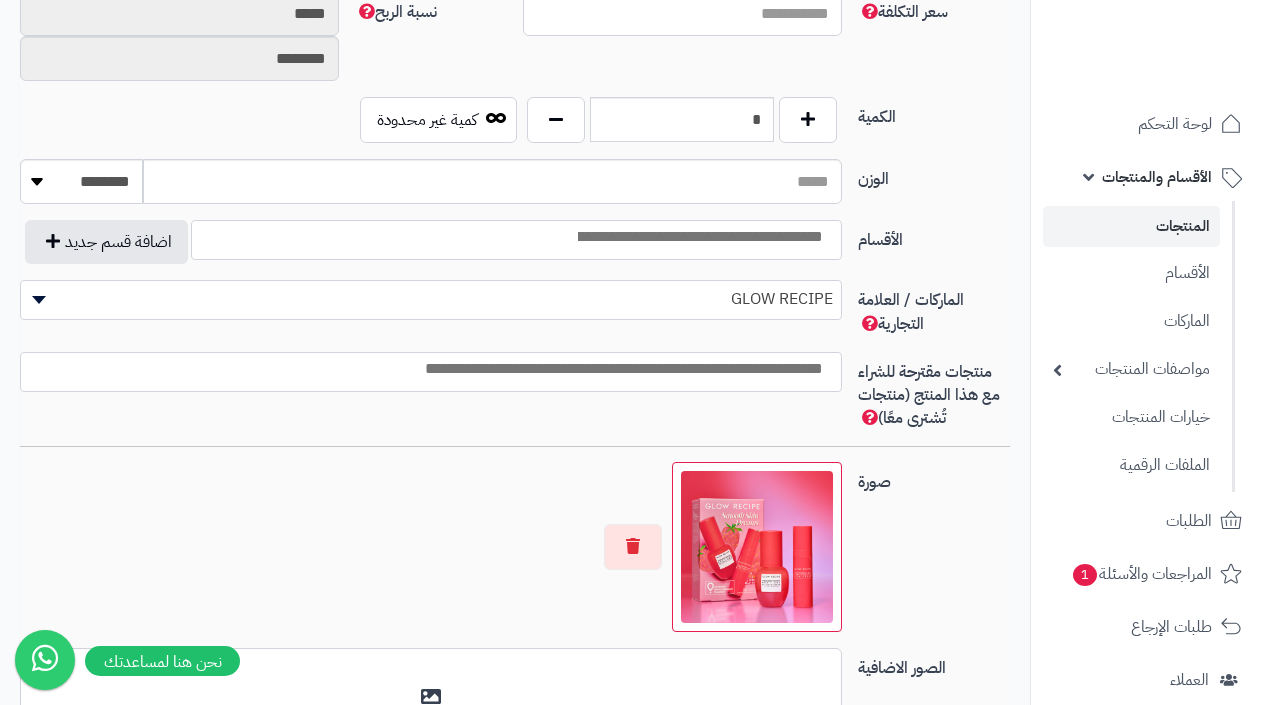 click at bounding box center [699, 237] 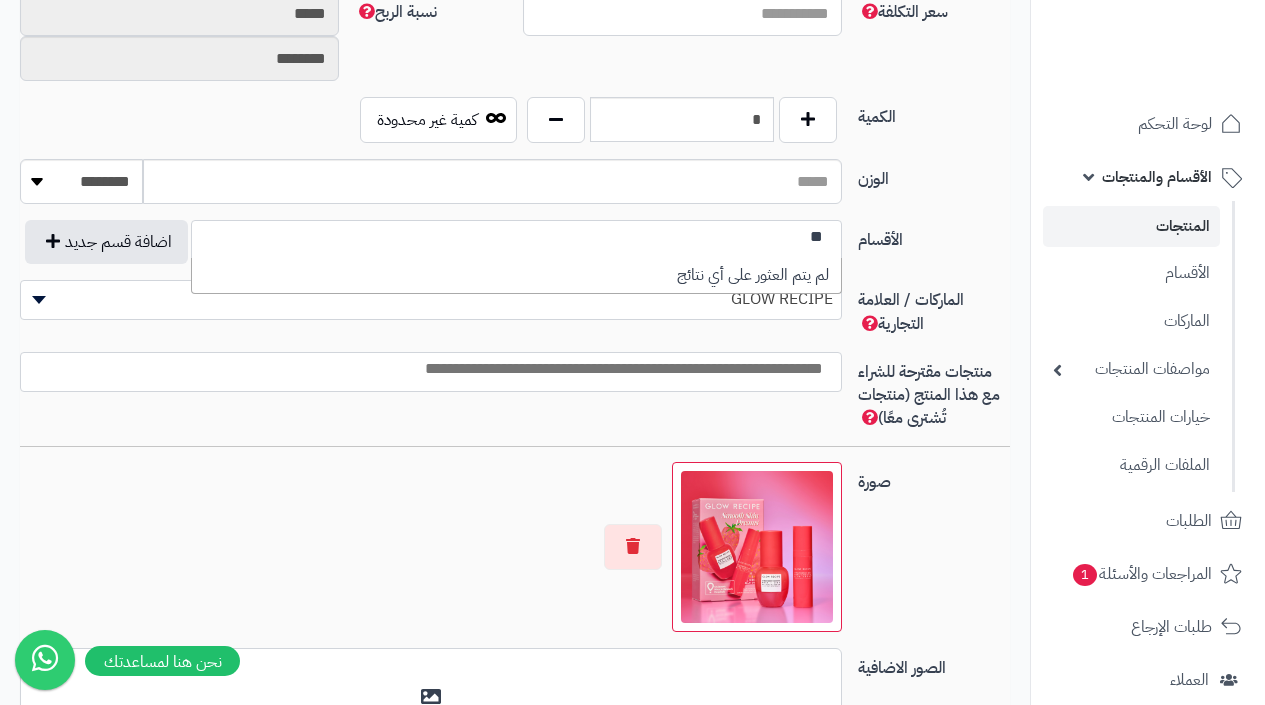 type on "*" 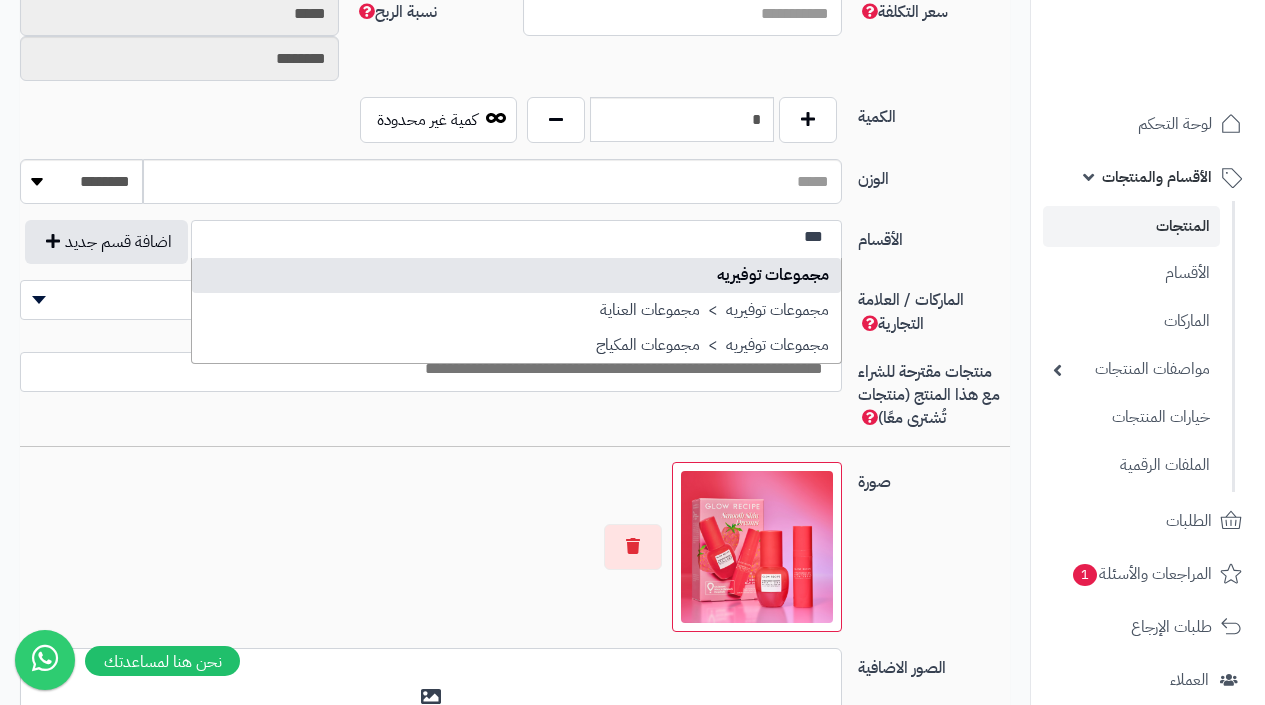 type on "***" 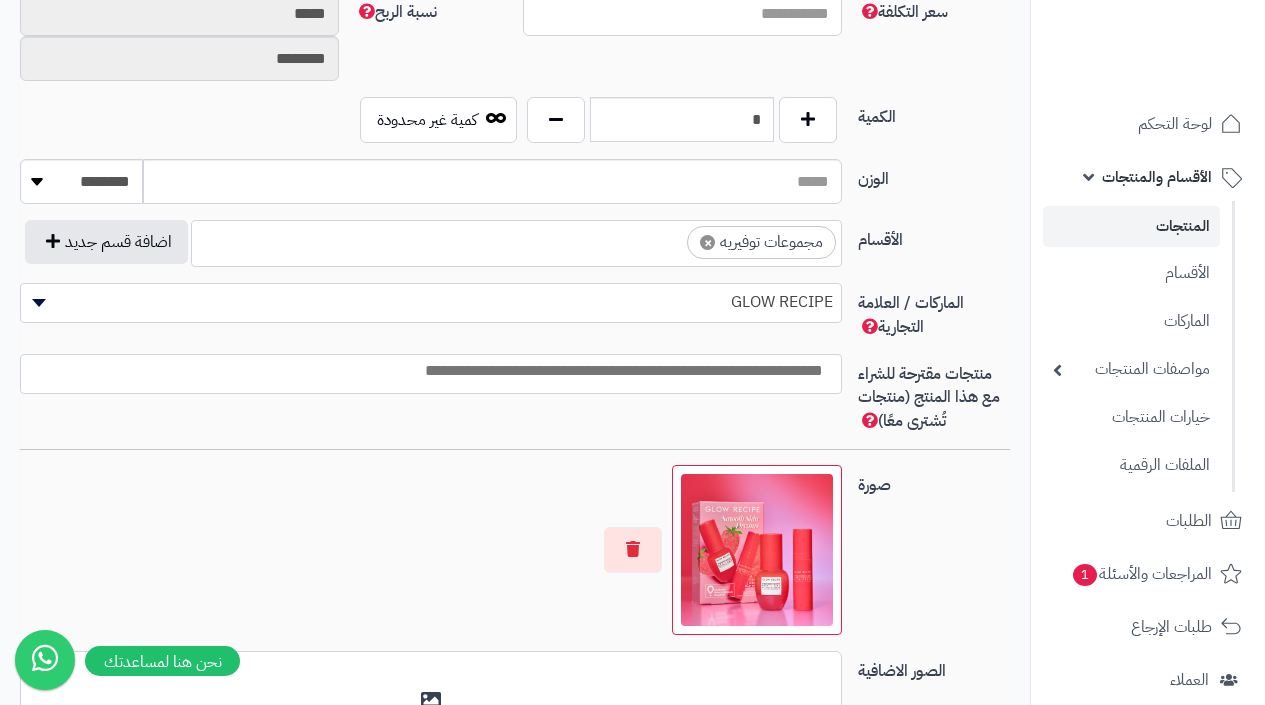 scroll, scrollTop: 1175, scrollLeft: 0, axis: vertical 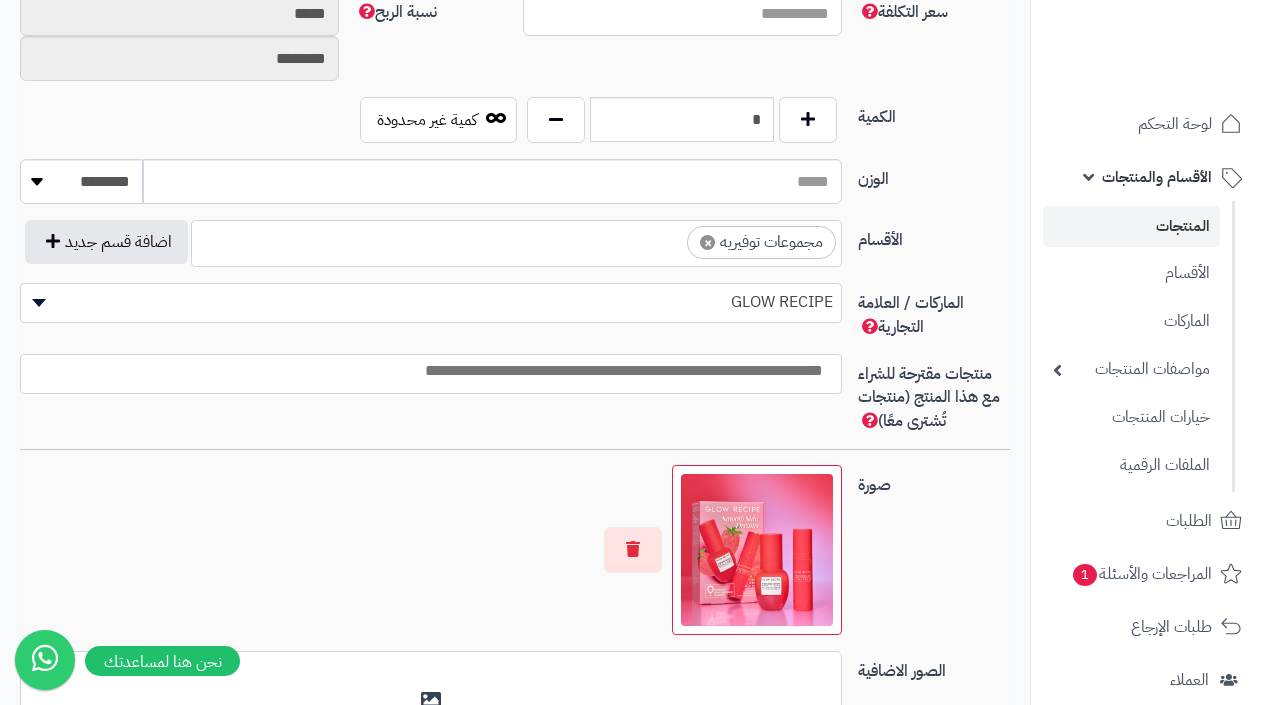 click on "× مجموعات توفيريه" at bounding box center (761, 242) 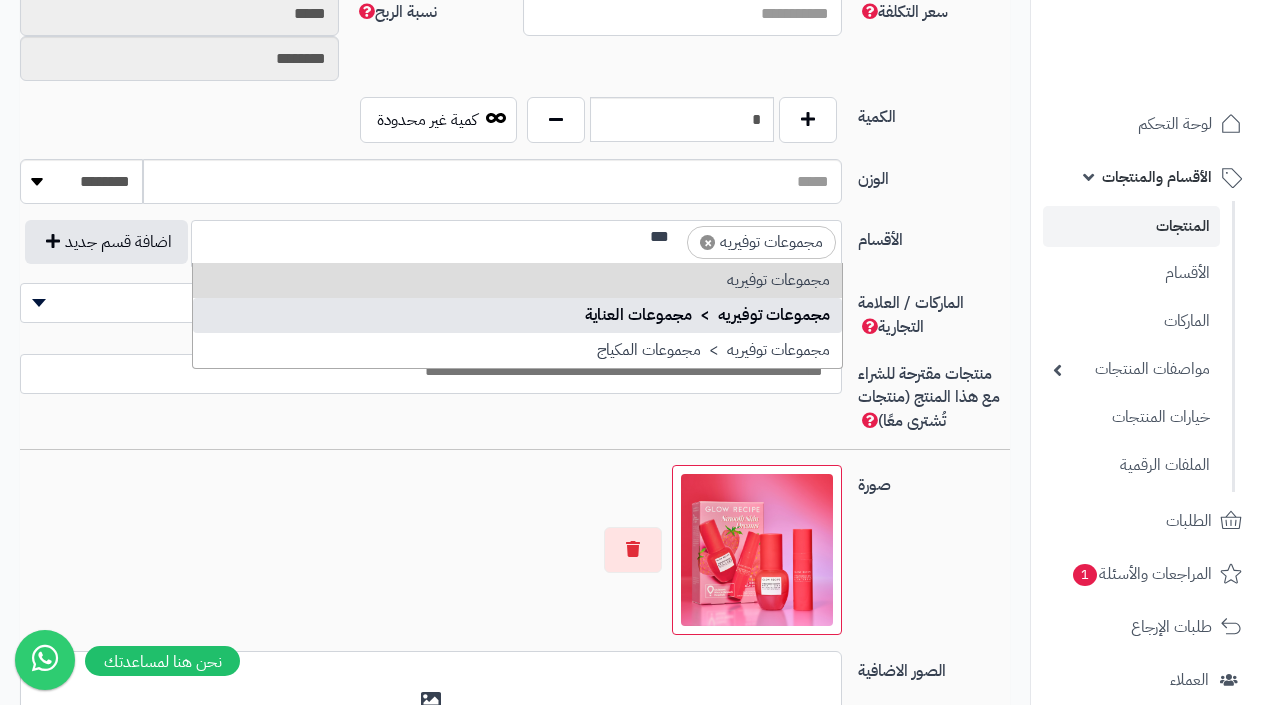 type on "***" 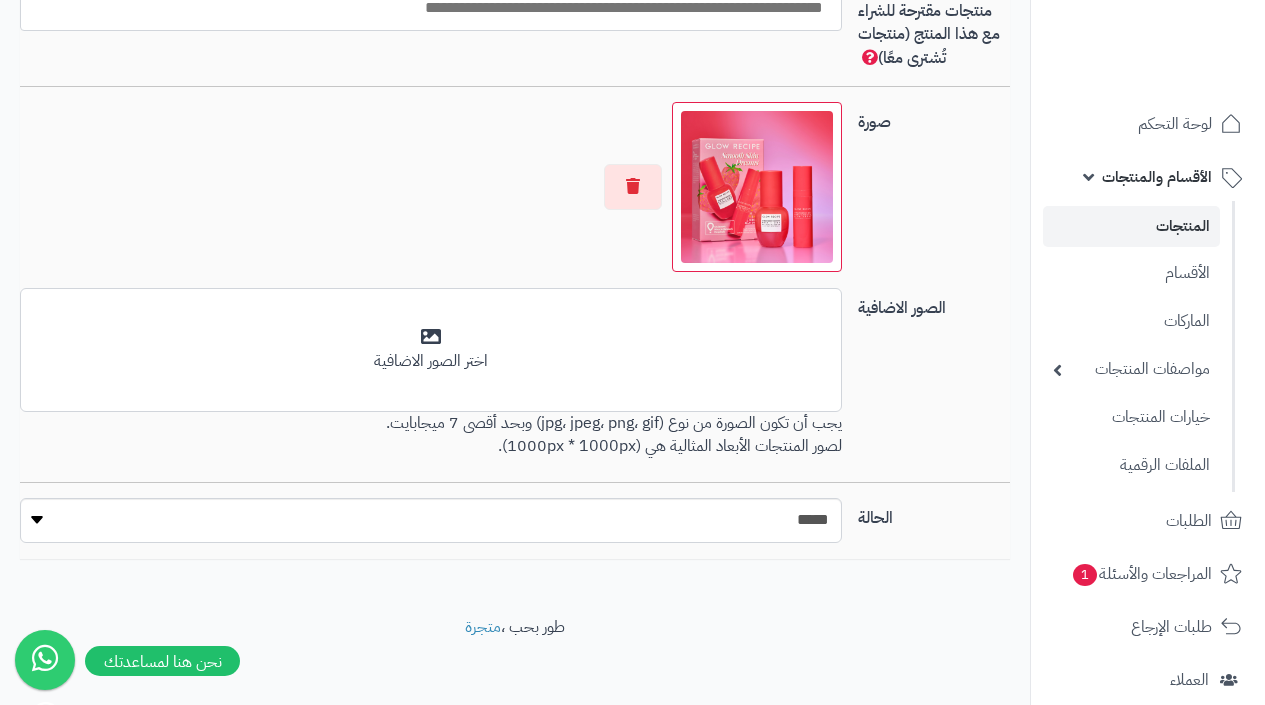 scroll, scrollTop: 1335, scrollLeft: 0, axis: vertical 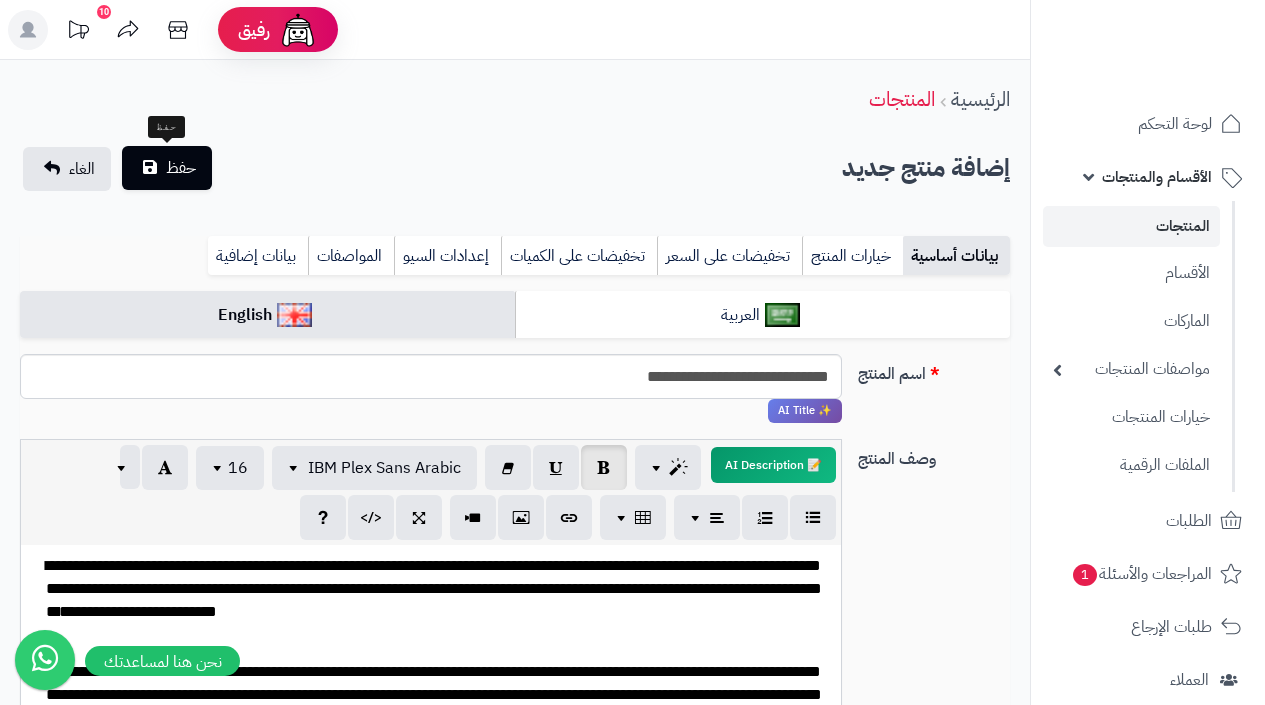 click on "حفظ" at bounding box center (181, 168) 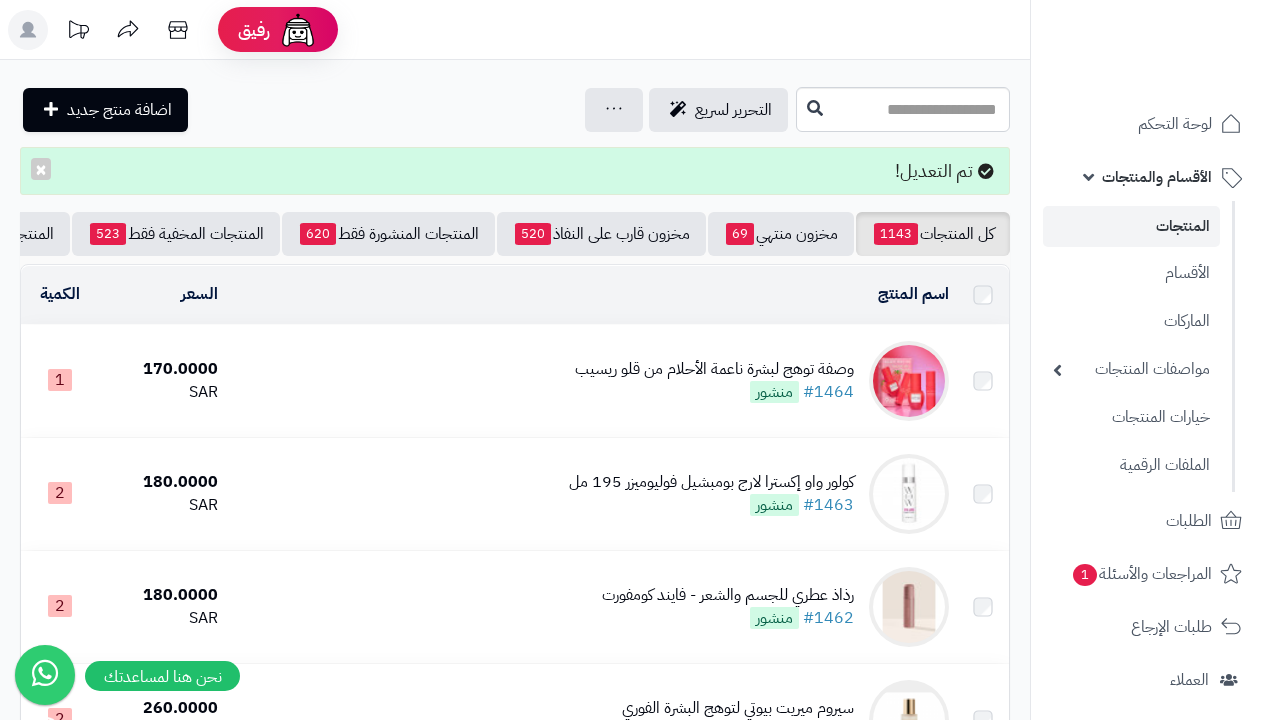 scroll, scrollTop: 0, scrollLeft: 0, axis: both 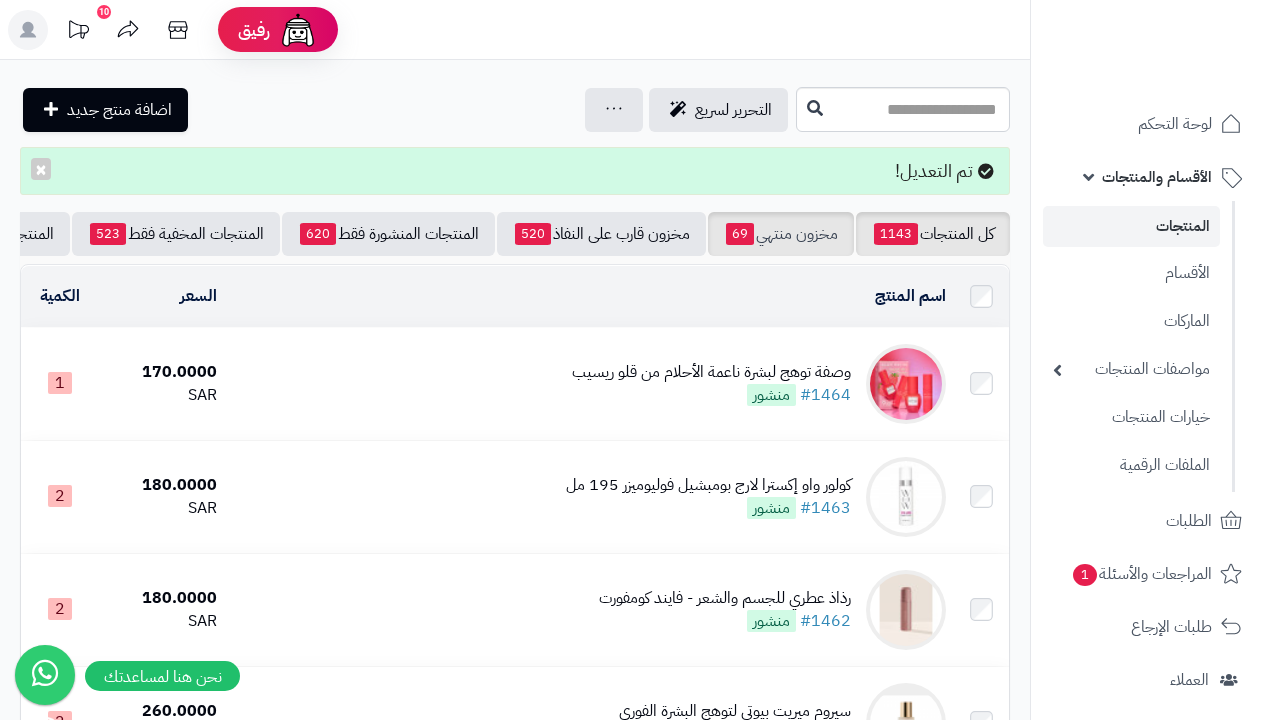 click on "مخزون منتهي
69" at bounding box center (781, 234) 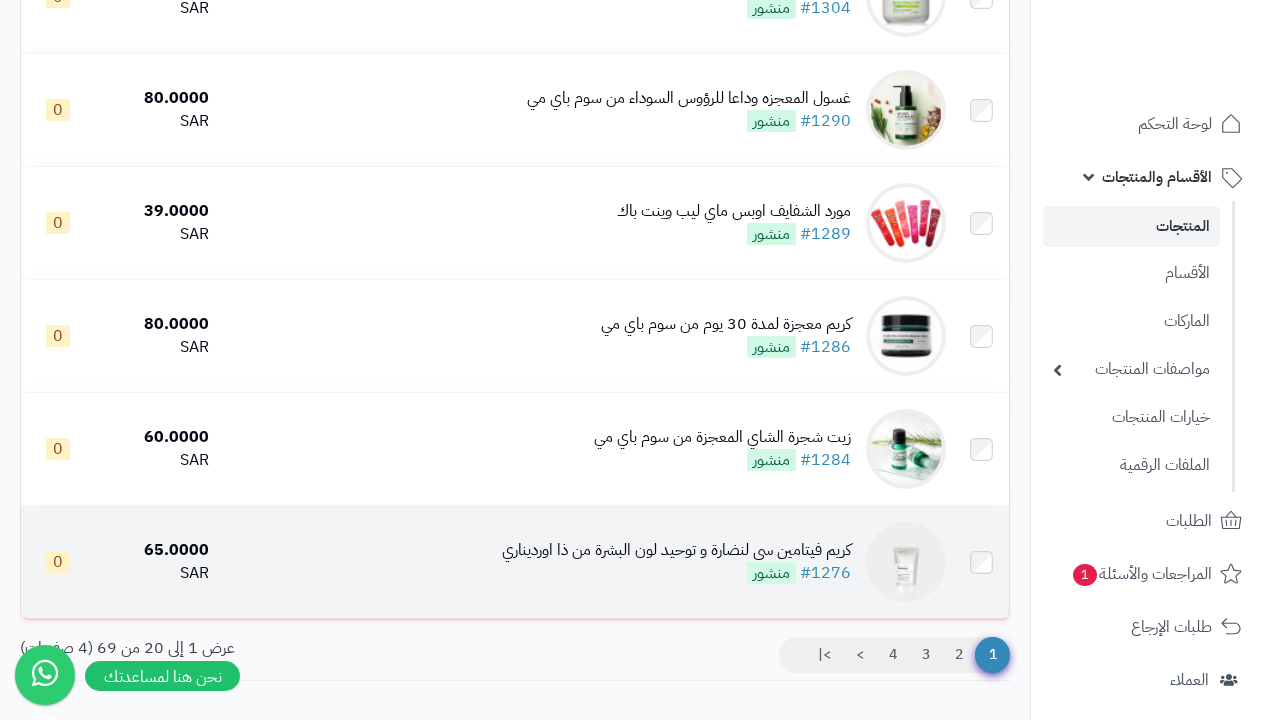 scroll, scrollTop: 2044, scrollLeft: 0, axis: vertical 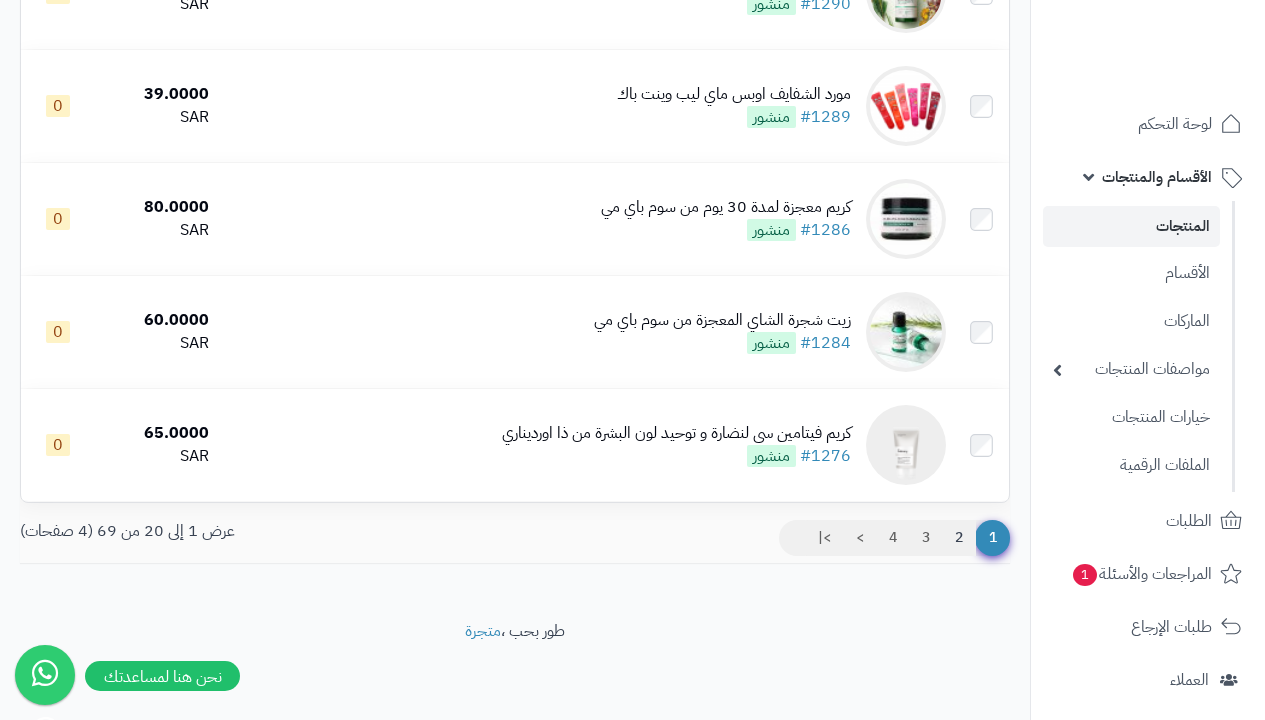 click on "2" at bounding box center [959, 538] 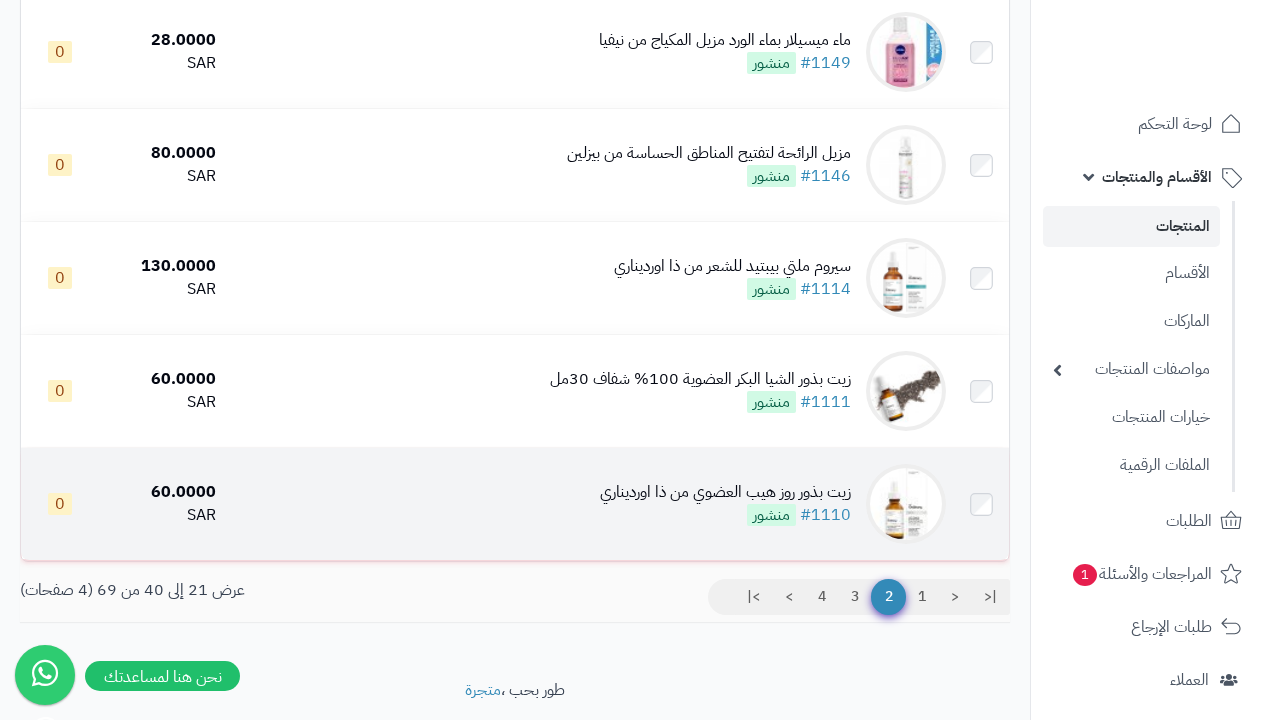 scroll, scrollTop: 2044, scrollLeft: 0, axis: vertical 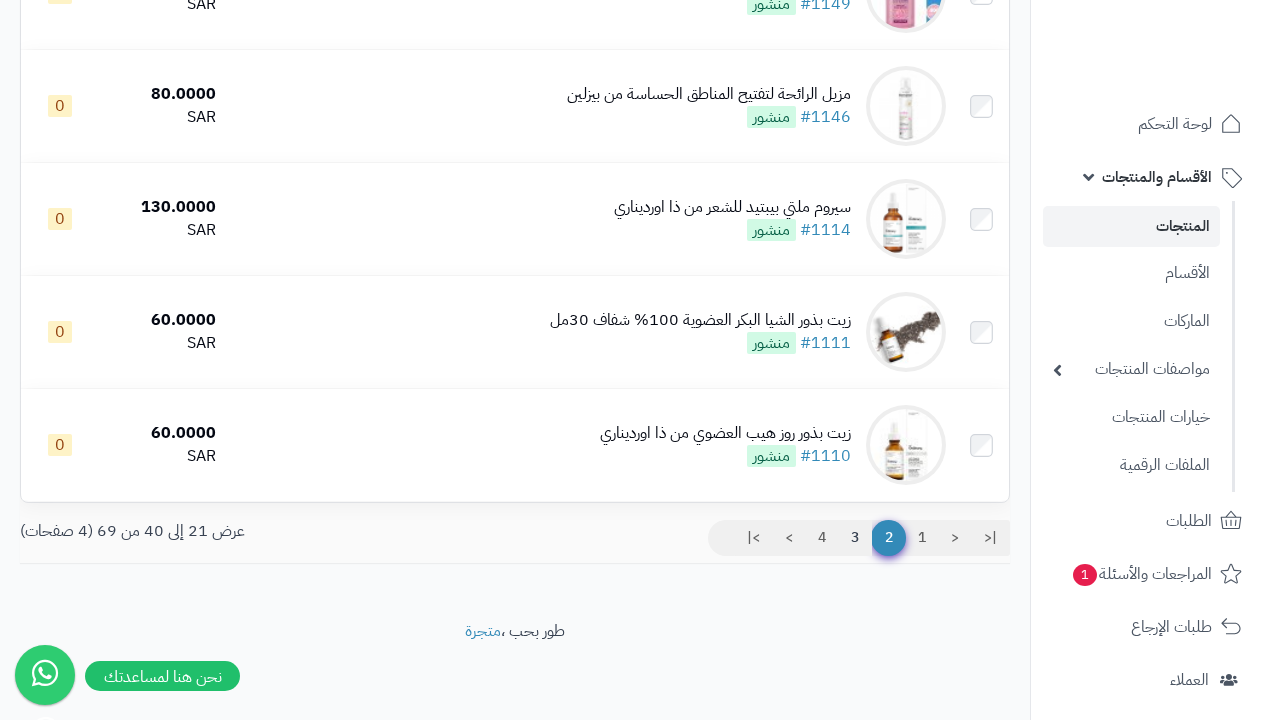 click on "3" at bounding box center (855, 538) 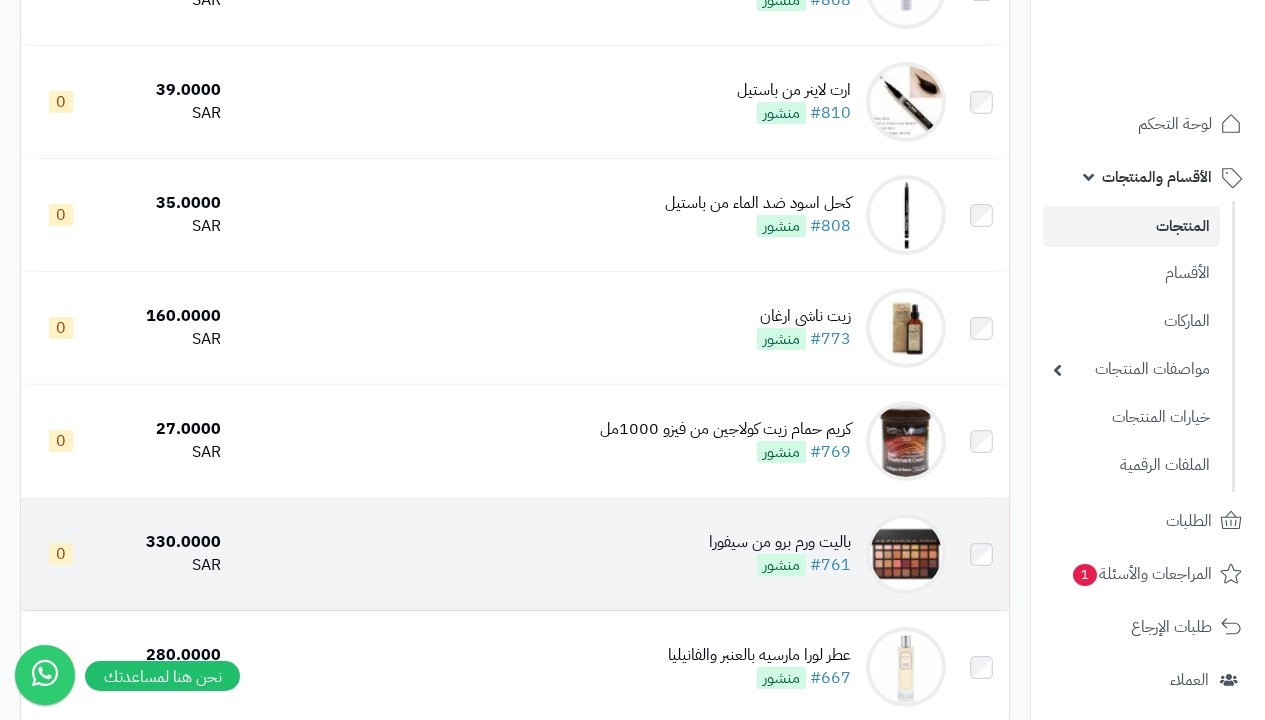 scroll, scrollTop: 2044, scrollLeft: 0, axis: vertical 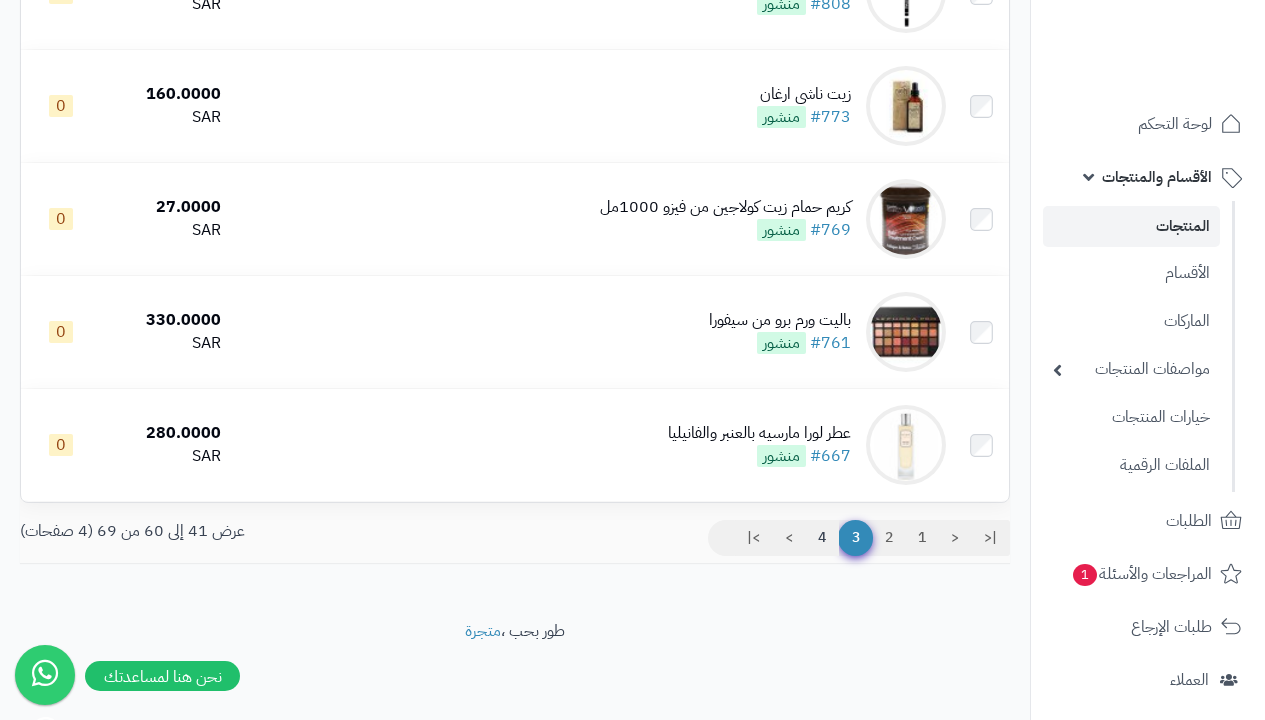 click on "4" at bounding box center (822, 538) 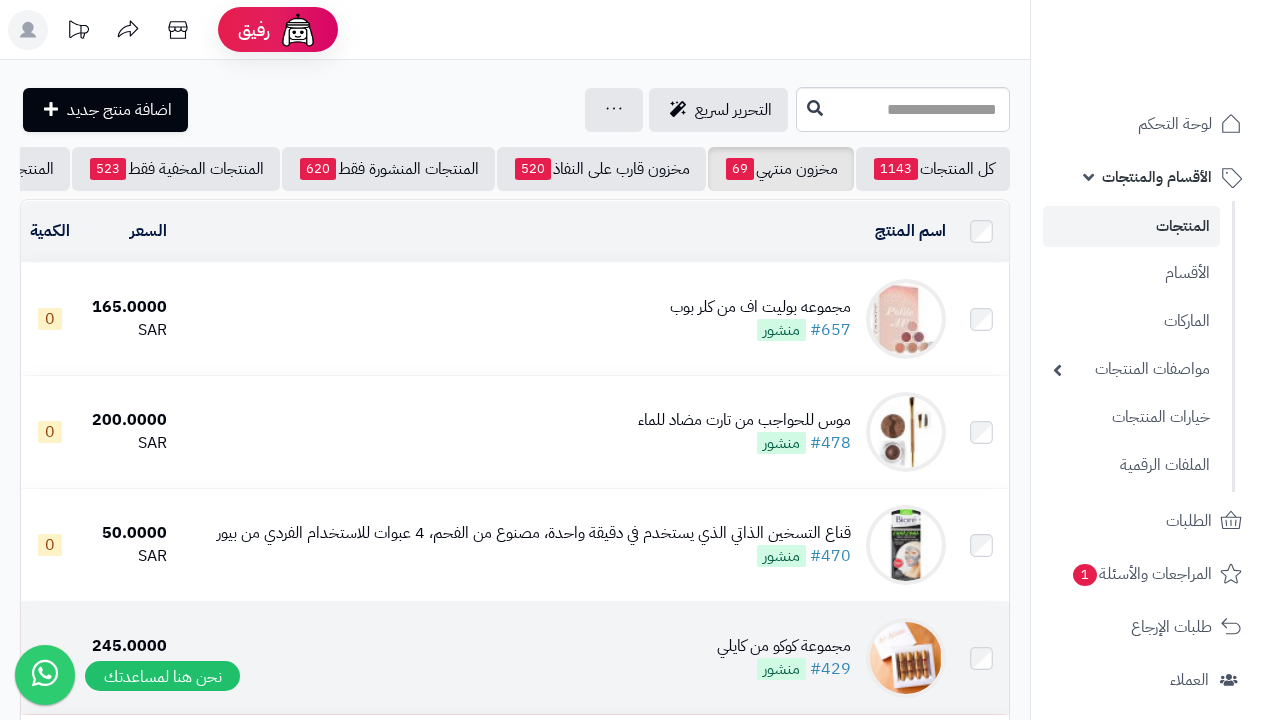 scroll, scrollTop: 23, scrollLeft: 0, axis: vertical 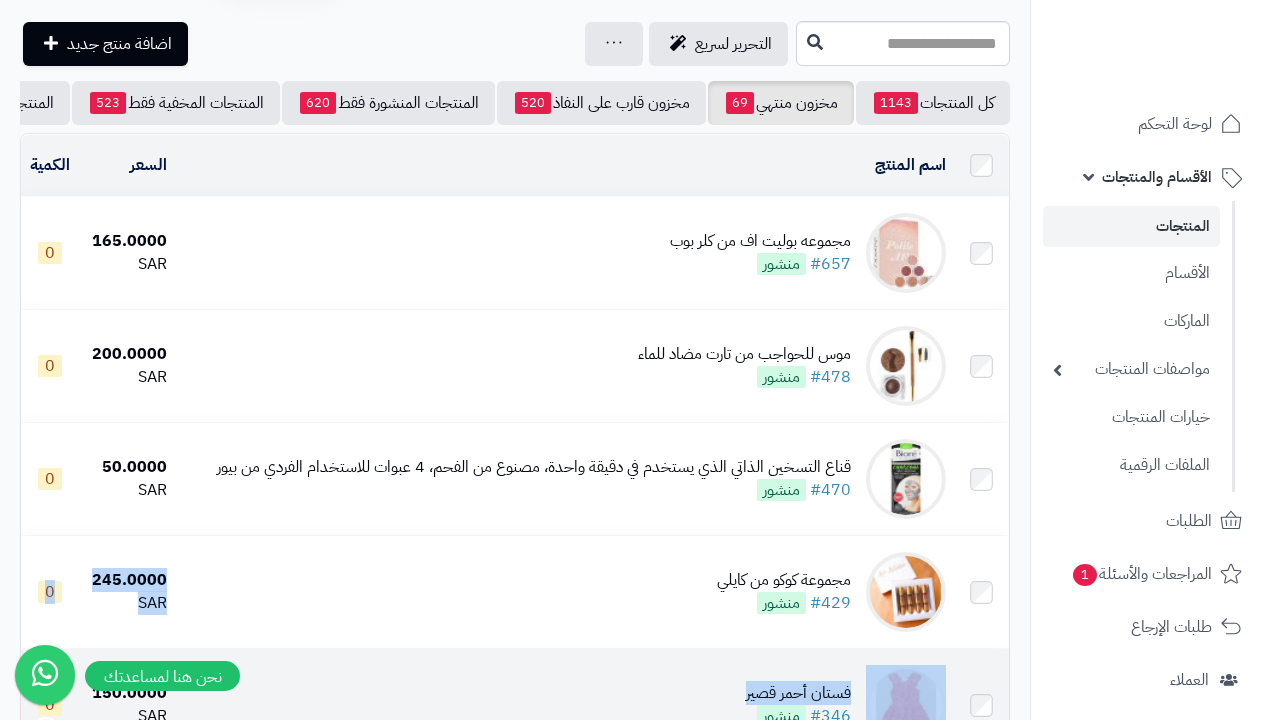 drag, startPoint x: 512, startPoint y: 704, endPoint x: 424, endPoint y: 717, distance: 88.95505 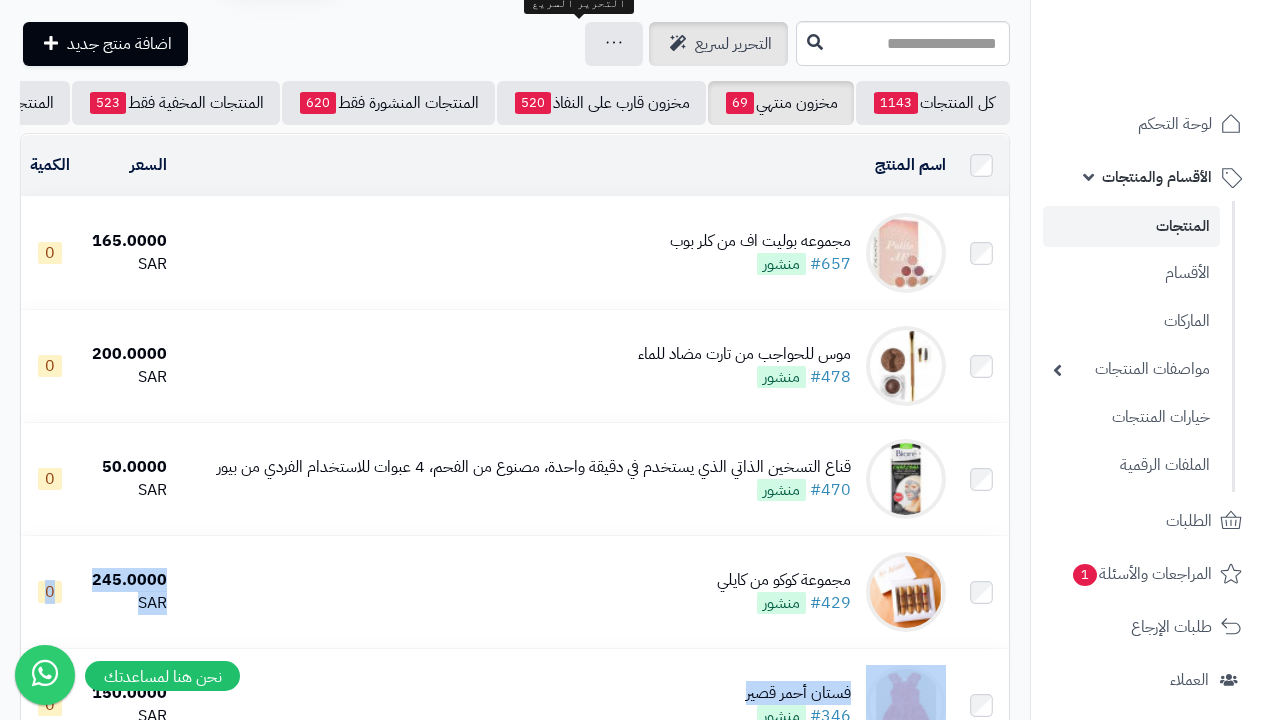 click on "التحرير لسريع" at bounding box center [733, 44] 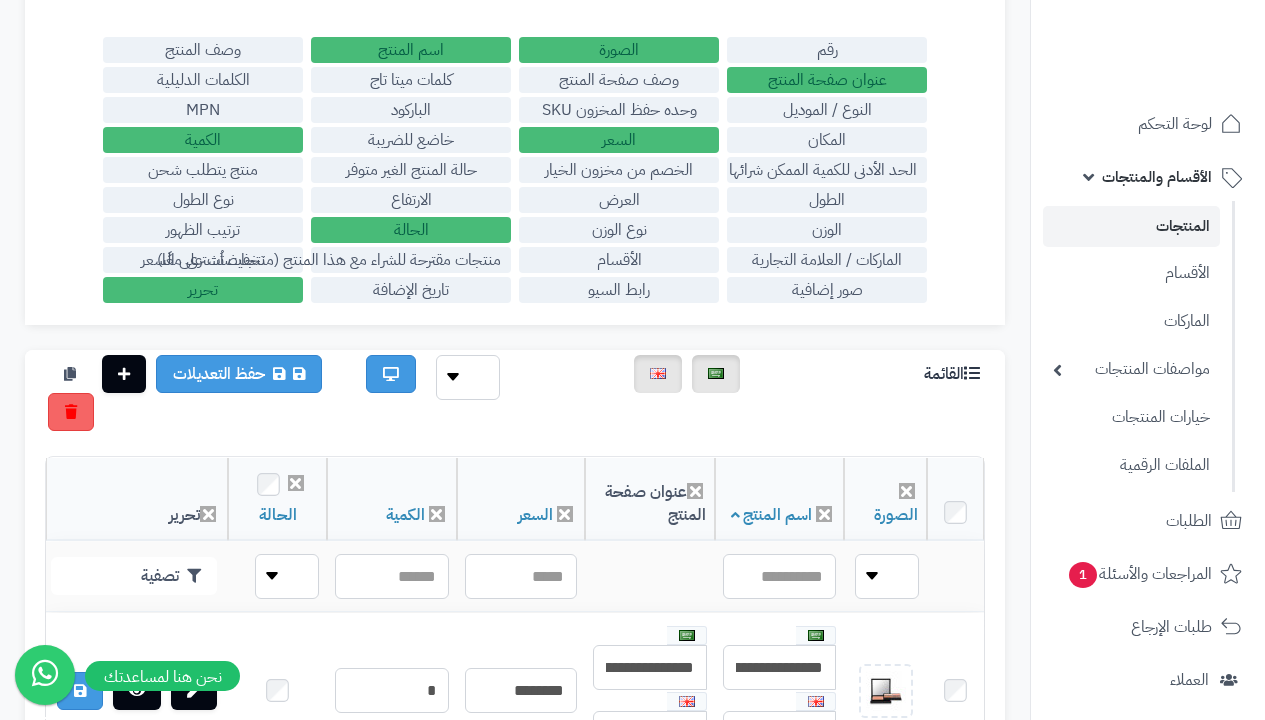 scroll, scrollTop: 213, scrollLeft: 0, axis: vertical 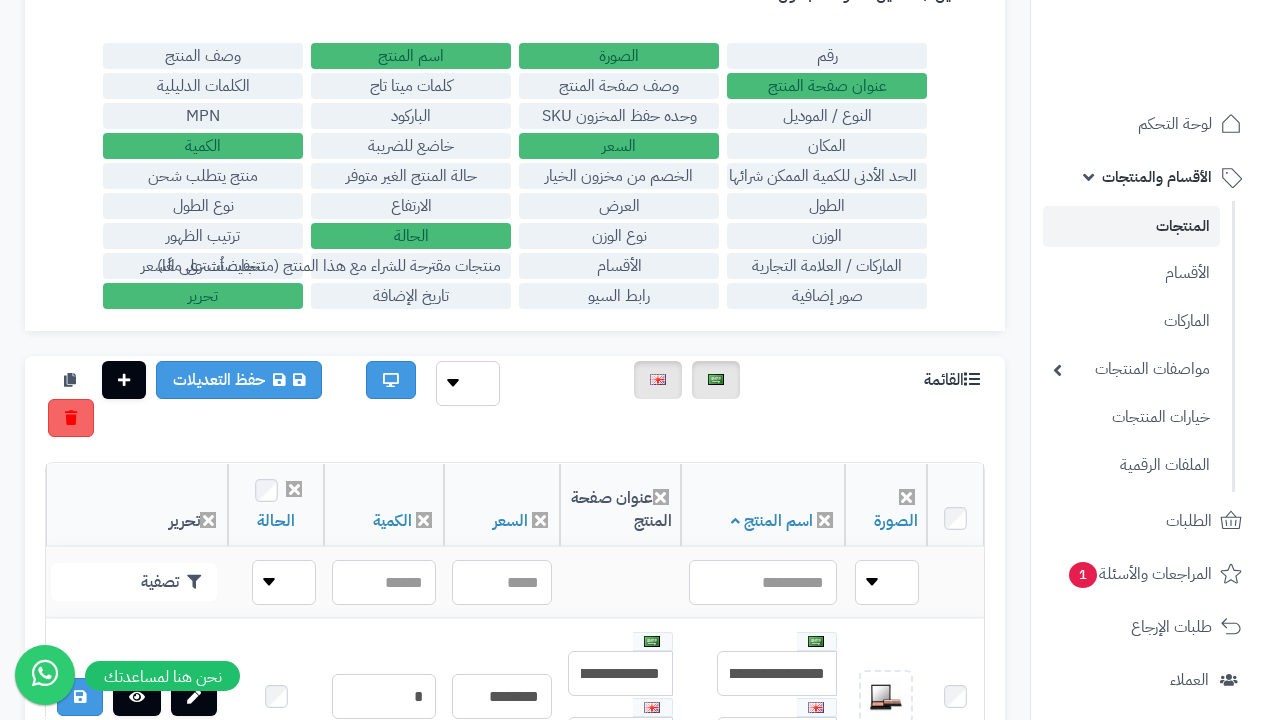 click on "الماركات / العلامة التجارية" at bounding box center [827, 266] 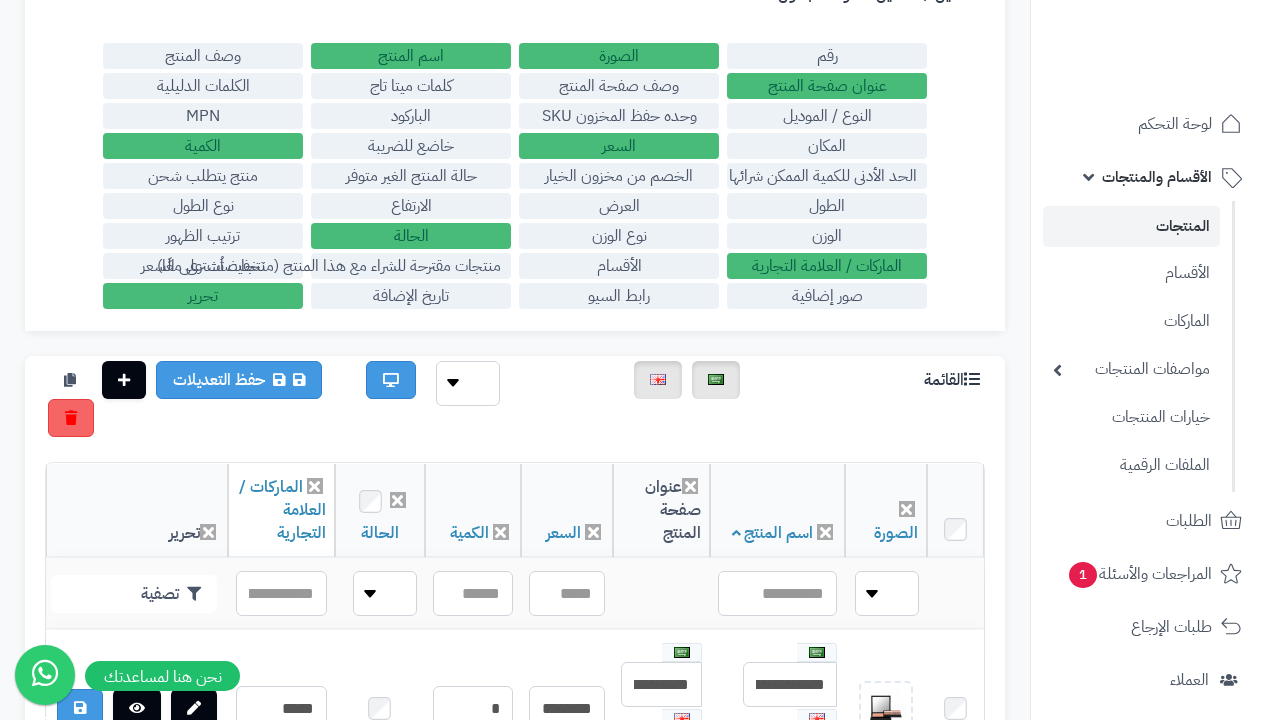scroll, scrollTop: 239, scrollLeft: 0, axis: vertical 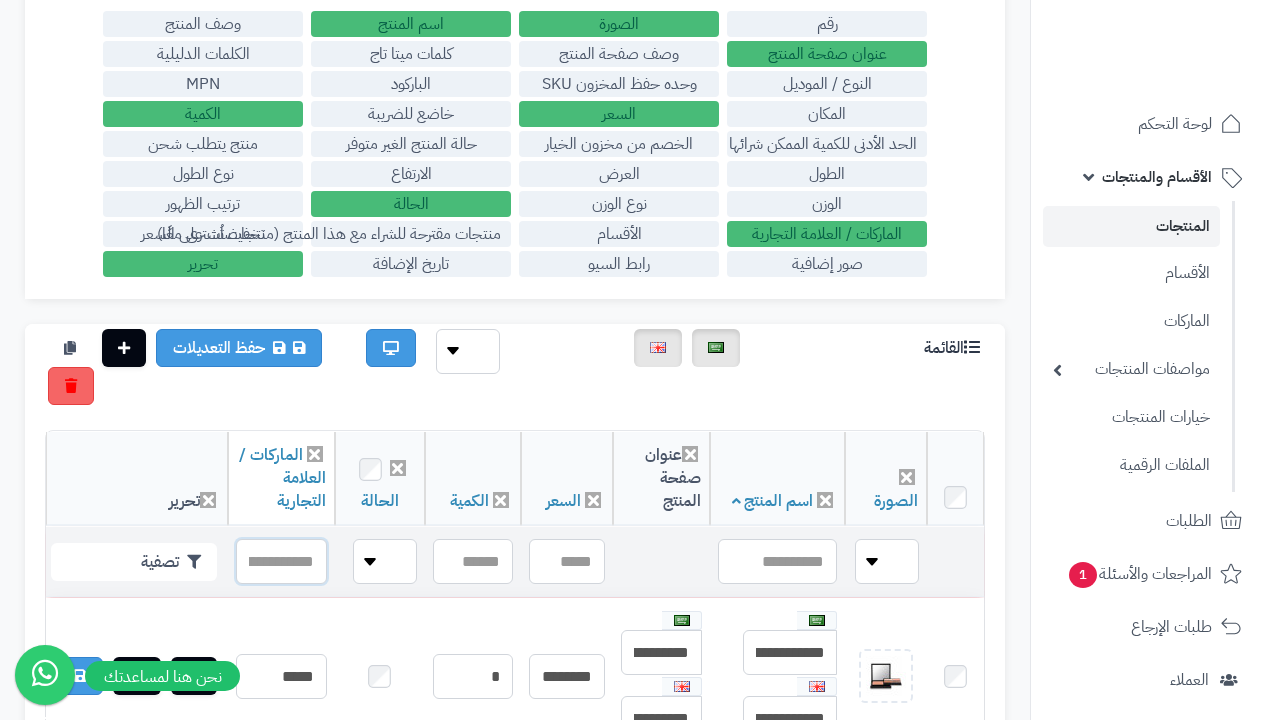 click at bounding box center [281, 561] 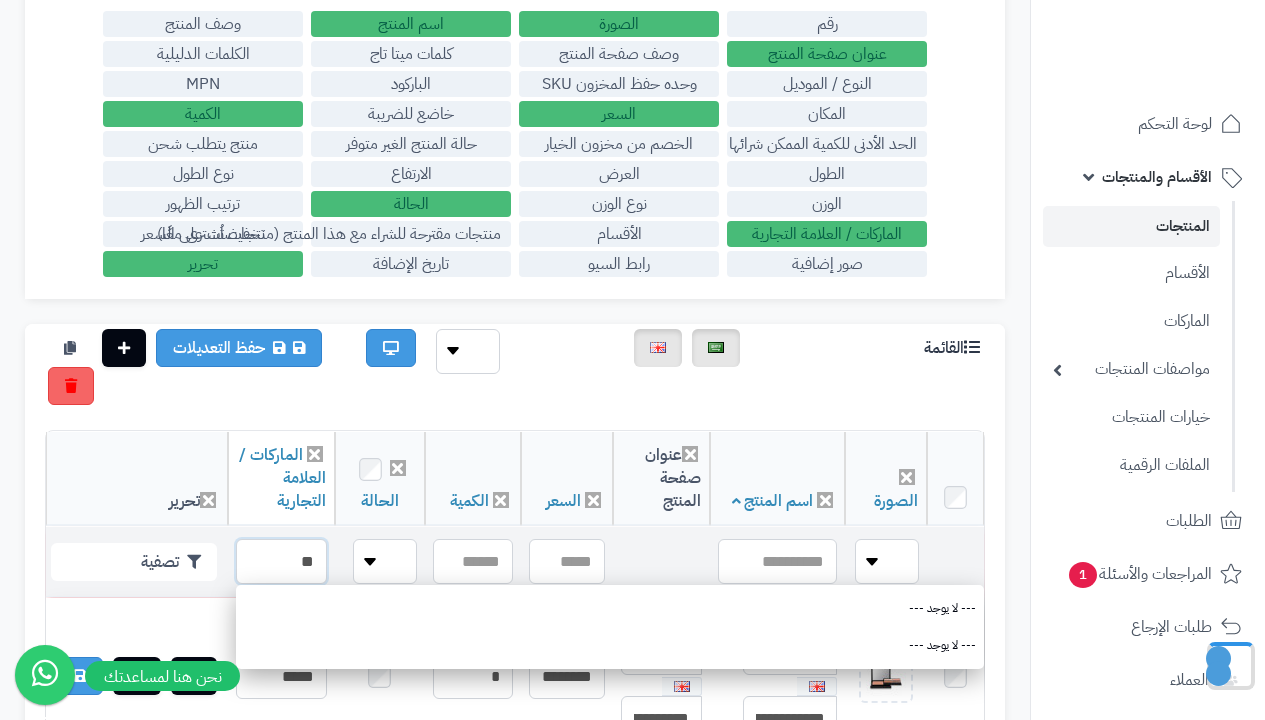 type on "*" 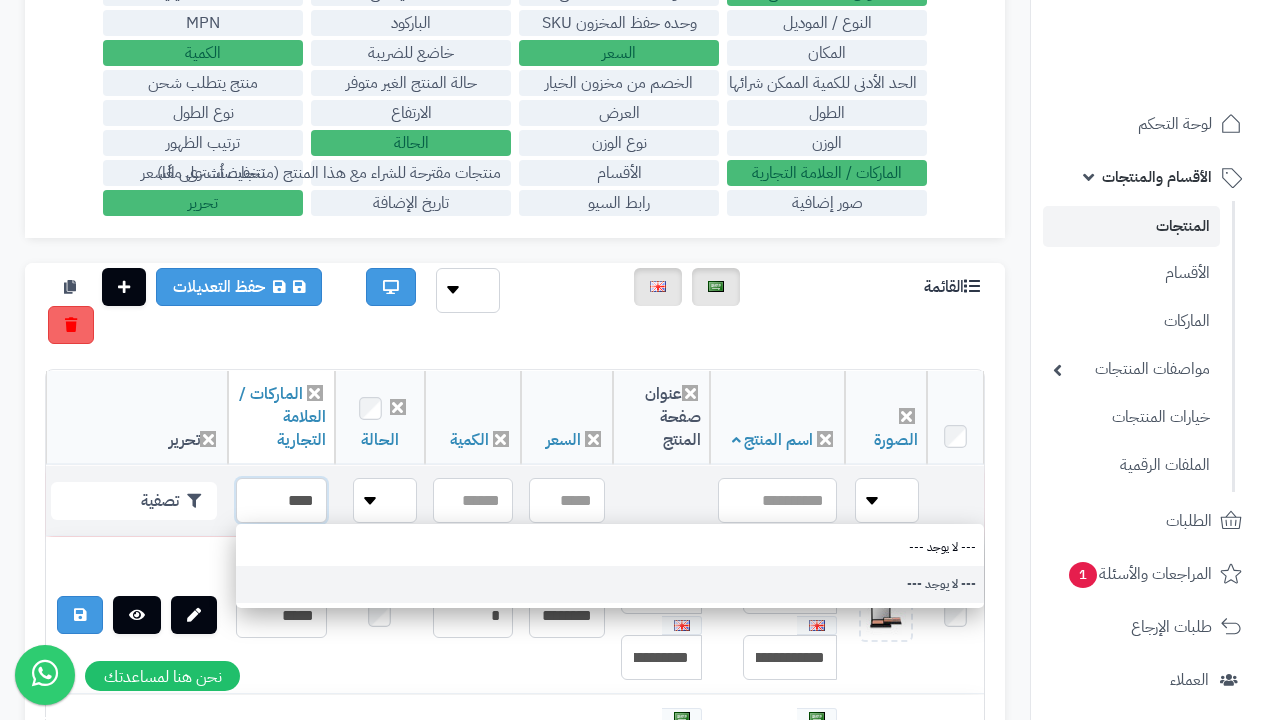 scroll, scrollTop: 304, scrollLeft: 0, axis: vertical 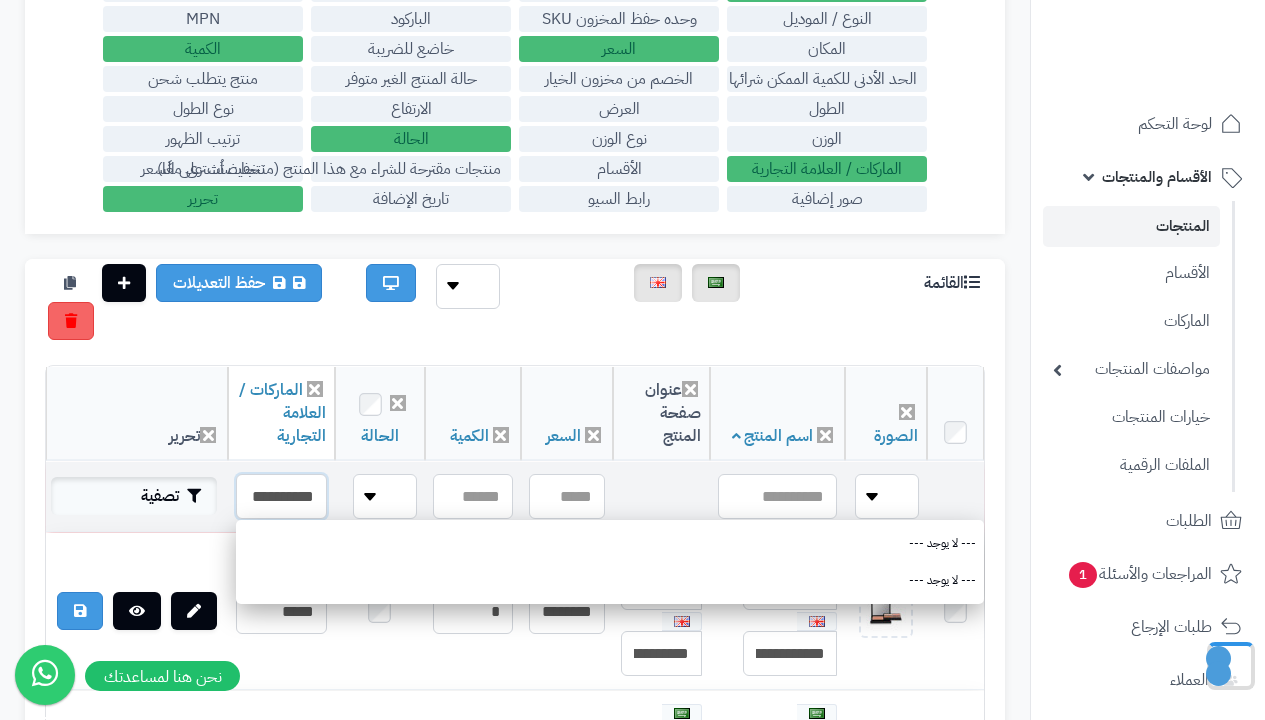 type on "**********" 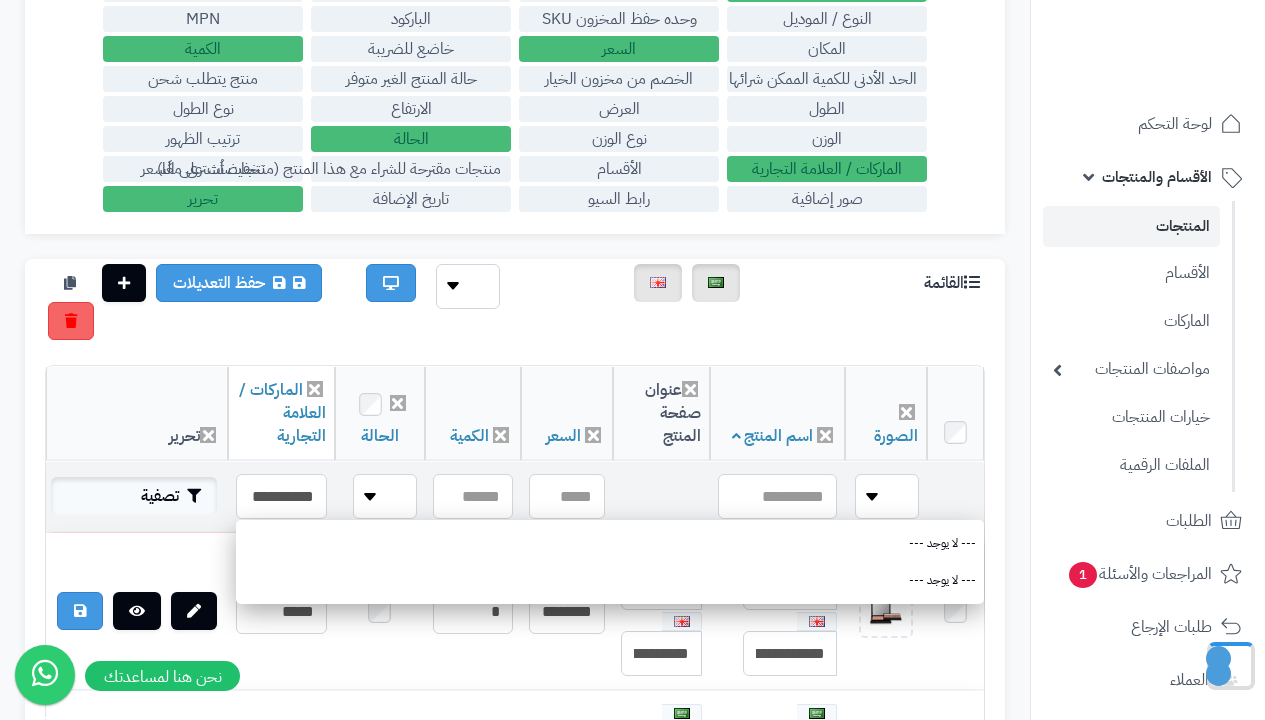 click on "تصفية" at bounding box center (134, 496) 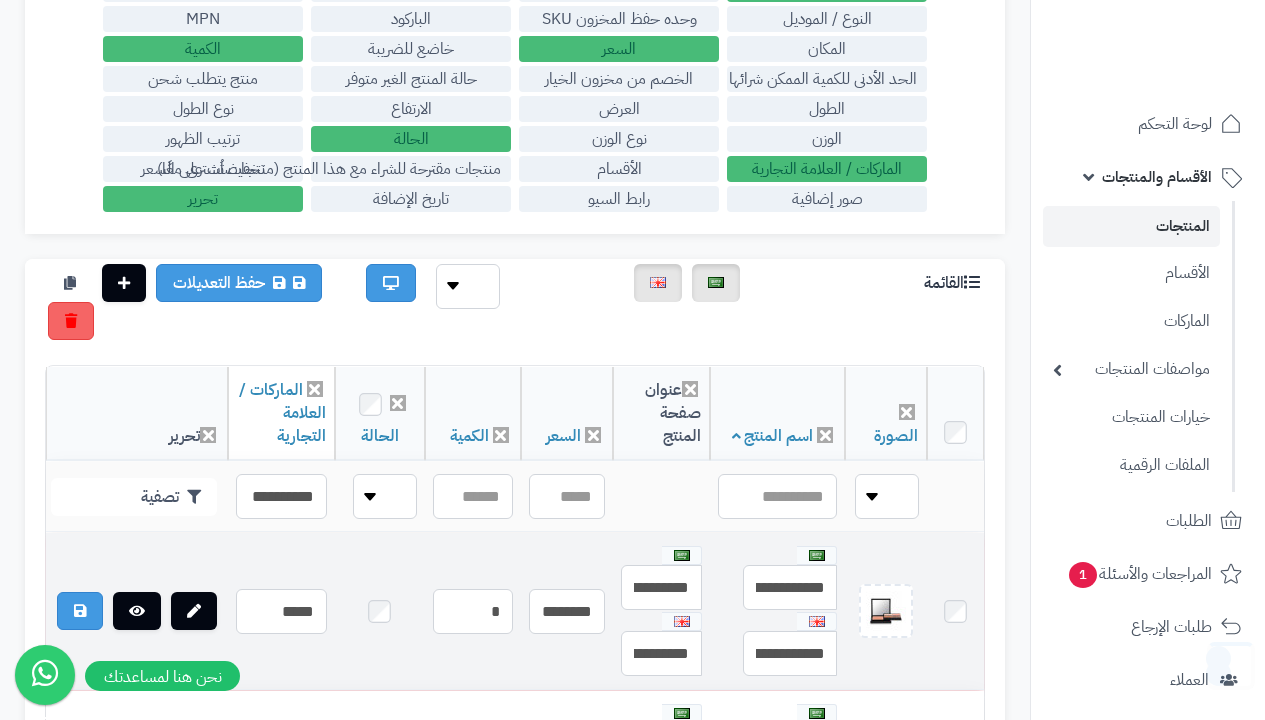 scroll, scrollTop: 415, scrollLeft: 0, axis: vertical 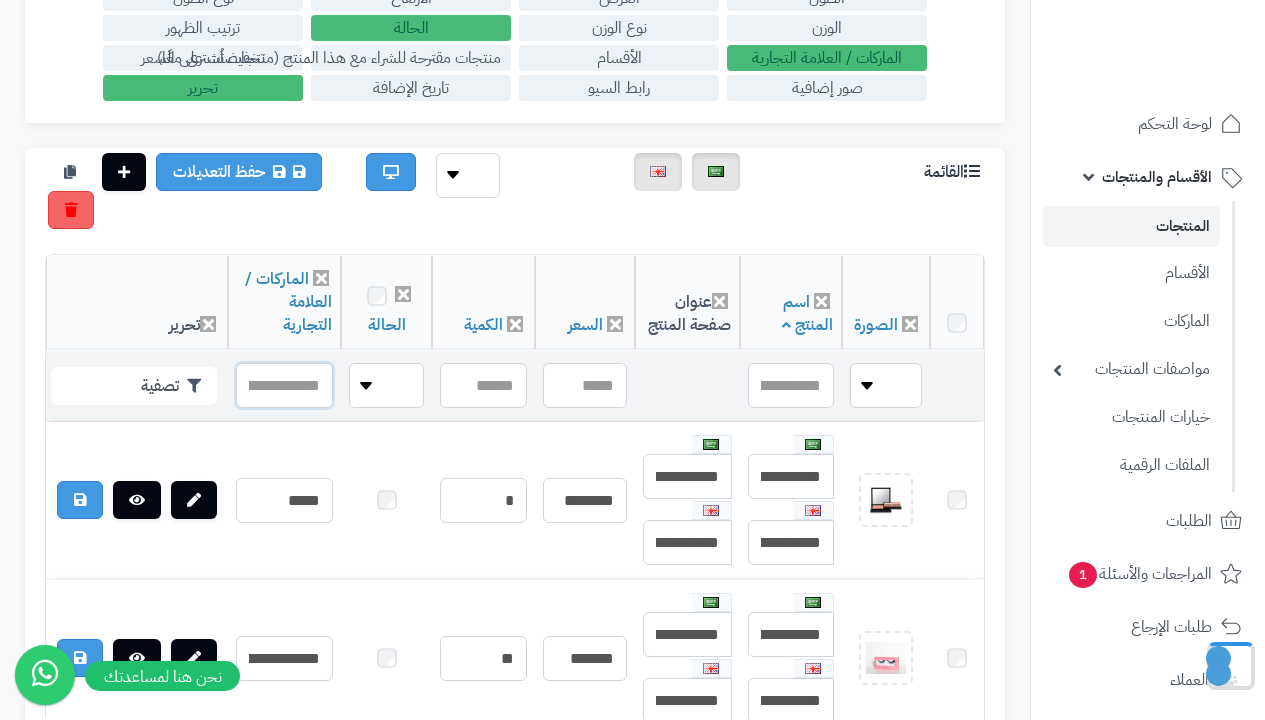 click at bounding box center (284, 385) 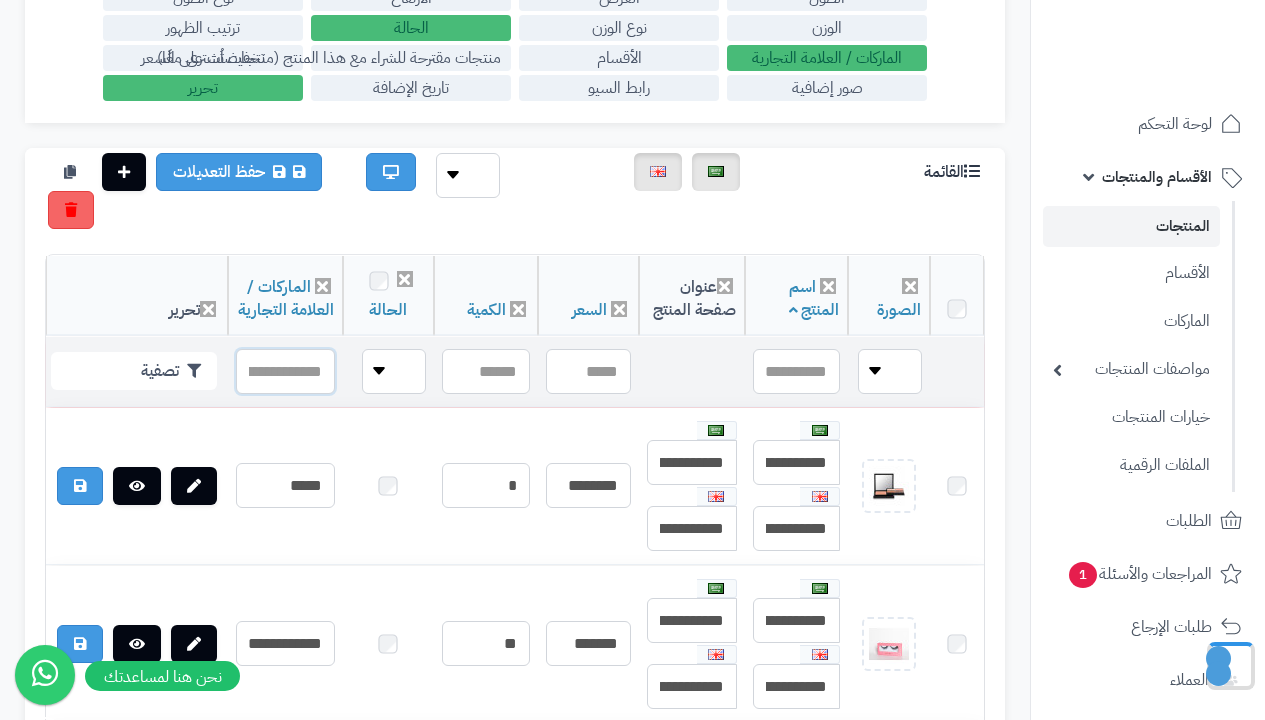scroll, scrollTop: 0, scrollLeft: -1, axis: horizontal 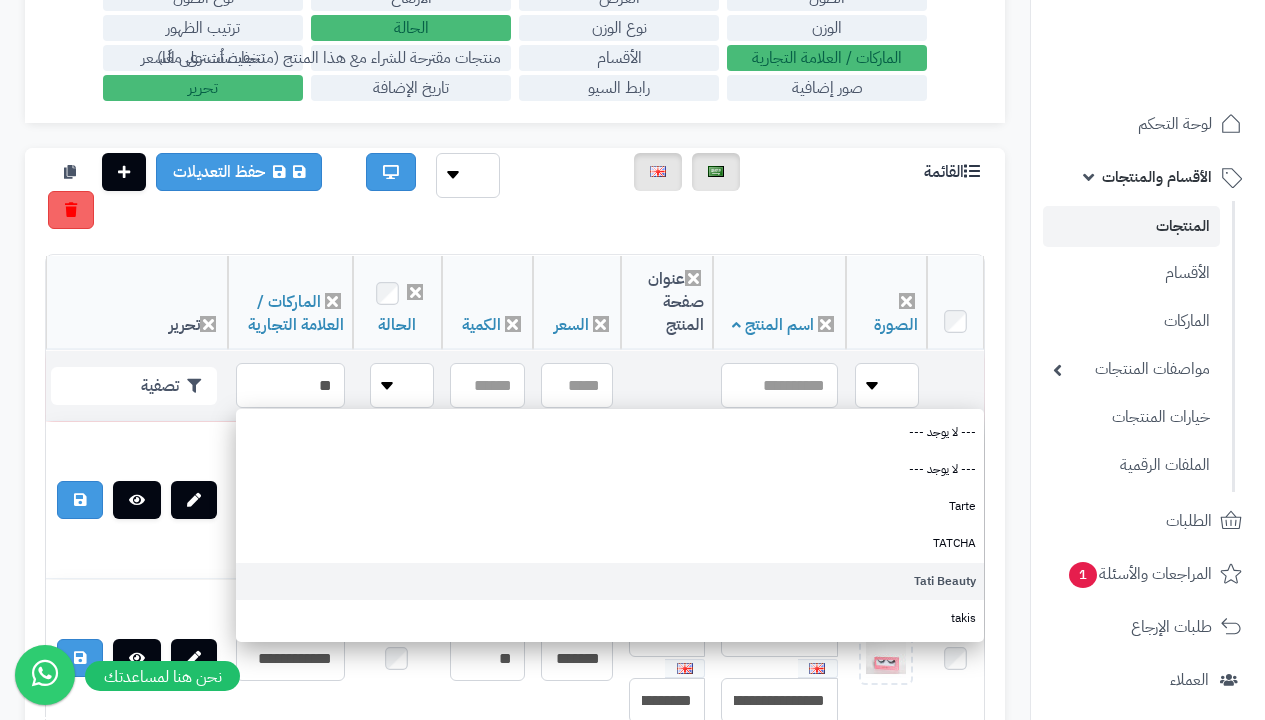 click on "Tati Beauty" at bounding box center [610, 581] 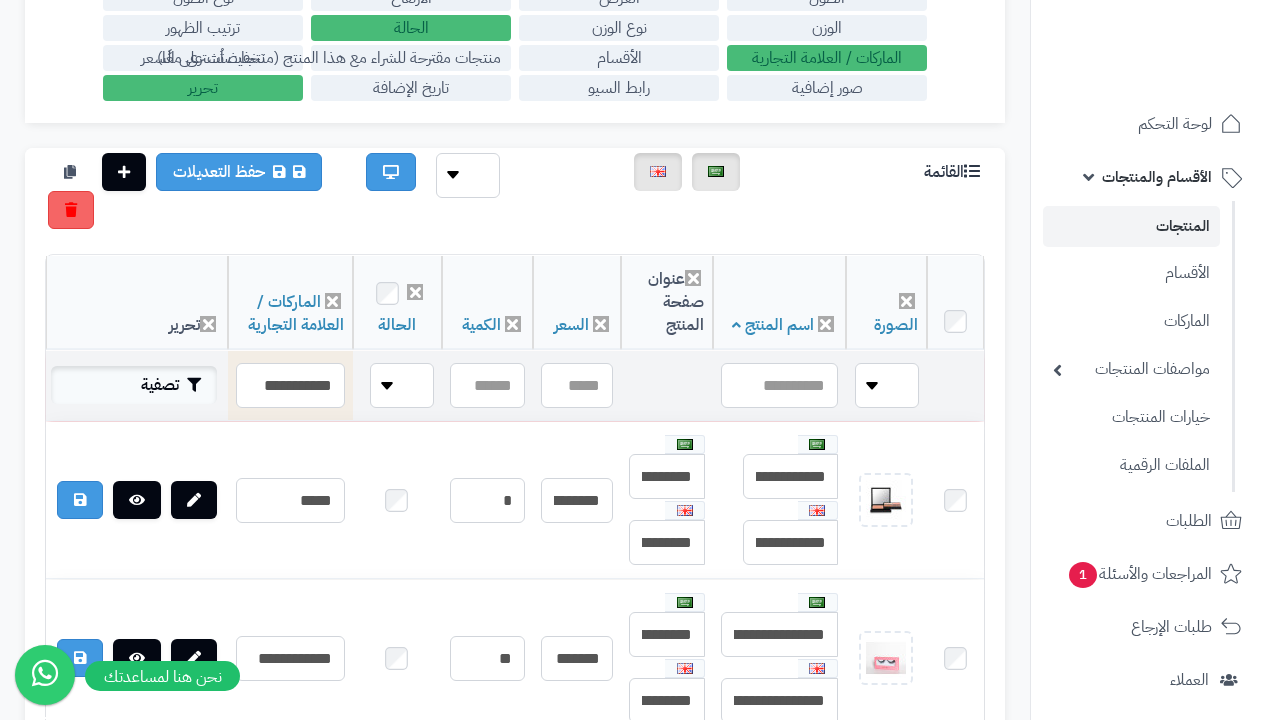 click on "تصفية" at bounding box center [134, 385] 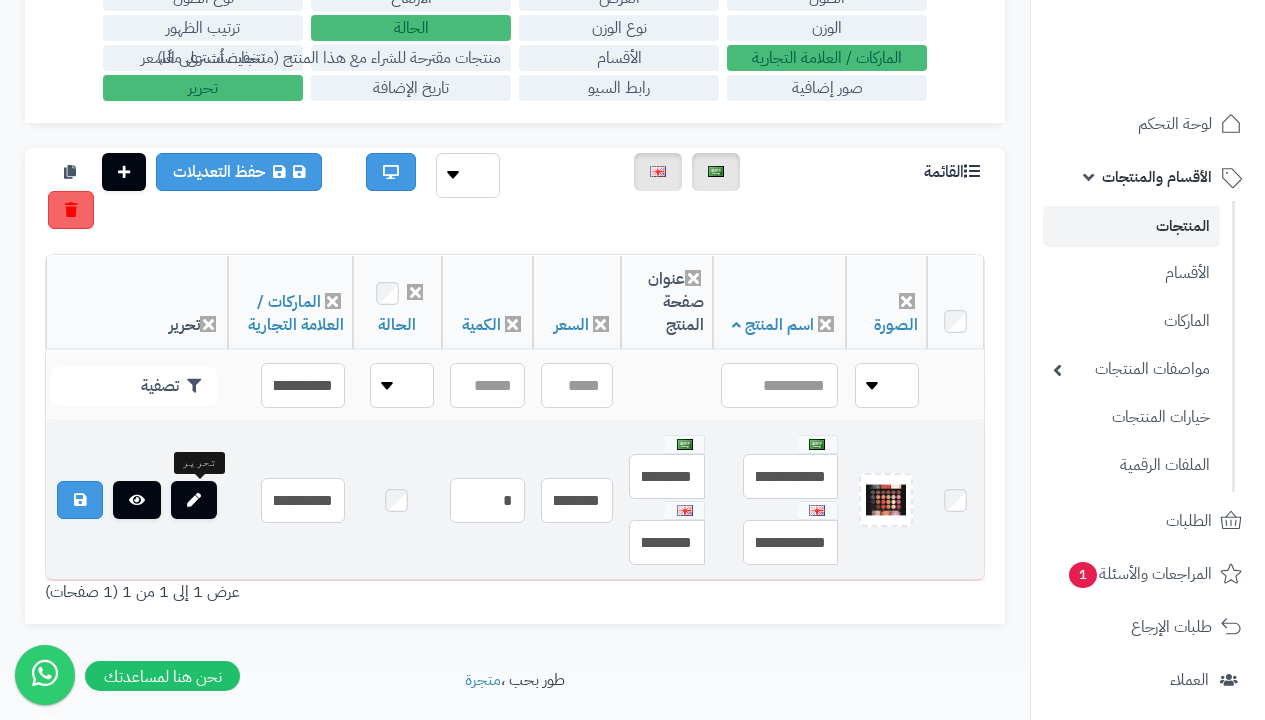 click at bounding box center (194, 500) 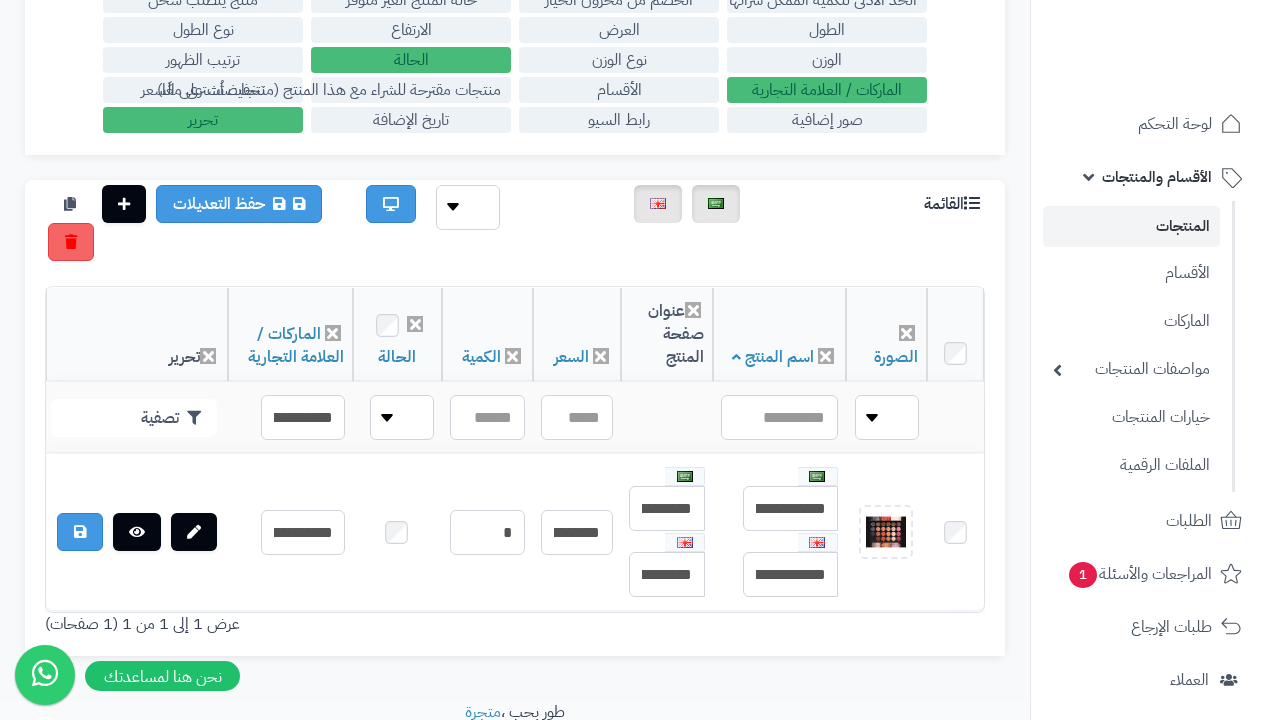 scroll, scrollTop: 0, scrollLeft: 0, axis: both 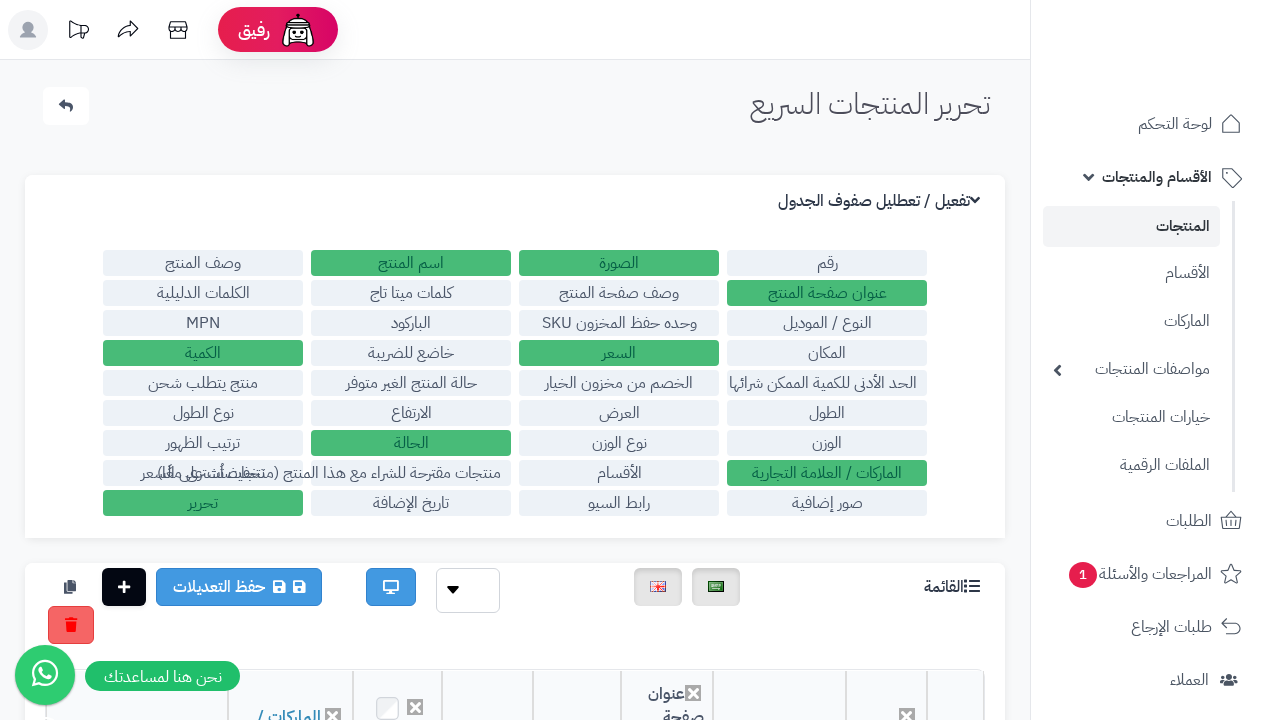 click at bounding box center (1187, 74) 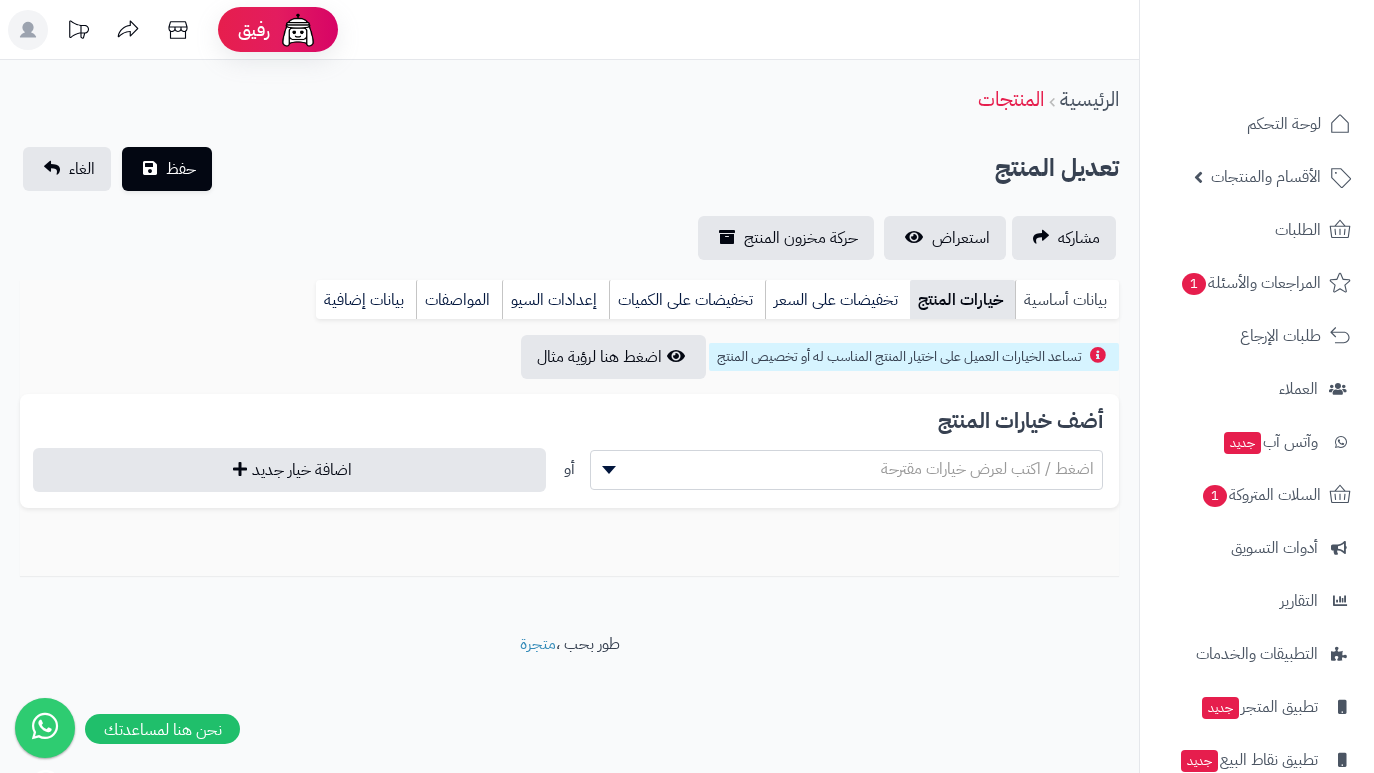scroll, scrollTop: 0, scrollLeft: 0, axis: both 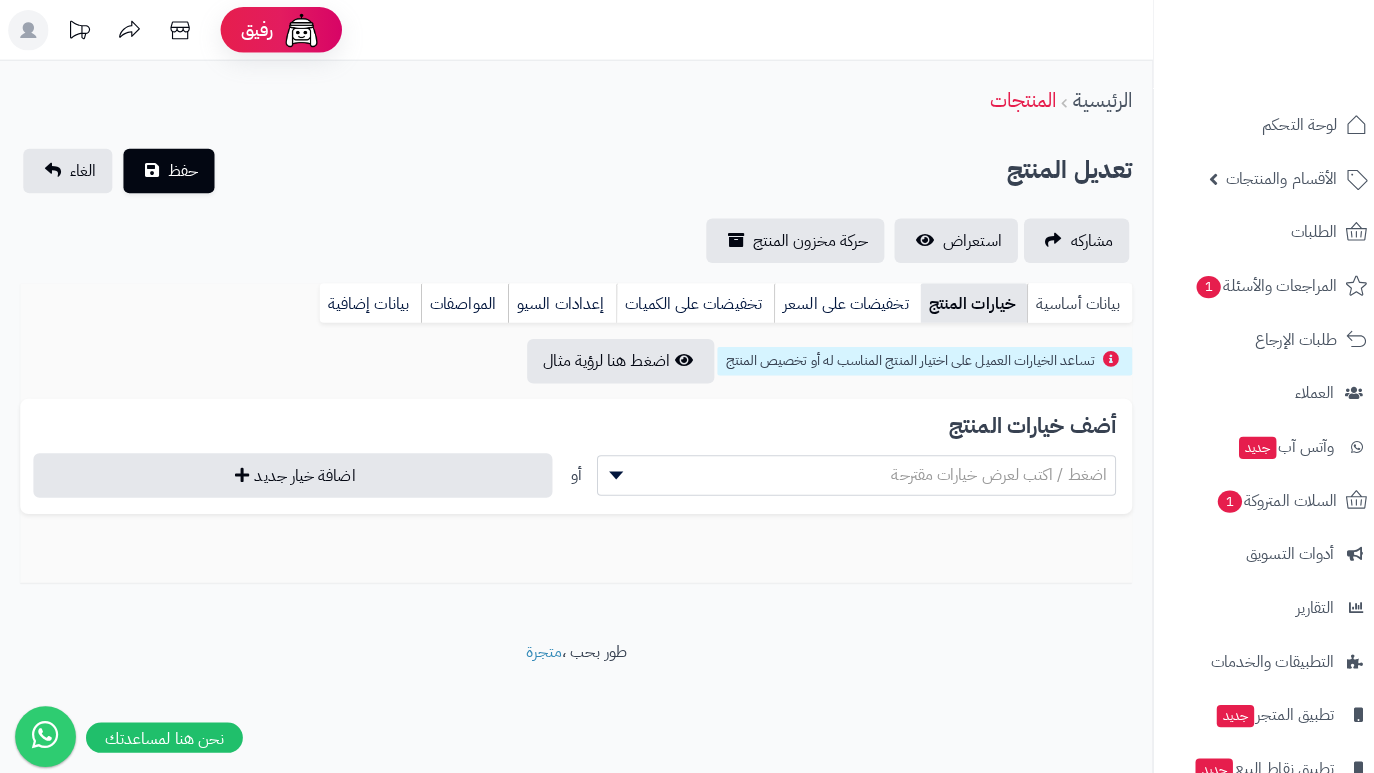 click on "بيانات أساسية" at bounding box center (1067, 300) 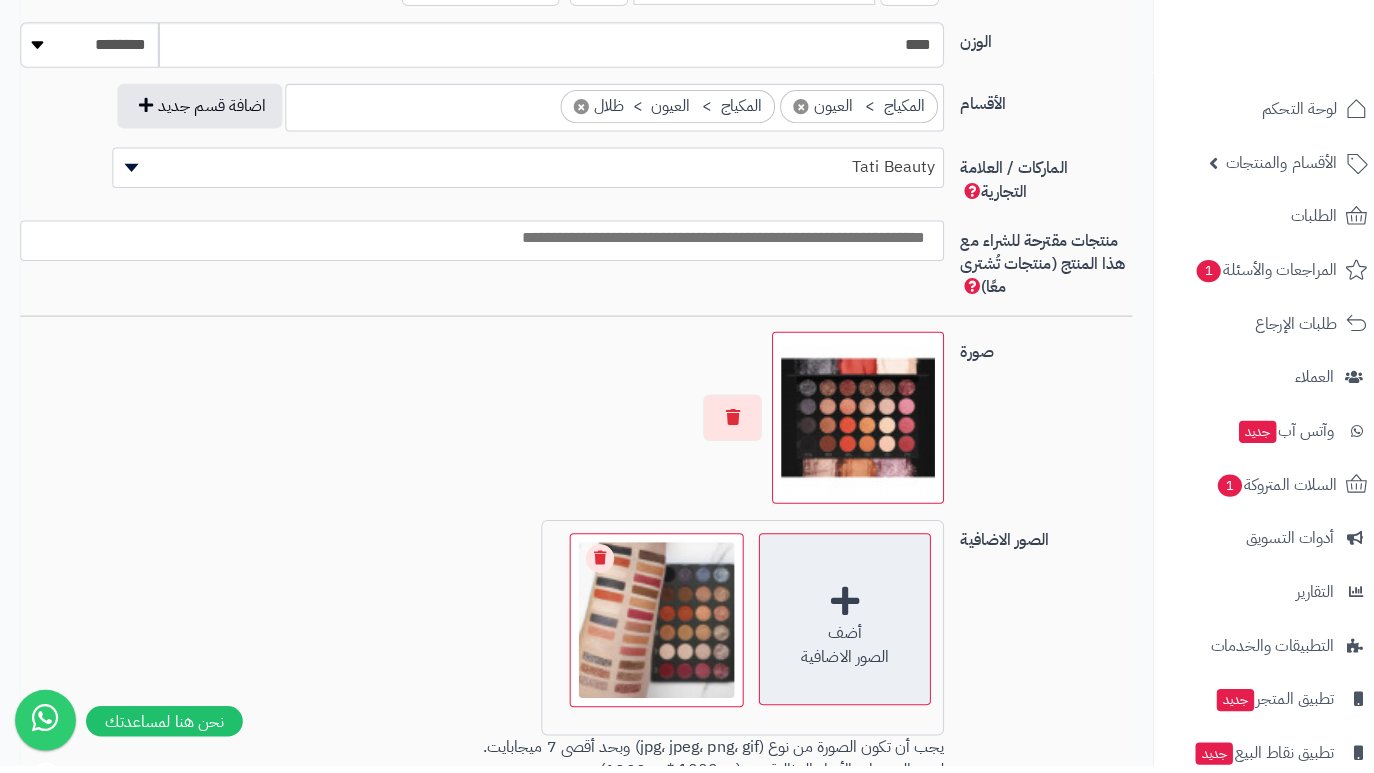 scroll, scrollTop: 1418, scrollLeft: 0, axis: vertical 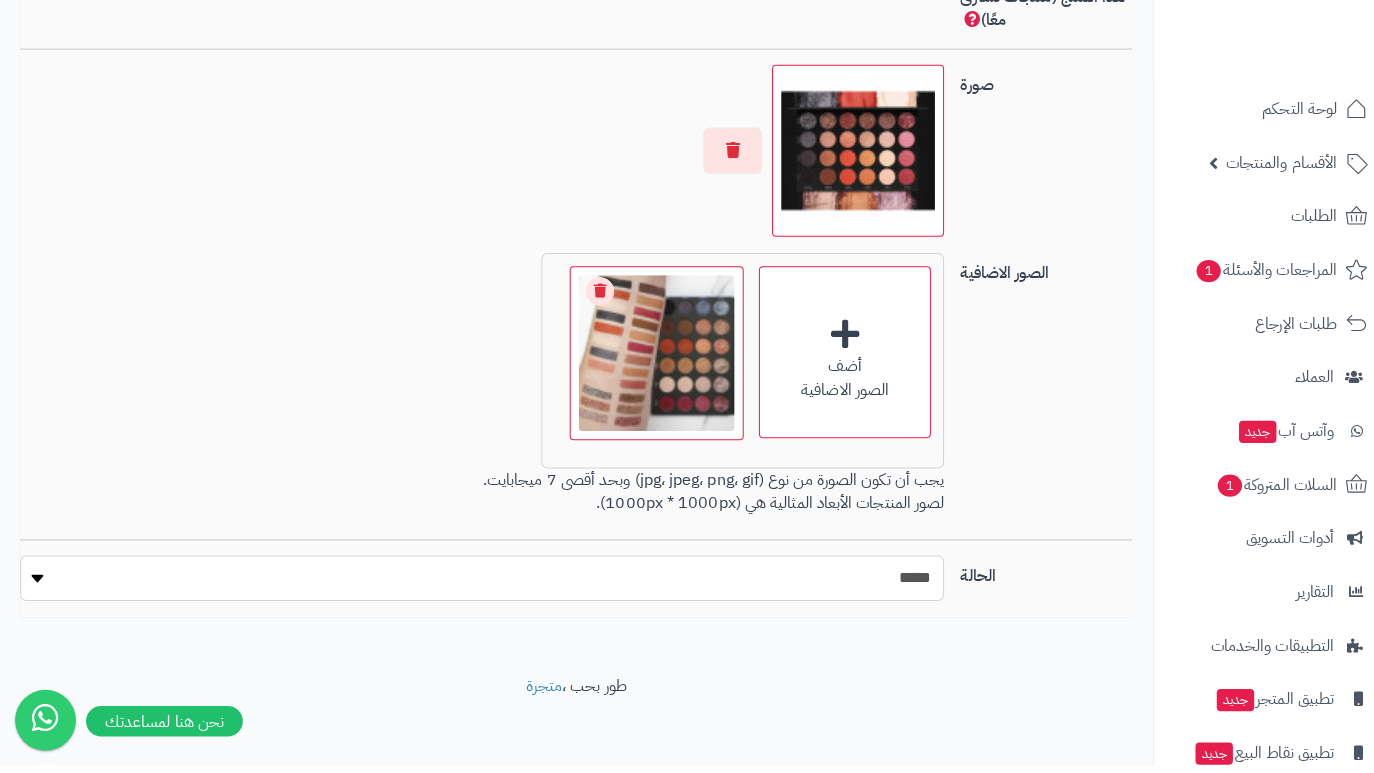 select on "*" 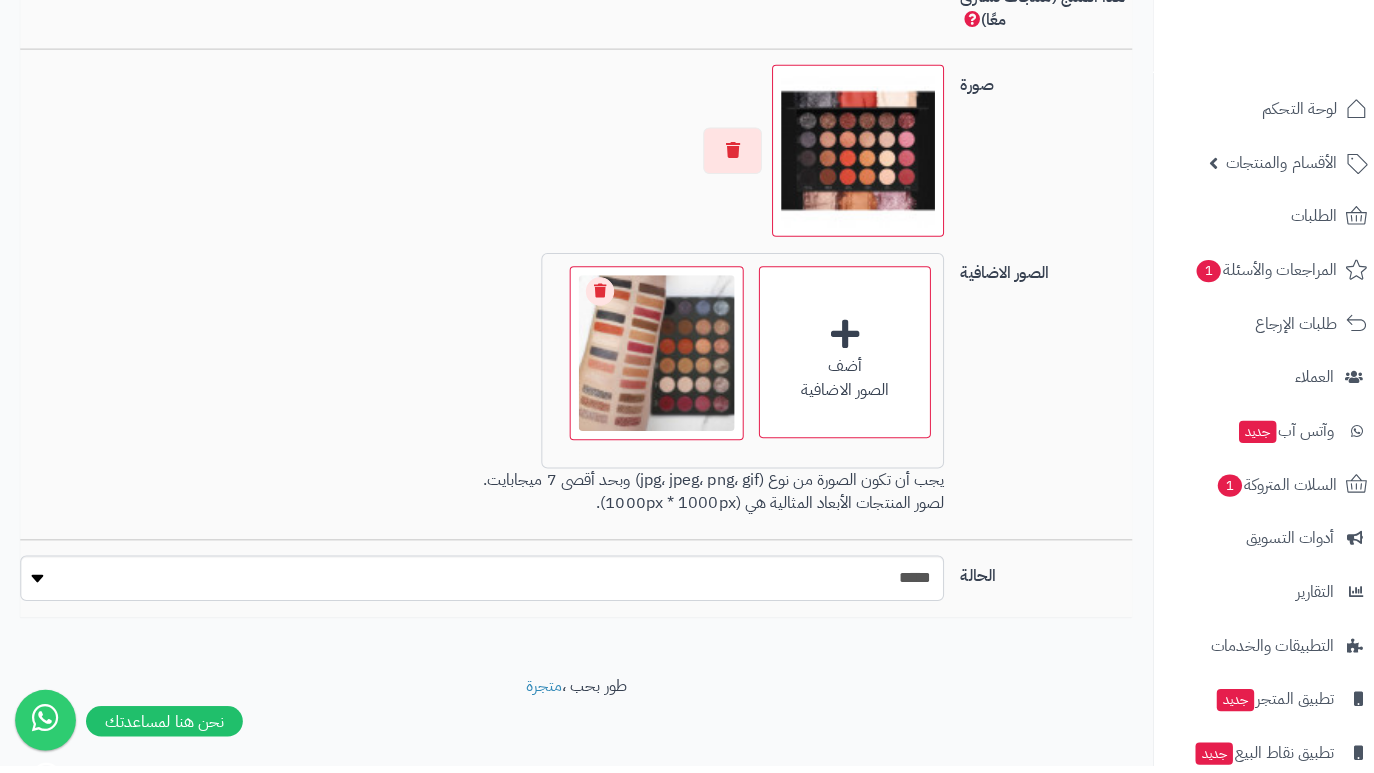 click on "**********" at bounding box center (569, -338) 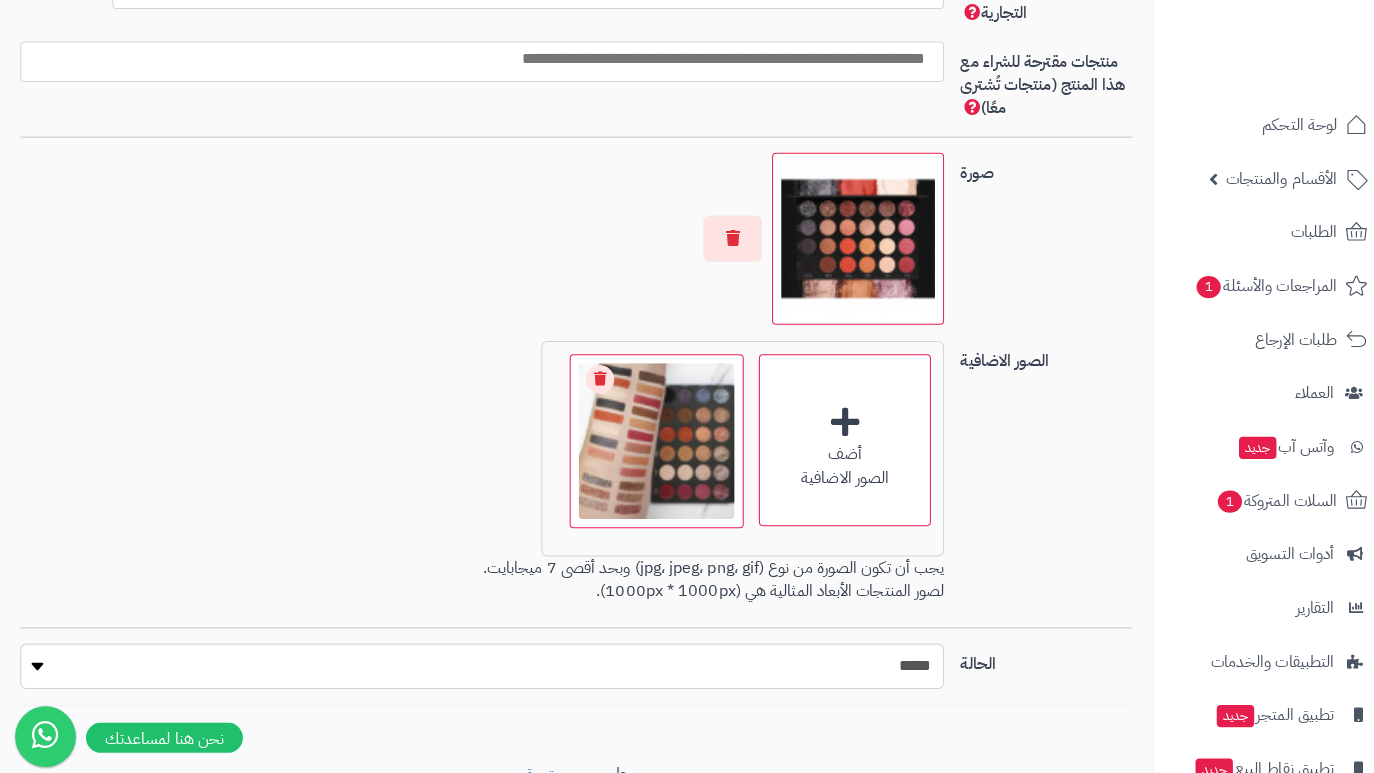 scroll, scrollTop: 0, scrollLeft: 0, axis: both 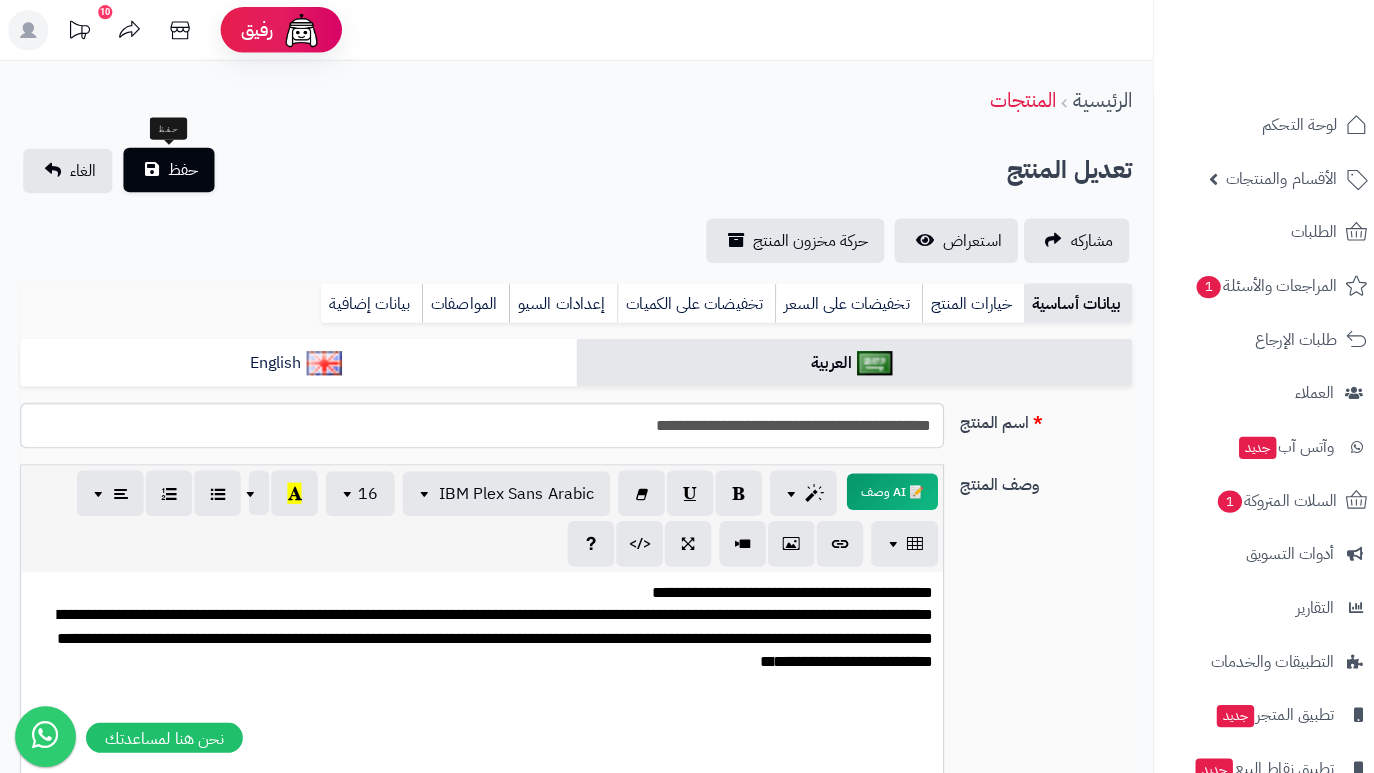 click on "حفظ" at bounding box center [167, 168] 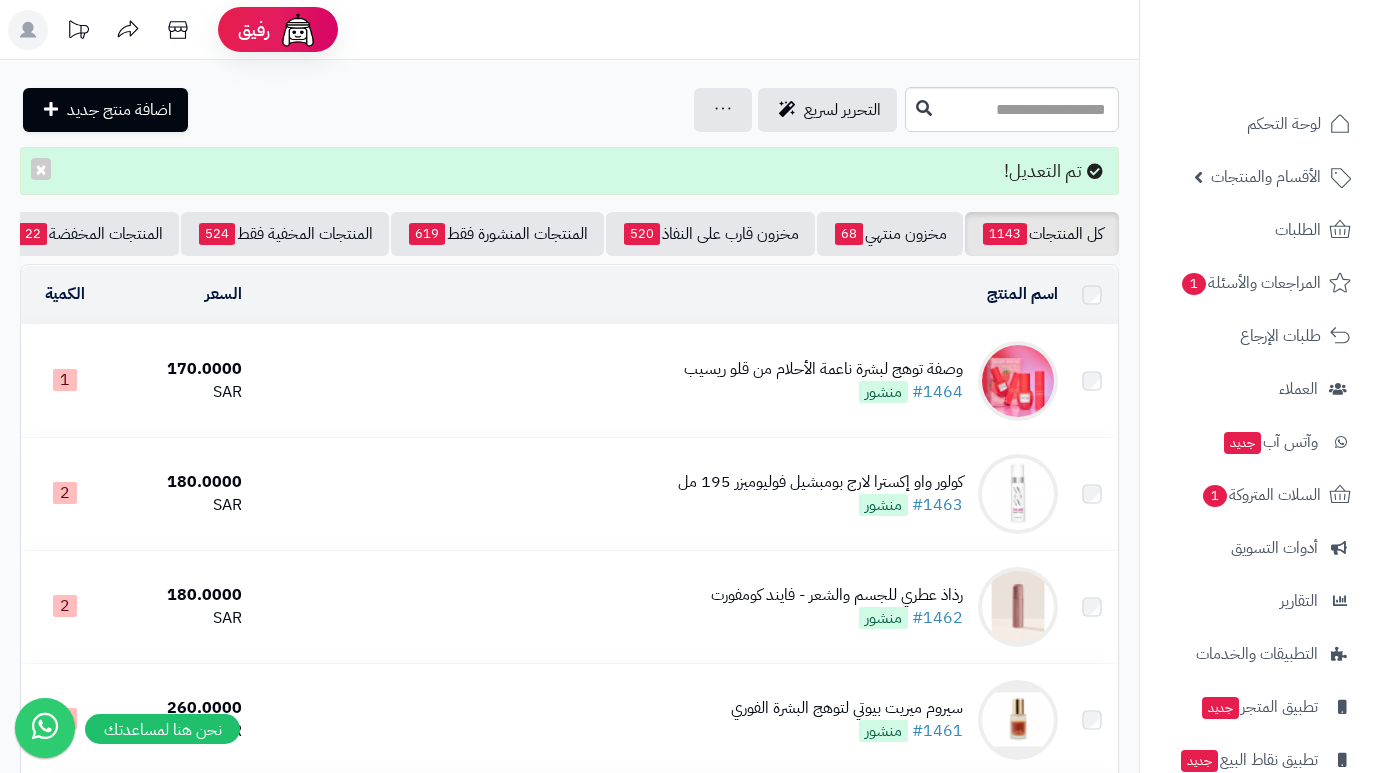 scroll, scrollTop: 0, scrollLeft: 0, axis: both 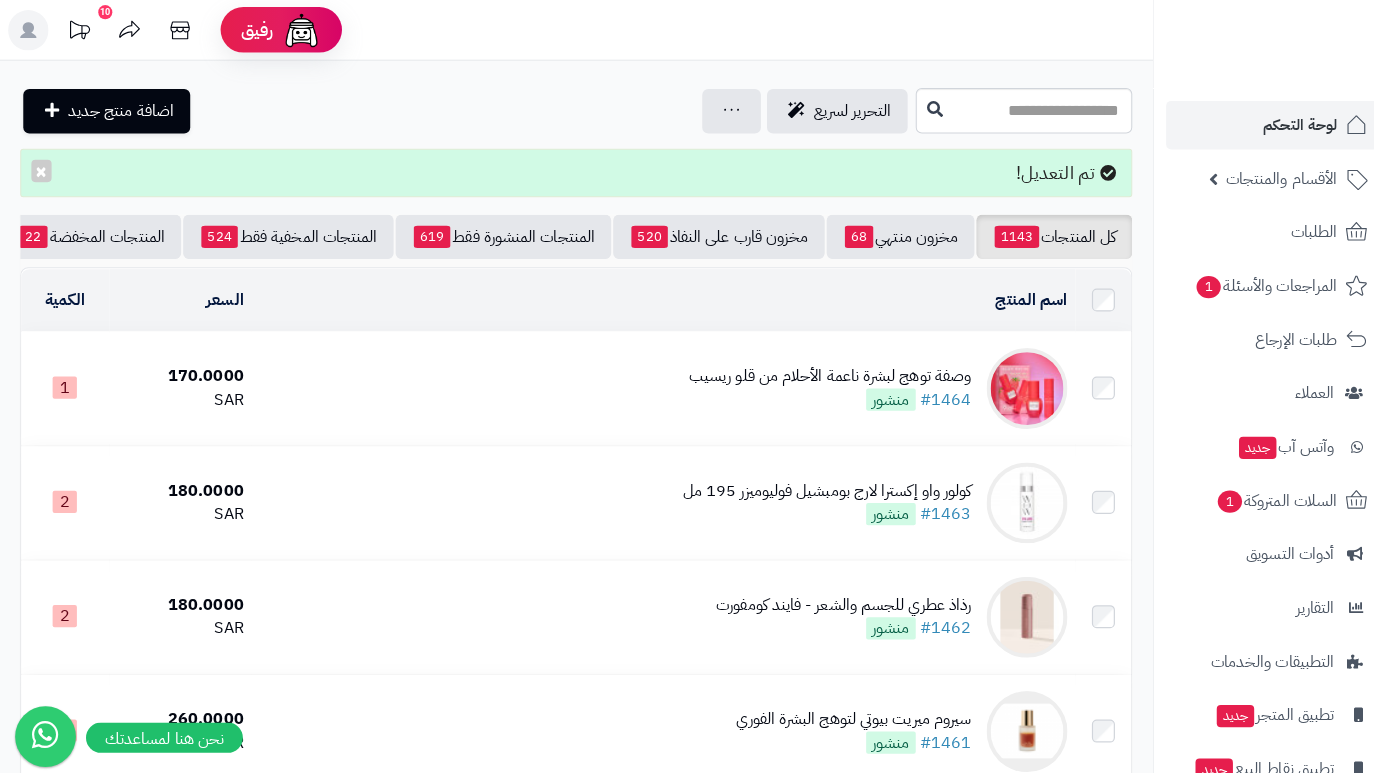 click on "لوحة التحكم" at bounding box center (1257, 124) 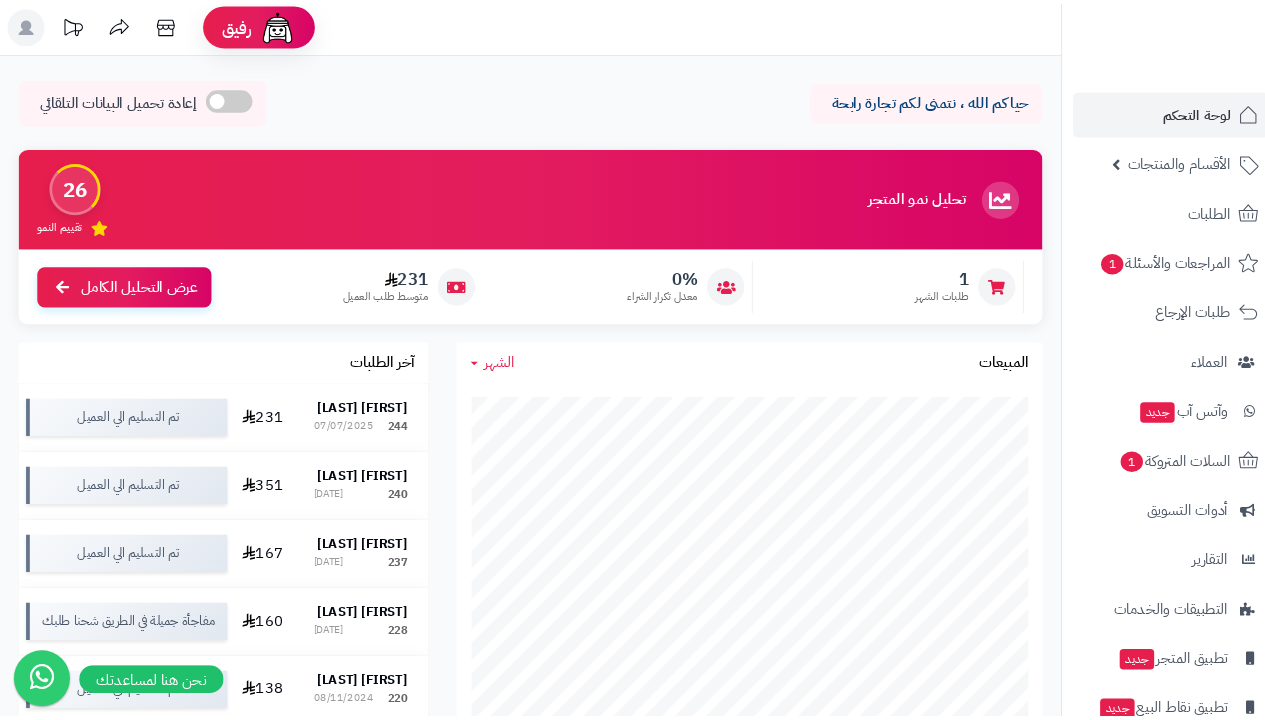 scroll, scrollTop: 4, scrollLeft: 0, axis: vertical 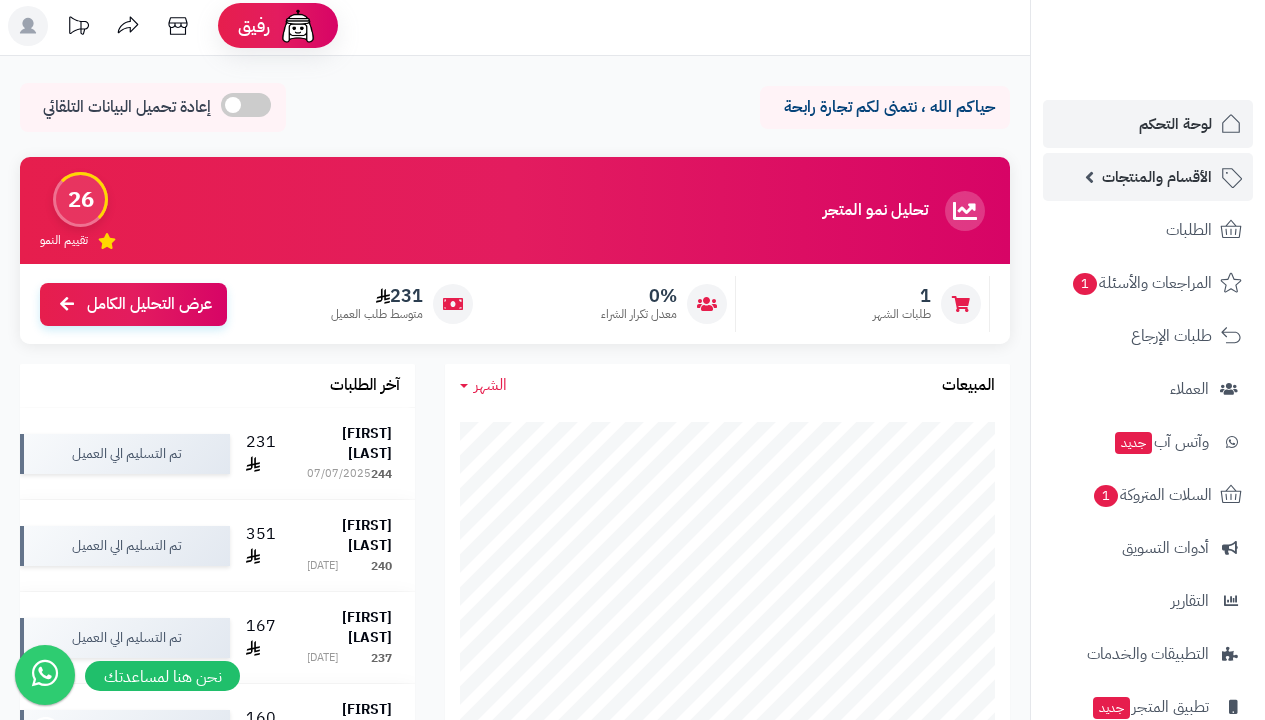 click on "الأقسام والمنتجات" at bounding box center (1157, 177) 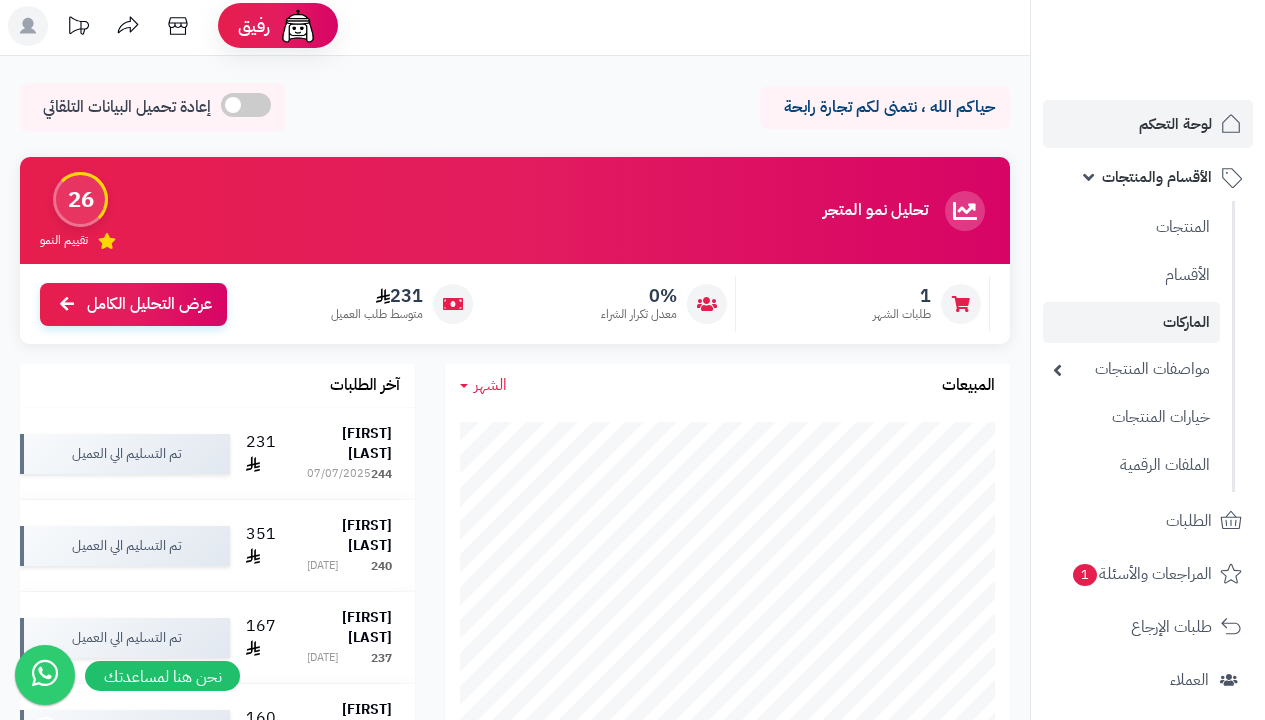 click on "الماركات" at bounding box center (1131, 322) 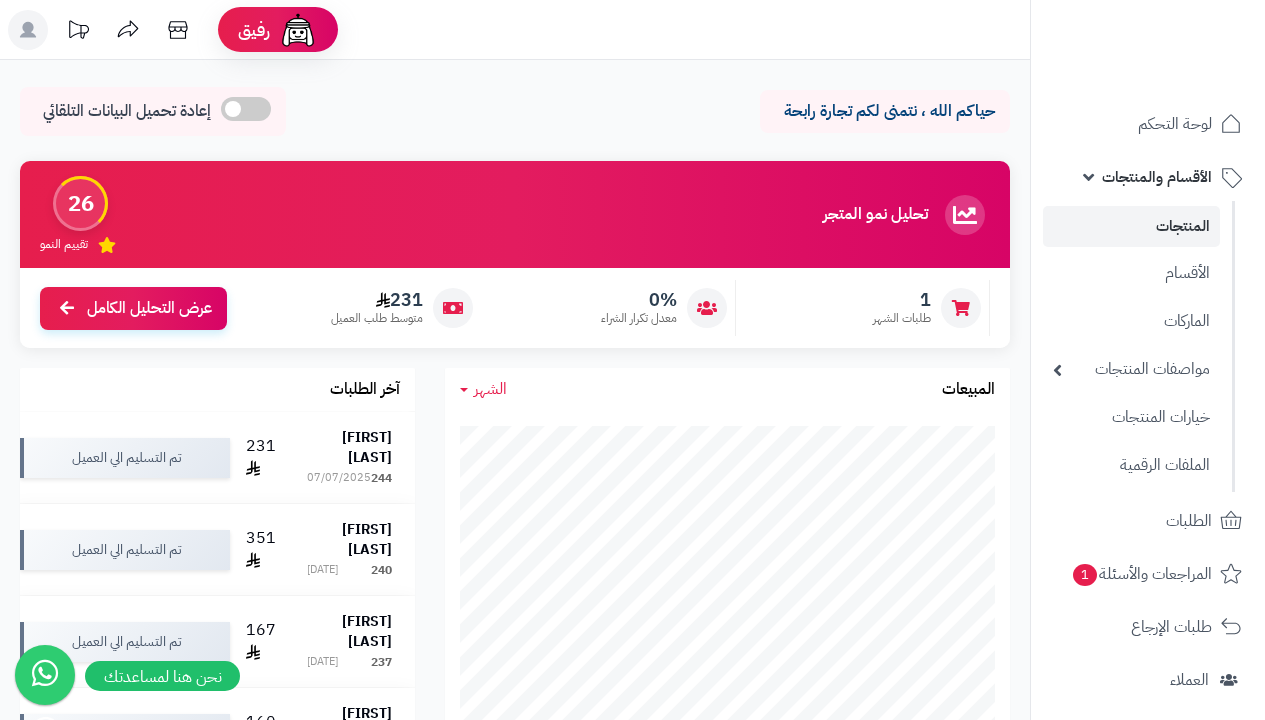 scroll, scrollTop: 0, scrollLeft: 0, axis: both 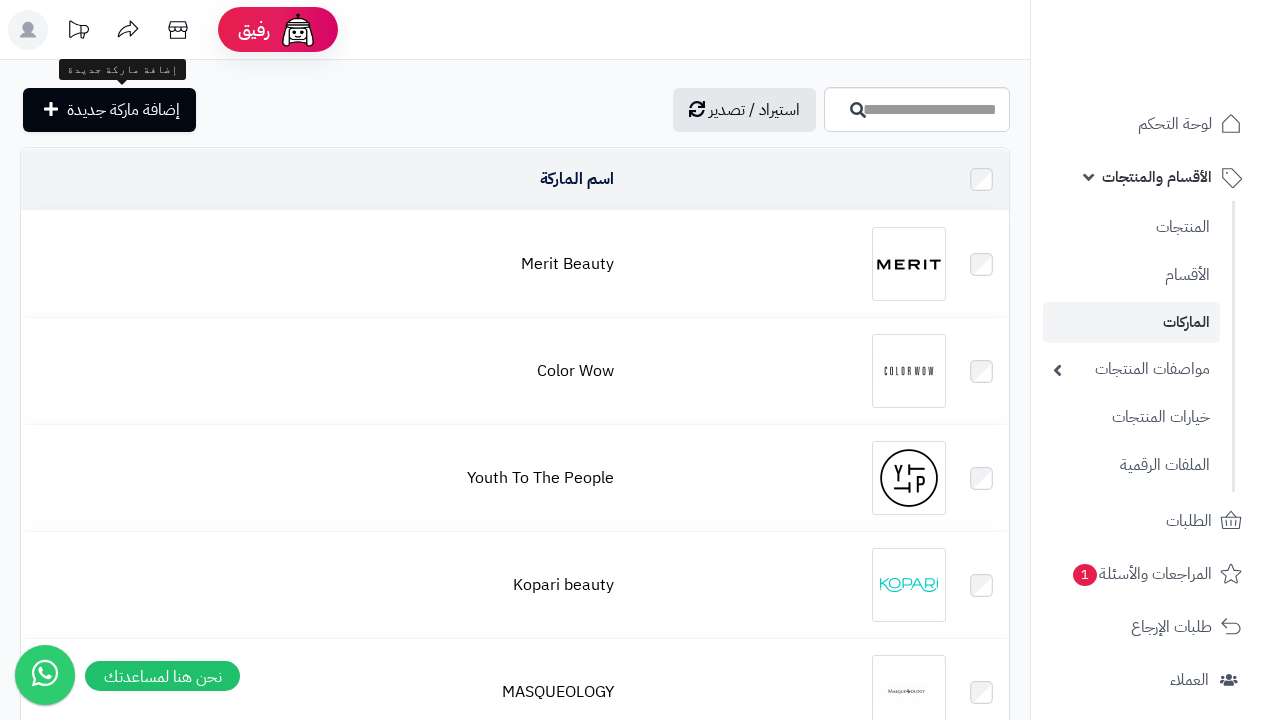 click on "إضافة ماركة جديدة" at bounding box center (123, 110) 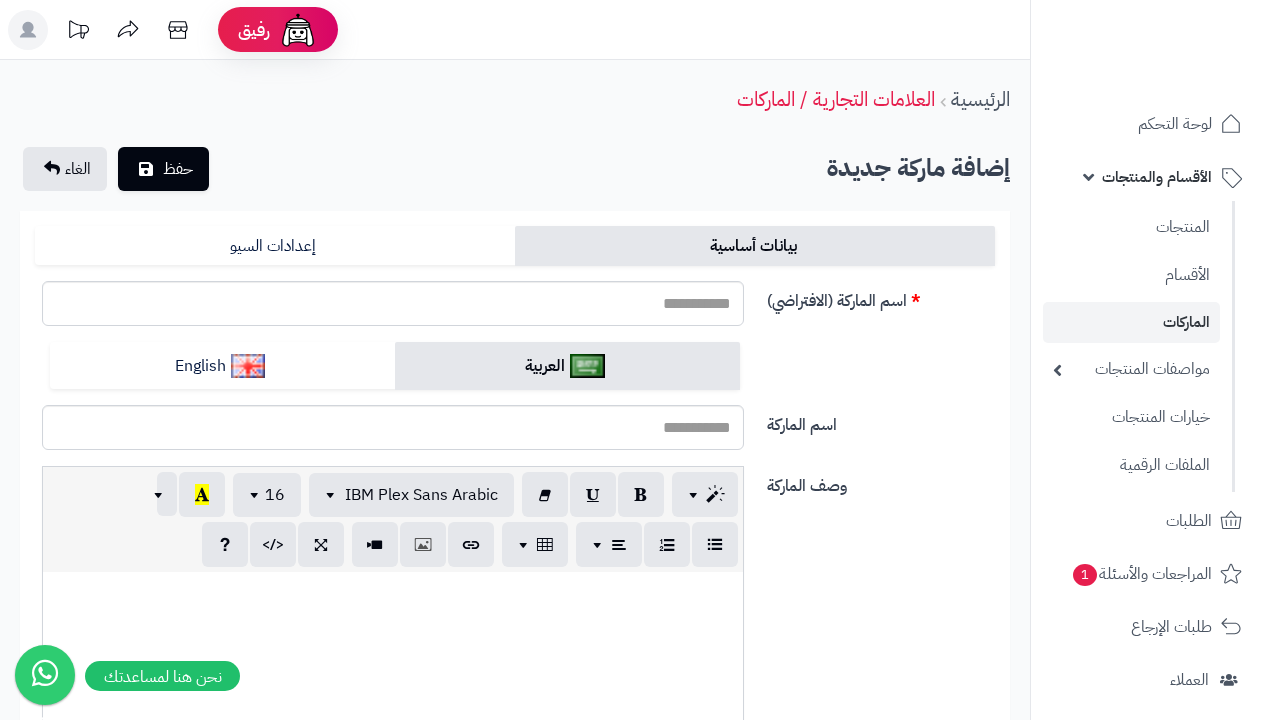 scroll, scrollTop: 0, scrollLeft: 0, axis: both 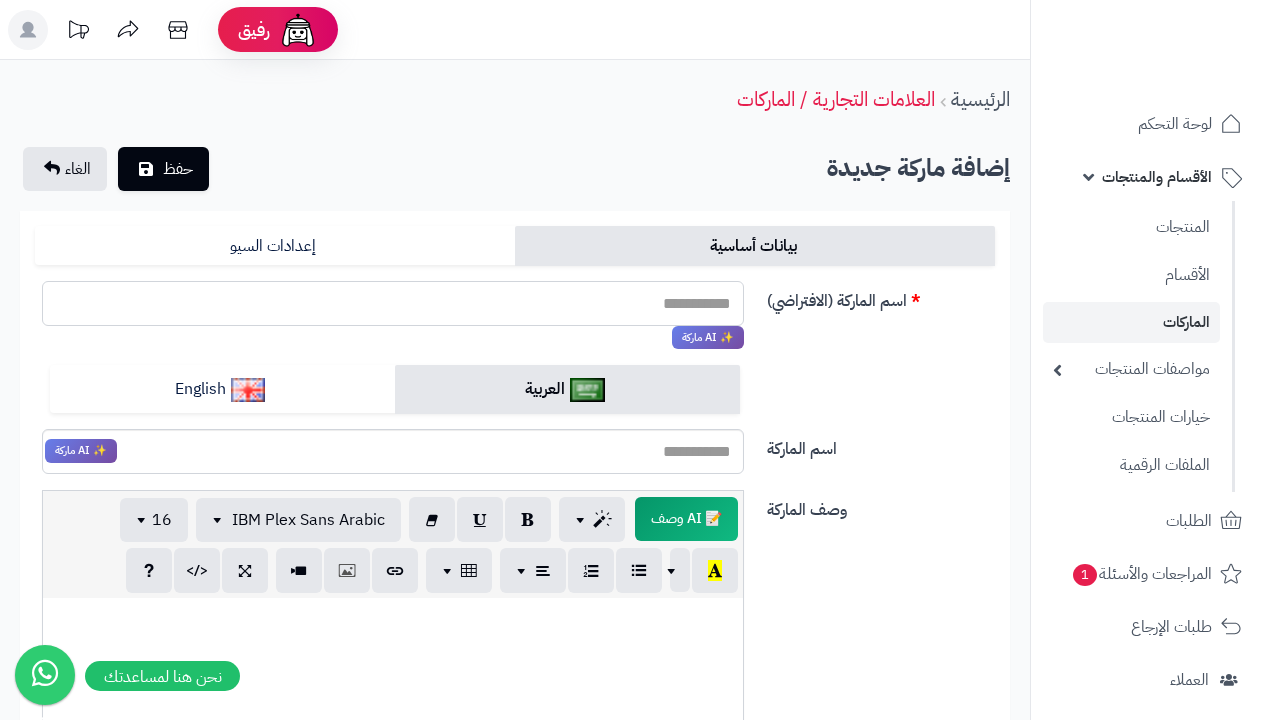 paste on "**********" 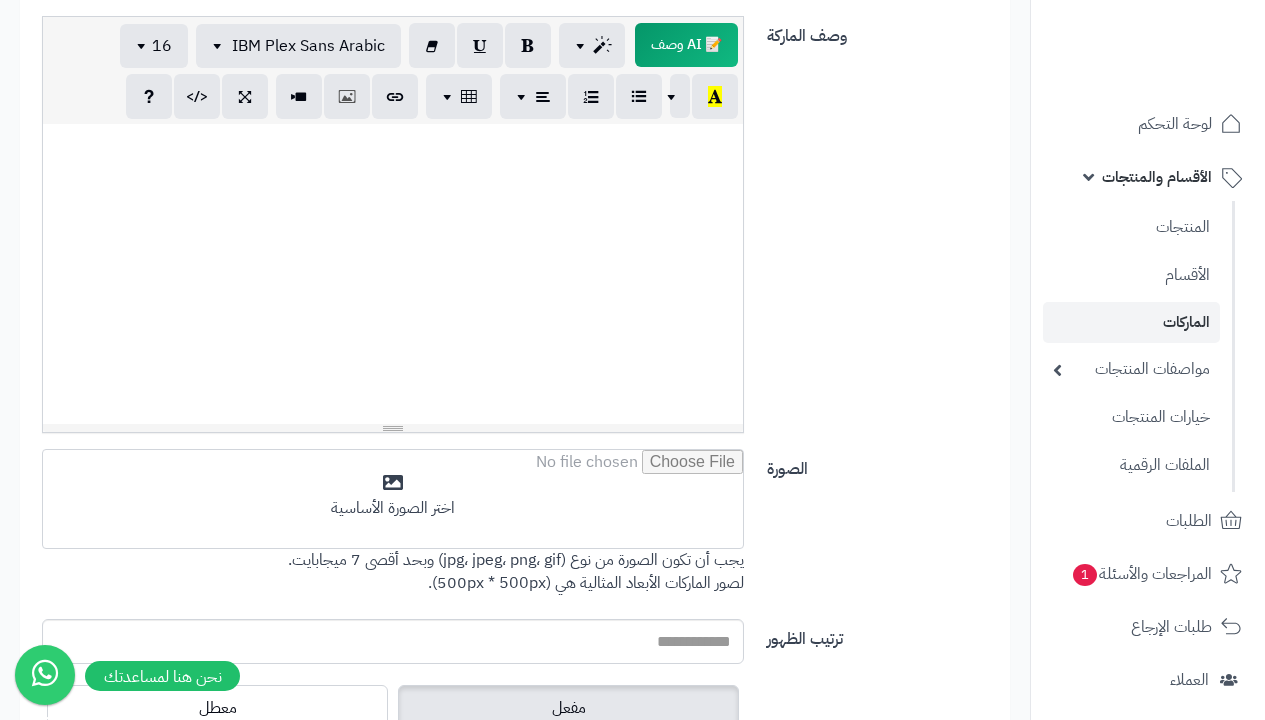 scroll, scrollTop: 583, scrollLeft: 0, axis: vertical 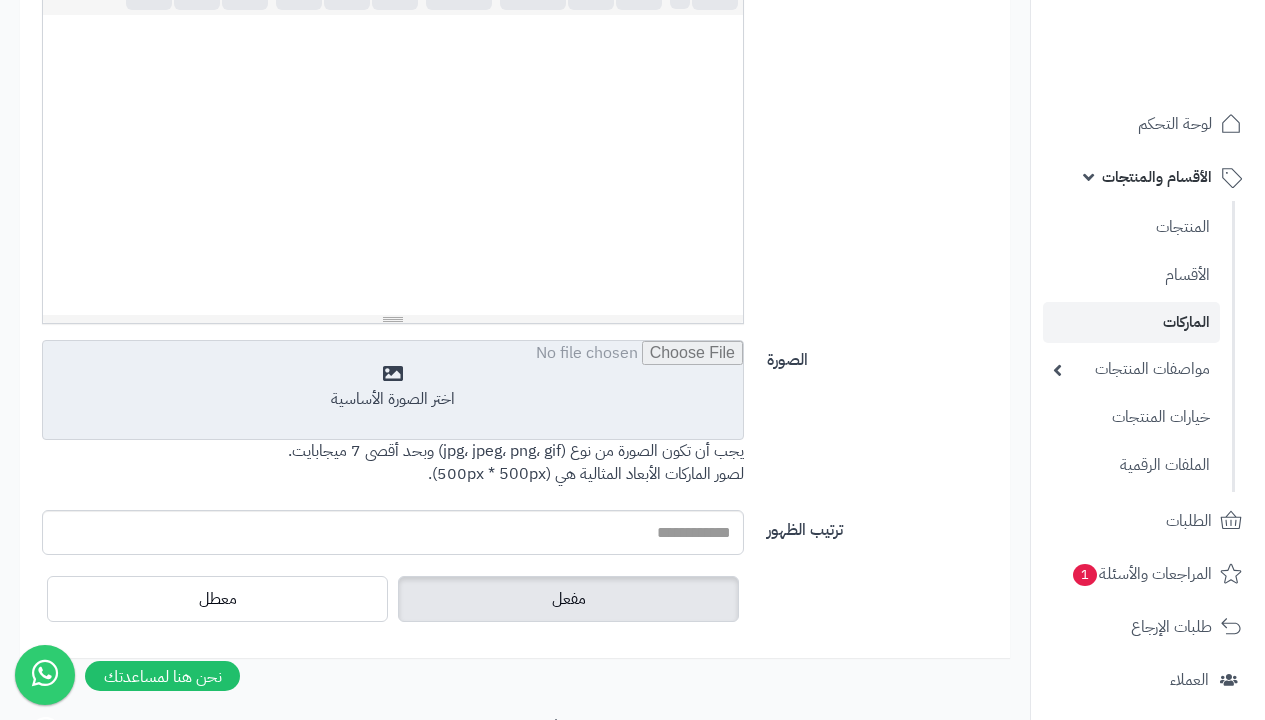 type on "**********" 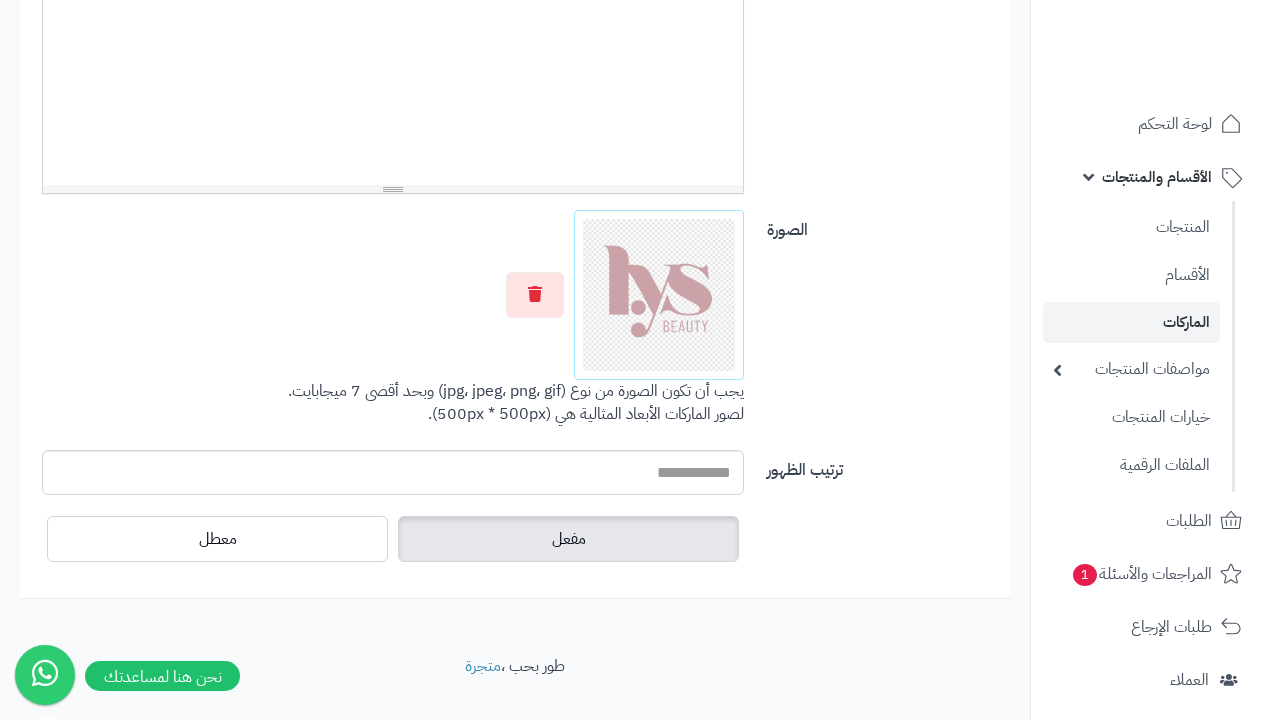 scroll, scrollTop: 0, scrollLeft: 0, axis: both 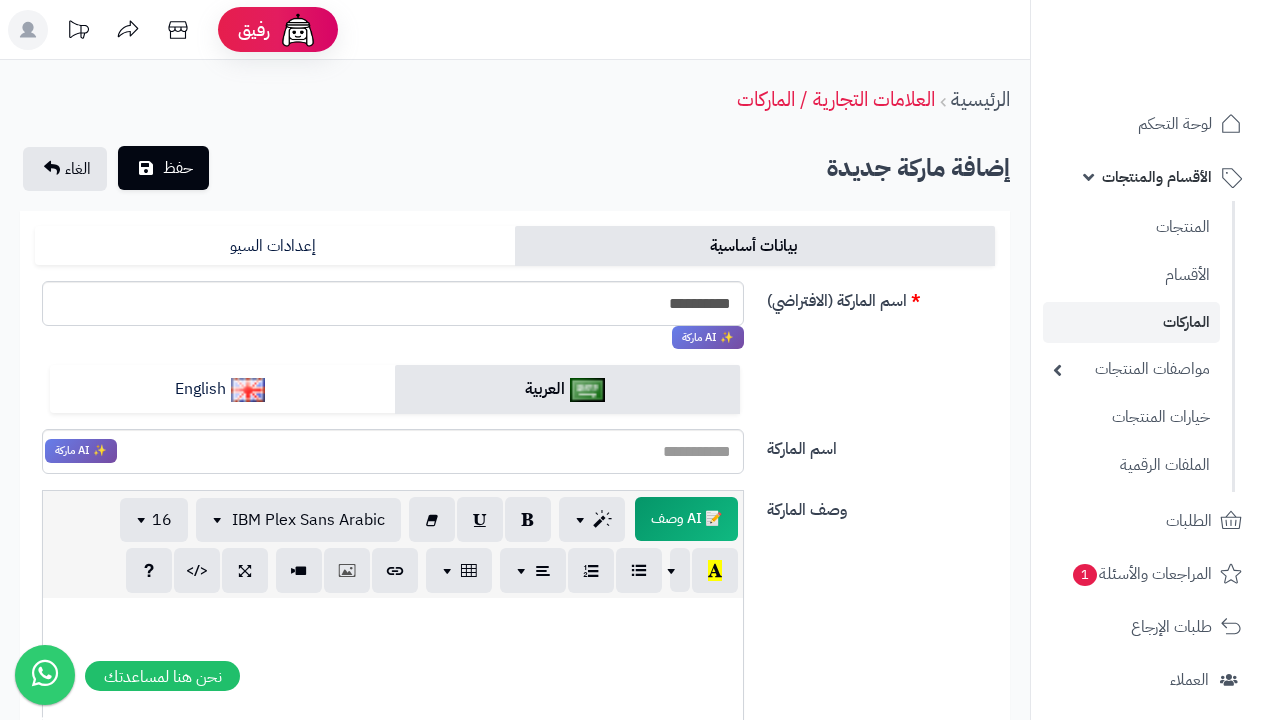click on "حفظ" at bounding box center (163, 168) 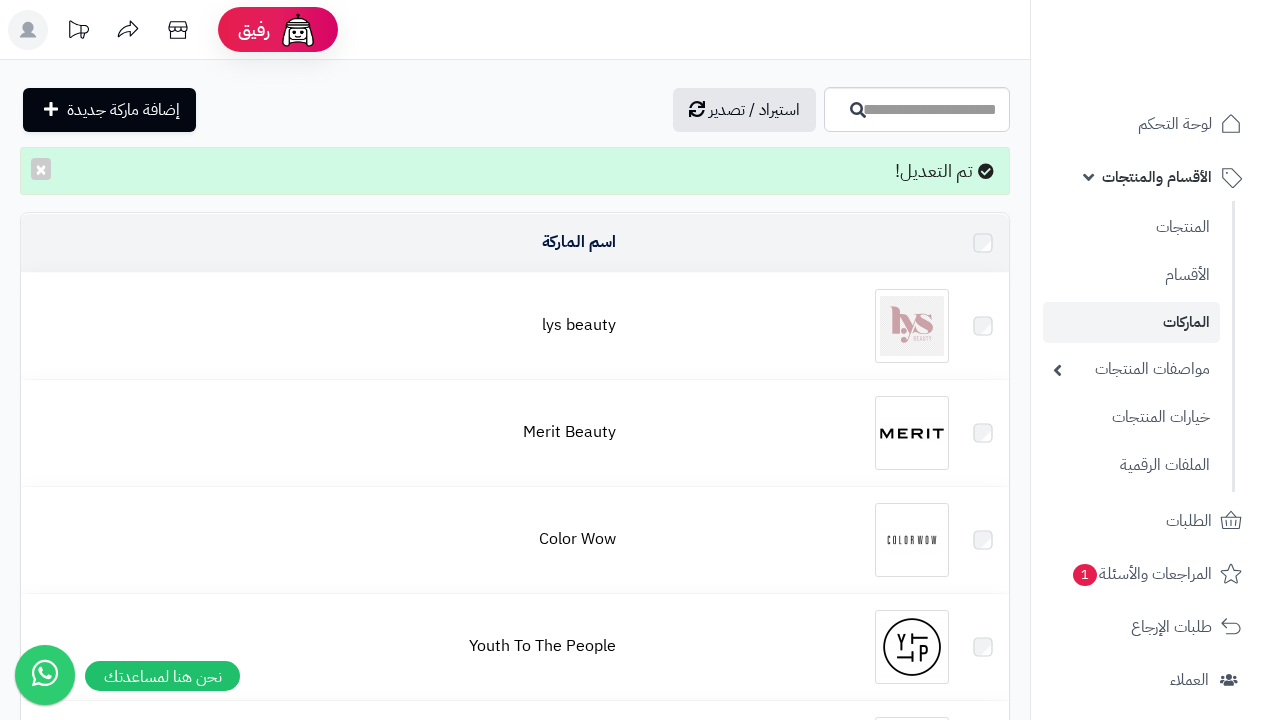 scroll, scrollTop: 0, scrollLeft: 0, axis: both 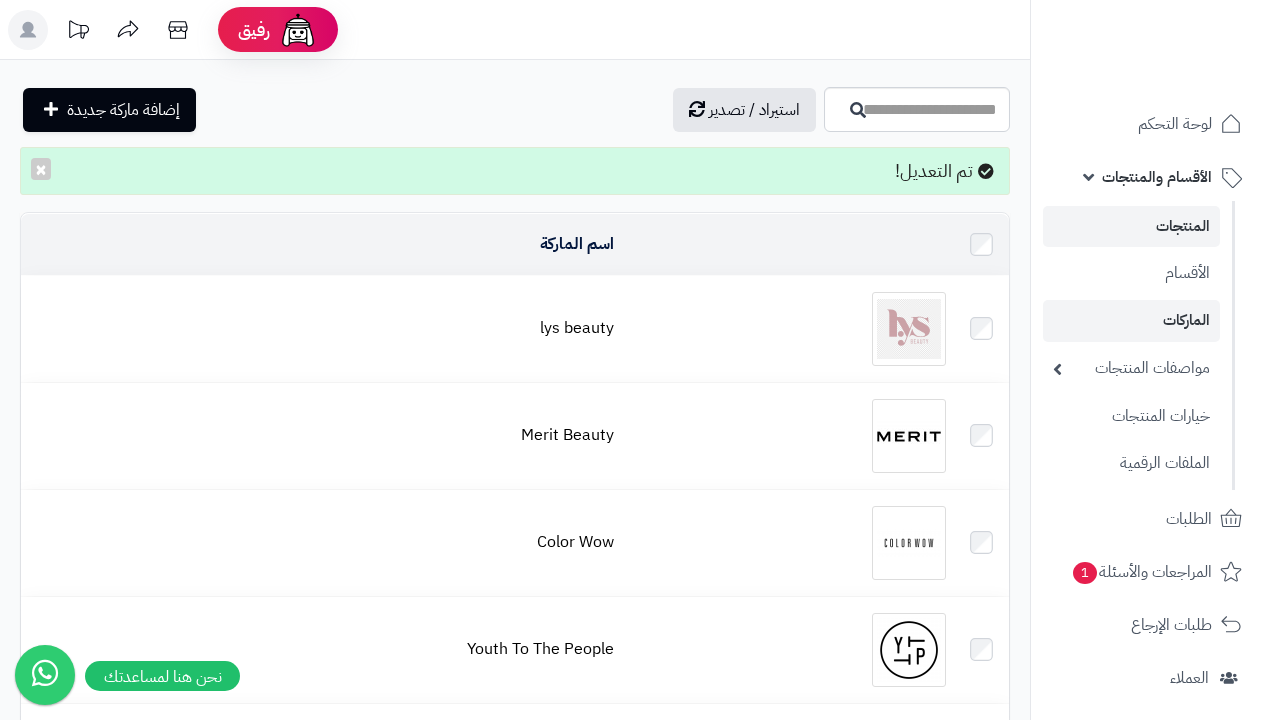click on "المنتجات" at bounding box center (1131, 226) 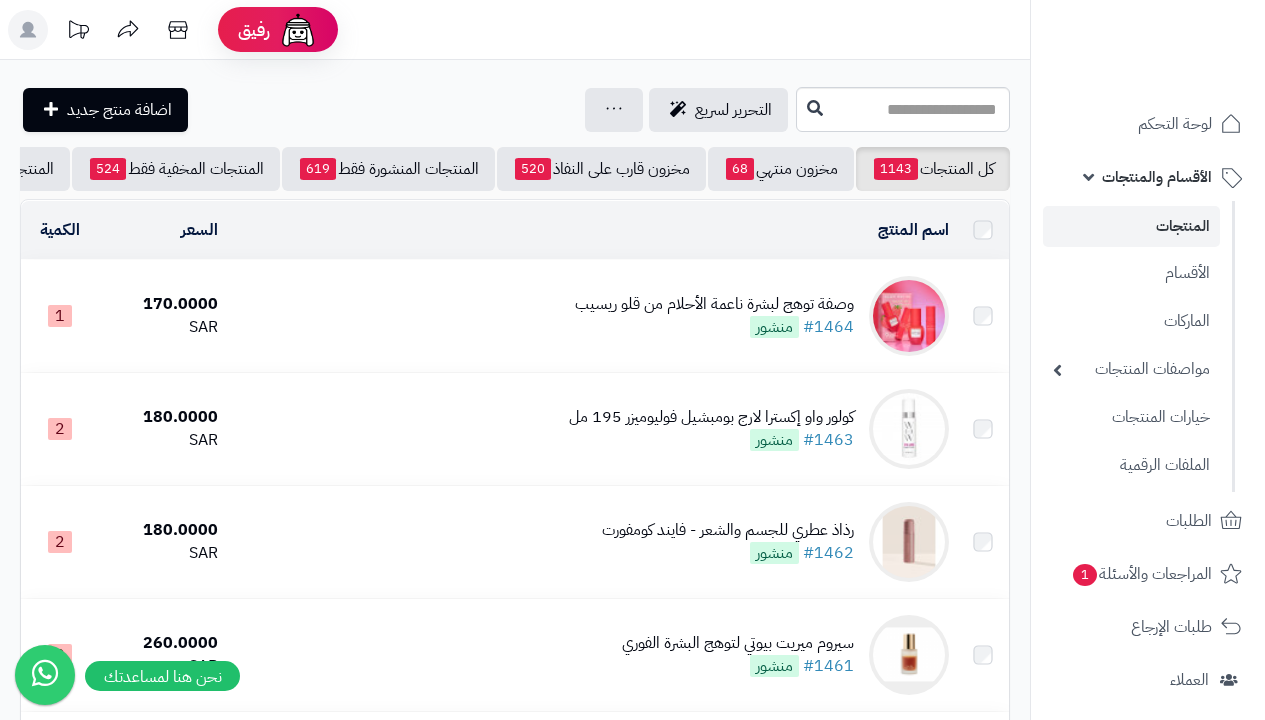 click on "اضافة منتج جديد" at bounding box center [119, 110] 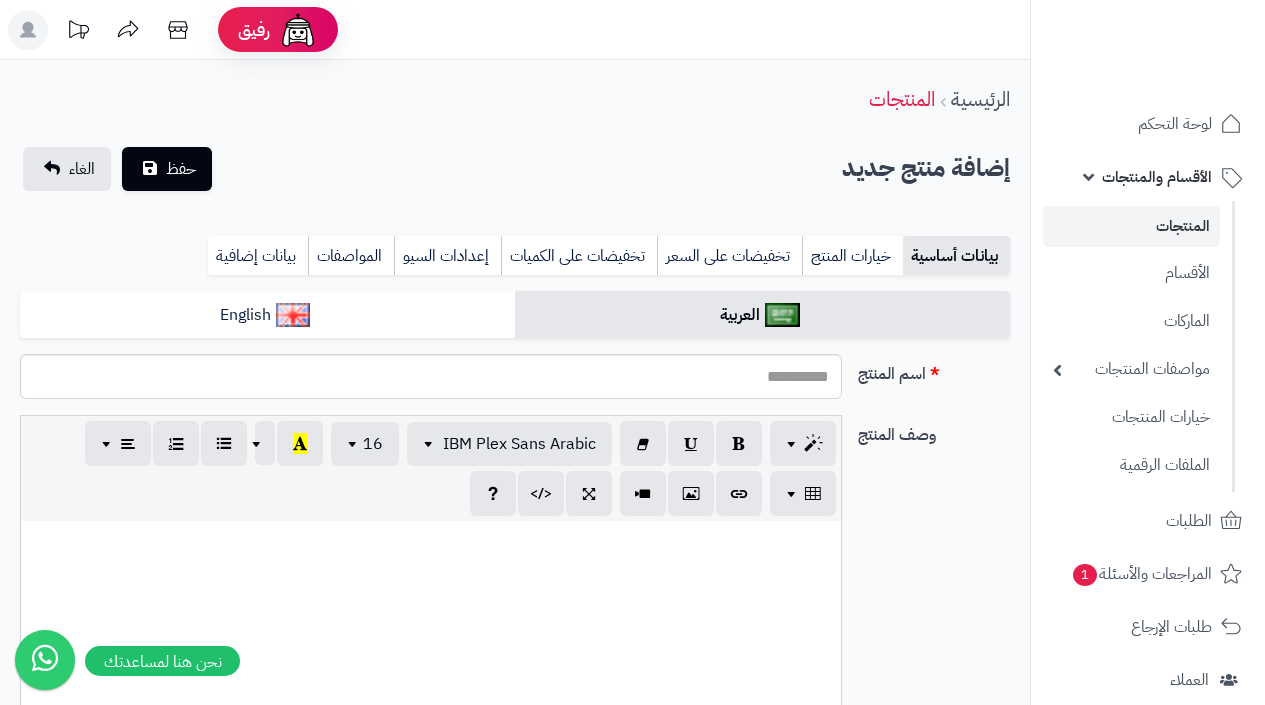 select 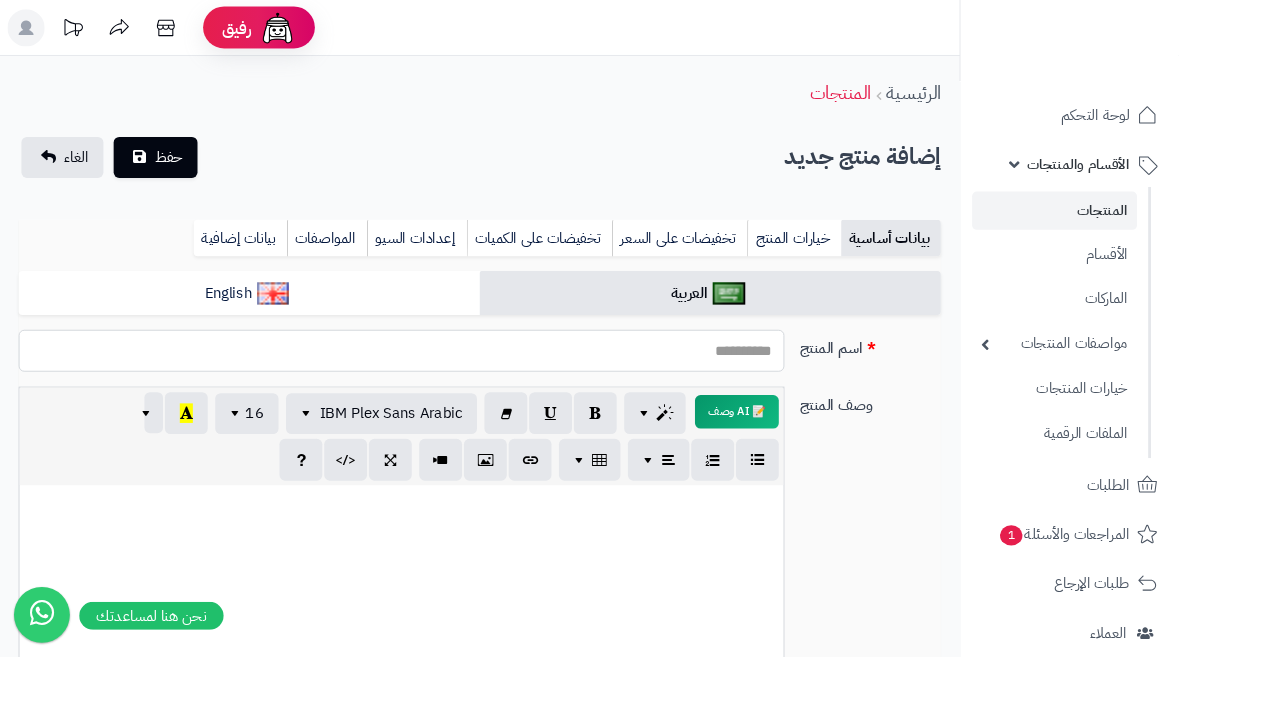 click on "اسم المنتج" at bounding box center (431, 376) 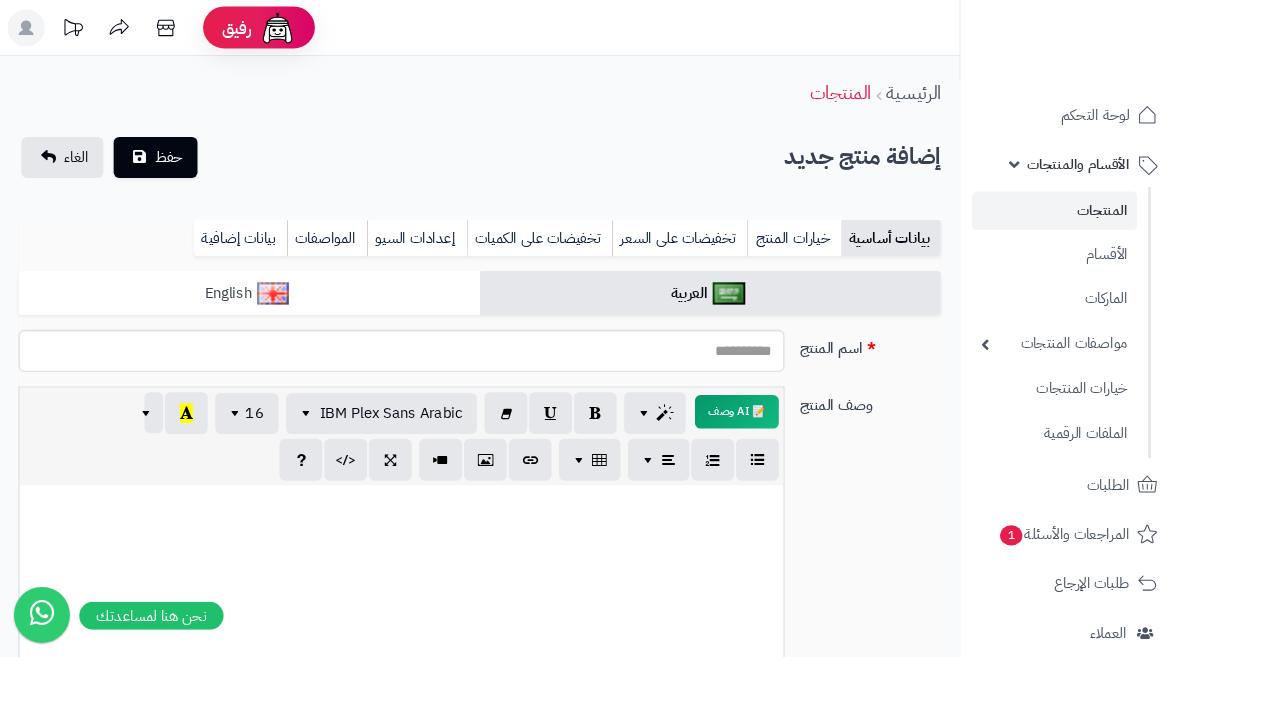 click on "English" at bounding box center (267, 315) 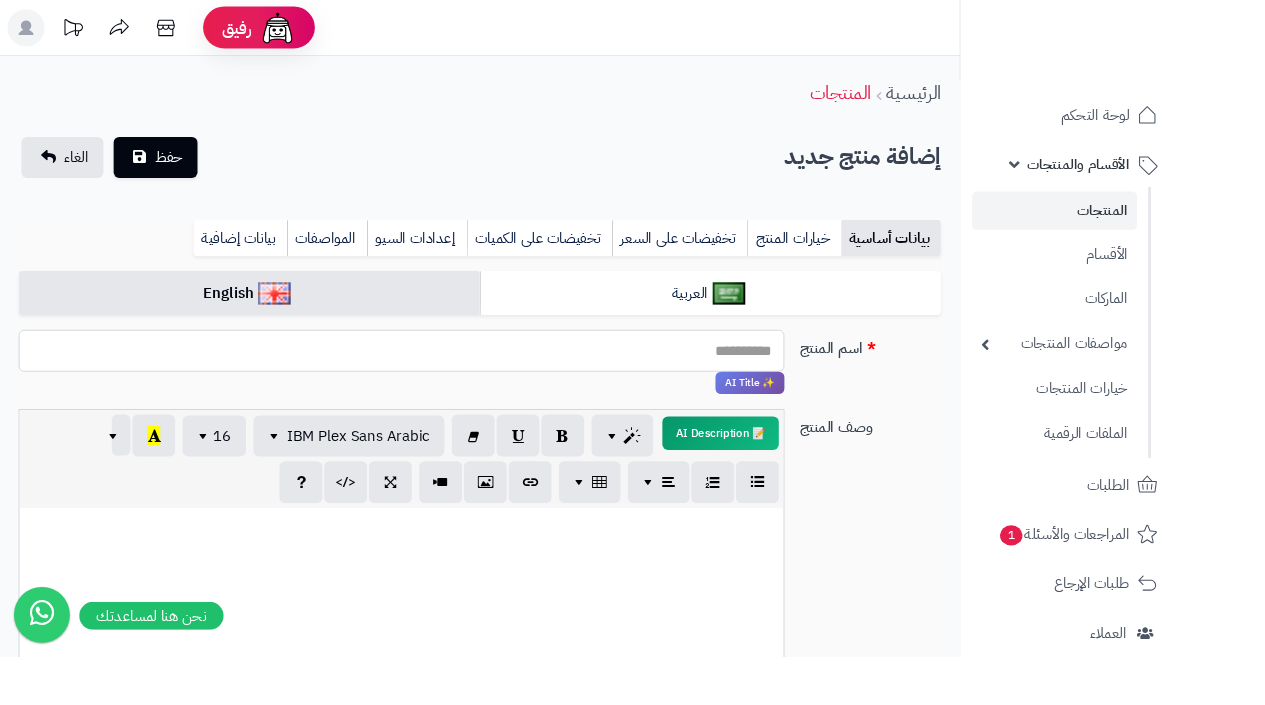 click on "اسم المنتج" at bounding box center [431, 376] 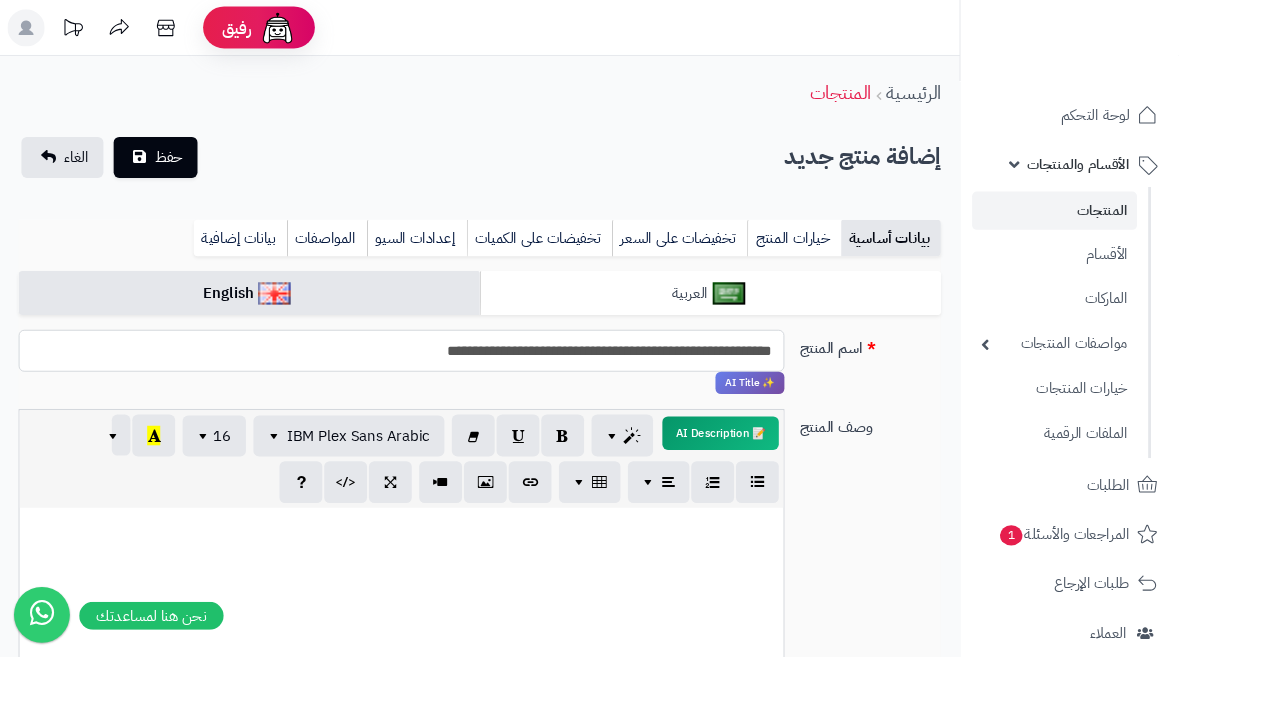type on "**********" 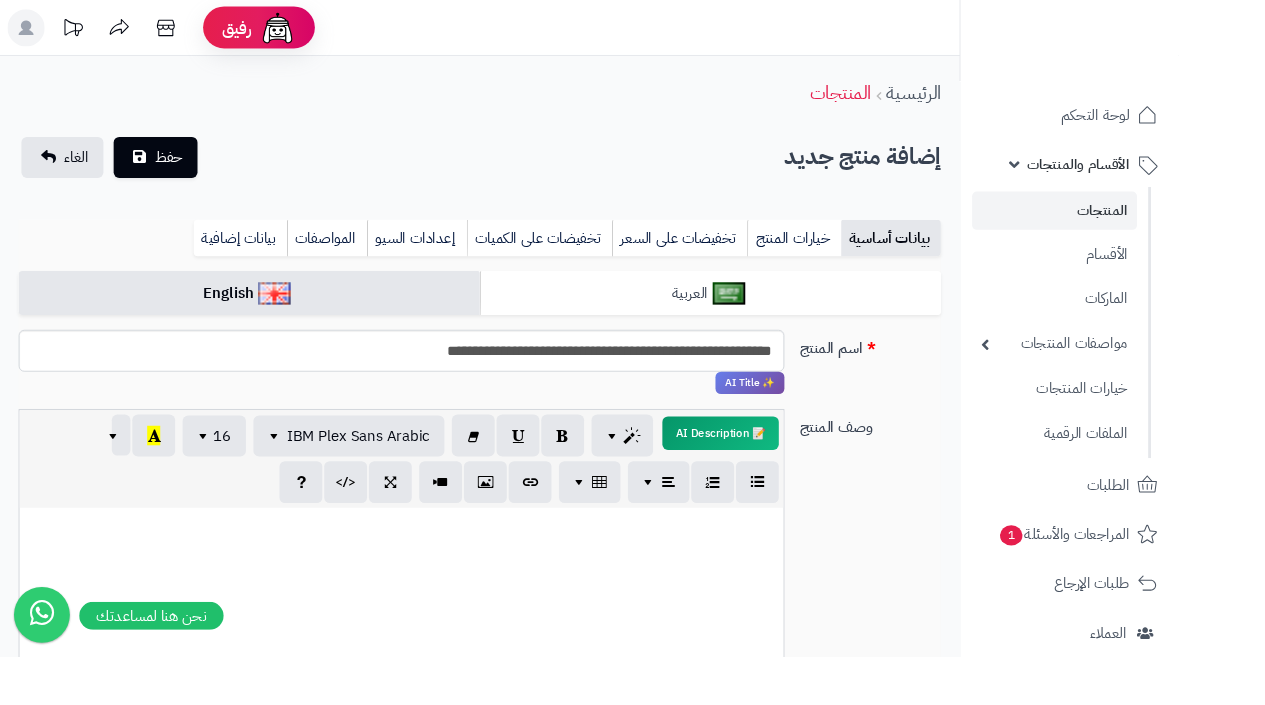 click on "العربية" at bounding box center (762, 315) 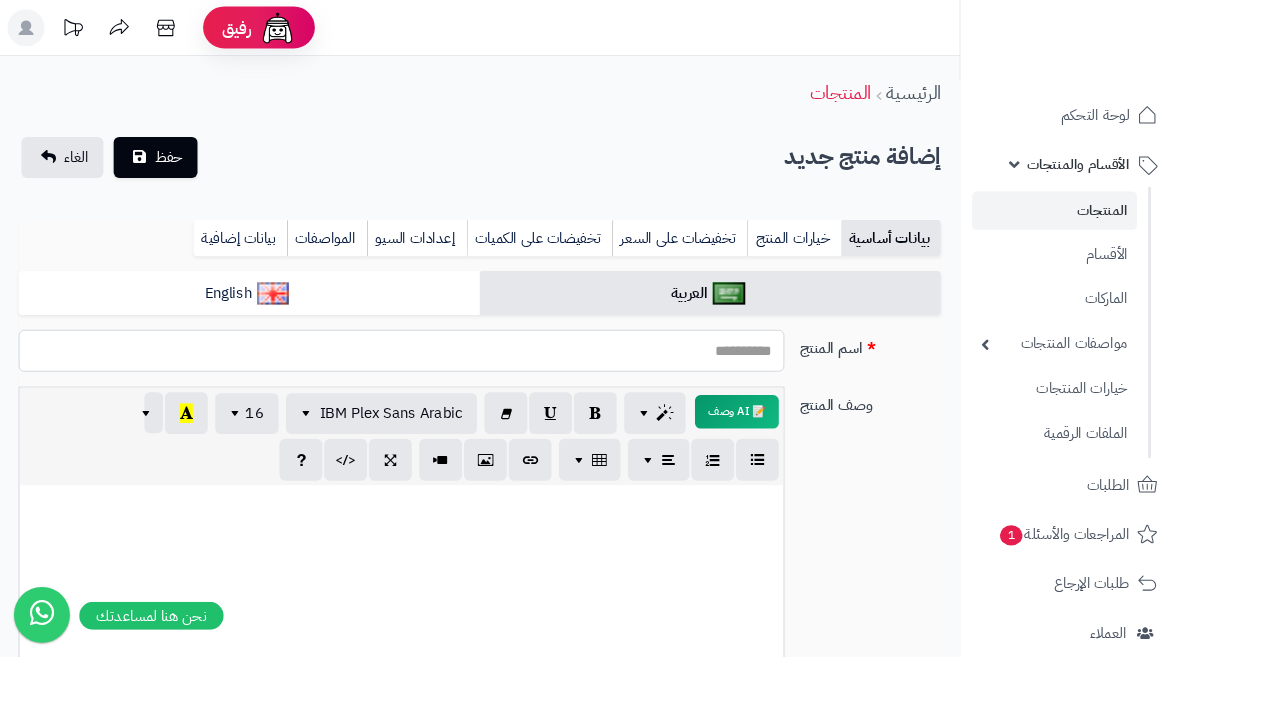 click on "اسم المنتج" at bounding box center [431, 376] 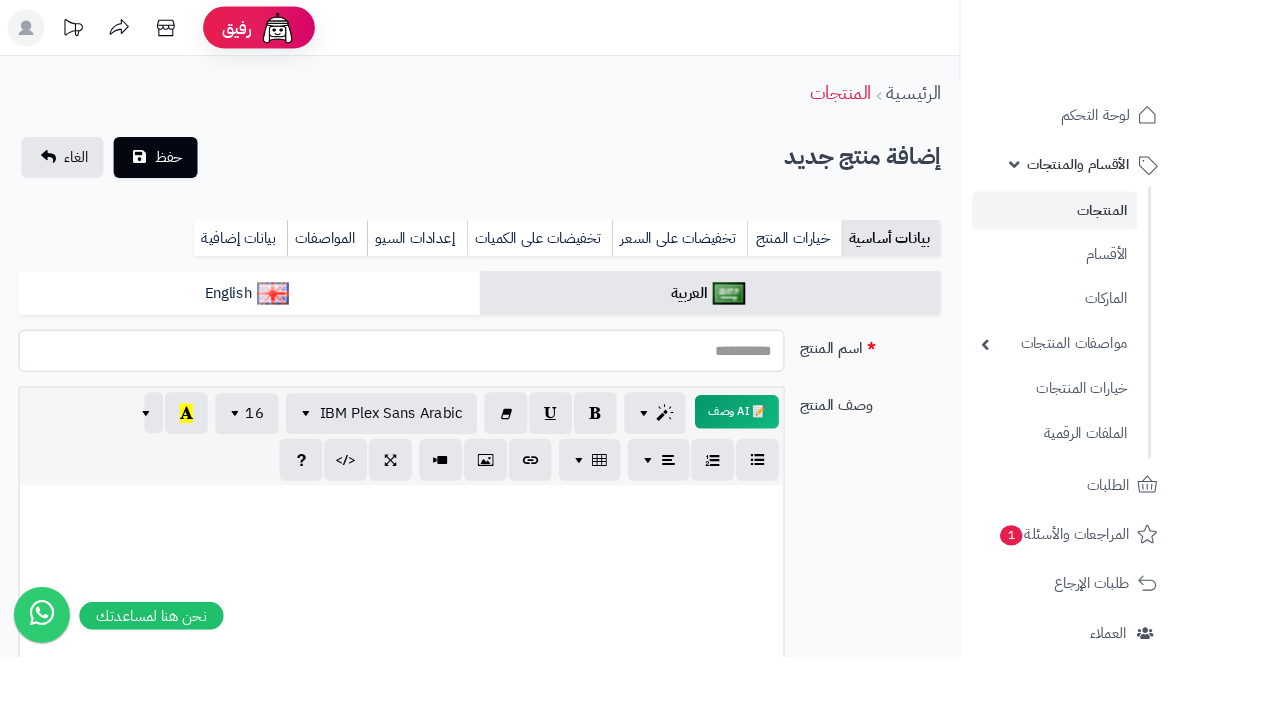 paste on "**********" 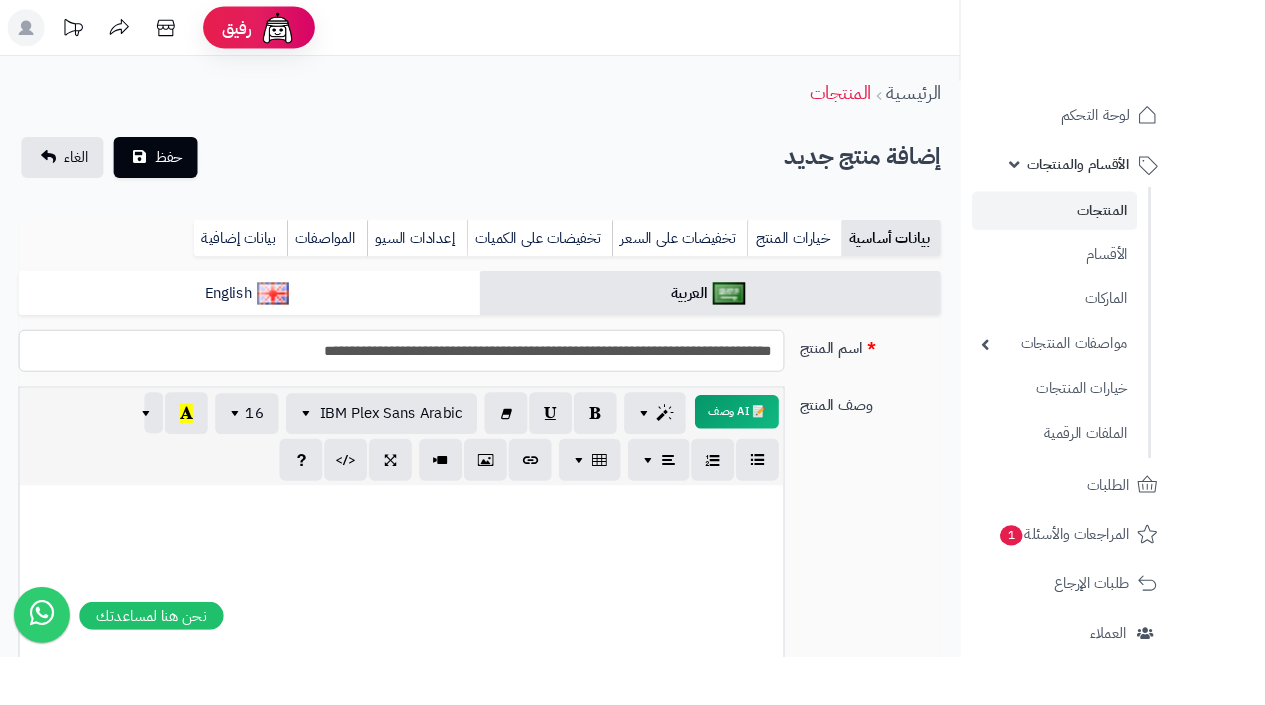 drag, startPoint x: 479, startPoint y: 373, endPoint x: 558, endPoint y: 375, distance: 79.025314 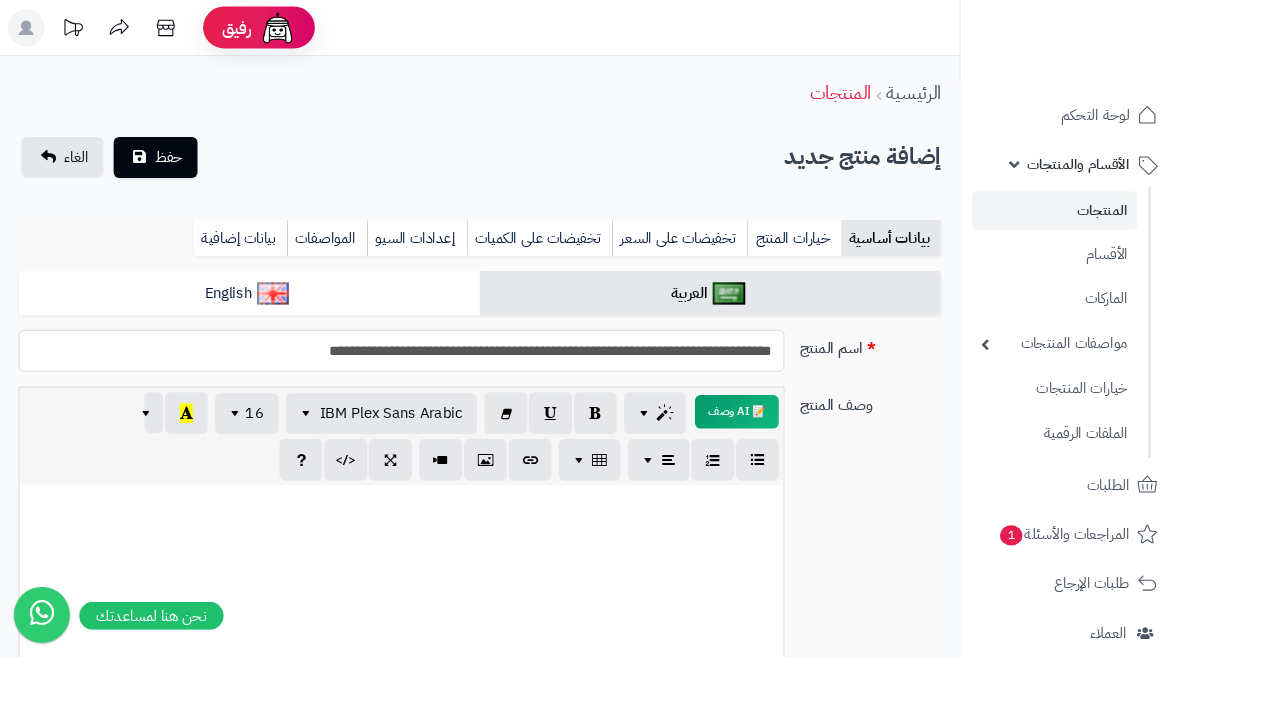 type on "**********" 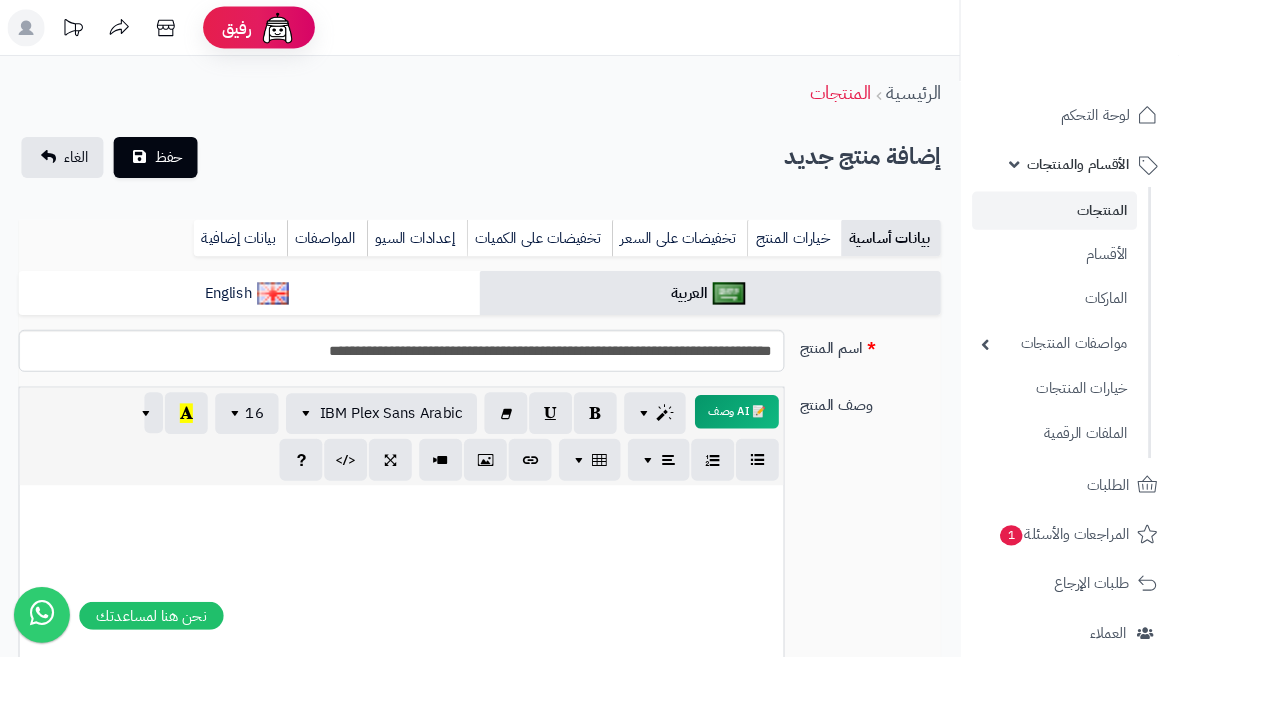 click at bounding box center (431, 671) 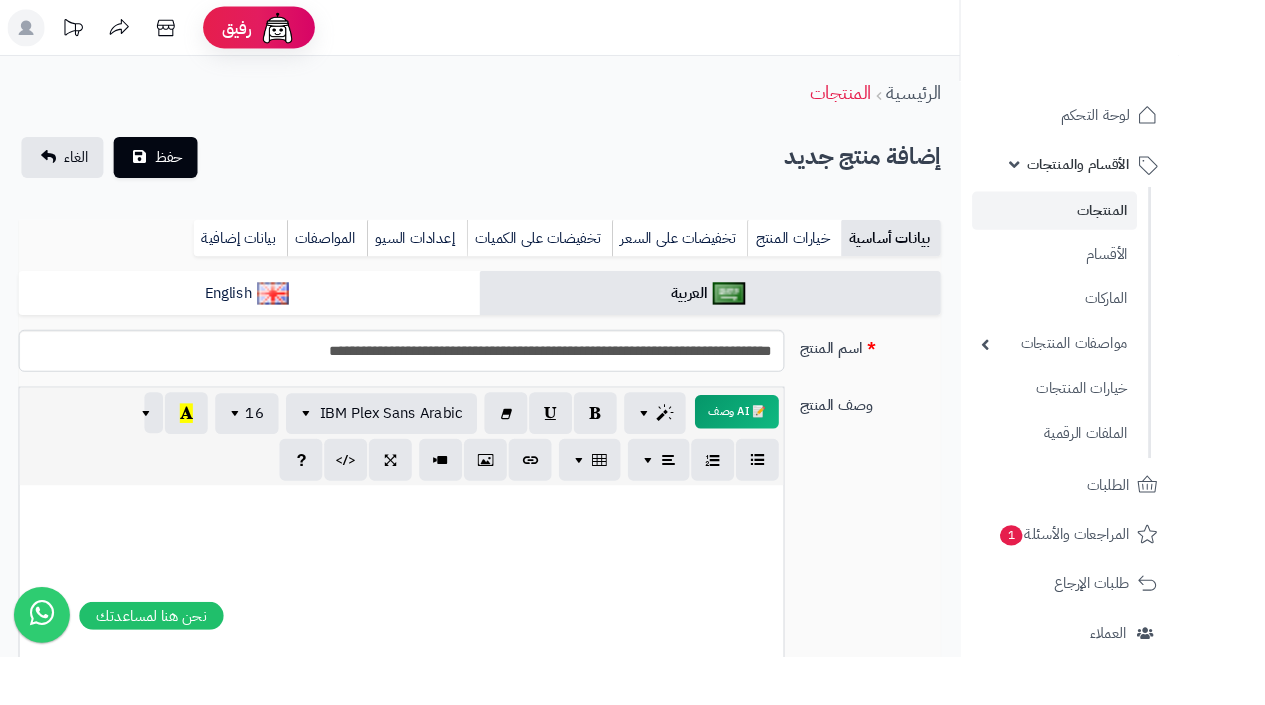 paste 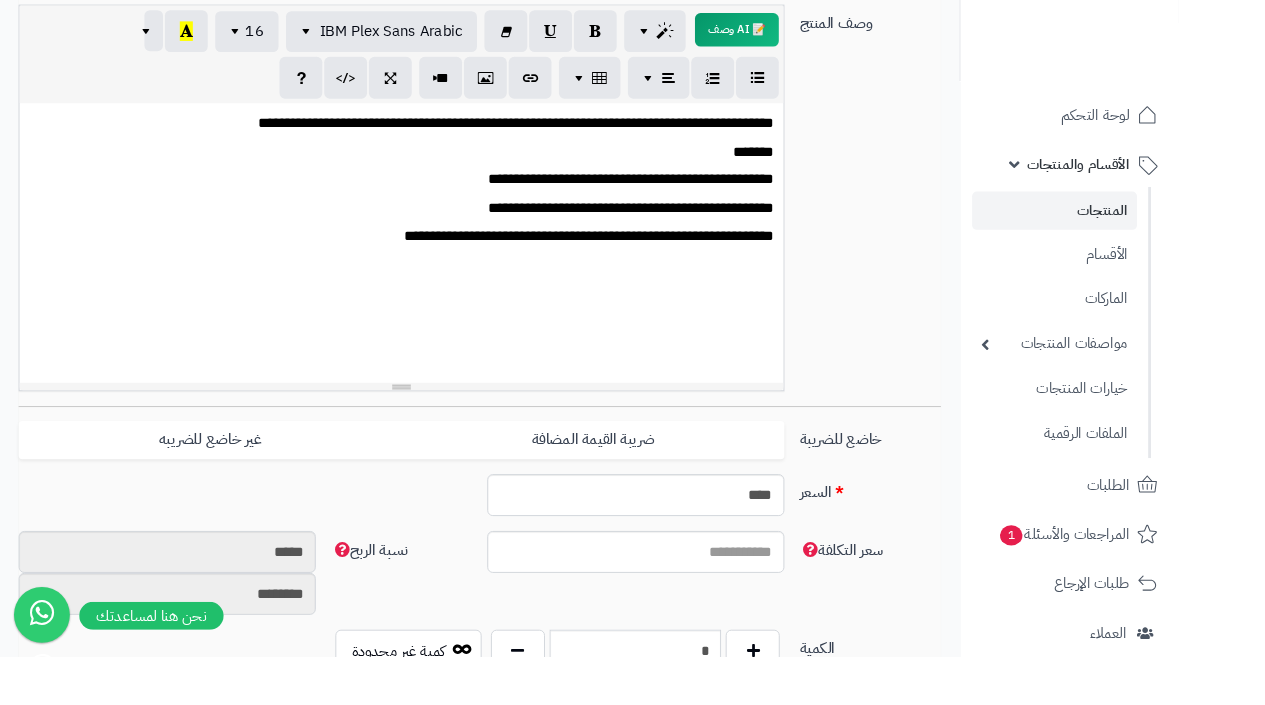 scroll, scrollTop: 647, scrollLeft: 0, axis: vertical 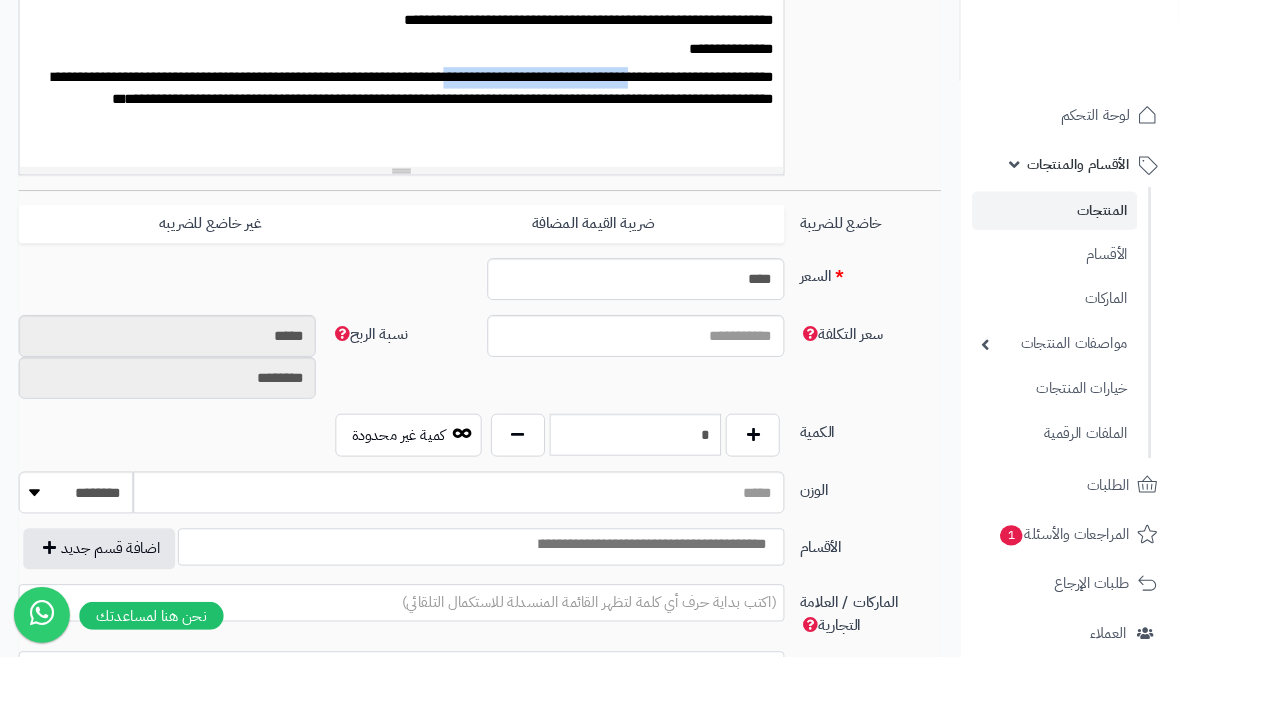 drag, startPoint x: 417, startPoint y: 83, endPoint x: 656, endPoint y: 81, distance: 239.00836 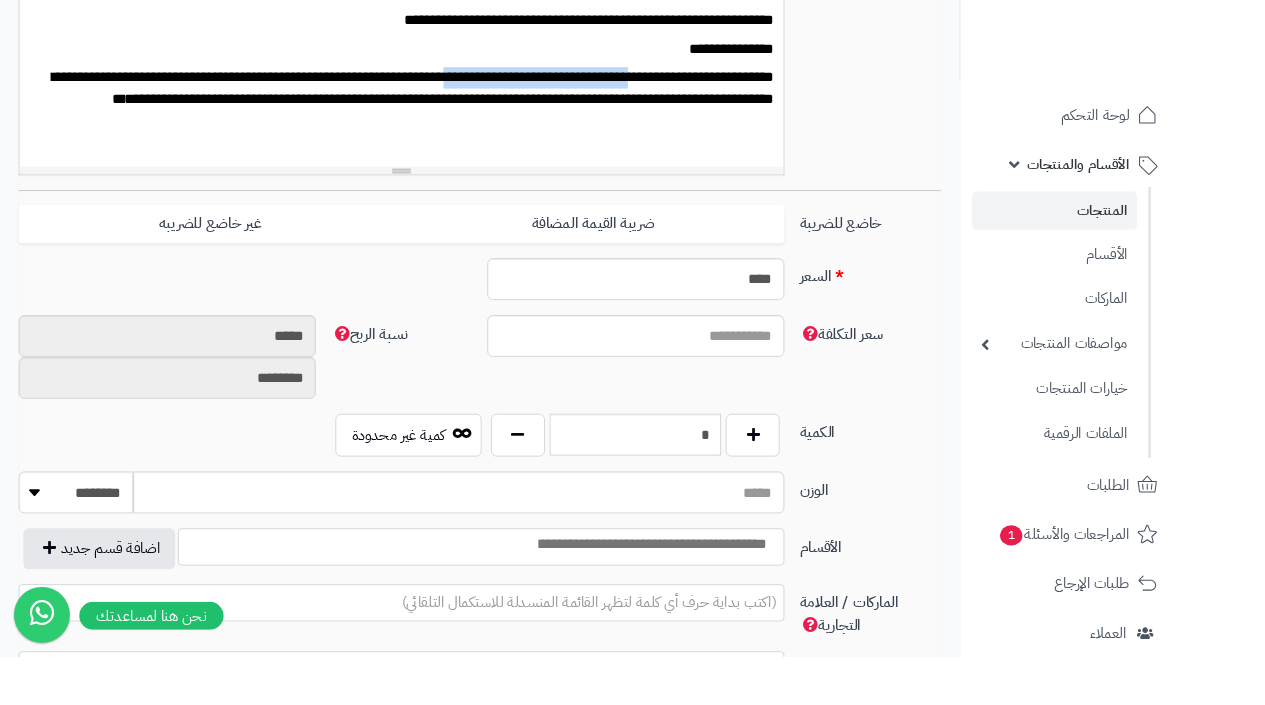 click on "**********" at bounding box center [431, 105] 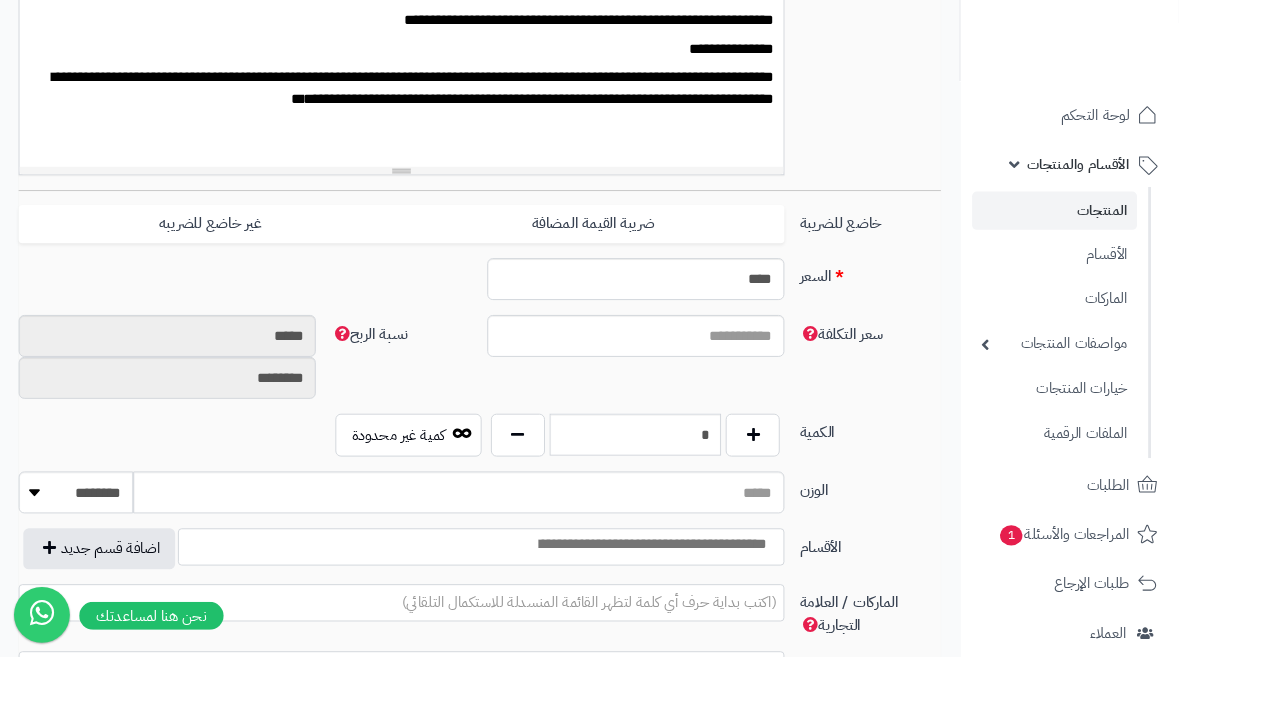 click on "**********" at bounding box center [431, 29] 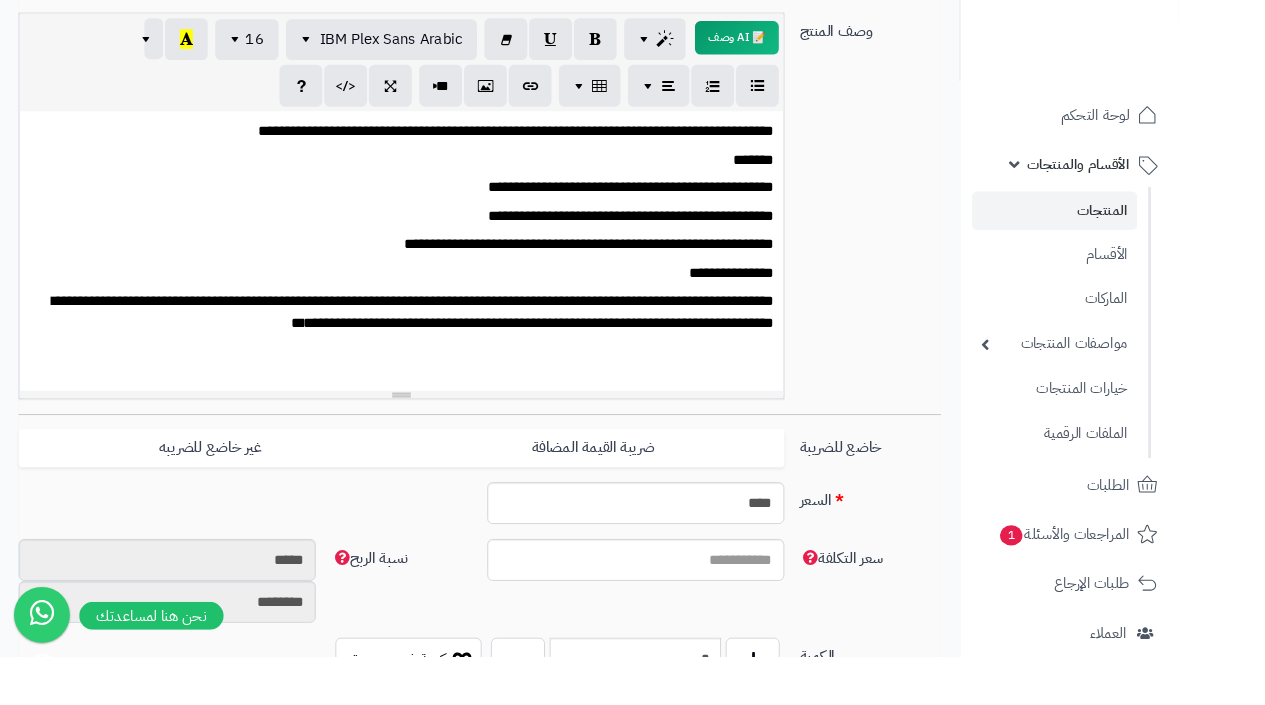 scroll, scrollTop: 93, scrollLeft: 0, axis: vertical 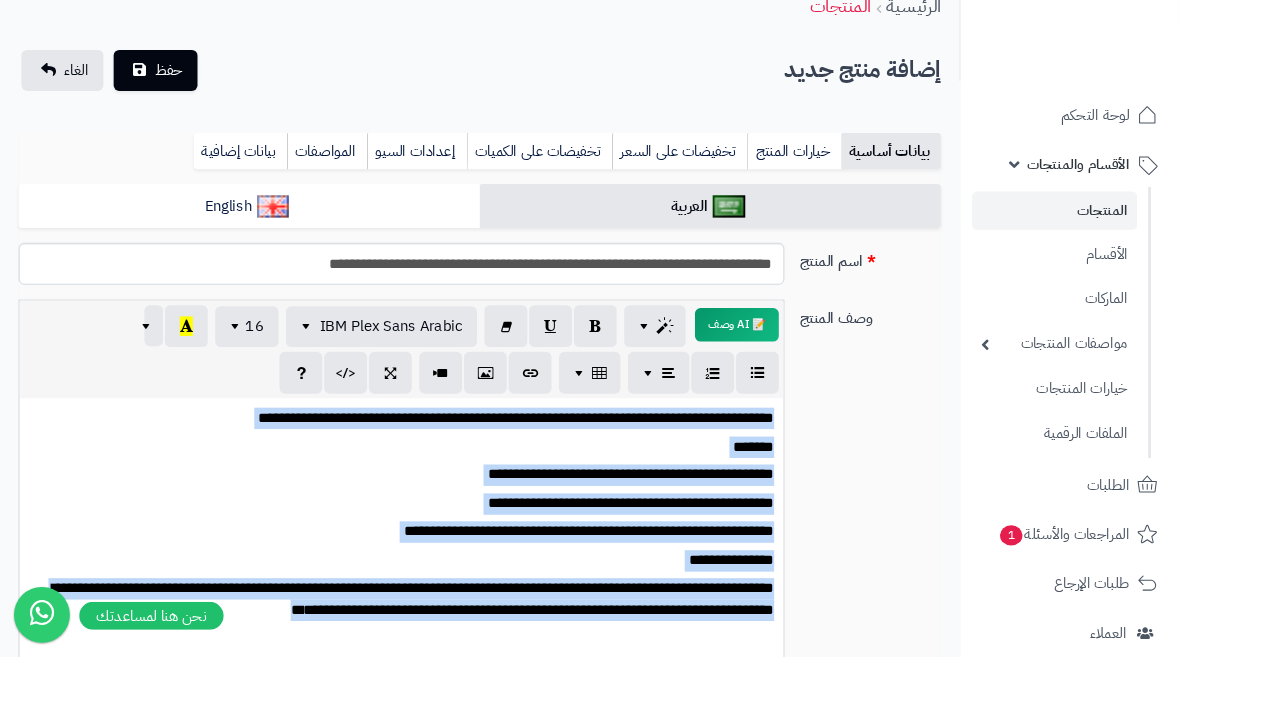 drag, startPoint x: 838, startPoint y: 447, endPoint x: 485, endPoint y: 706, distance: 437.82416 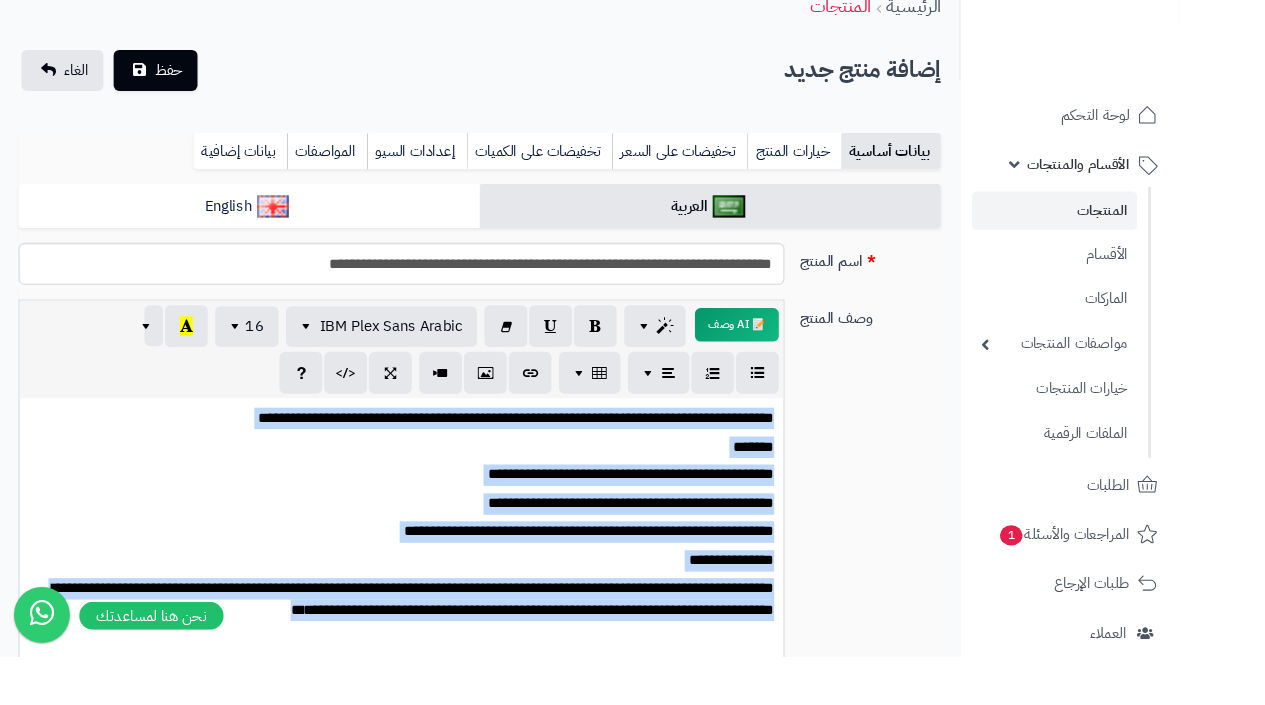 click on "**********" at bounding box center (431, 529) 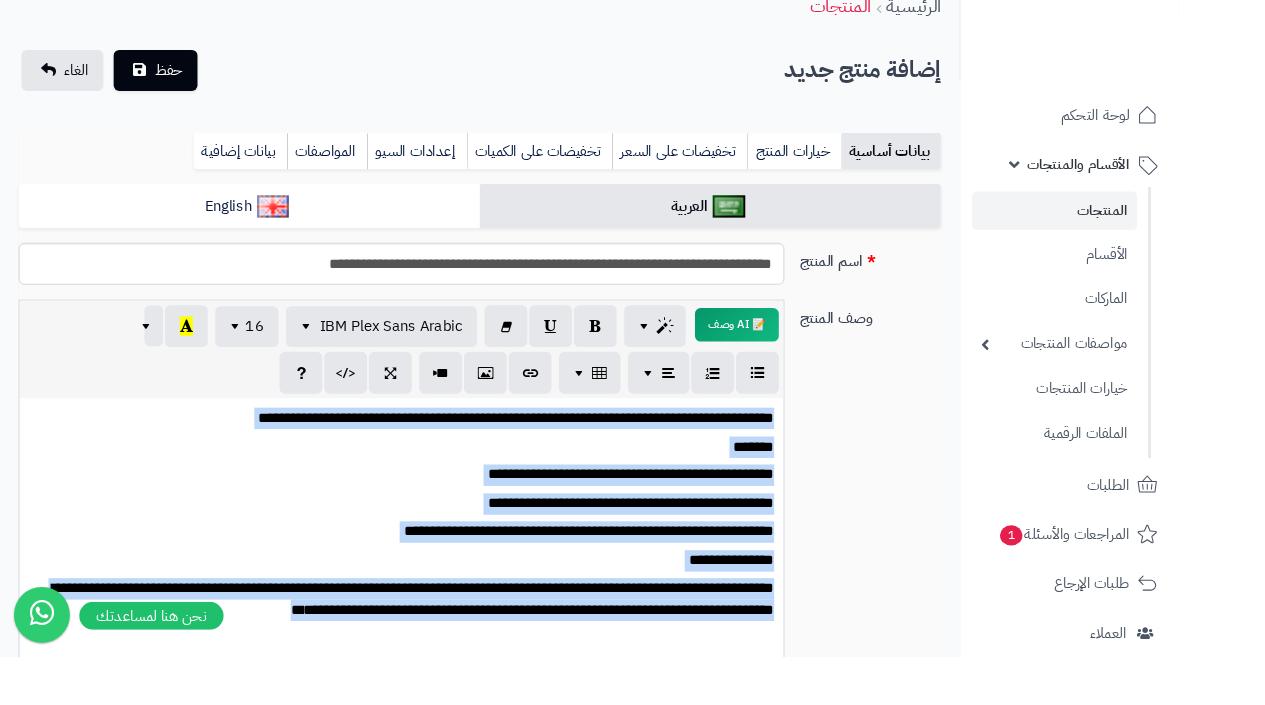 copy on "**********" 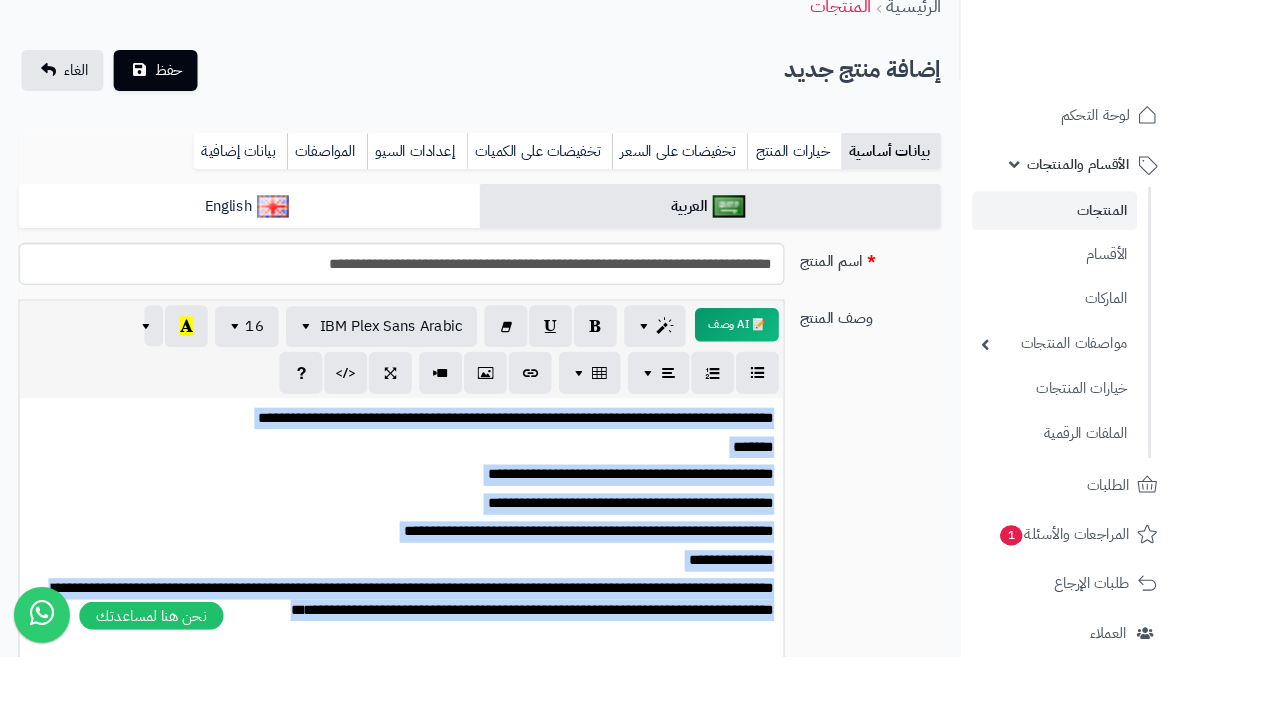 click on "*******" at bounding box center (431, 480) 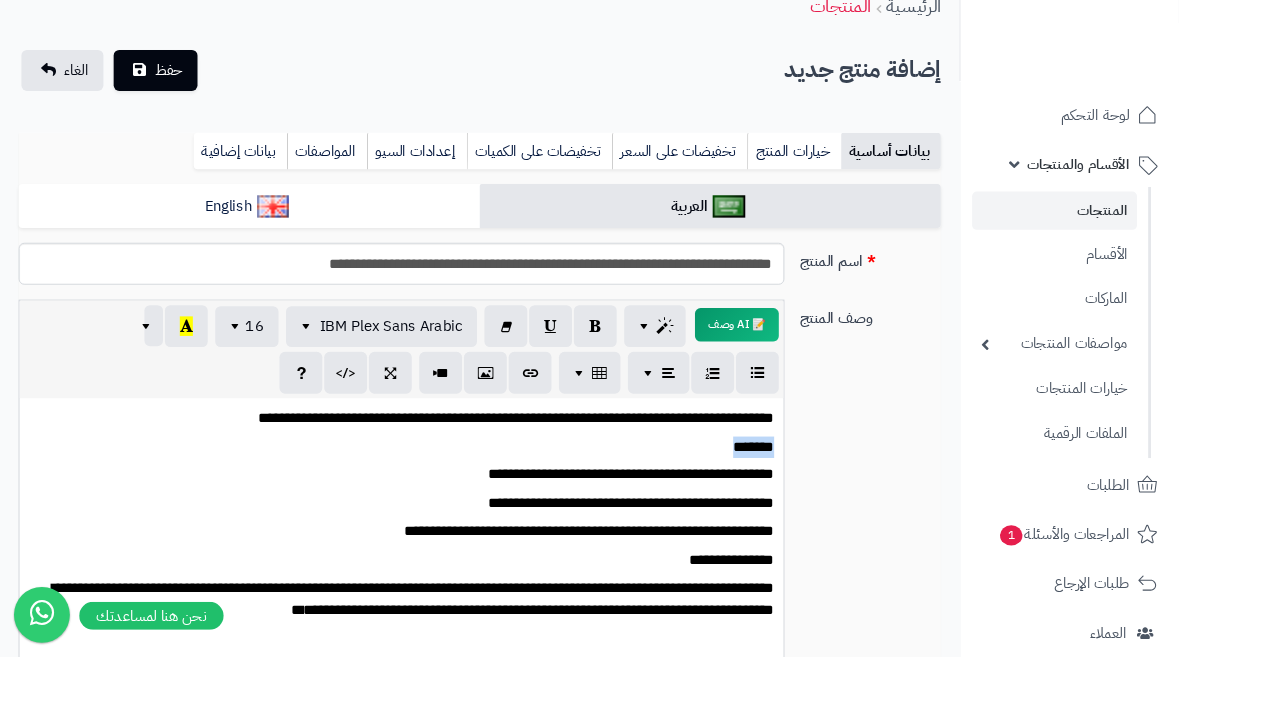 click on "*******" at bounding box center (431, 480) 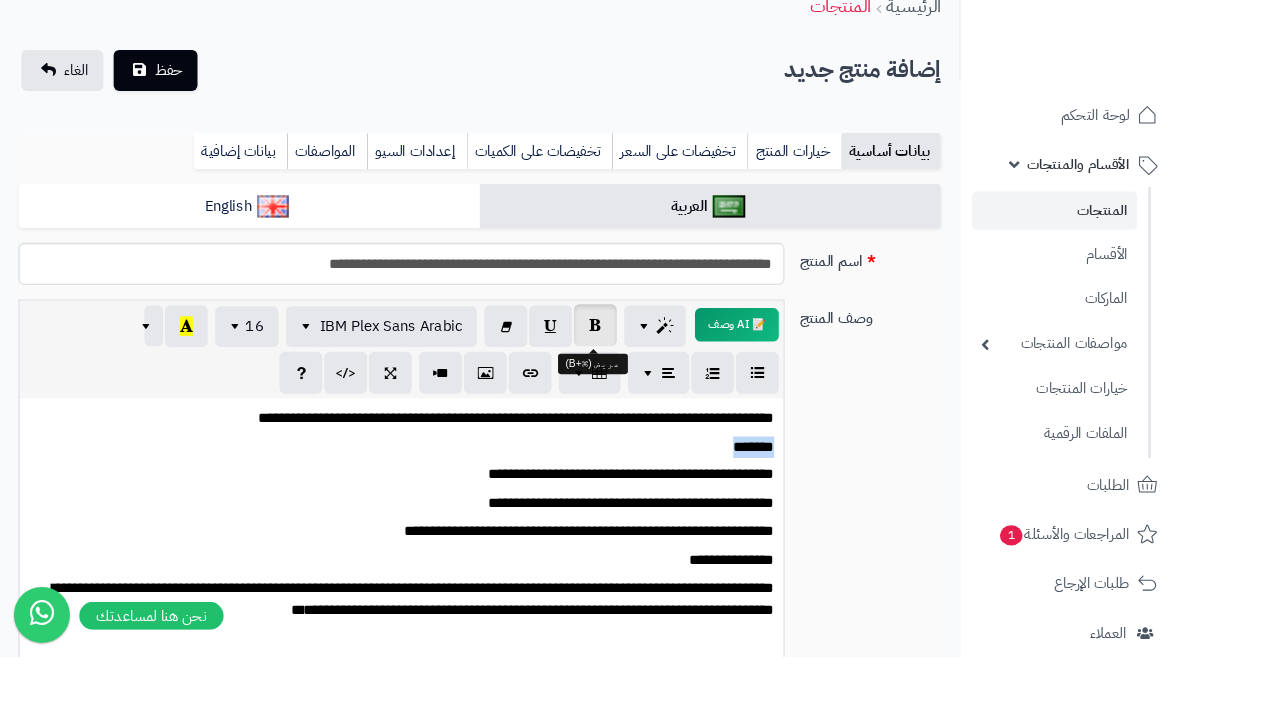 click at bounding box center (639, 349) 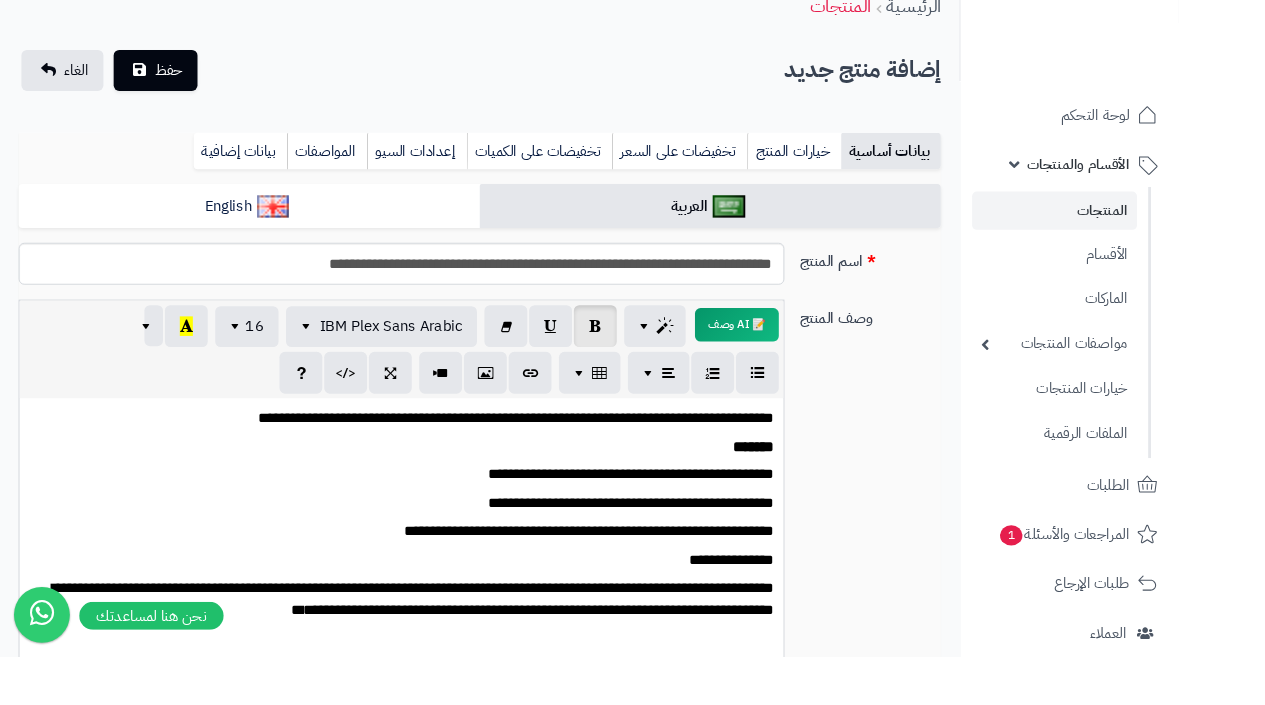 click on "**********" at bounding box center (431, 602) 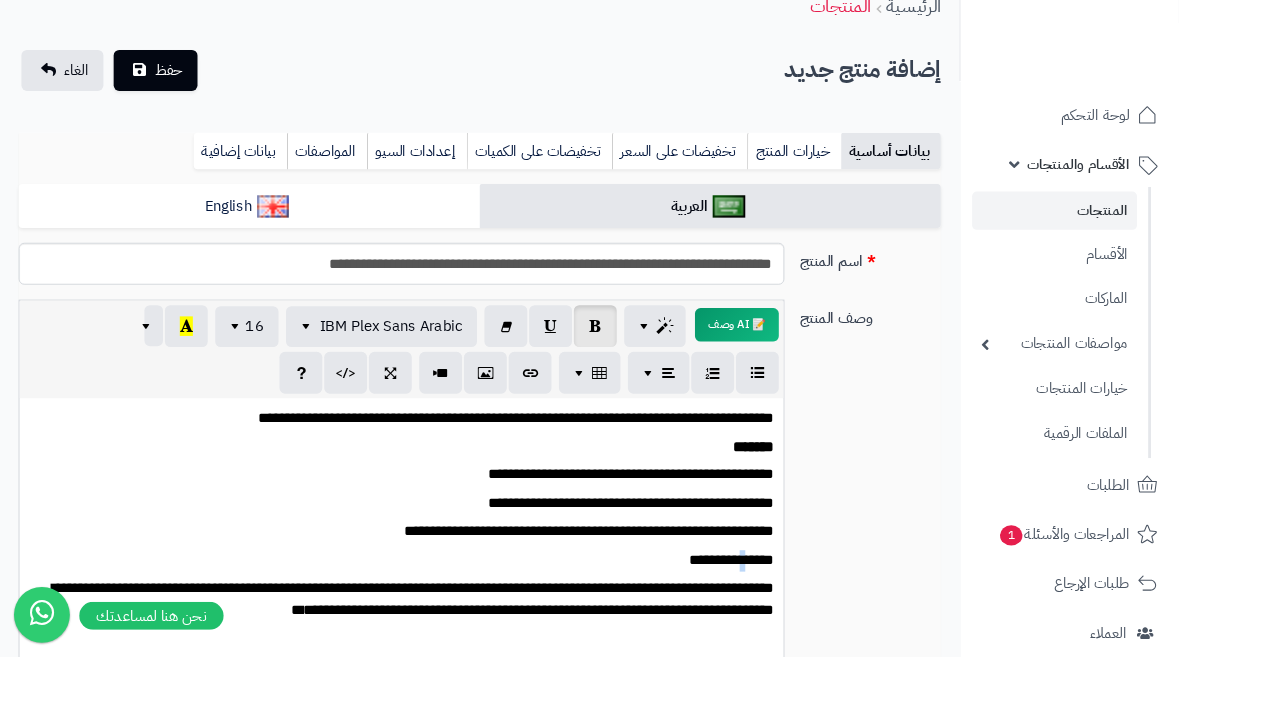 click on "**********" at bounding box center (431, 602) 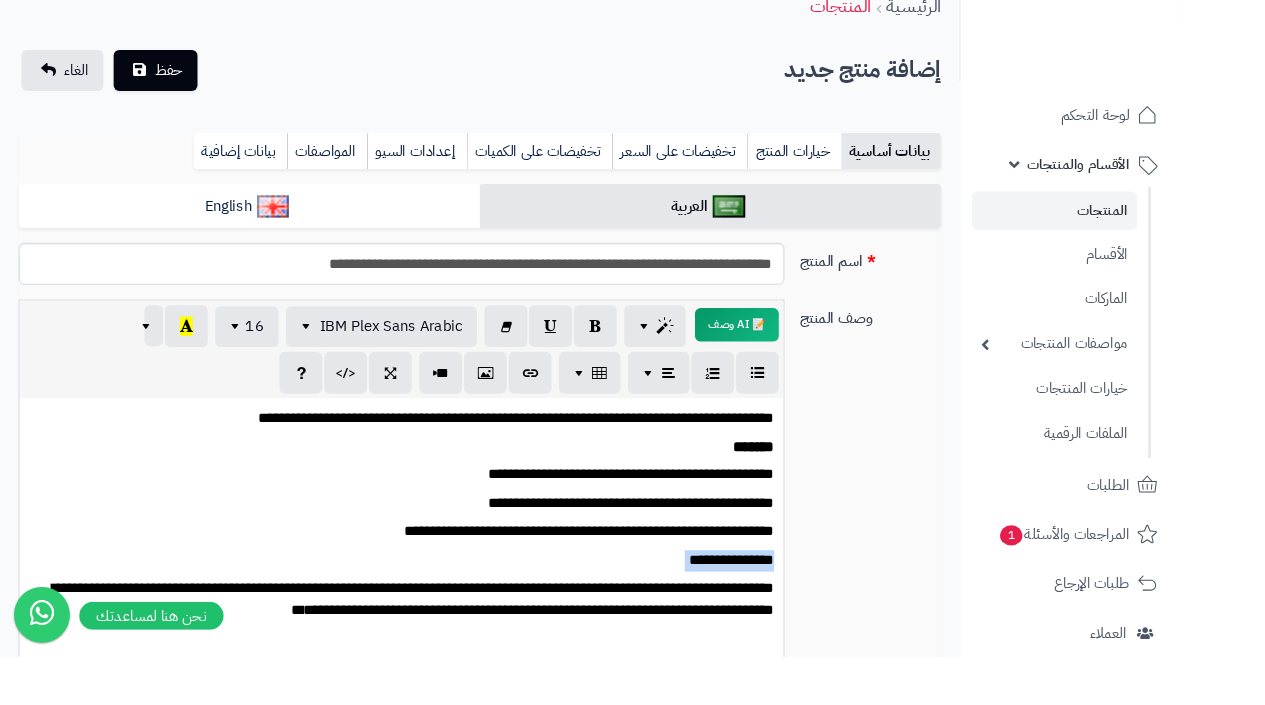 click on "**********" at bounding box center (431, 602) 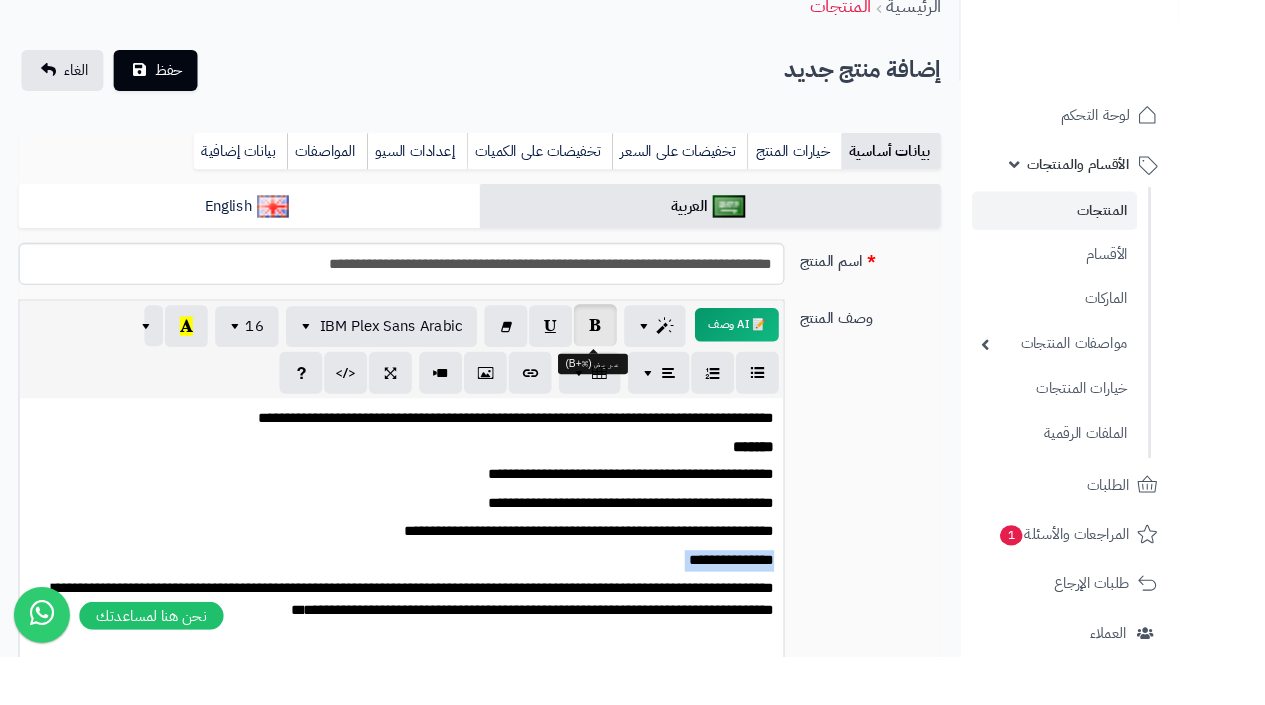 click at bounding box center (639, 349) 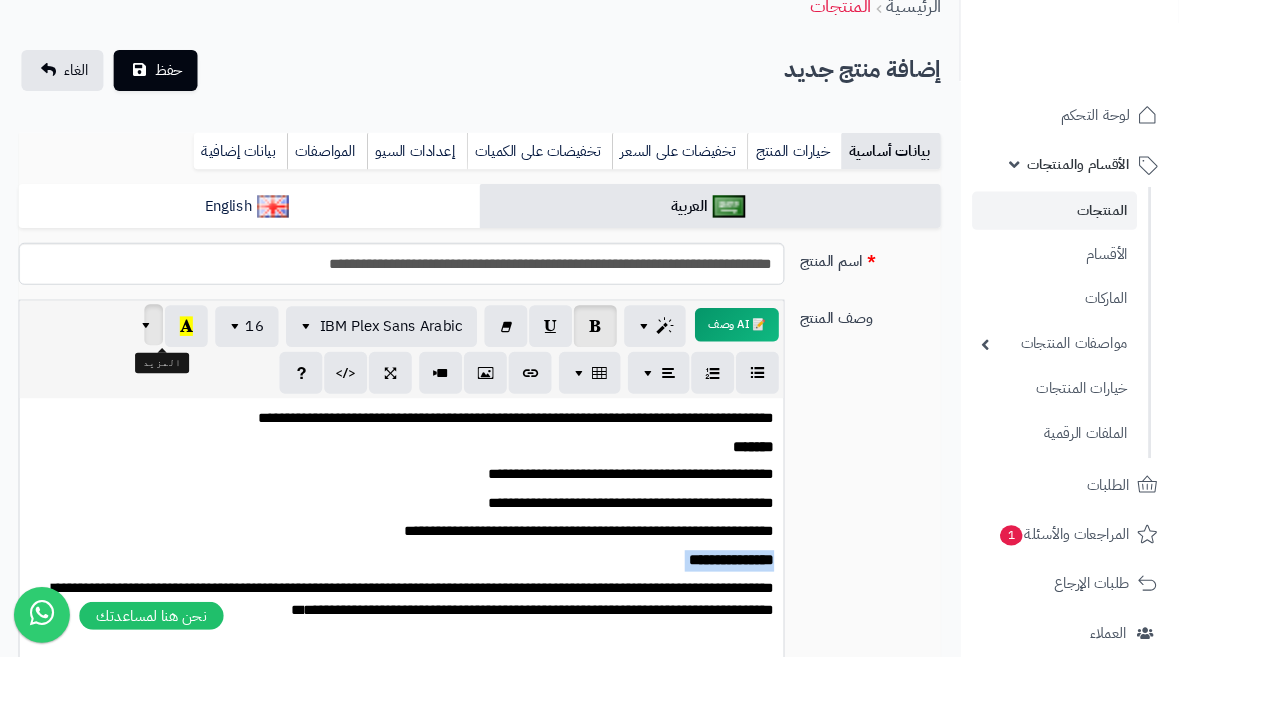 click at bounding box center (159, 349) 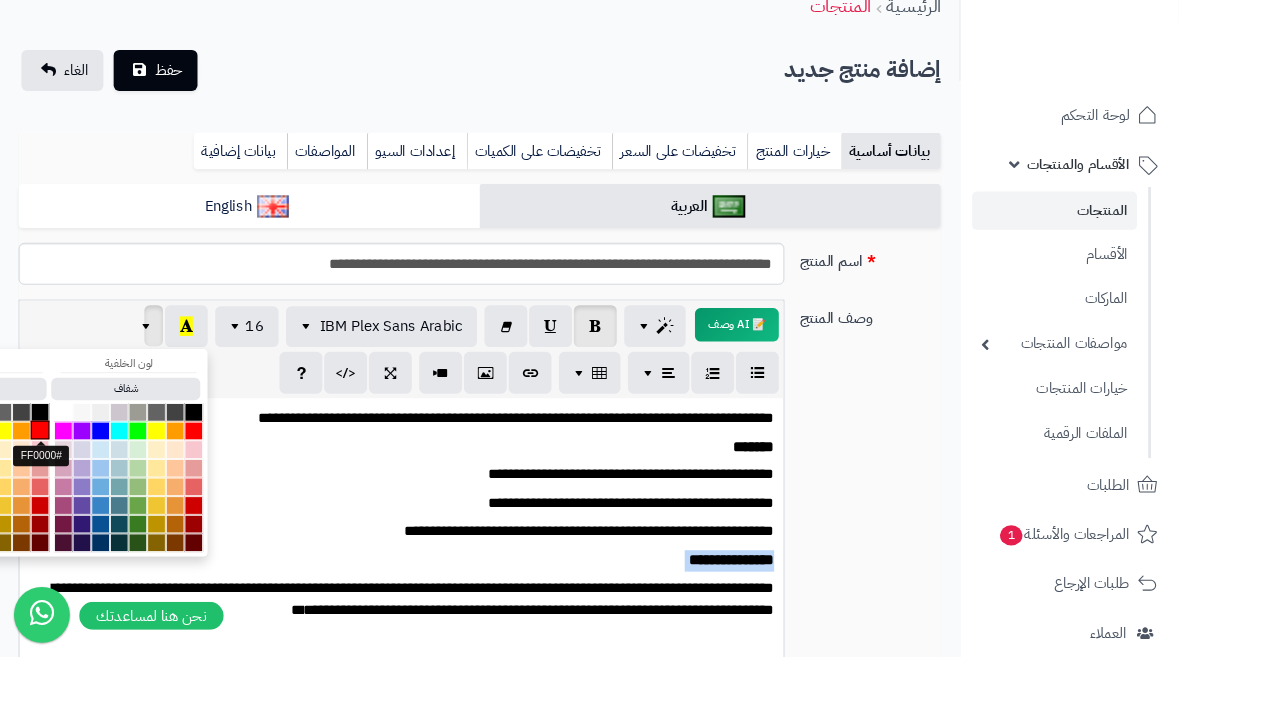 click at bounding box center (43, 462) 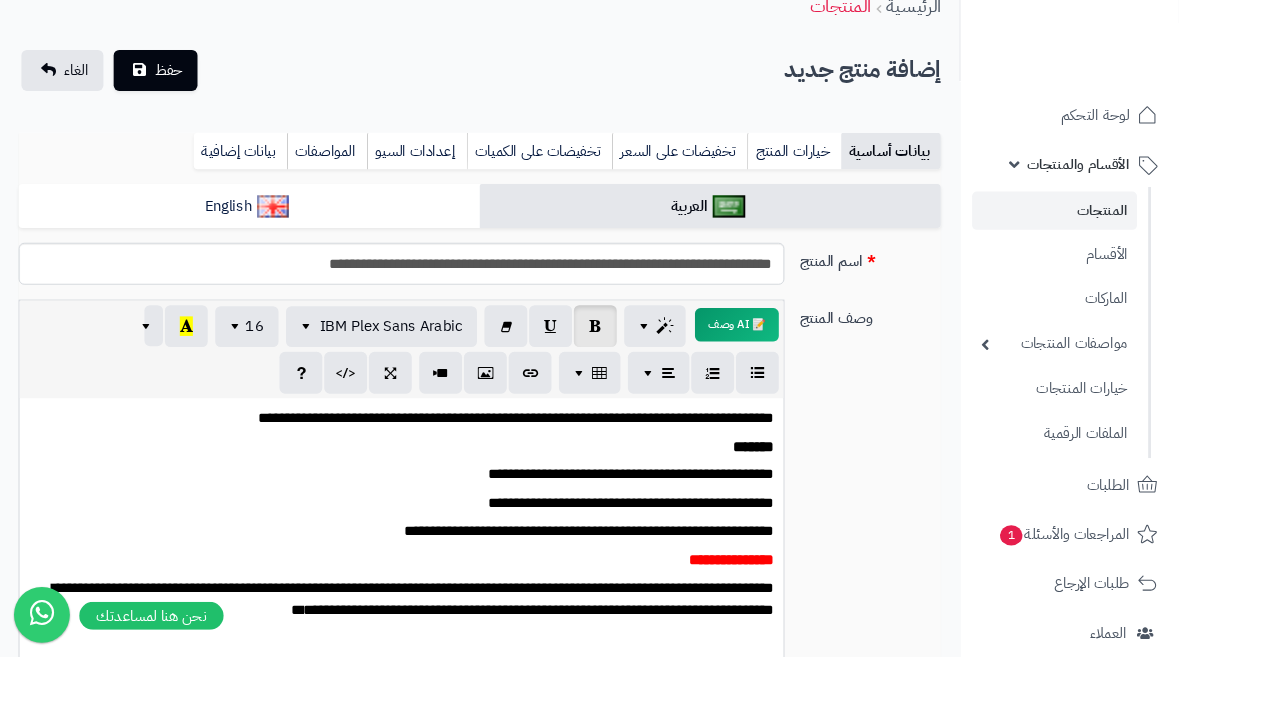 click on "*******" at bounding box center (431, 480) 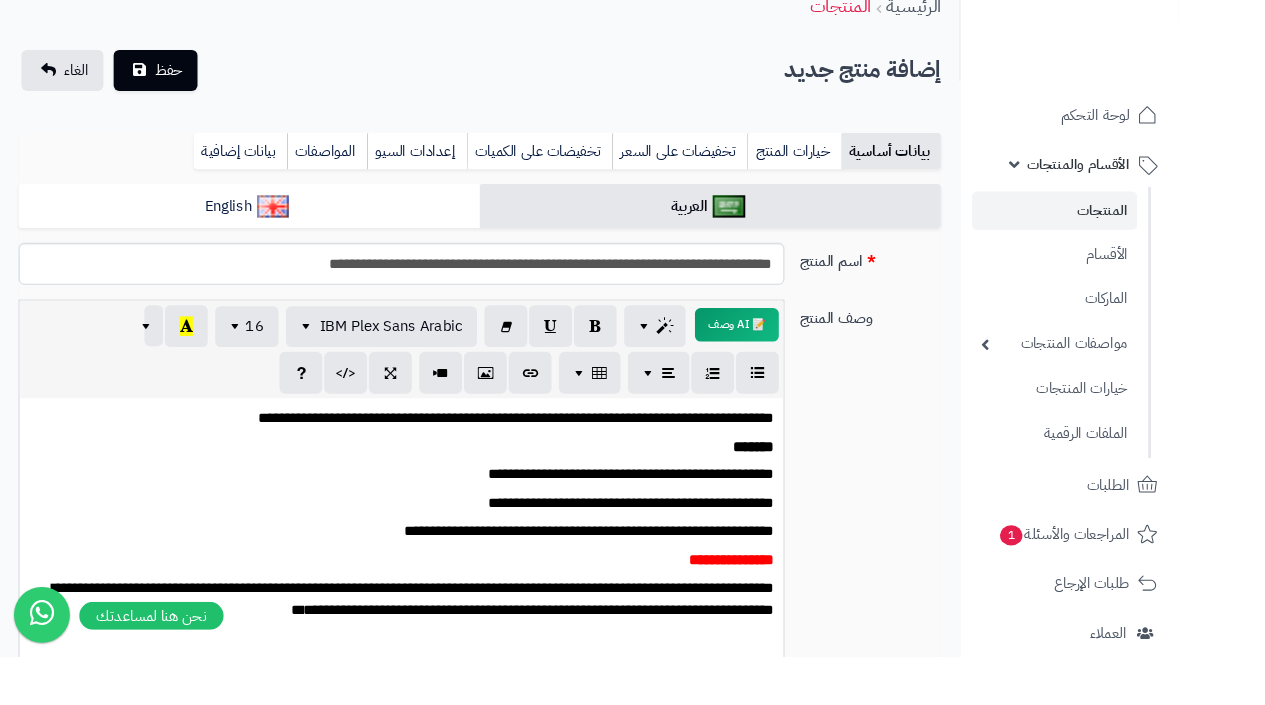 click on "*******" at bounding box center [431, 480] 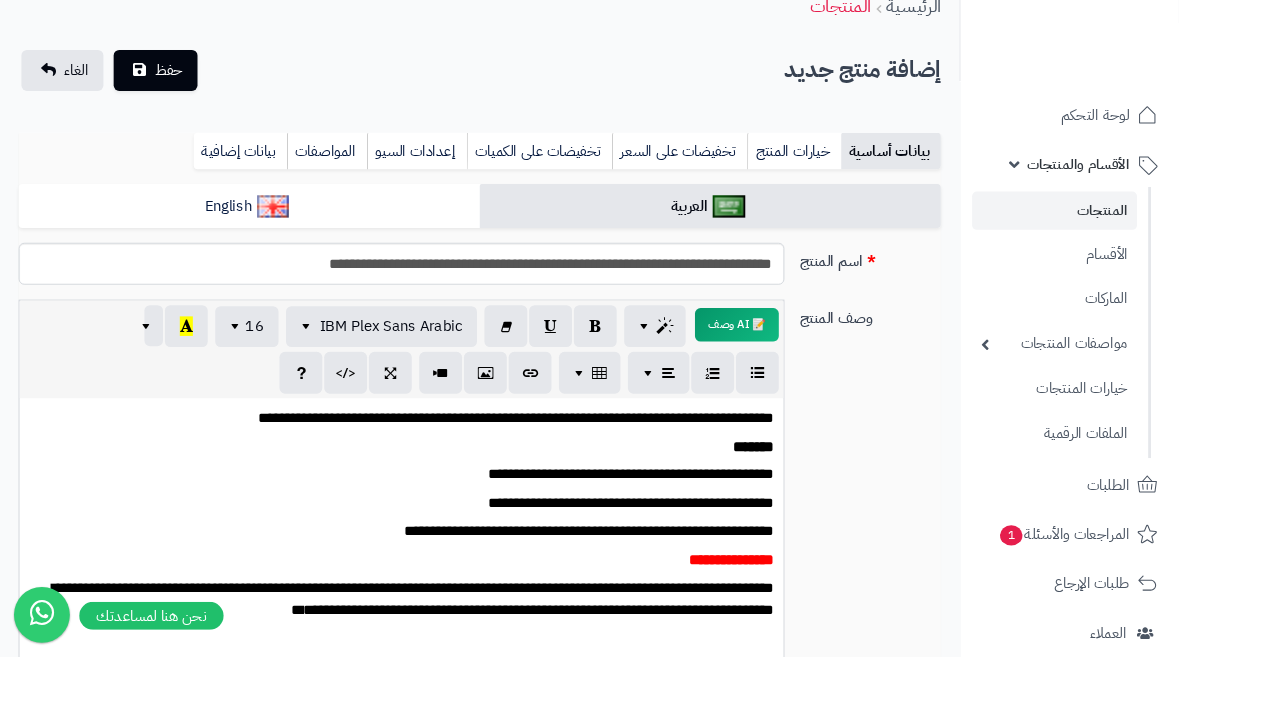 click on "*******" at bounding box center (431, 480) 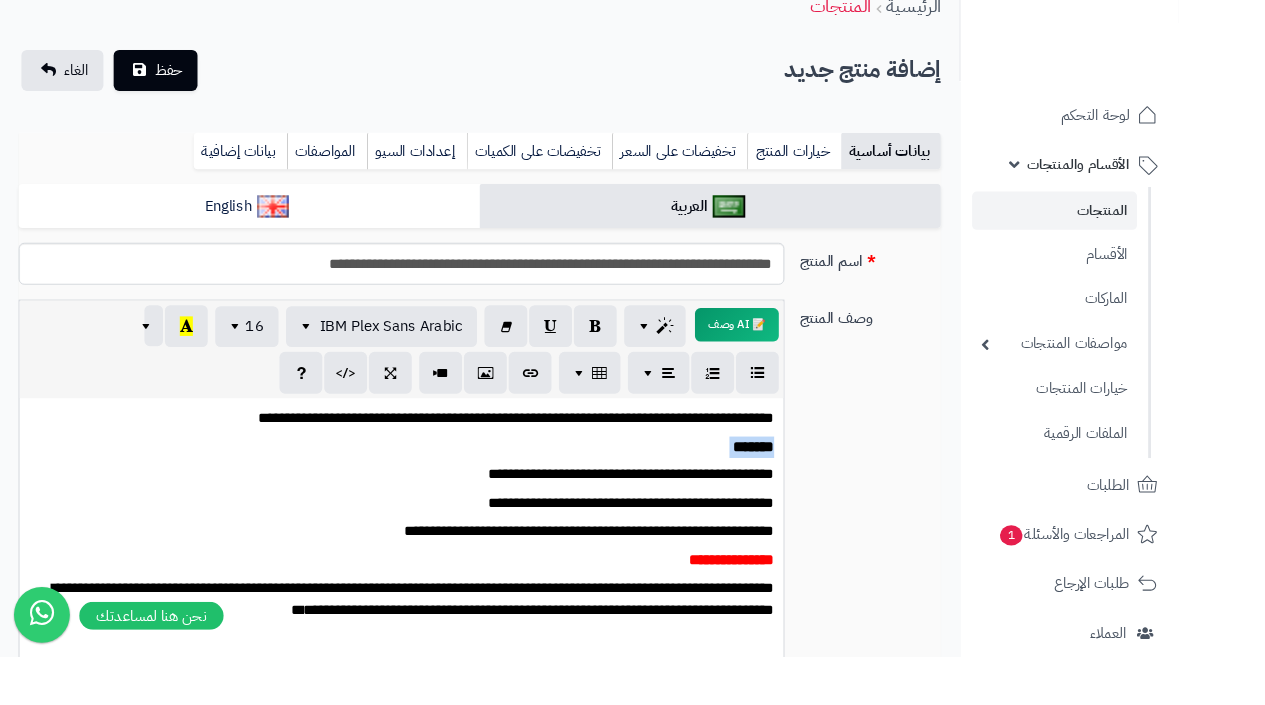 drag, startPoint x: 788, startPoint y: 475, endPoint x: 801, endPoint y: 476, distance: 13.038404 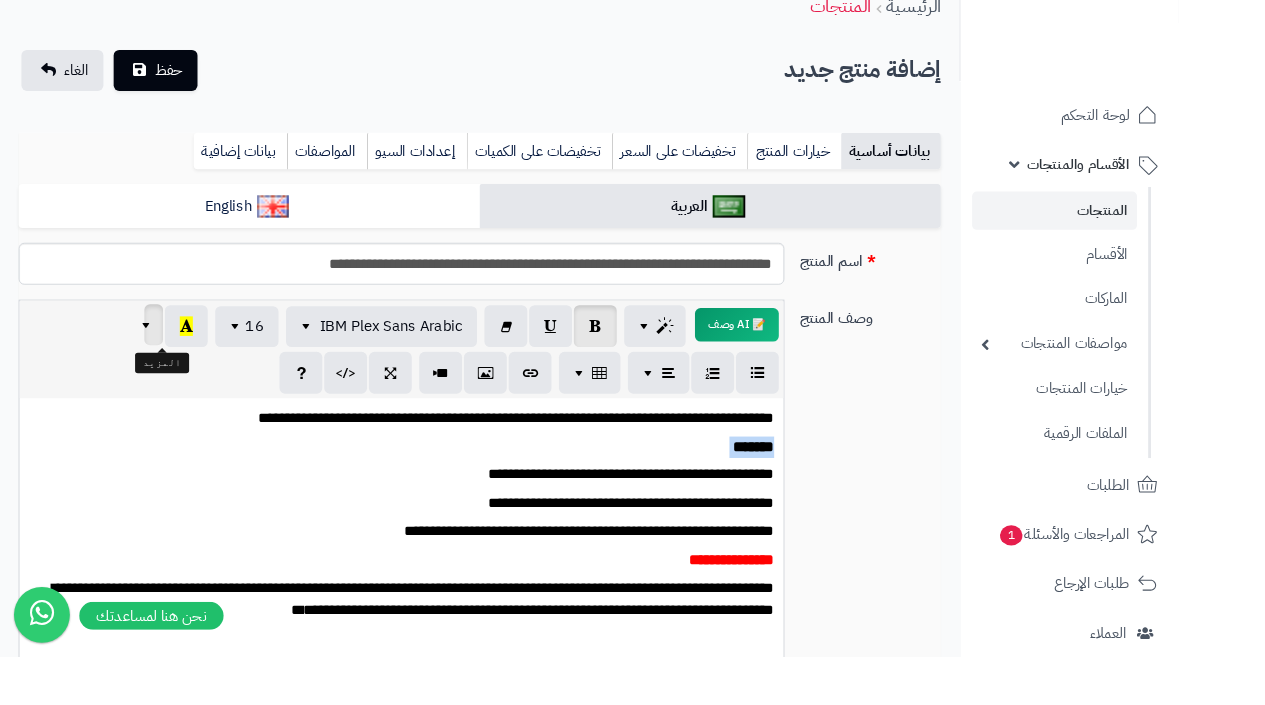 click at bounding box center [165, 349] 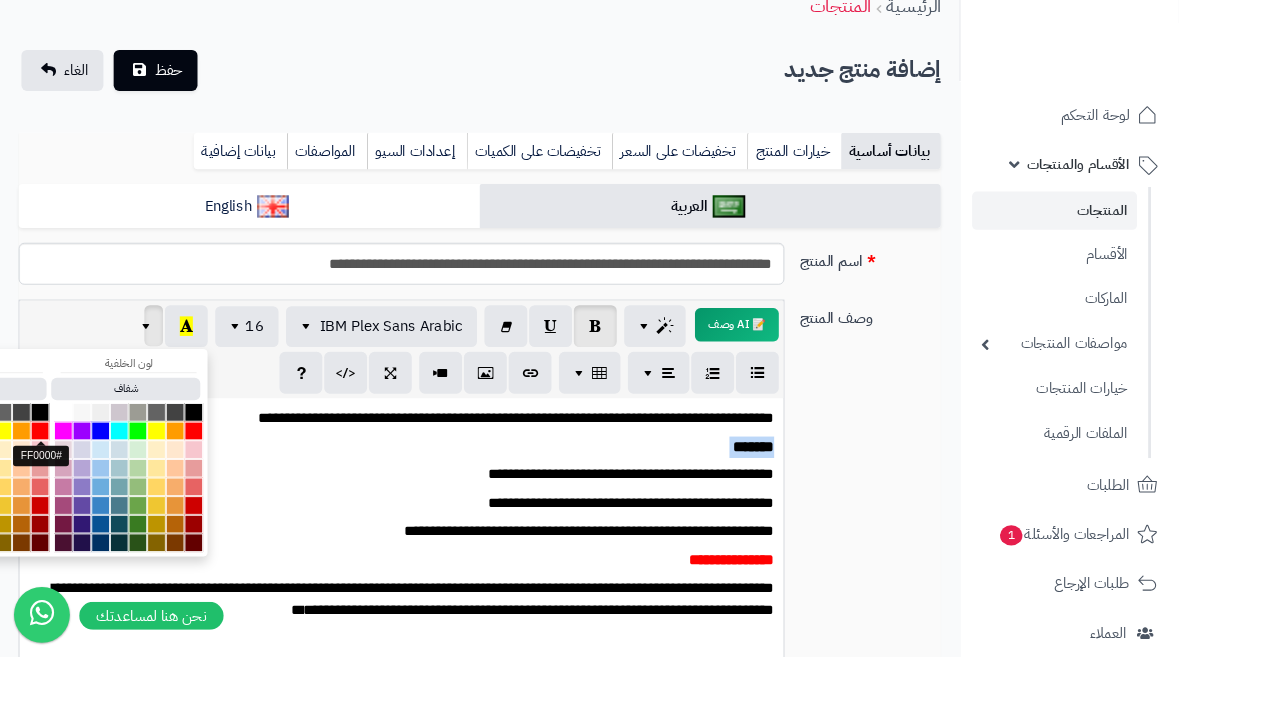 click at bounding box center [43, 463] 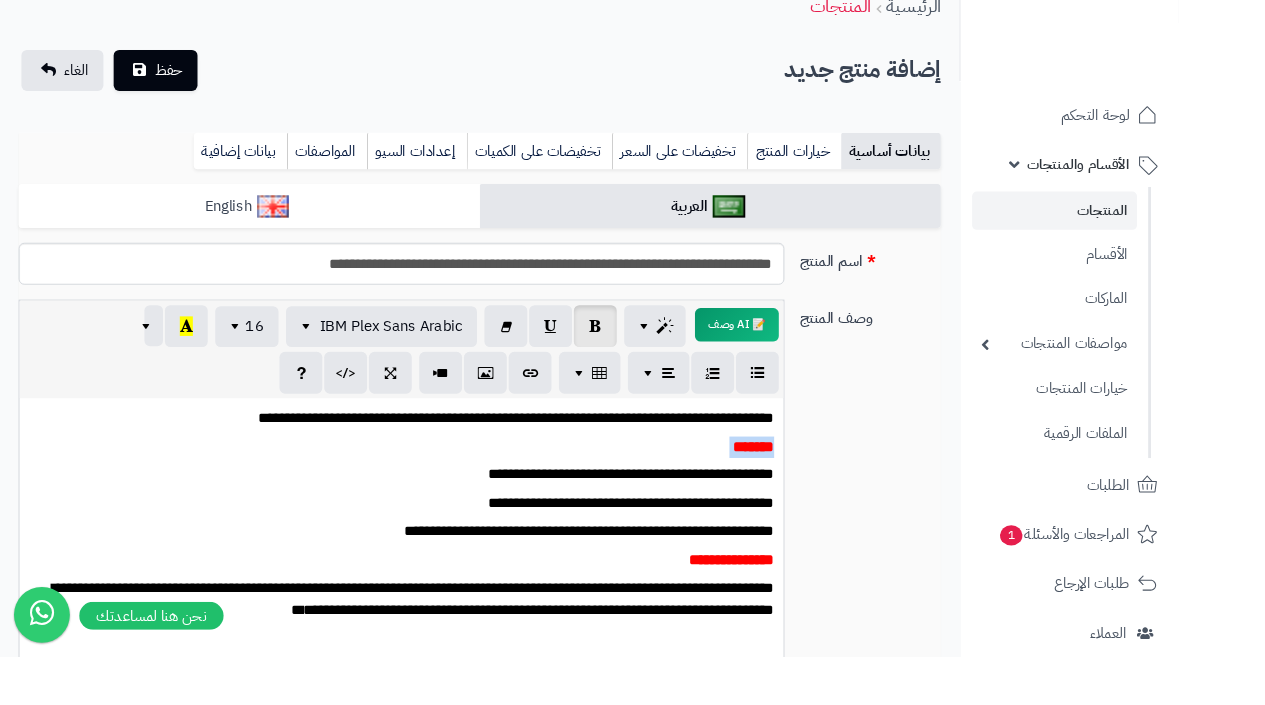 click on "English" at bounding box center (267, 222) 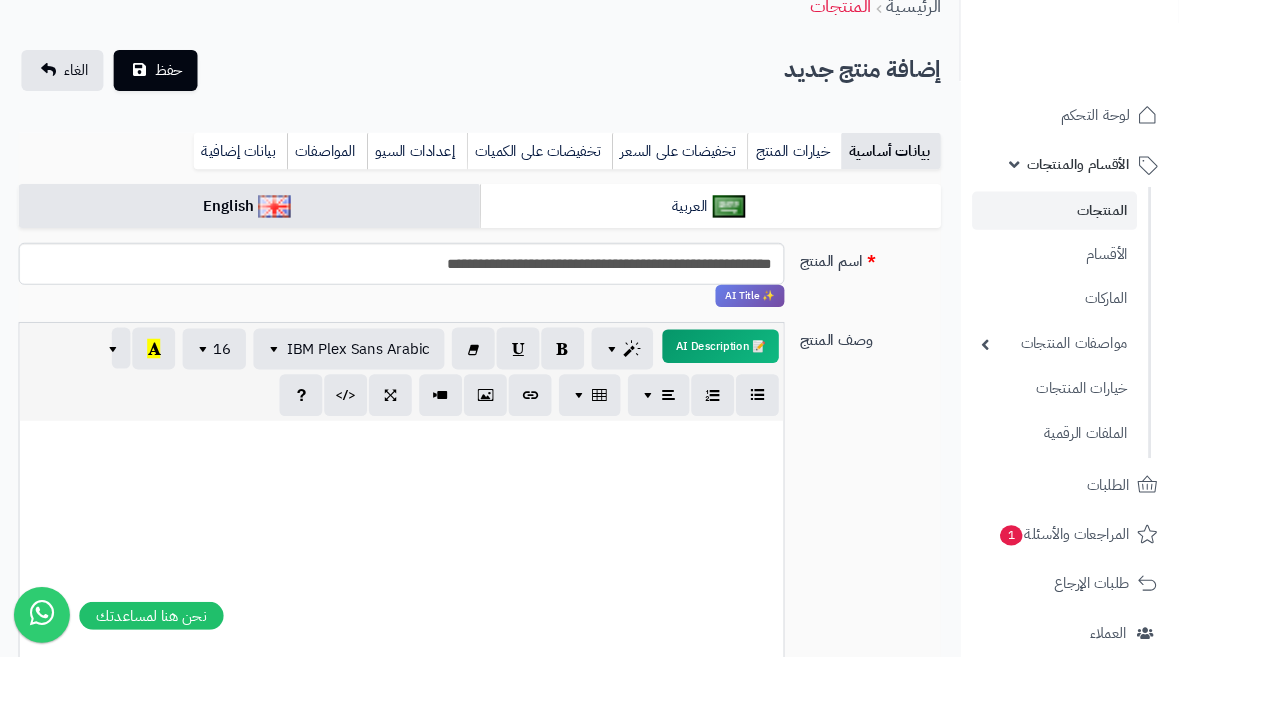 click at bounding box center (431, 602) 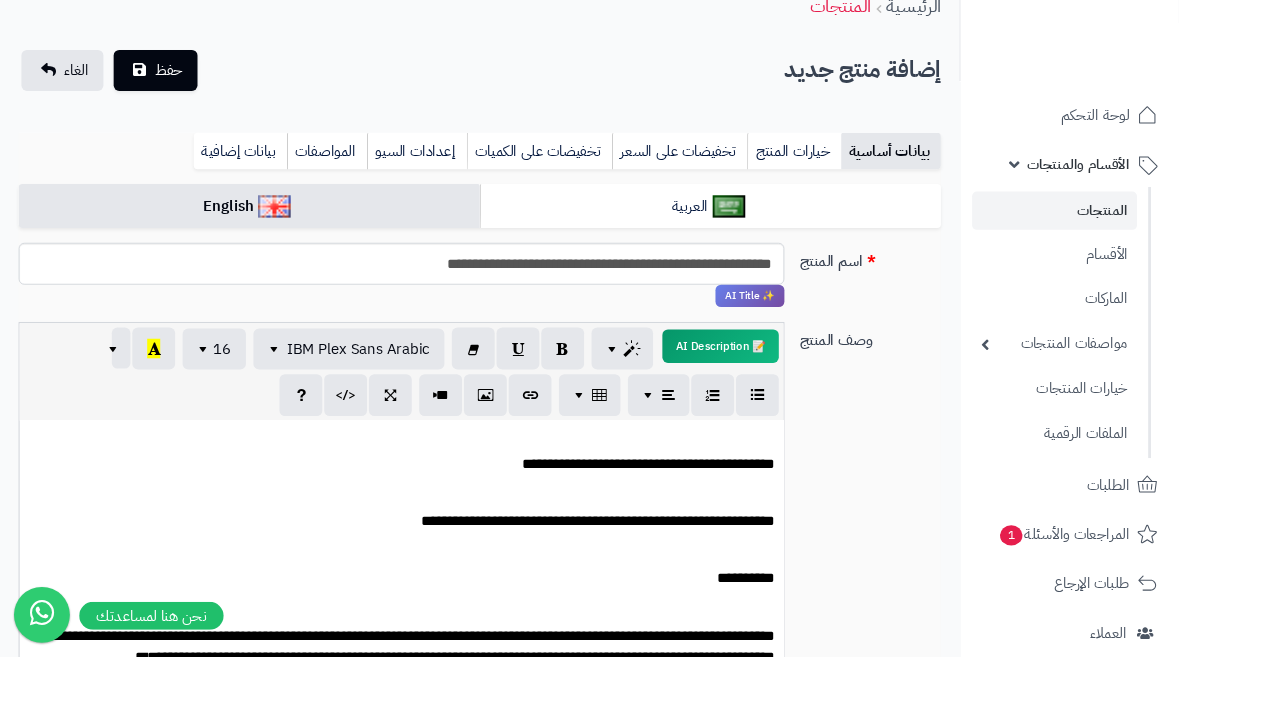 scroll, scrollTop: 0, scrollLeft: 0, axis: both 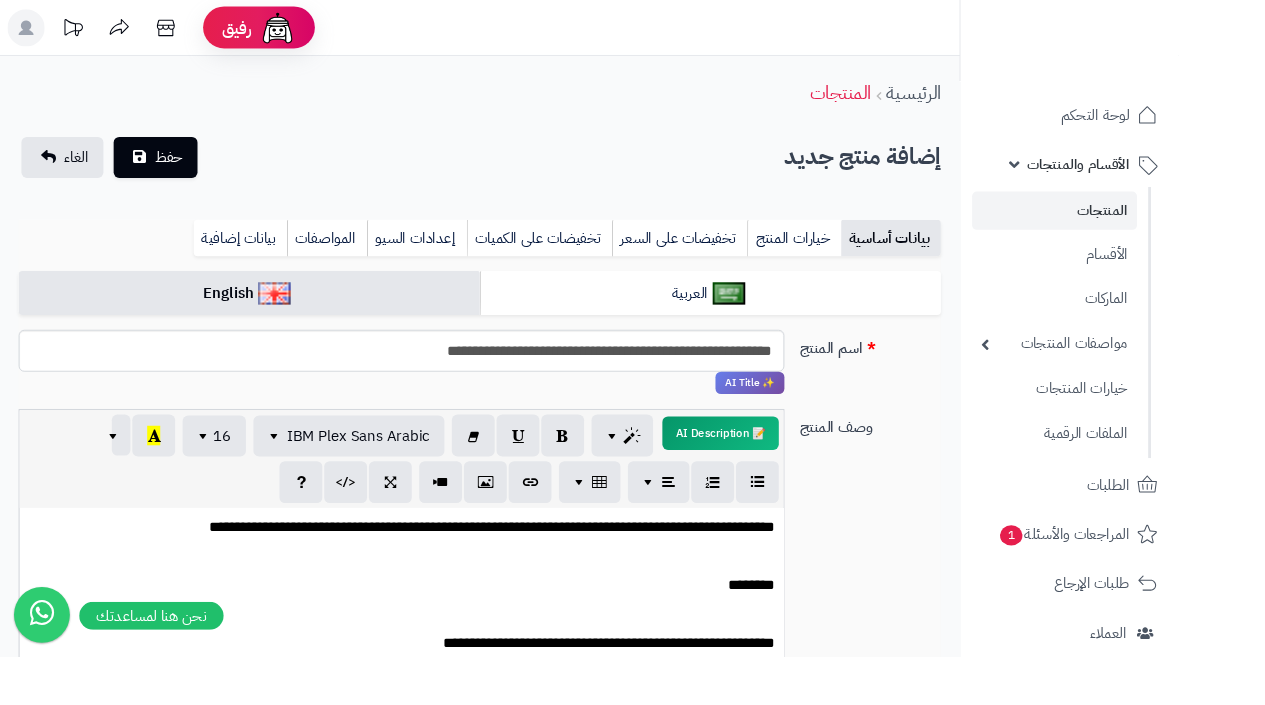 click on "**********" at bounding box center (438, 566) 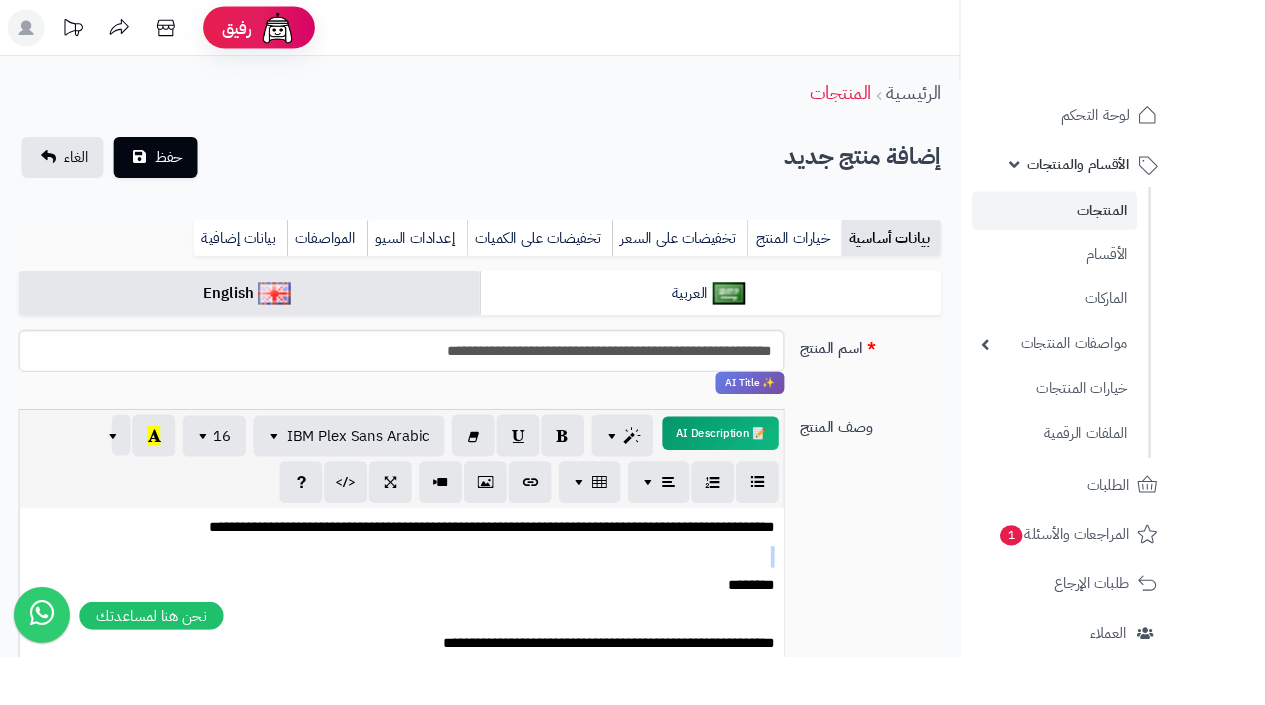 click on "**********" at bounding box center (438, 566) 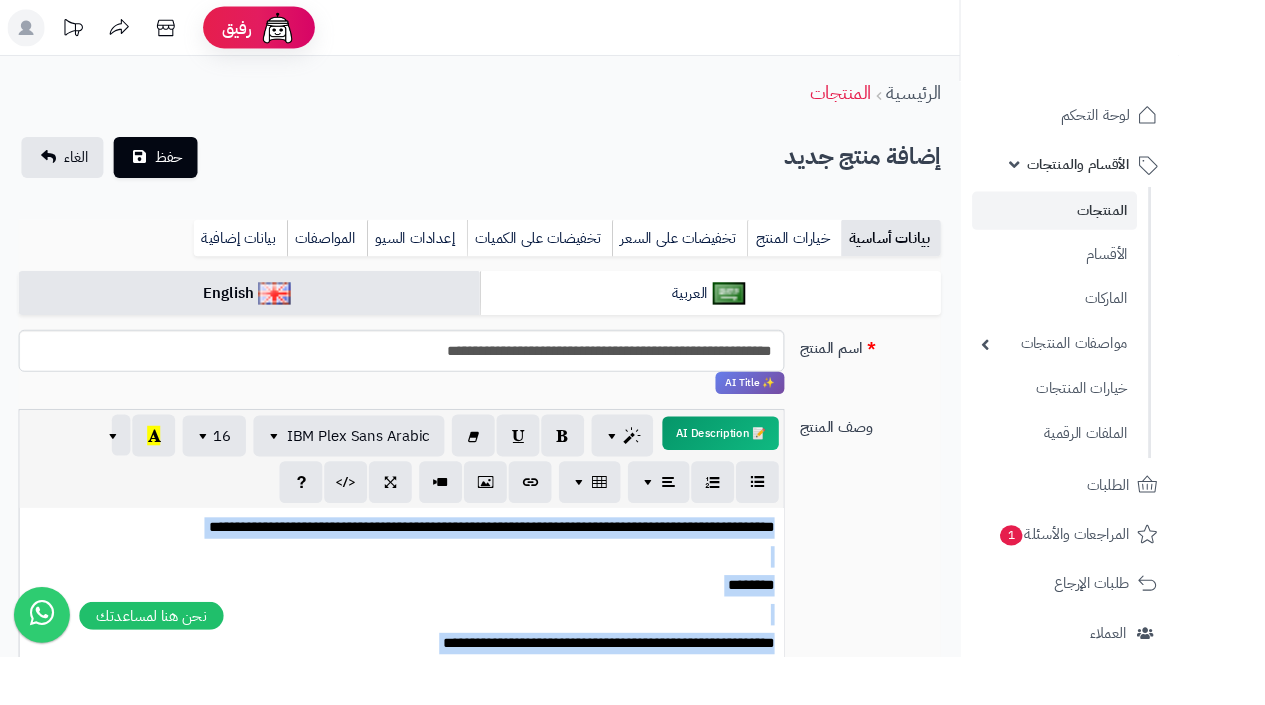 scroll, scrollTop: 52, scrollLeft: 0, axis: vertical 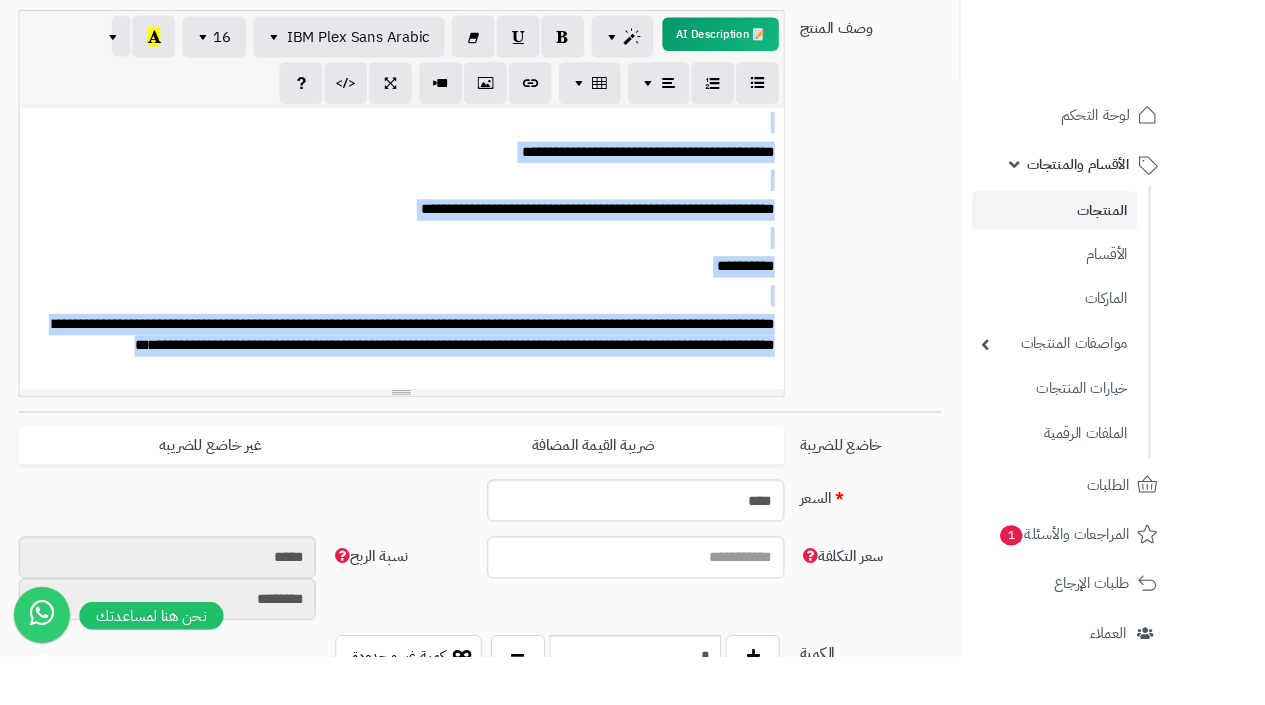 drag, startPoint x: 91, startPoint y: 563, endPoint x: 533, endPoint y: 544, distance: 442.40817 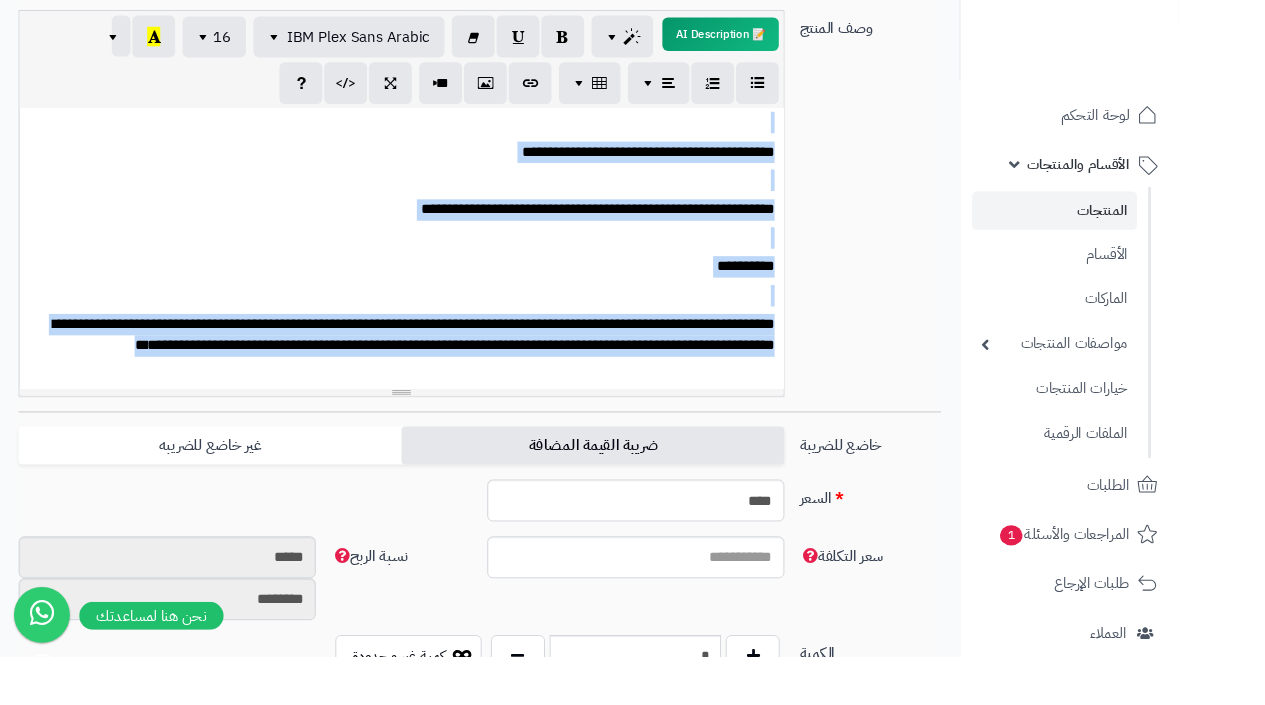 scroll, scrollTop: 0, scrollLeft: 0, axis: both 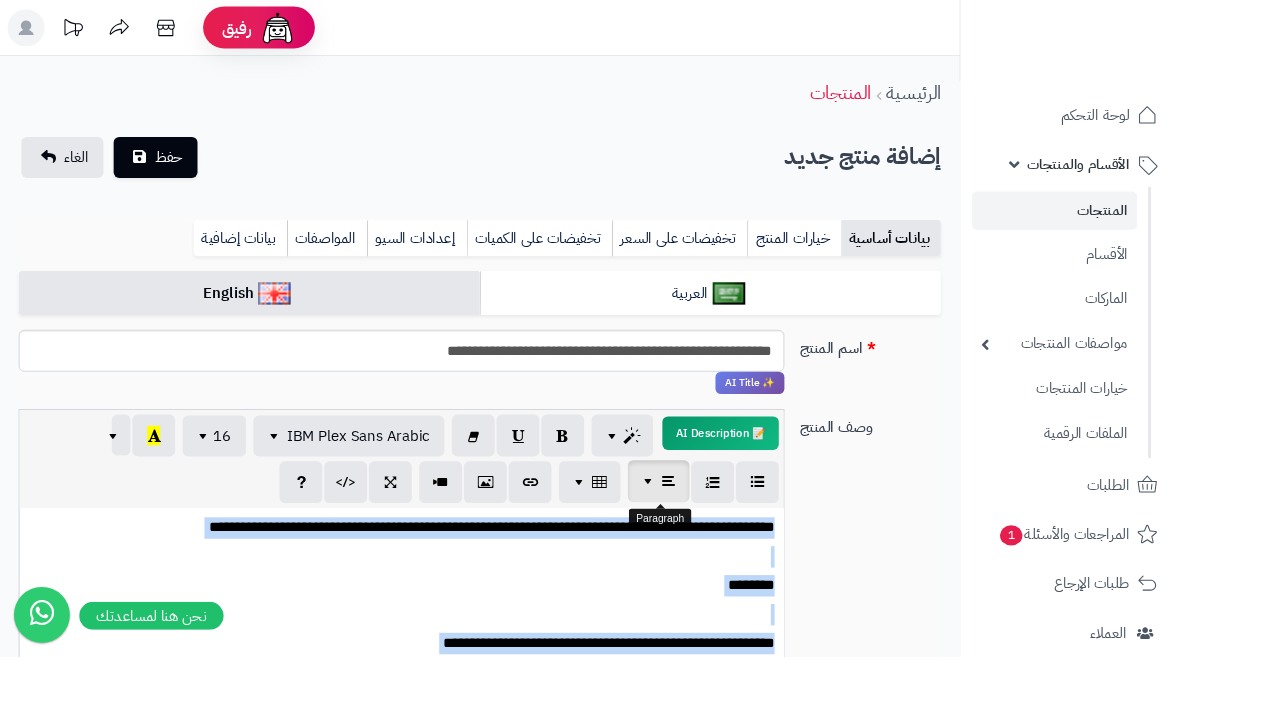 click at bounding box center (707, 516) 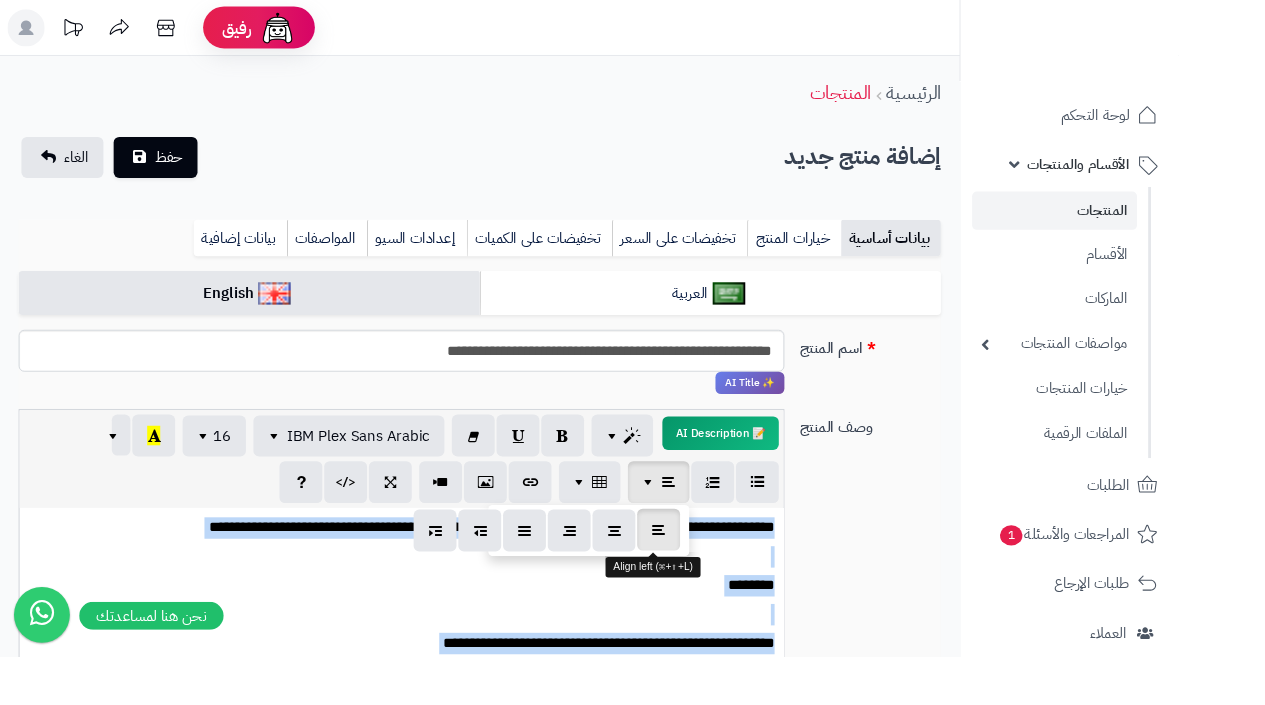 click at bounding box center [707, 568] 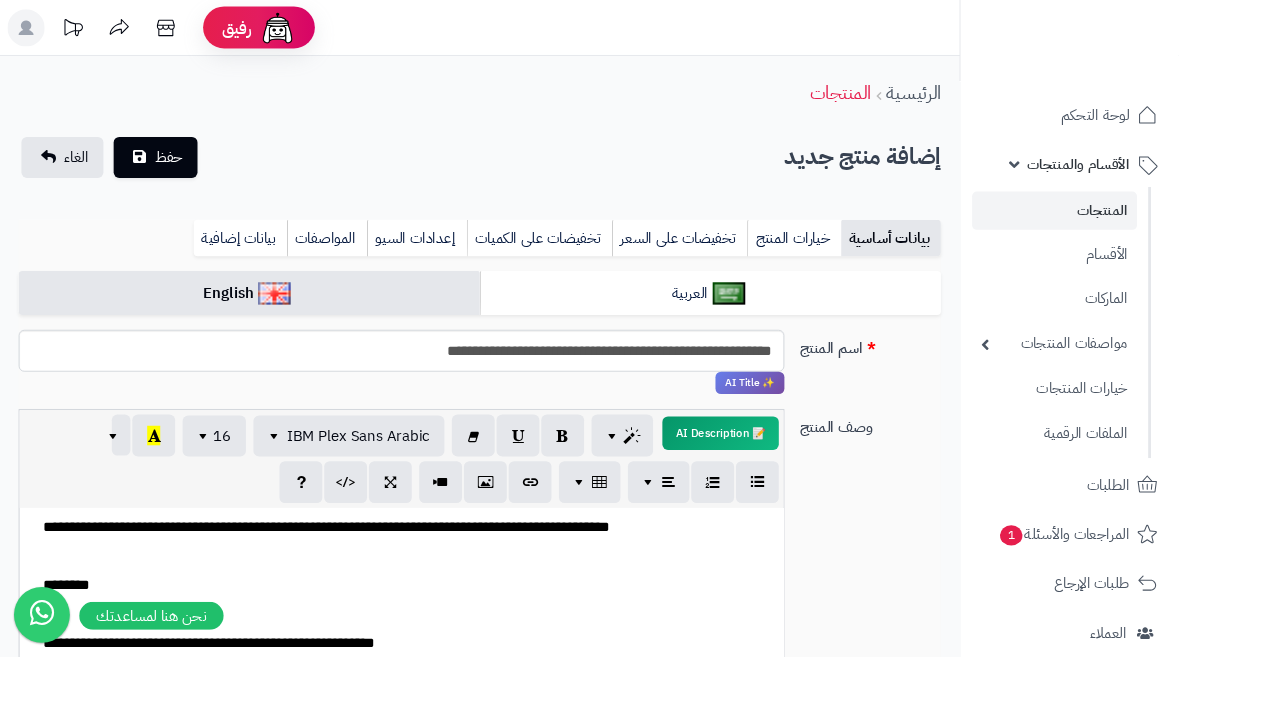 click on "********" at bounding box center (438, 628) 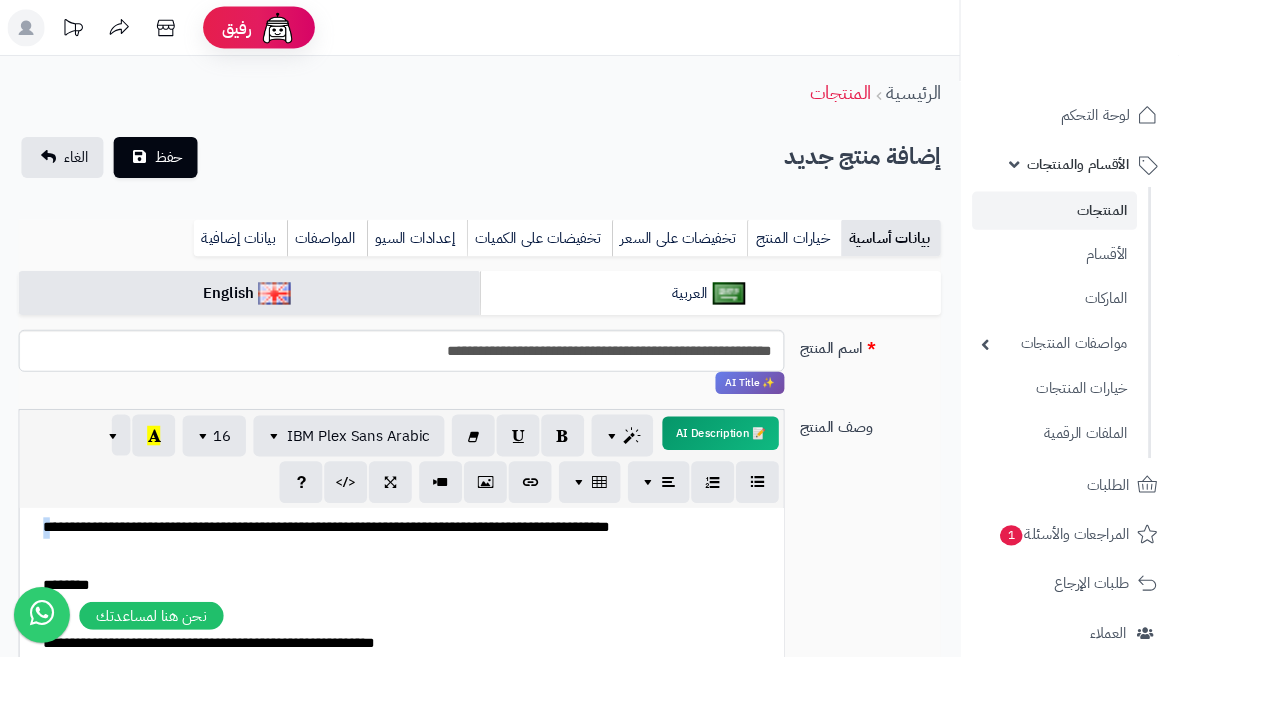 click on "**********" at bounding box center (431, 695) 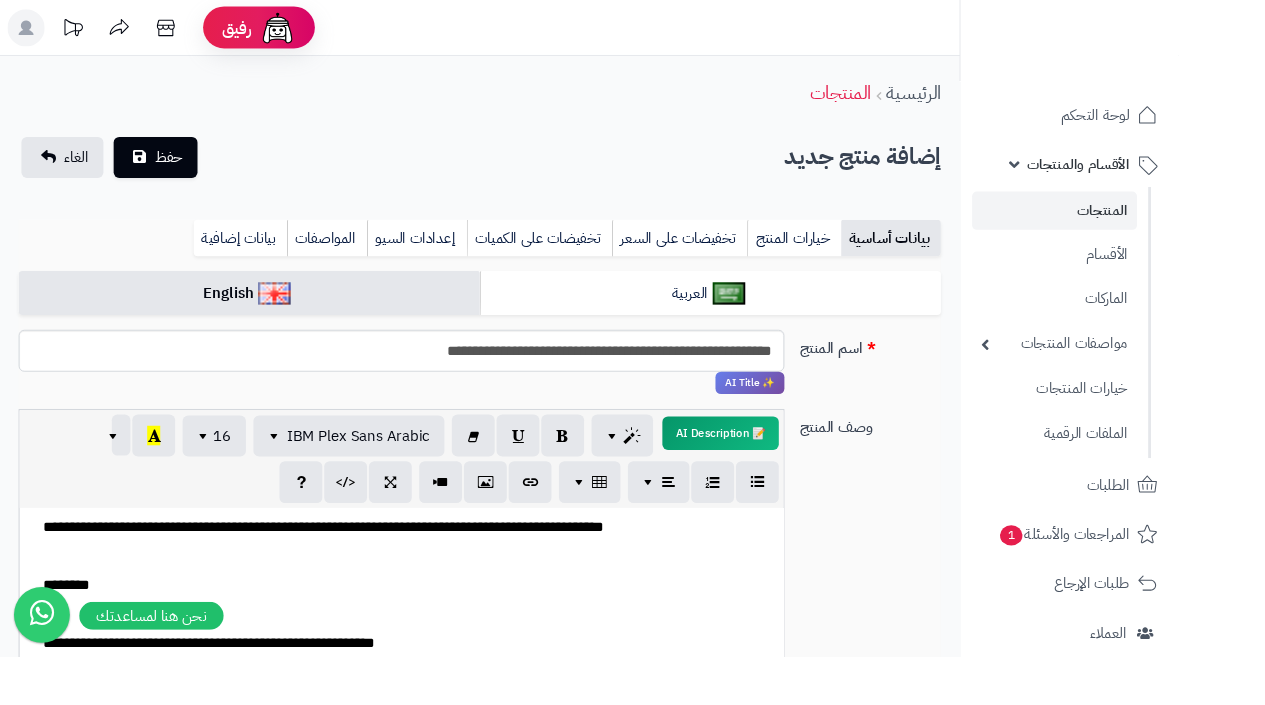 click on "********" at bounding box center (438, 628) 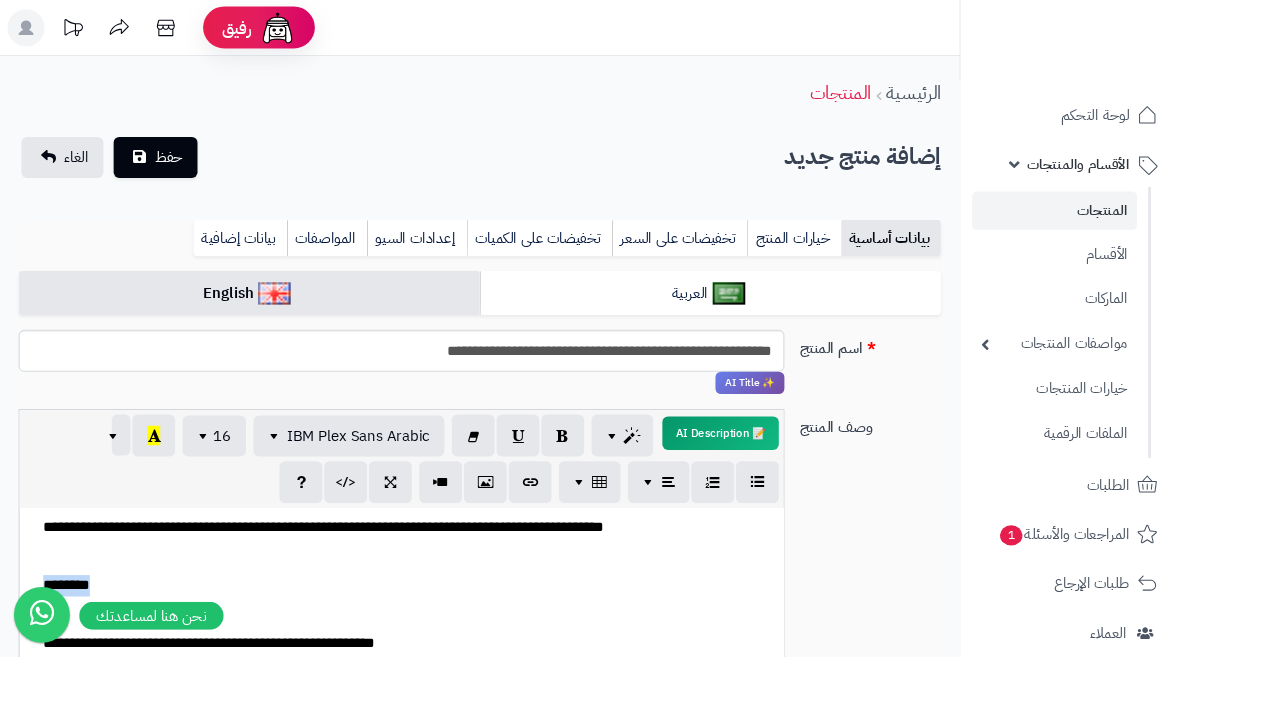 click on "********" at bounding box center (438, 628) 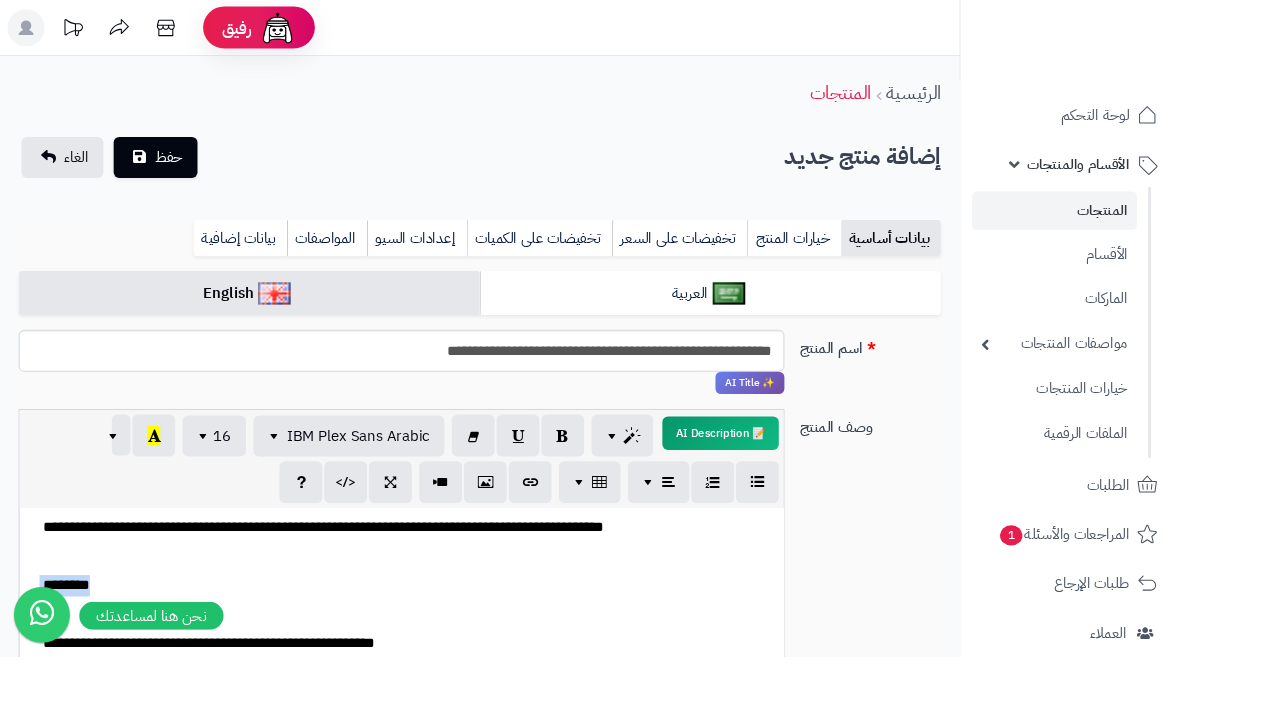 click on "********" at bounding box center [438, 628] 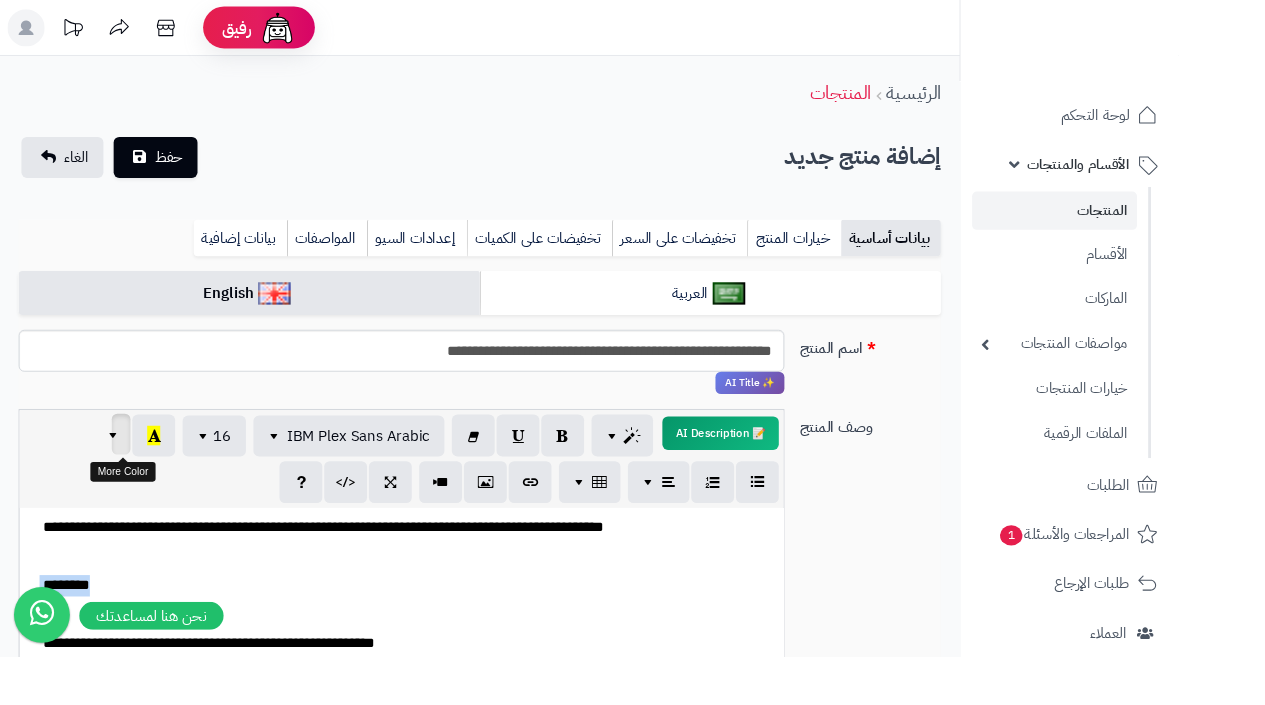 click at bounding box center (124, 466) 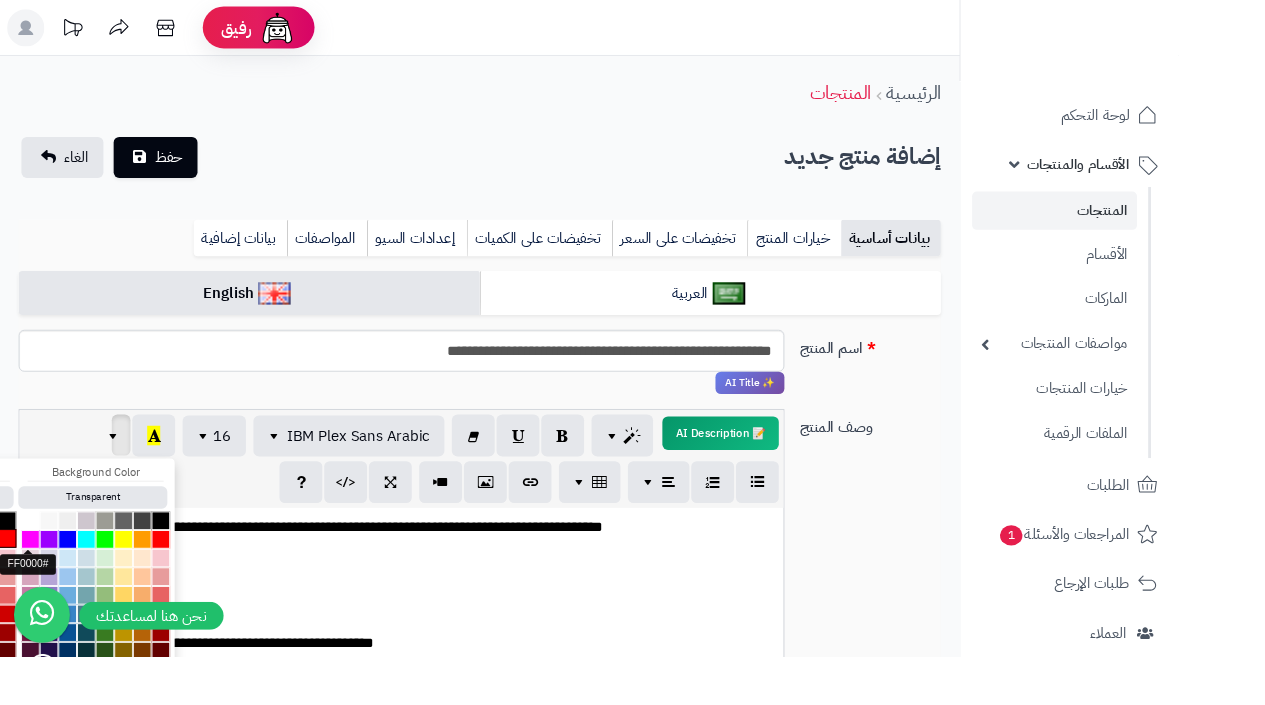 click at bounding box center (8, 578) 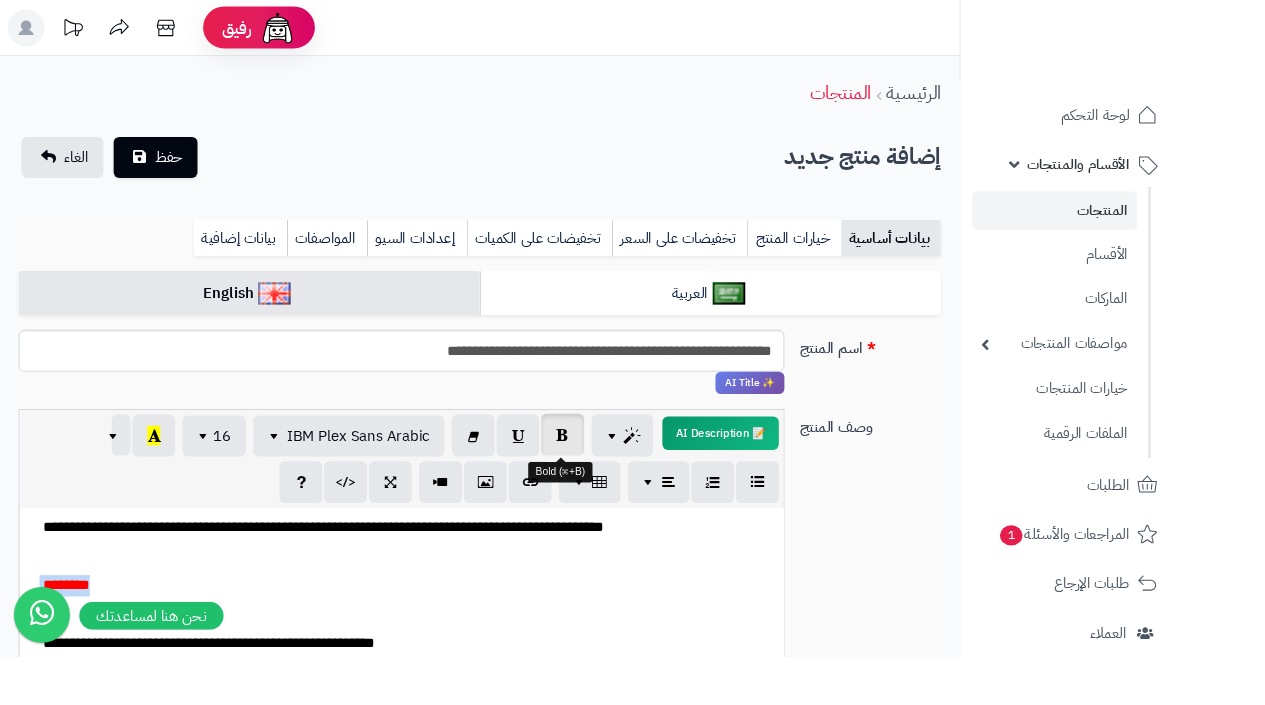 click at bounding box center (604, 466) 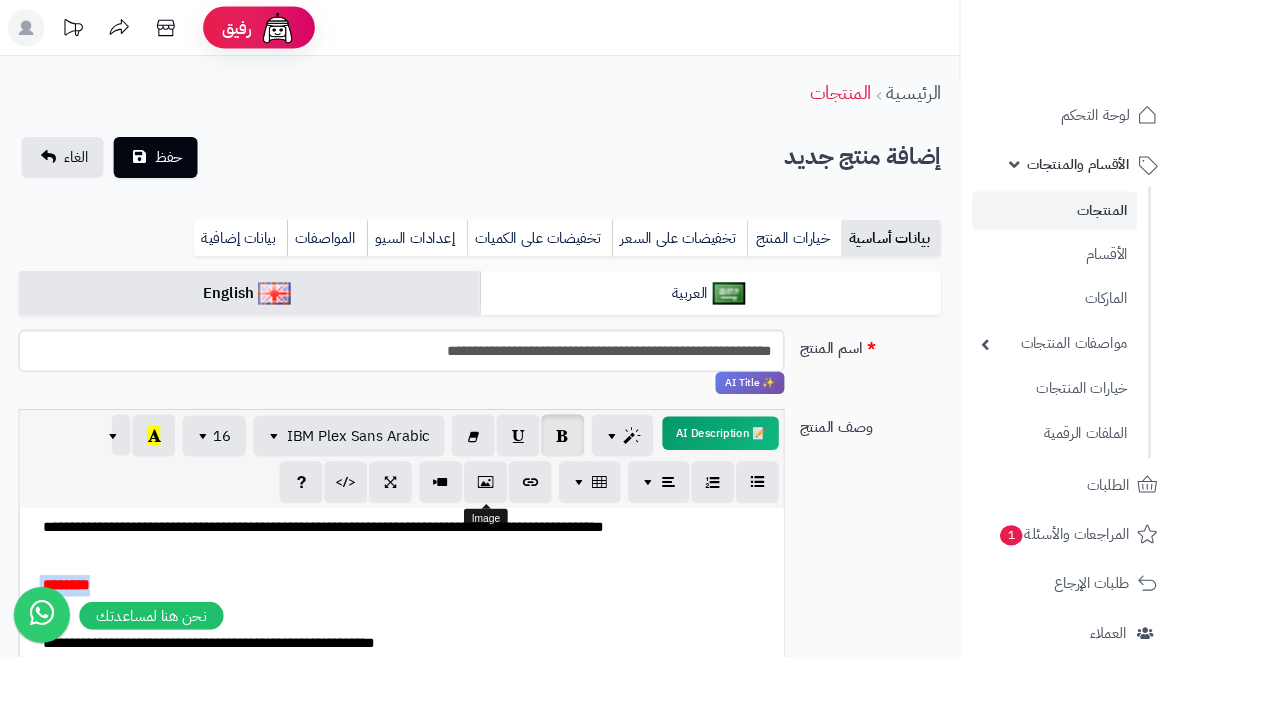 scroll, scrollTop: 44, scrollLeft: 0, axis: vertical 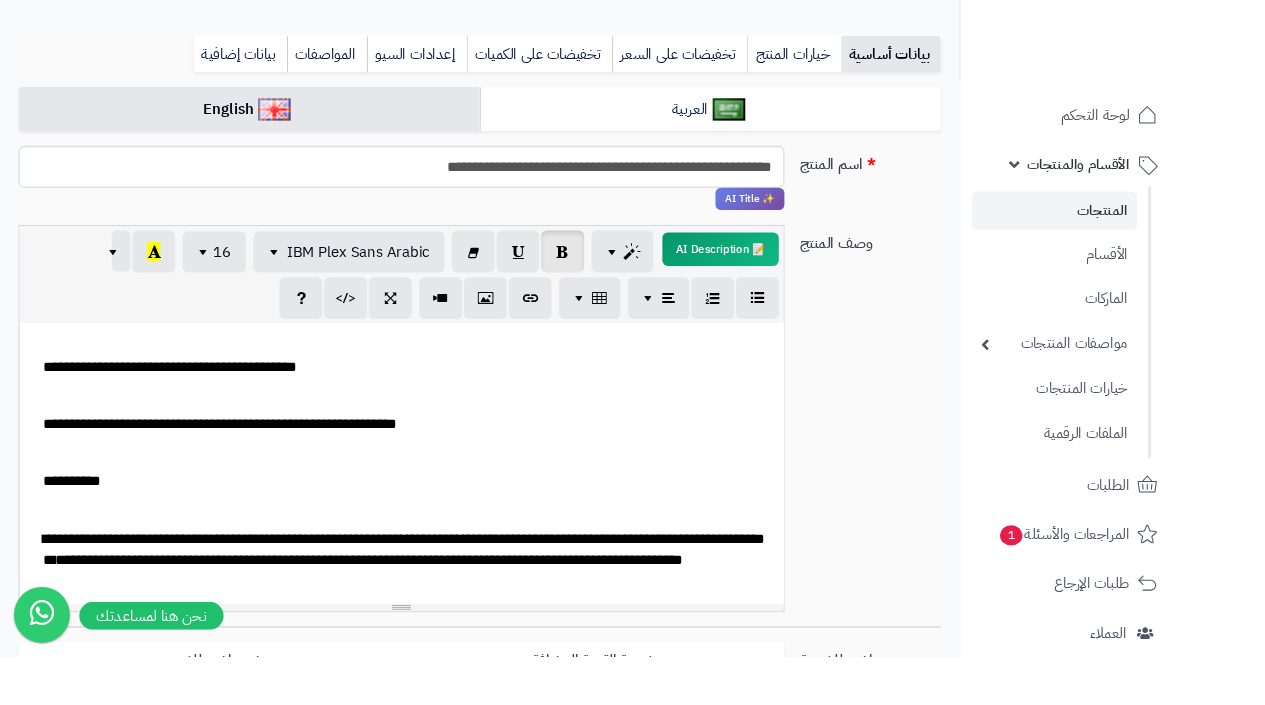 click on "**********" at bounding box center (438, 516) 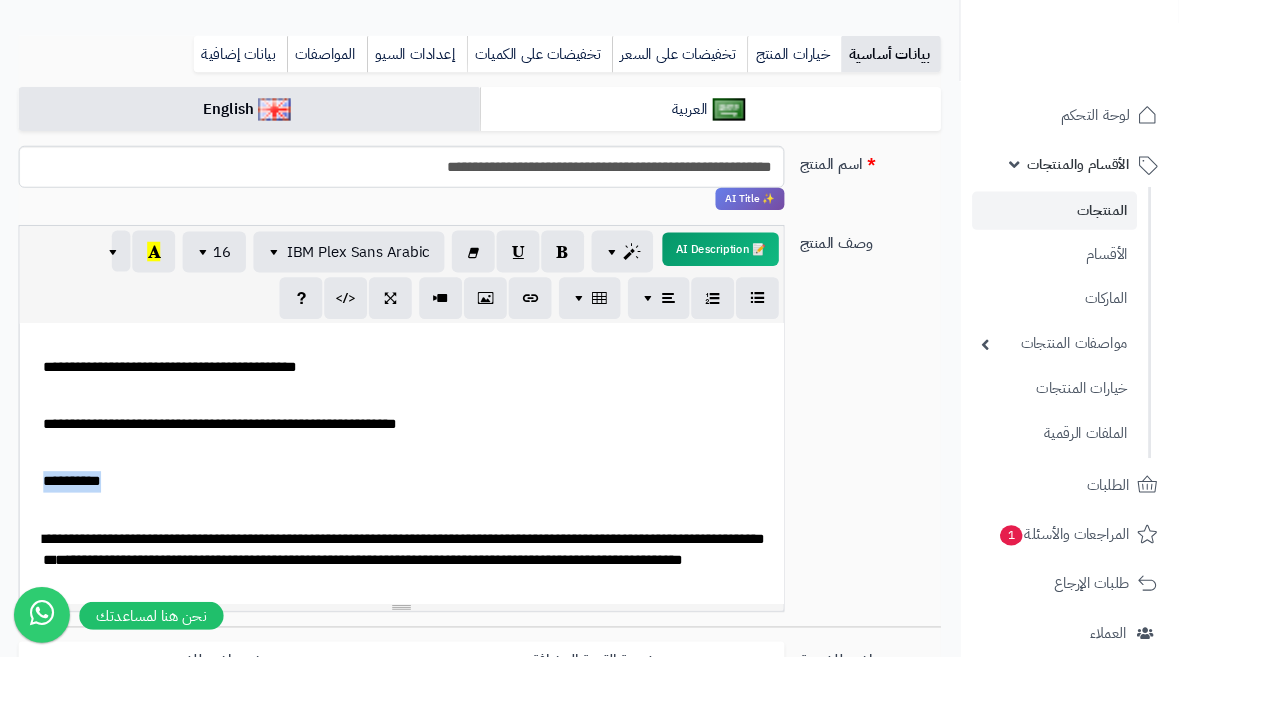 click on "**********" at bounding box center (438, 516) 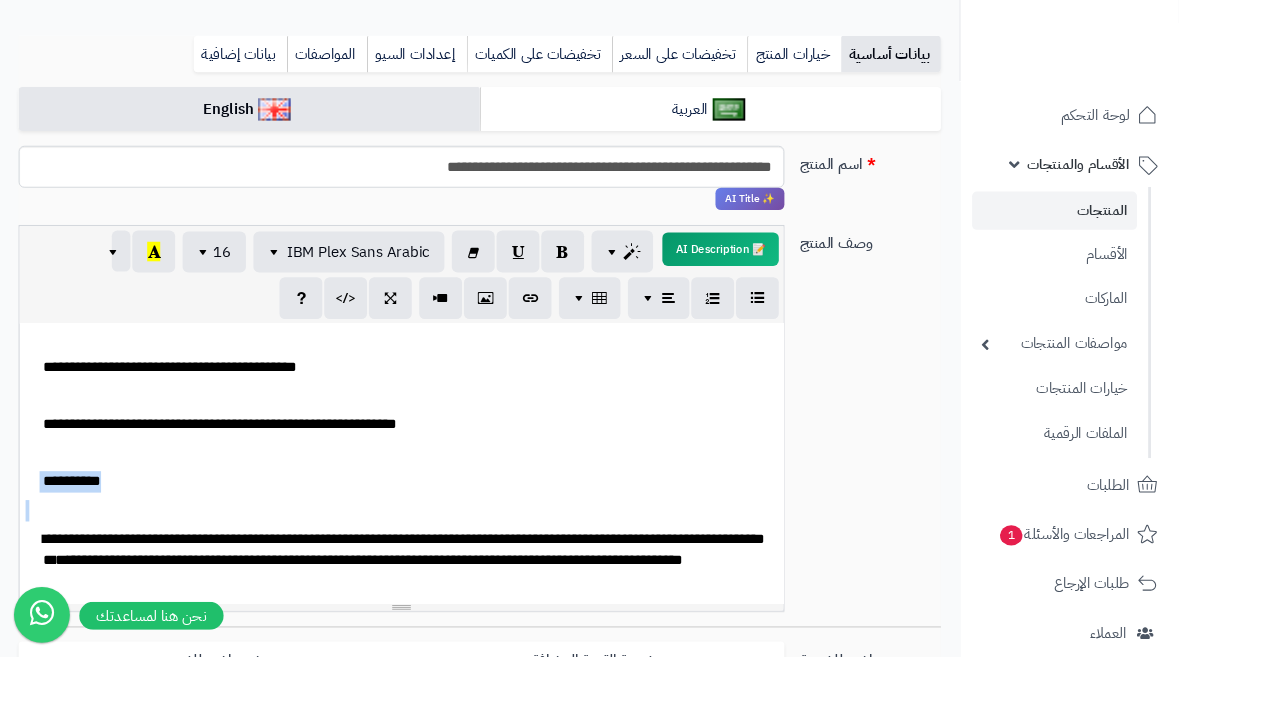 click on "**********" at bounding box center (438, 516) 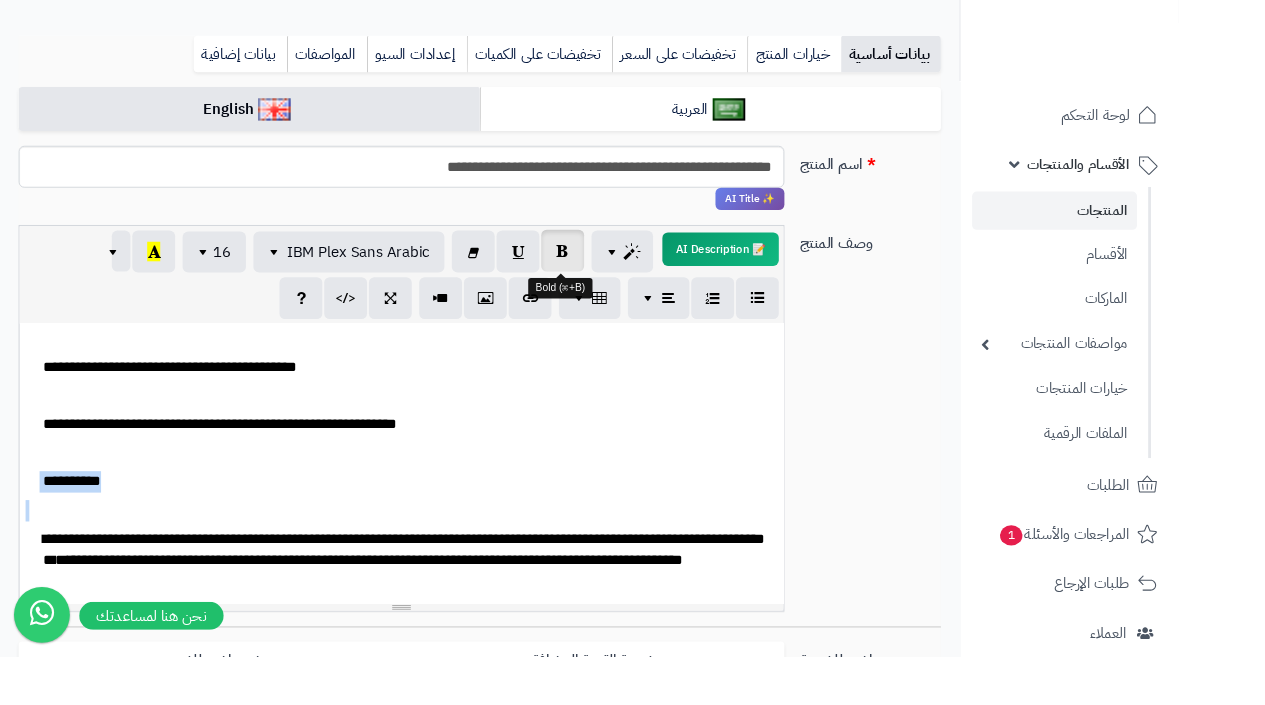 click at bounding box center [604, 268] 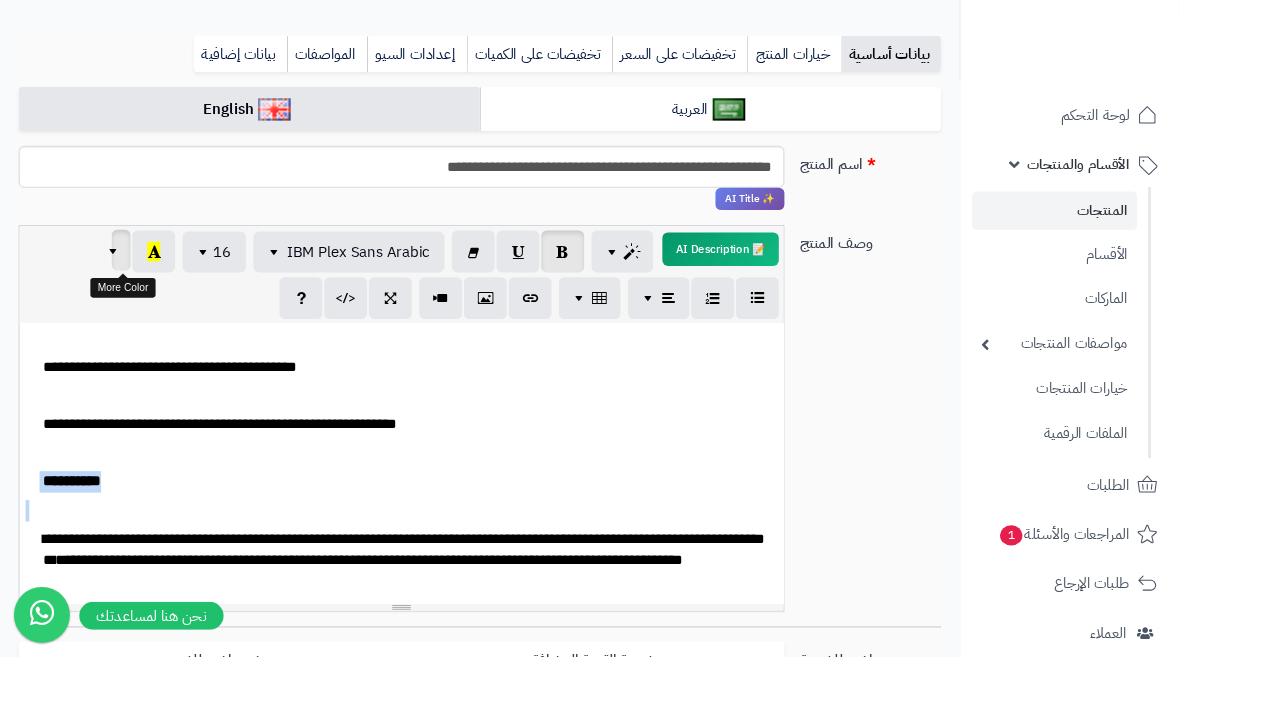 click at bounding box center [124, 268] 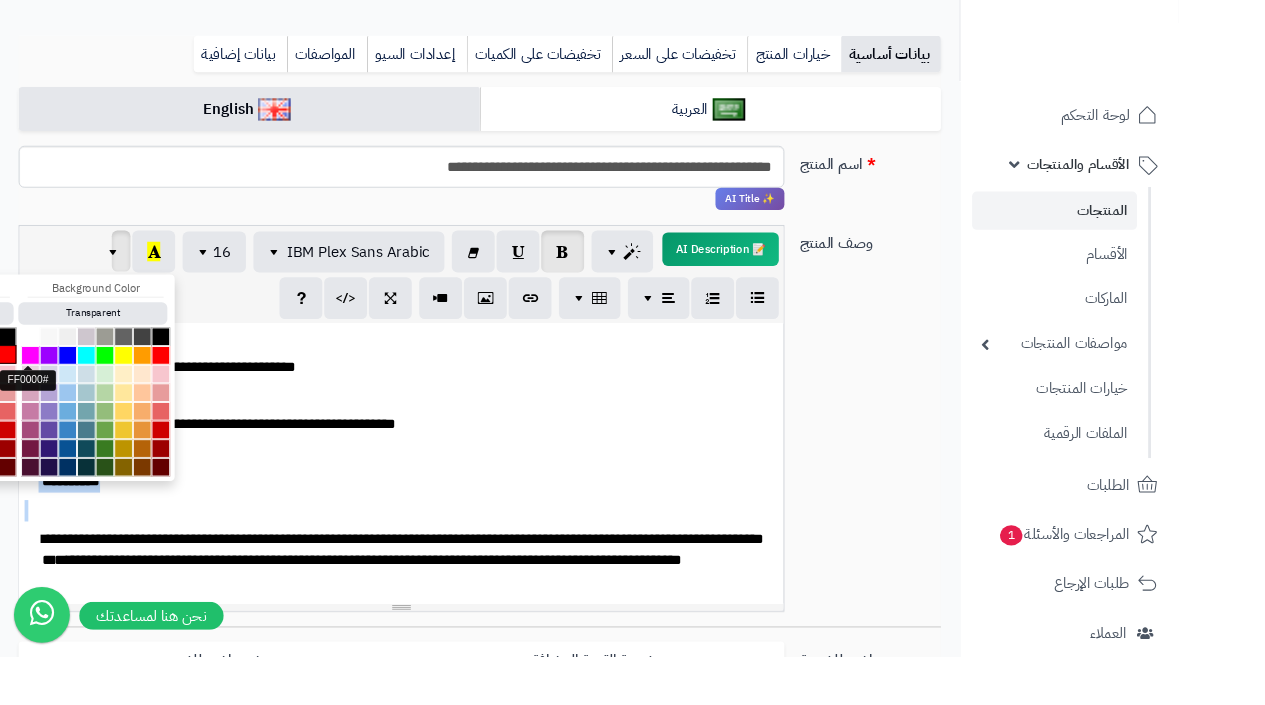 click at bounding box center [8, 380] 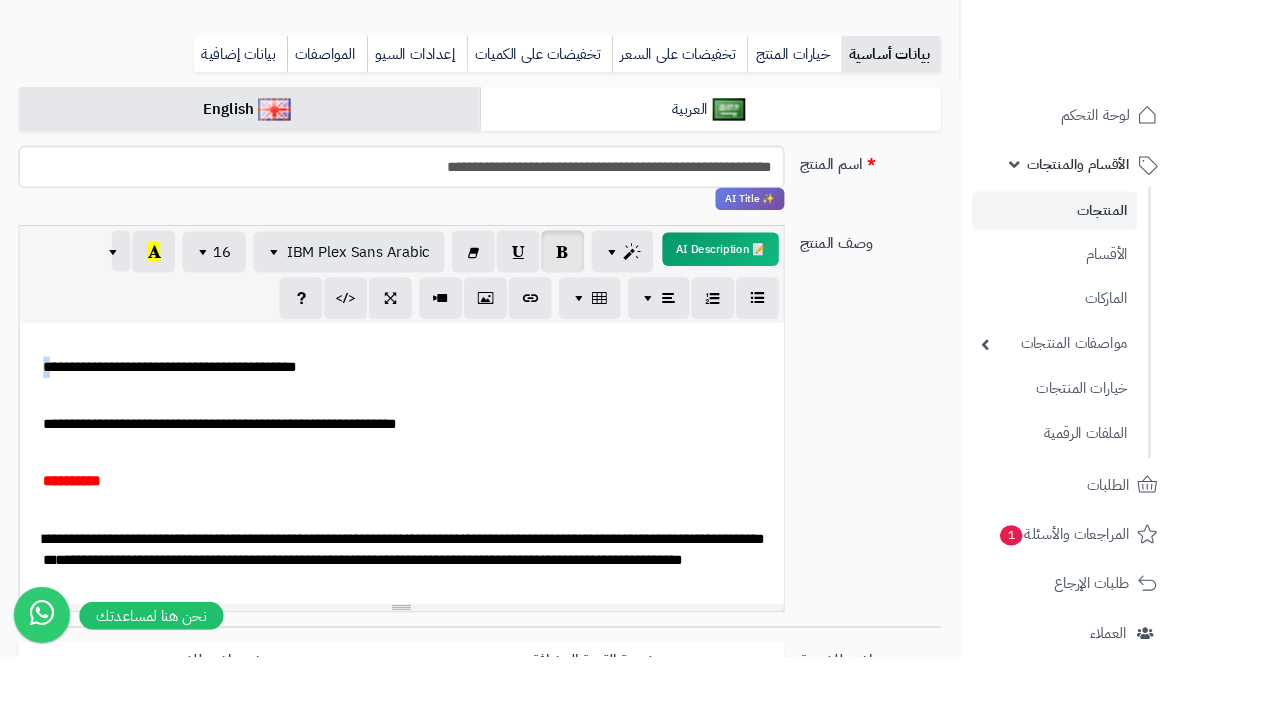 drag, startPoint x: 54, startPoint y: 391, endPoint x: 40, endPoint y: 391, distance: 14 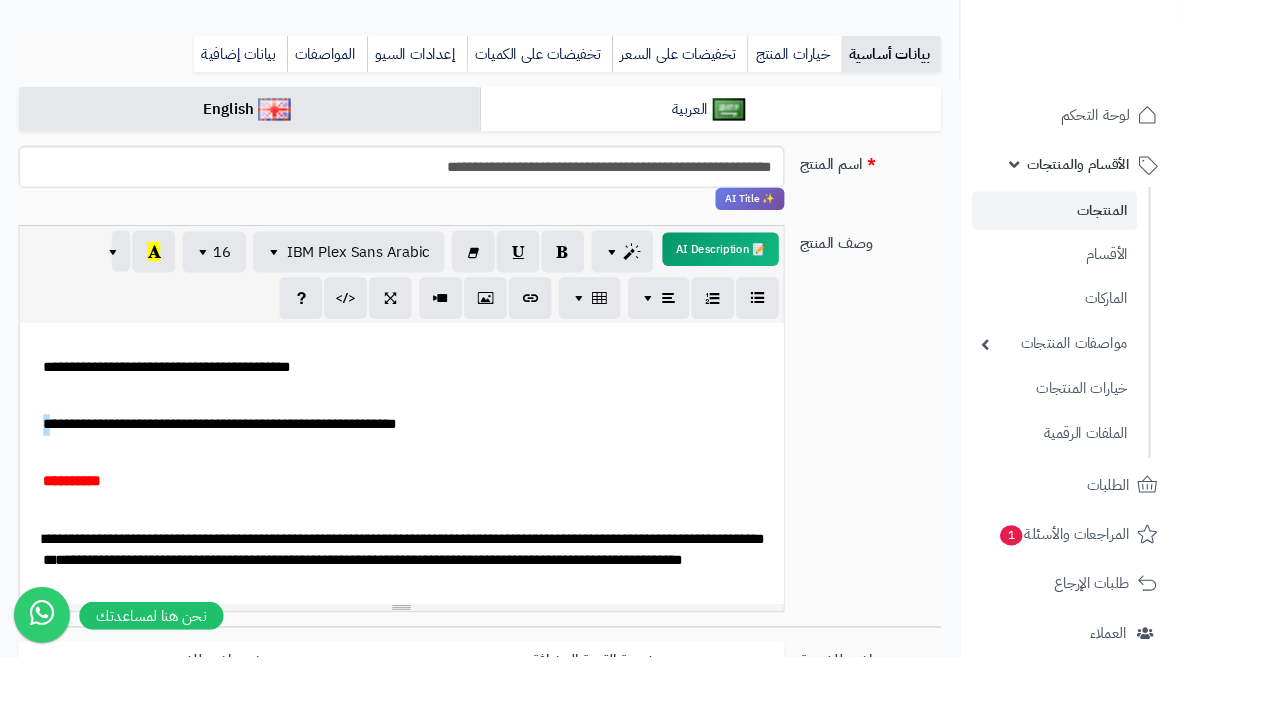 drag, startPoint x: 50, startPoint y: 452, endPoint x: 38, endPoint y: 455, distance: 12.369317 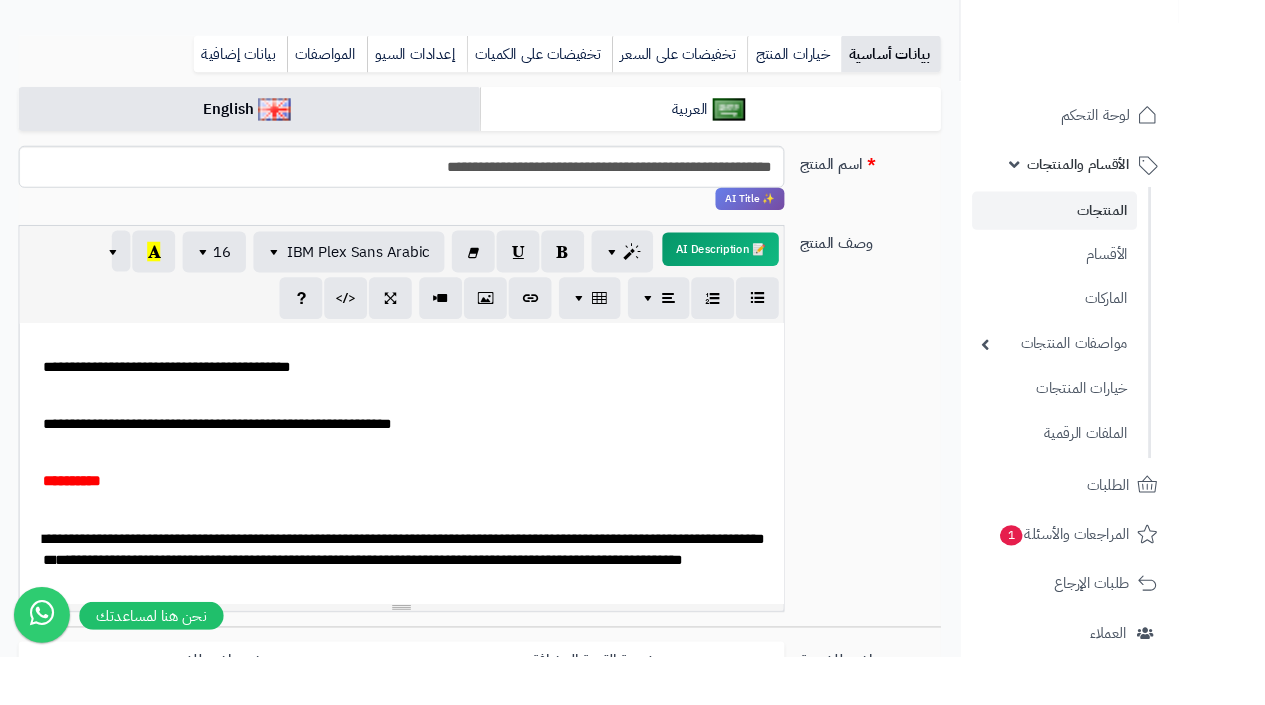 scroll, scrollTop: 126, scrollLeft: 0, axis: vertical 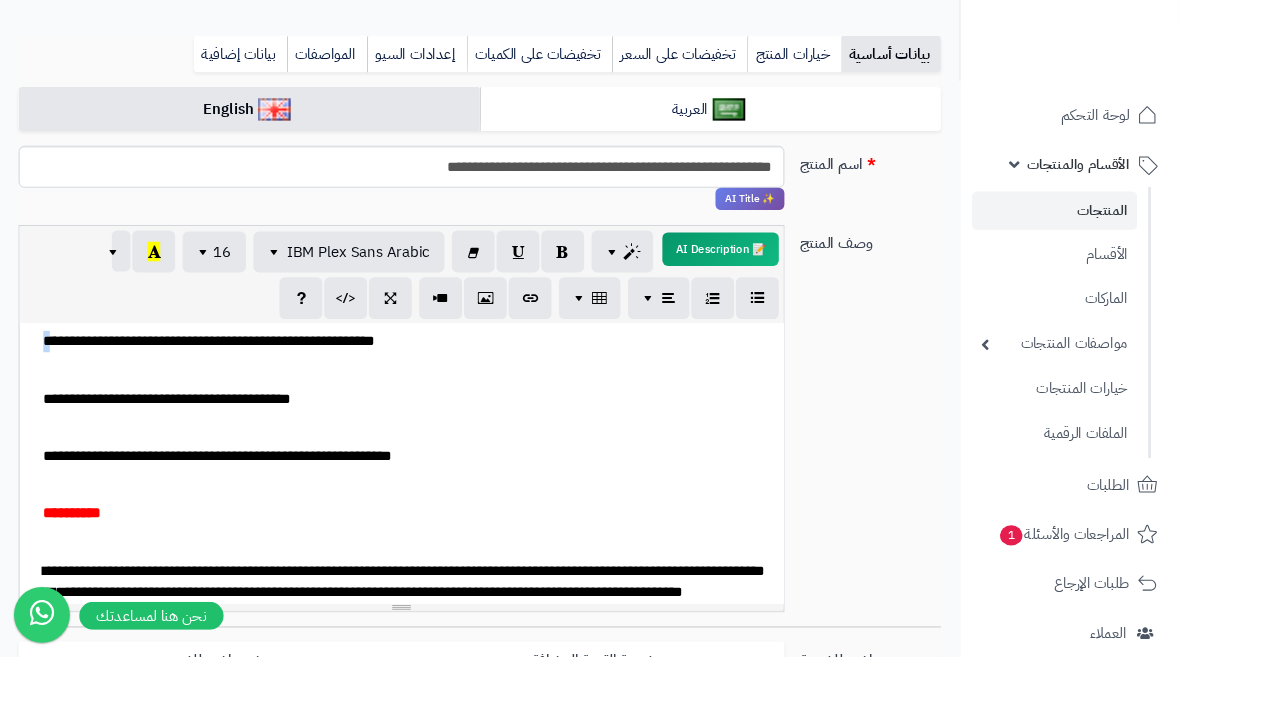 drag, startPoint x: 53, startPoint y: 361, endPoint x: 41, endPoint y: 362, distance: 12.0415945 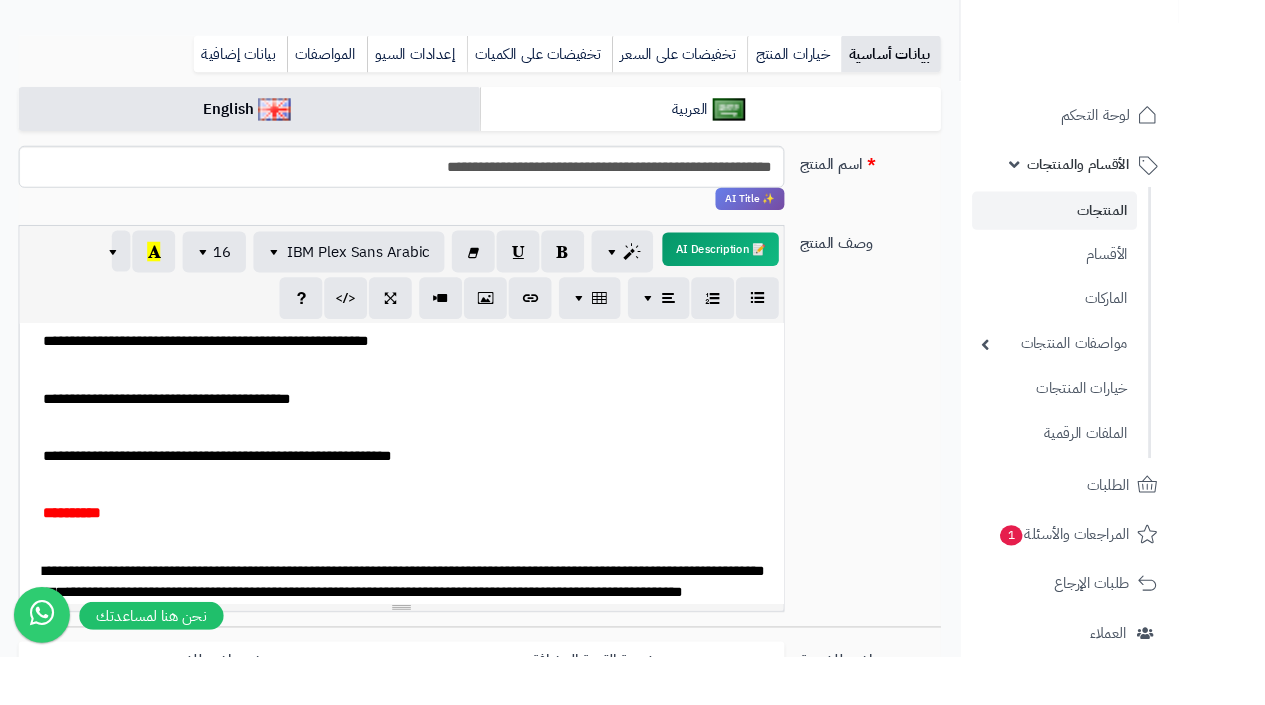 scroll, scrollTop: 161, scrollLeft: 0, axis: vertical 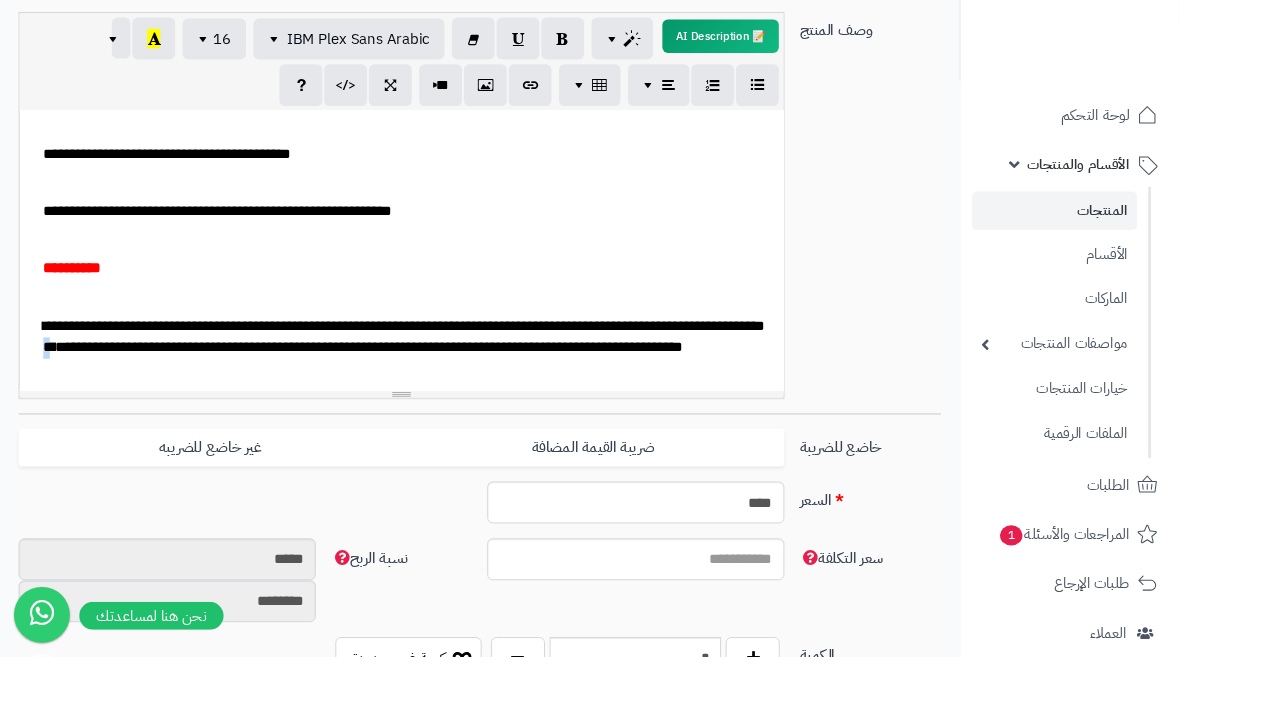 click on "**********" at bounding box center (431, 269) 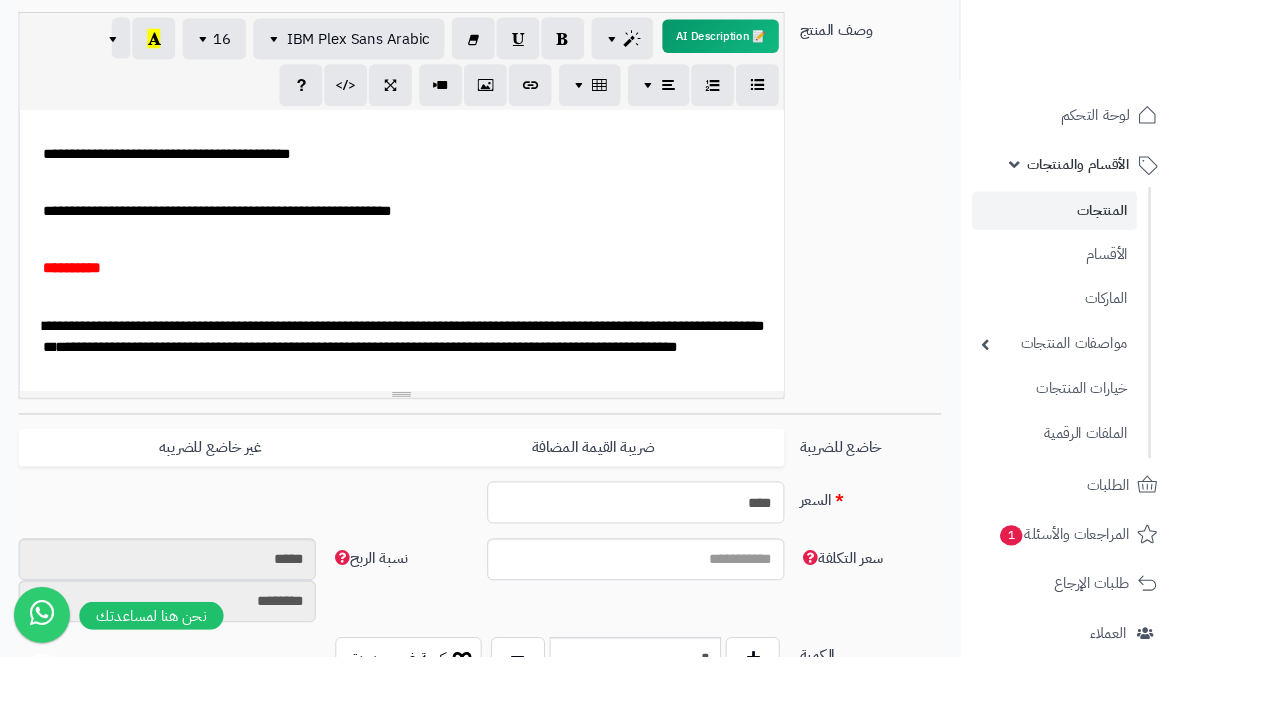 click on "****" at bounding box center [682, 539] 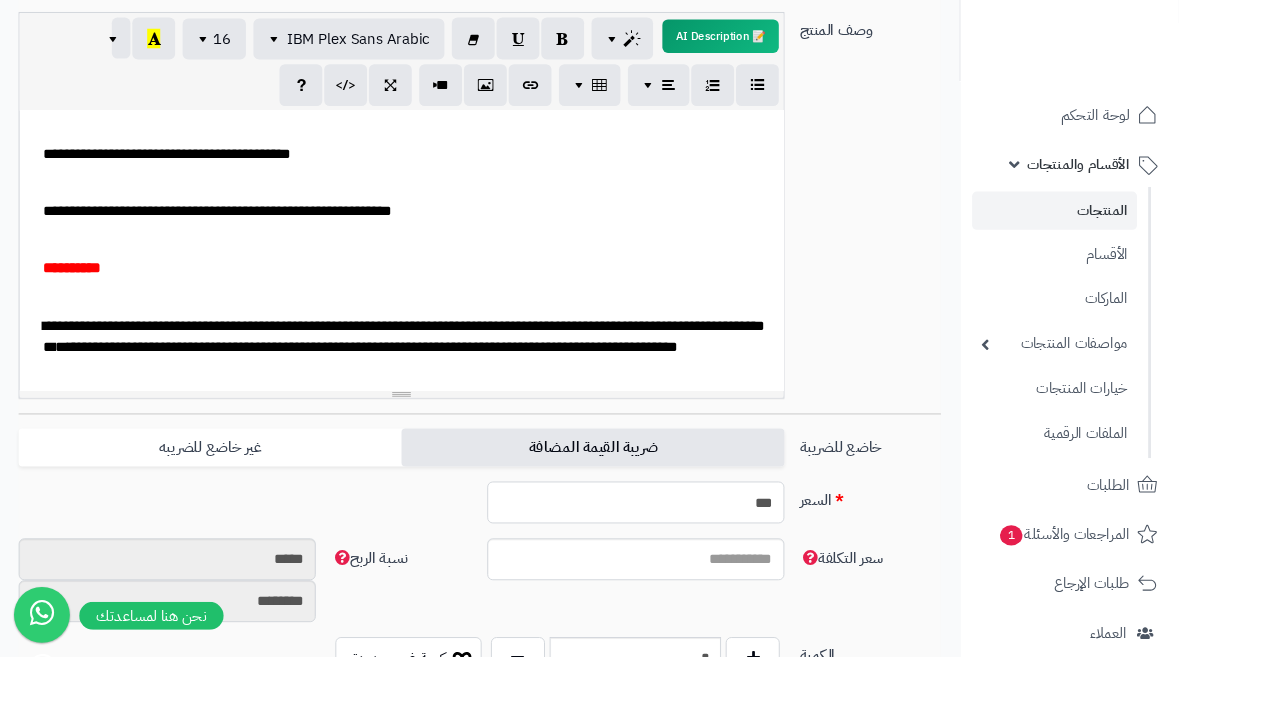 type on "***" 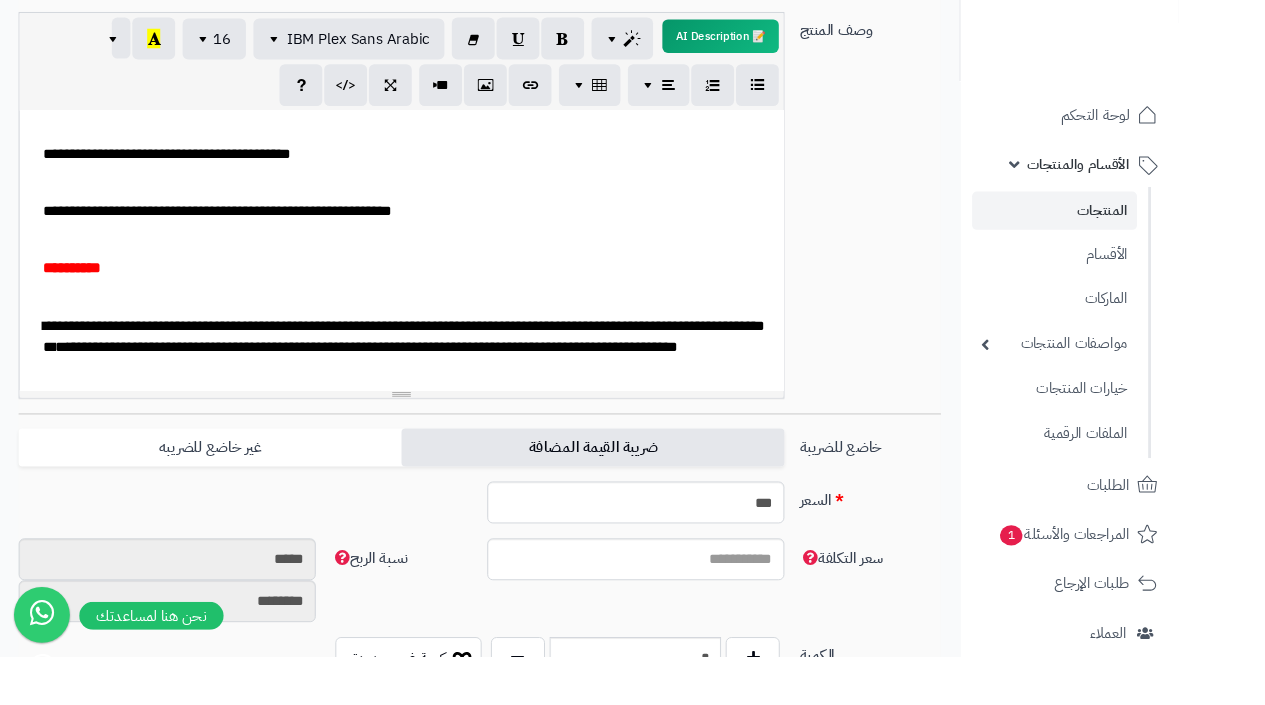 click on "ضريبة القيمة المضافة" at bounding box center [636, 480] 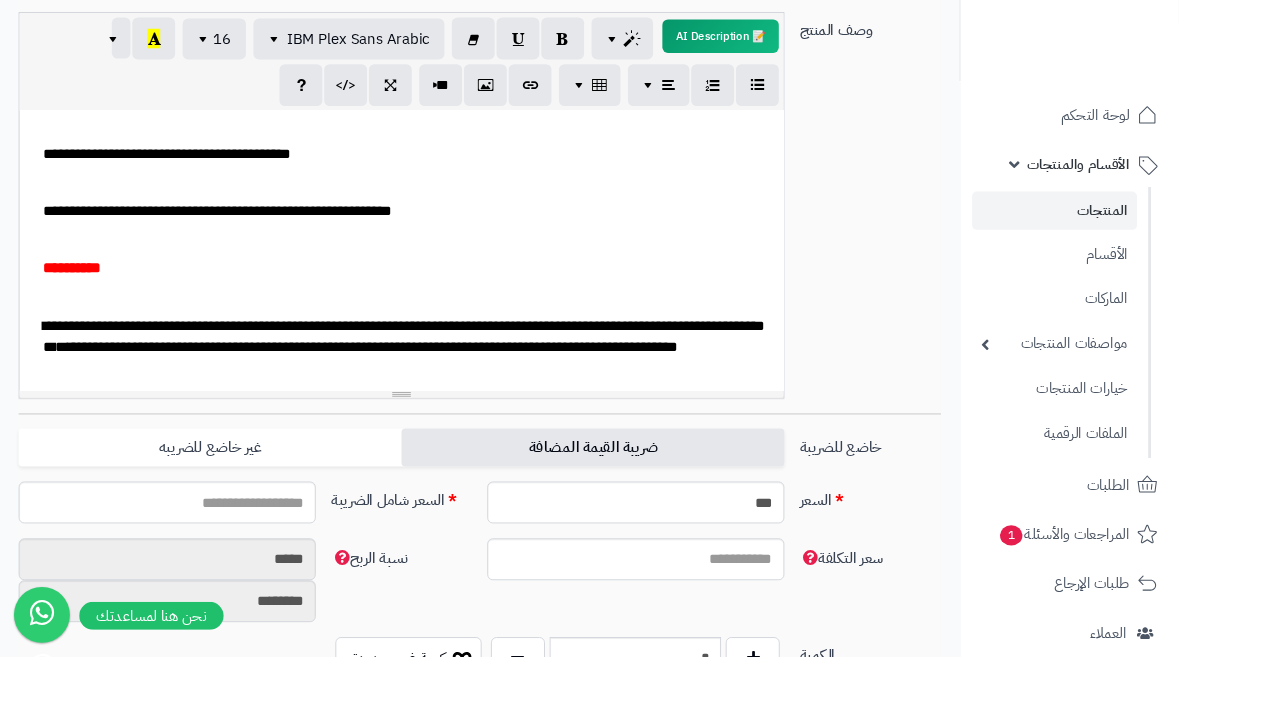 type on "******" 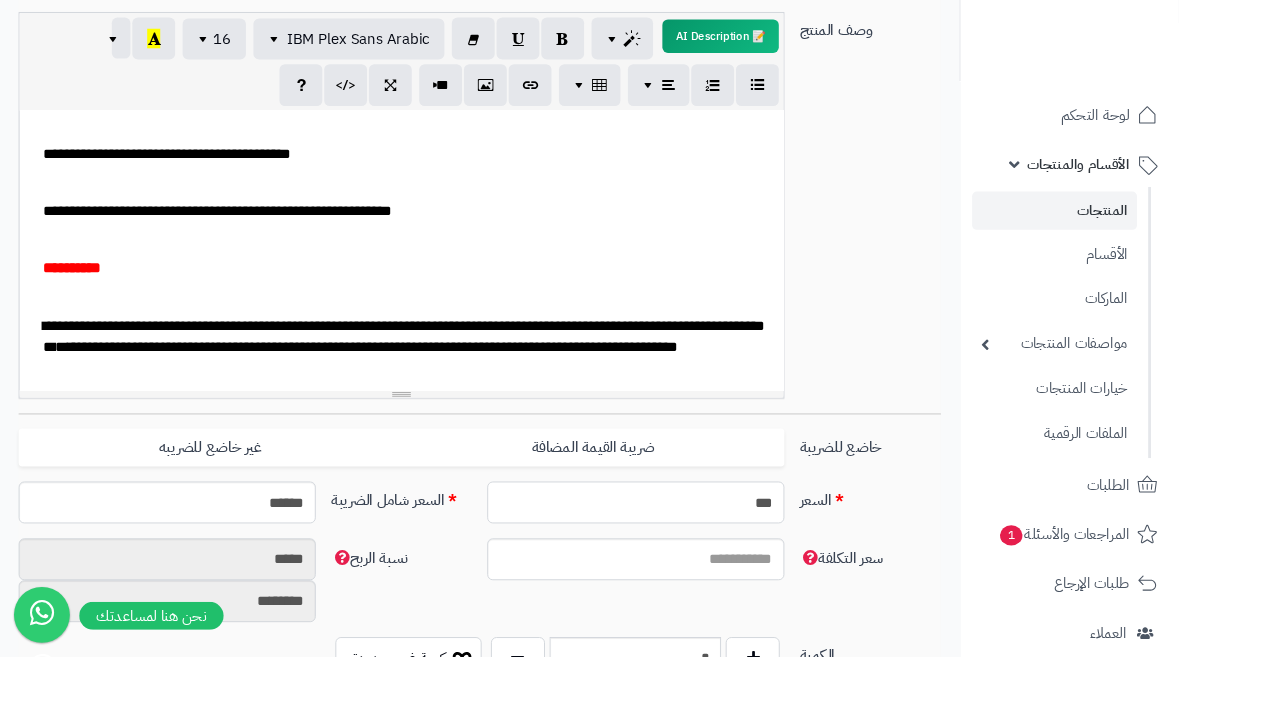 click on "***" at bounding box center [682, 539] 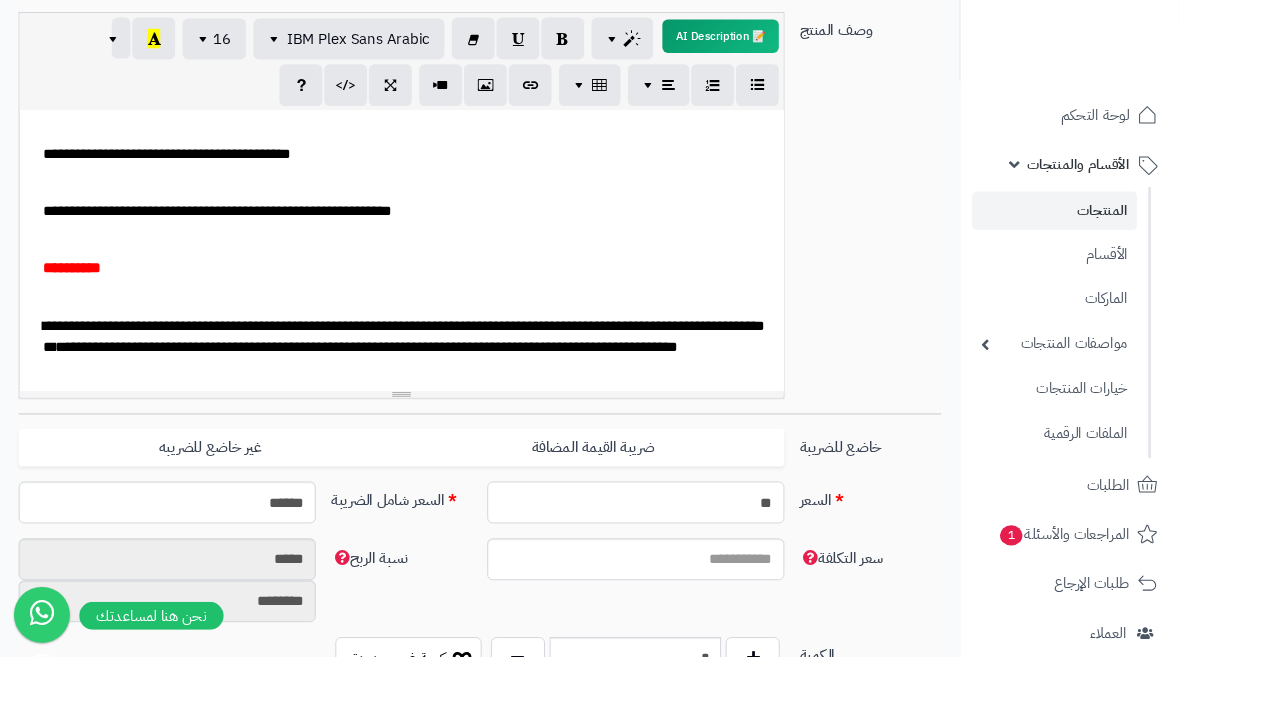 type on "***" 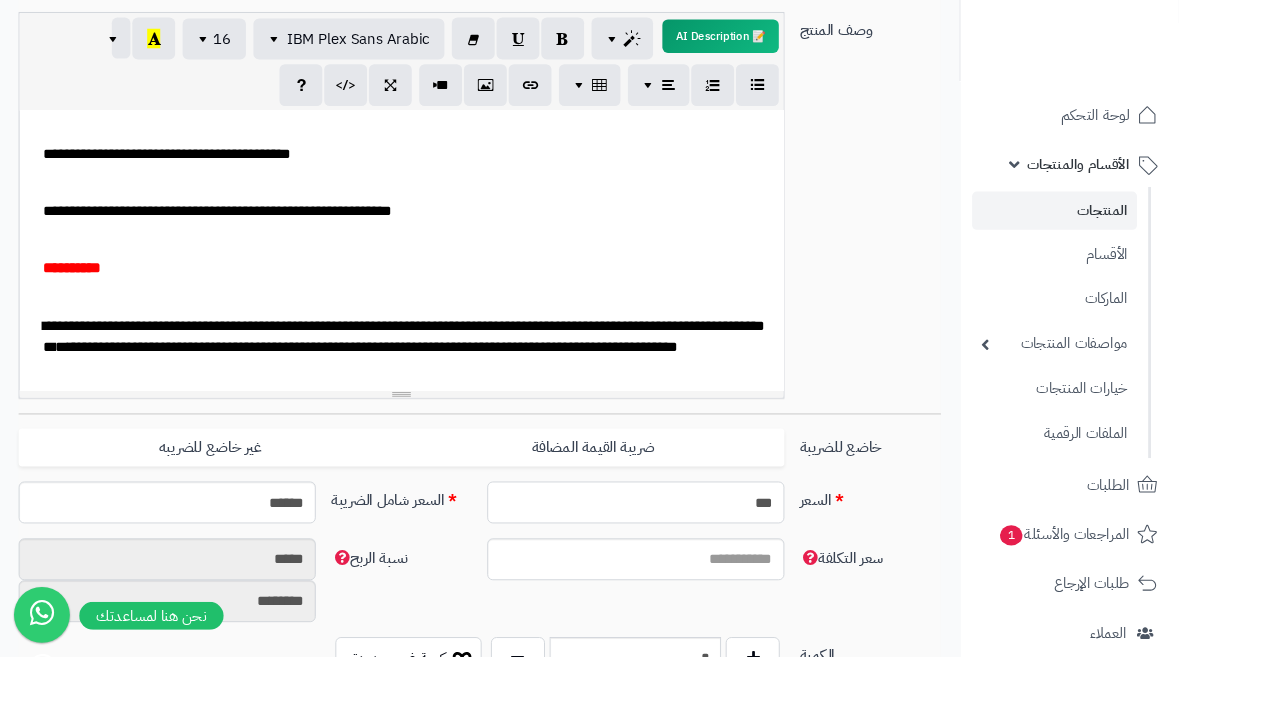 type on "******" 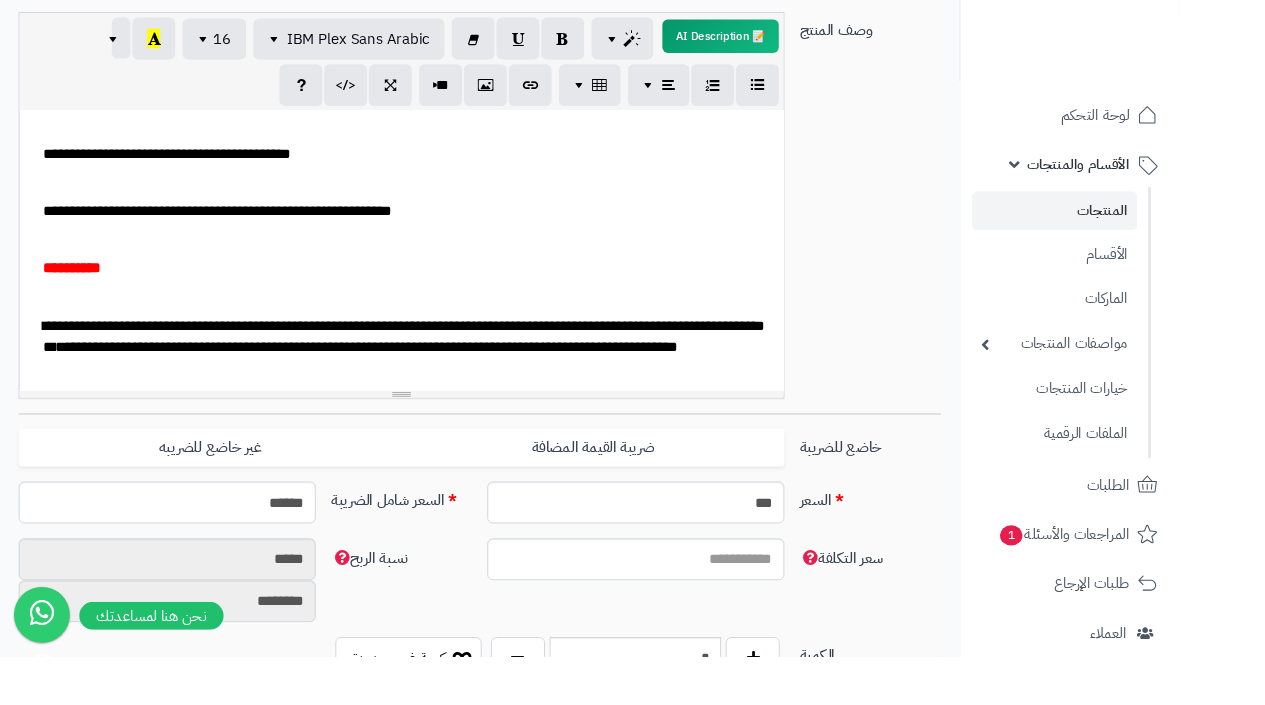 click on "**********" at bounding box center [515, 228] 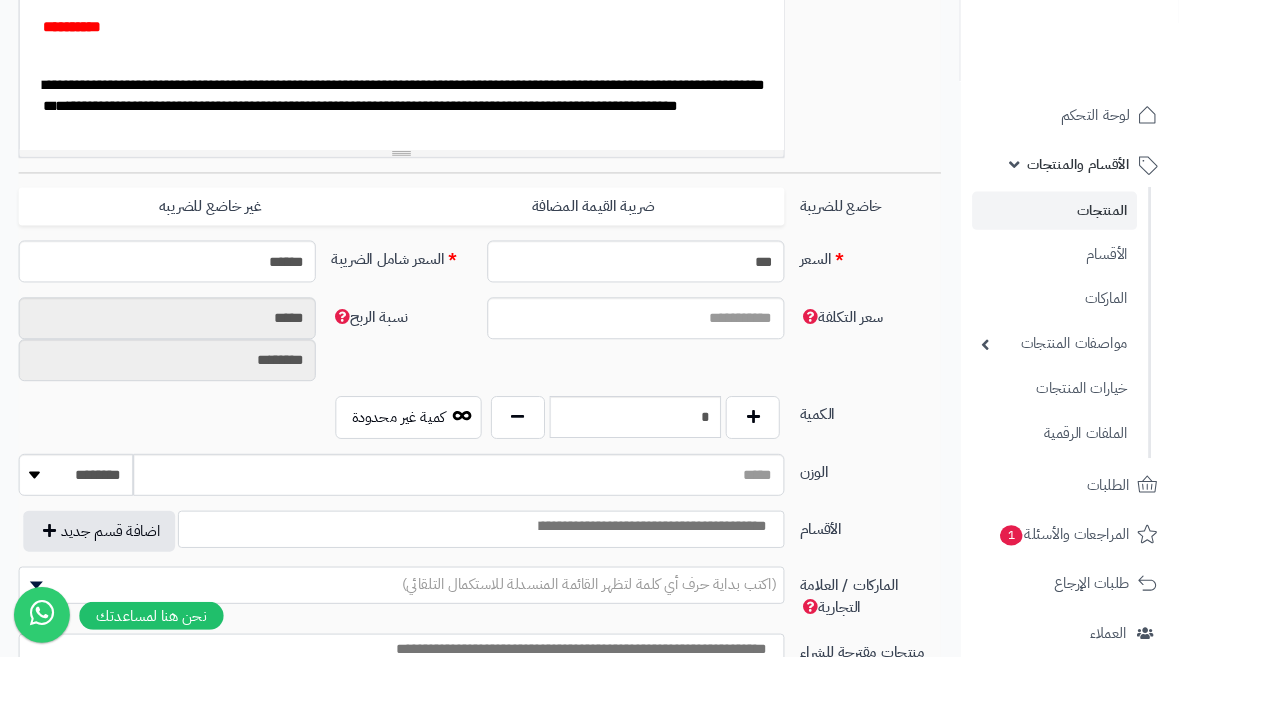 scroll, scrollTop: 720, scrollLeft: 0, axis: vertical 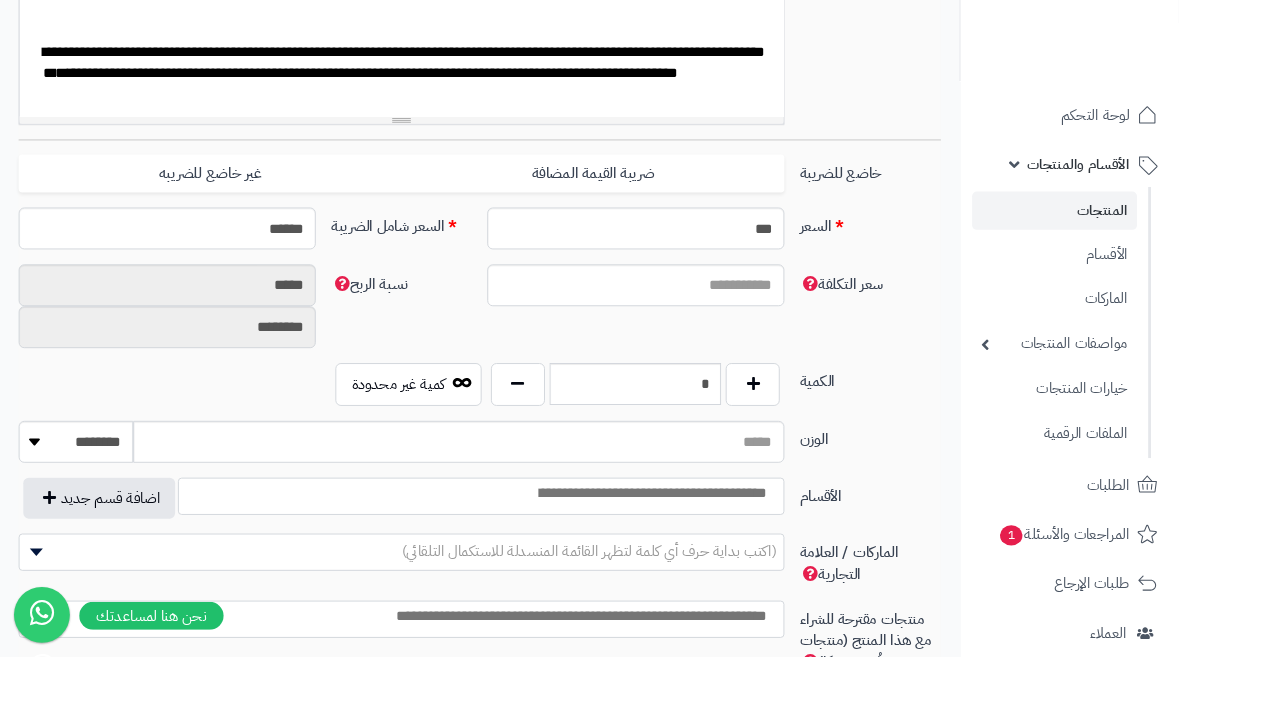 click on "(اكتب بداية حرف أي كلمة لتظهر القائمة المنسدلة للاستكمال التلقائي)" at bounding box center [431, 593] 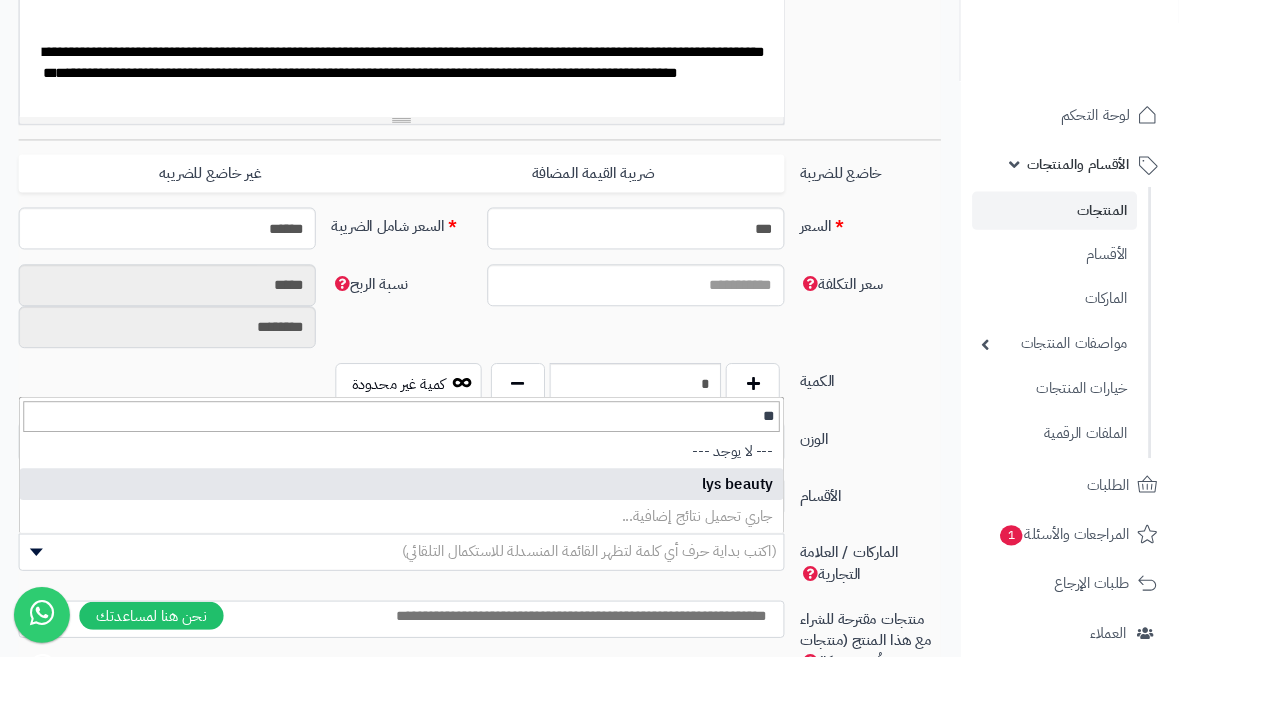 type on "**" 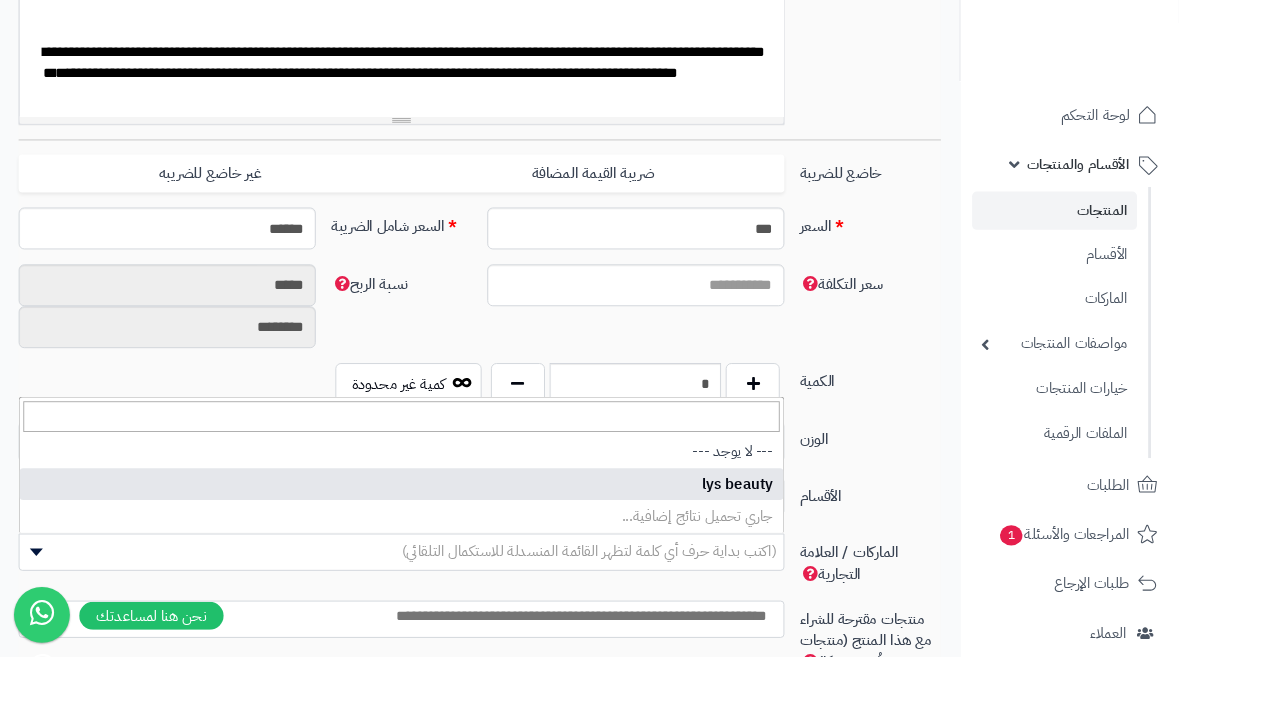 select on "***" 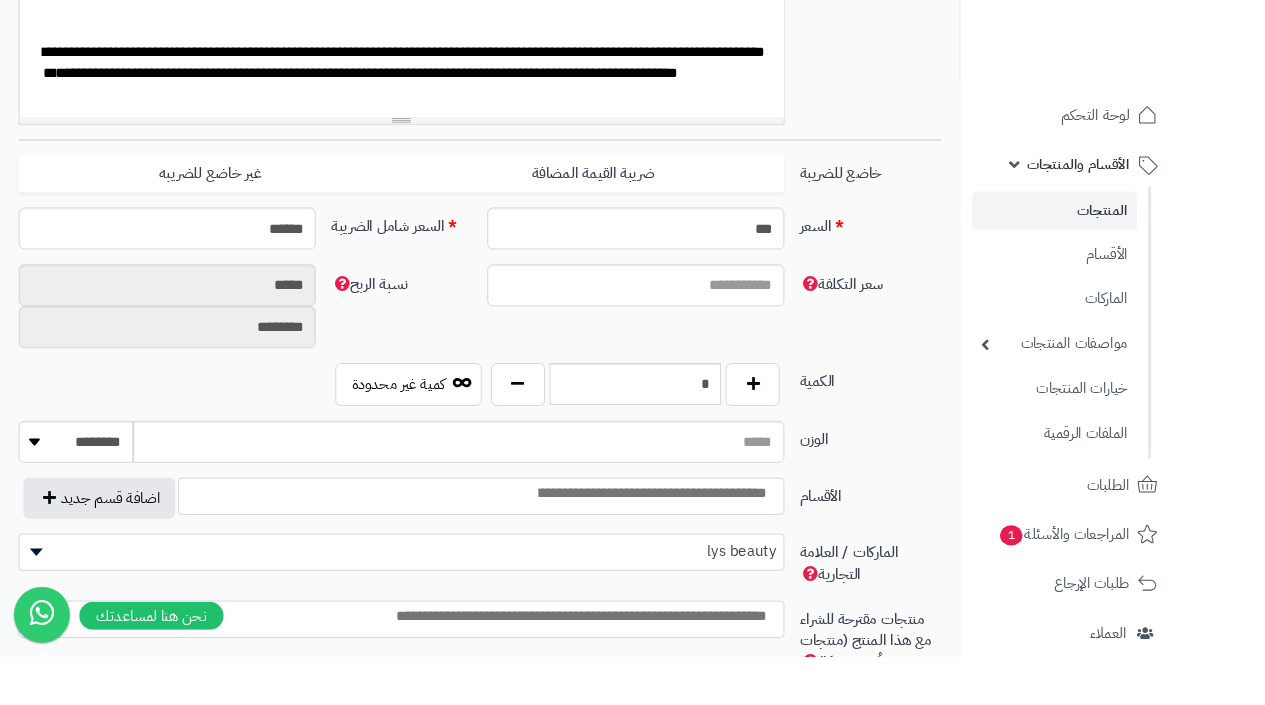 click at bounding box center [426, 662] 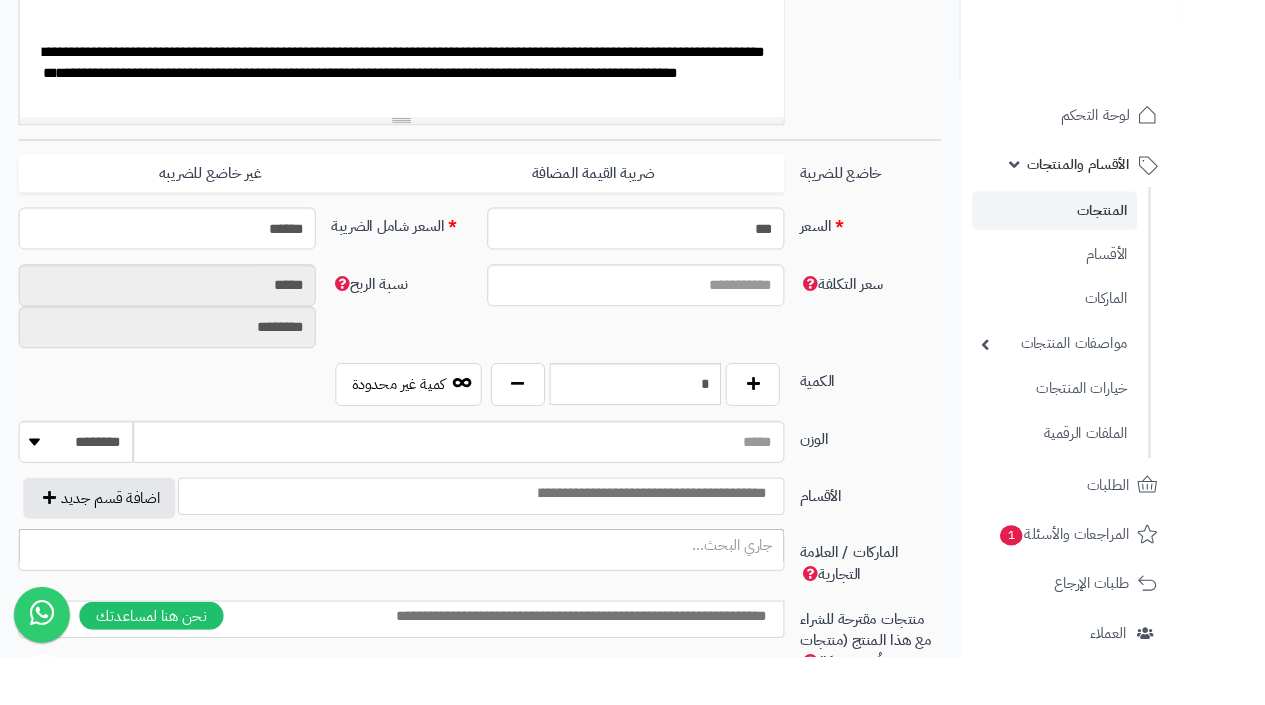 scroll, scrollTop: 746, scrollLeft: 0, axis: vertical 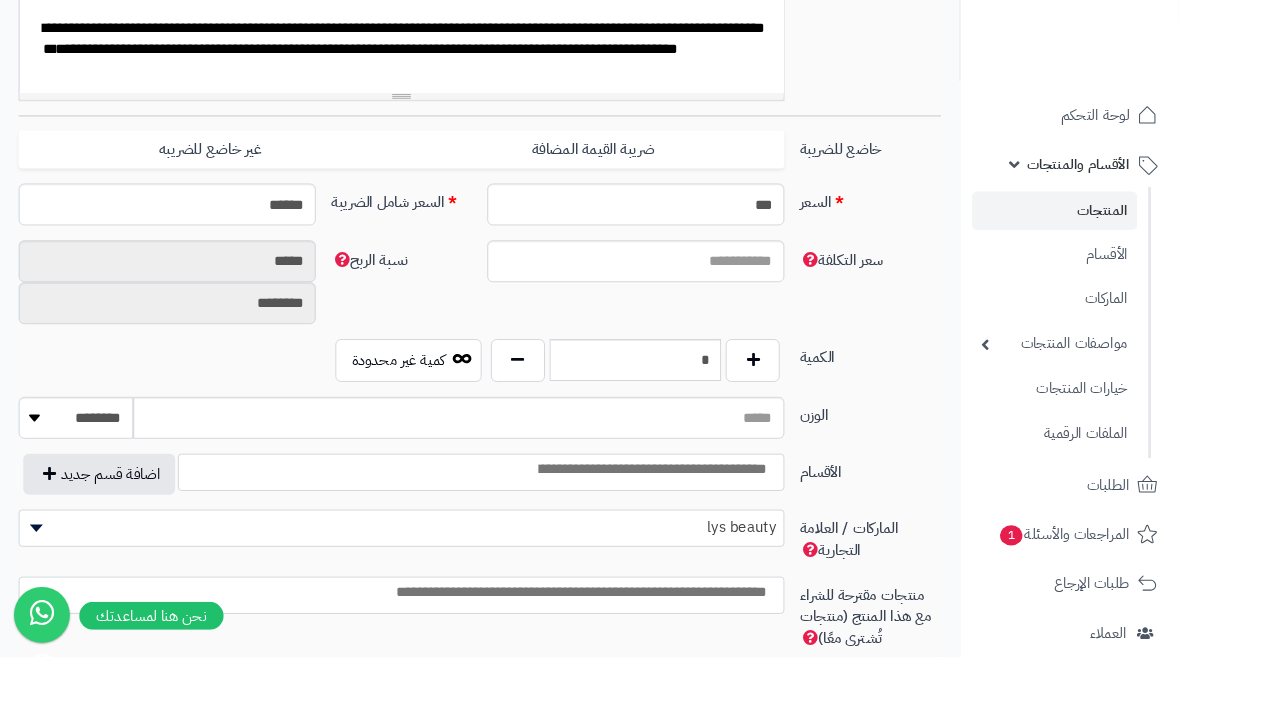 click on "الأقسام" at bounding box center (934, 503) 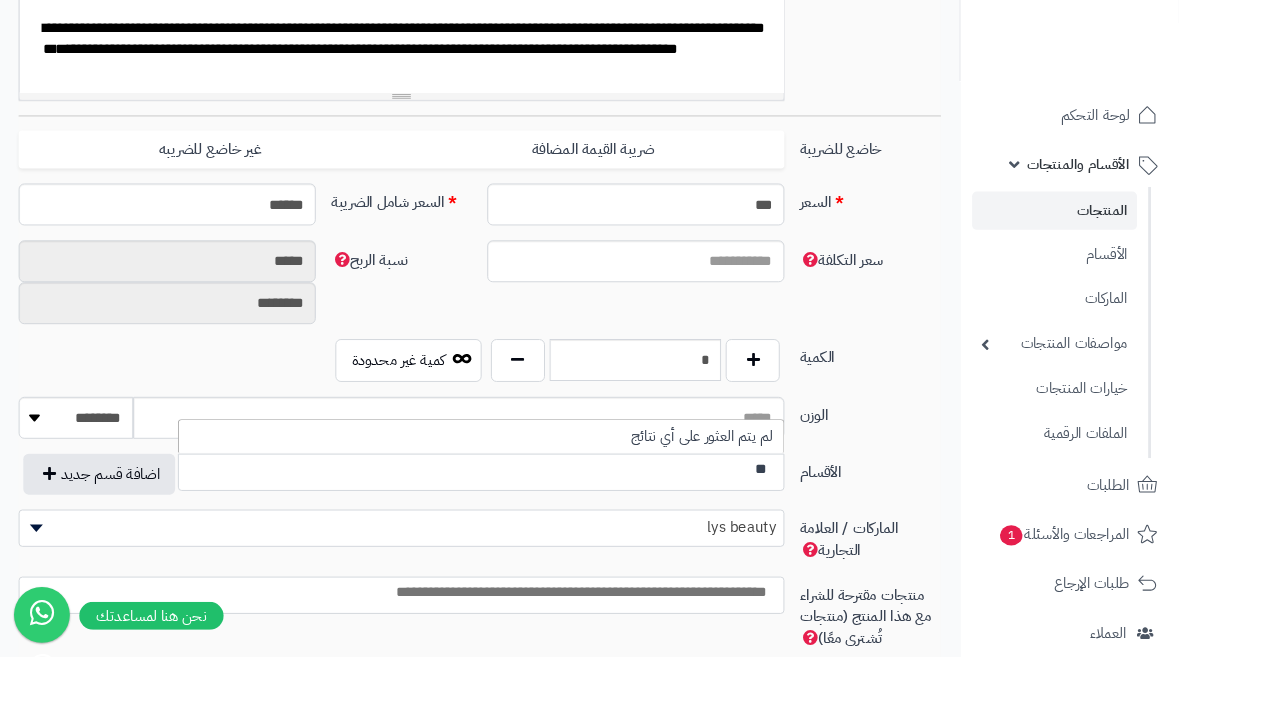 type on "*" 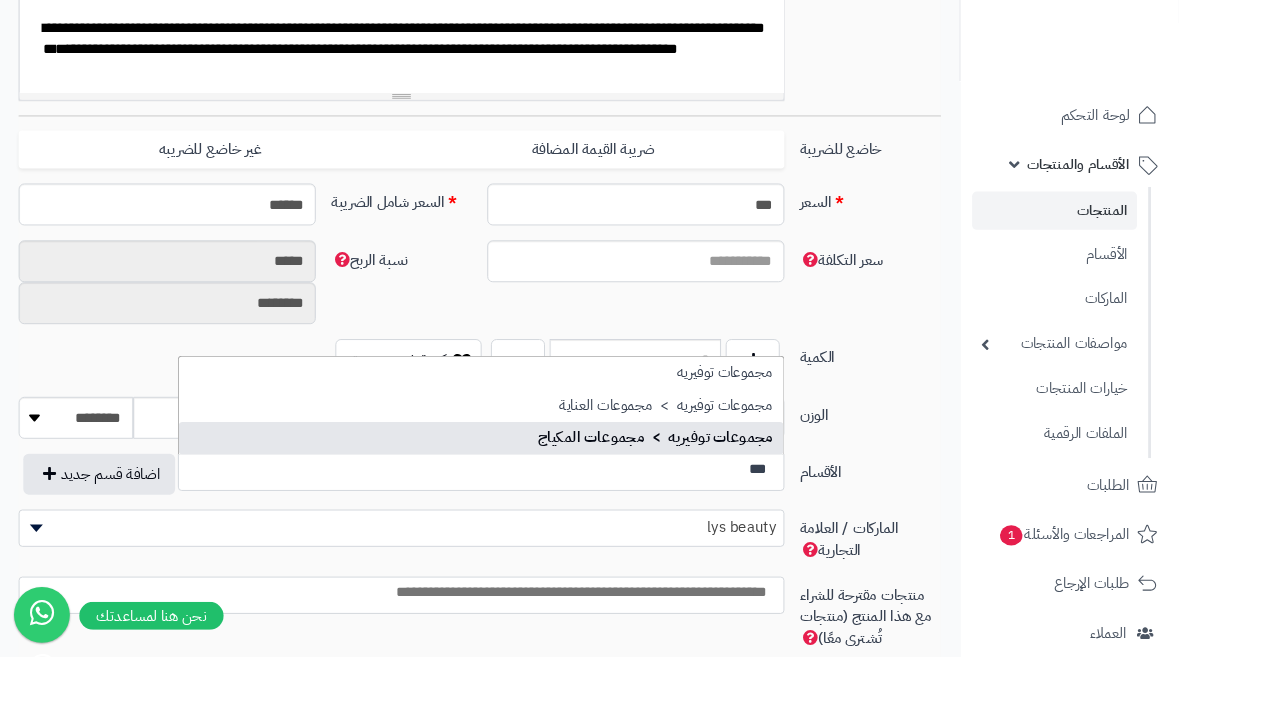 type on "***" 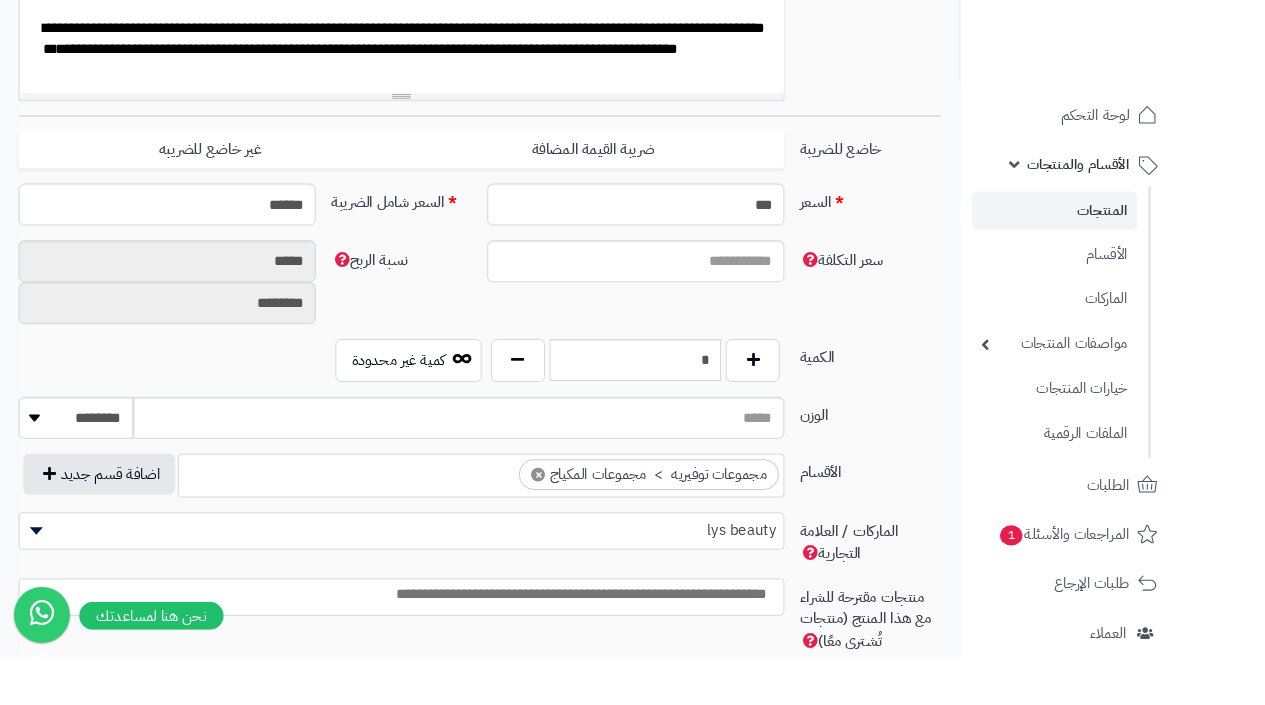 scroll, scrollTop: 1225, scrollLeft: 0, axis: vertical 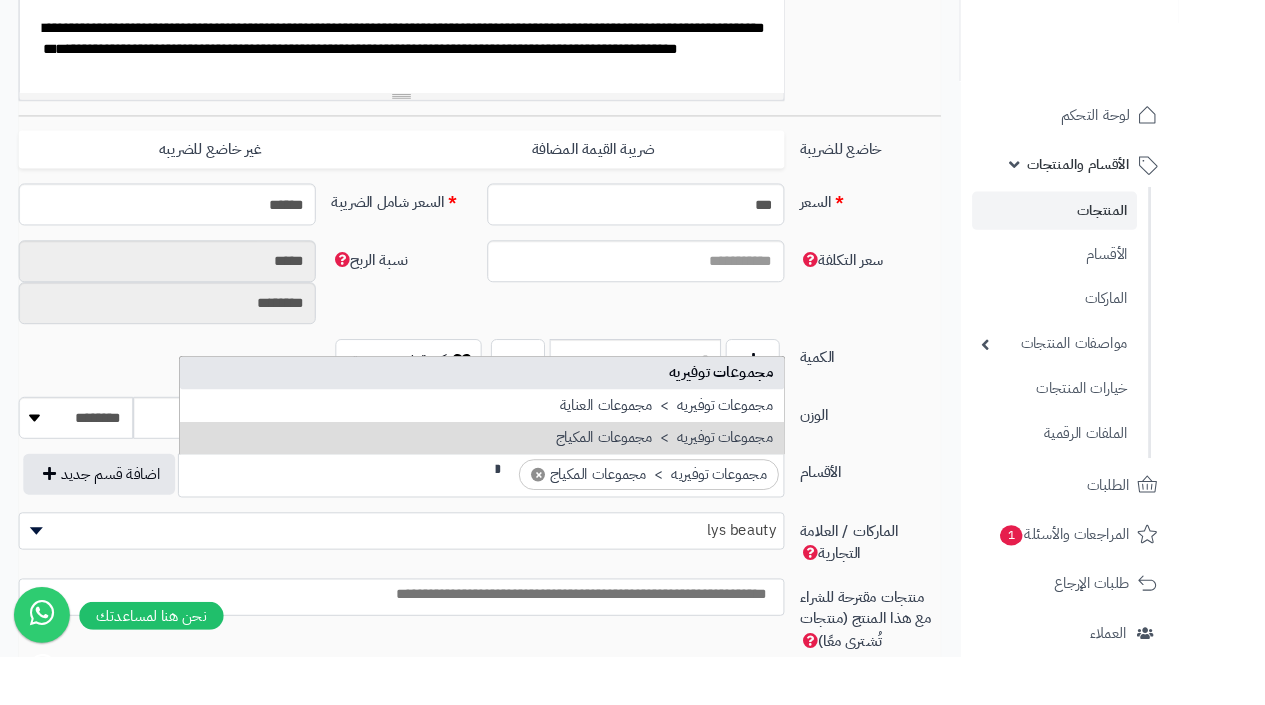 type on "**" 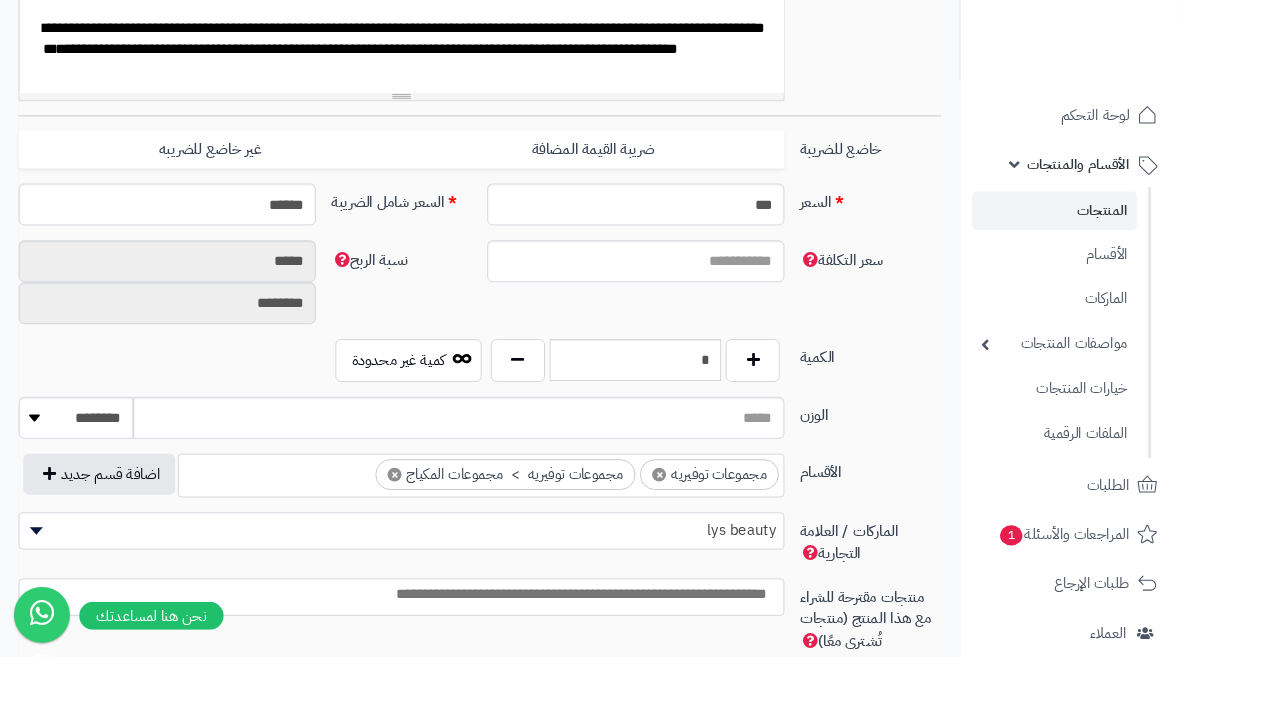 type on "*" 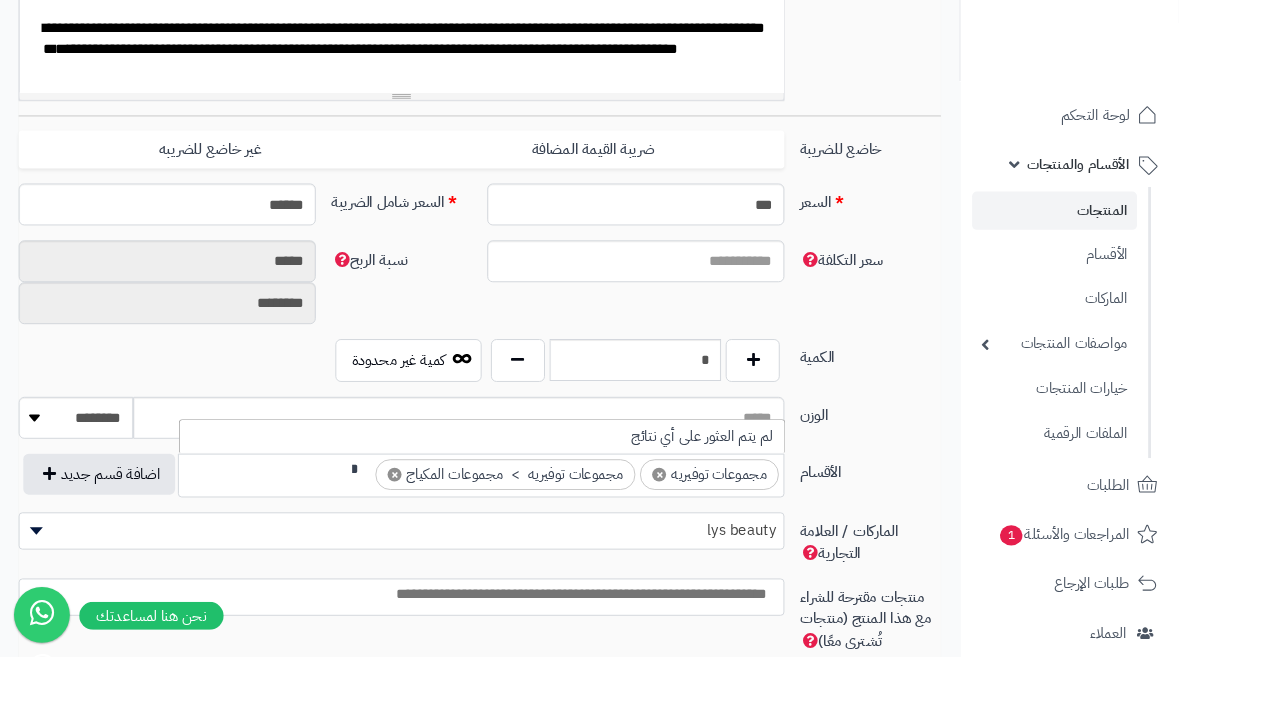 type on "*" 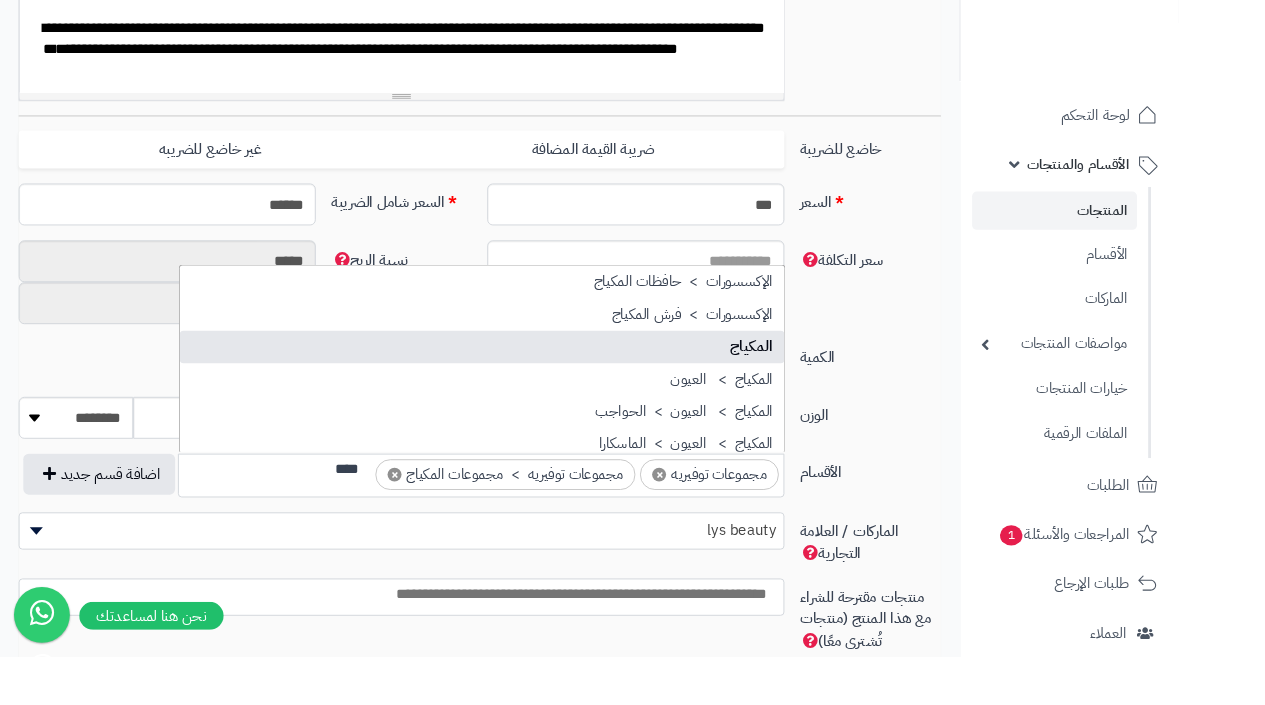 type on "****" 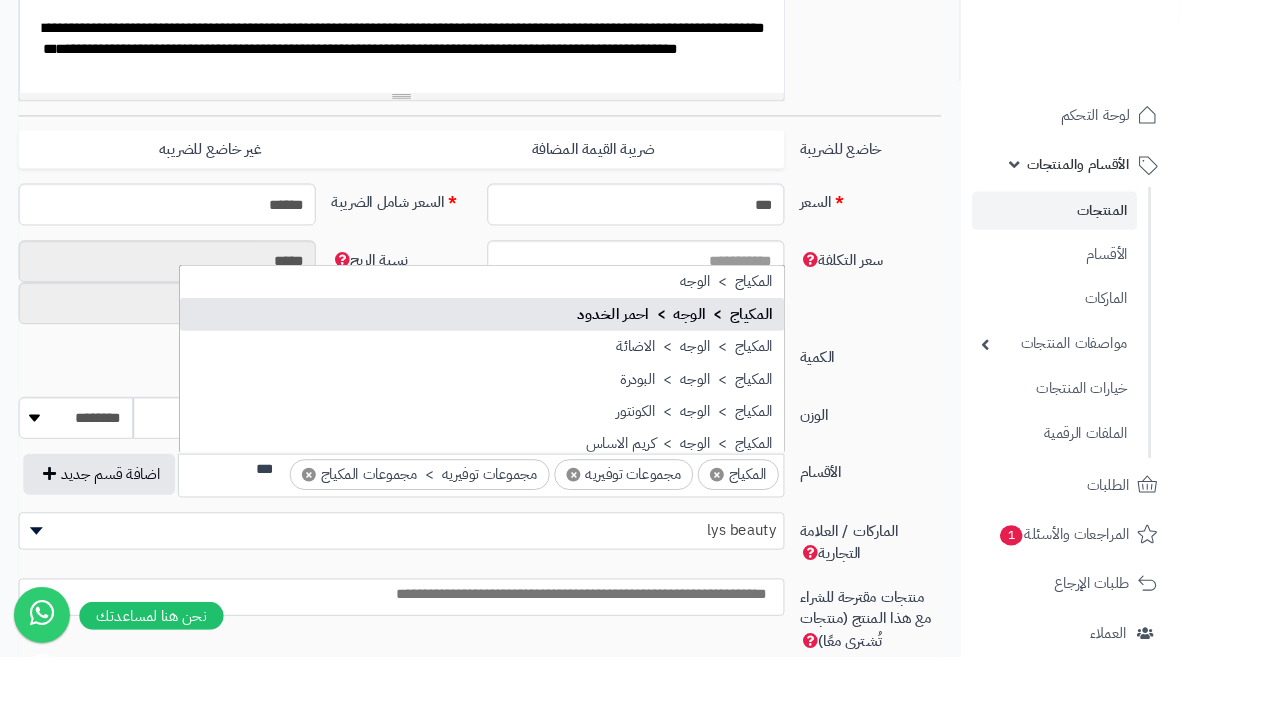 type on "***" 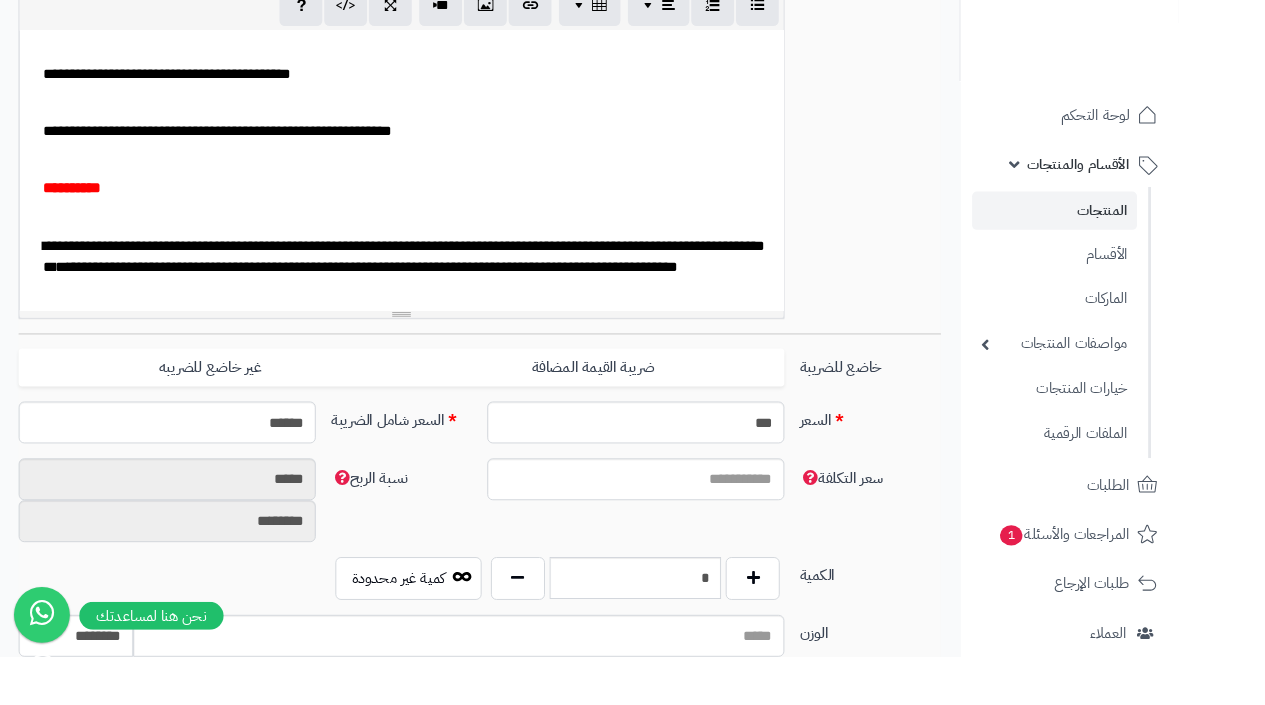 scroll, scrollTop: 340, scrollLeft: 0, axis: vertical 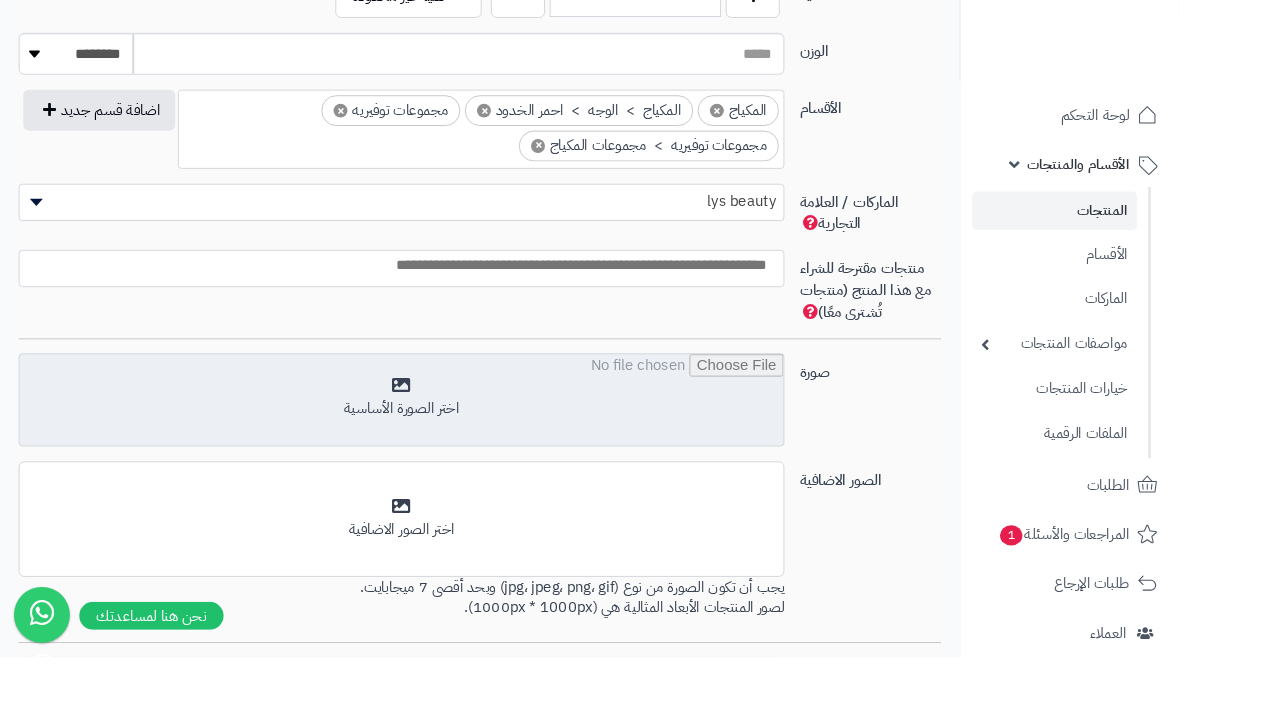 click at bounding box center (431, 430) 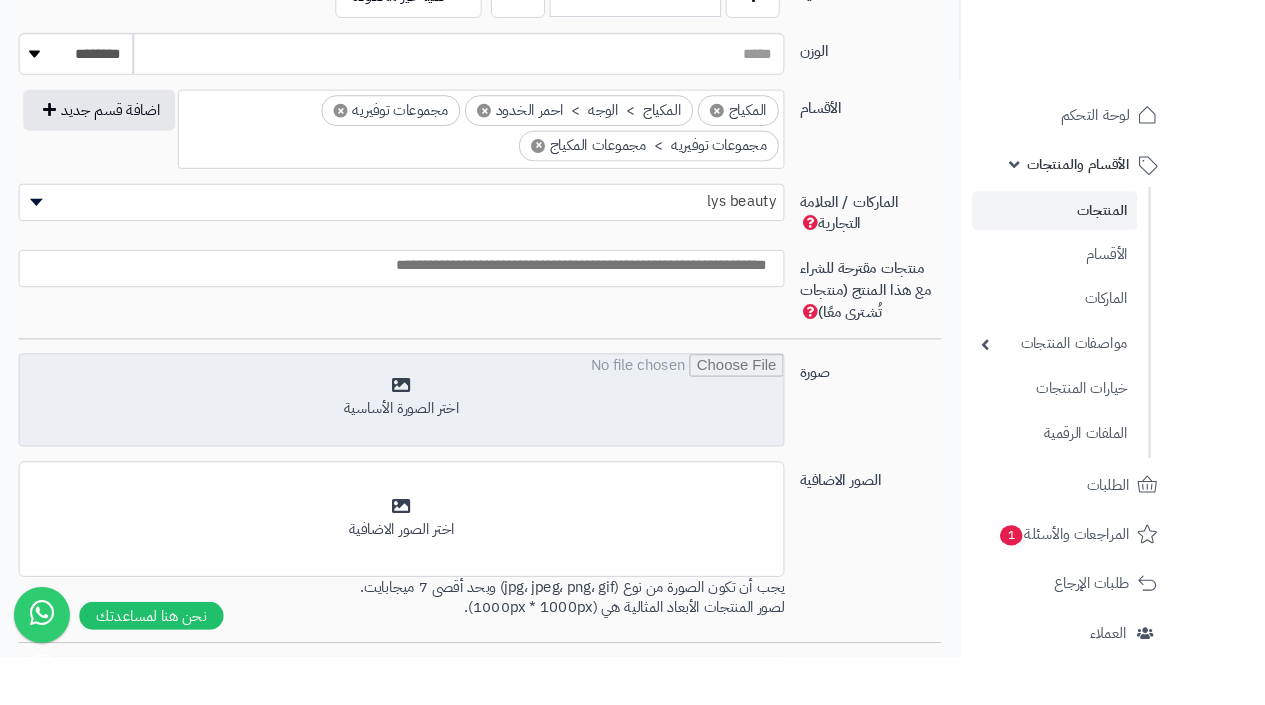 type on "**********" 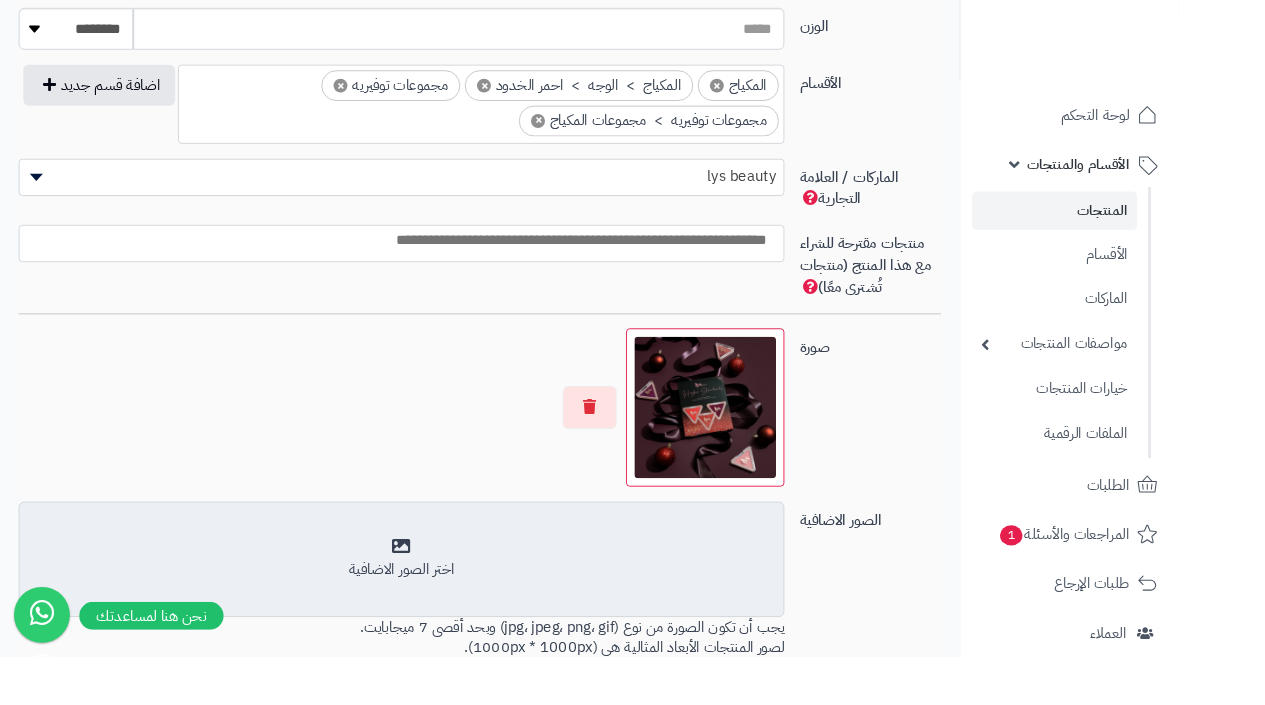 scroll, scrollTop: 1168, scrollLeft: 0, axis: vertical 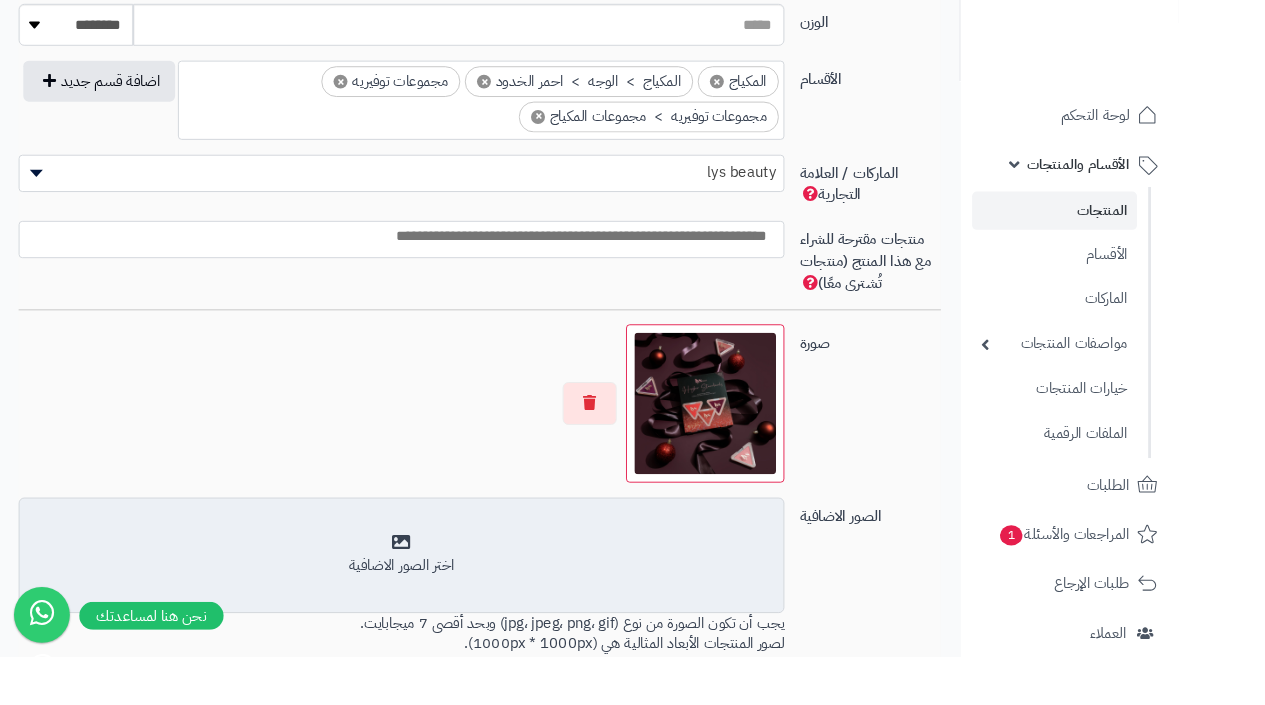 click on "اختر الصور الاضافية" at bounding box center (431, 595) 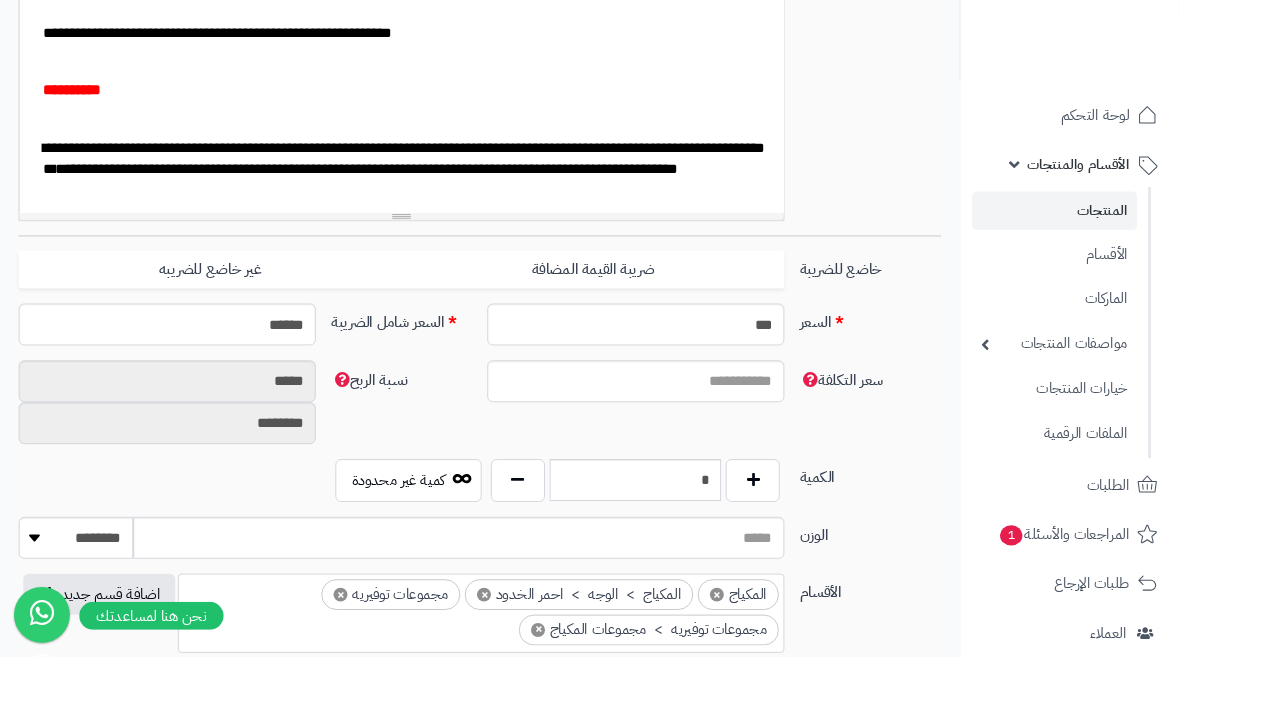 scroll, scrollTop: 228, scrollLeft: 0, axis: vertical 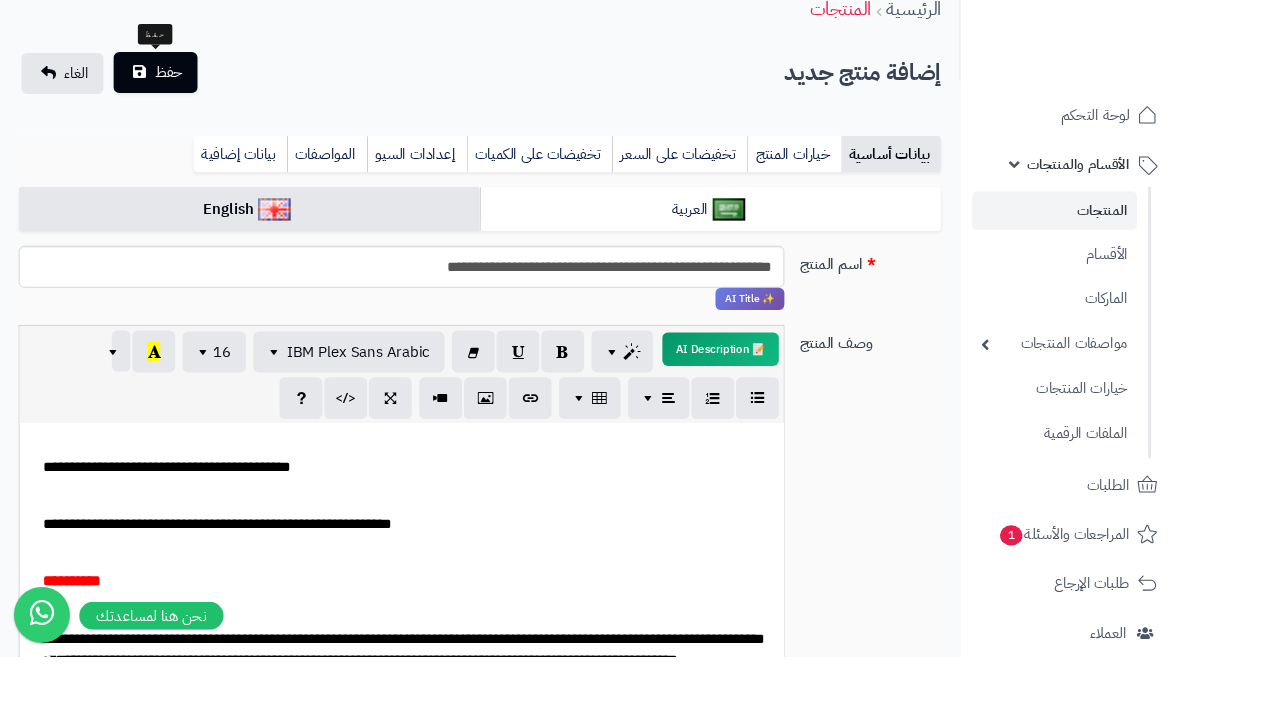click on "حفظ" at bounding box center [167, 78] 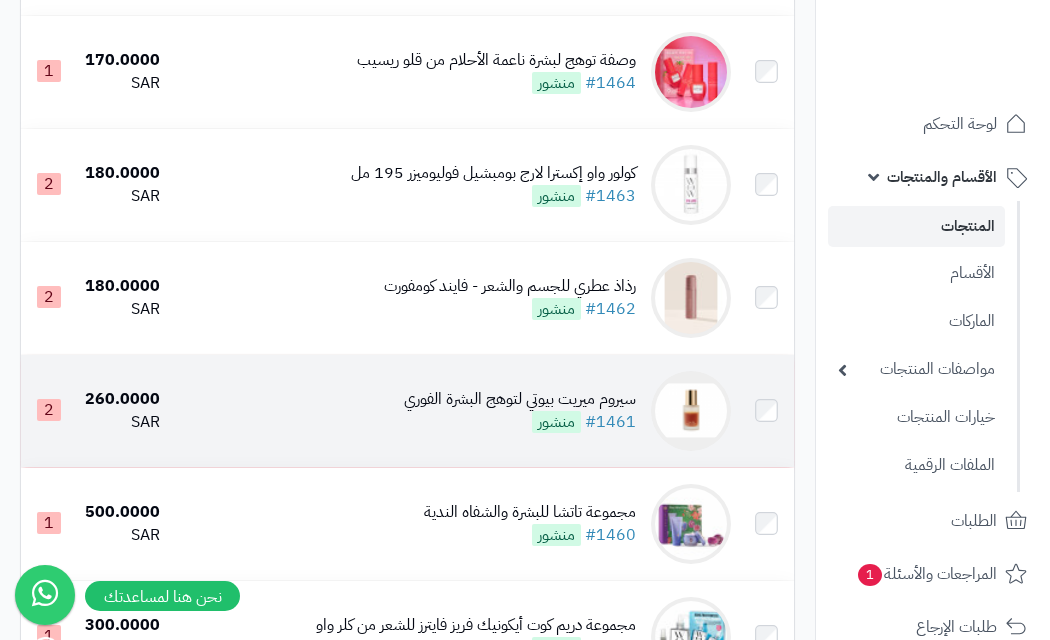 scroll, scrollTop: 477, scrollLeft: 0, axis: vertical 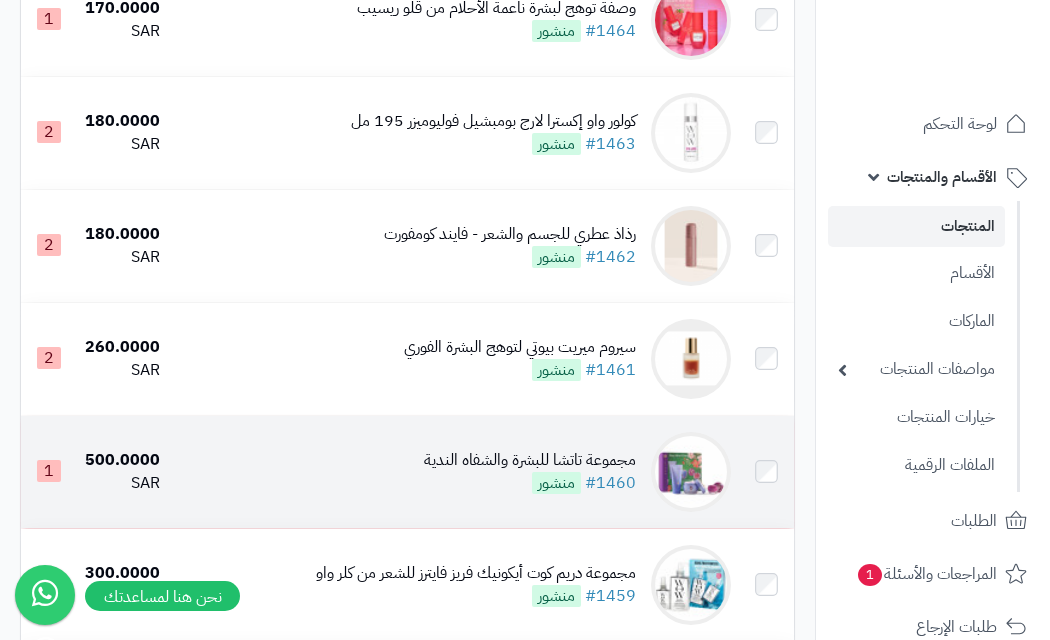 click on "مجموعة تاتشا للبشرة والشفاه الندية" at bounding box center [530, 460] 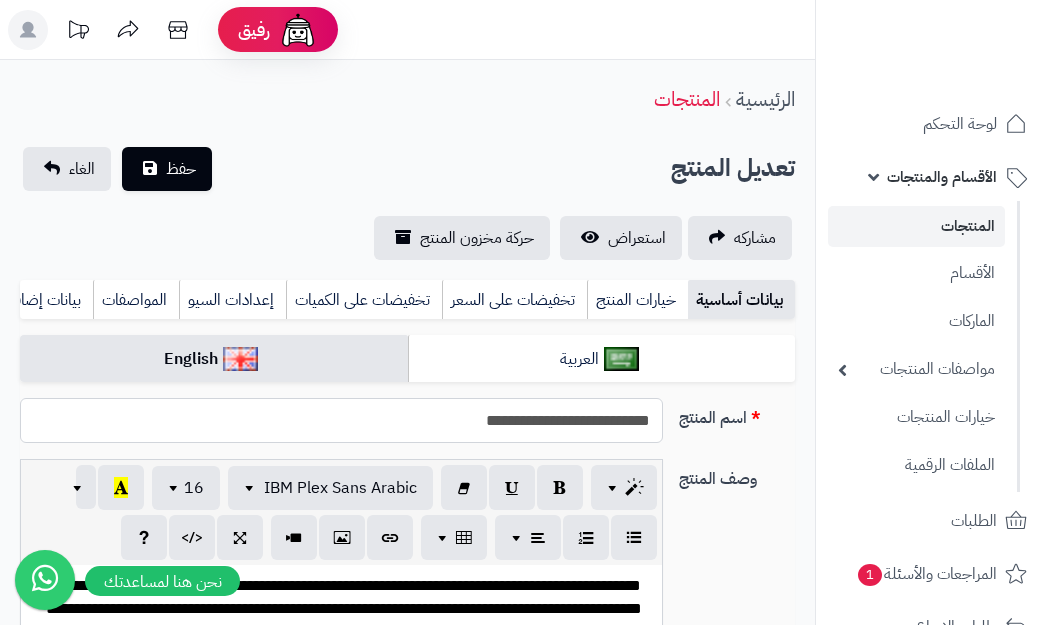 click on "**********" at bounding box center [341, 420] 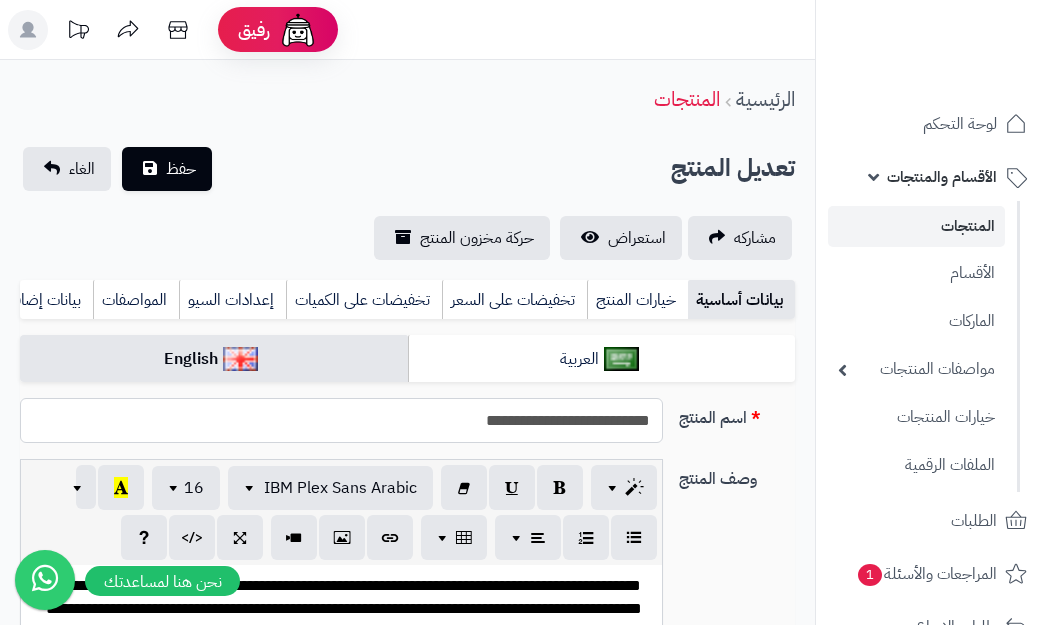 click on "**********" at bounding box center (341, 420) 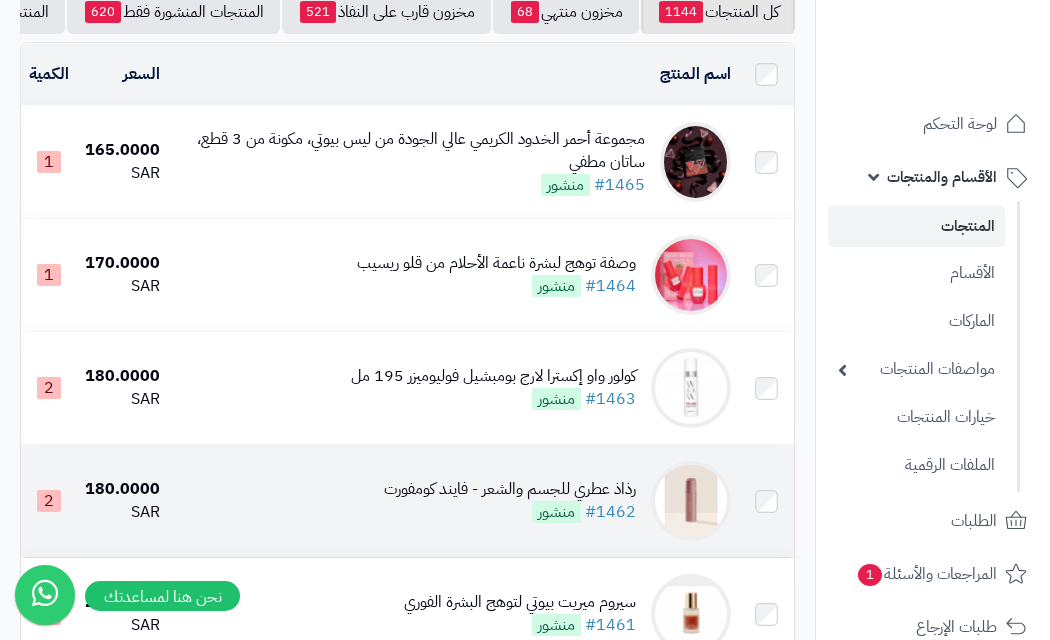 scroll, scrollTop: 341, scrollLeft: 0, axis: vertical 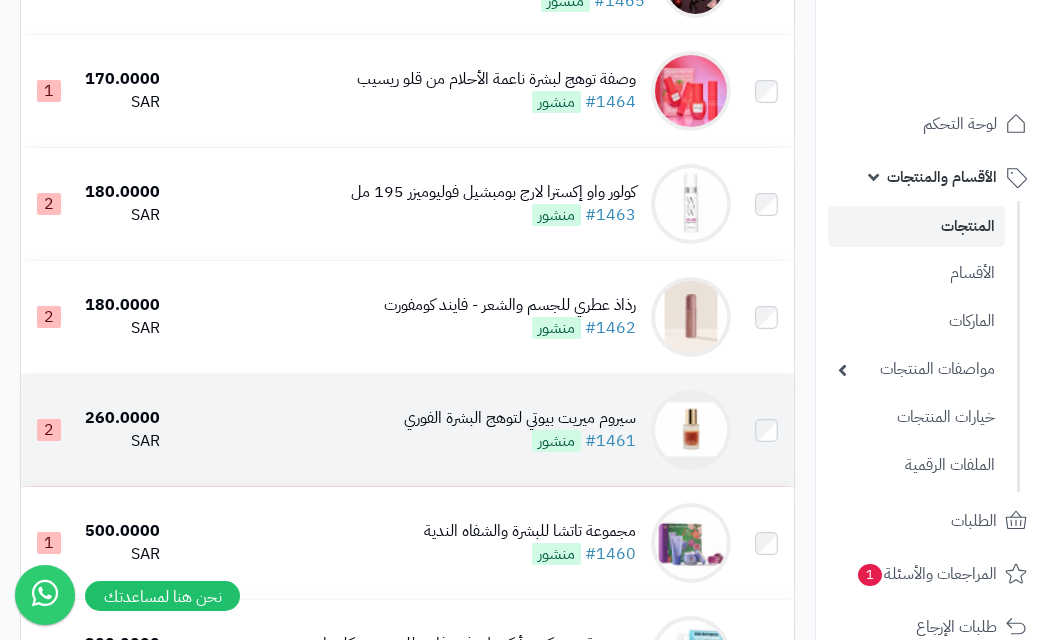 click on "سيروم ميريت بيوتي لتوهج البشرة الفوري" at bounding box center (520, 418) 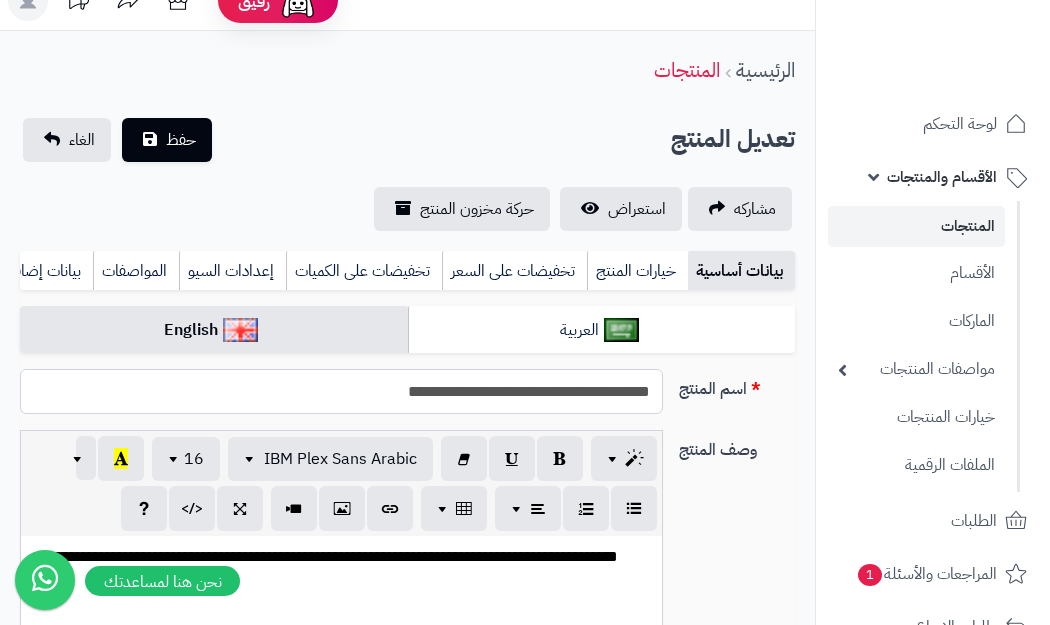click on "**********" at bounding box center (341, 391) 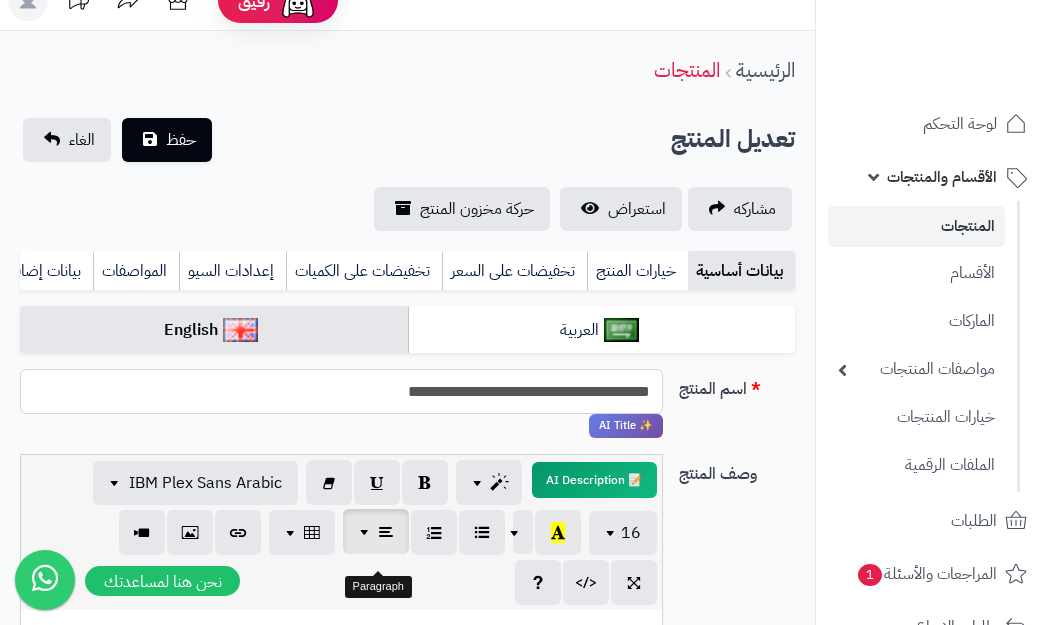 scroll, scrollTop: 160, scrollLeft: 0, axis: vertical 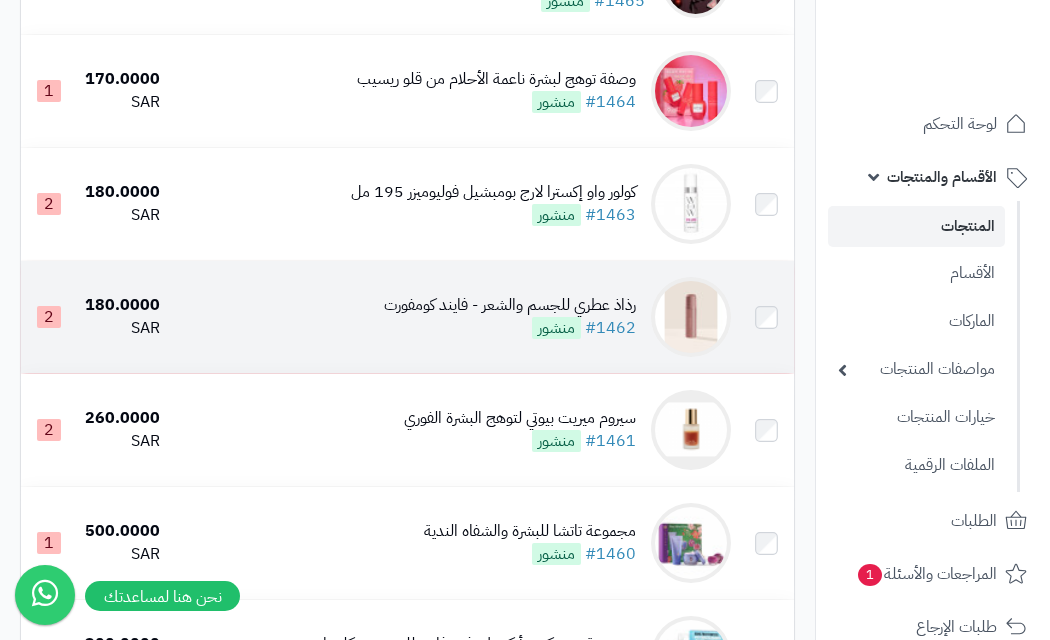 click on "رذاذ عطري للجسم والشعر - فايند كومفورت" at bounding box center [510, 305] 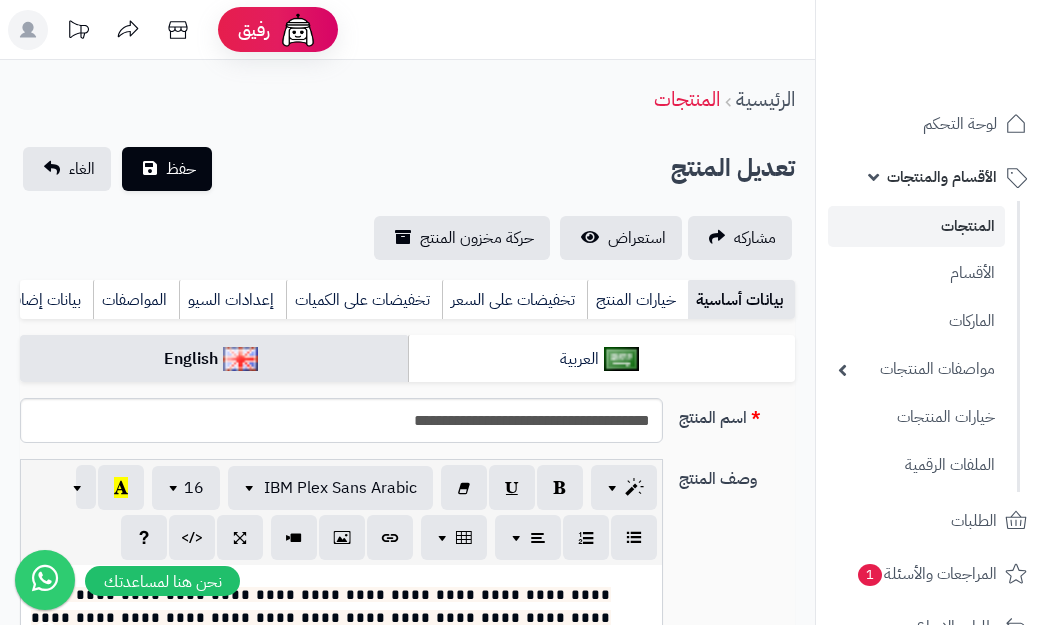 scroll, scrollTop: 0, scrollLeft: 0, axis: both 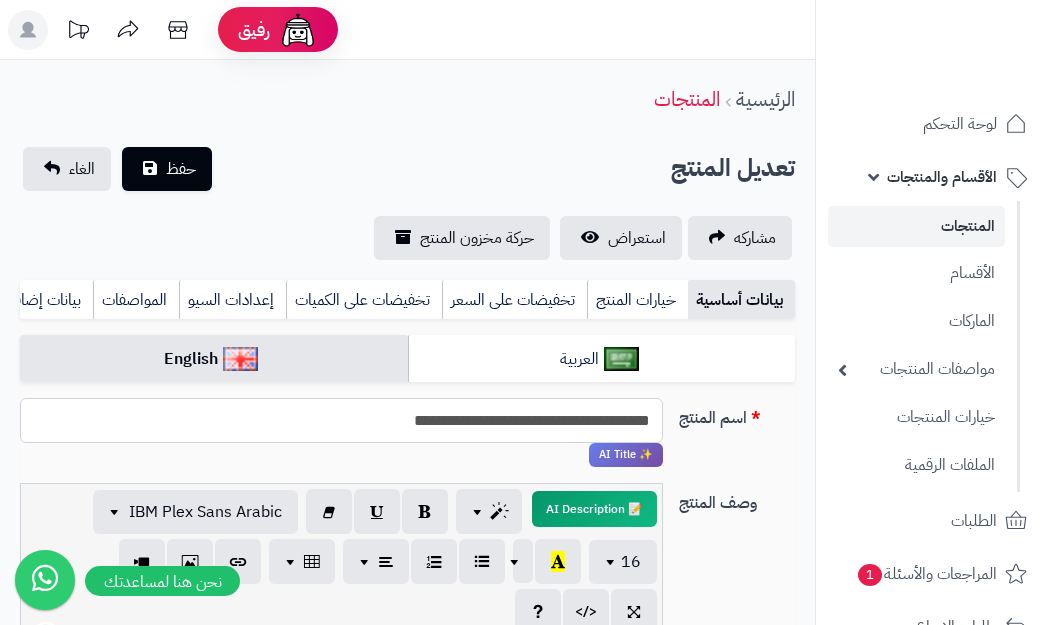 click on "**********" at bounding box center [341, 420] 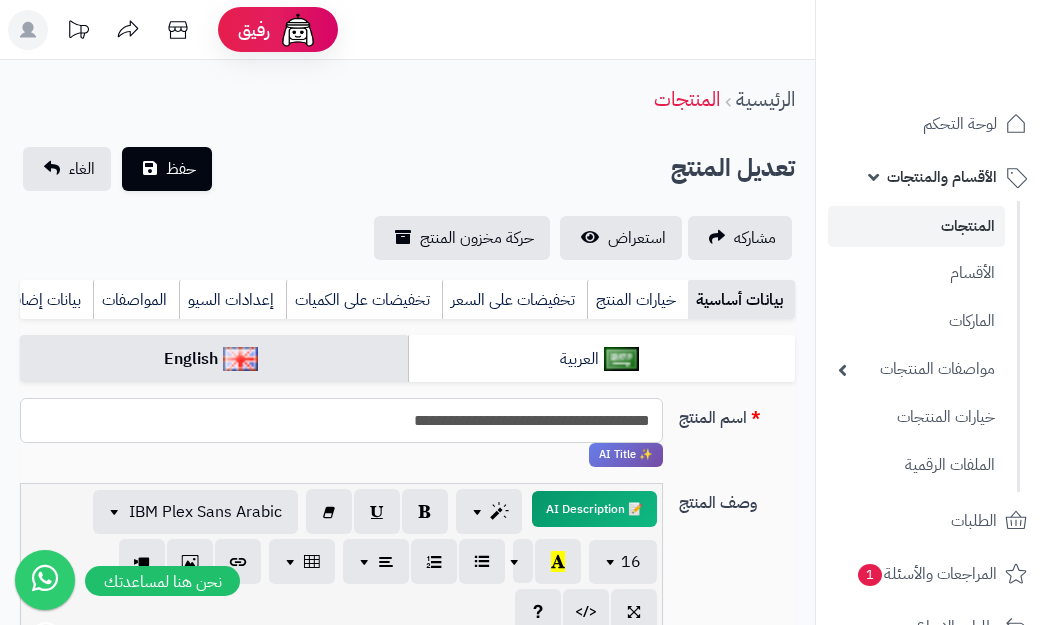 scroll, scrollTop: 196, scrollLeft: 0, axis: vertical 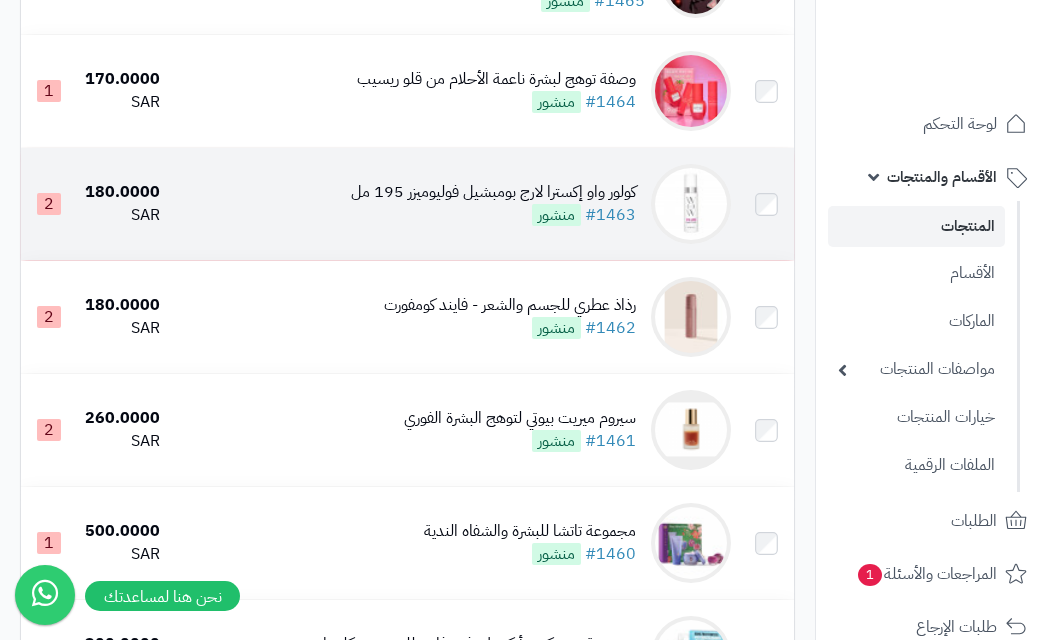 click on "كولور واو إكسترا لارج بومبشيل فوليوميزر 195 مل" at bounding box center [493, 192] 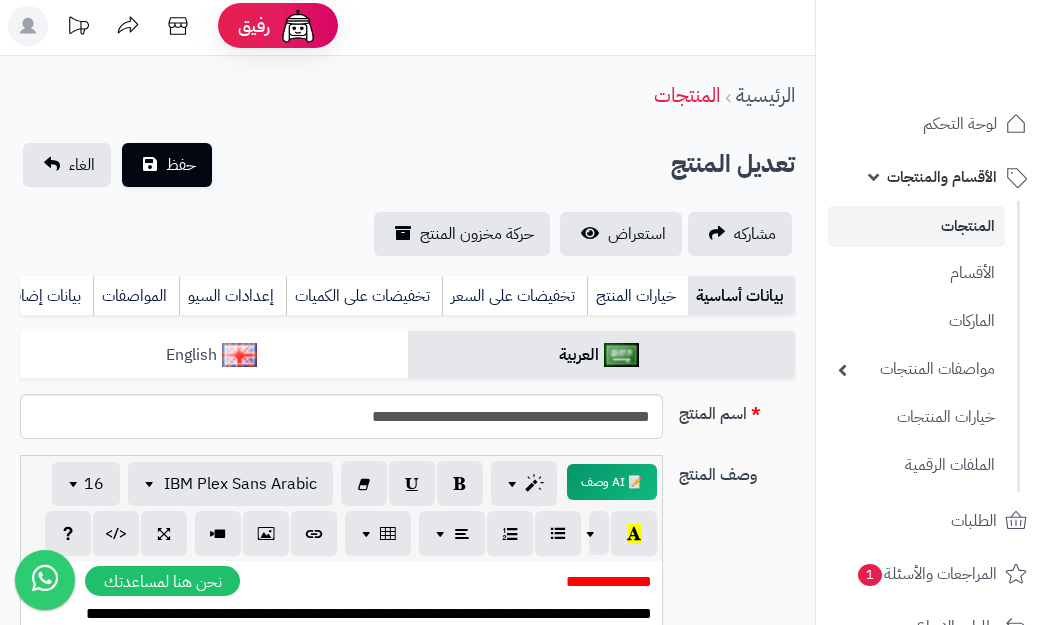 click on "English" at bounding box center [214, 355] 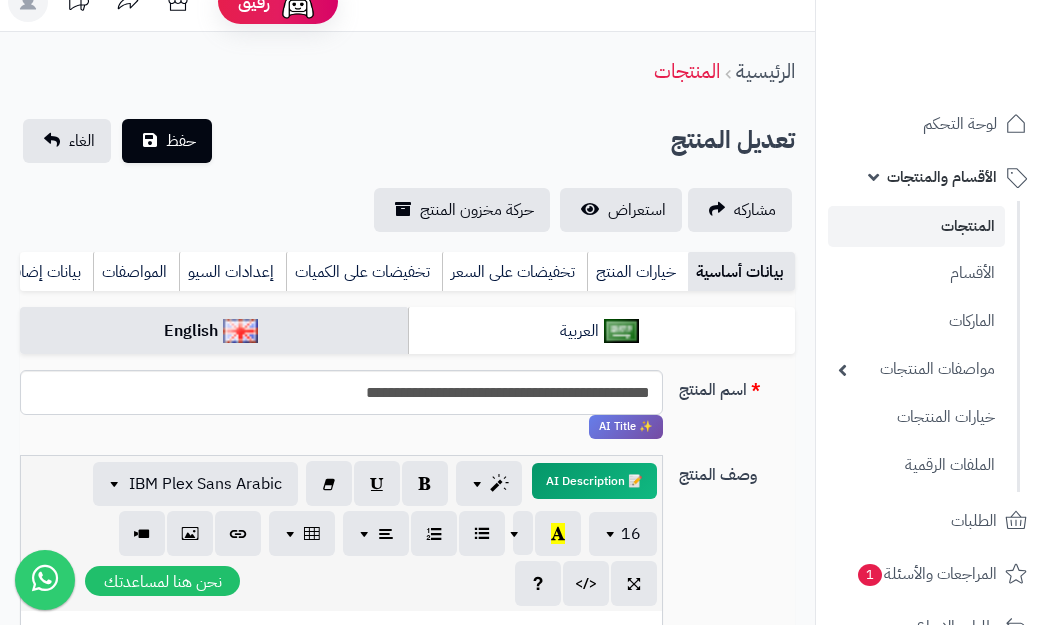 scroll, scrollTop: 65, scrollLeft: 0, axis: vertical 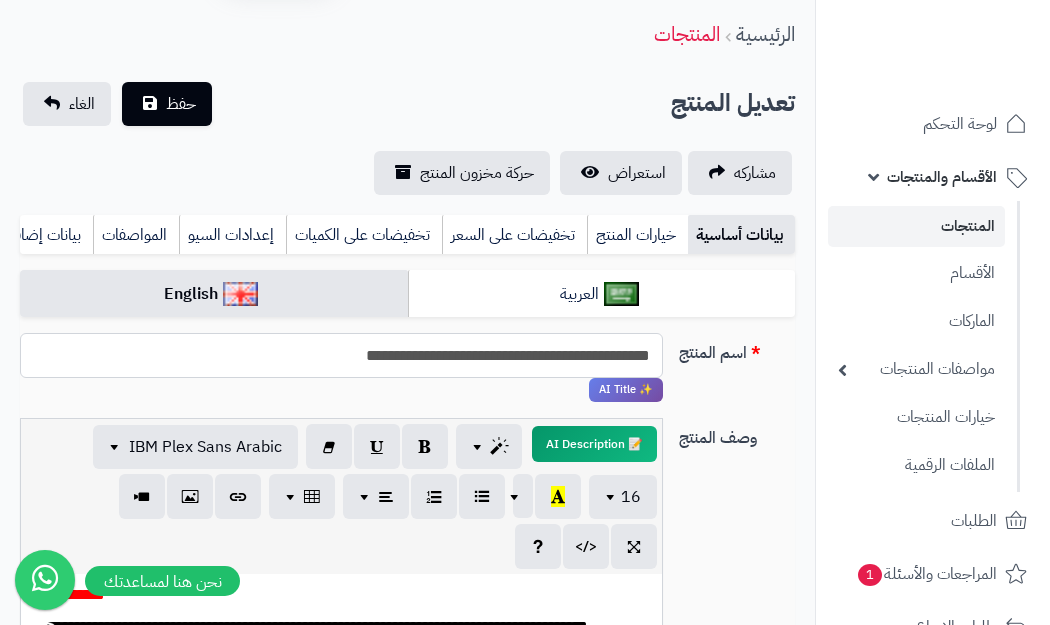 click on "**********" at bounding box center (341, 355) 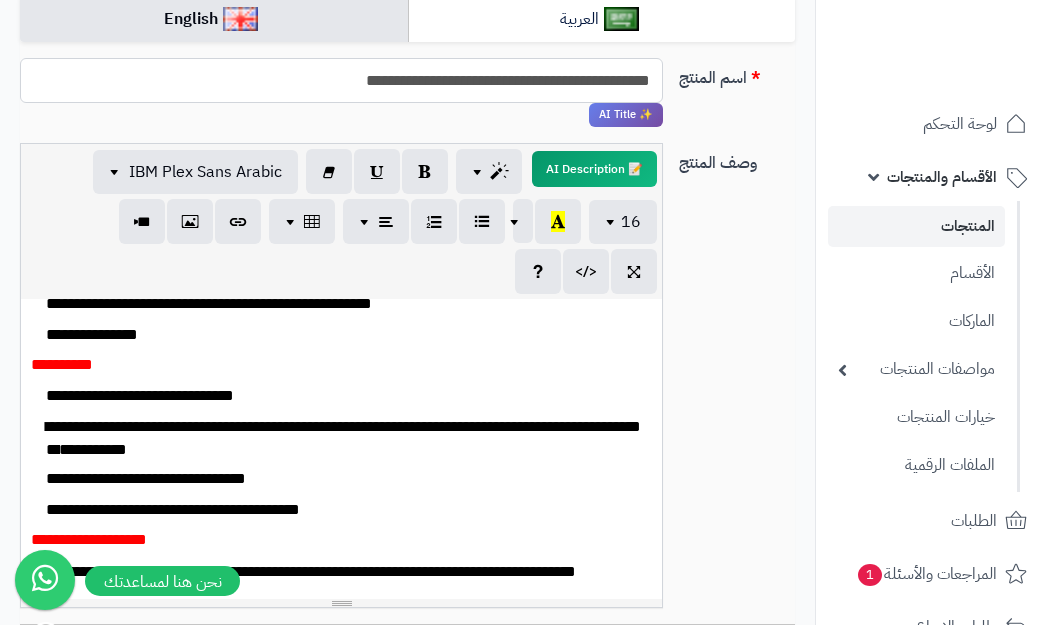 scroll, scrollTop: 915, scrollLeft: 0, axis: vertical 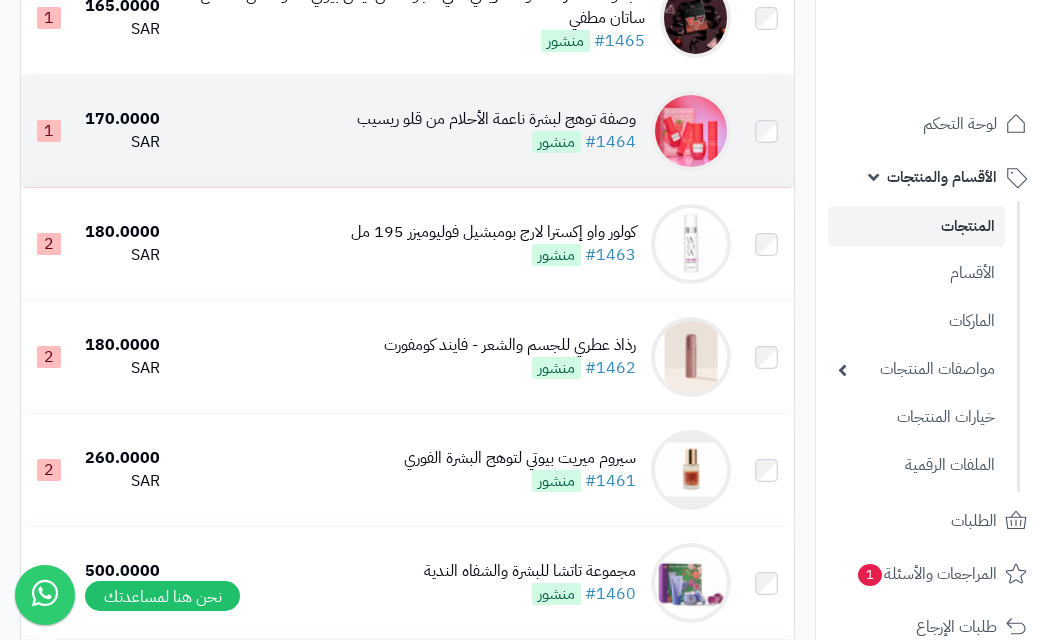click on "وصفة توهج لبشرة ناعمة الأحلام من قلو ريسيب" at bounding box center (496, 119) 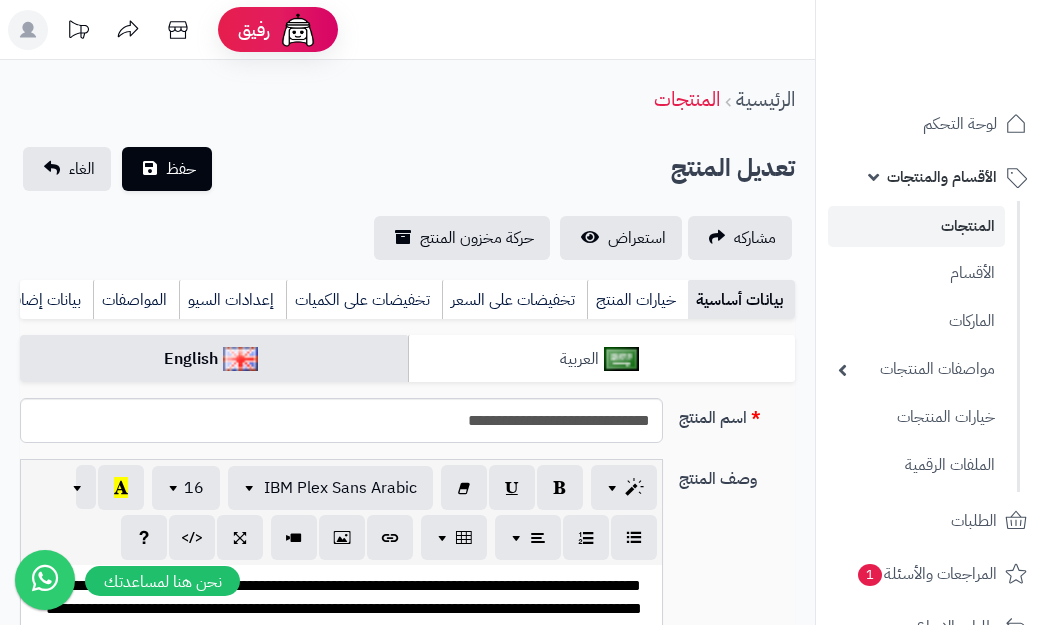 scroll, scrollTop: 0, scrollLeft: 0, axis: both 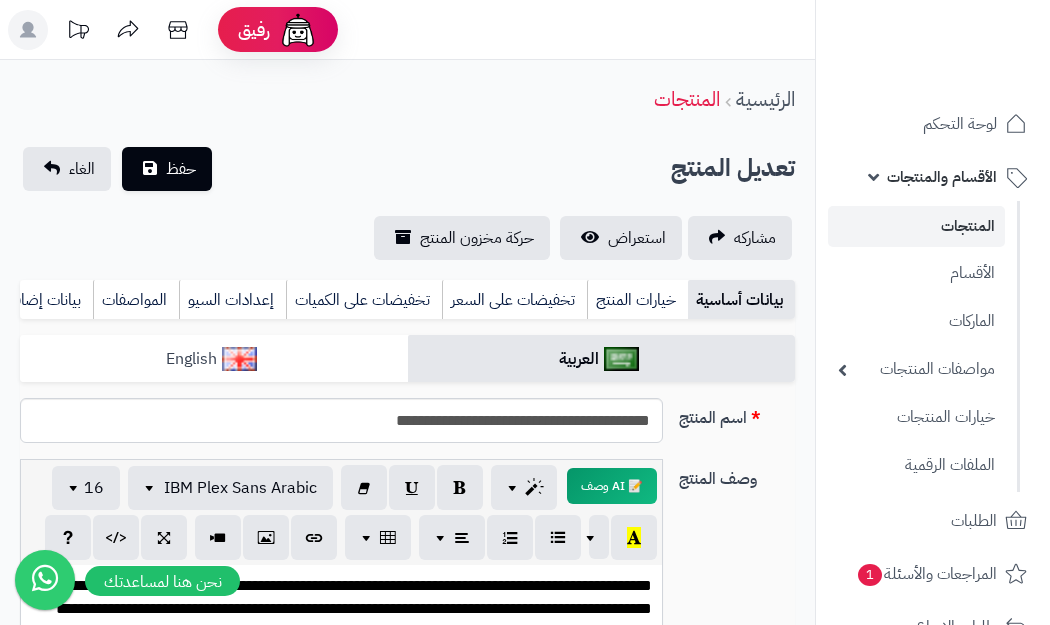 drag, startPoint x: 337, startPoint y: 376, endPoint x: 350, endPoint y: 378, distance: 13.152946 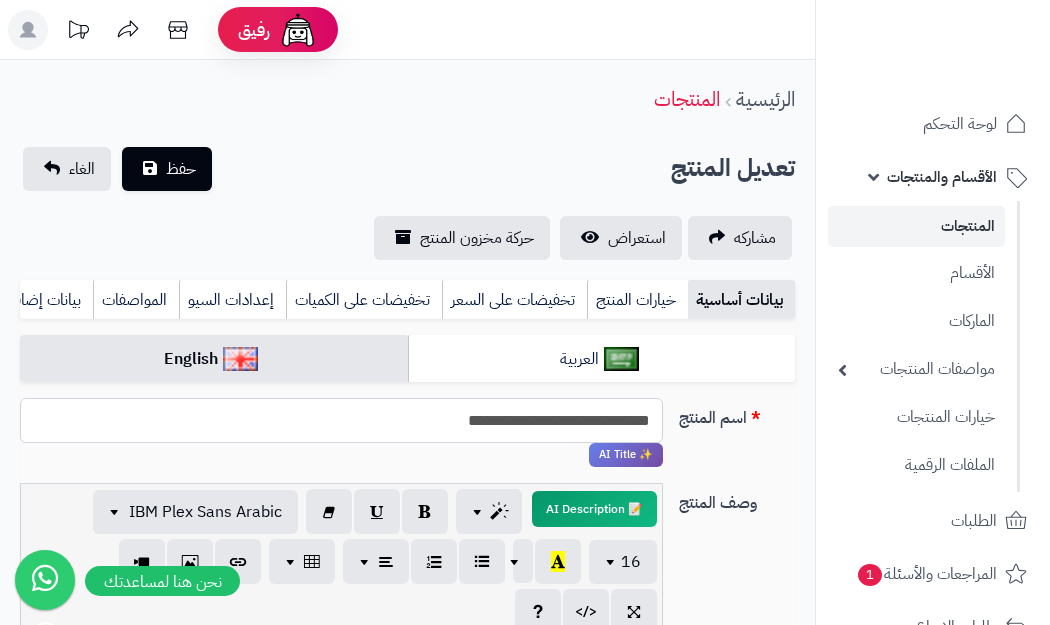 click on "**********" at bounding box center (341, 420) 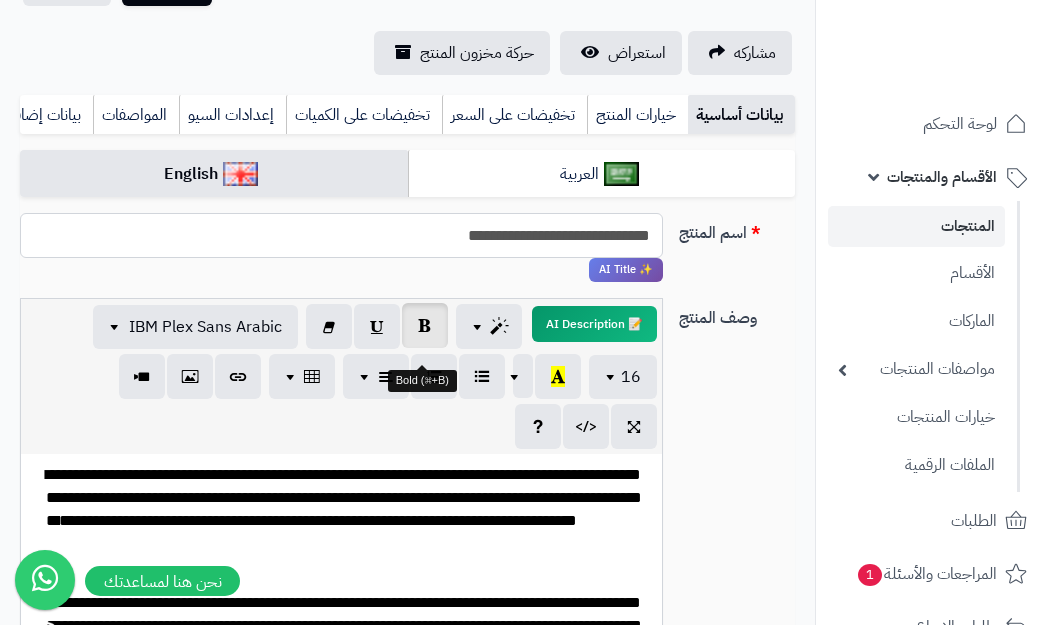 scroll, scrollTop: 342, scrollLeft: 0, axis: vertical 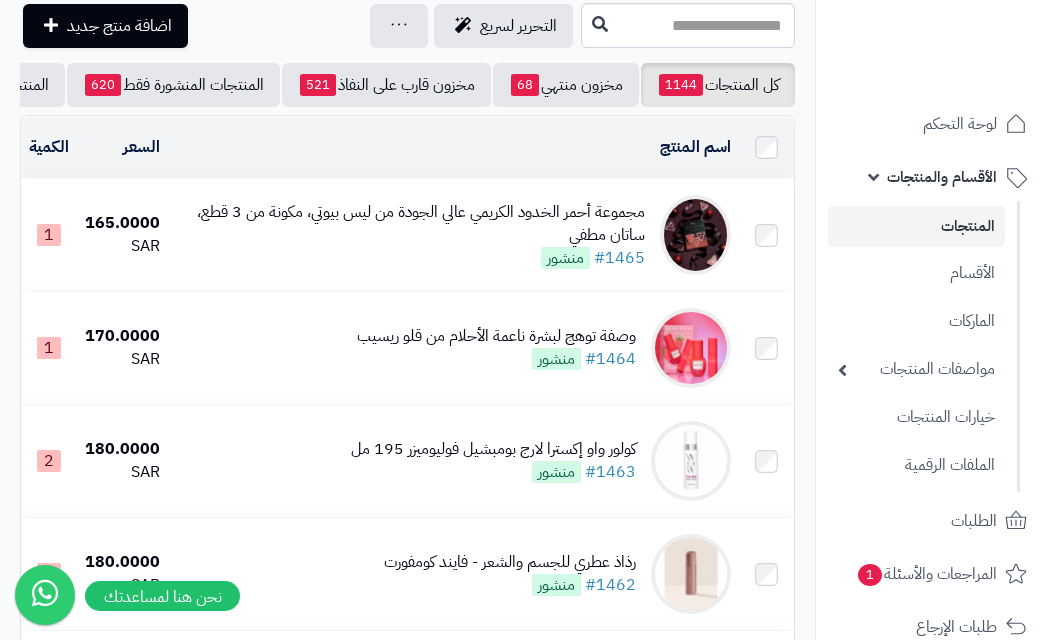 click on "مجموعة أحمر الخدود الكريمي عالي الجودة من ليس بيوتي، مكونة من 3 قطع، ساتان مطفي" at bounding box center (410, 224) 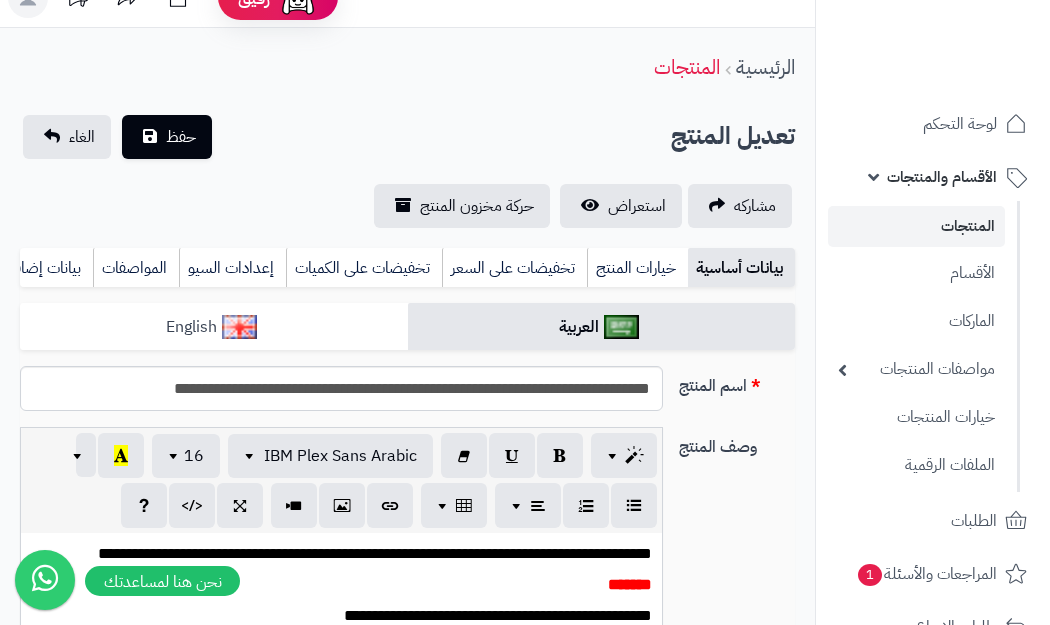 scroll, scrollTop: 32, scrollLeft: 0, axis: vertical 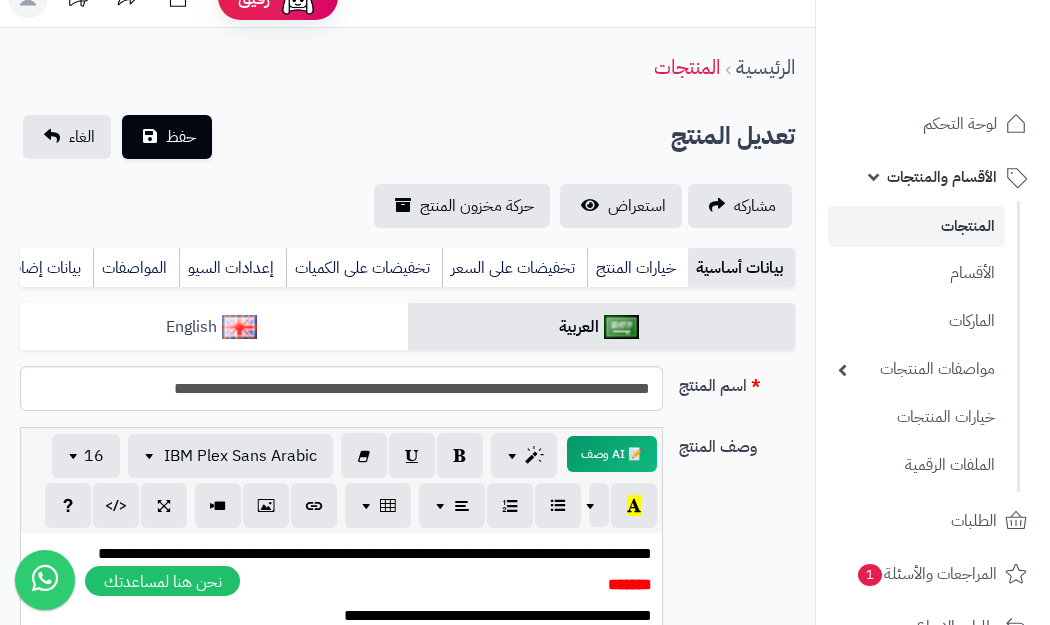 click at bounding box center (239, 327) 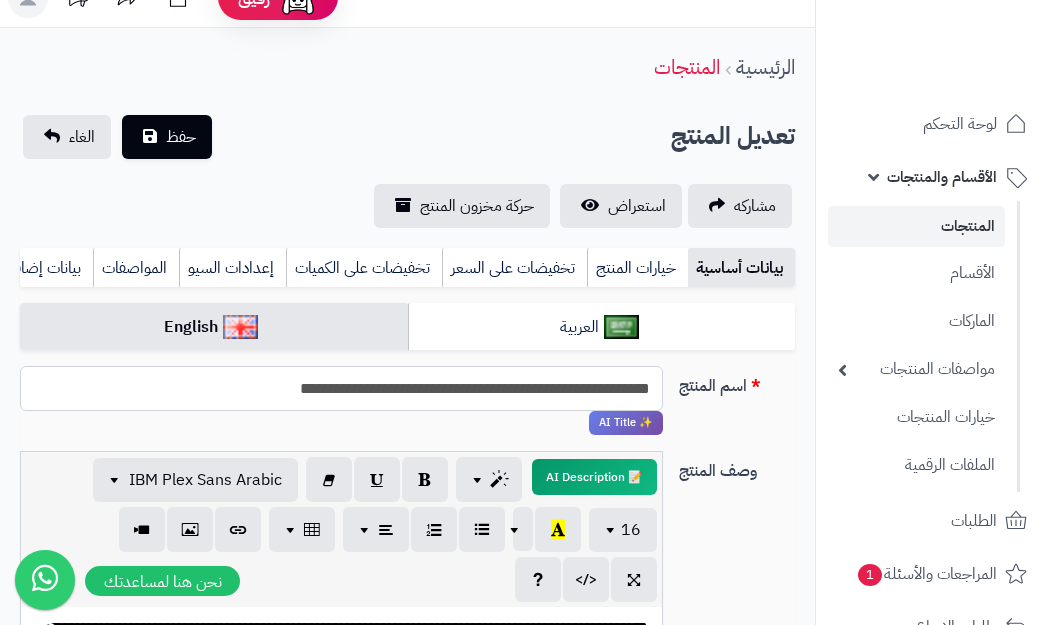 click on "**********" at bounding box center (341, 388) 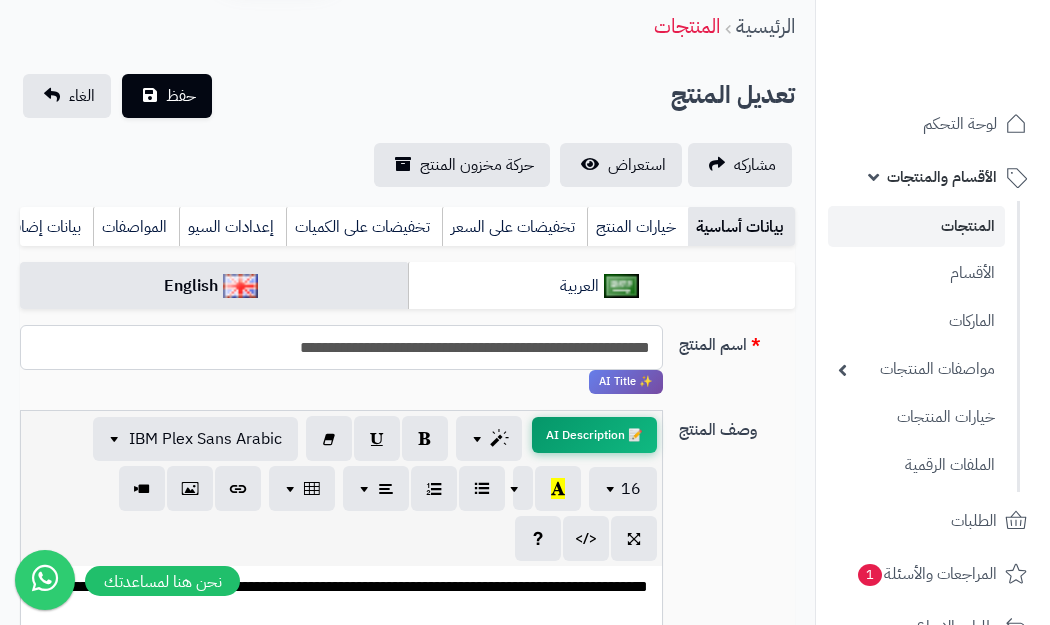 scroll, scrollTop: 413, scrollLeft: 0, axis: vertical 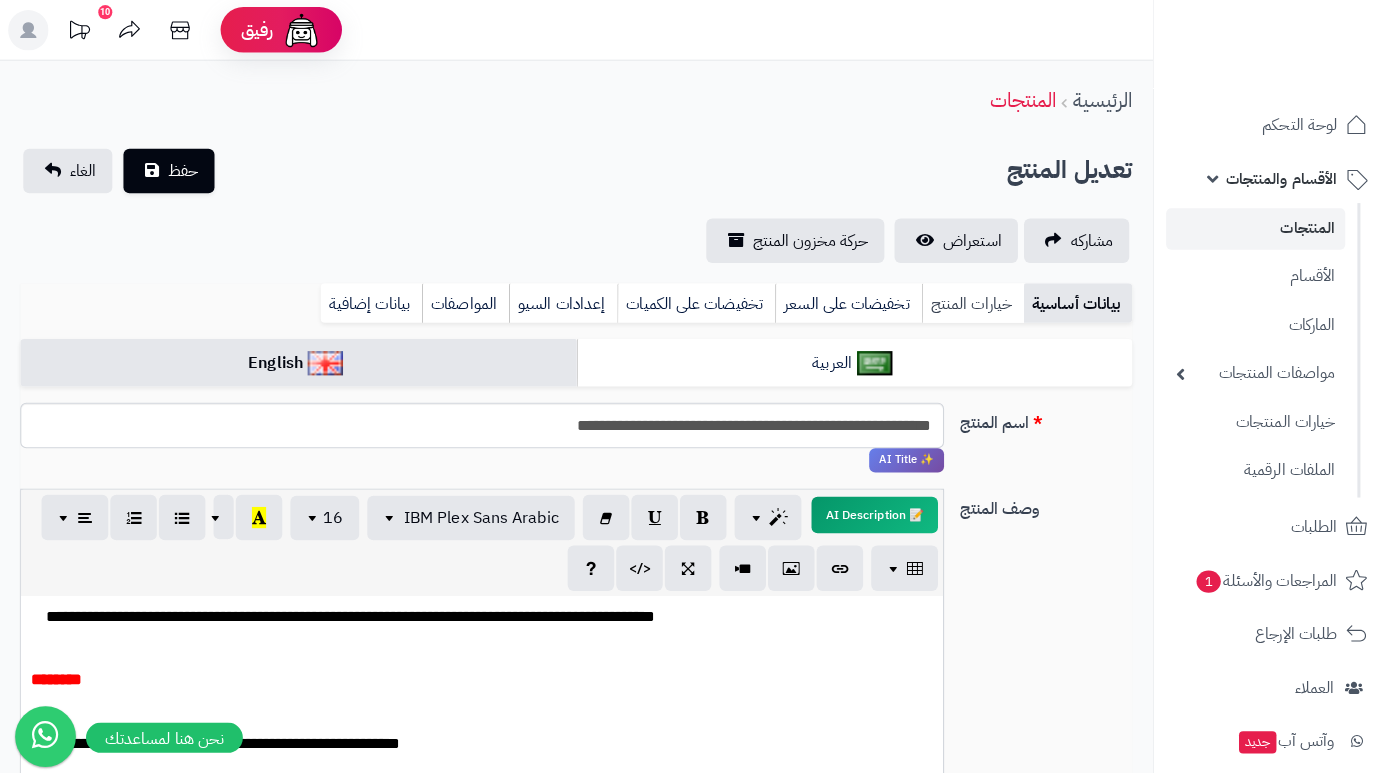 click on "خيارات المنتج" at bounding box center (961, 300) 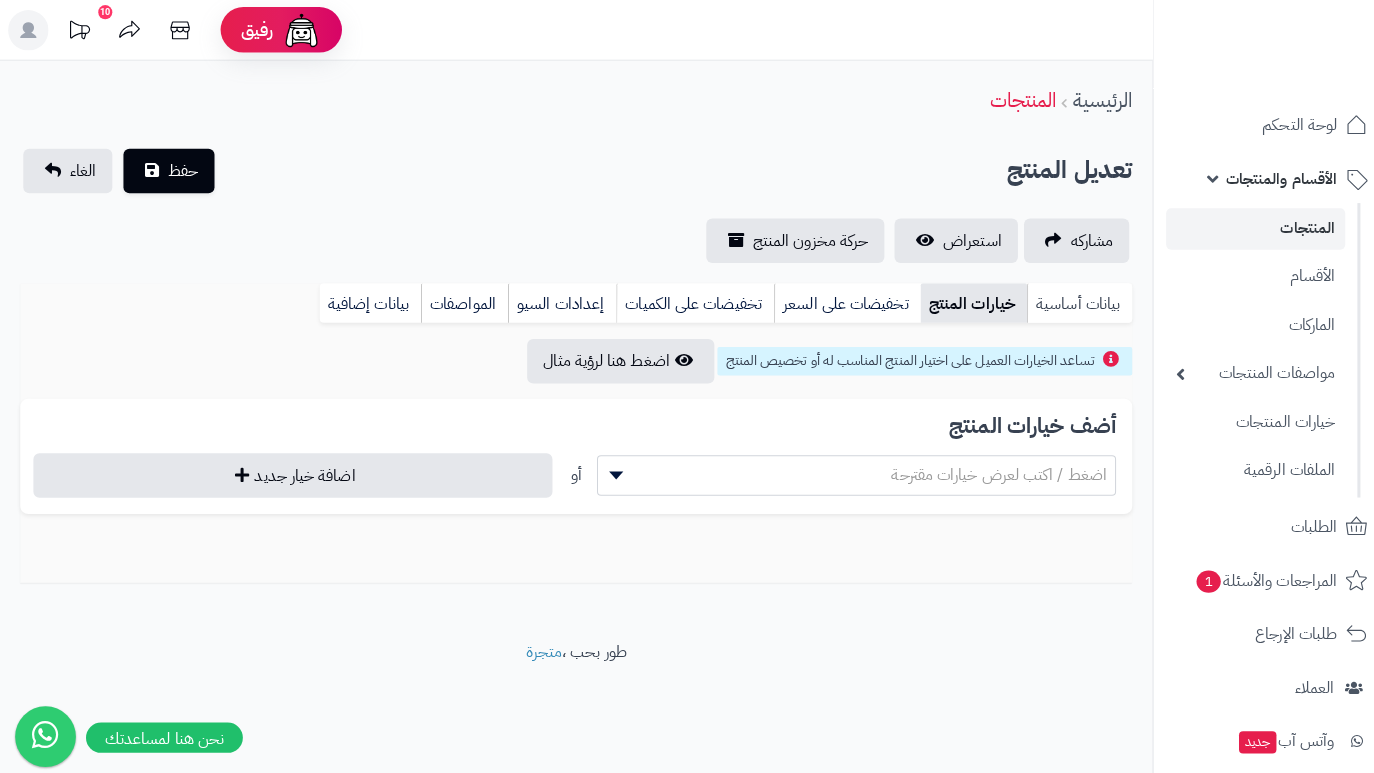 click on "بيانات أساسية" at bounding box center [1067, 300] 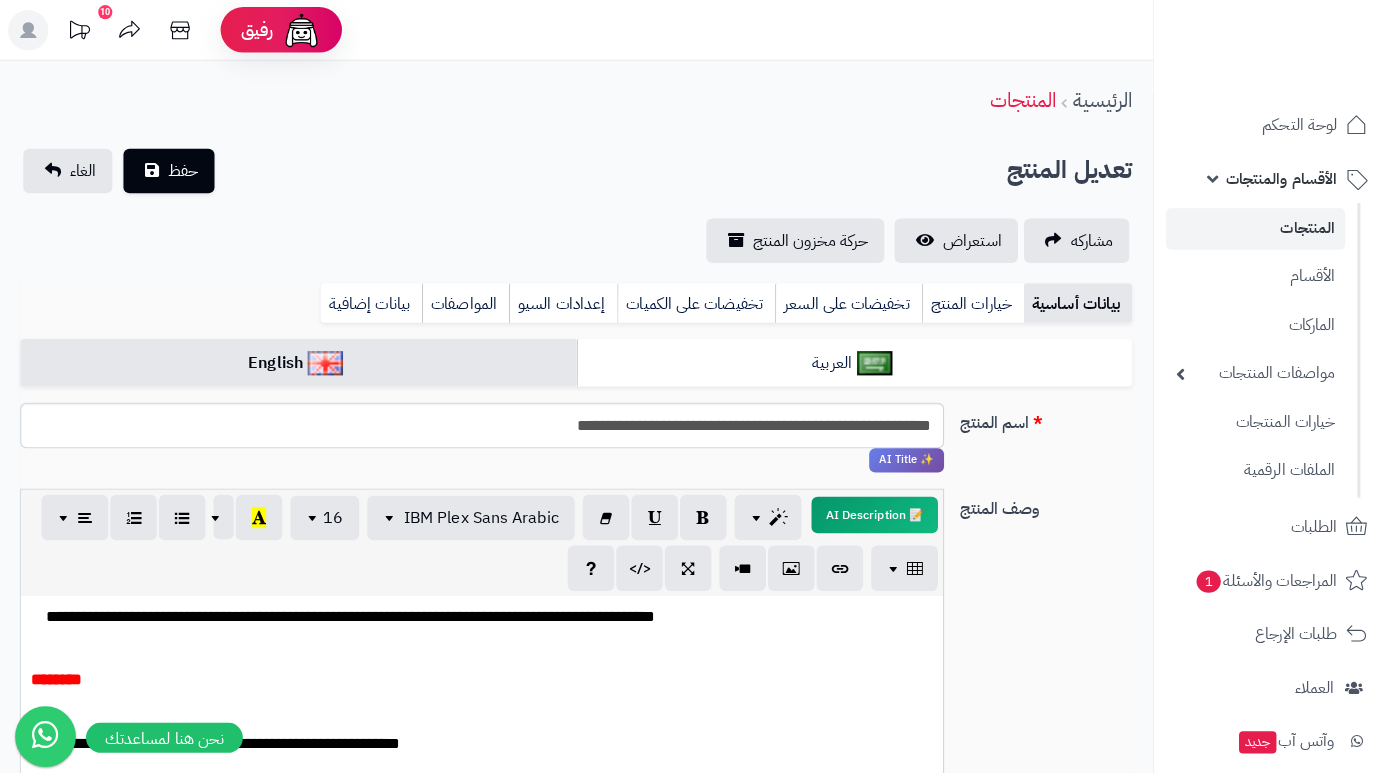 click on "بيانات أساسية" at bounding box center [1065, 300] 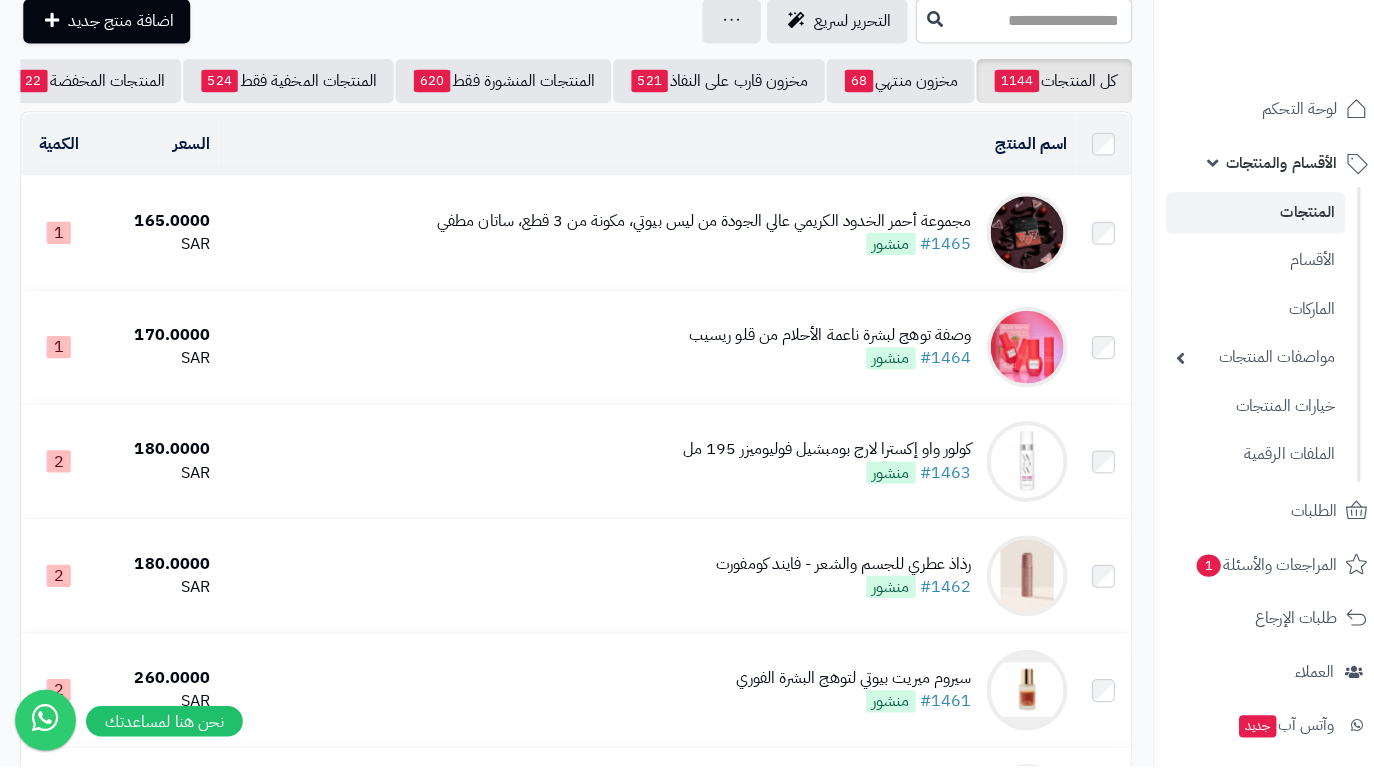 scroll, scrollTop: 0, scrollLeft: 0, axis: both 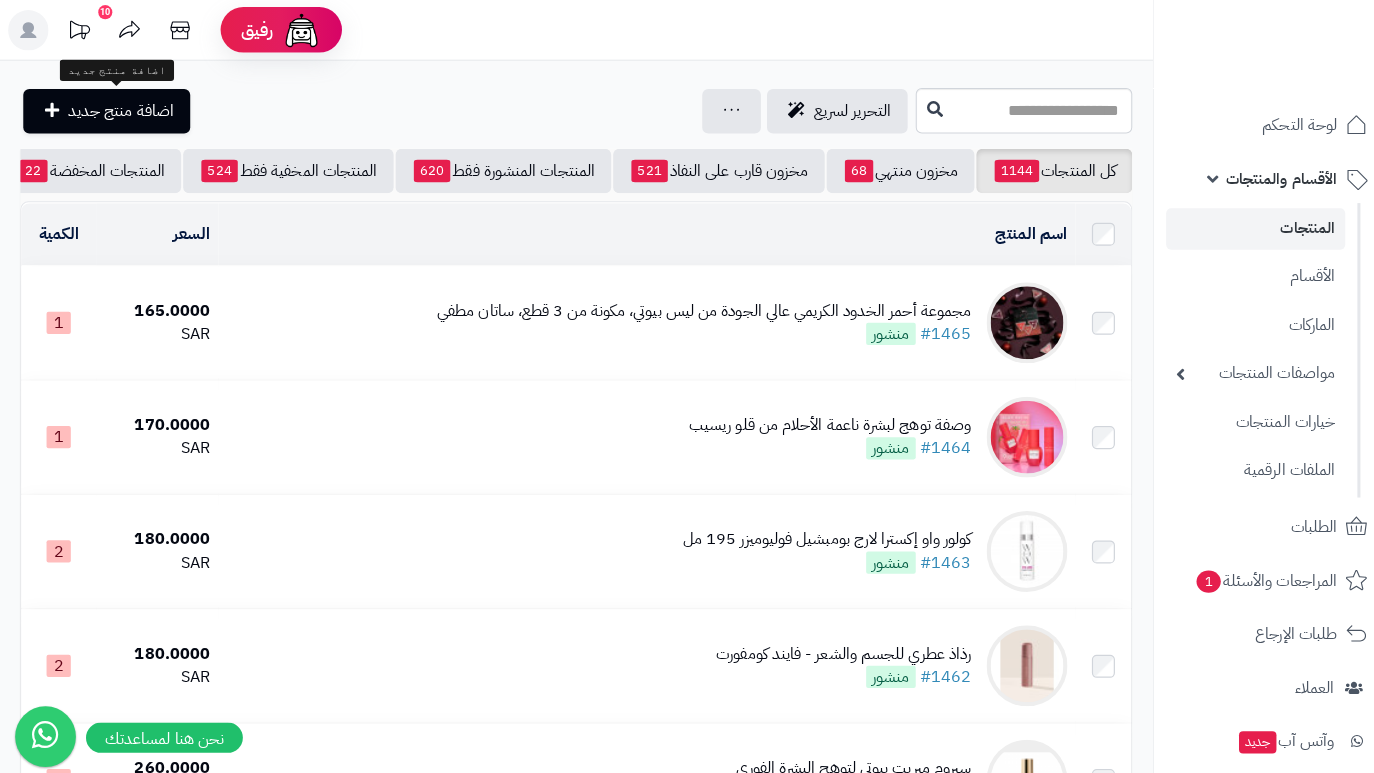 click on "اضافة منتج جديد" at bounding box center (119, 110) 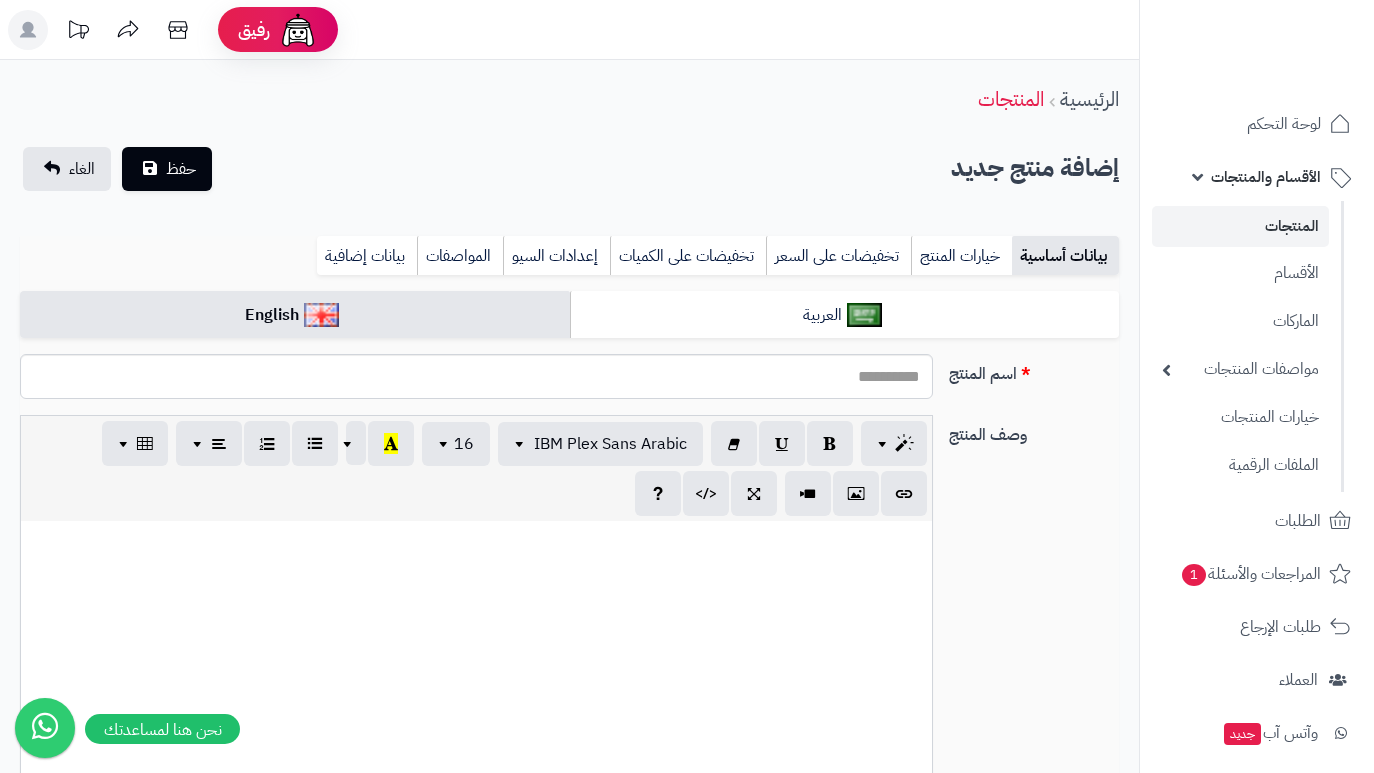 select 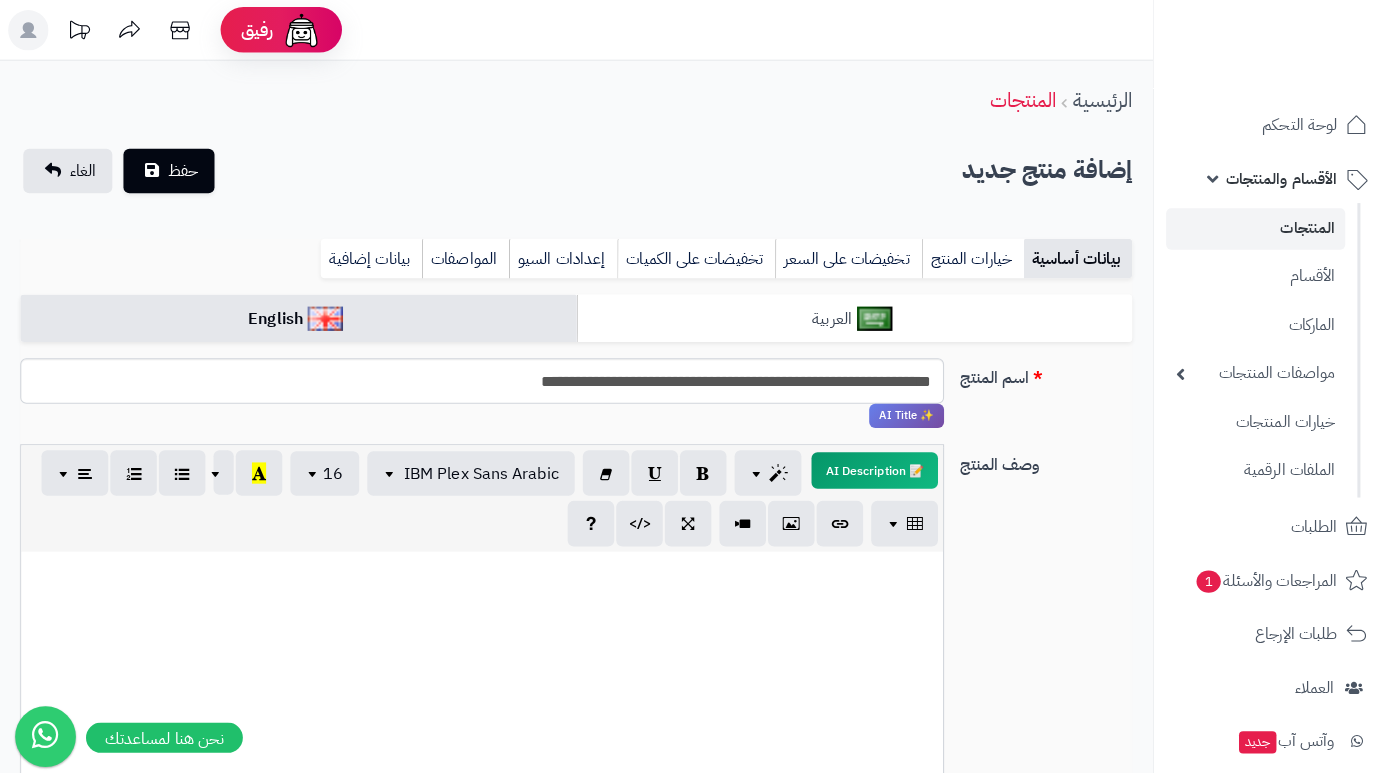 type on "**********" 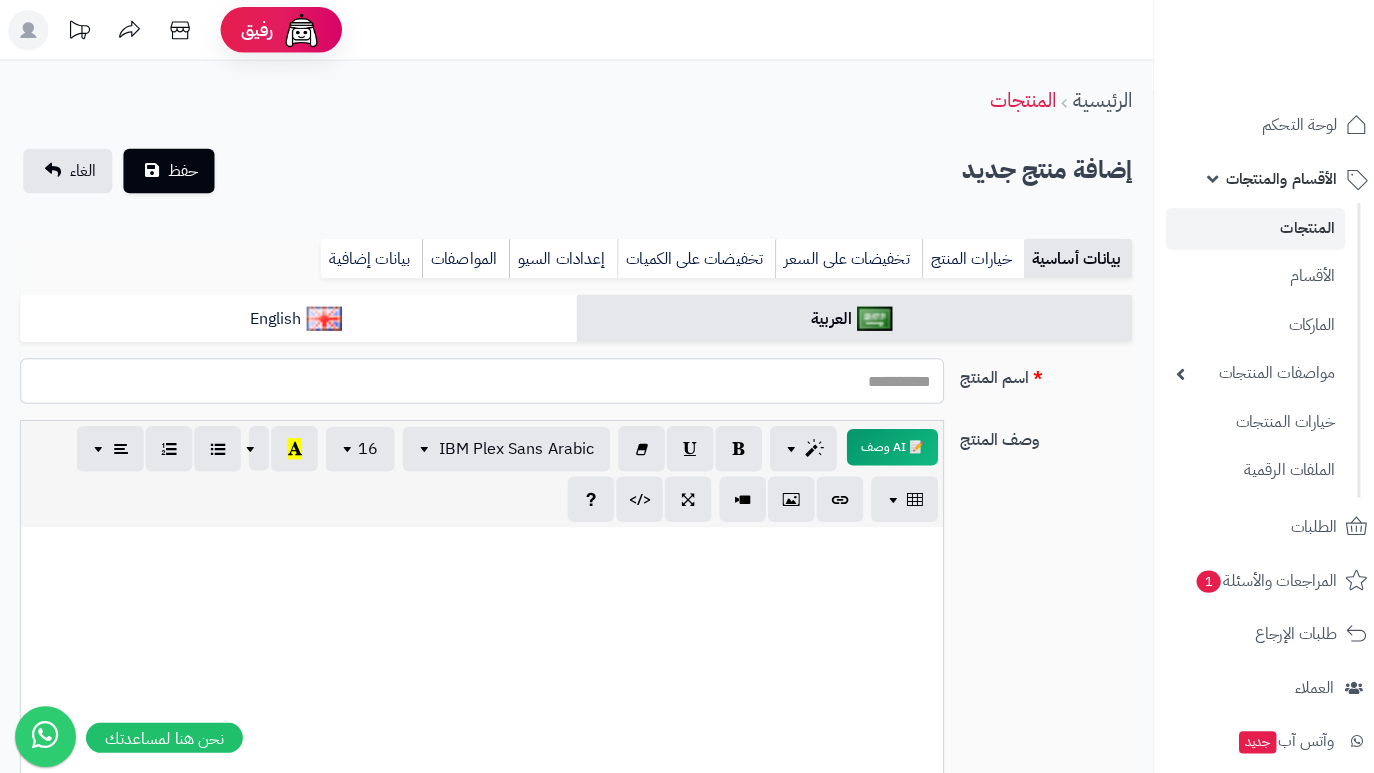 click on "اسم المنتج" at bounding box center (476, 376) 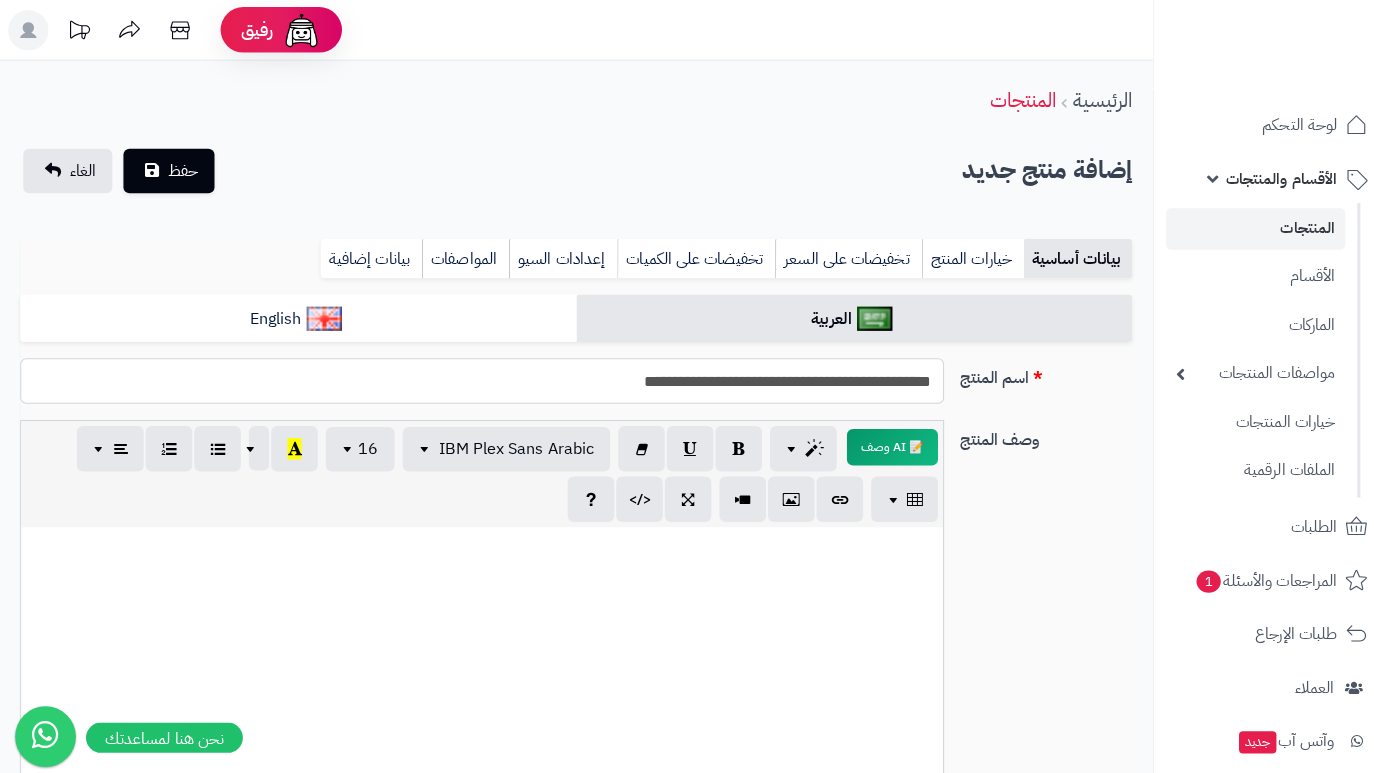 type on "**********" 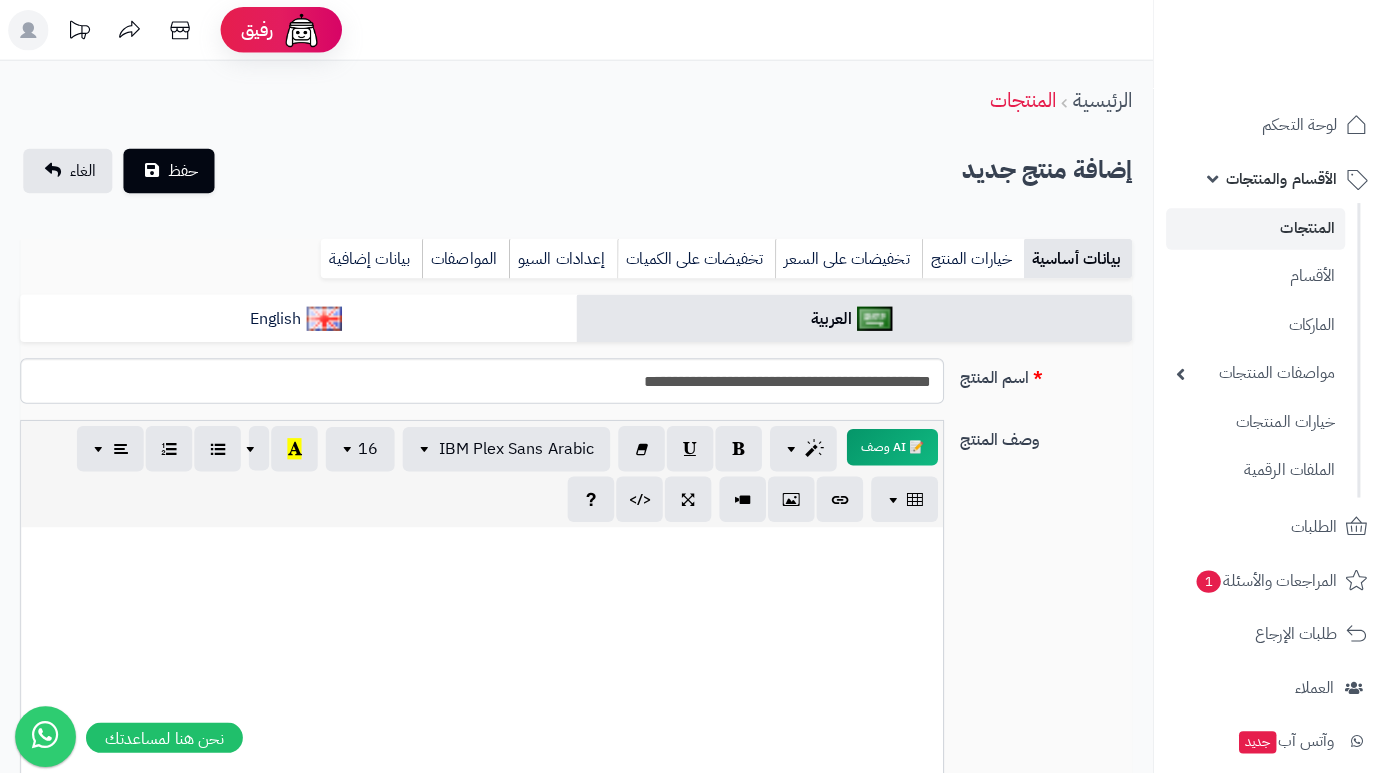 click at bounding box center (476, 671) 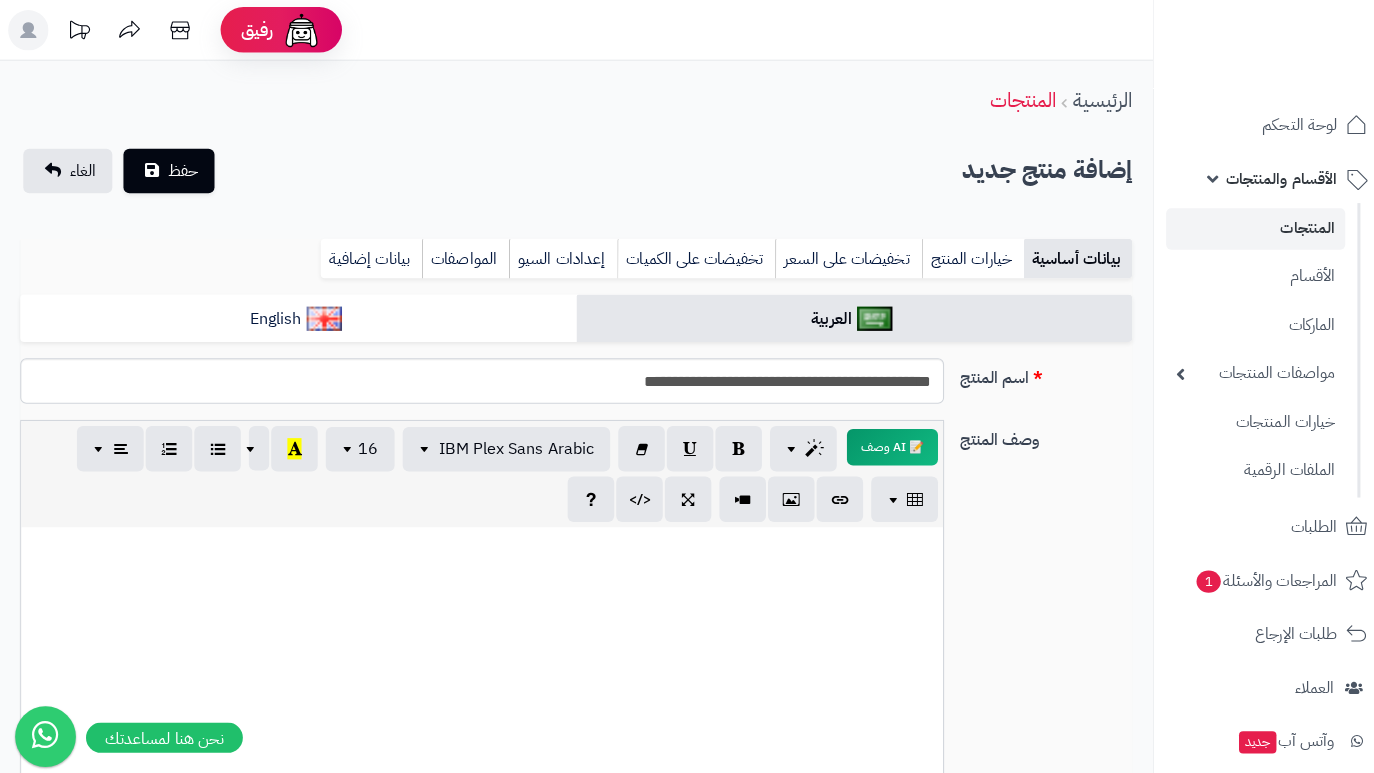 paste 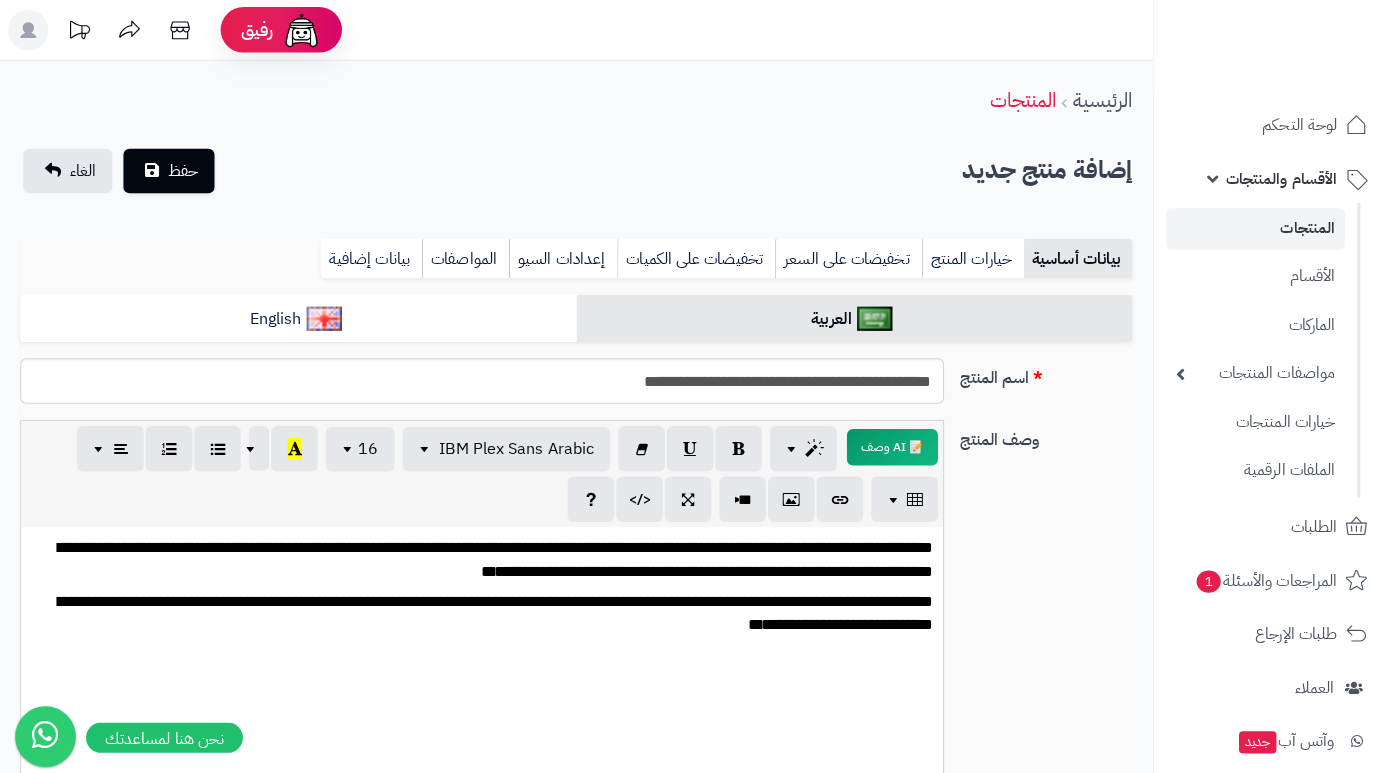 click on "**********" at bounding box center (476, 553) 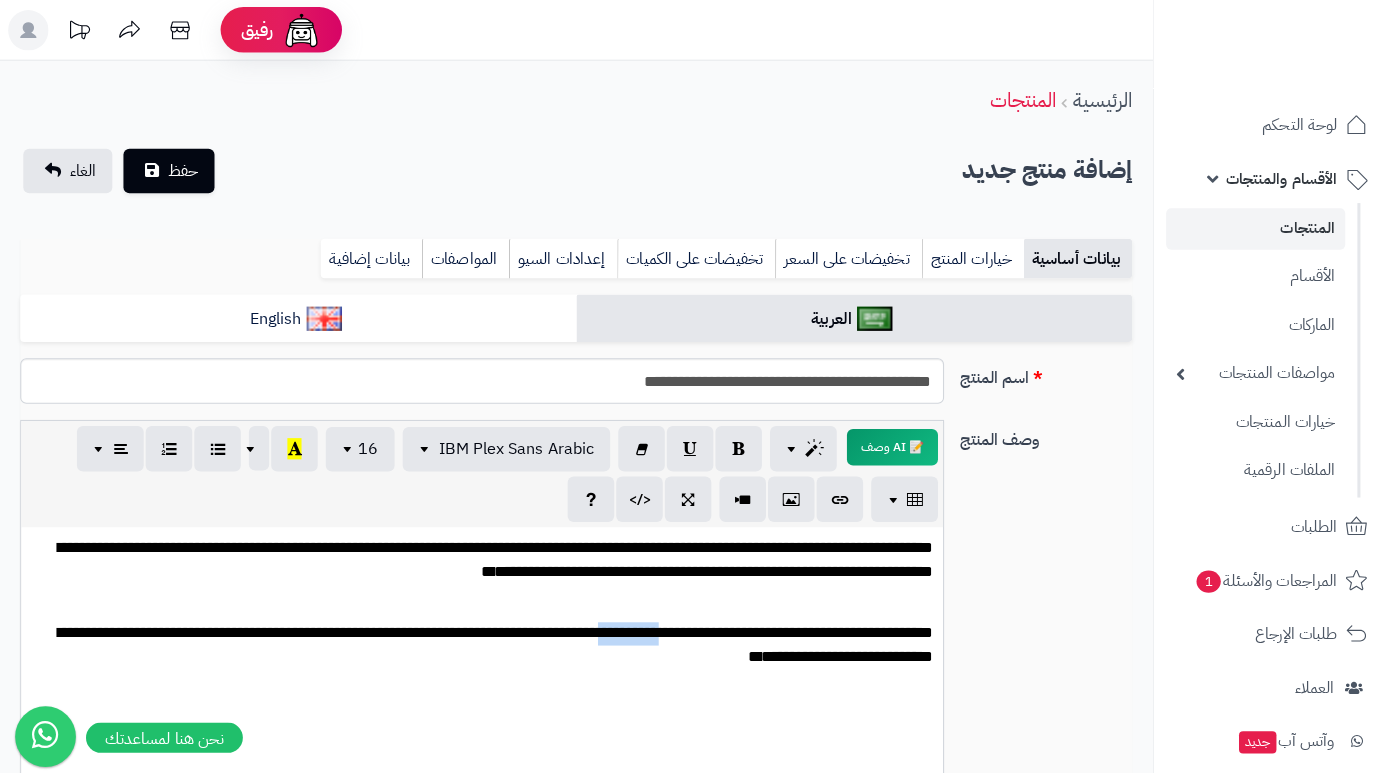 drag, startPoint x: 566, startPoint y: 622, endPoint x: 649, endPoint y: 623, distance: 83.00603 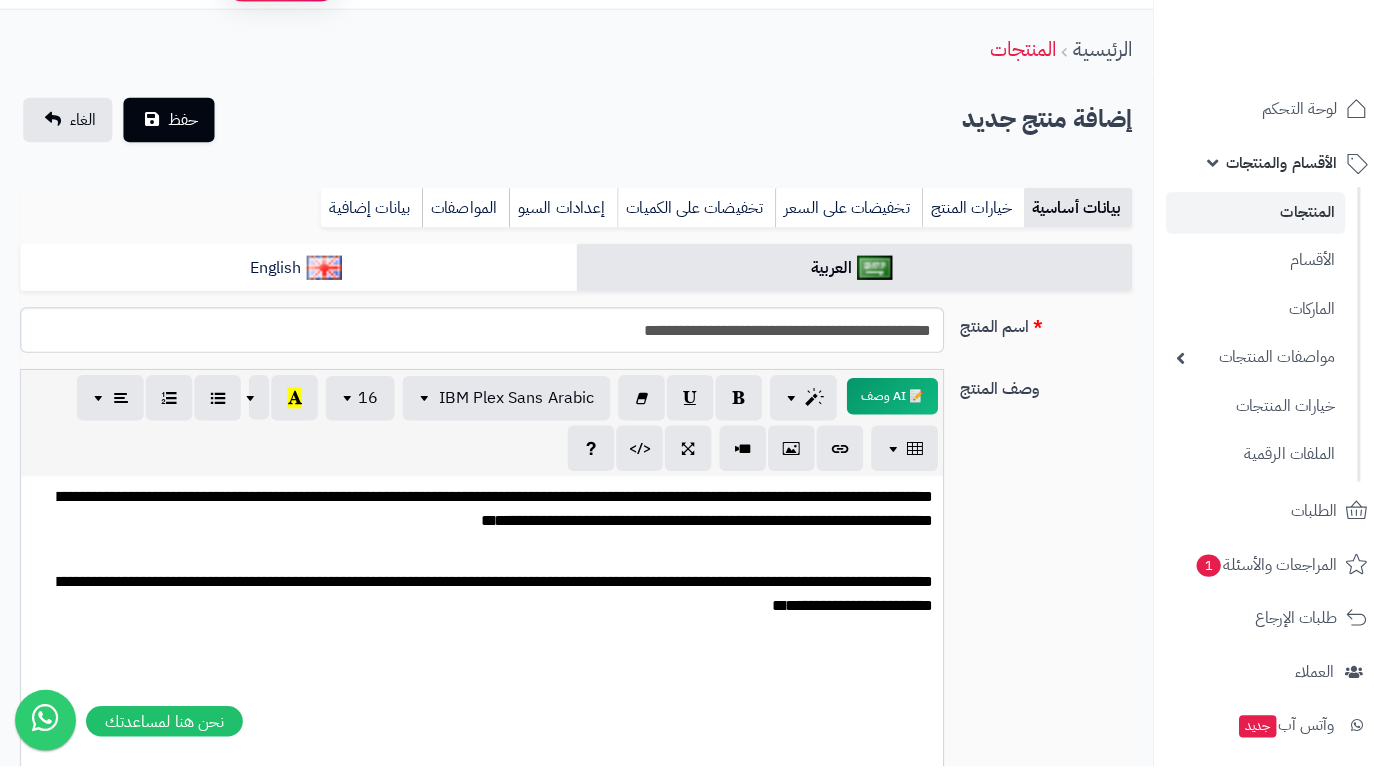 scroll, scrollTop: 178, scrollLeft: 0, axis: vertical 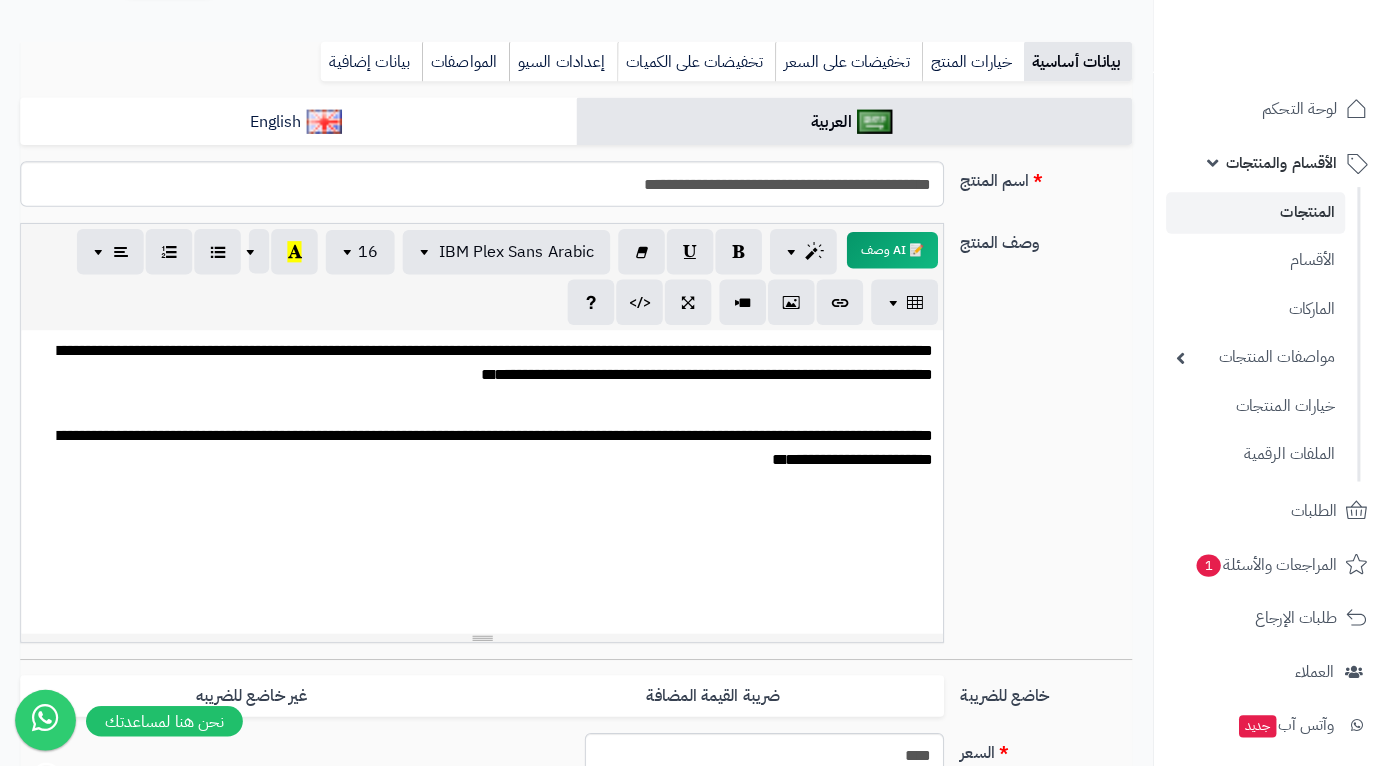 click on "**********" at bounding box center (476, 493) 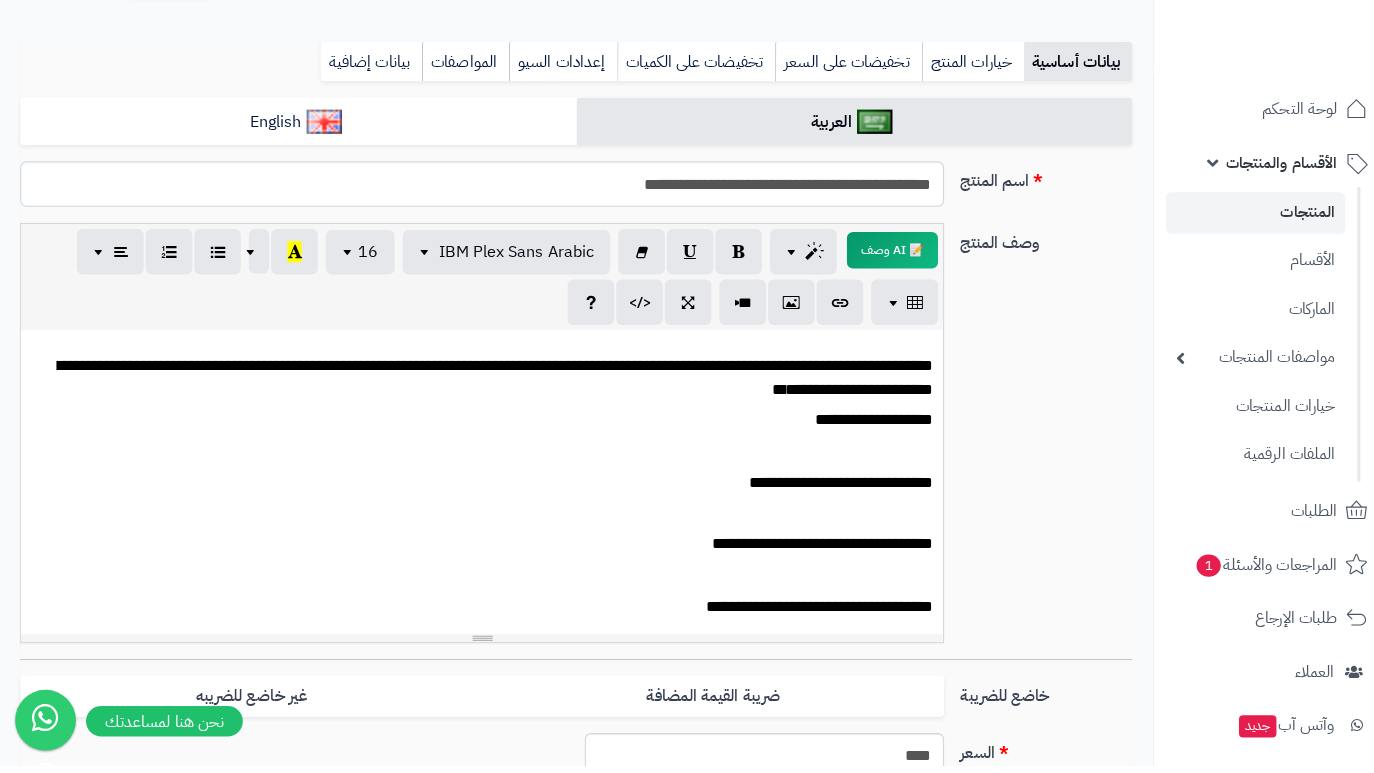 click on "**********" at bounding box center (484, 390) 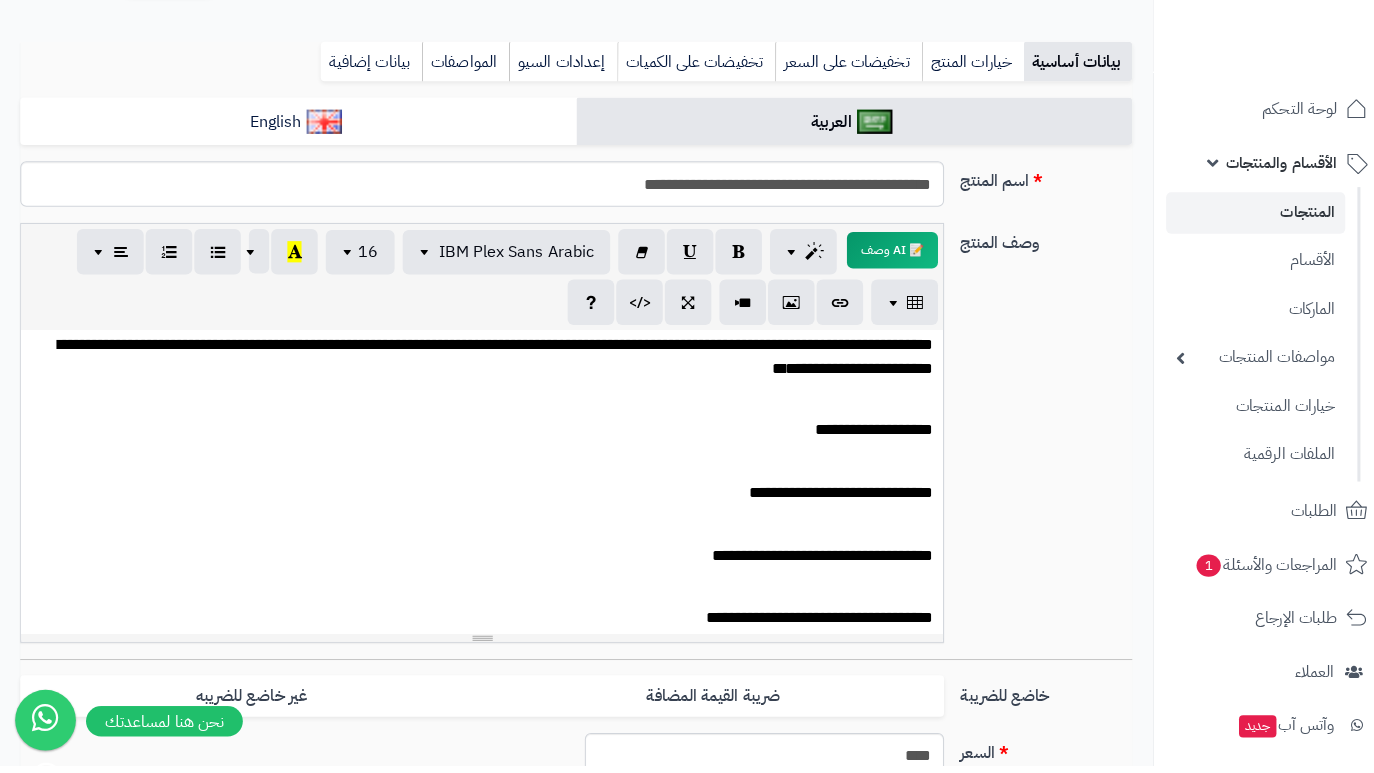 scroll, scrollTop: 94, scrollLeft: 0, axis: vertical 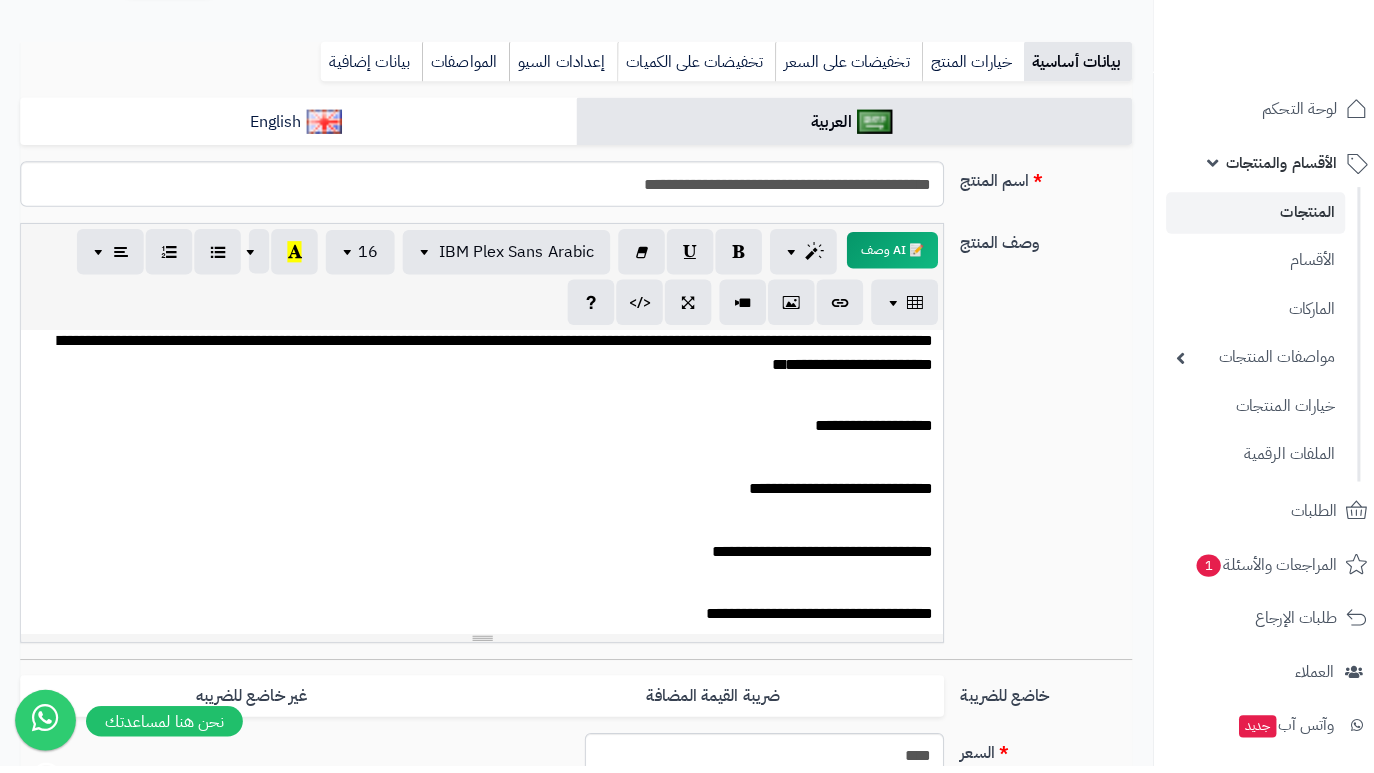 click on "**********" at bounding box center [484, 365] 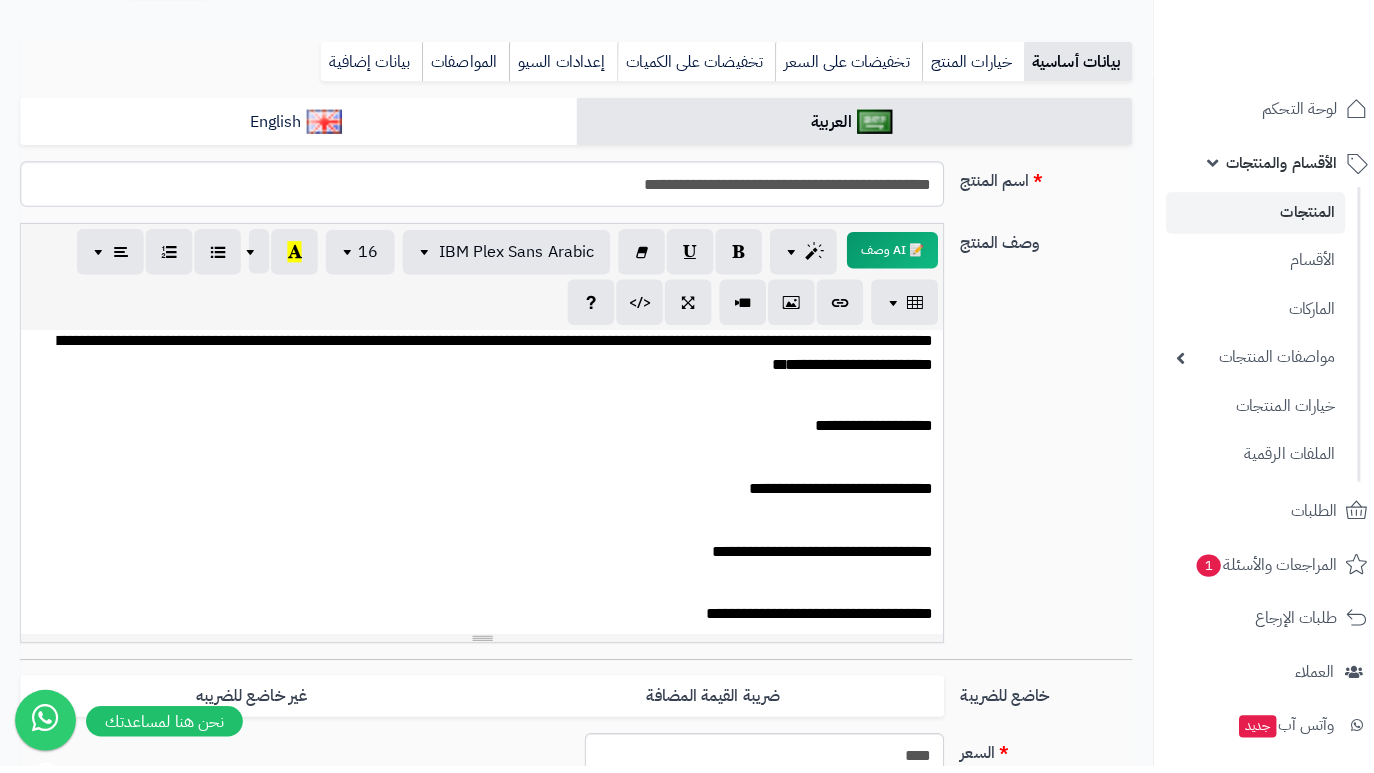 scroll, scrollTop: 92, scrollLeft: 0, axis: vertical 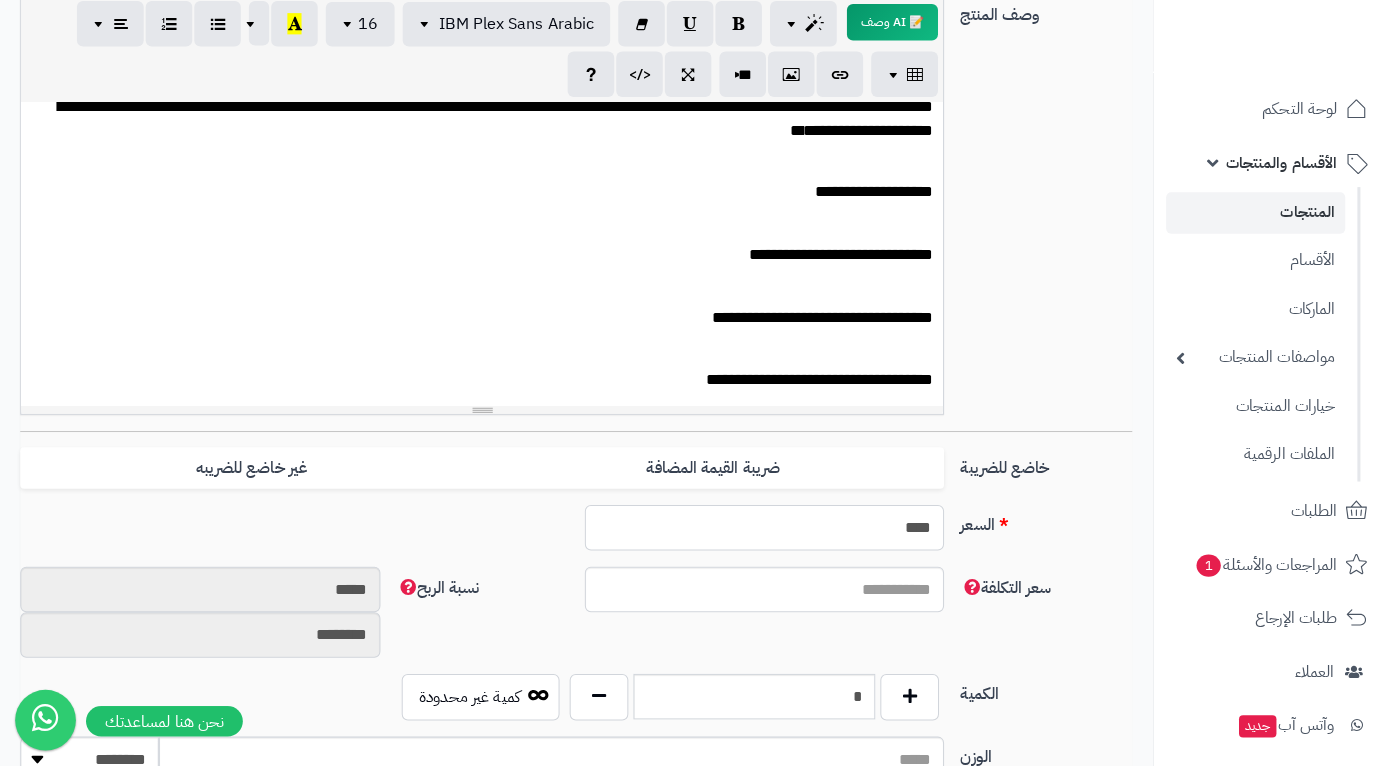 click on "****" at bounding box center [756, 537] 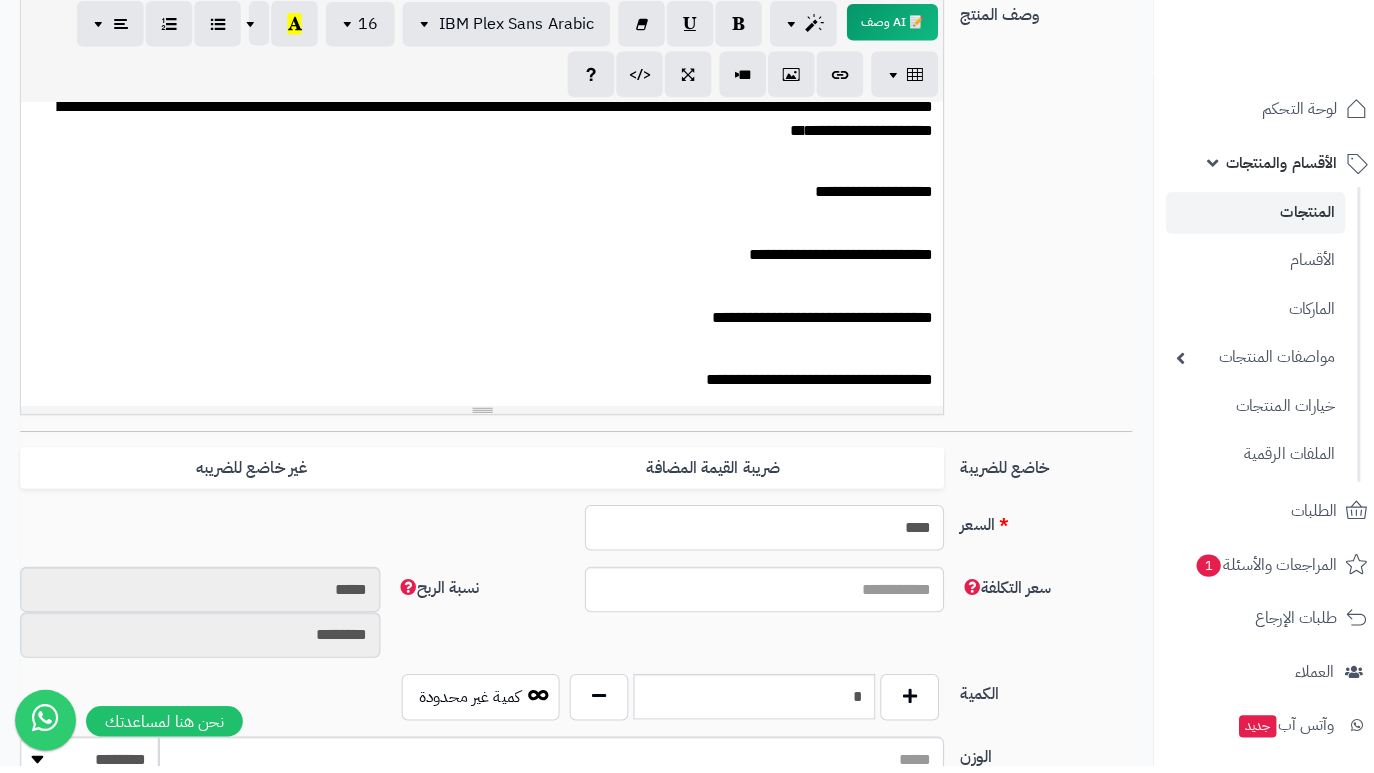 click on "****" at bounding box center (756, 537) 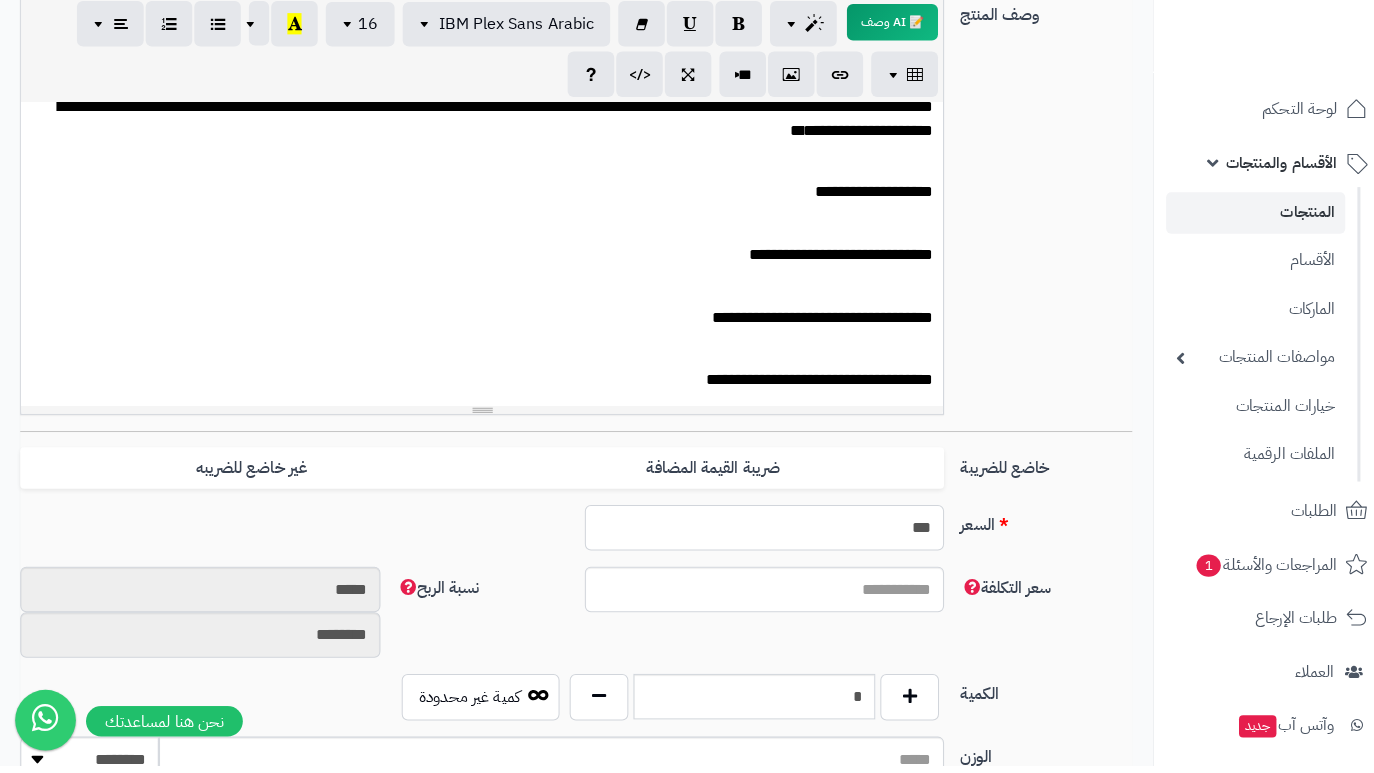 type on "***" 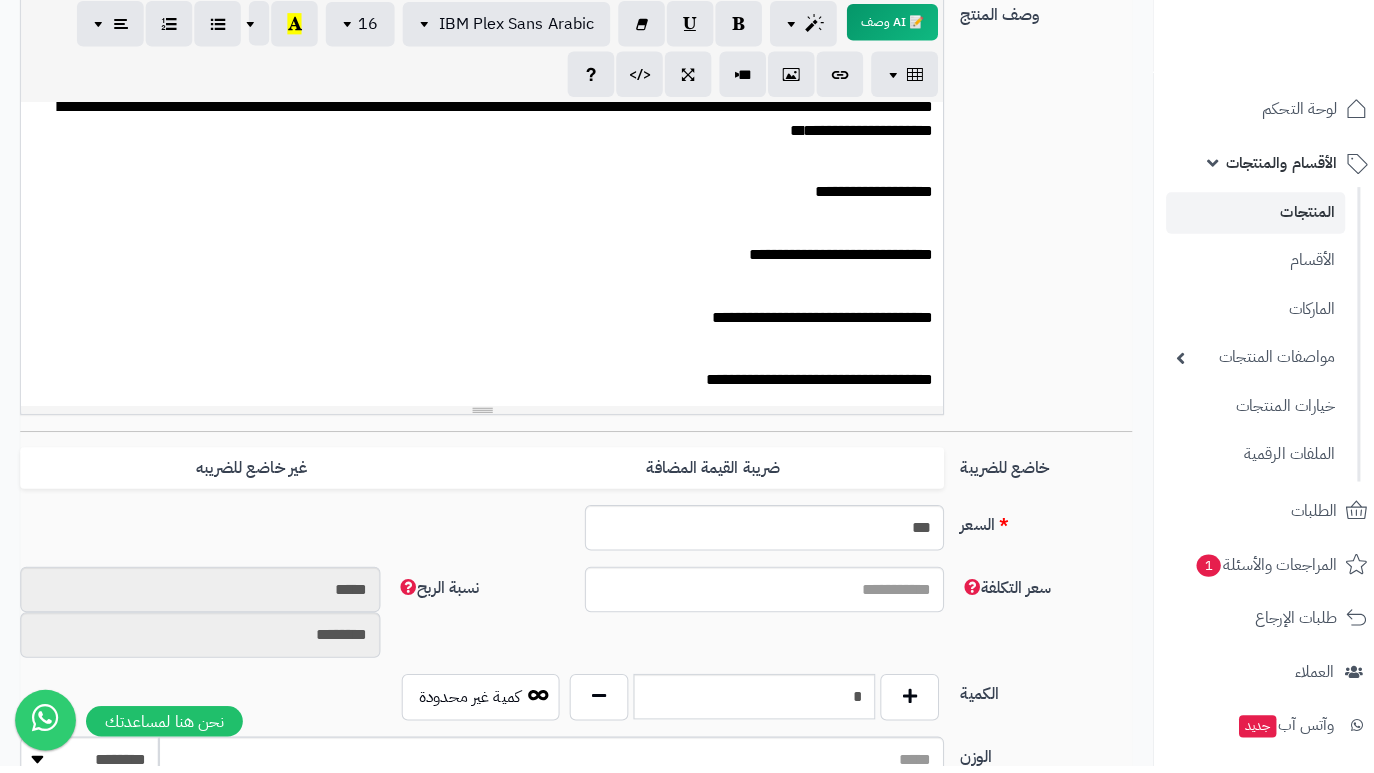 click on "السعر" at bounding box center (1034, 531) 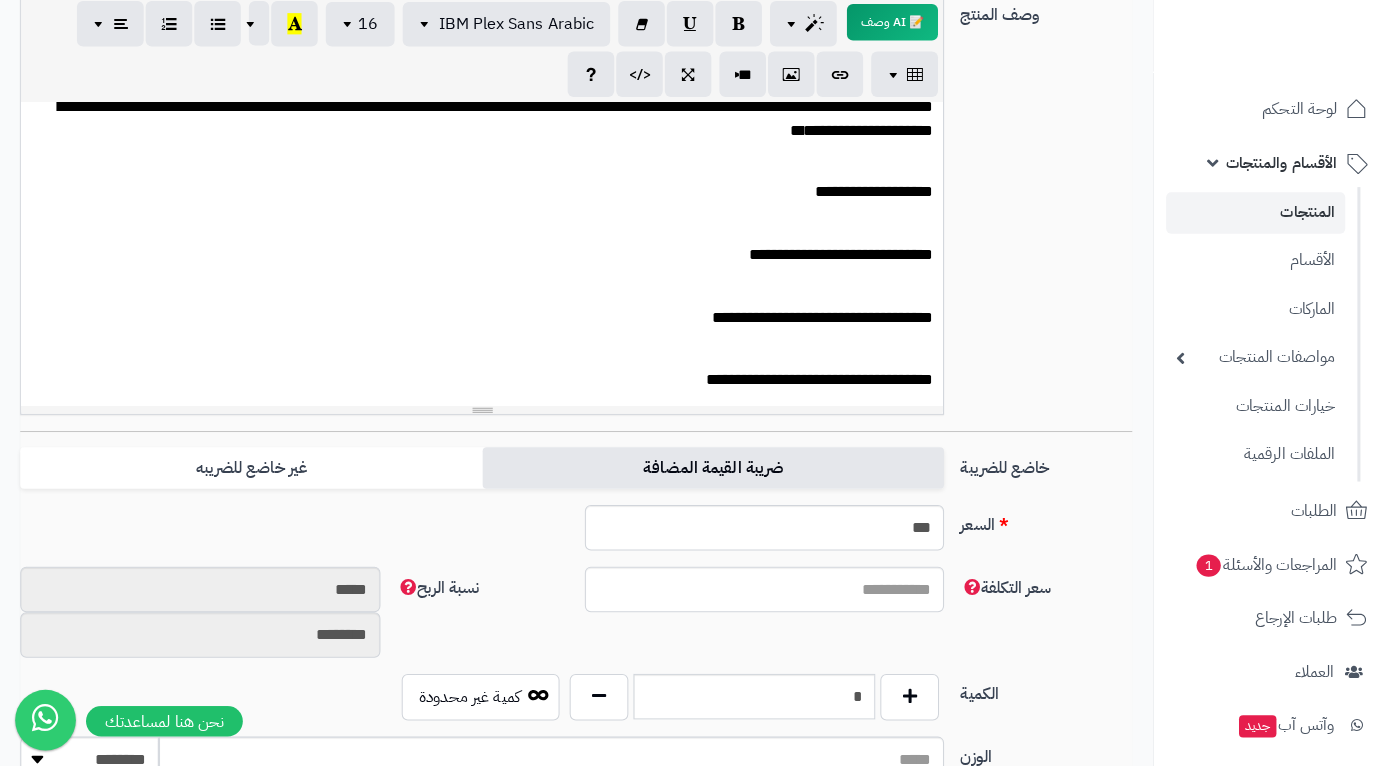 click on "ضريبة القيمة المضافة" at bounding box center [705, 478] 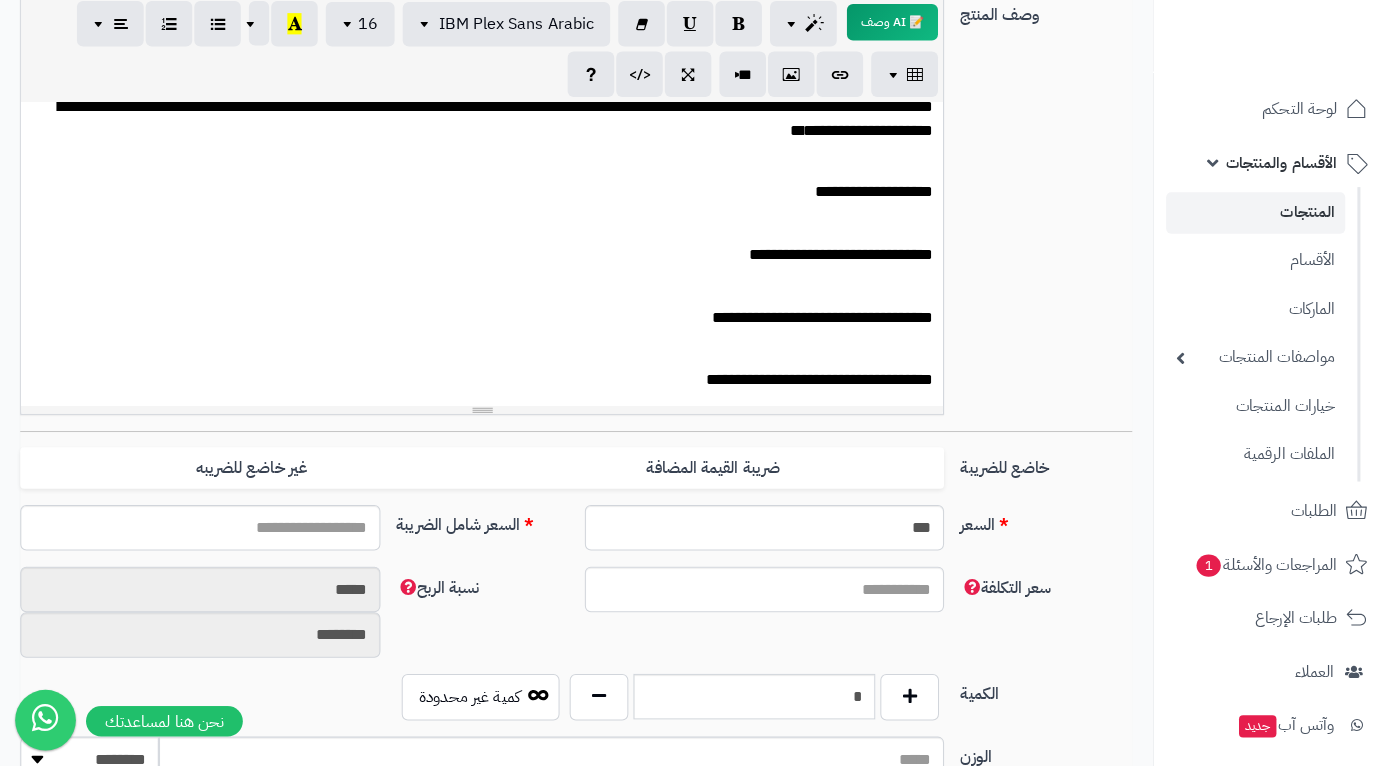 type on "******" 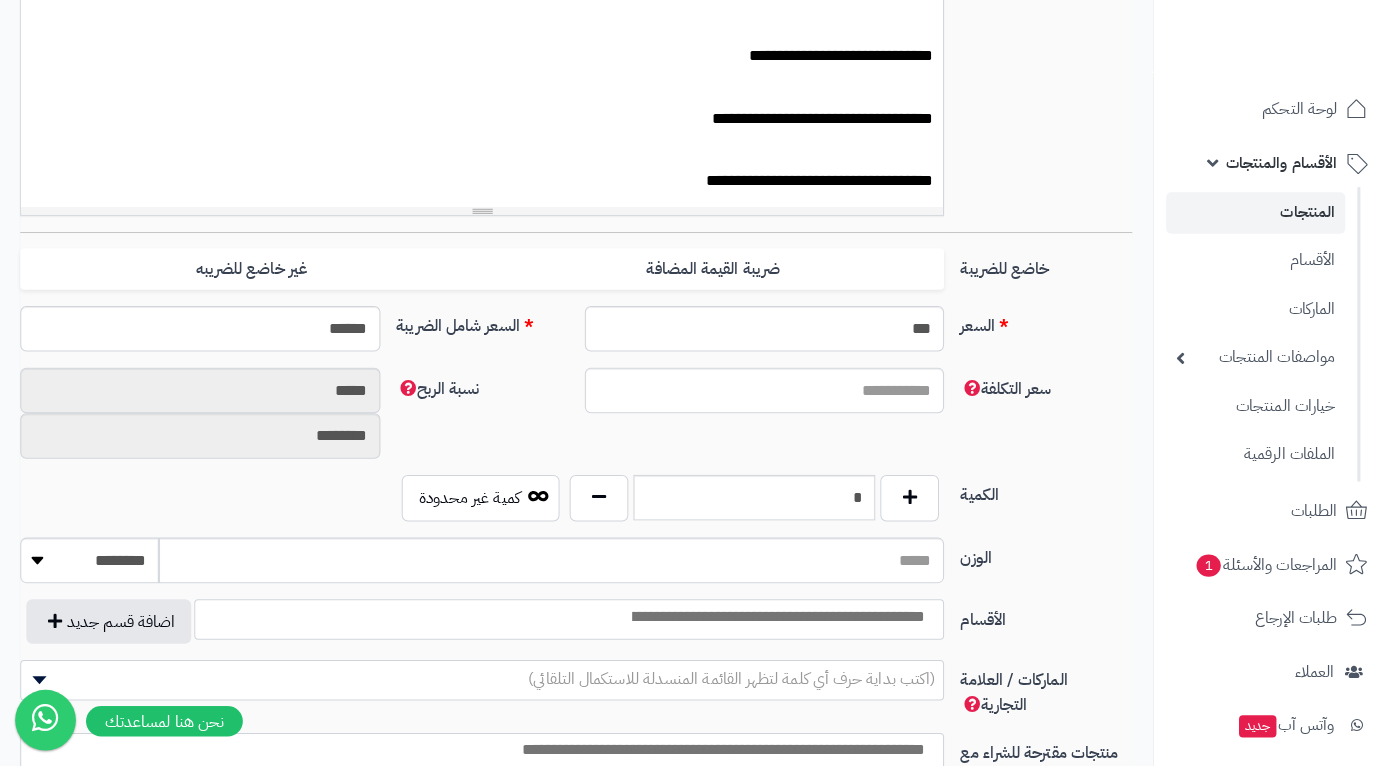 scroll, scrollTop: 605, scrollLeft: 0, axis: vertical 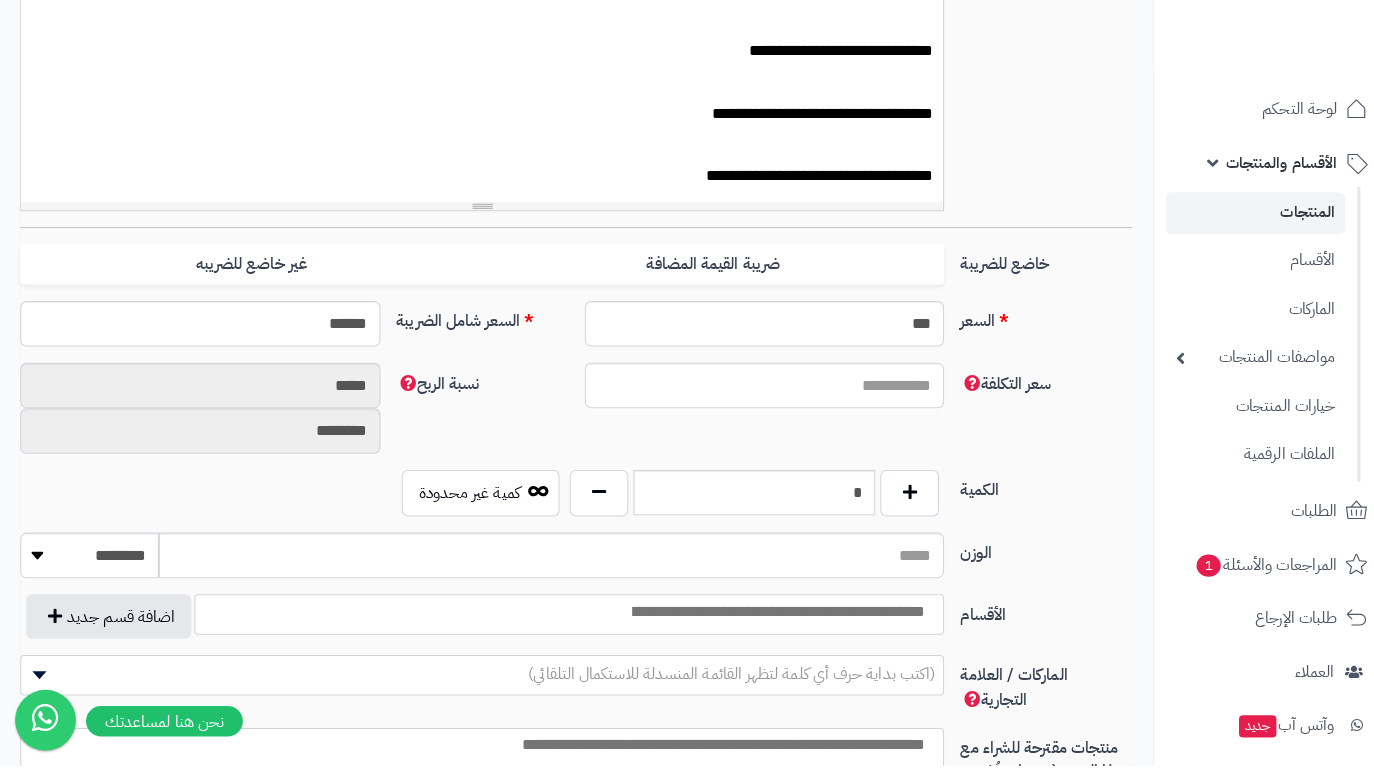 click at bounding box center [768, 621] 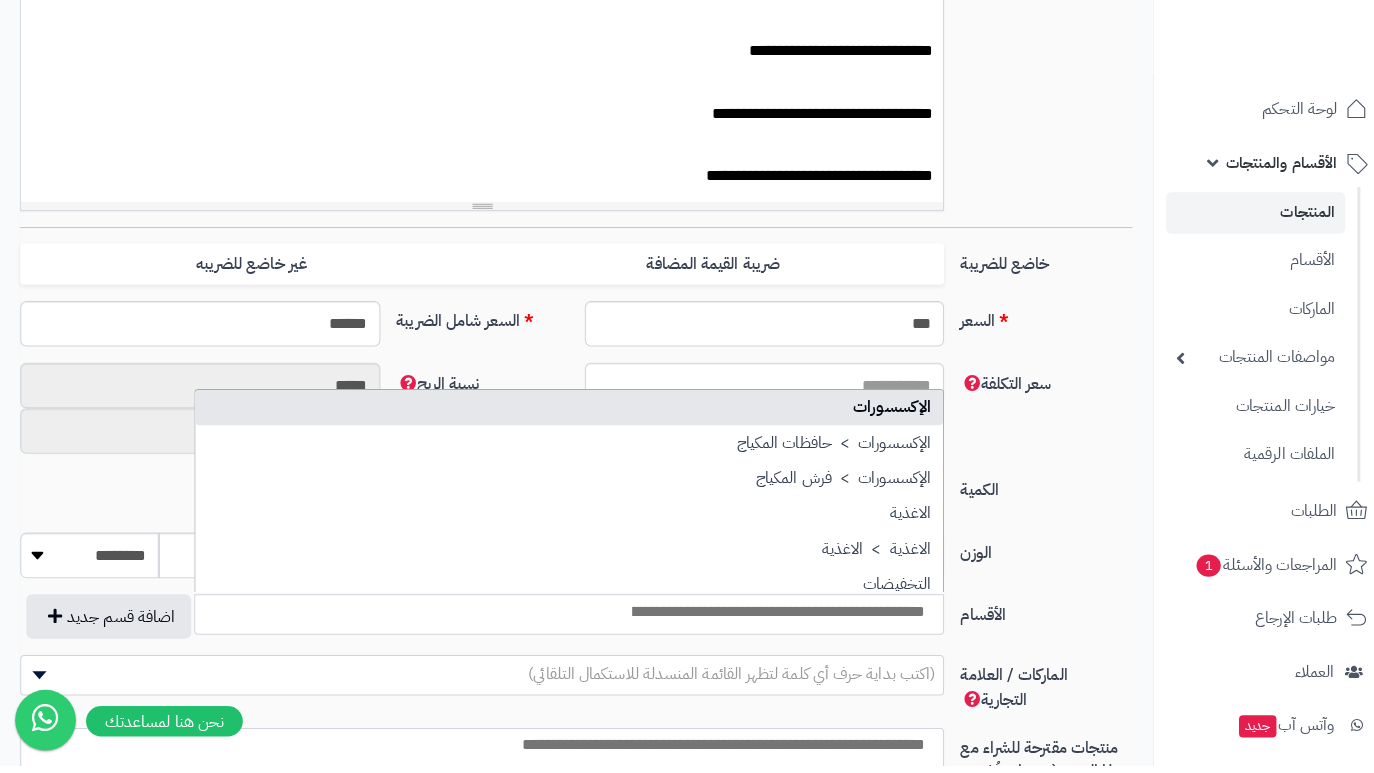 type on "*" 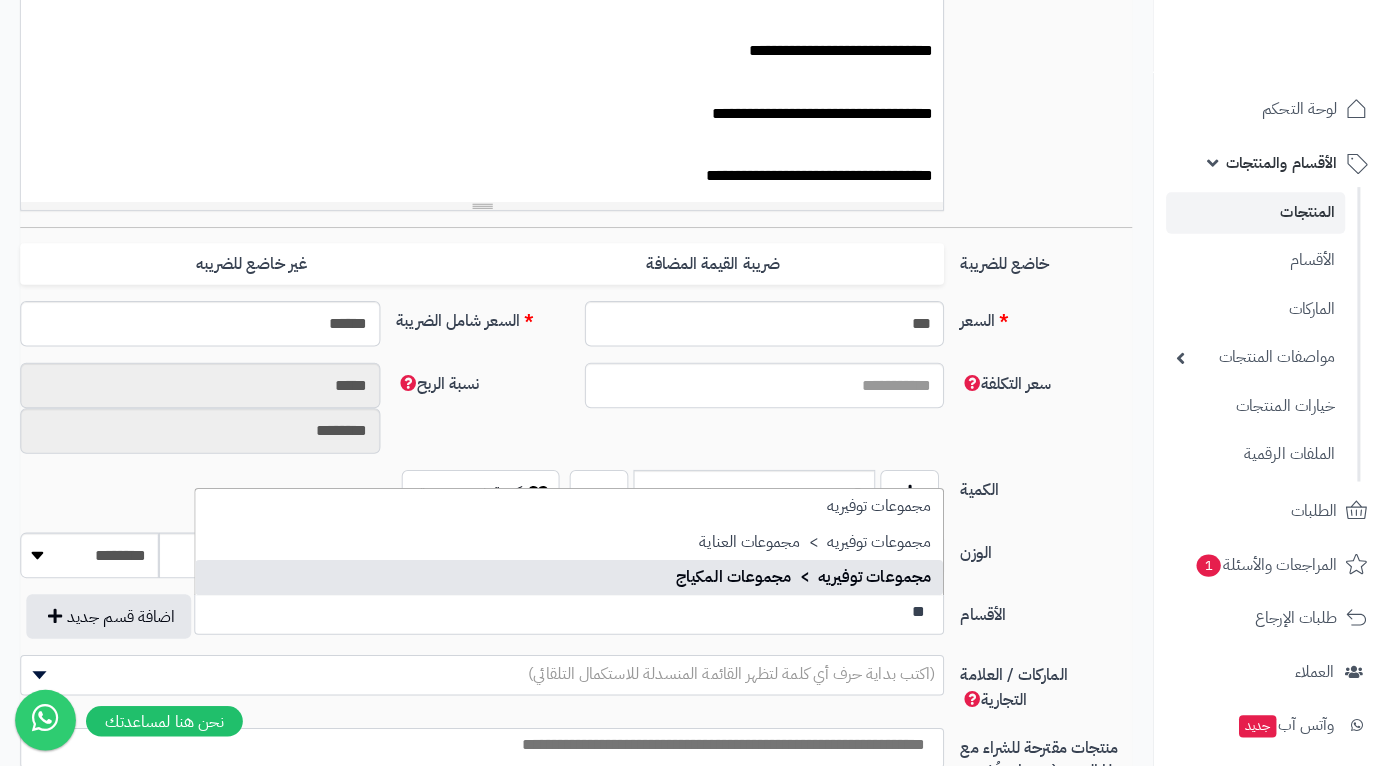 type on "**" 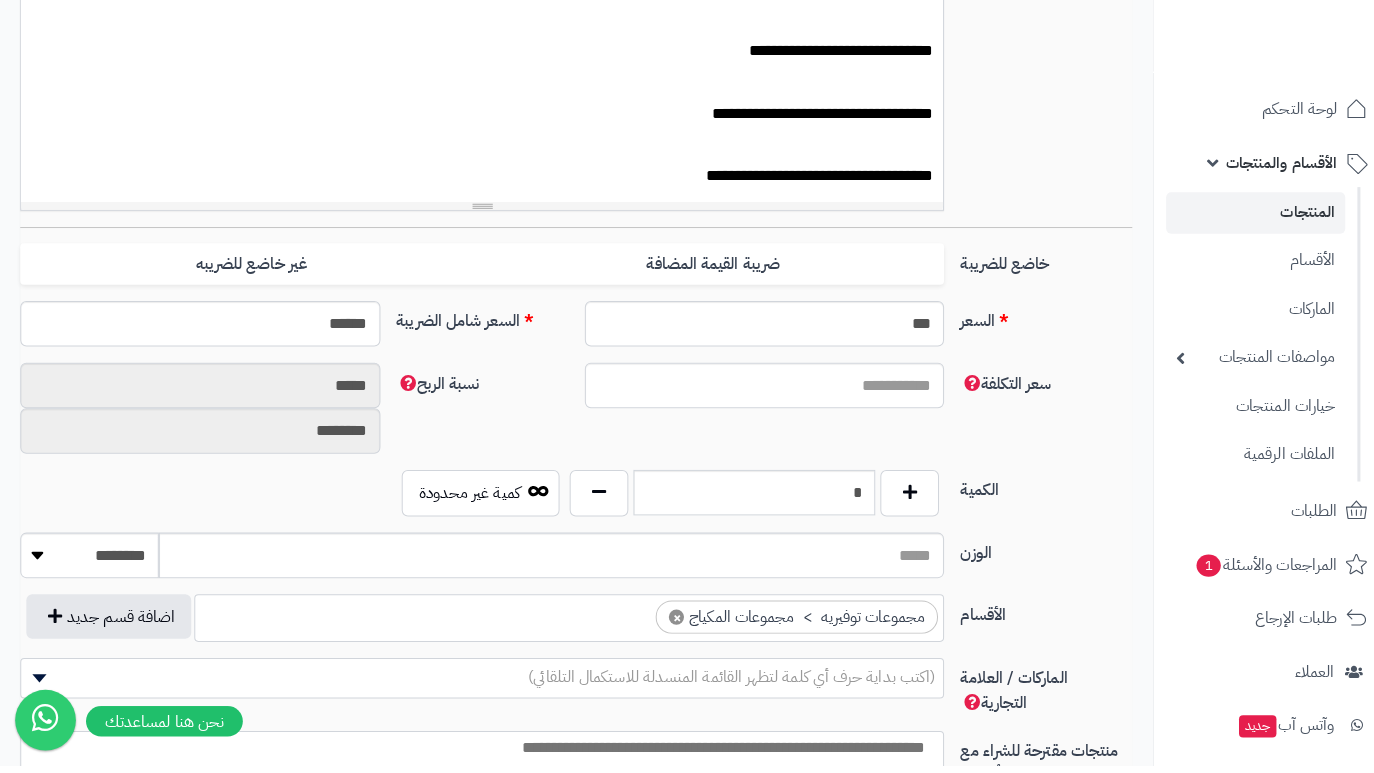 scroll, scrollTop: 1225, scrollLeft: 0, axis: vertical 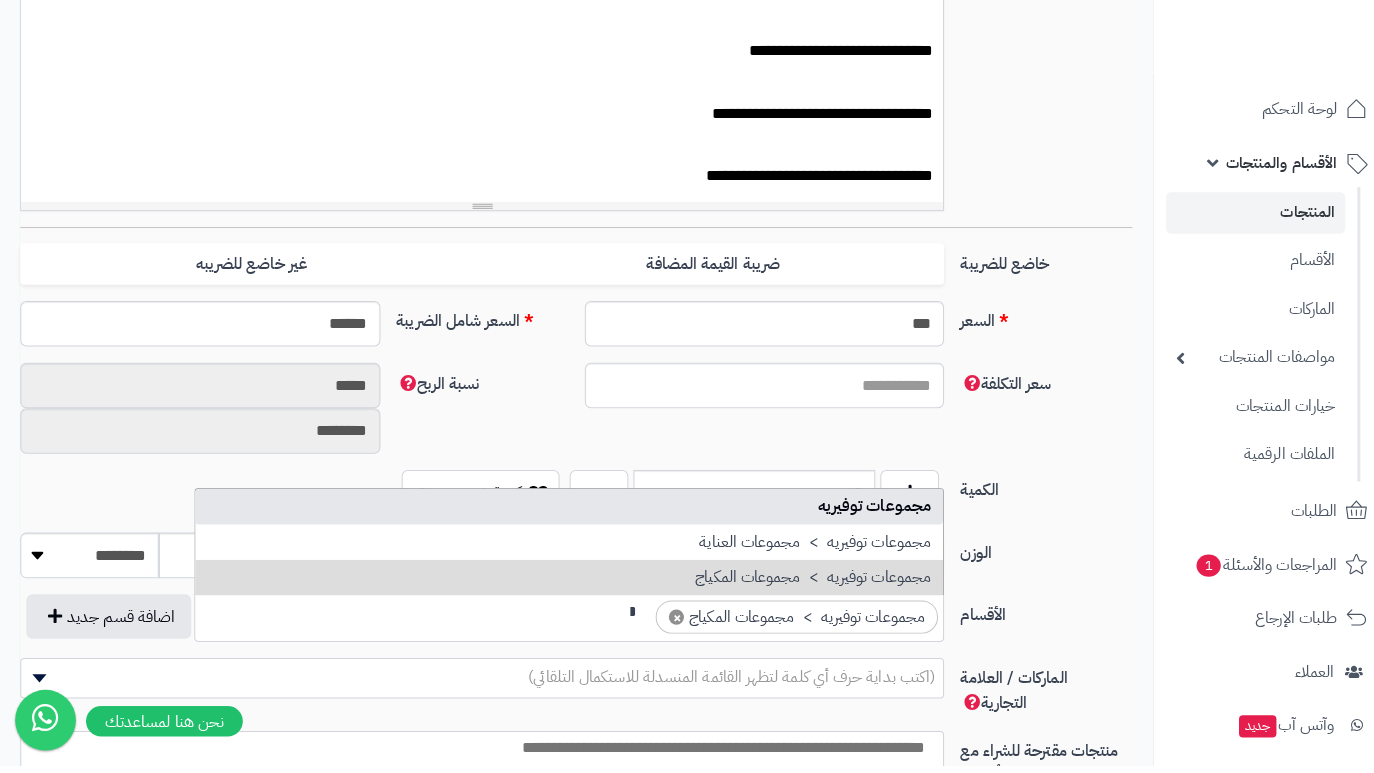 type on "**" 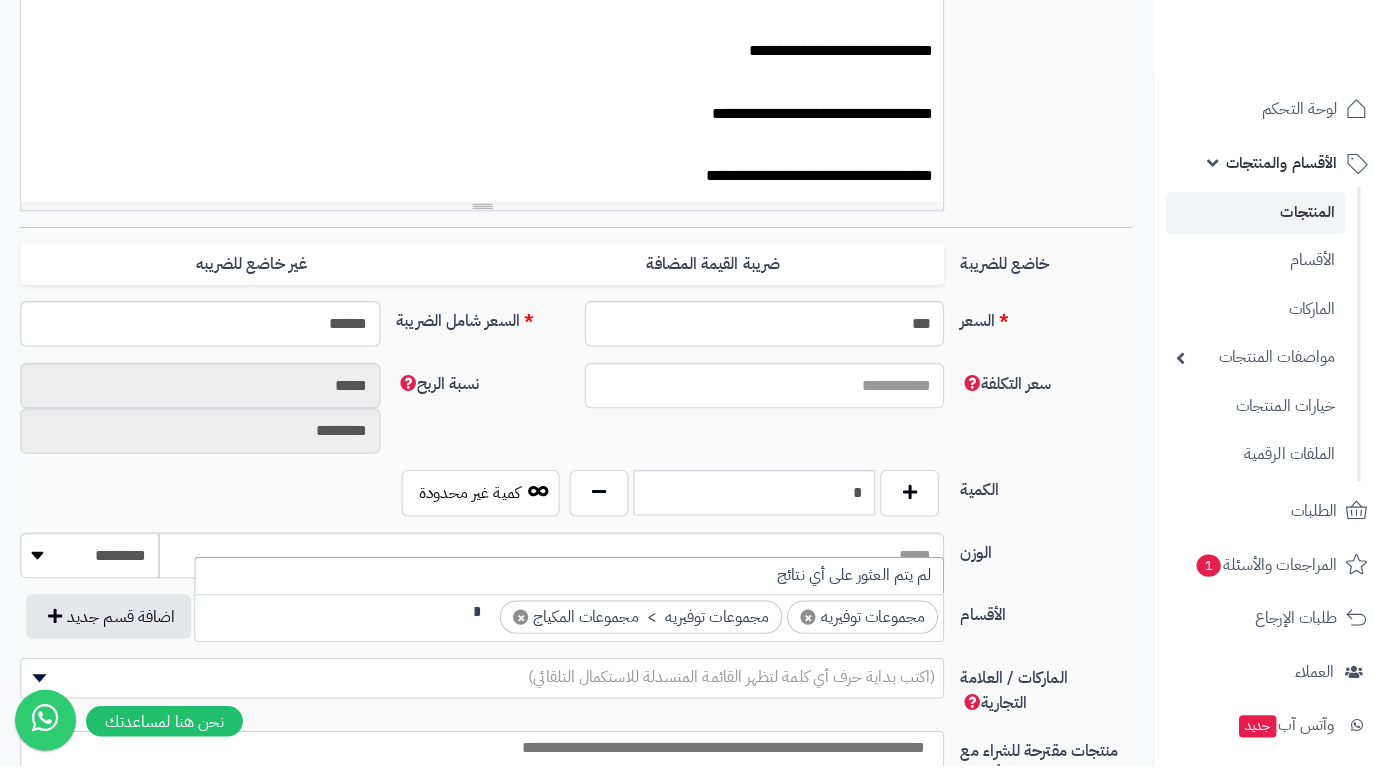 type on "*" 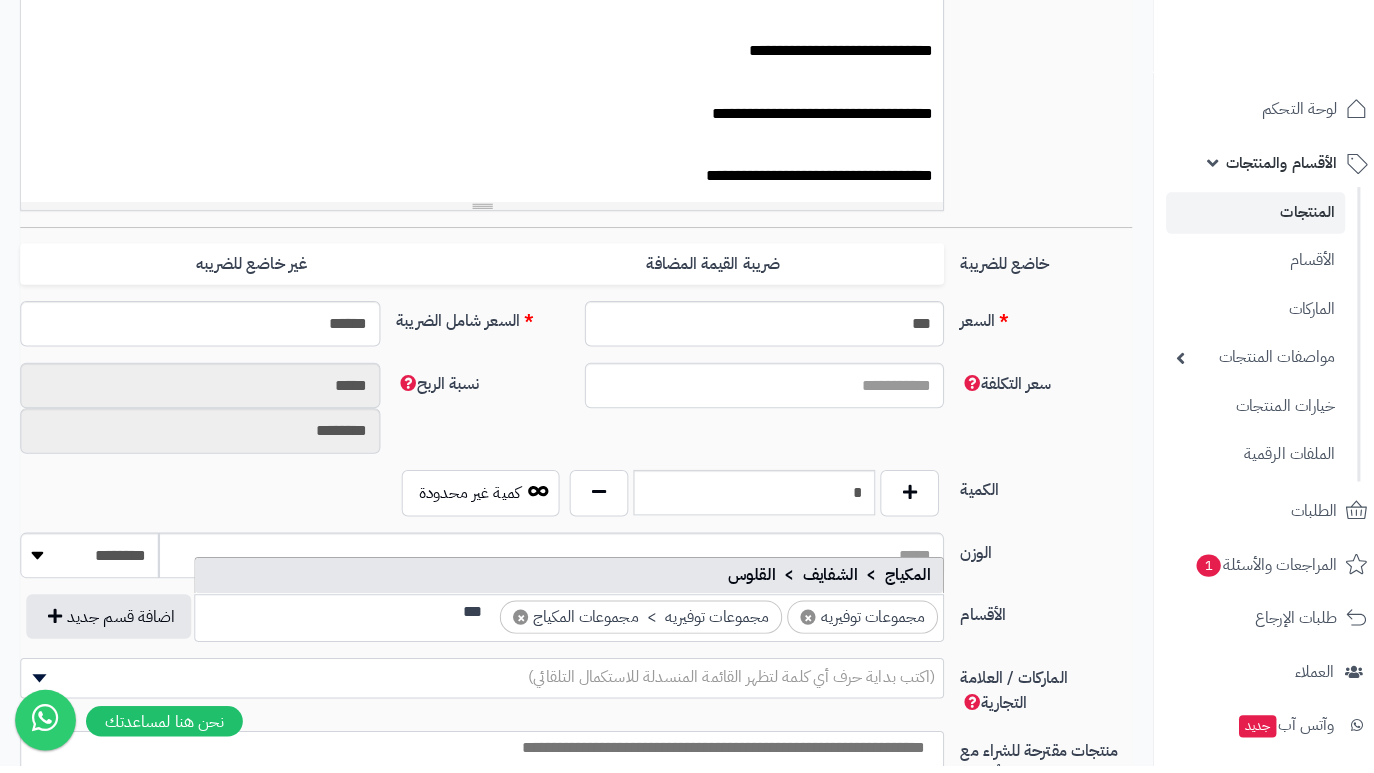 type on "***" 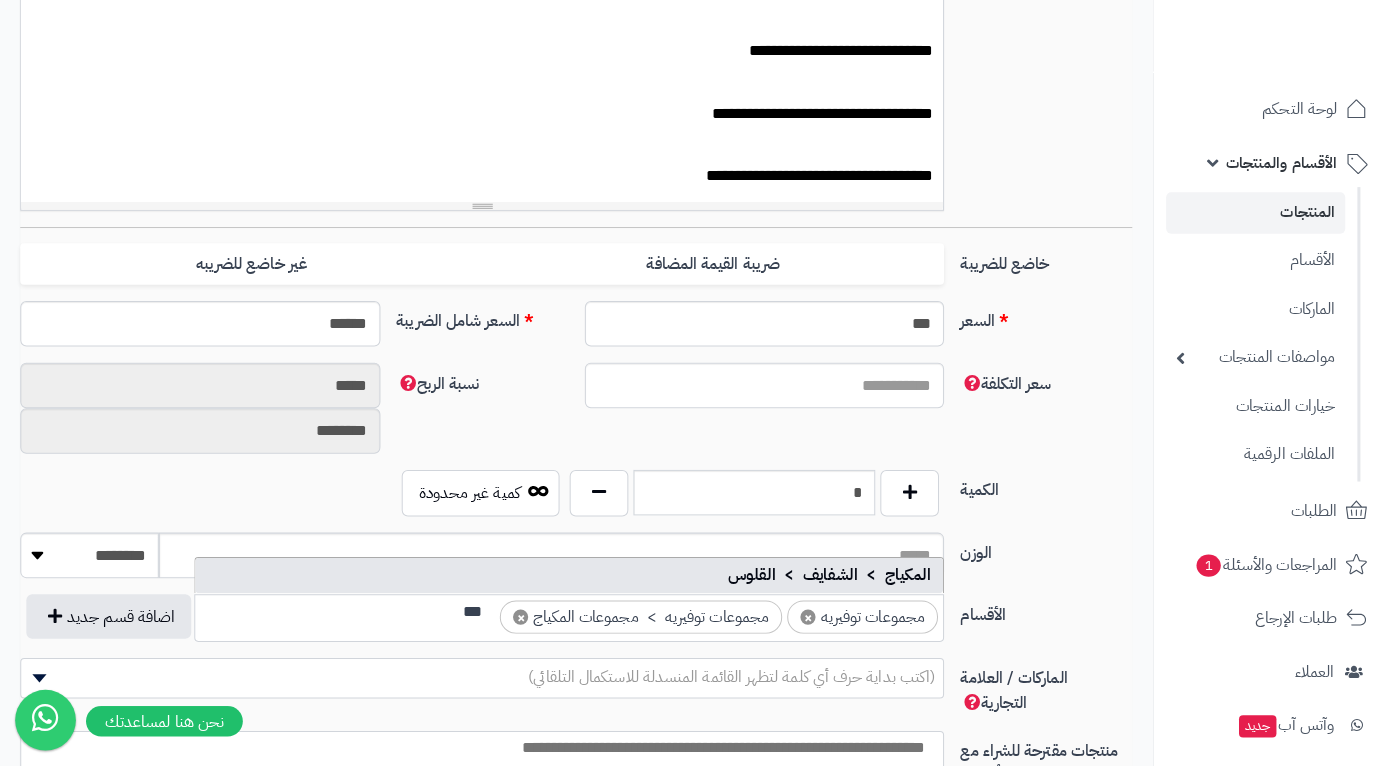 select on "**" 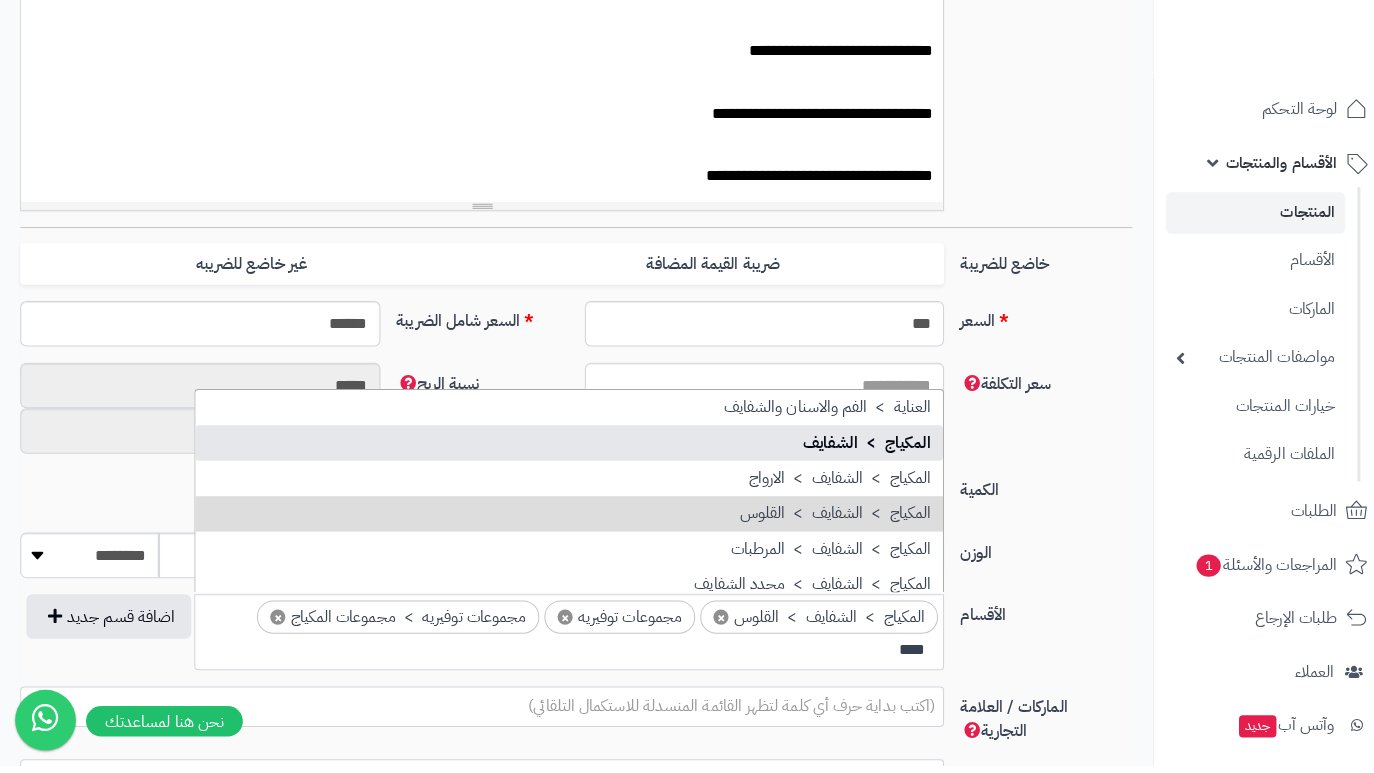 type on "****" 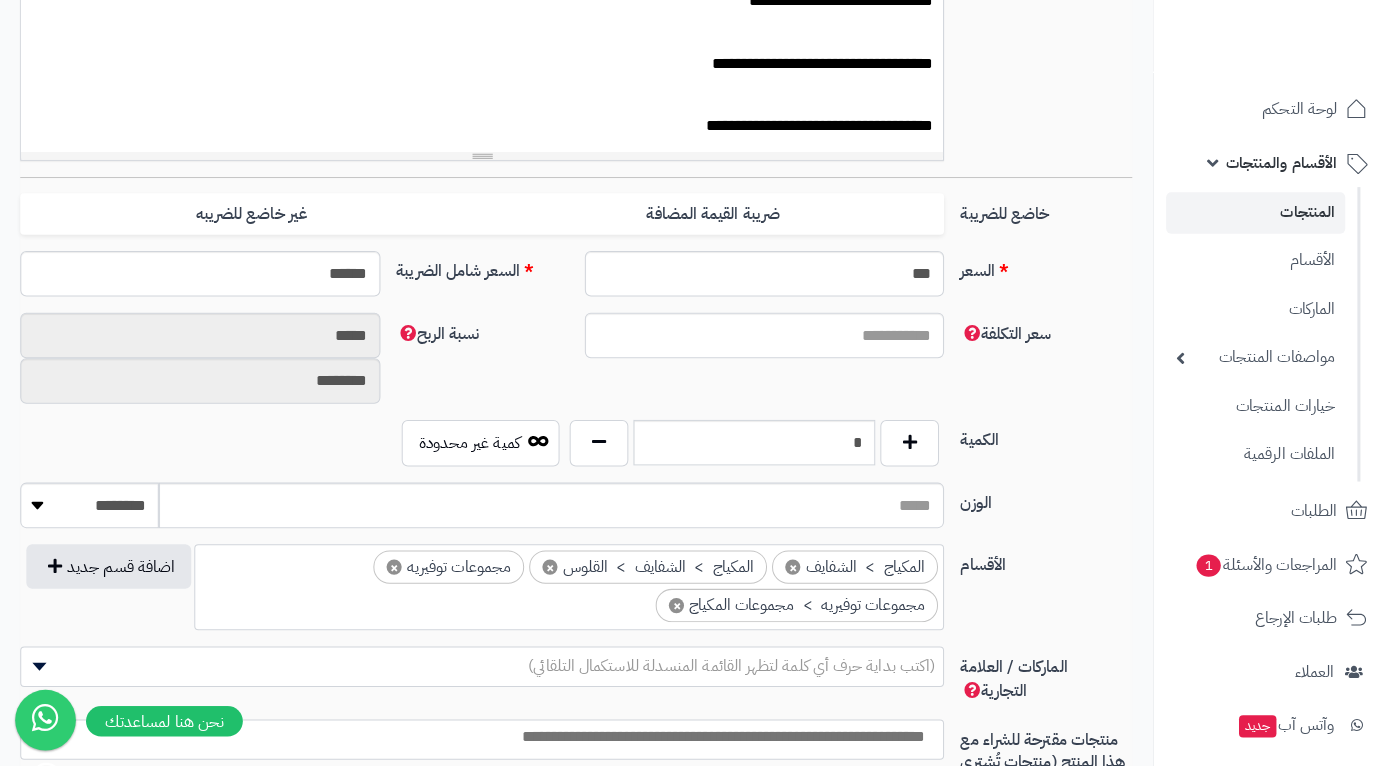 scroll, scrollTop: 660, scrollLeft: 0, axis: vertical 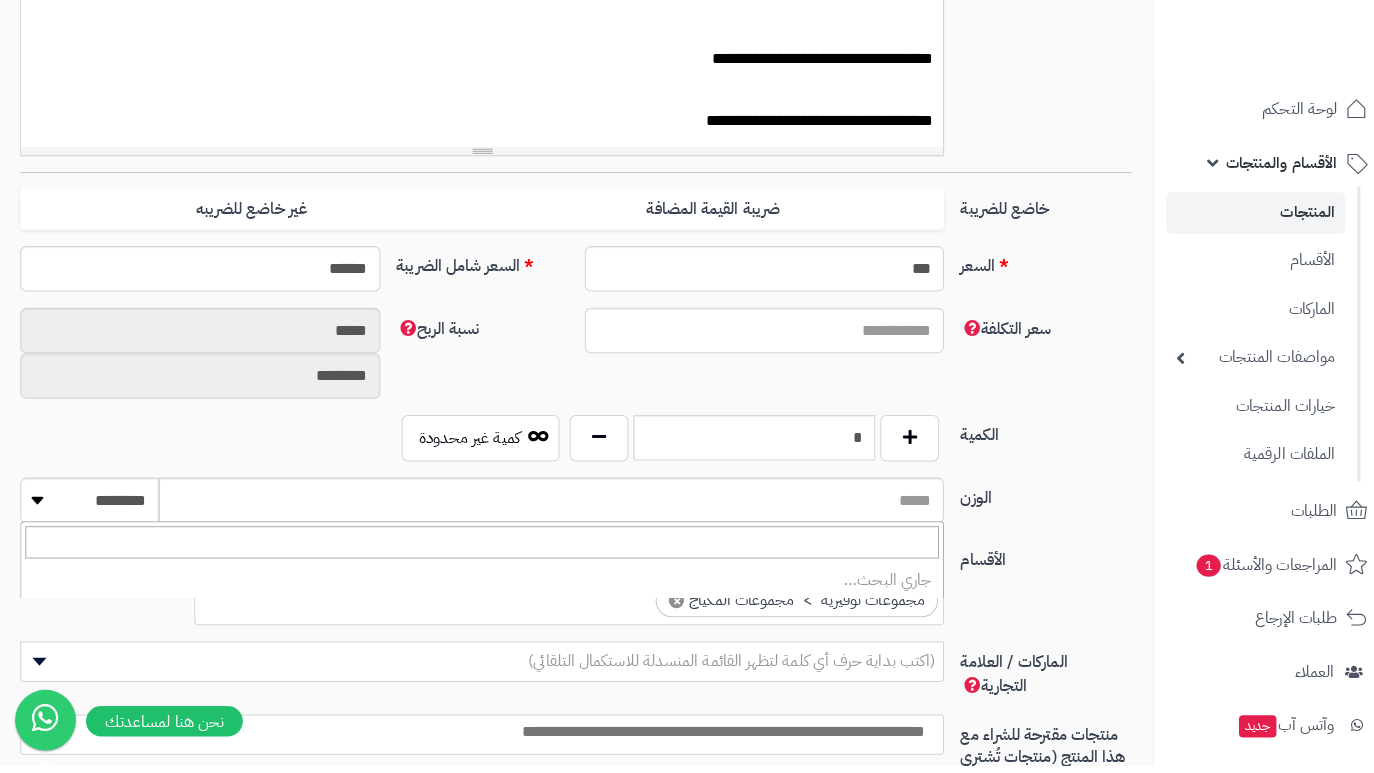 click on "(اكتب بداية حرف أي كلمة لتظهر القائمة المنسدلة للاستكمال التلقائي)" at bounding box center (723, 669) 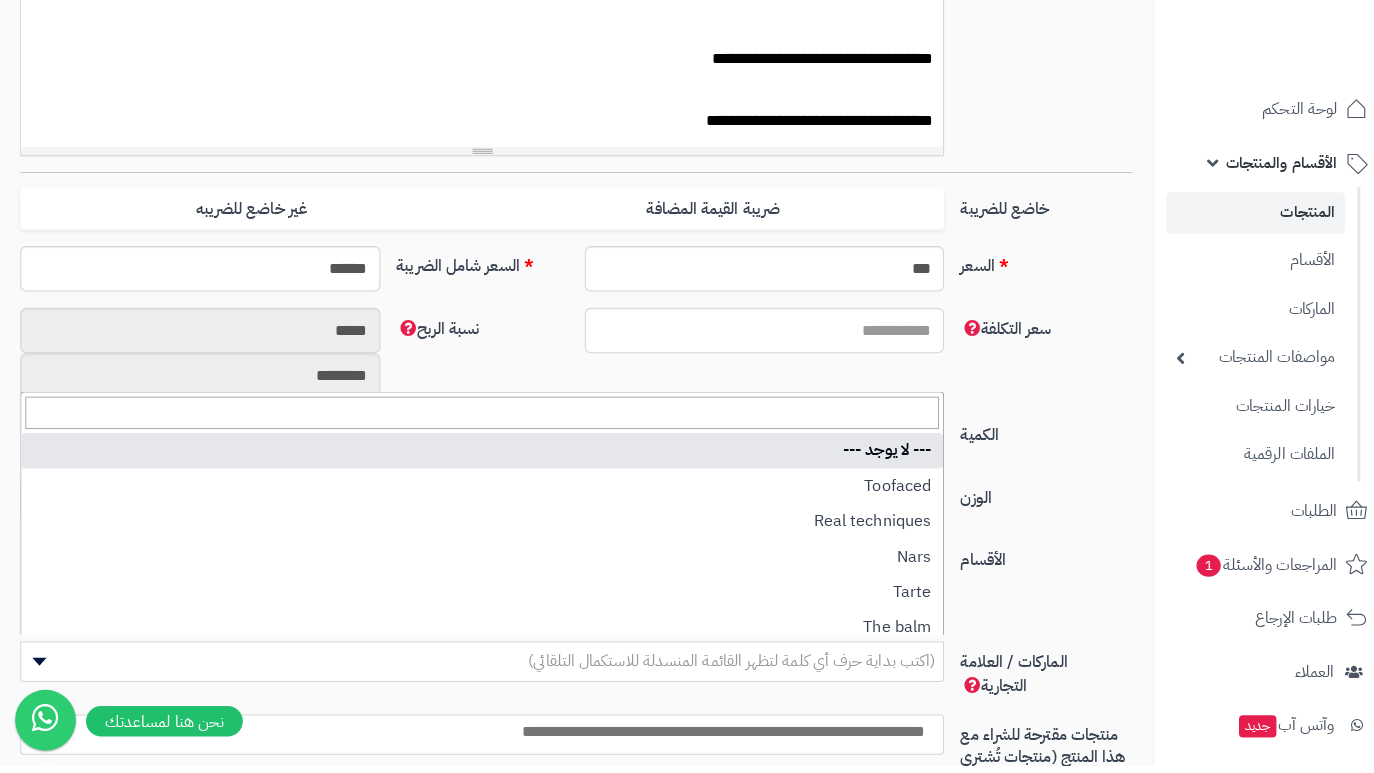 type on "*" 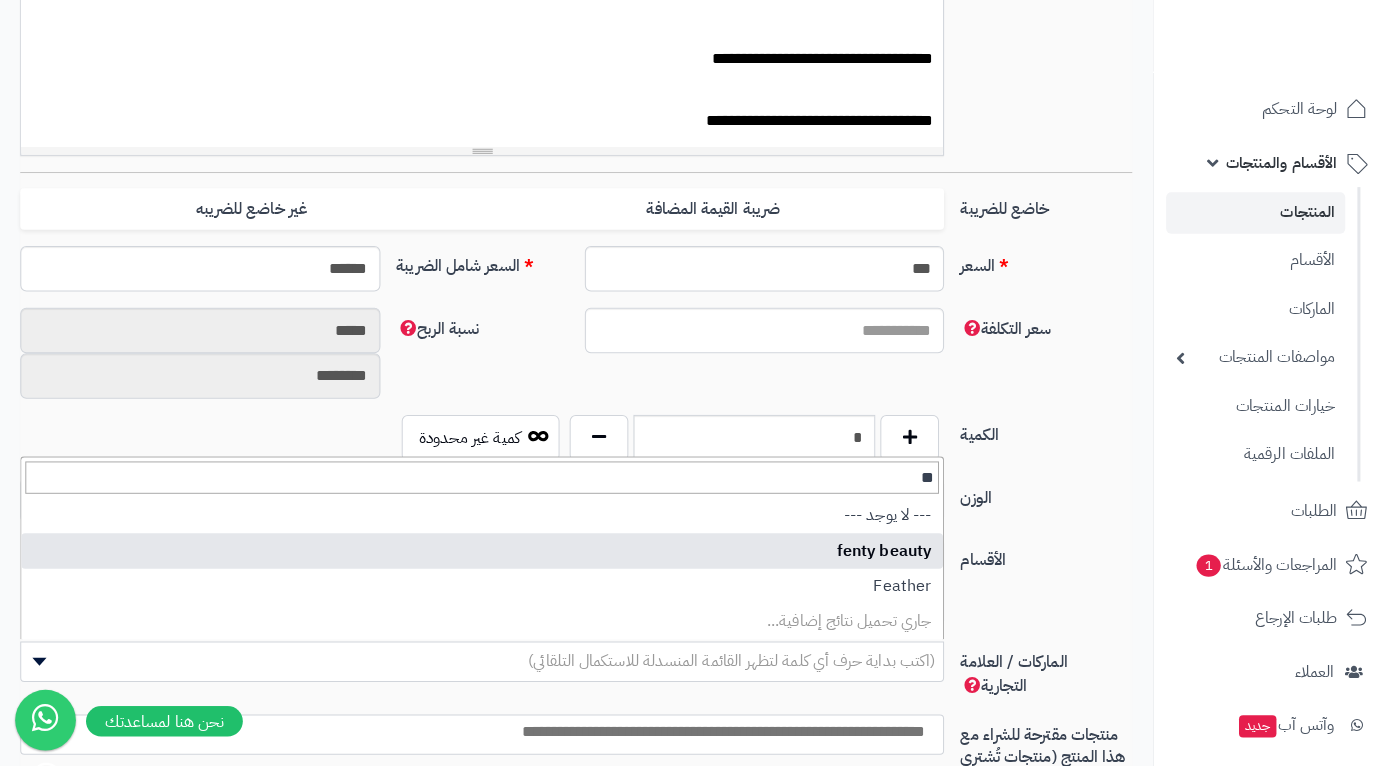 type on "**" 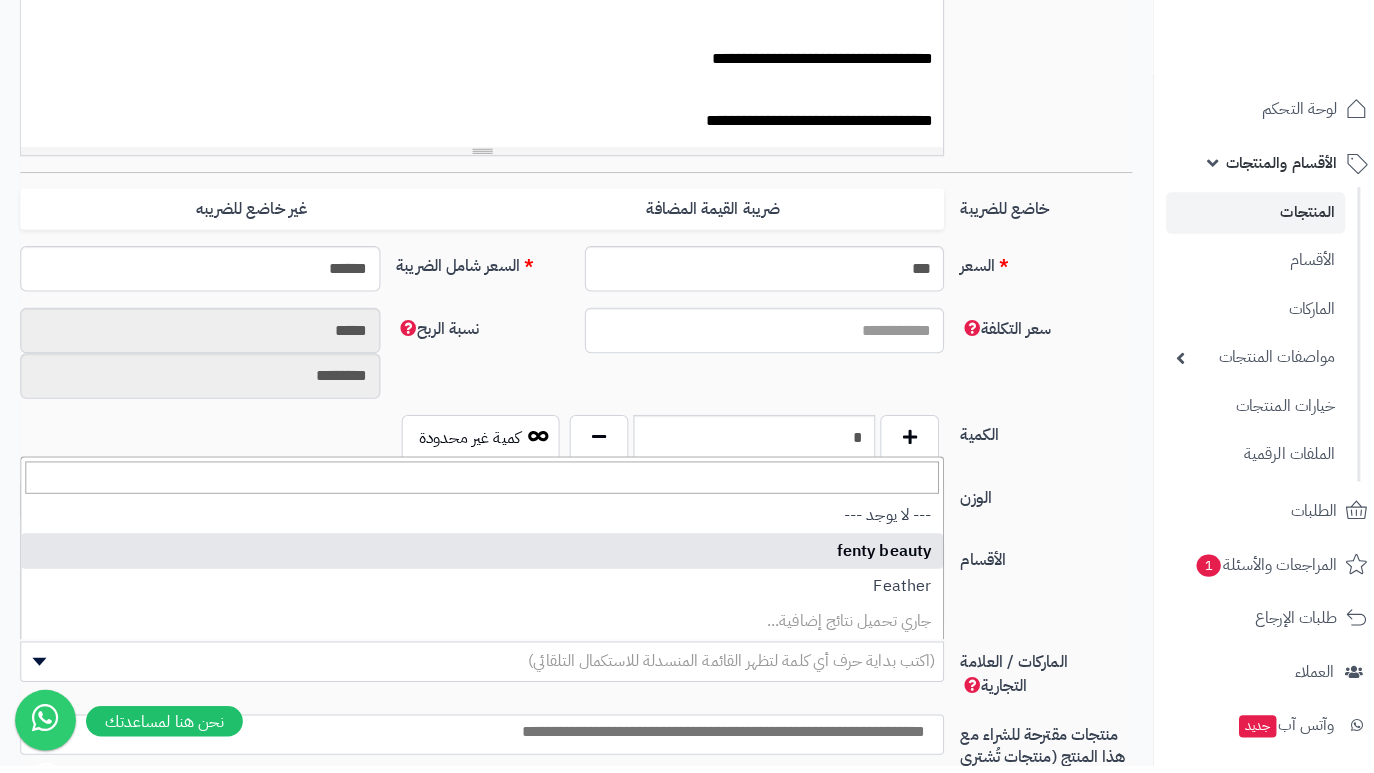 select on "***" 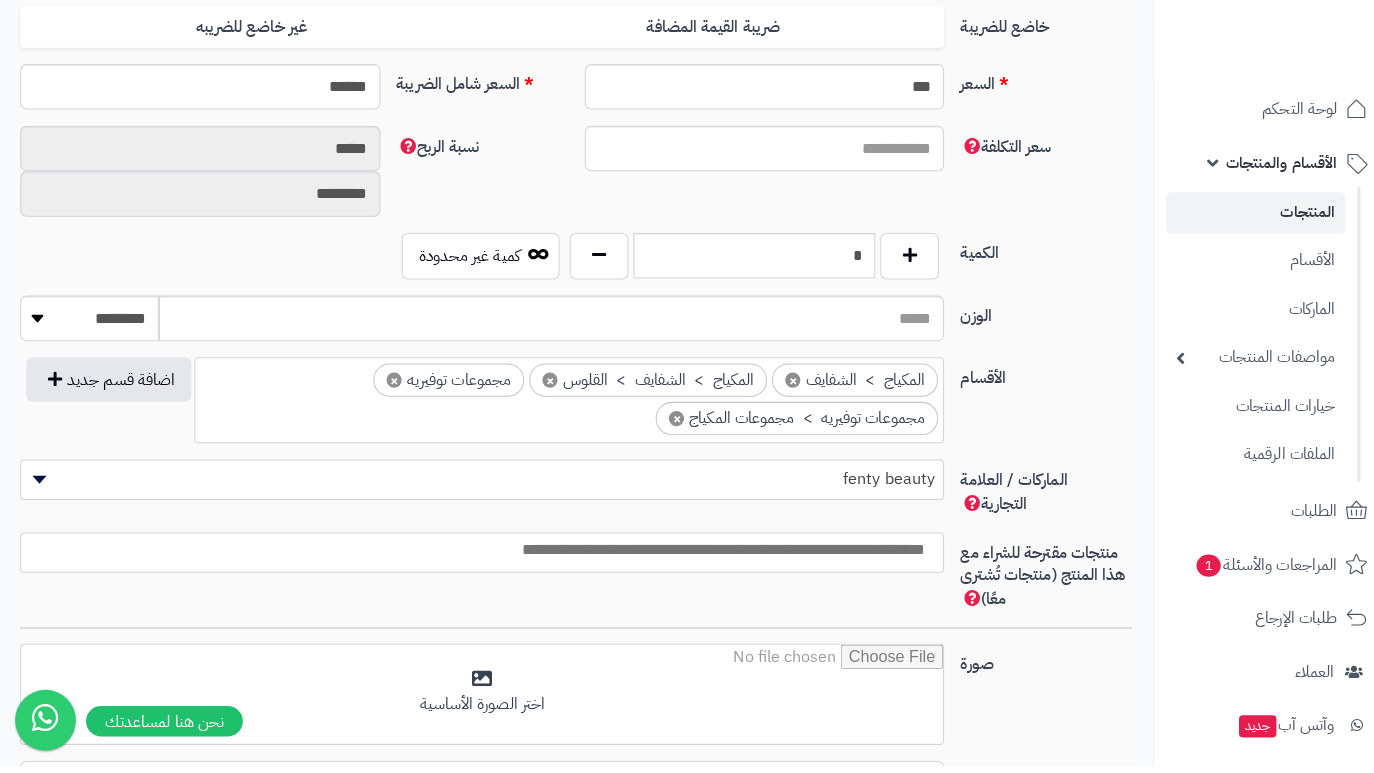 scroll, scrollTop: 1022, scrollLeft: 0, axis: vertical 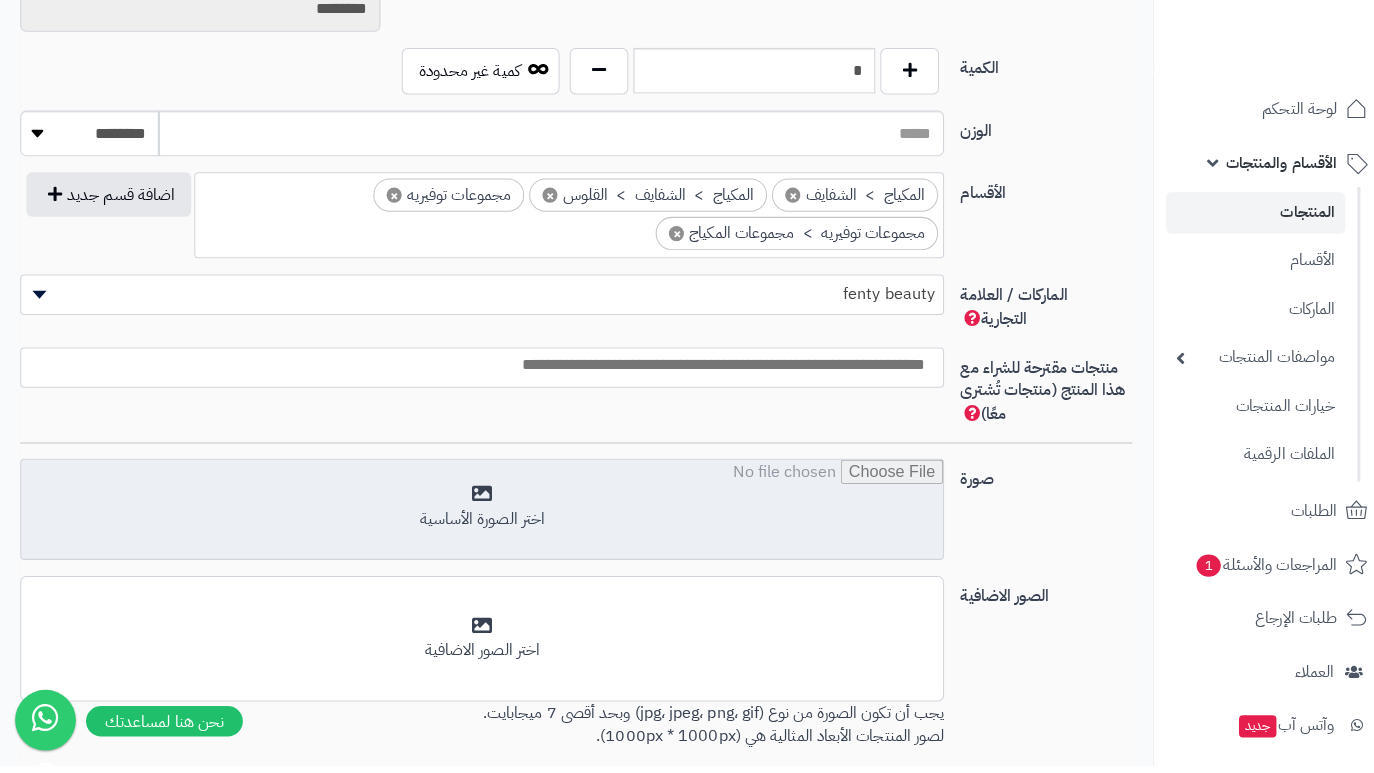 click at bounding box center (476, 521) 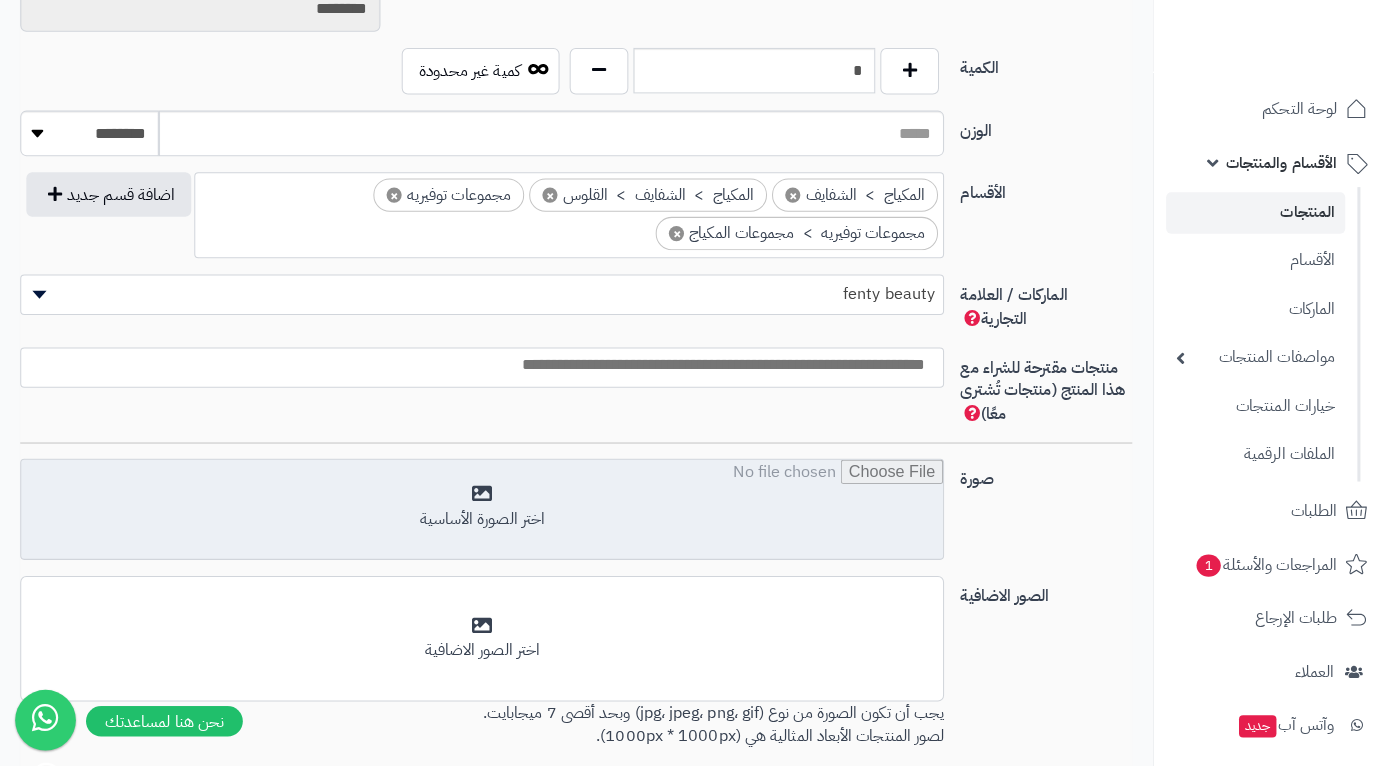 type on "**********" 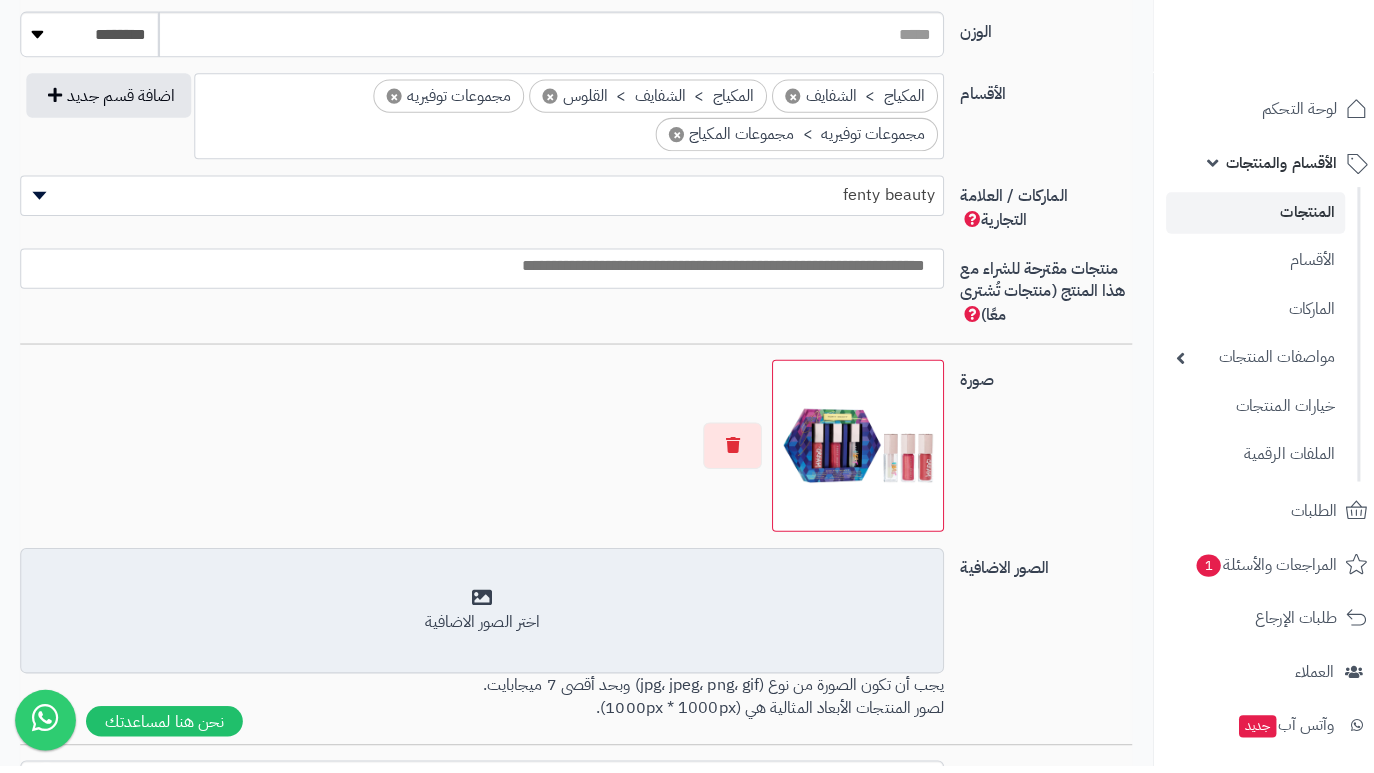 scroll, scrollTop: 1124, scrollLeft: 0, axis: vertical 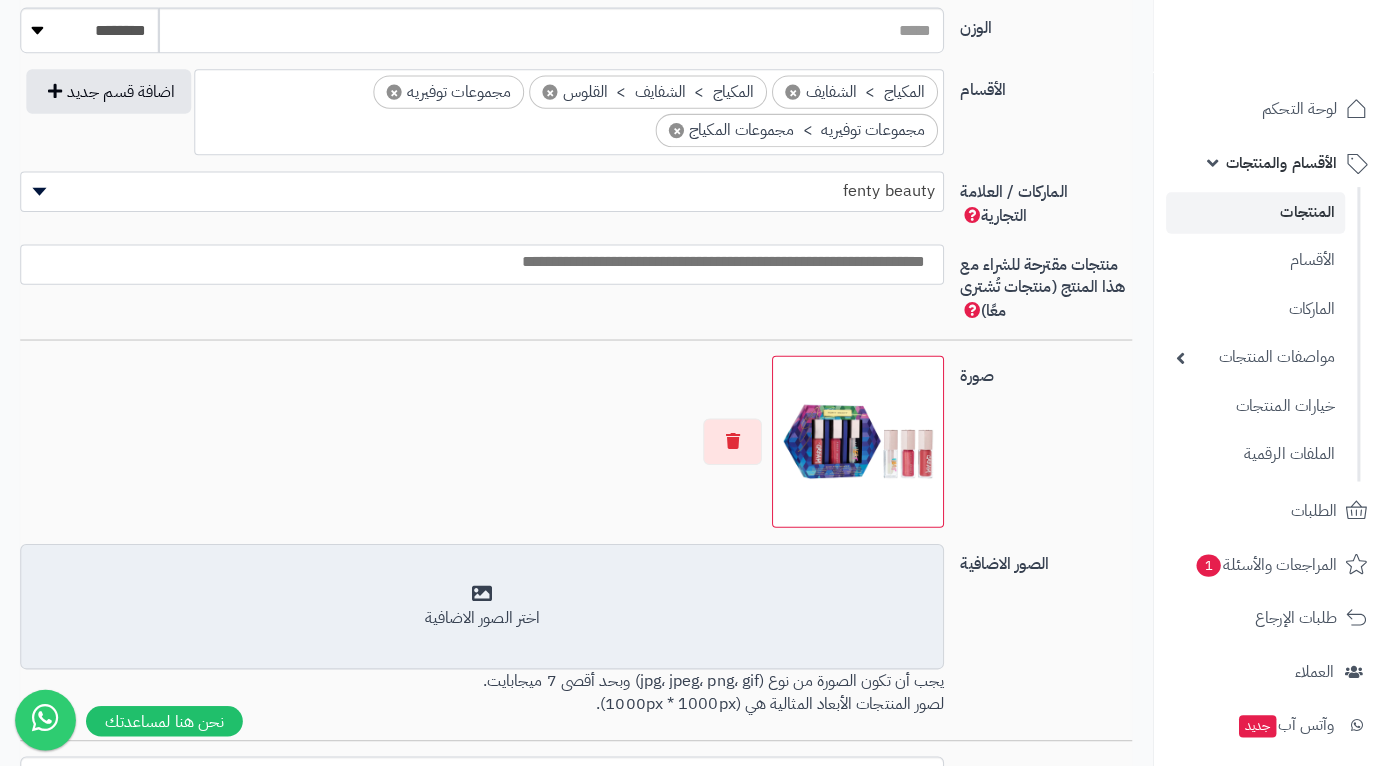 click on "اختر الصور الاضافية" at bounding box center [476, 616] 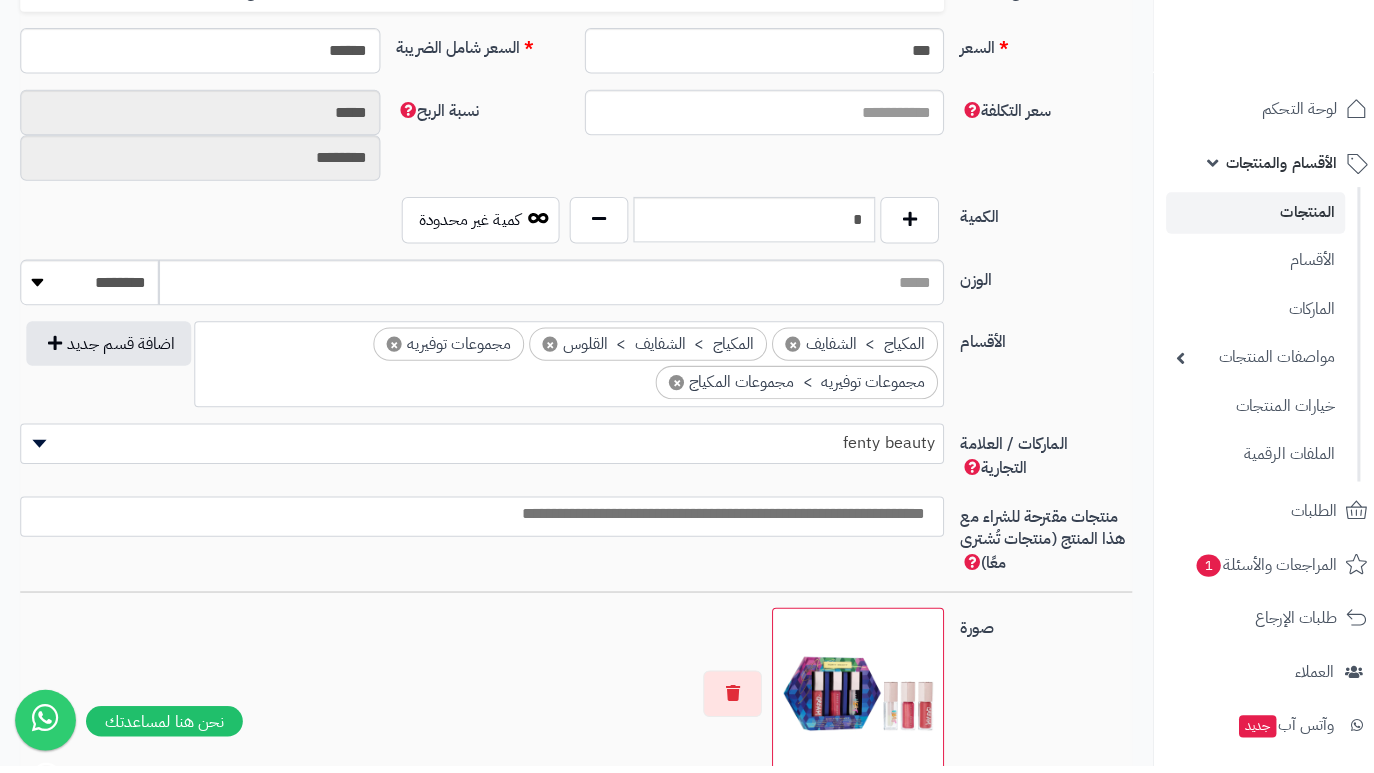 scroll, scrollTop: 189, scrollLeft: 0, axis: vertical 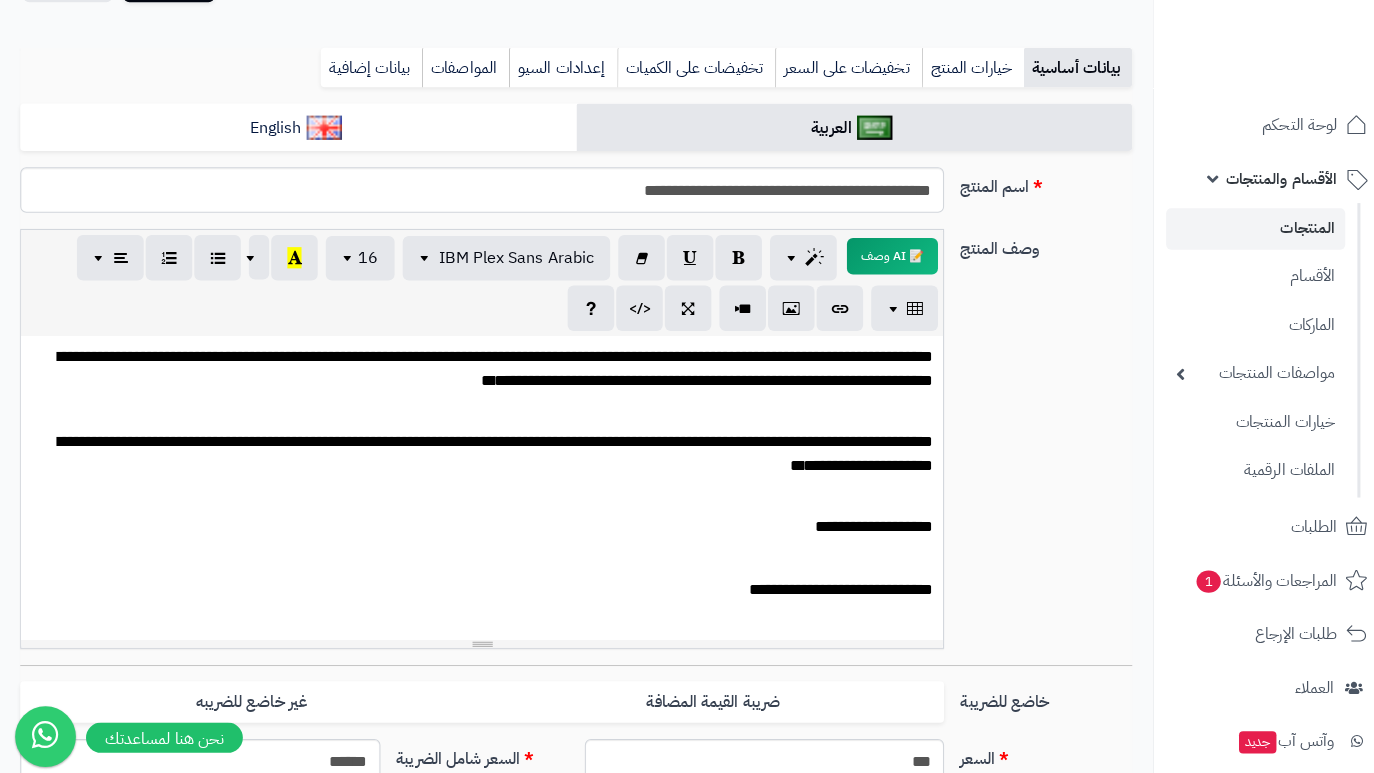click at bounding box center (476, 406) 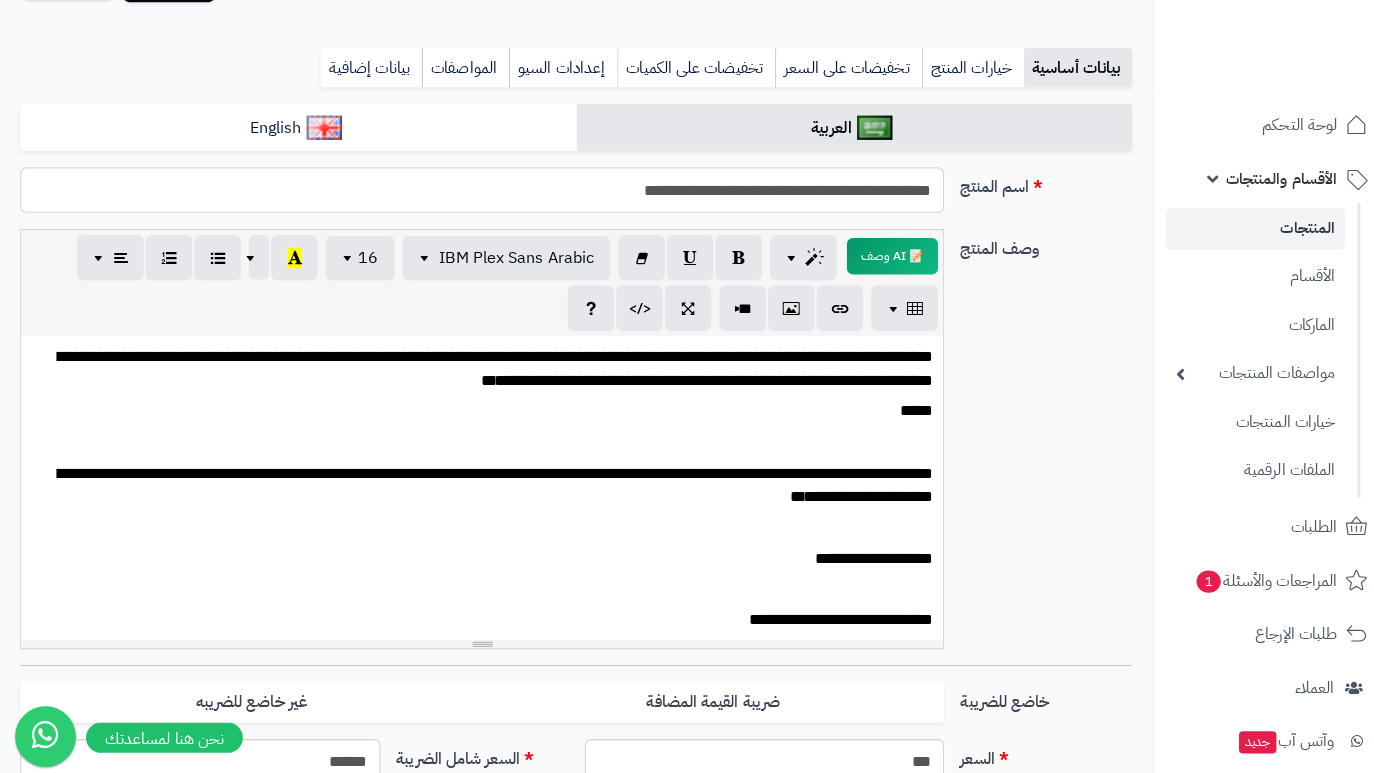 click on "**********" at bounding box center [484, 364] 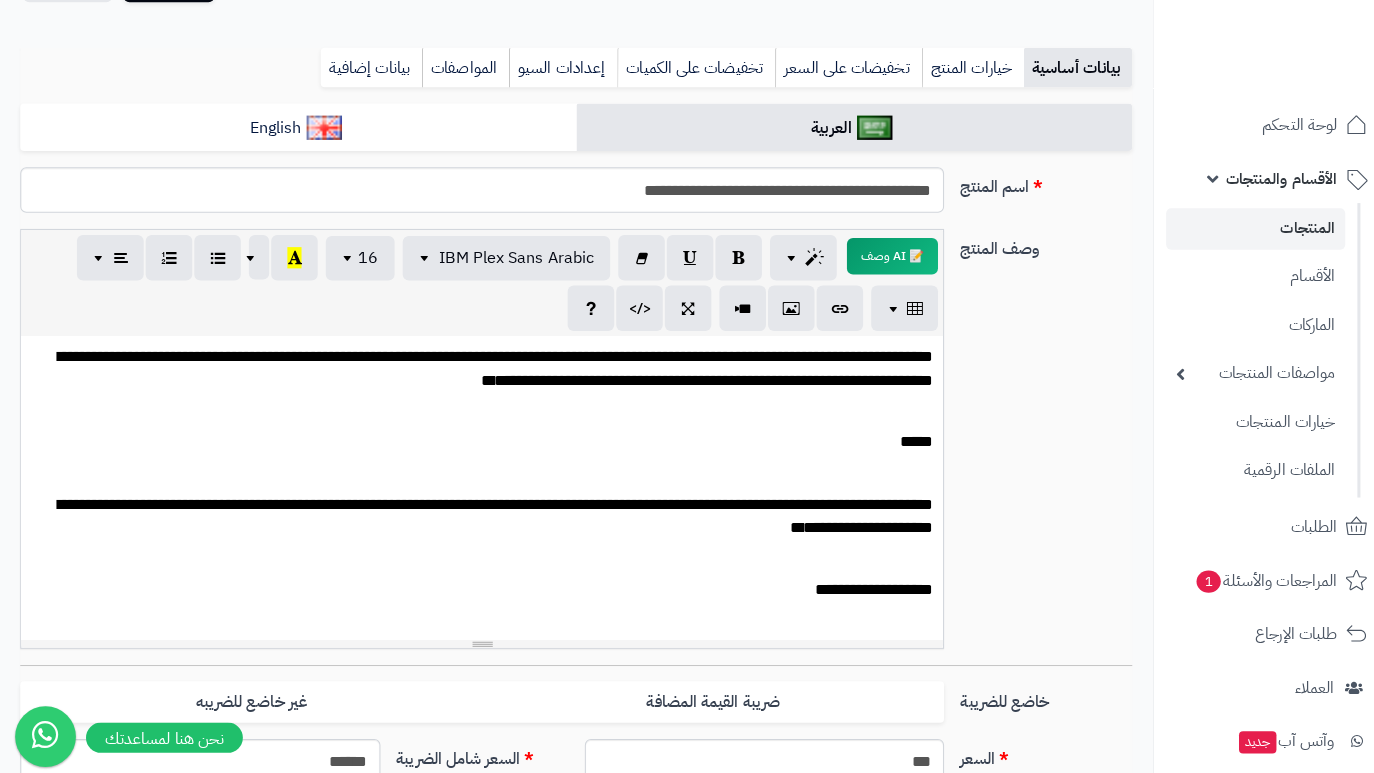 click on "*****" at bounding box center [484, 437] 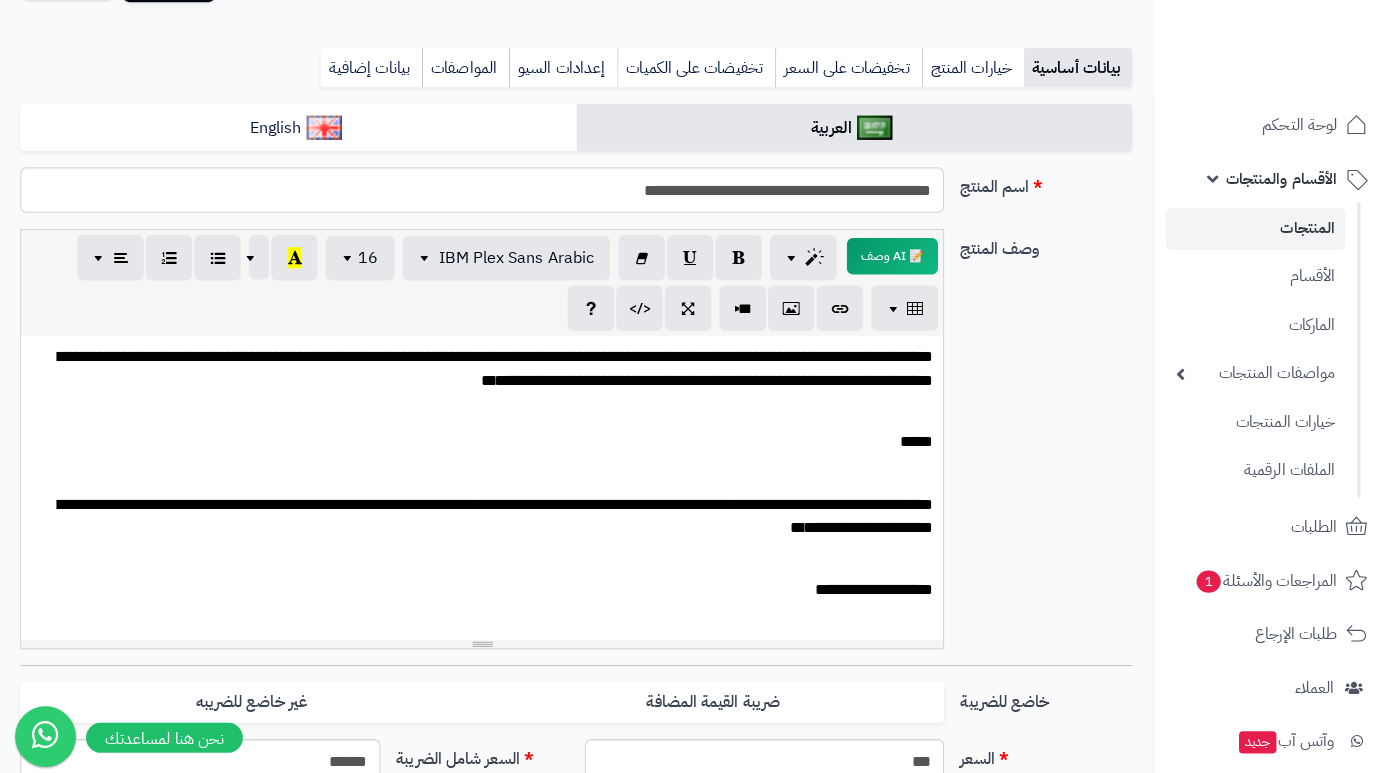 click at bounding box center [476, 468] 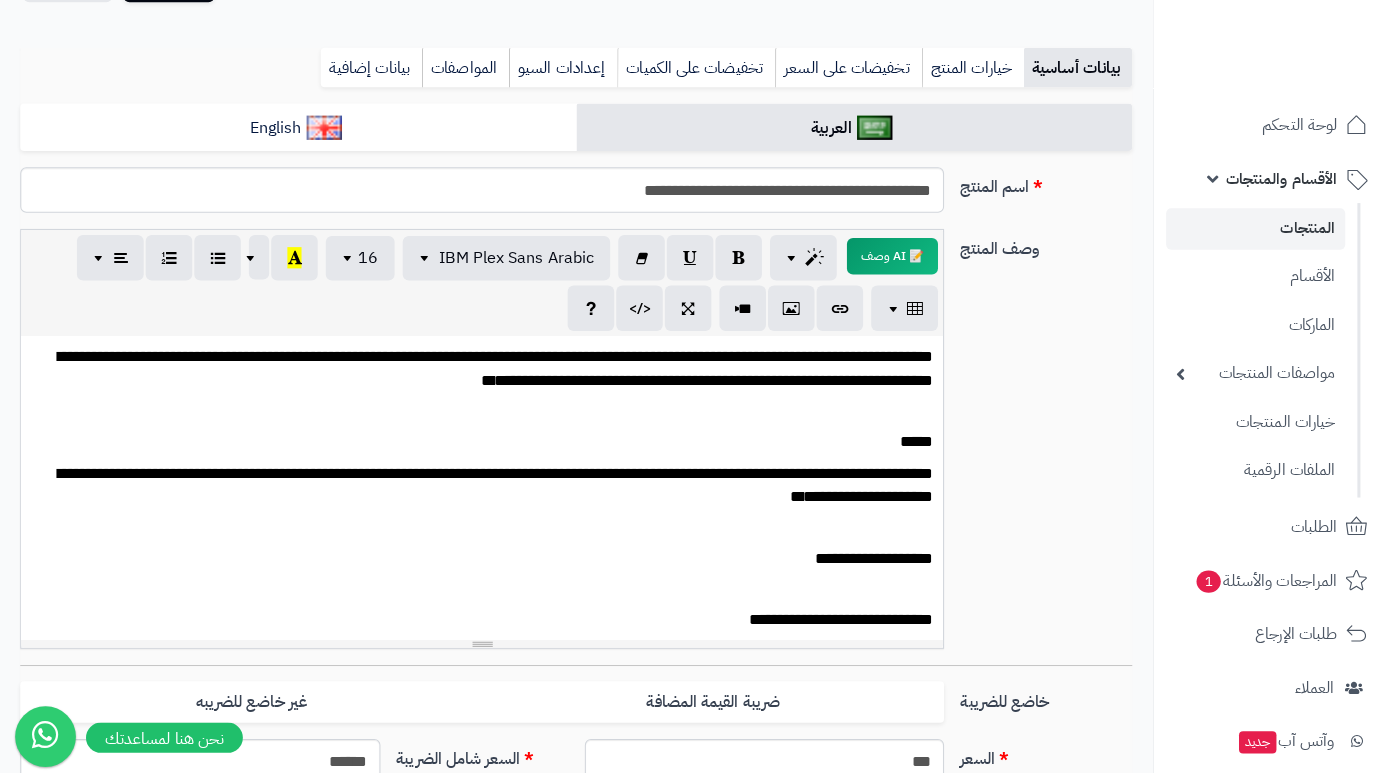 click on "*****" at bounding box center [484, 437] 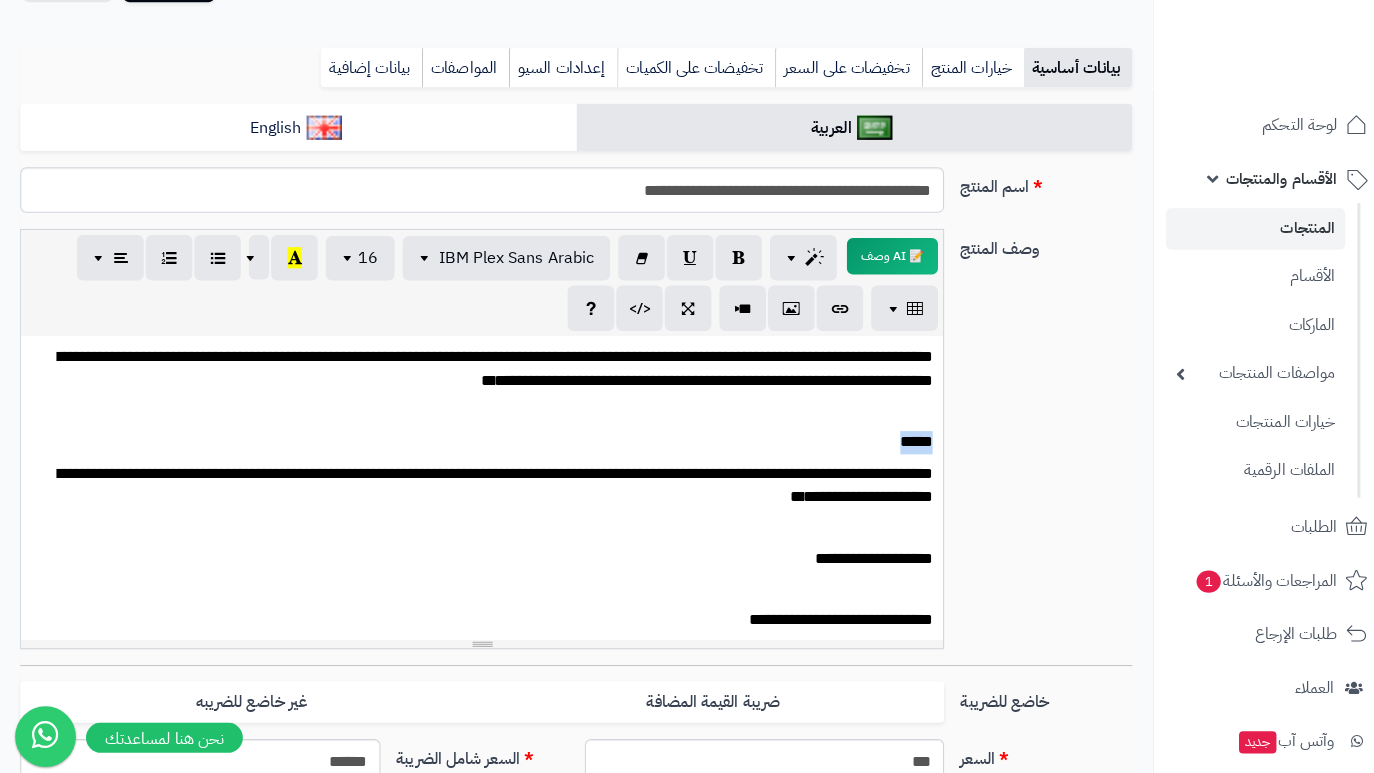 click on "*****" at bounding box center (484, 437) 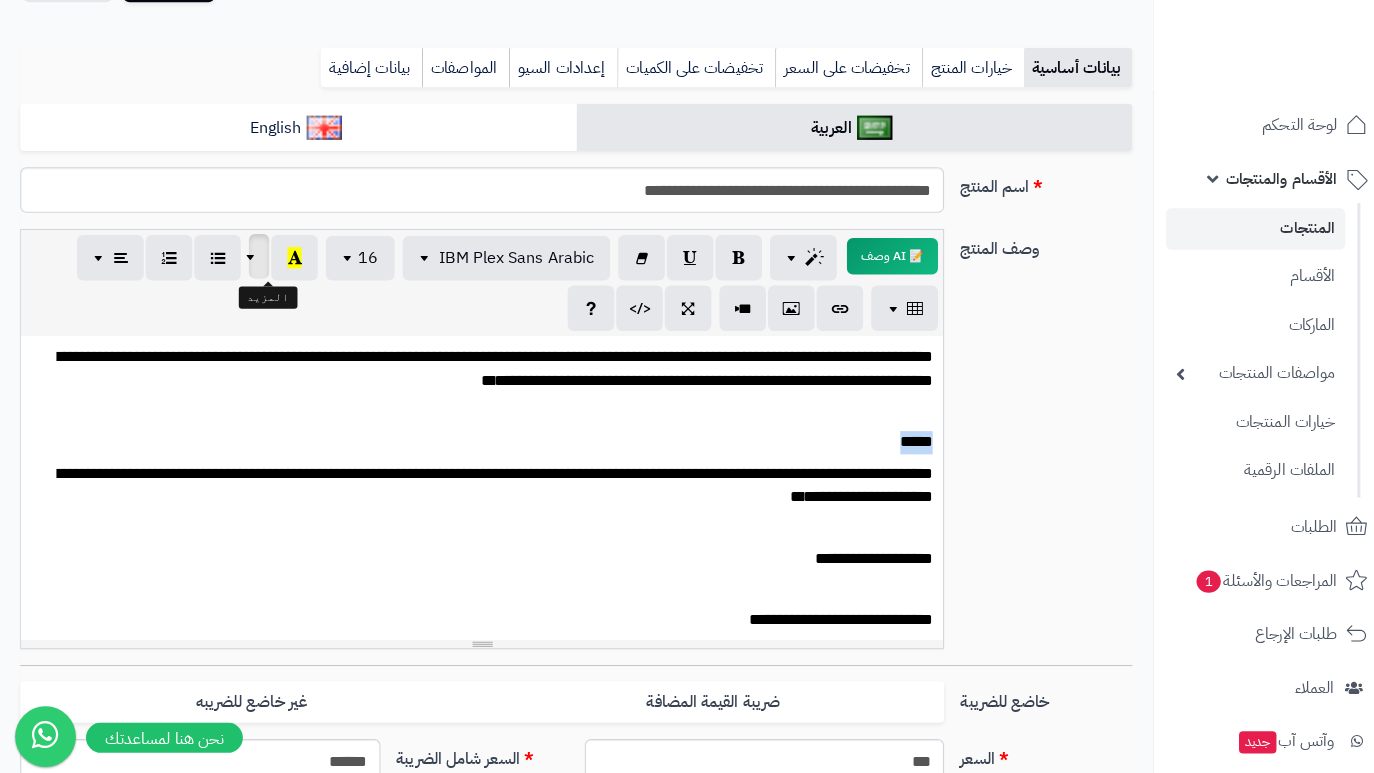 click at bounding box center (250, 253) 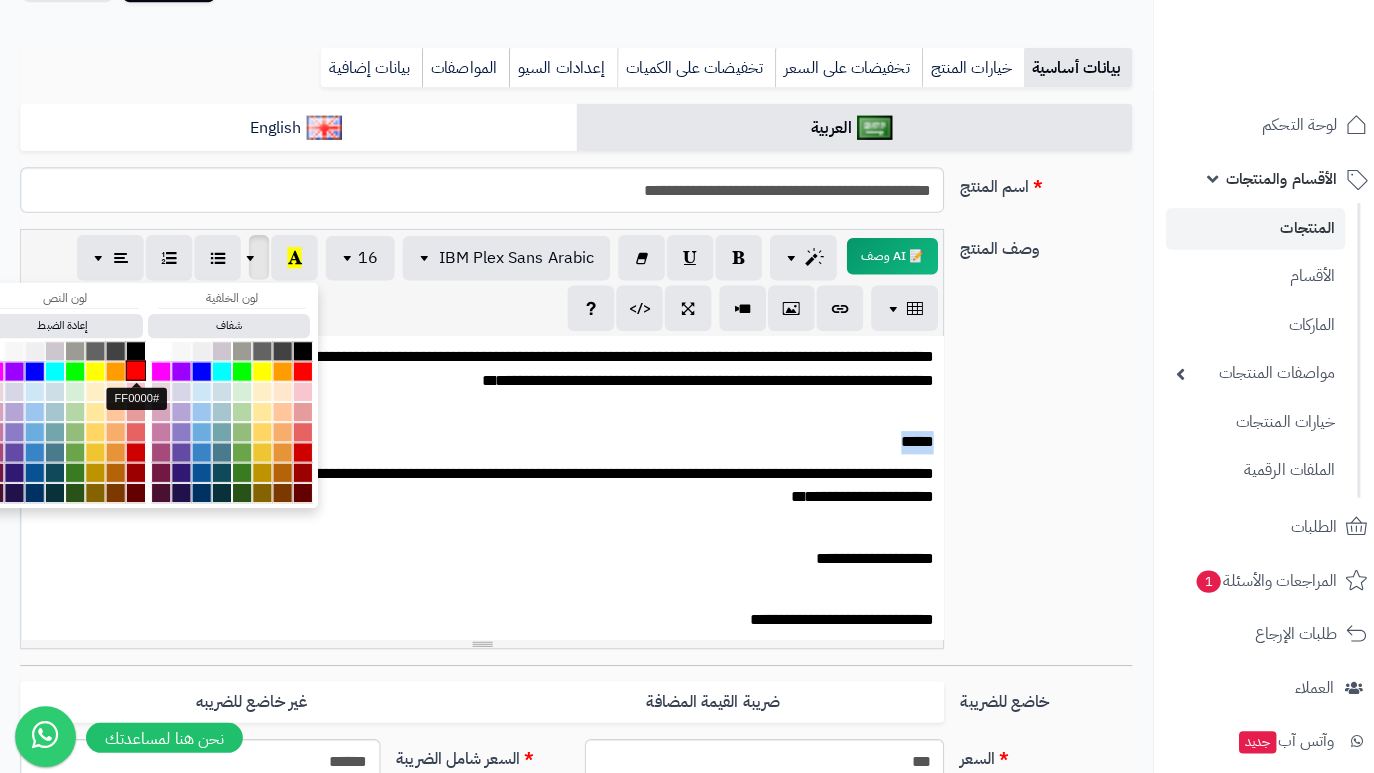 click at bounding box center [134, 366] 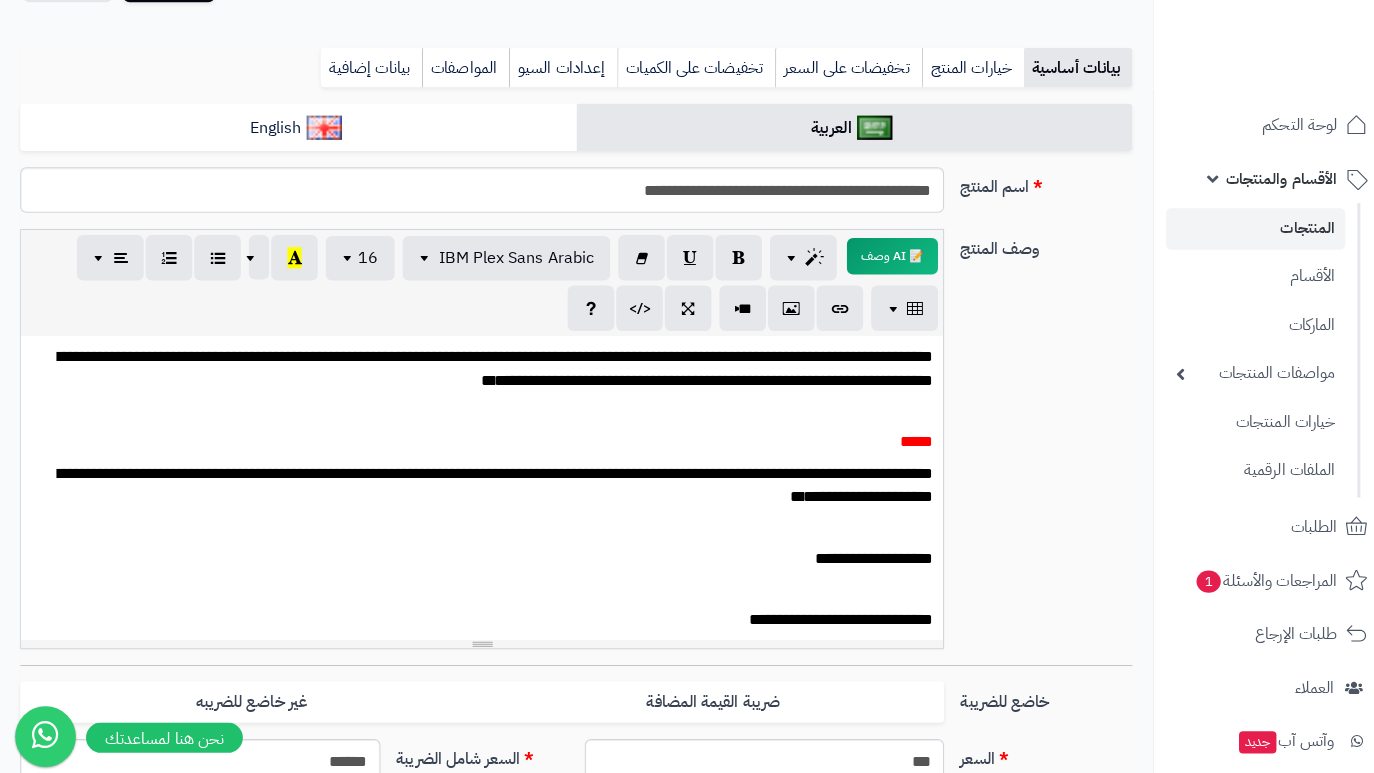 click on "**********" at bounding box center (484, 552) 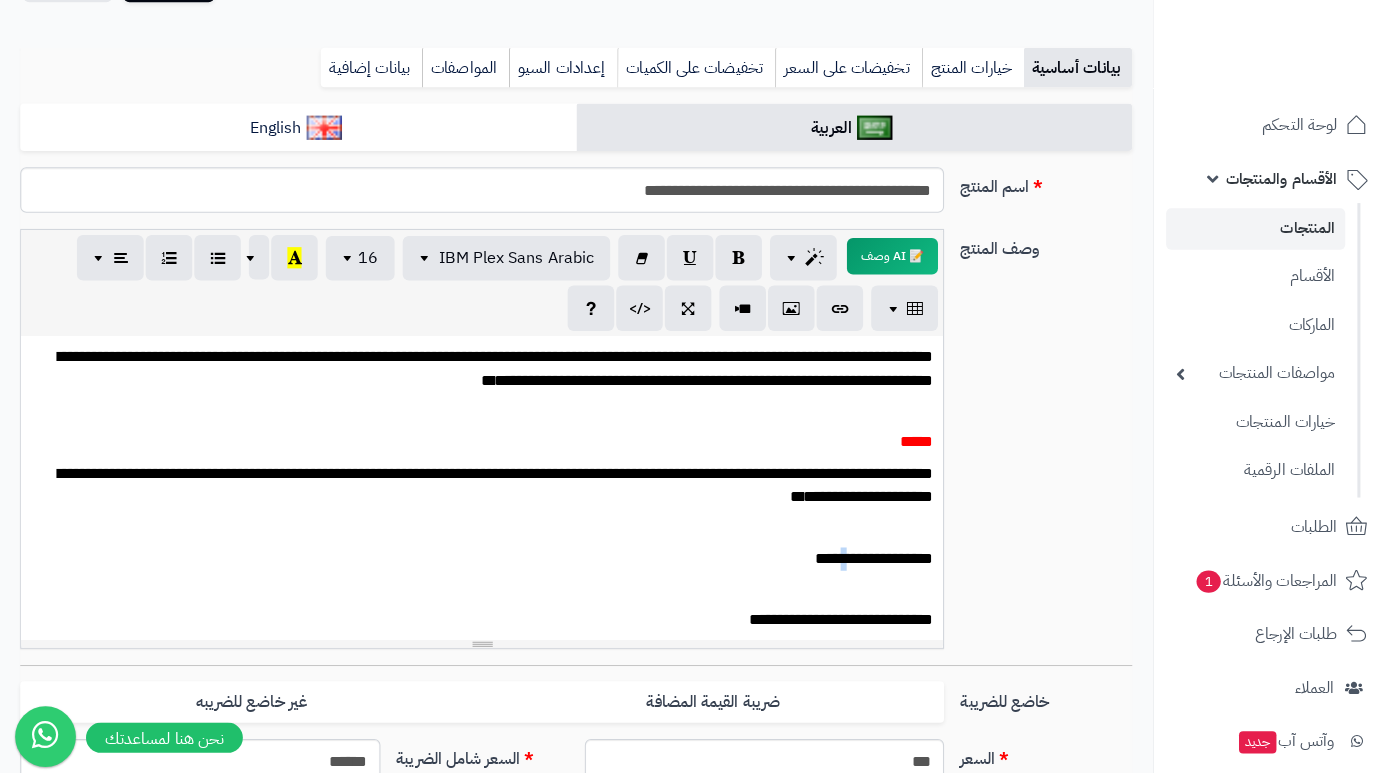 click on "**********" at bounding box center [484, 552] 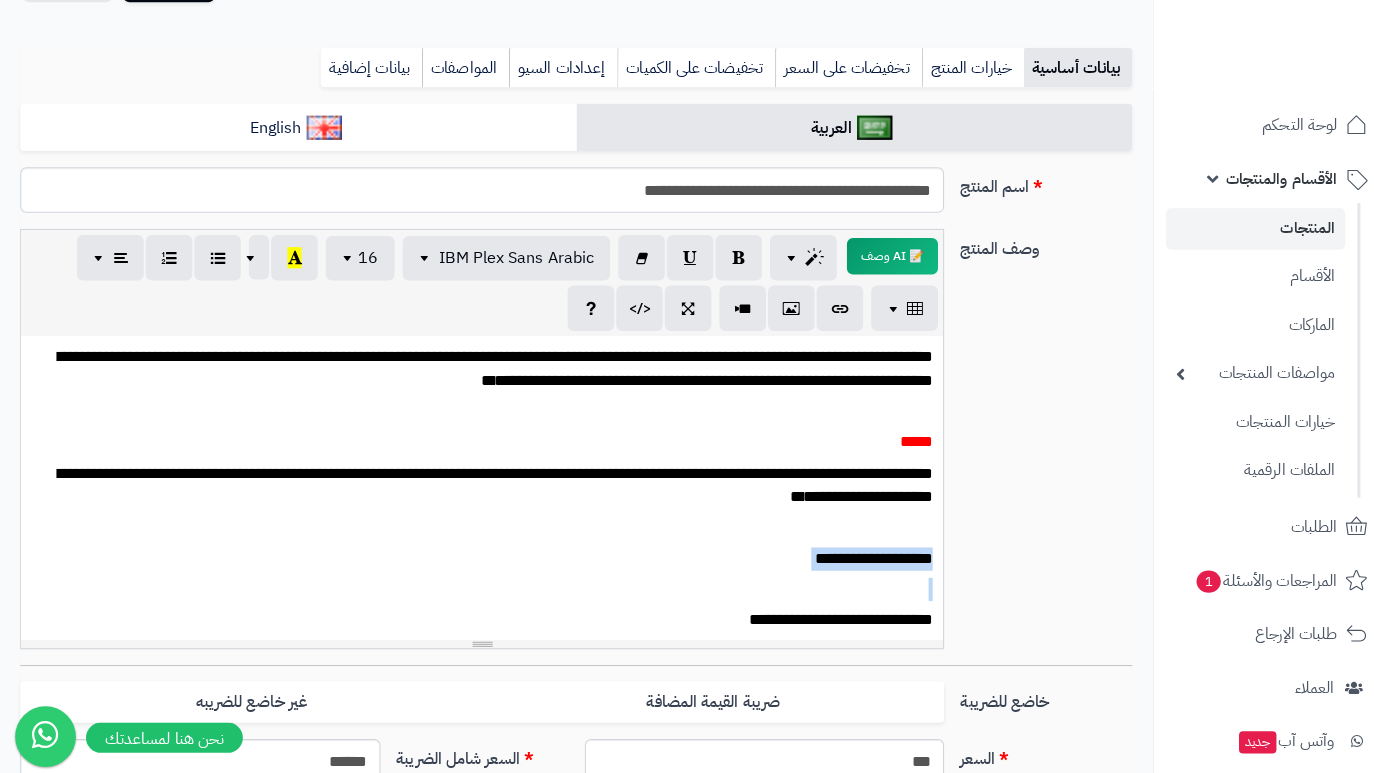 click on "**********" at bounding box center [484, 552] 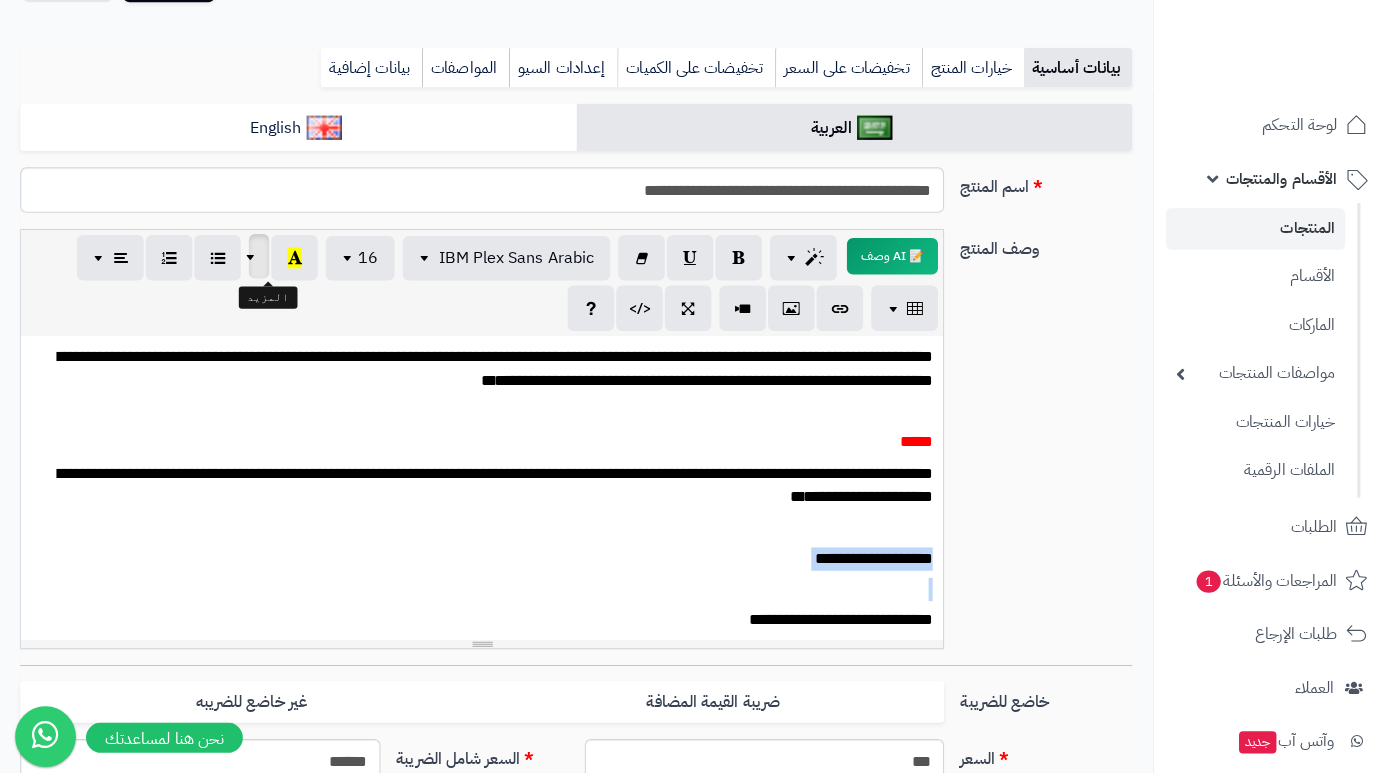 click at bounding box center [250, 253] 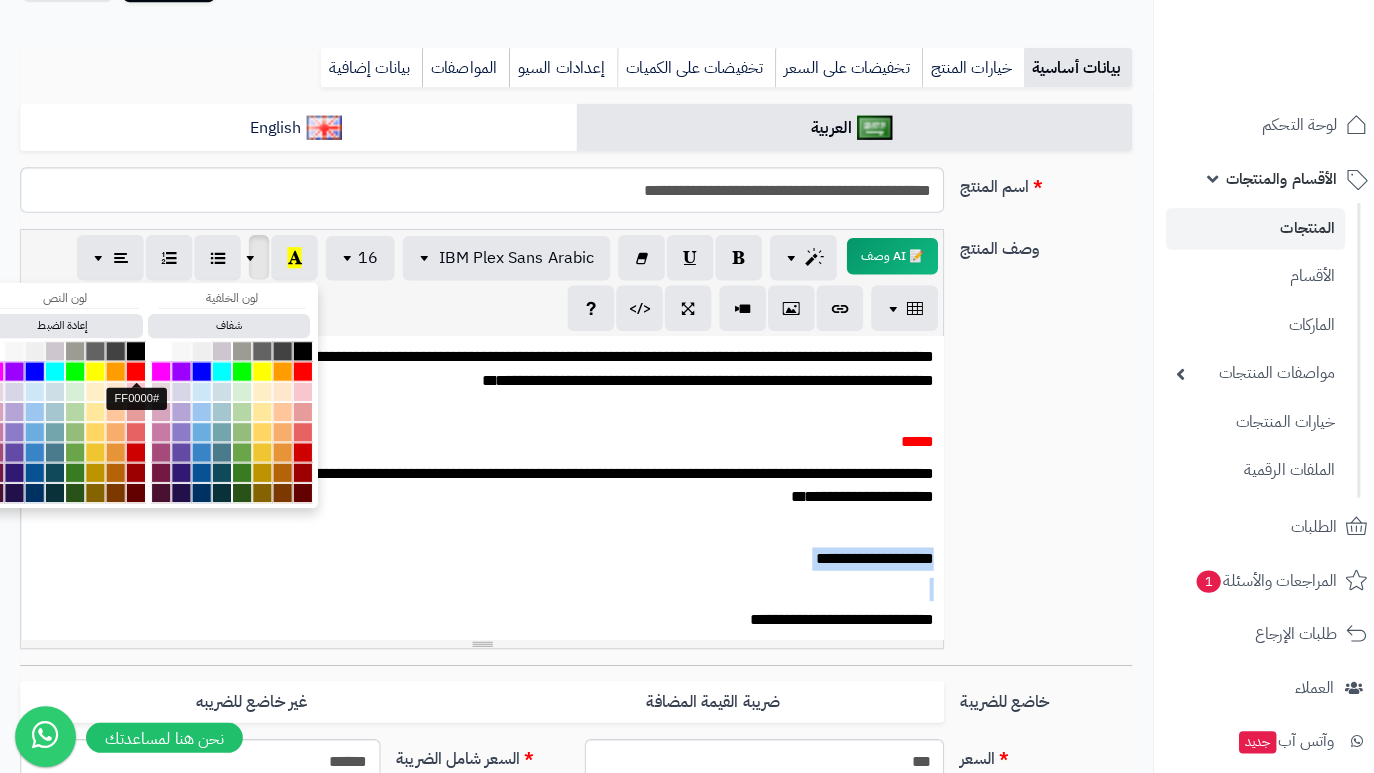 click at bounding box center (134, 367) 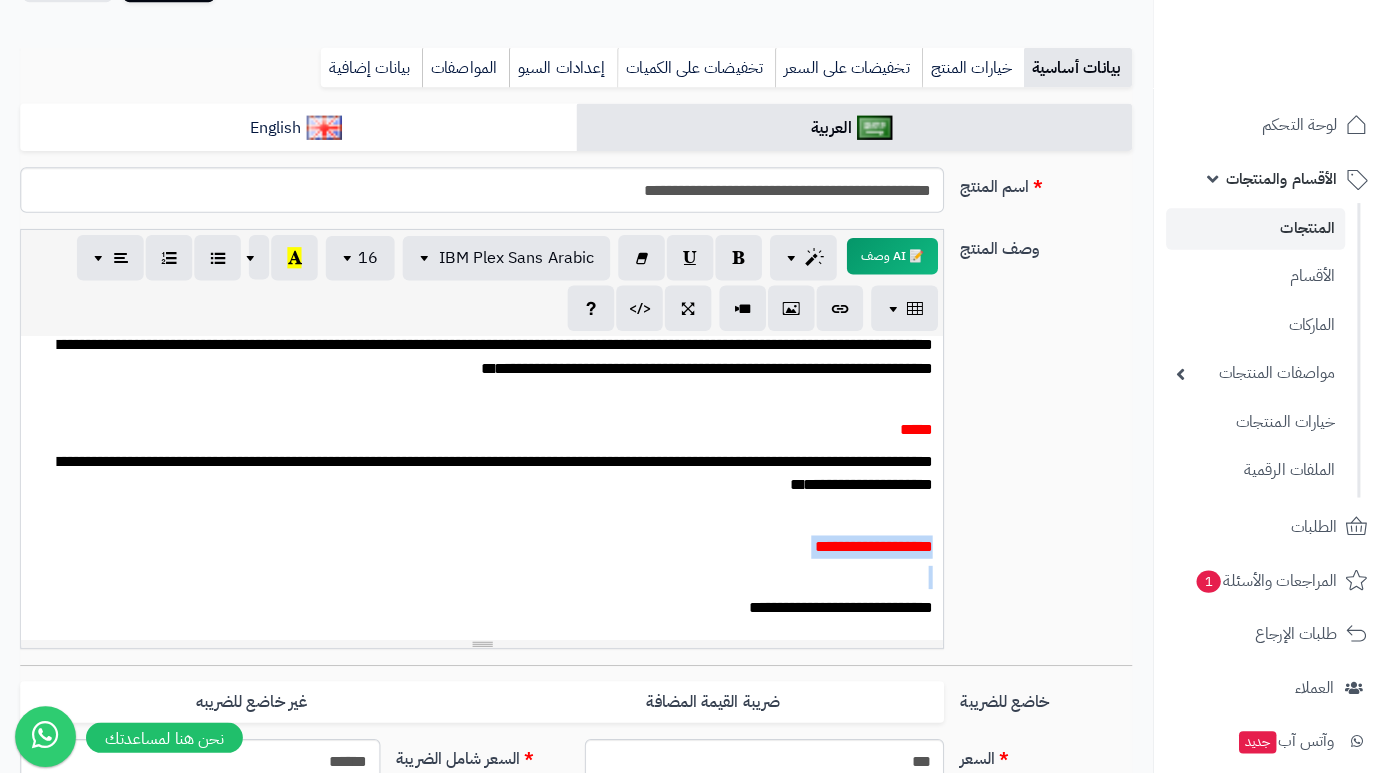 scroll, scrollTop: 32, scrollLeft: 0, axis: vertical 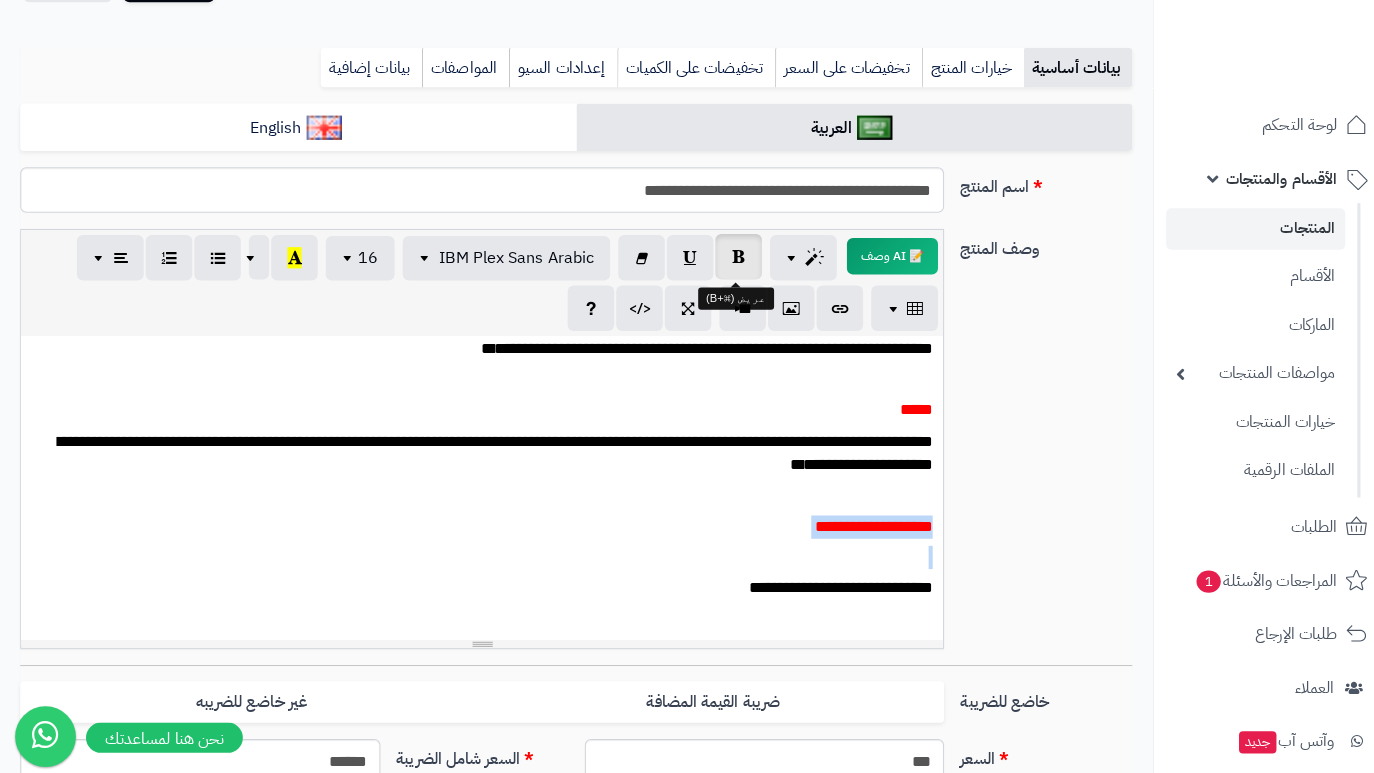 click at bounding box center (730, 253) 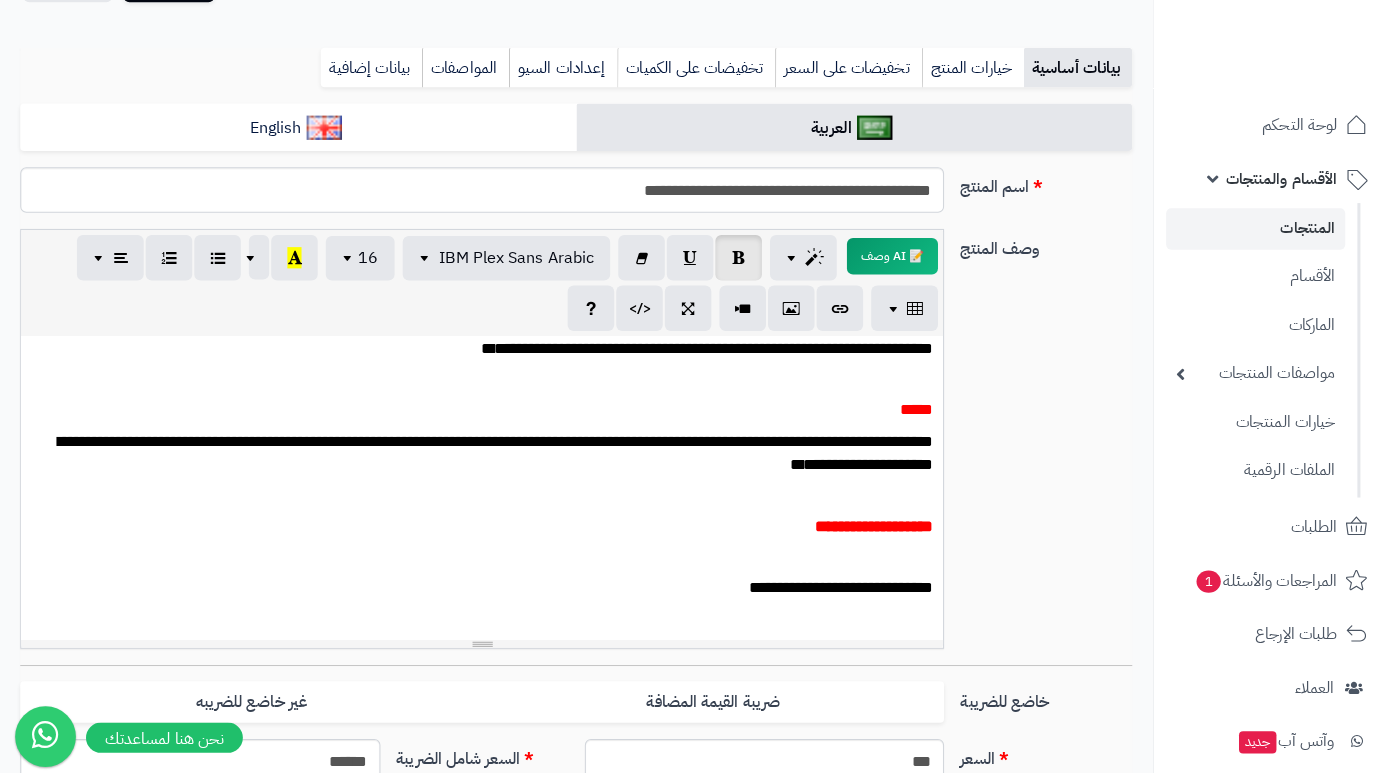 click on "*****" at bounding box center (906, 404) 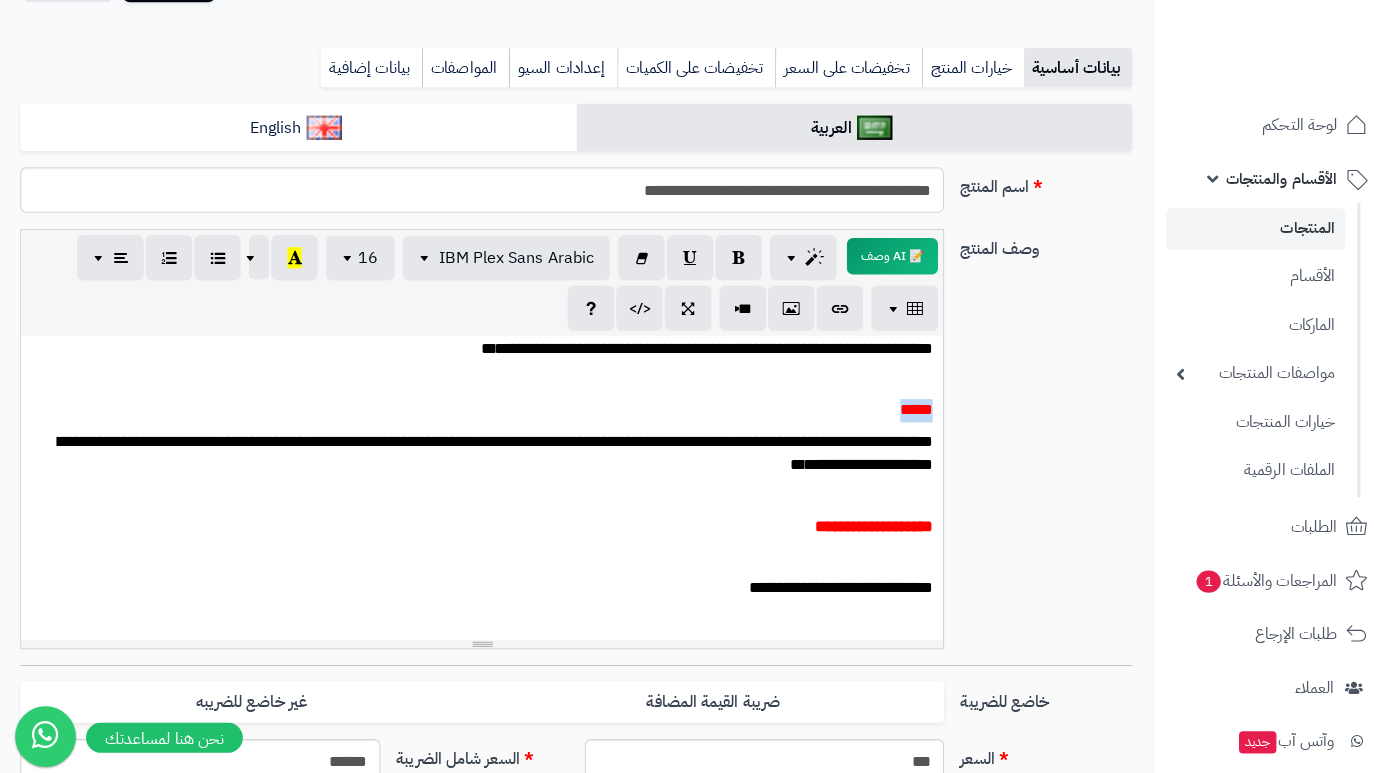 click on "*****" at bounding box center (906, 404) 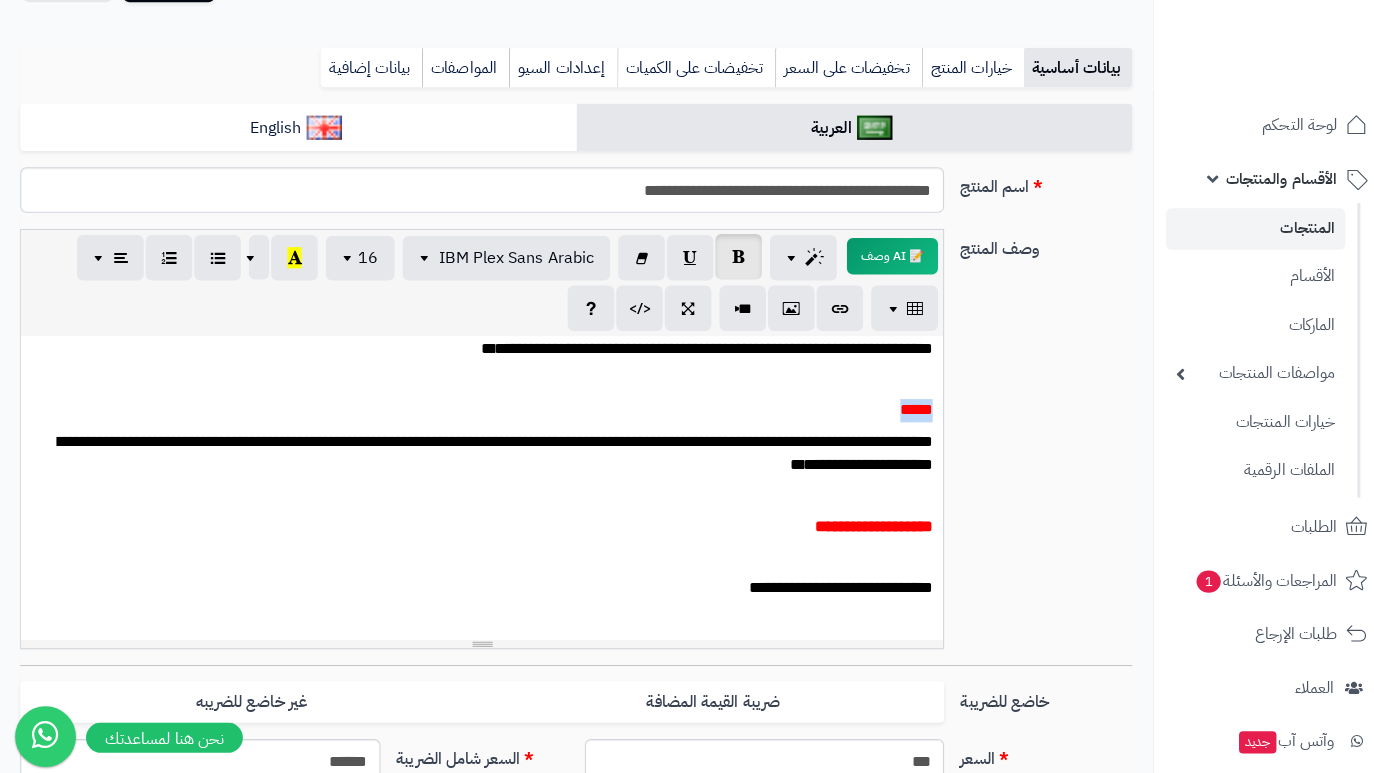 click at bounding box center (730, 253) 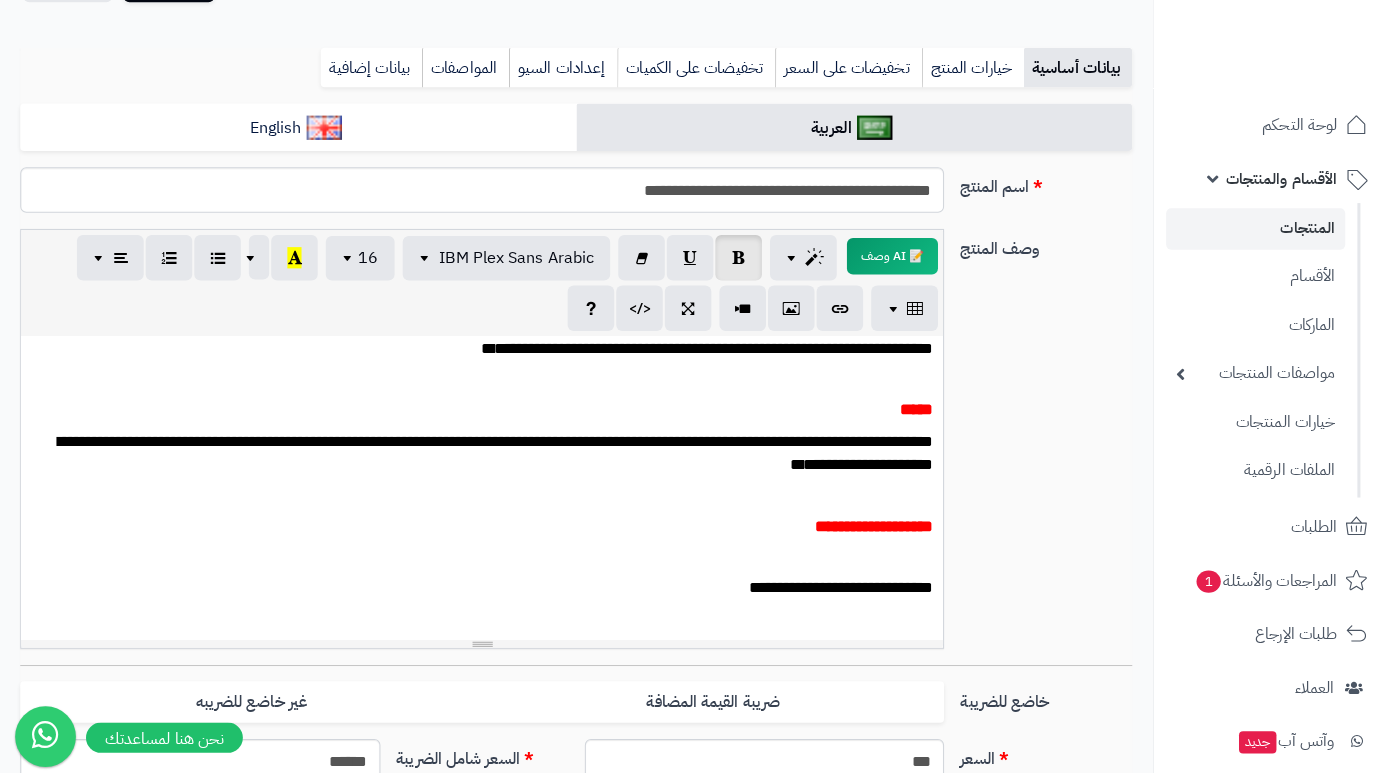 click on "**********" at bounding box center (484, 581) 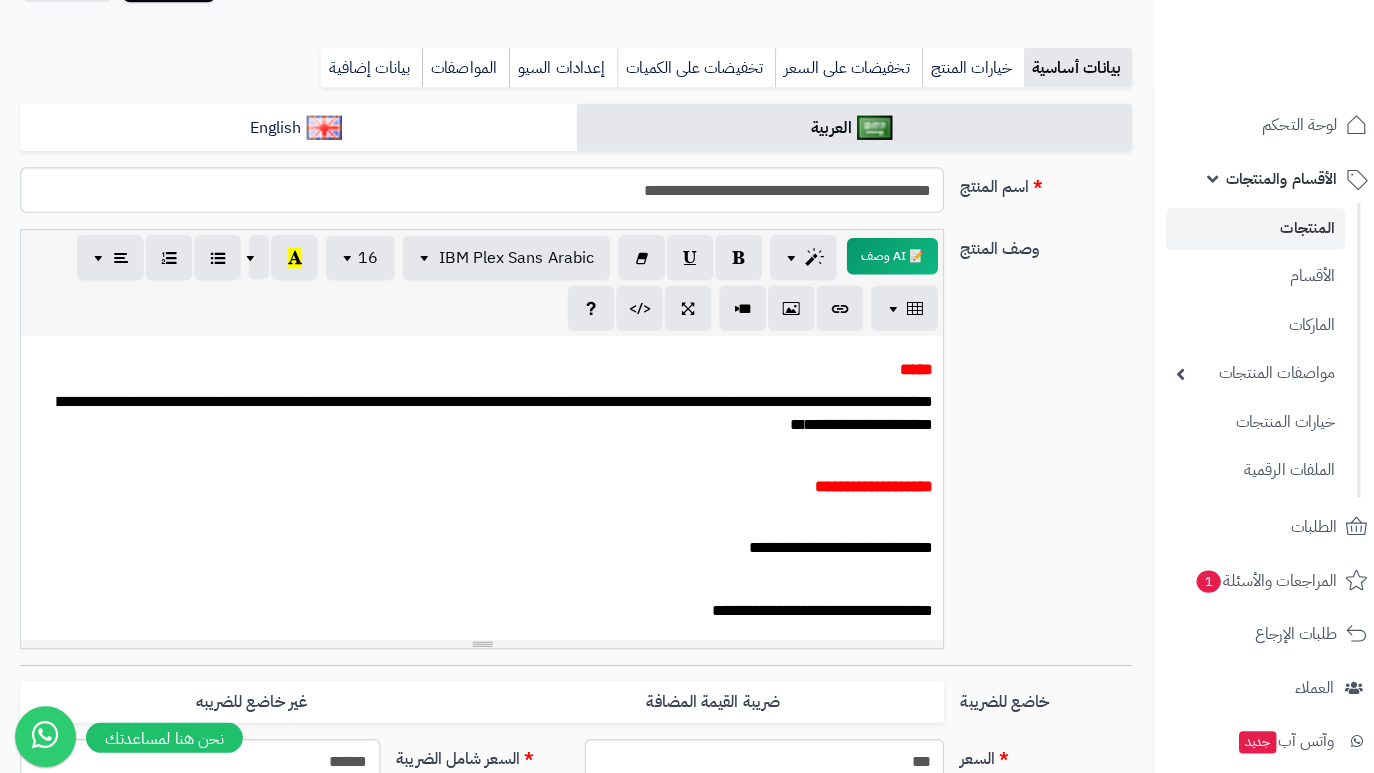 scroll, scrollTop: 130, scrollLeft: 0, axis: vertical 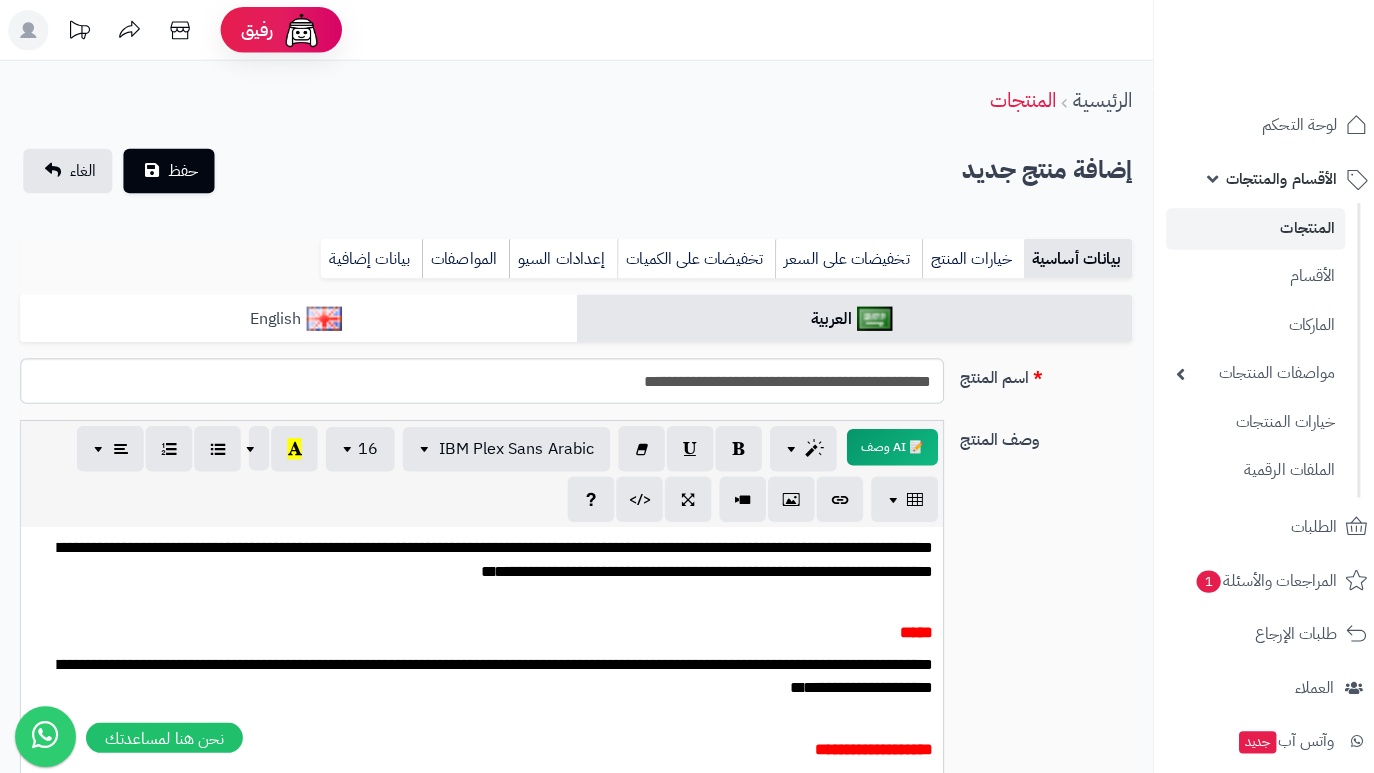 click on "English" at bounding box center (295, 315) 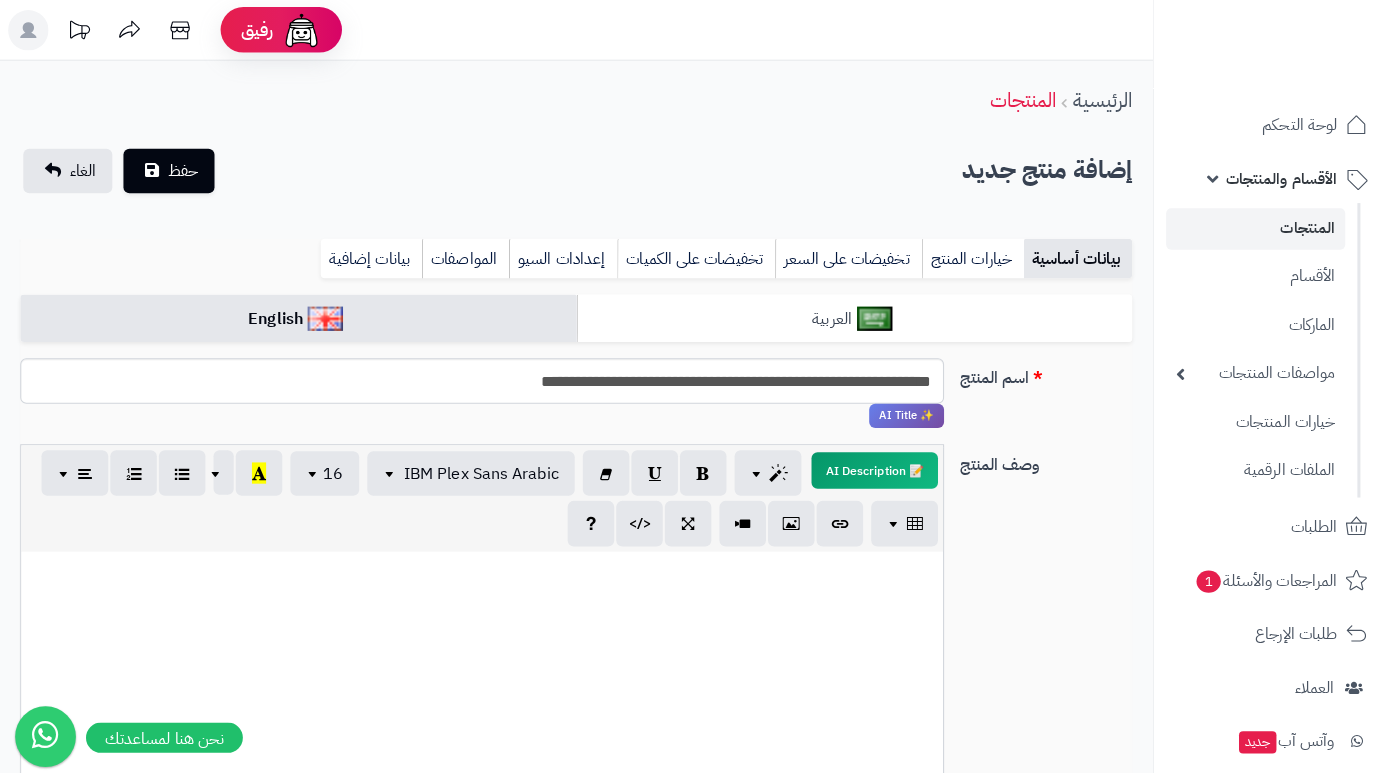 click on "العربية" at bounding box center [845, 315] 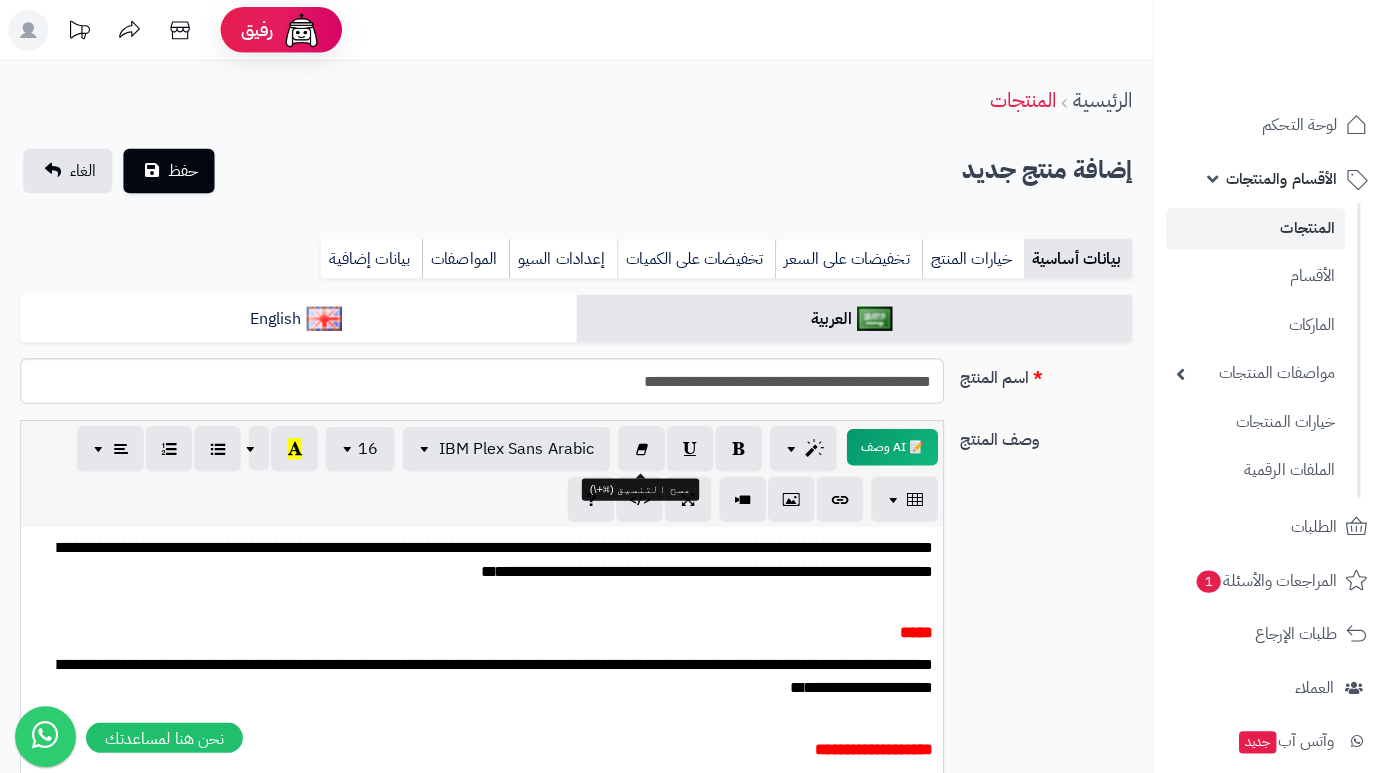 scroll, scrollTop: 24, scrollLeft: 0, axis: vertical 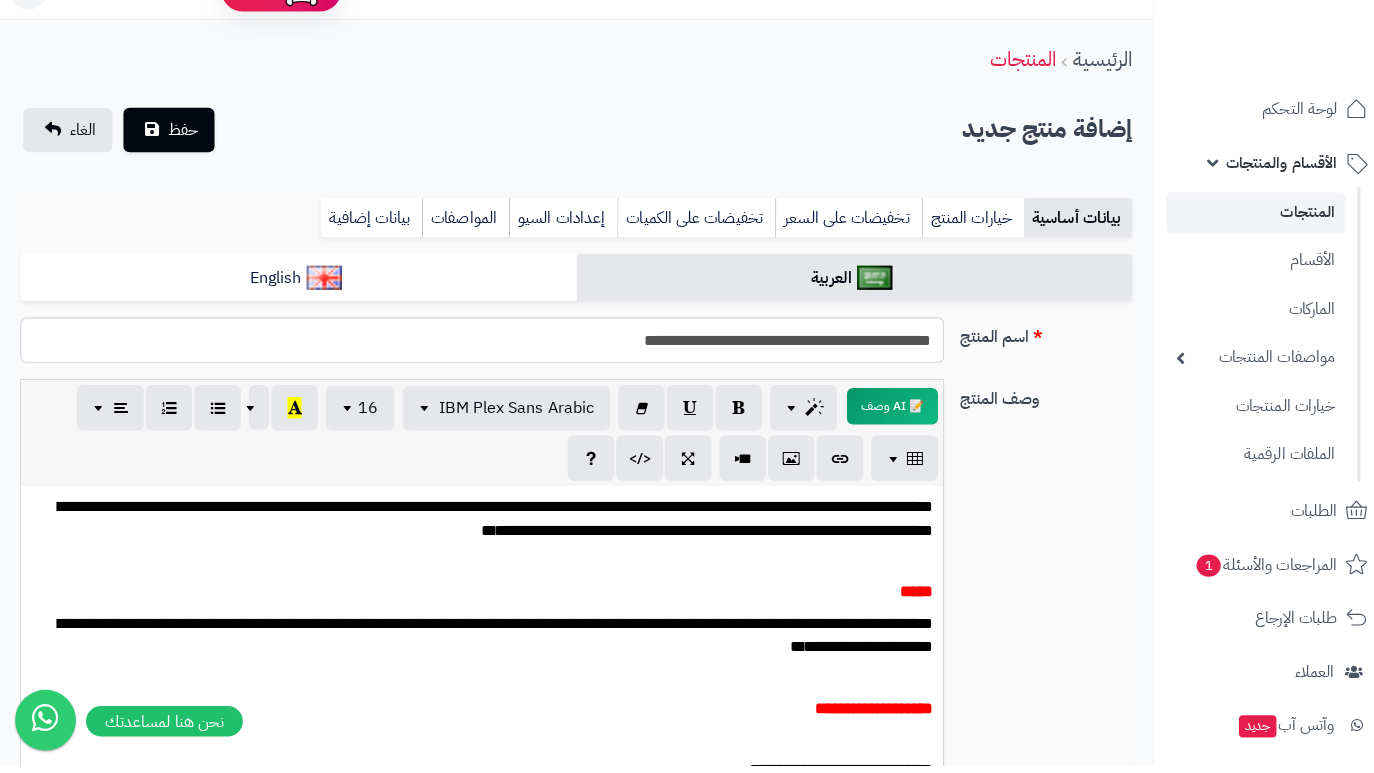 click on "**********" at bounding box center [484, 529] 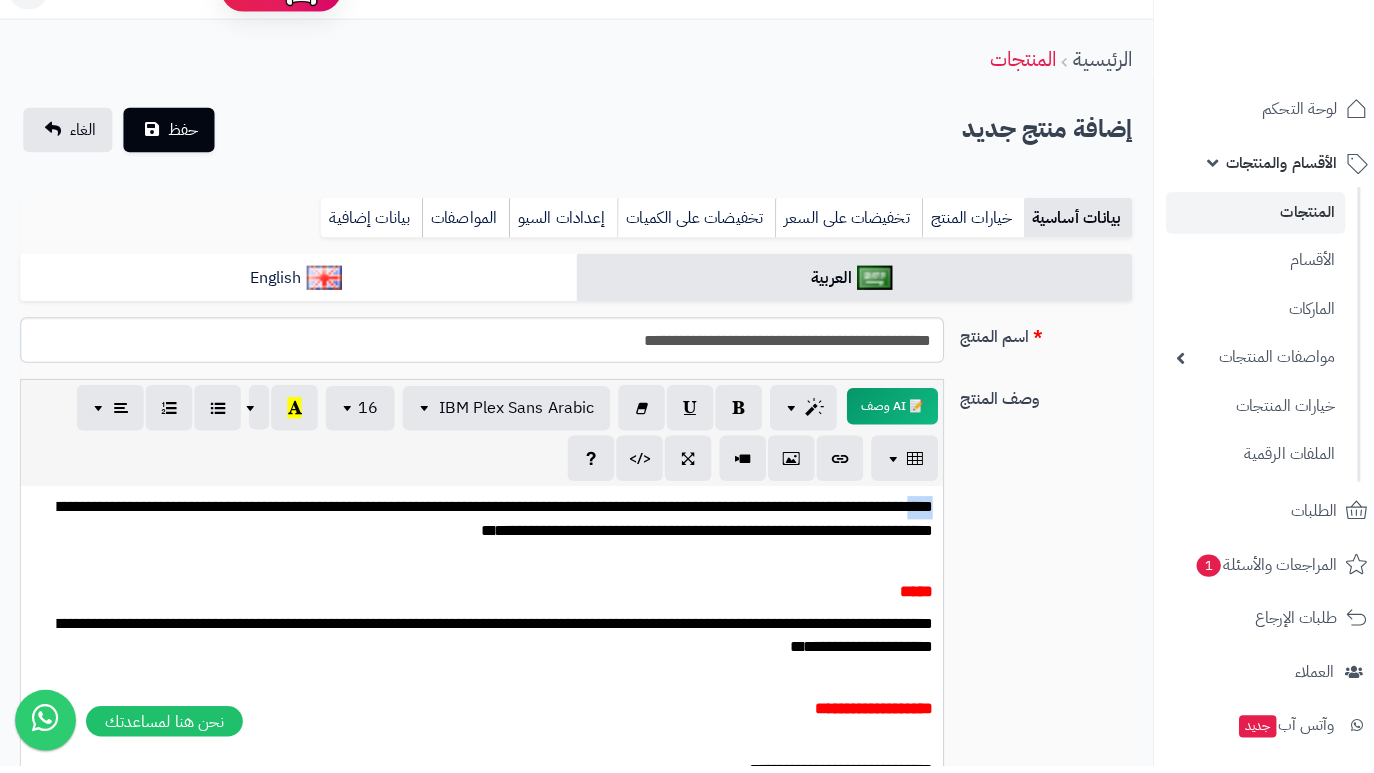 click on "**********" at bounding box center [484, 529] 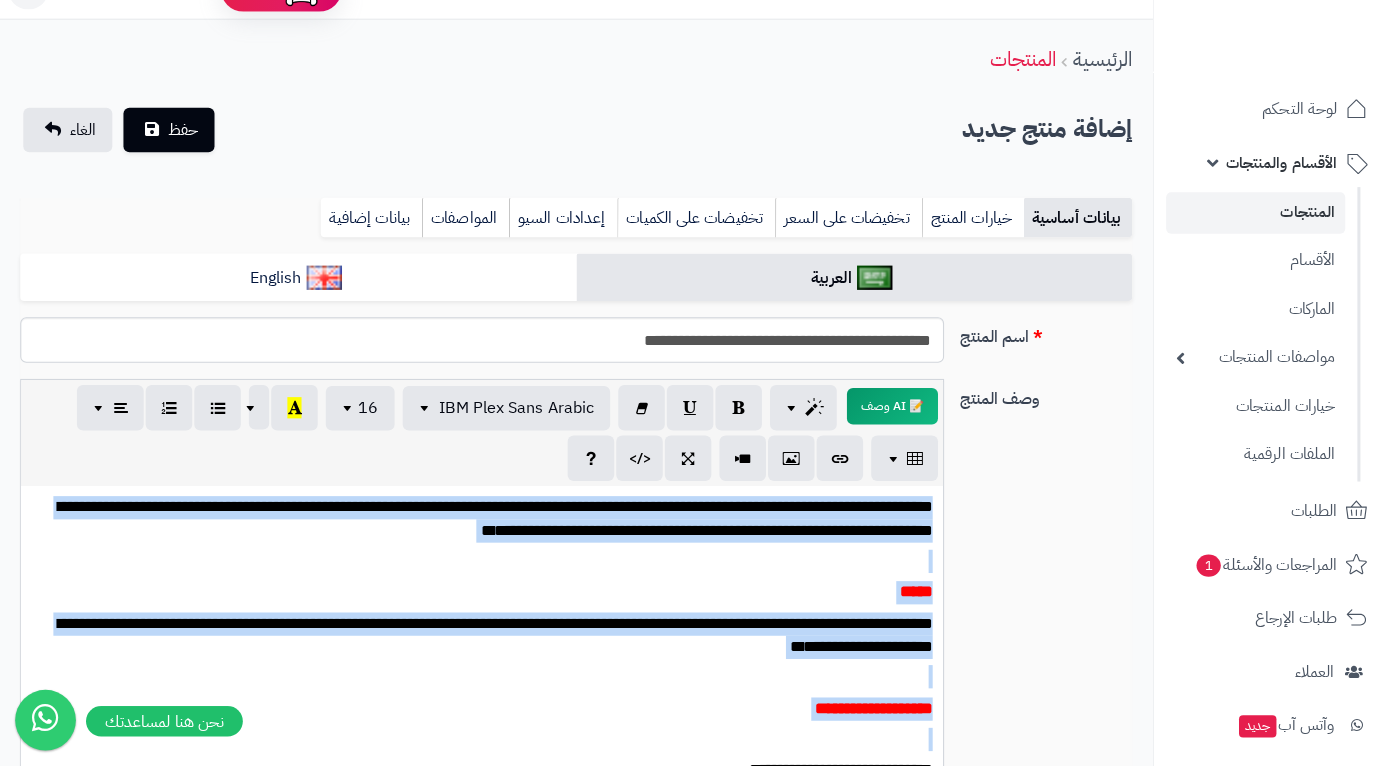 scroll, scrollTop: 48, scrollLeft: 0, axis: vertical 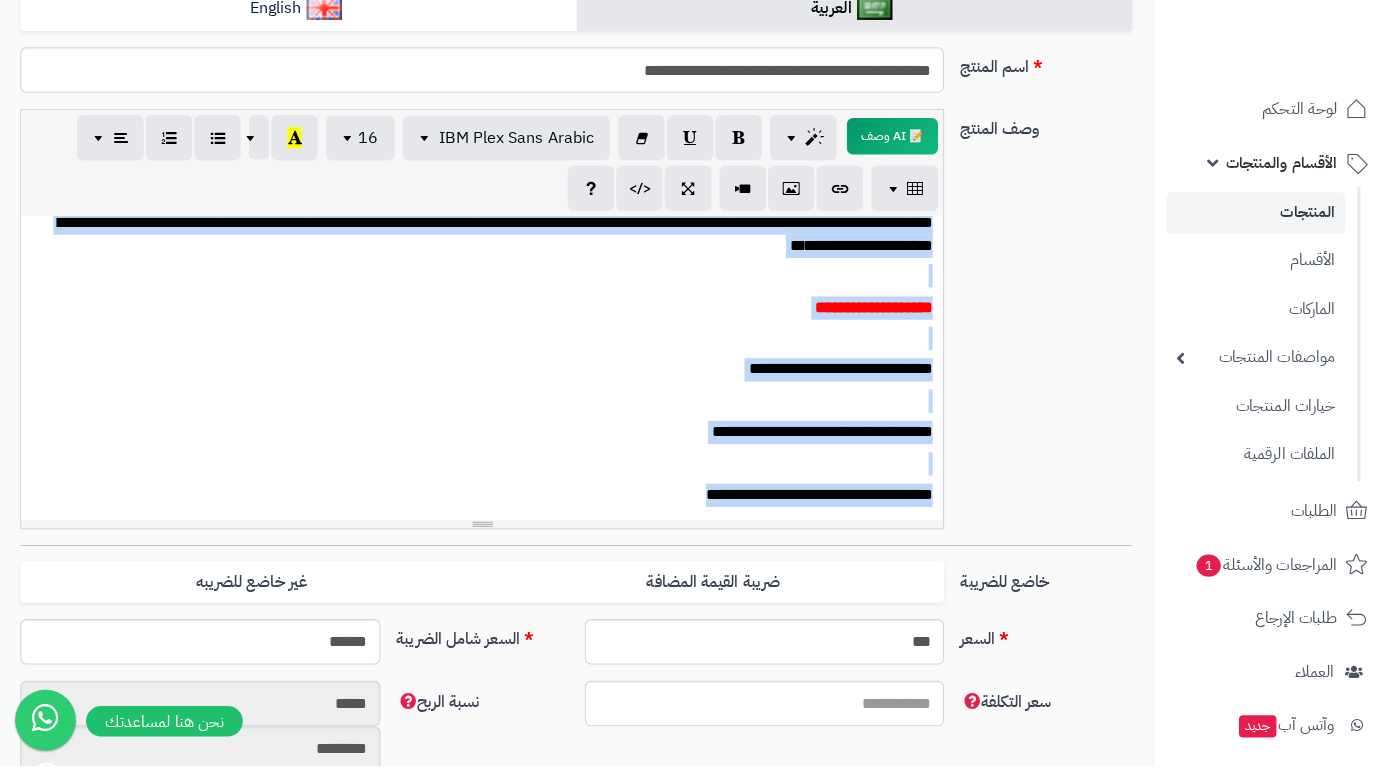 drag, startPoint x: 921, startPoint y: 501, endPoint x: 802, endPoint y: 719, distance: 248.36465 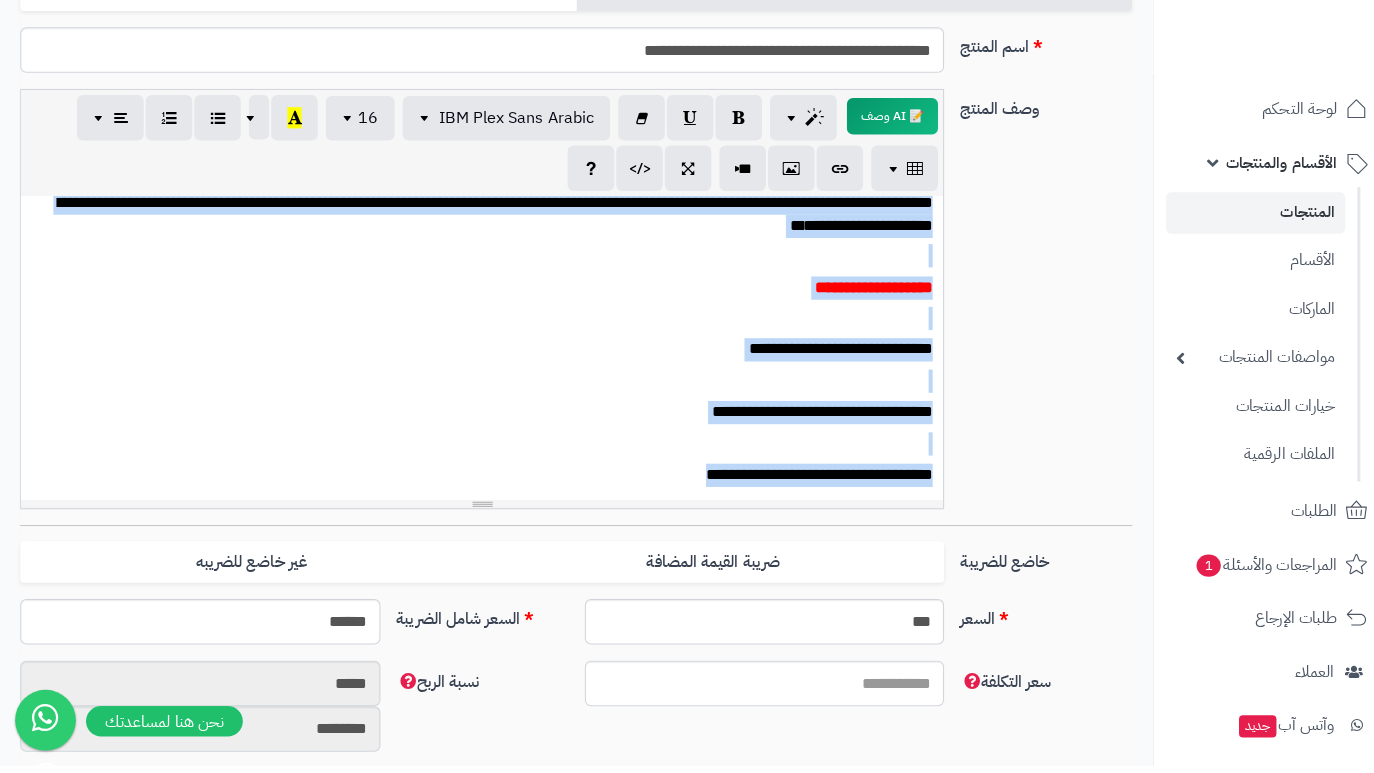 copy on "**********" 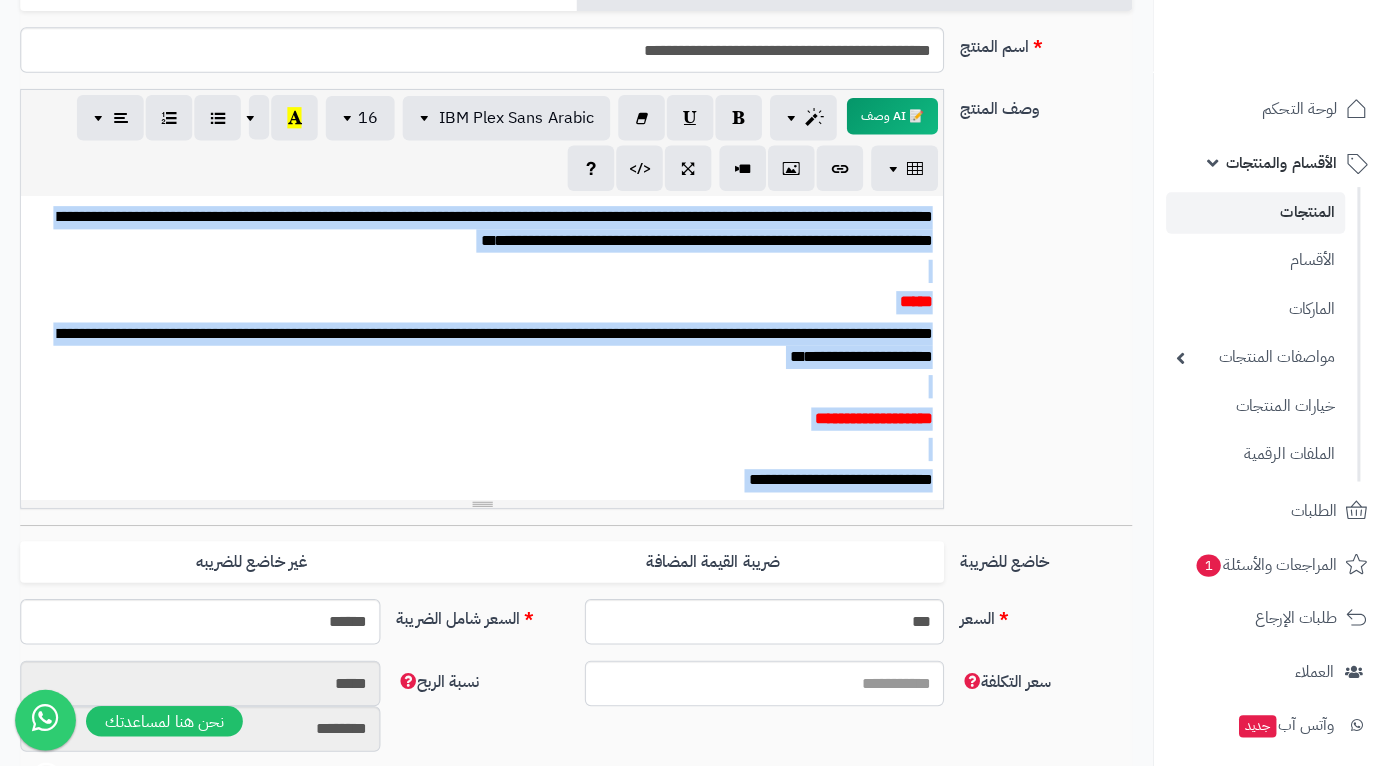 scroll, scrollTop: 0, scrollLeft: 0, axis: both 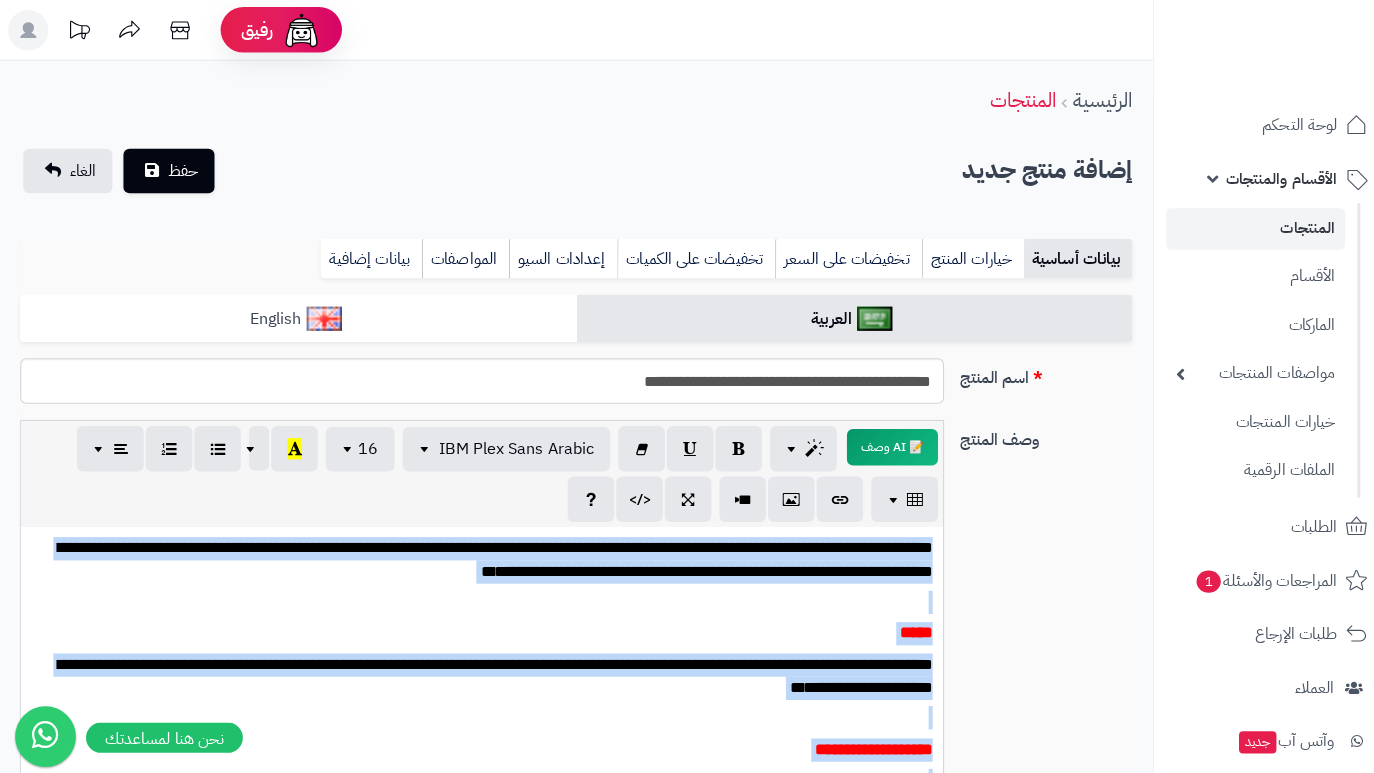 click on "English" at bounding box center (295, 315) 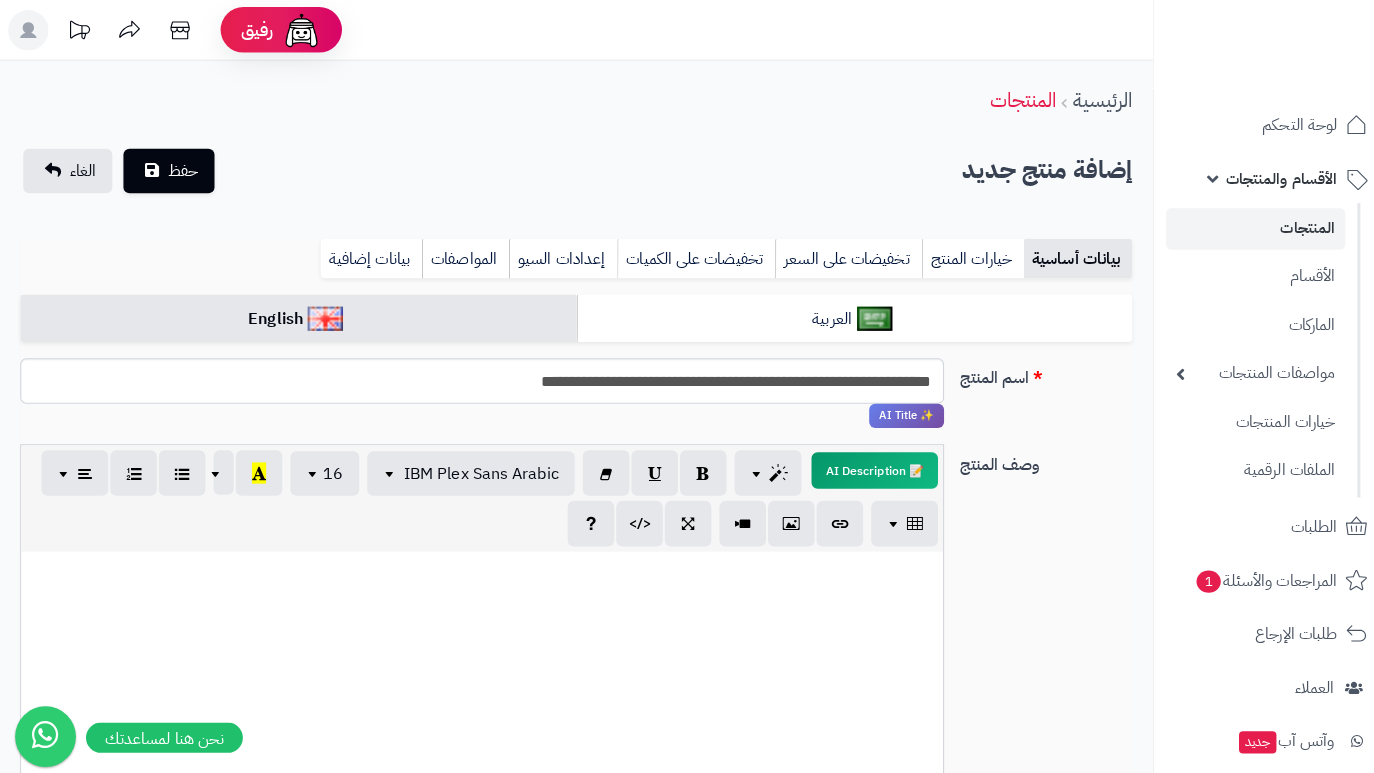 scroll, scrollTop: 205, scrollLeft: 0, axis: vertical 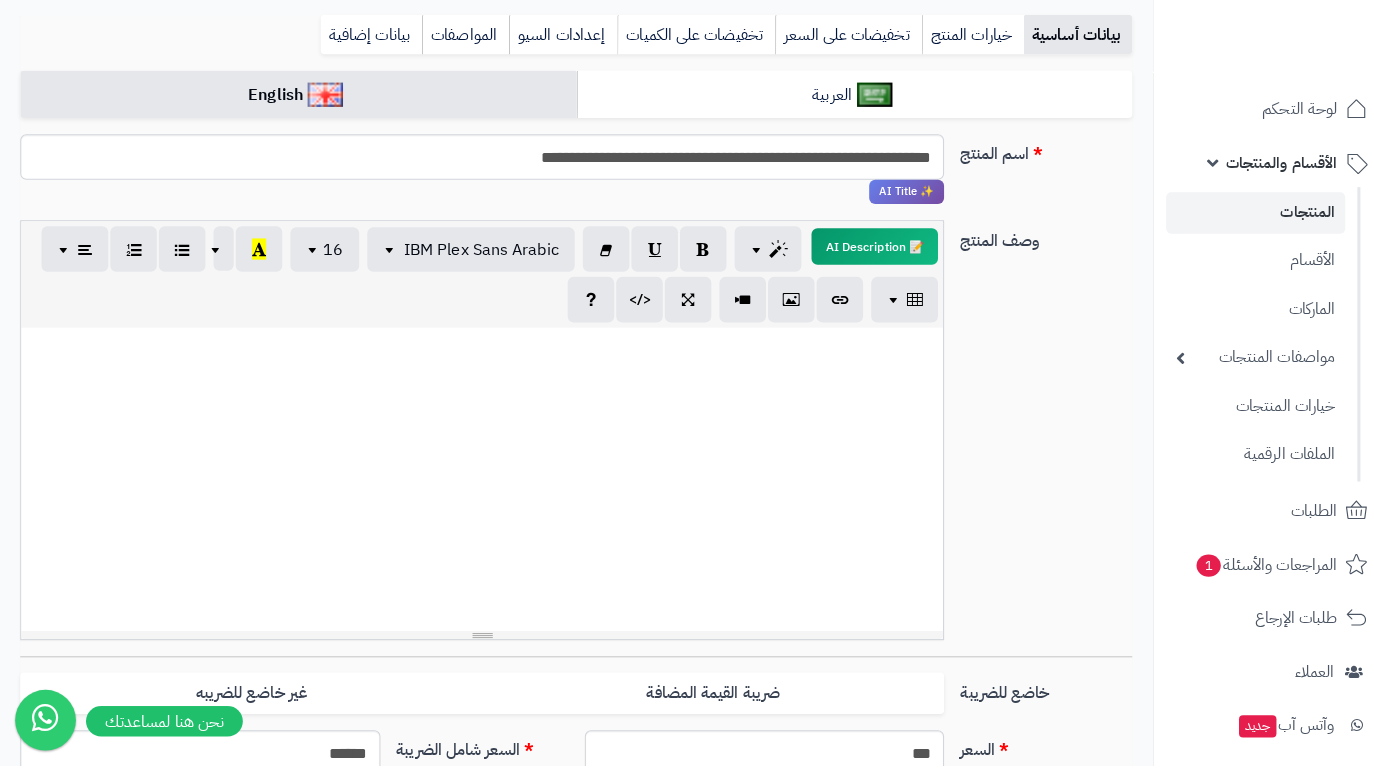 click at bounding box center [476, 490] 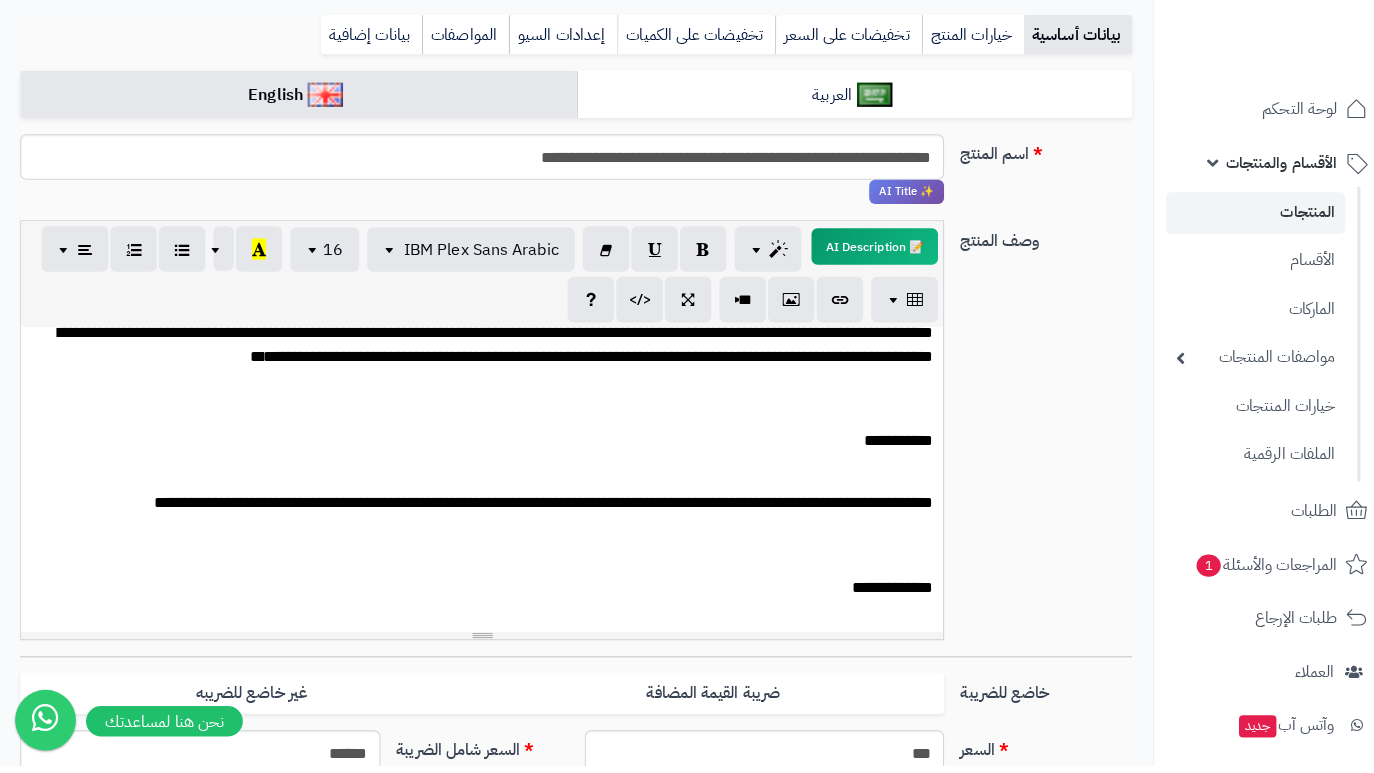 scroll, scrollTop: 0, scrollLeft: 0, axis: both 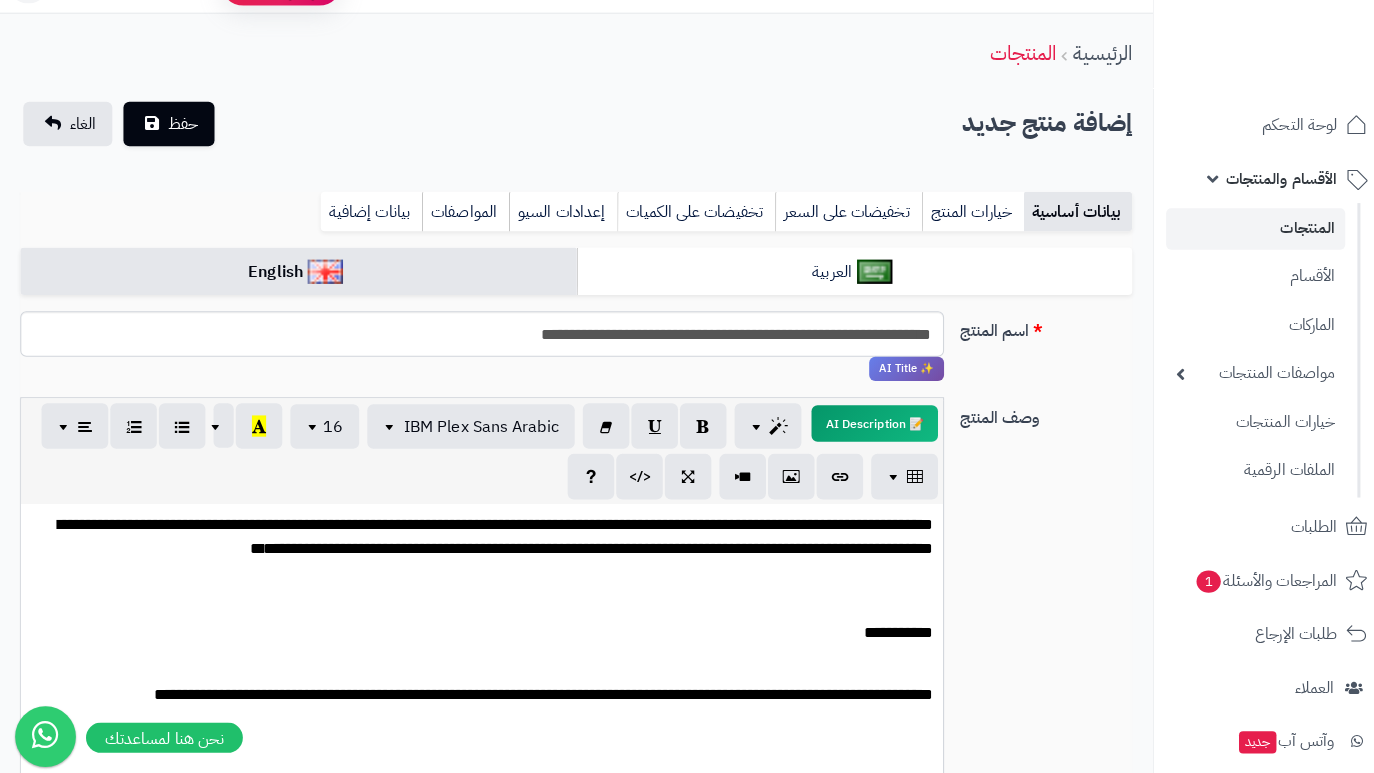 click on "**********" at bounding box center (484, 542) 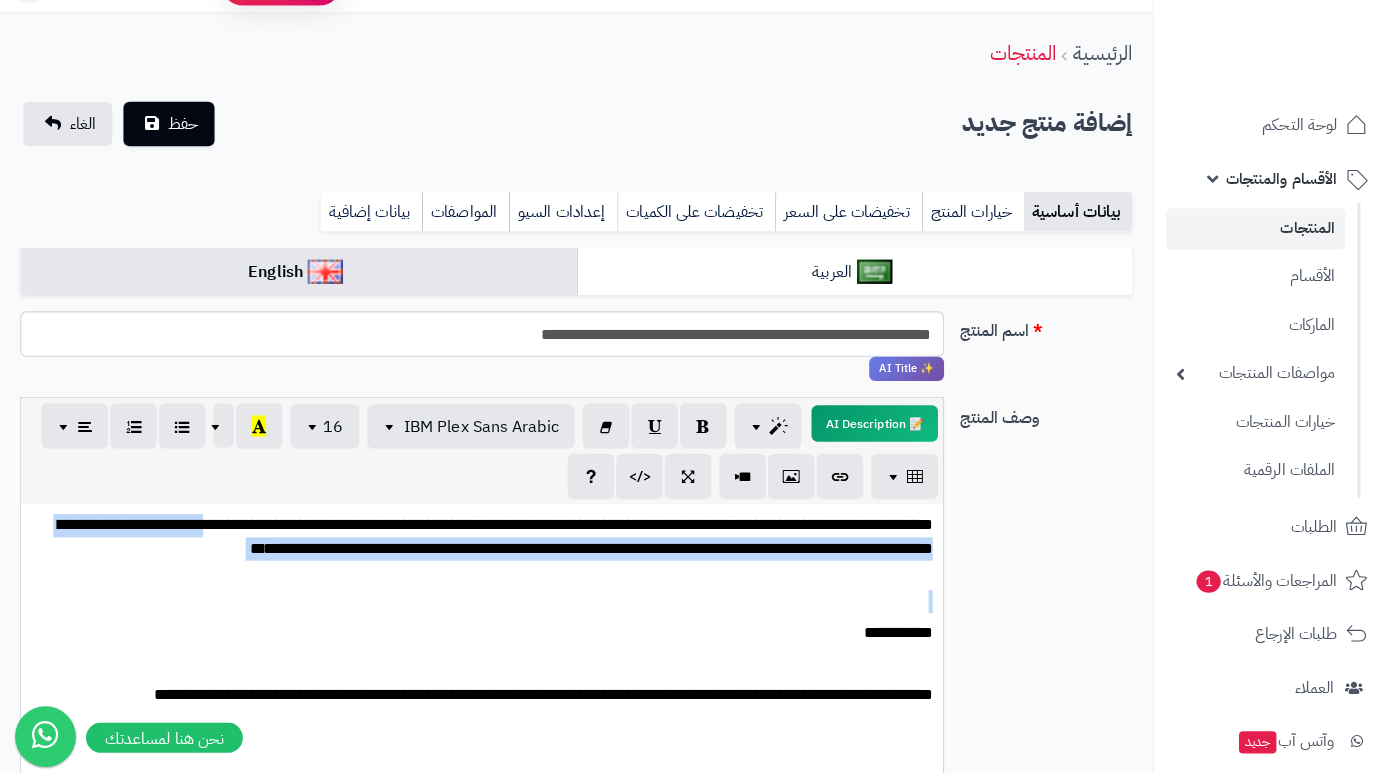 drag, startPoint x: 72, startPoint y: 522, endPoint x: 97, endPoint y: 569, distance: 53.235325 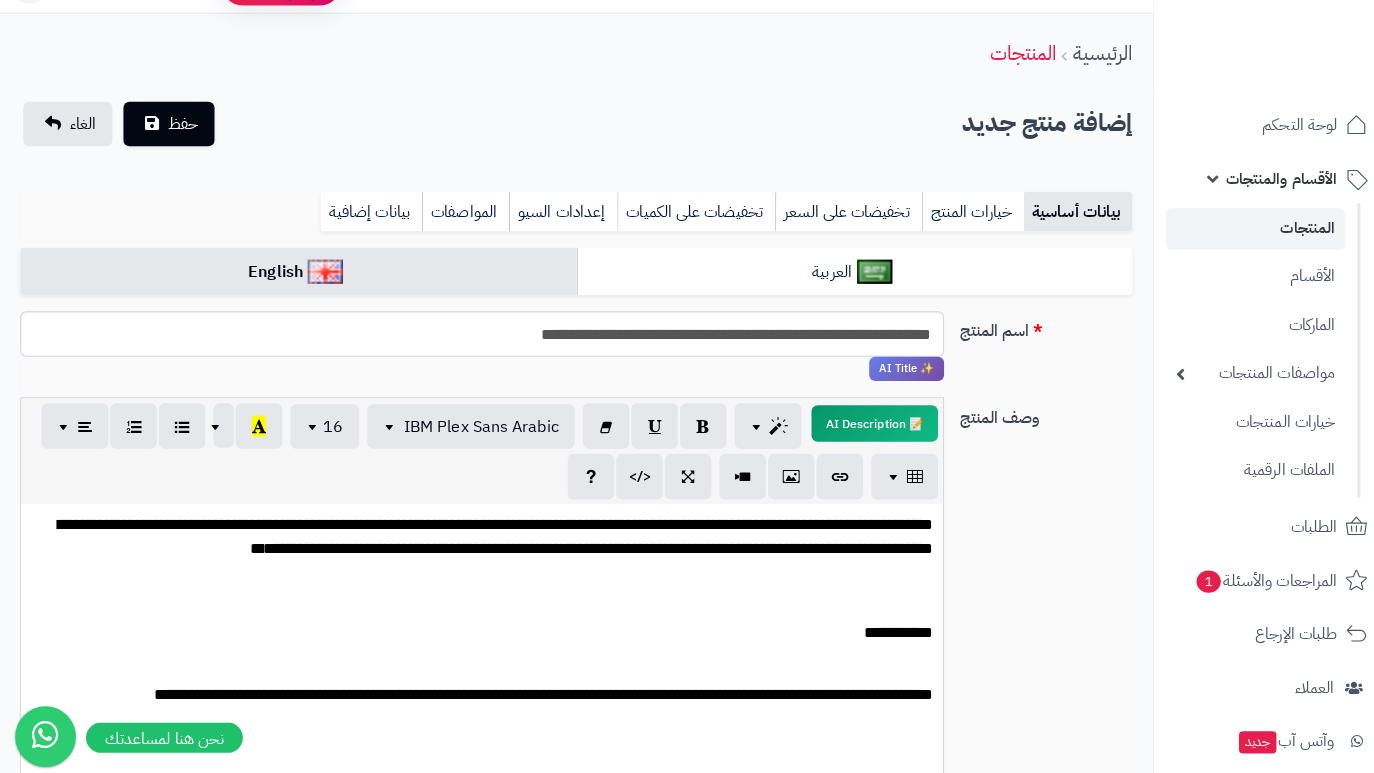 click on "**********" at bounding box center [484, 542] 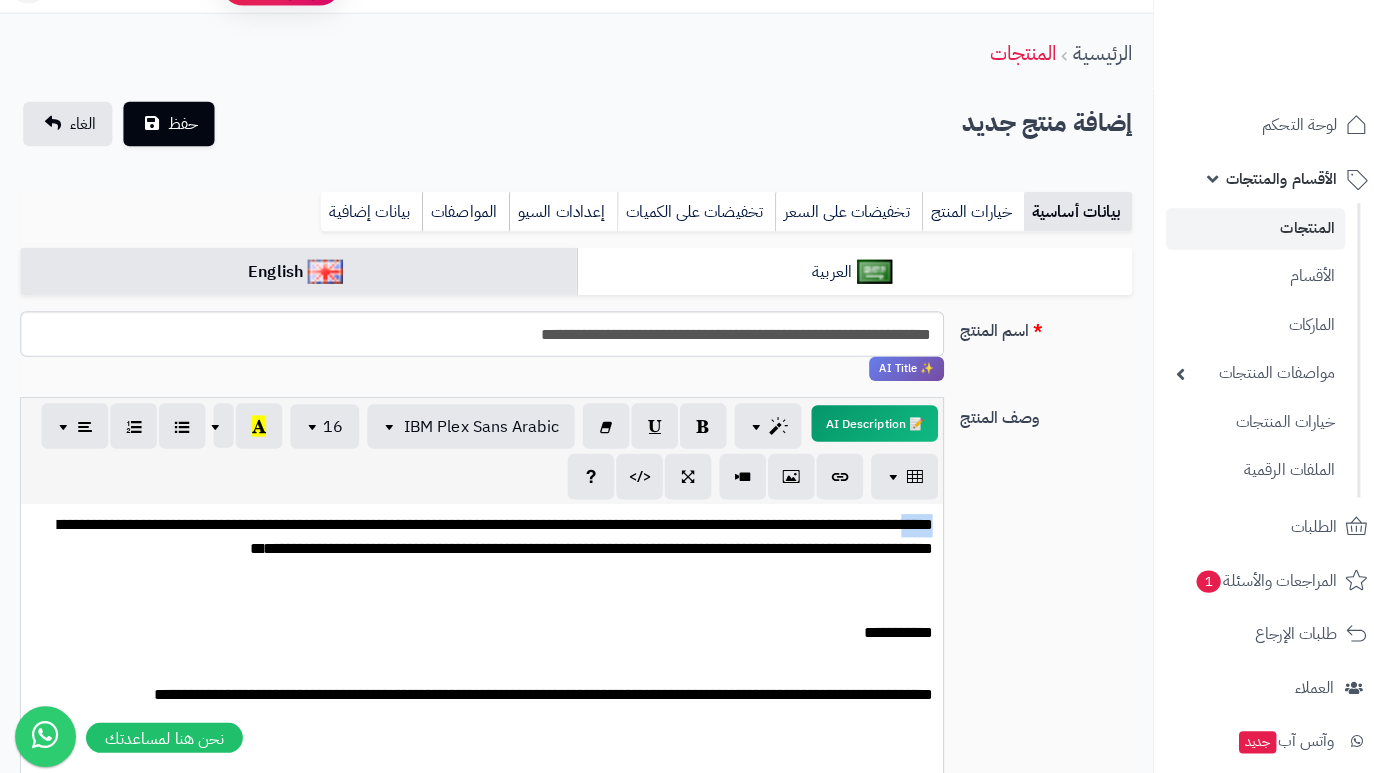 click on "**********" at bounding box center (484, 542) 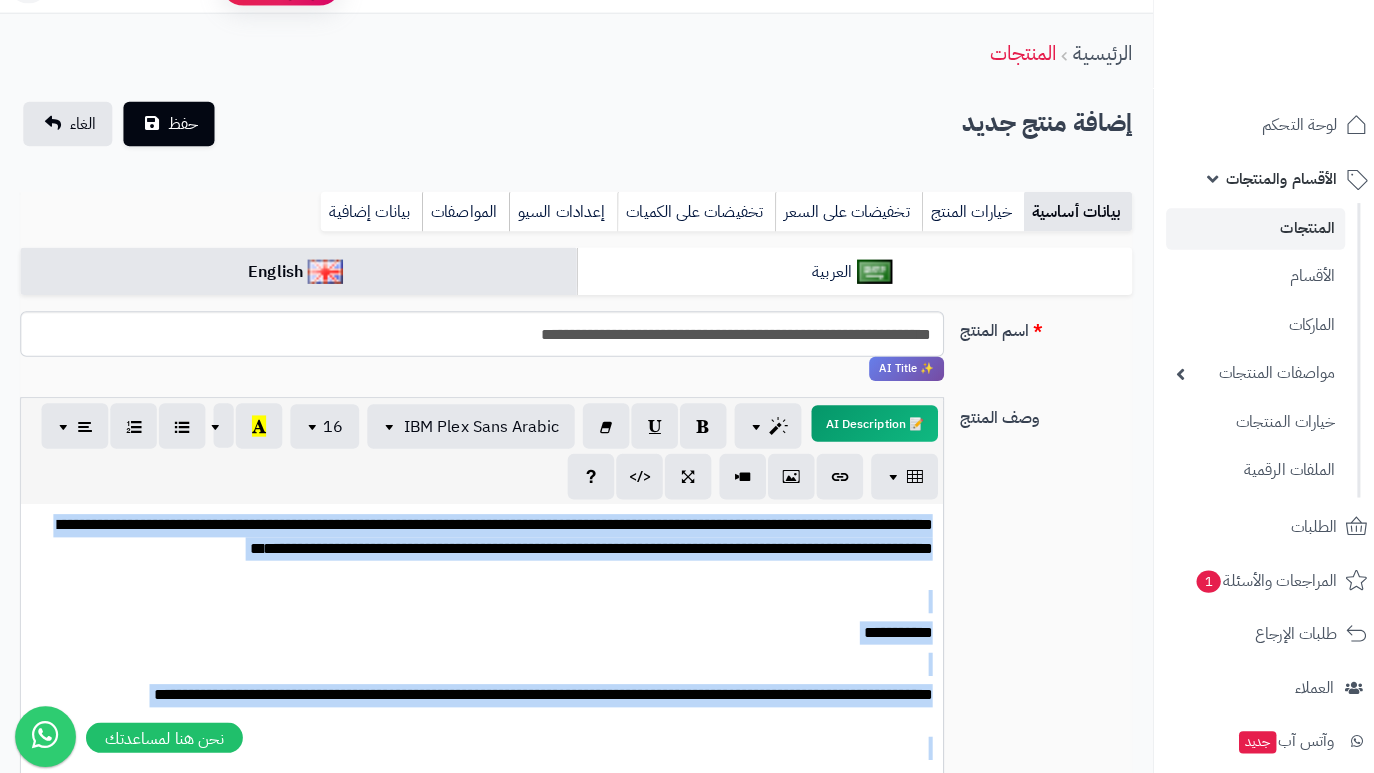 scroll, scrollTop: 70, scrollLeft: 0, axis: vertical 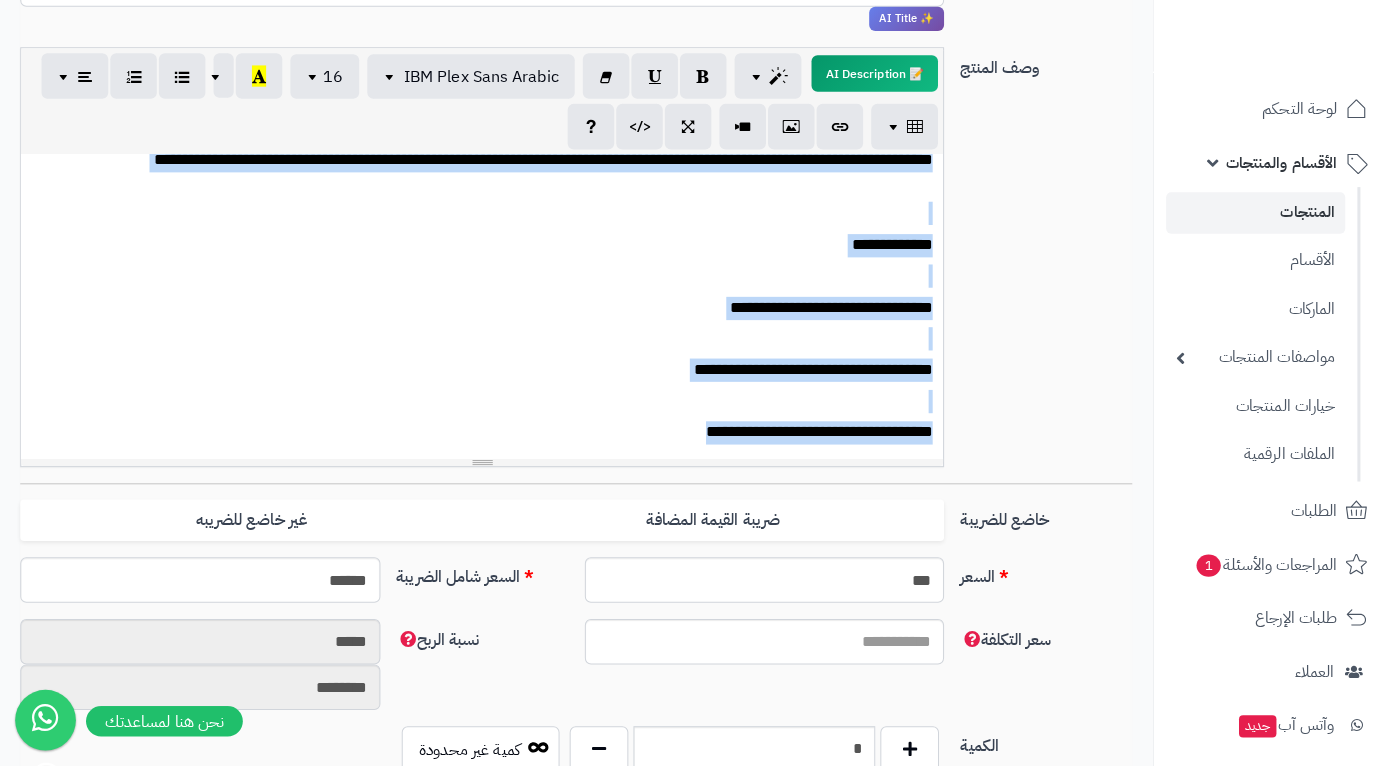 drag, startPoint x: 96, startPoint y: 507, endPoint x: 187, endPoint y: 727, distance: 238.07771 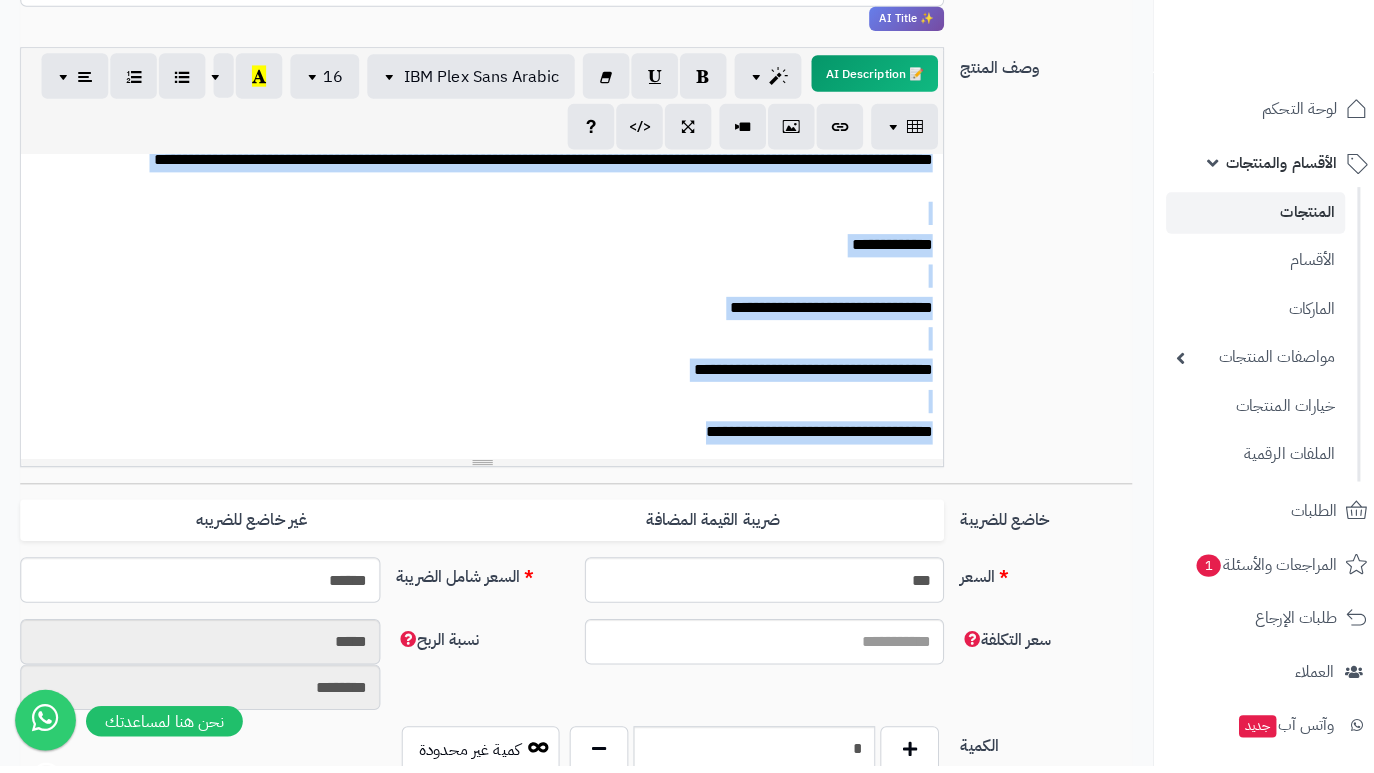 click on "رفيق !
الطلبات معالجة مكتمل إرجاع المنتجات العملاء المتواجدون الان 1977 عملاء منتظرين موافقة التسجيل المنتجات غير متوفر
إدارة  المتجر الإدارة برجاء تجديد الاشتراك
الباقة المتقدمة
تسجيل الخروج
ادع صديقك  إلى منصة متجرة
عميل متجرة العزيز
قم بدعوة صديقك للاشتراك في الباقات السنوية لمنصة متجرة
ليحصل  هو على 20% خصم وتحصل انت على 20% من قيمة الباقة كخصم عند تجديد اشتراكك
في حال قمت بدعوة أكثر من صديق يمكنك أن تحصل على خصم كامل رسوم التجديد وتجدد إشتراك القادم مجاناً
نسخ الرابط" at bounding box center (687, 10) 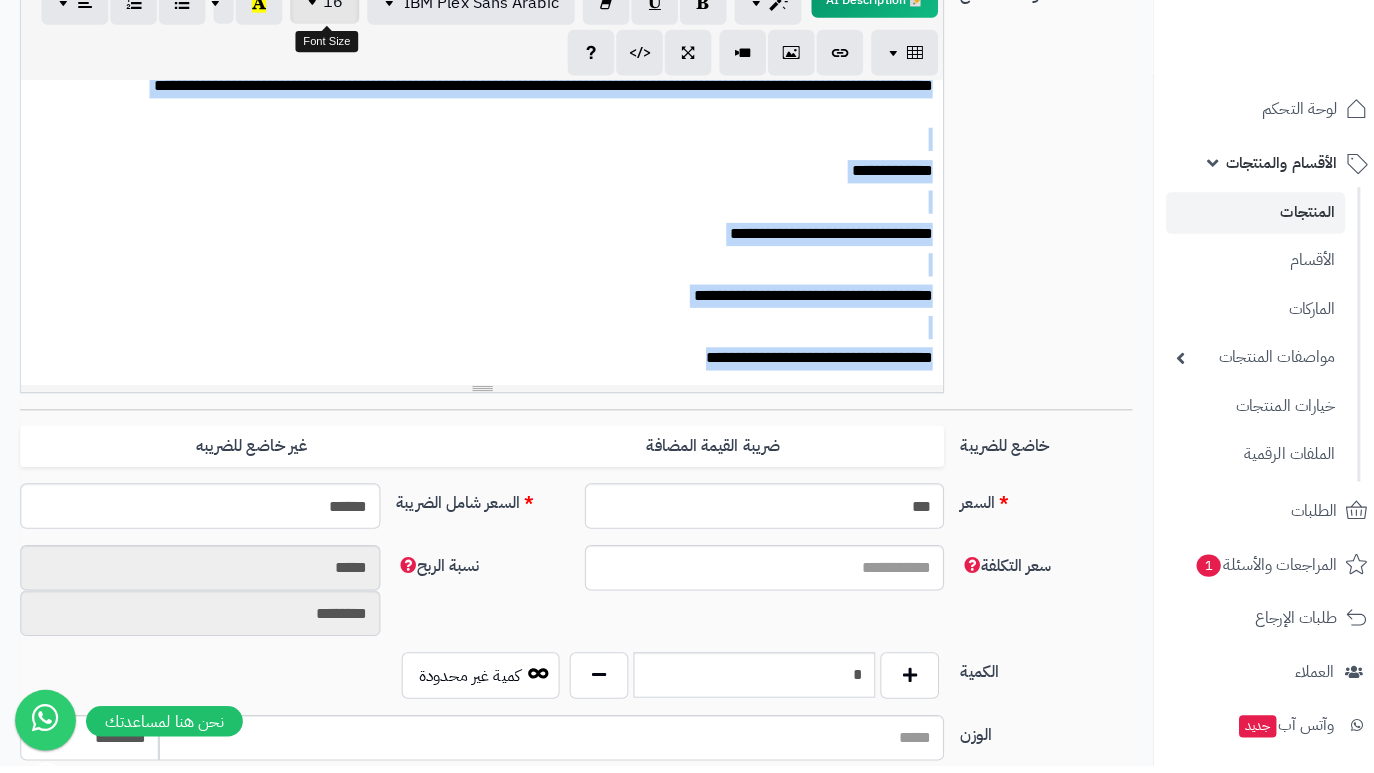 scroll, scrollTop: 0, scrollLeft: 0, axis: both 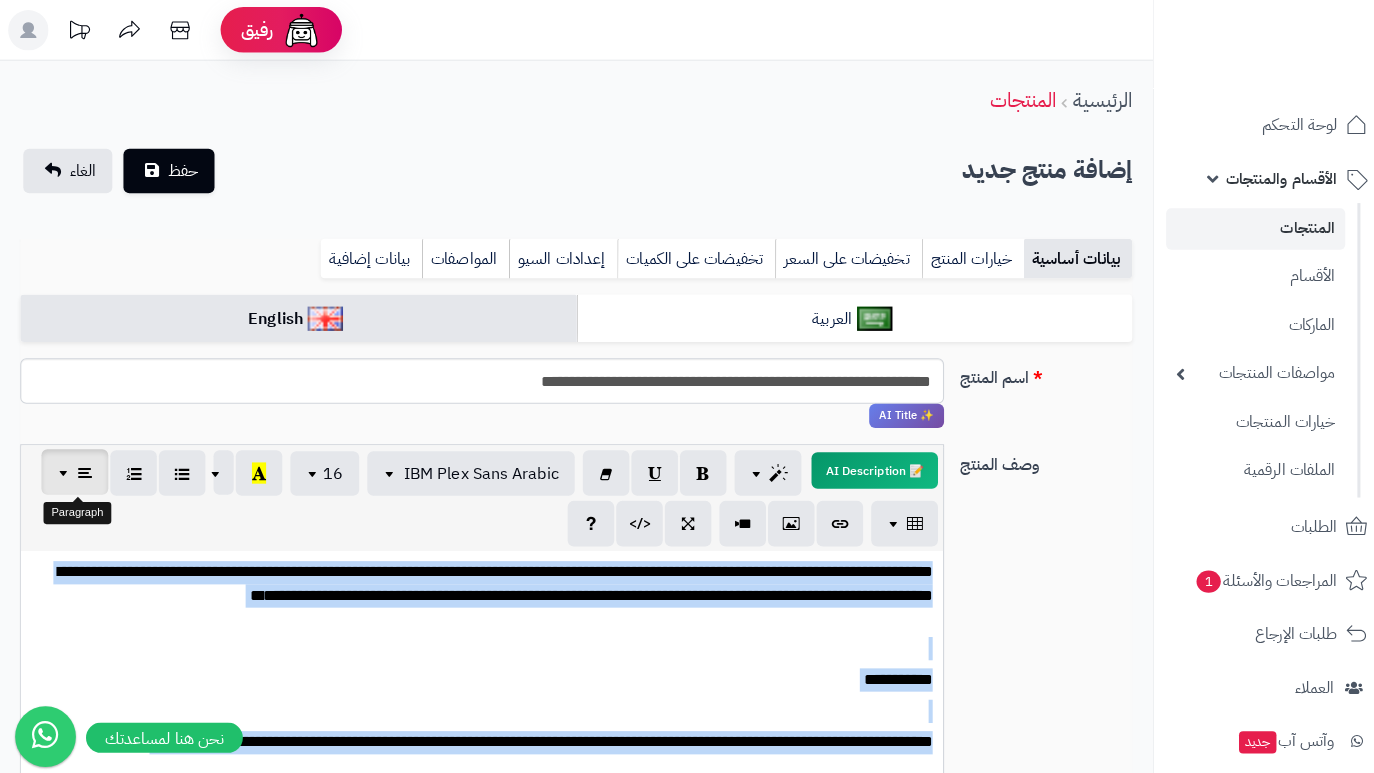 click at bounding box center [74, 466] 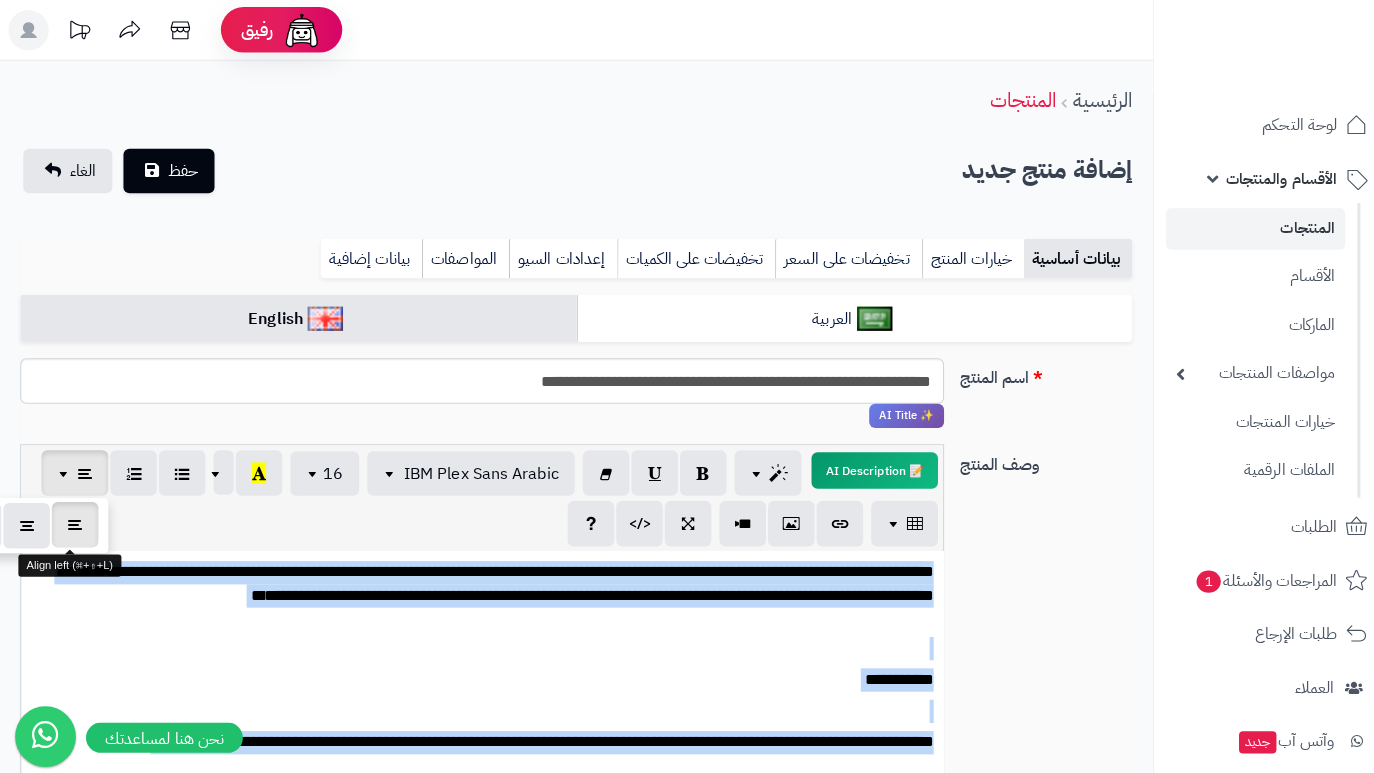 click at bounding box center [74, 518] 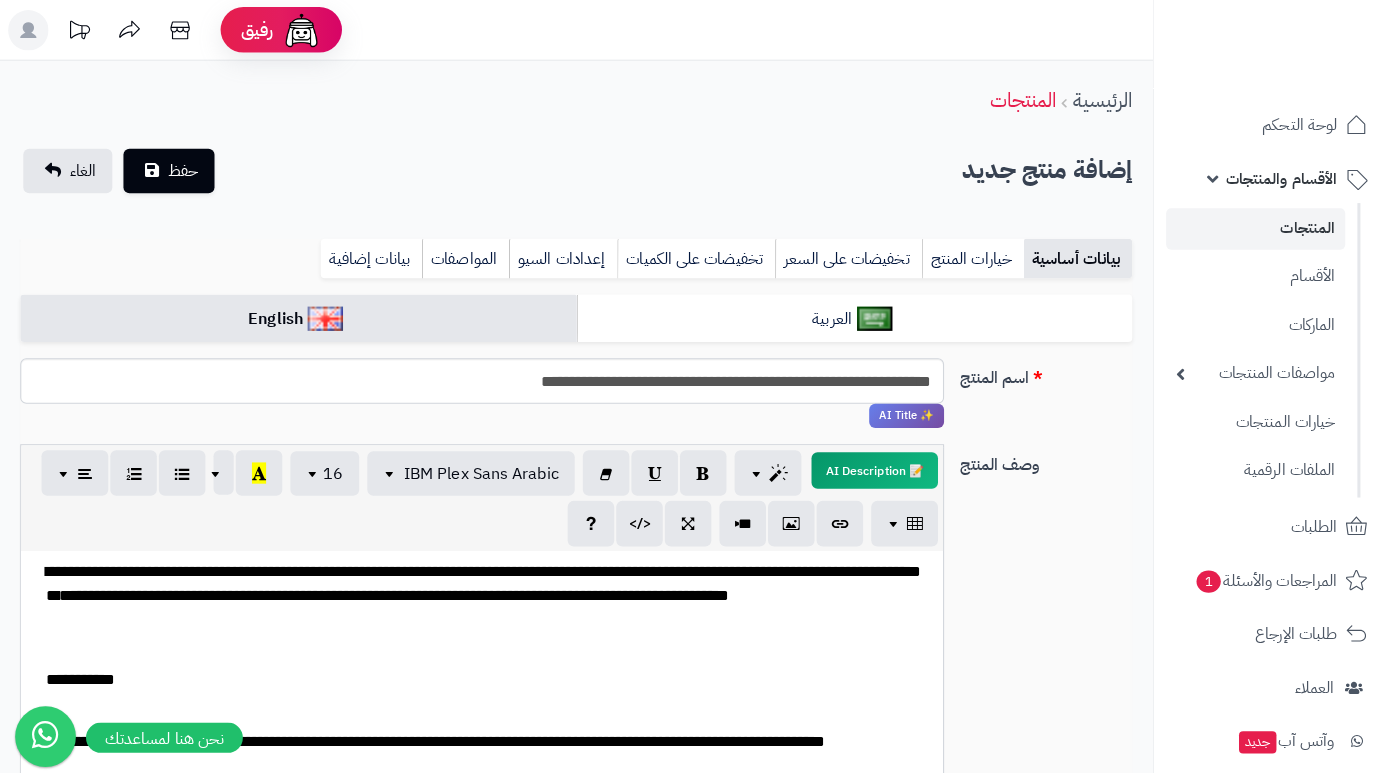 click on "**********" at bounding box center [476, 695] 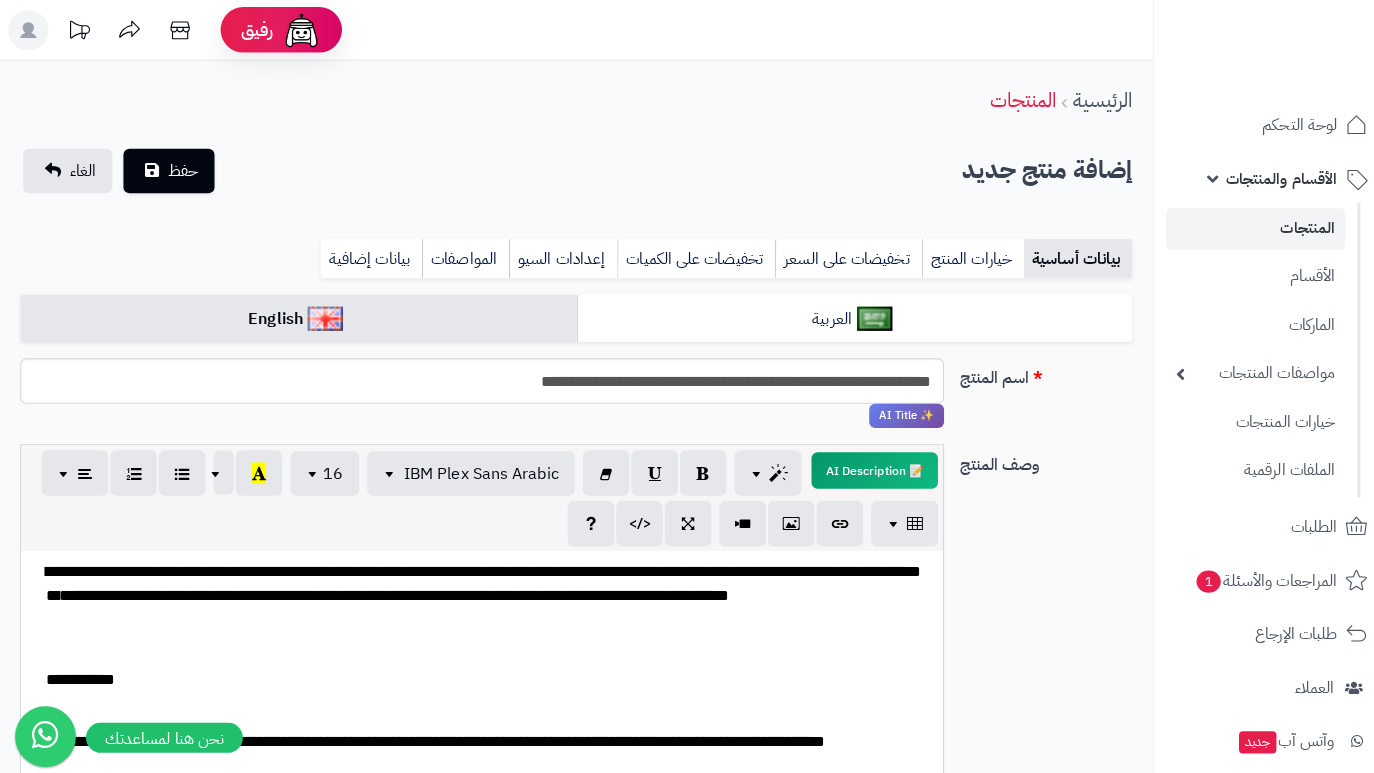 click on "**********" at bounding box center [484, 672] 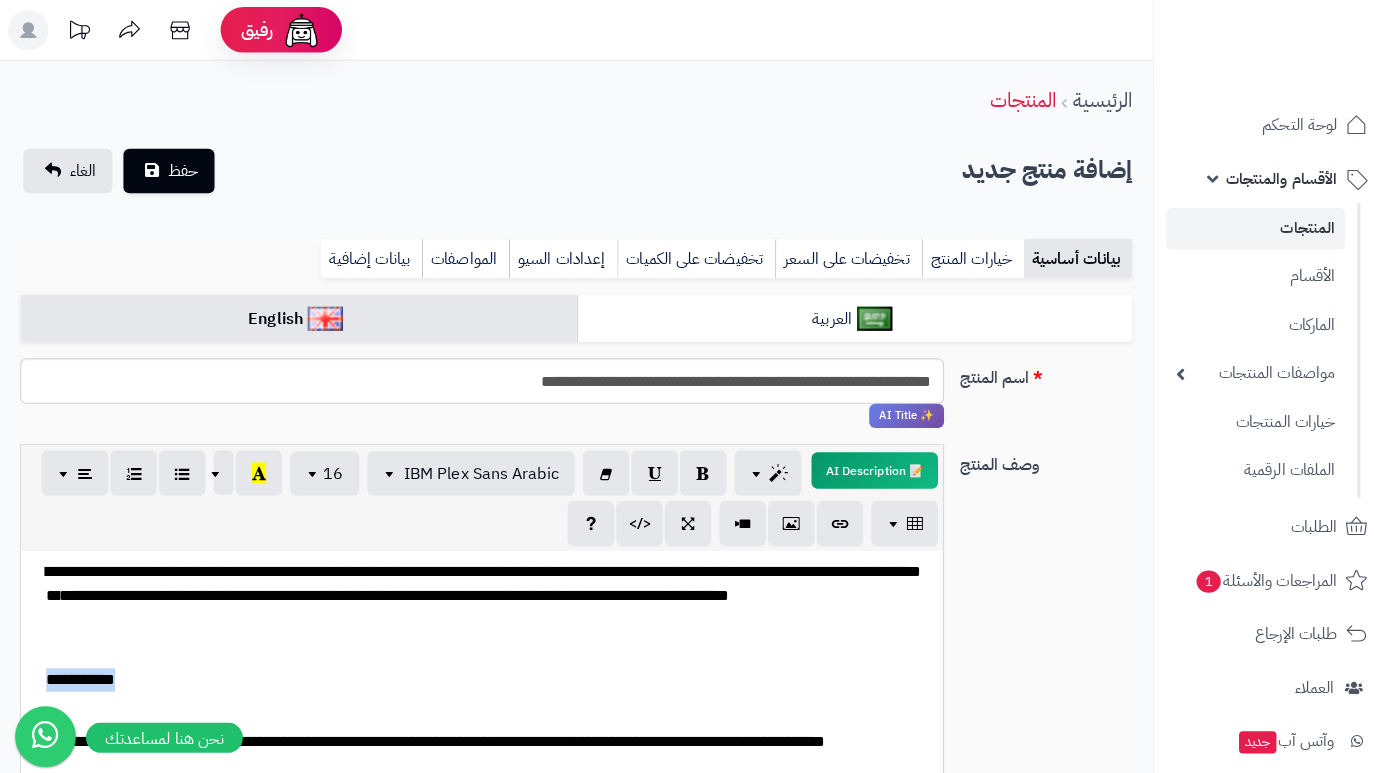 click on "**********" at bounding box center [484, 672] 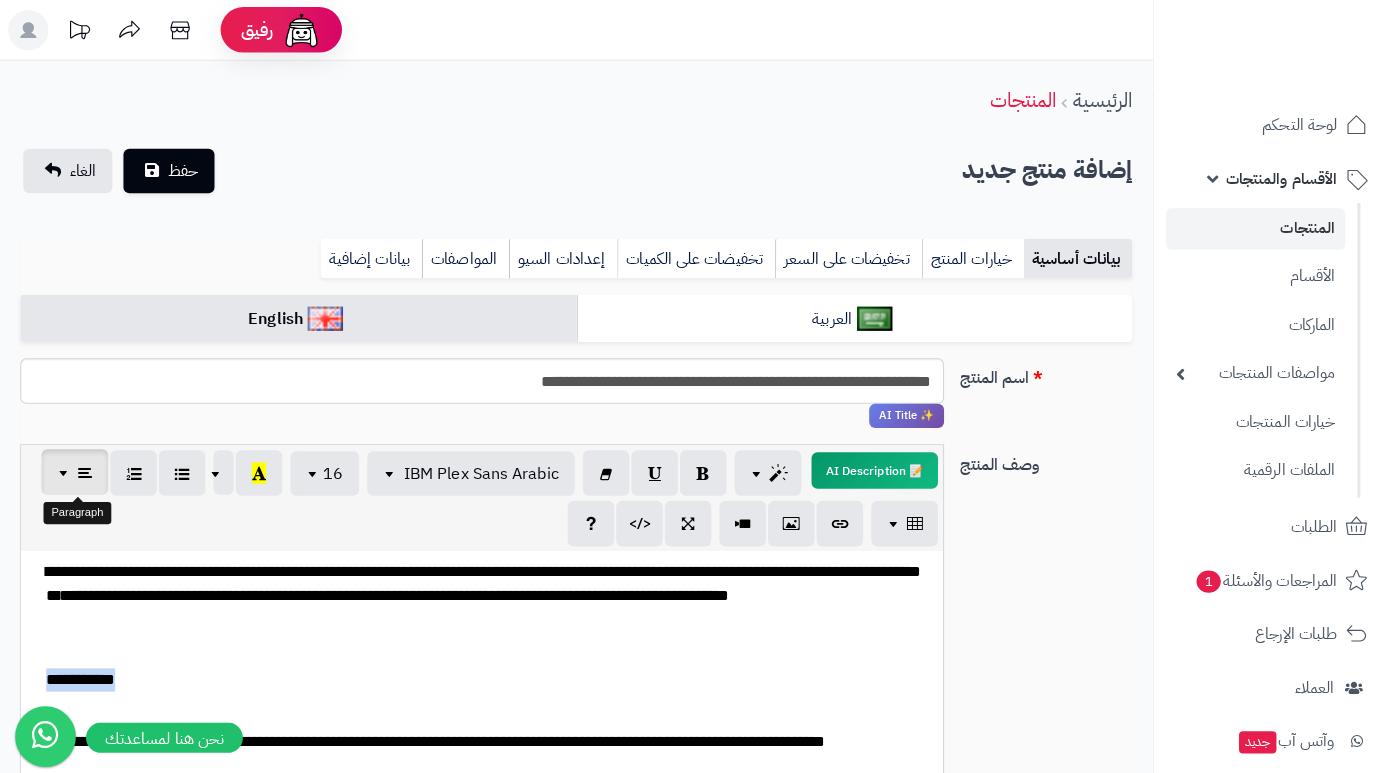 click at bounding box center [74, 466] 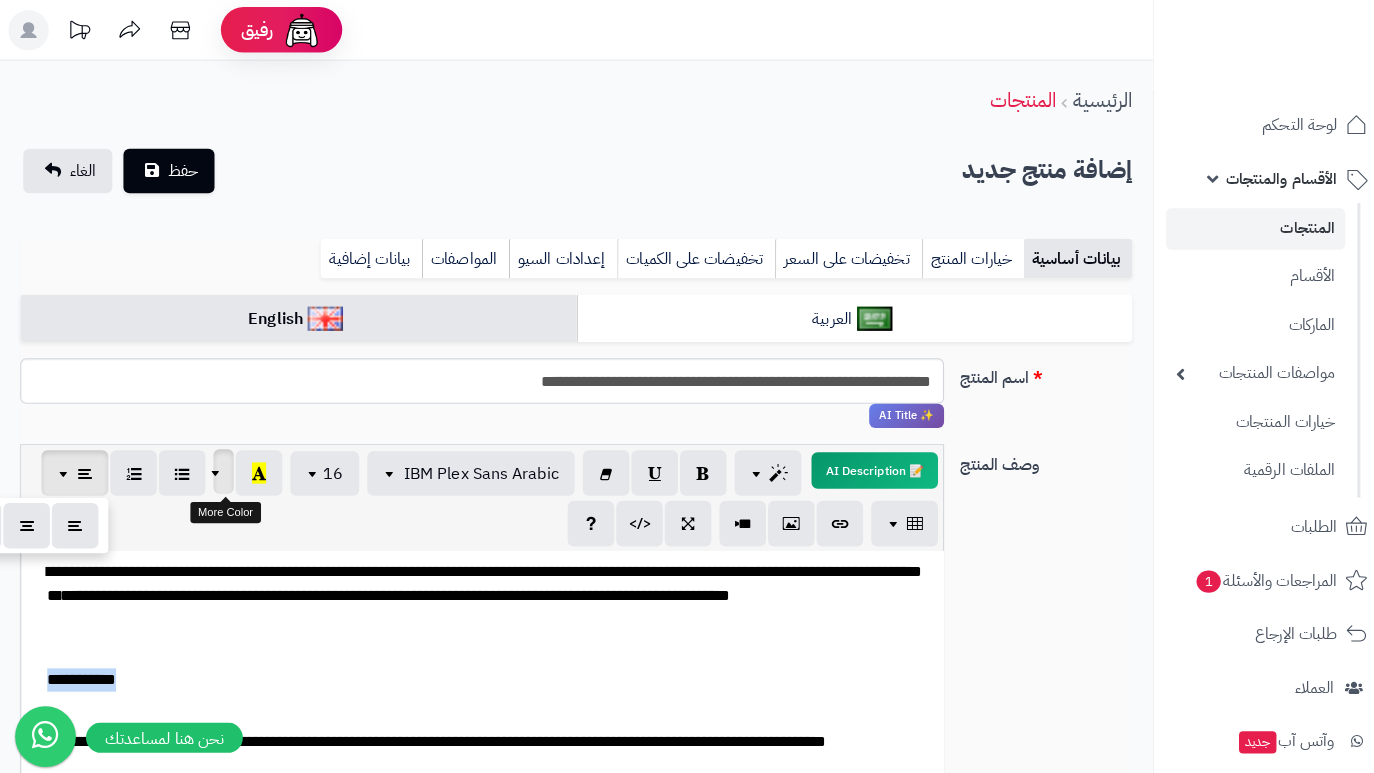 click at bounding box center (221, 466) 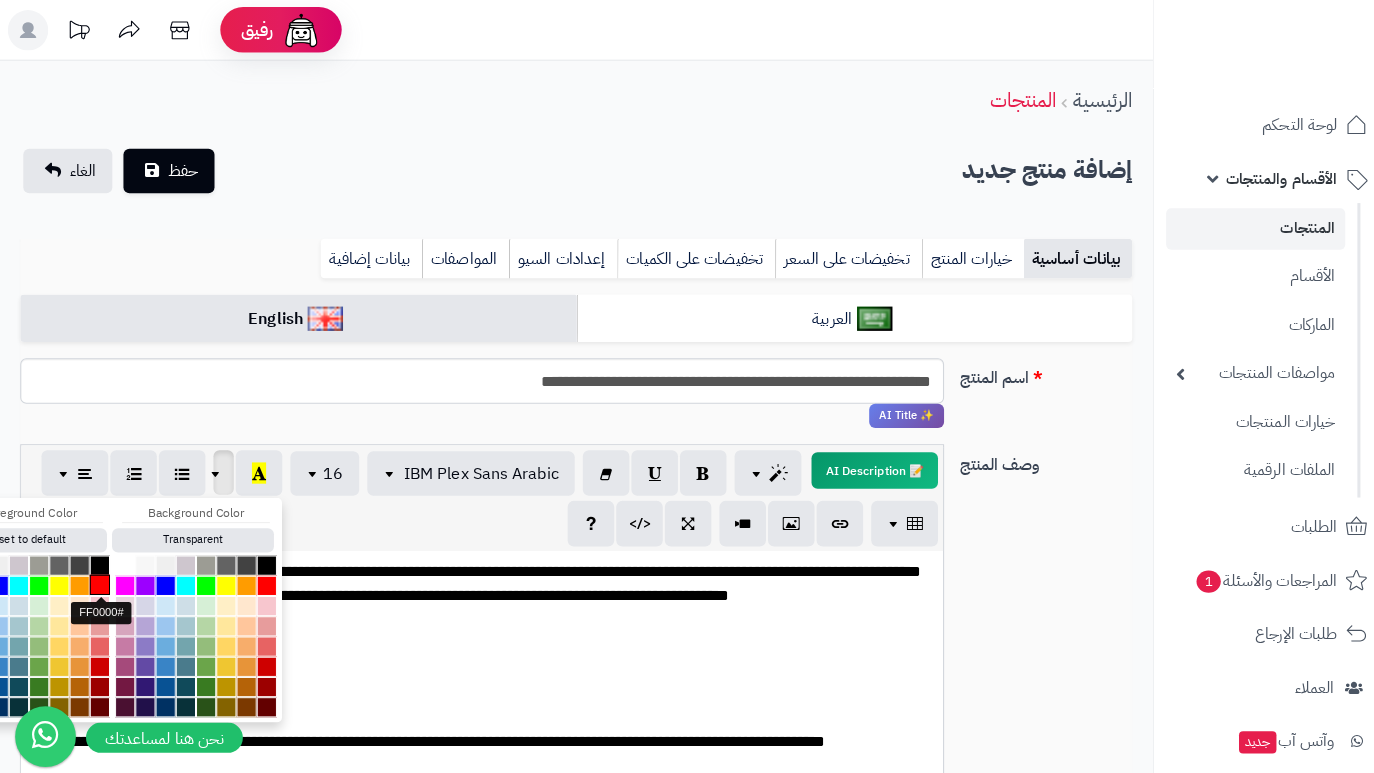 click at bounding box center [99, 578] 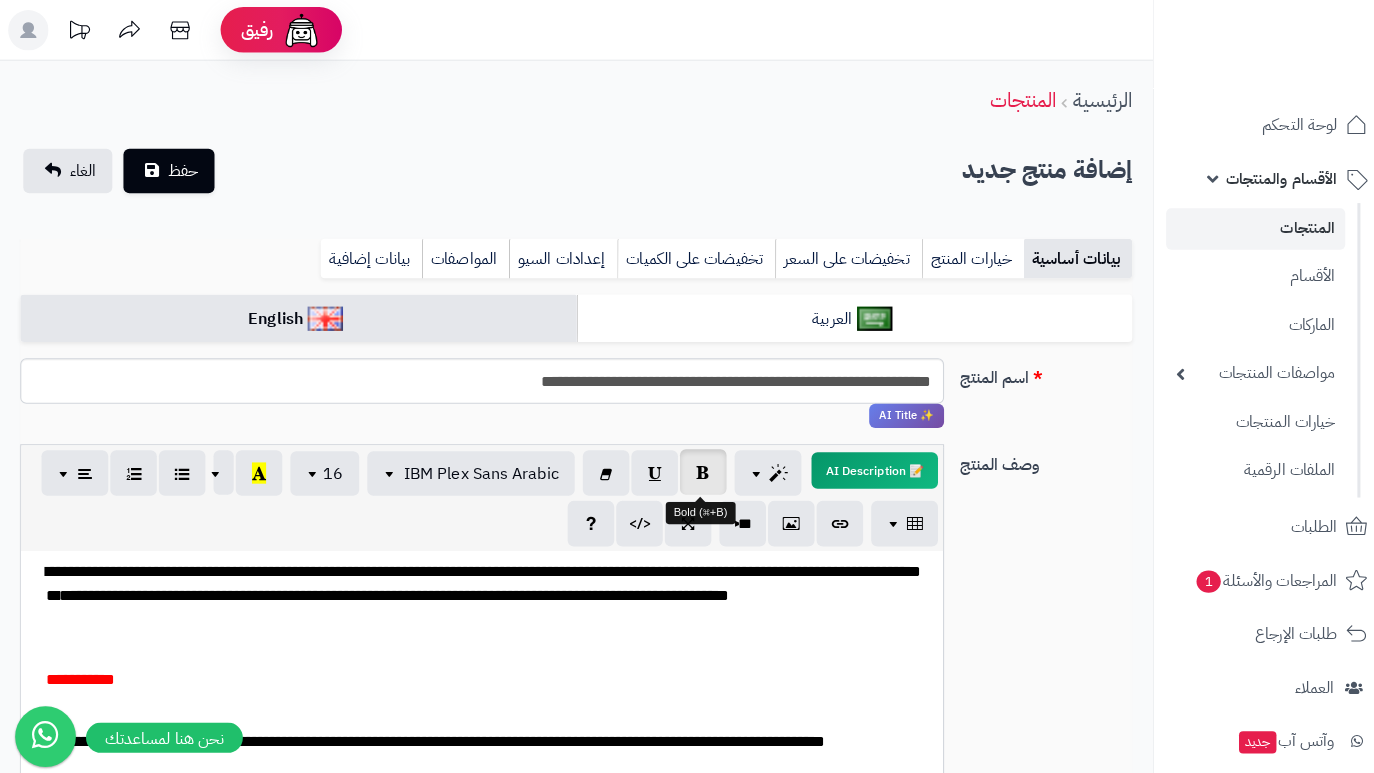 click at bounding box center (695, 466) 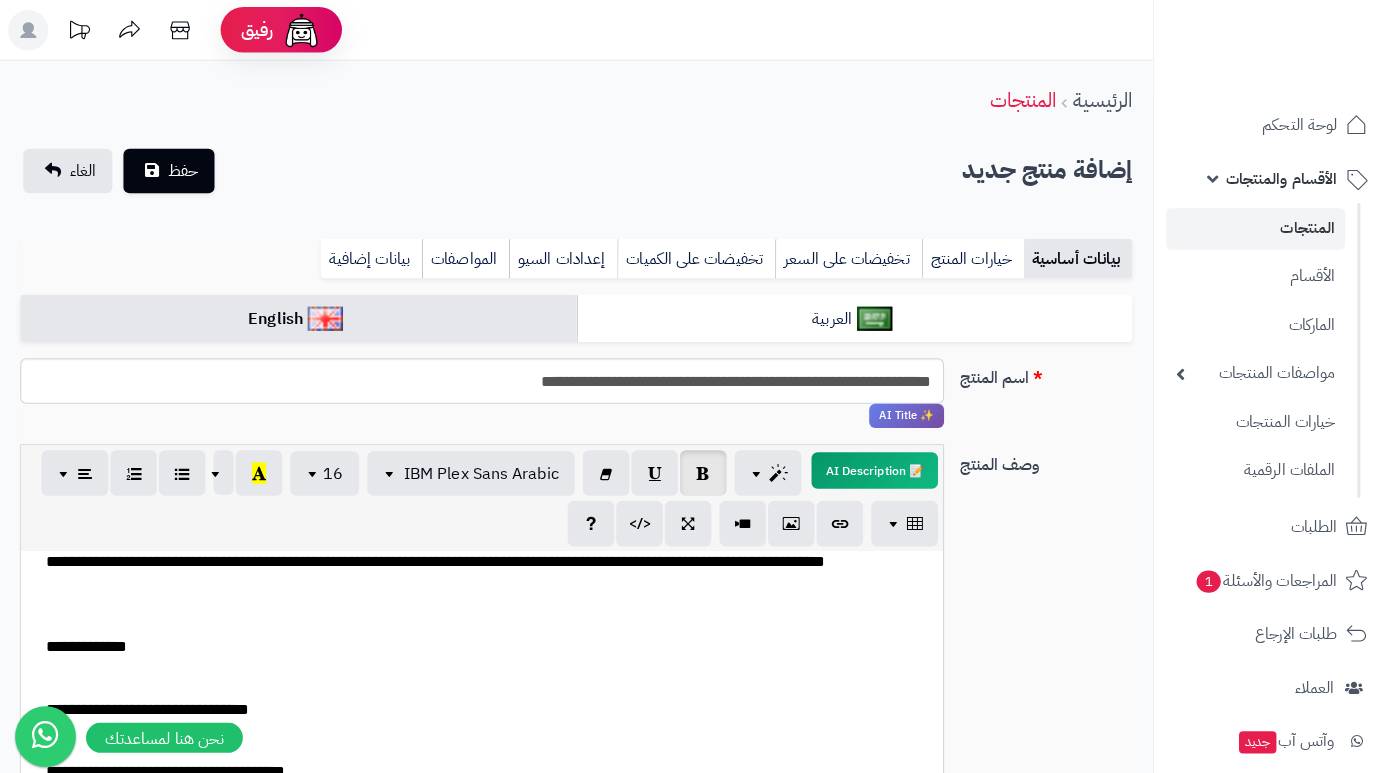 scroll, scrollTop: 183, scrollLeft: 0, axis: vertical 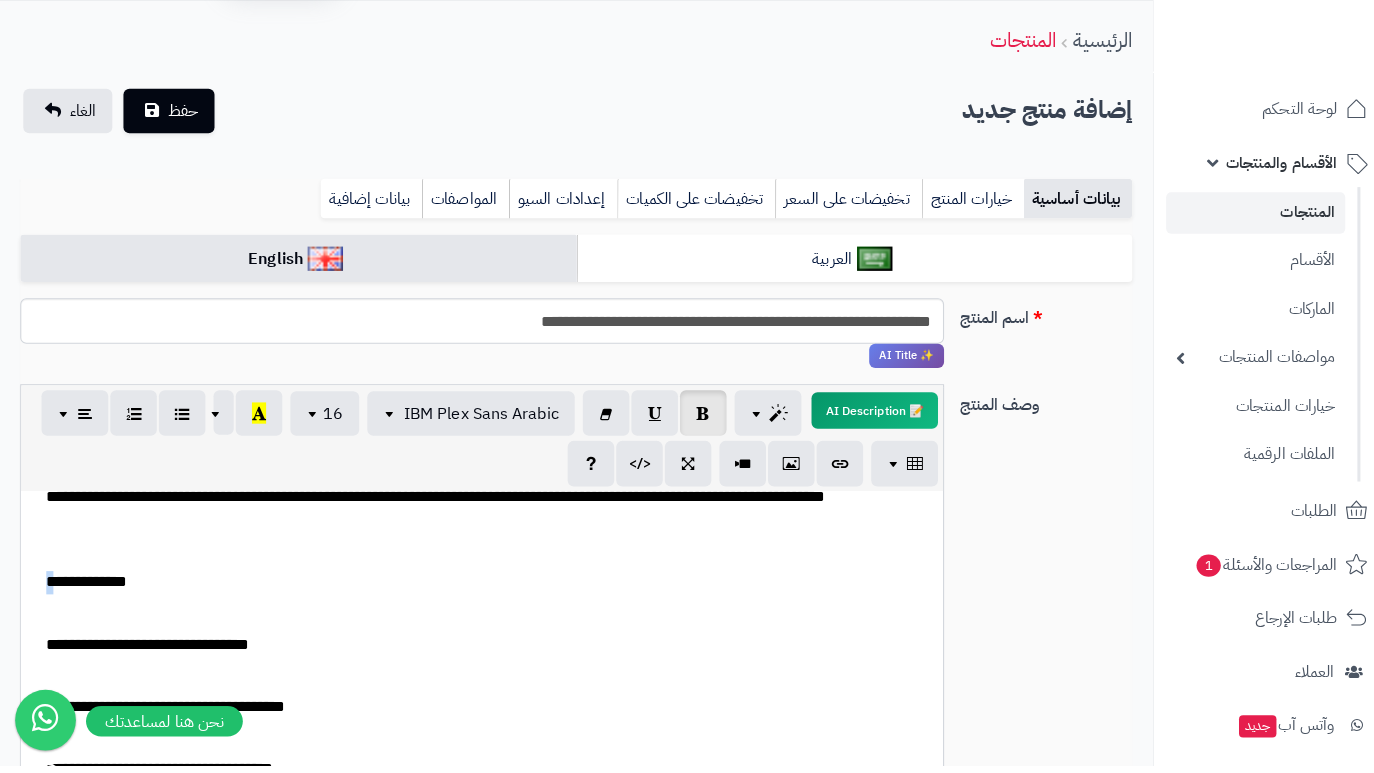 click on "**********" at bounding box center (476, 652) 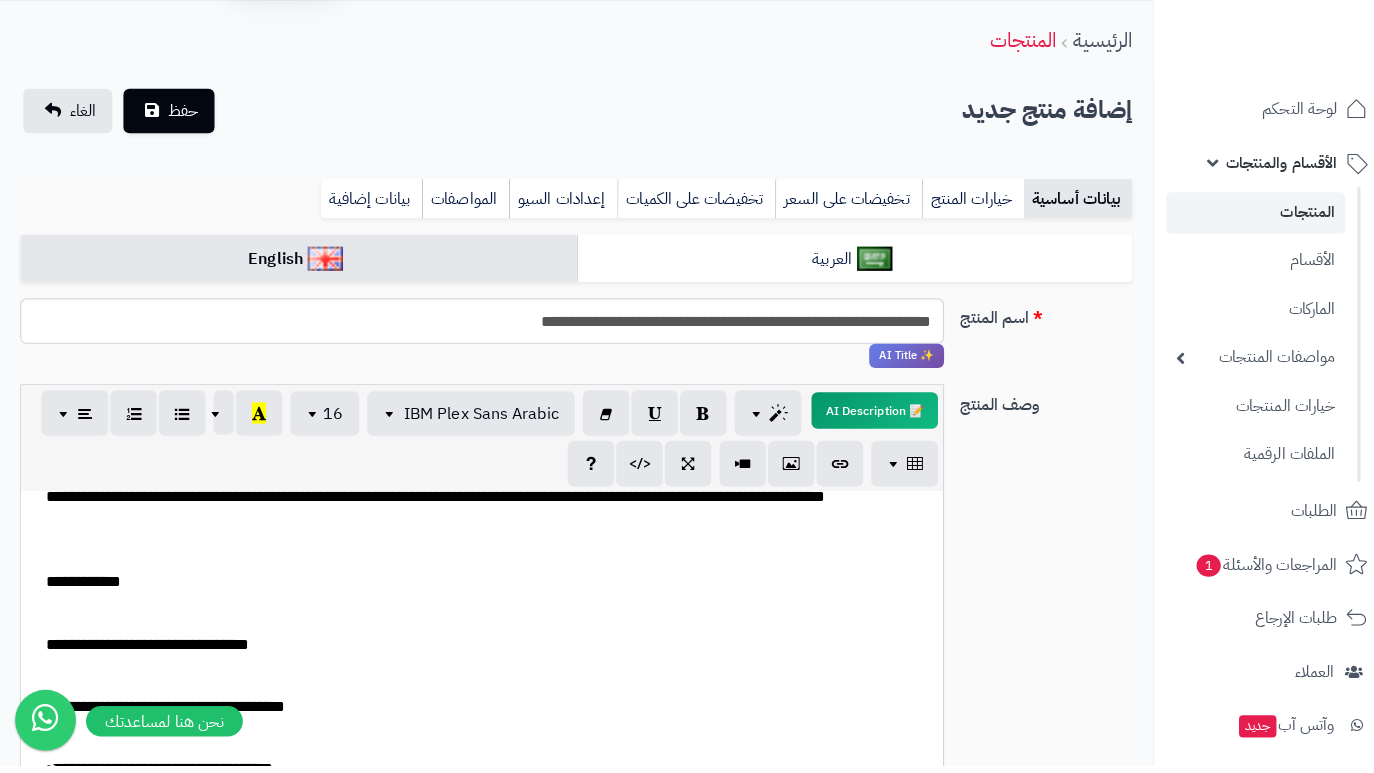 click on "**********" at bounding box center [484, 592] 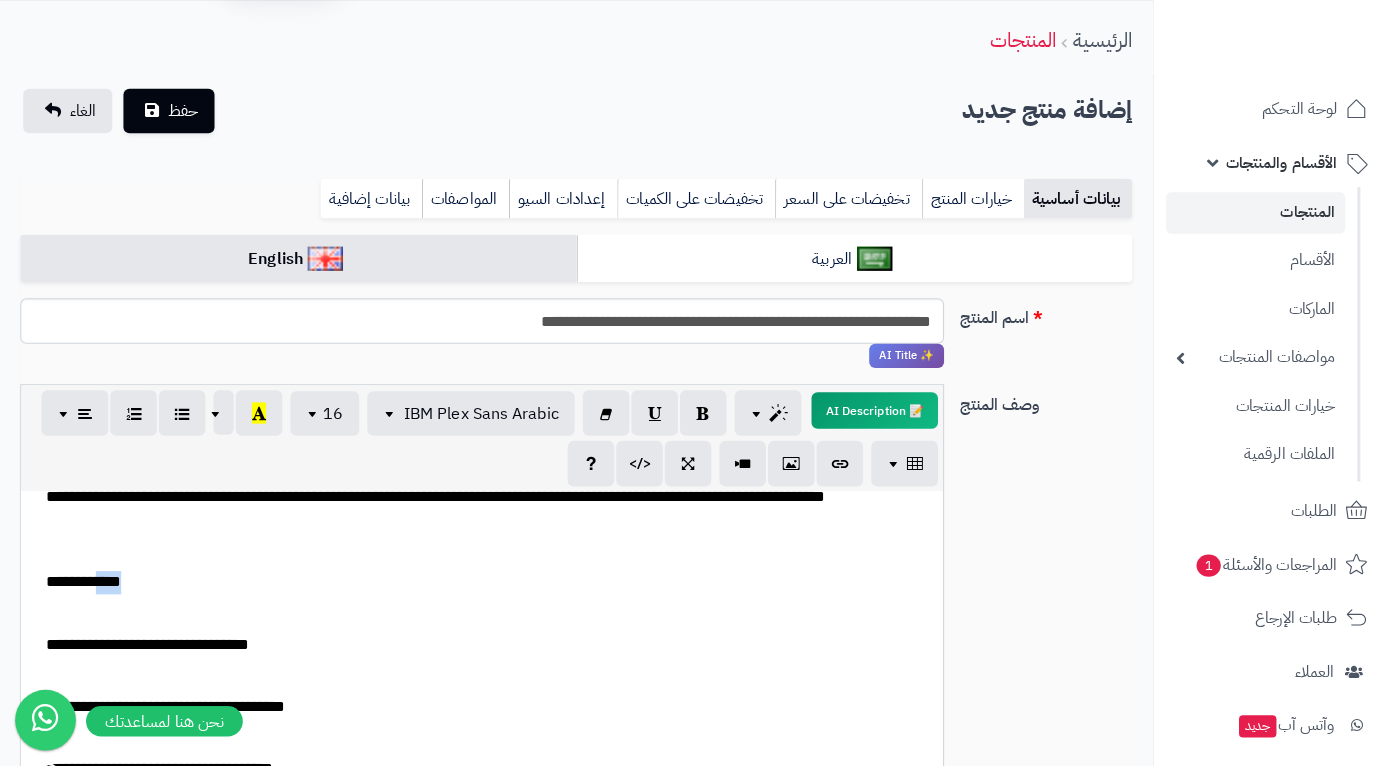 click on "**********" at bounding box center [484, 592] 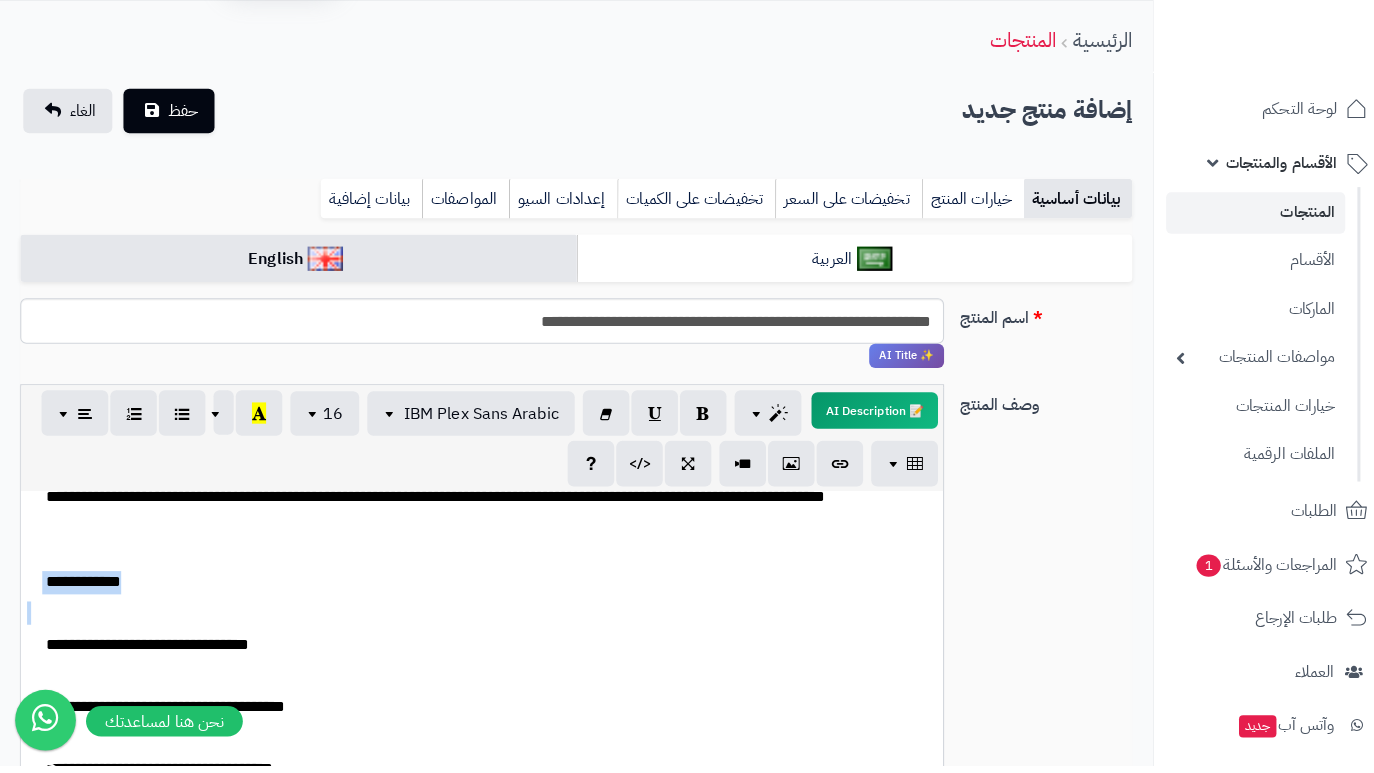 click on "**********" at bounding box center (484, 592) 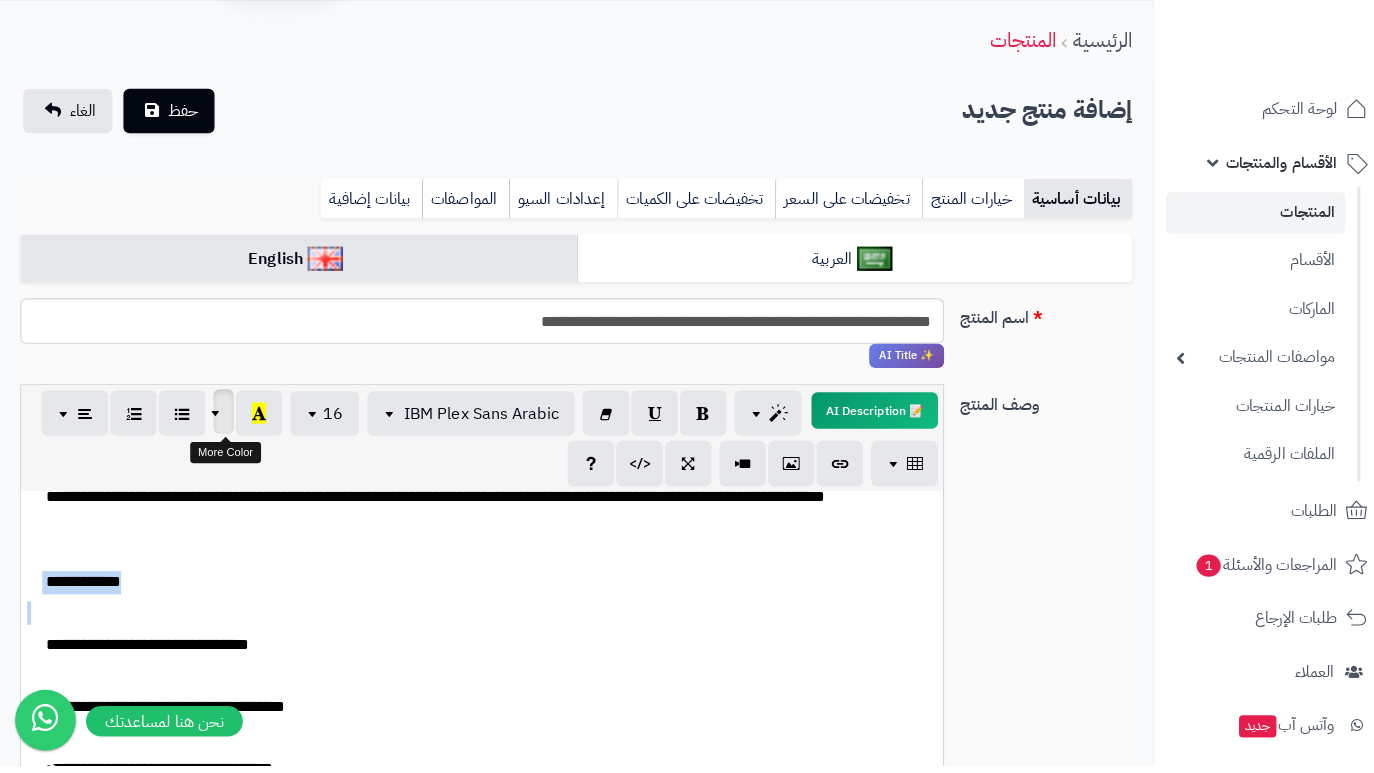 click at bounding box center [215, 423] 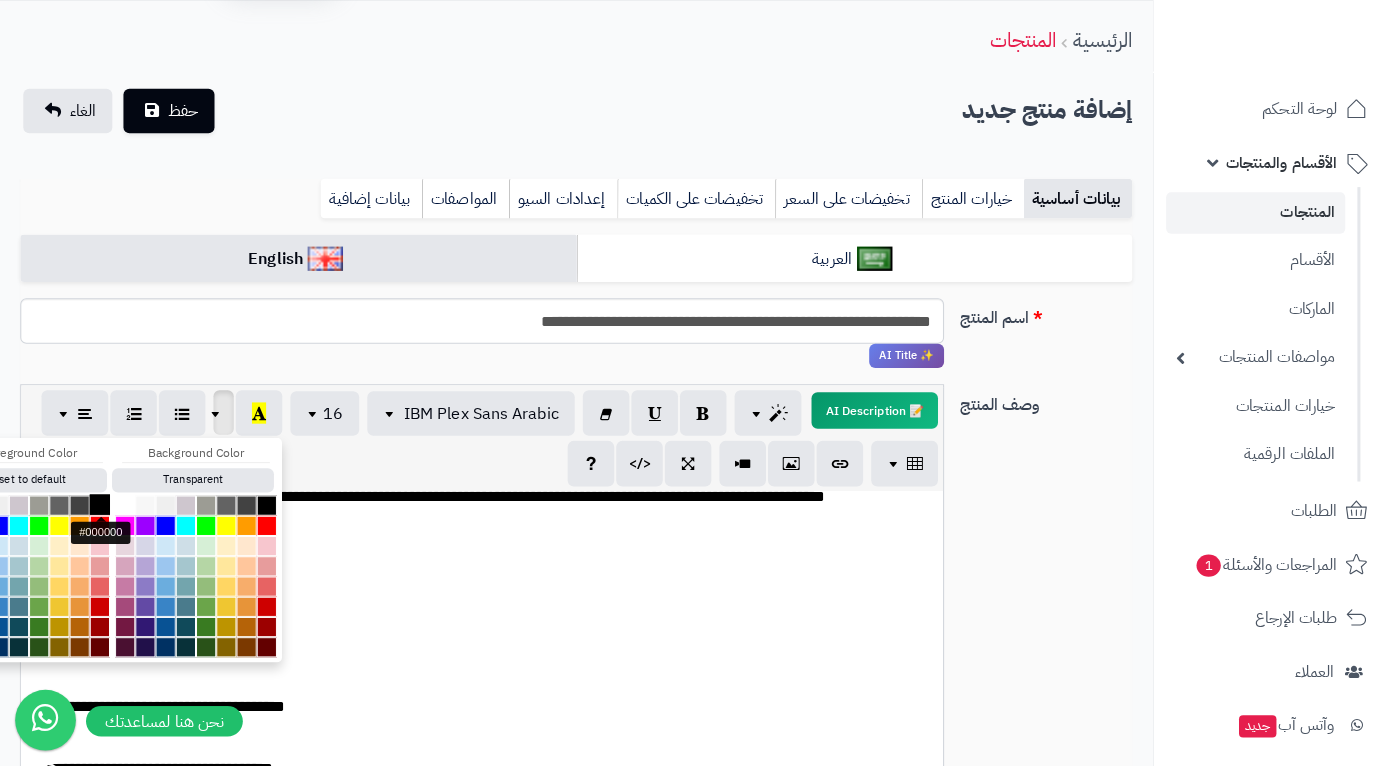 click at bounding box center [99, 515] 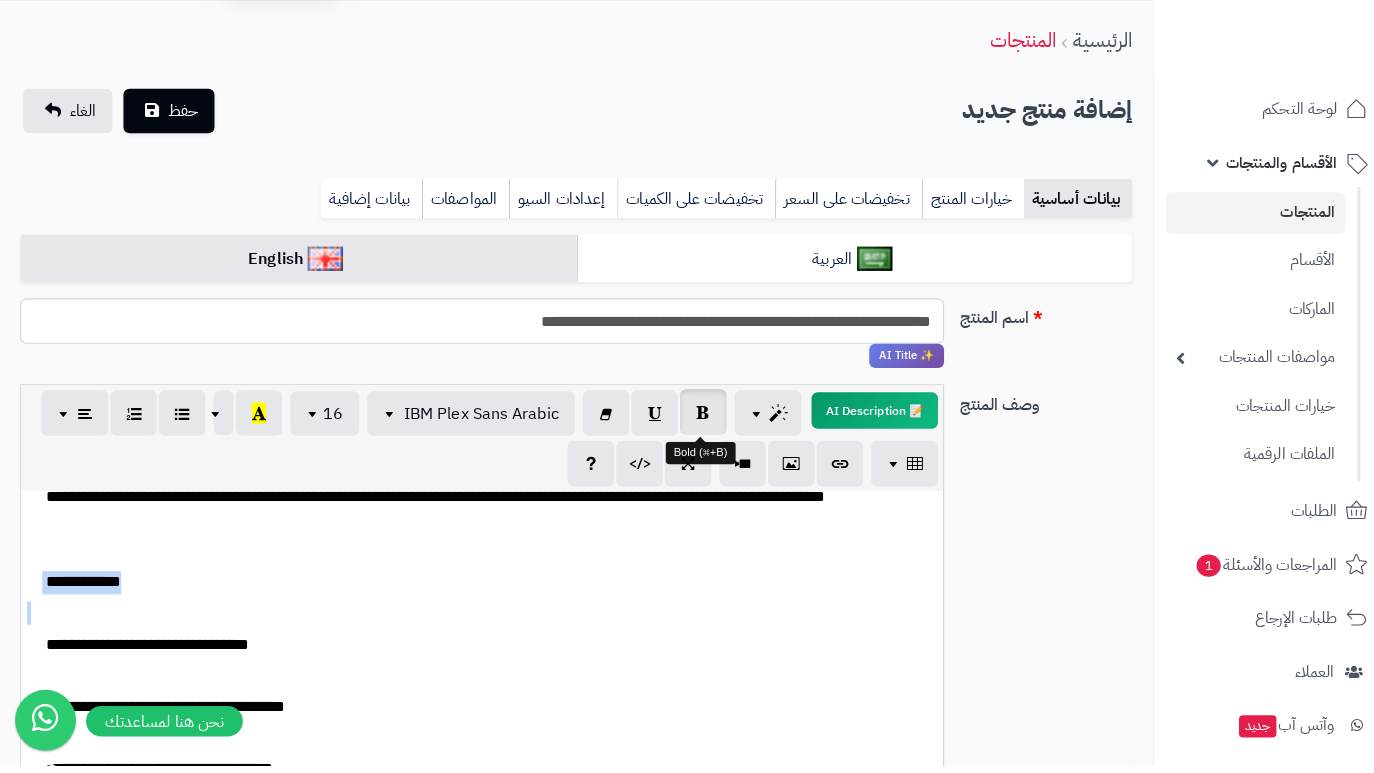 click at bounding box center [695, 423] 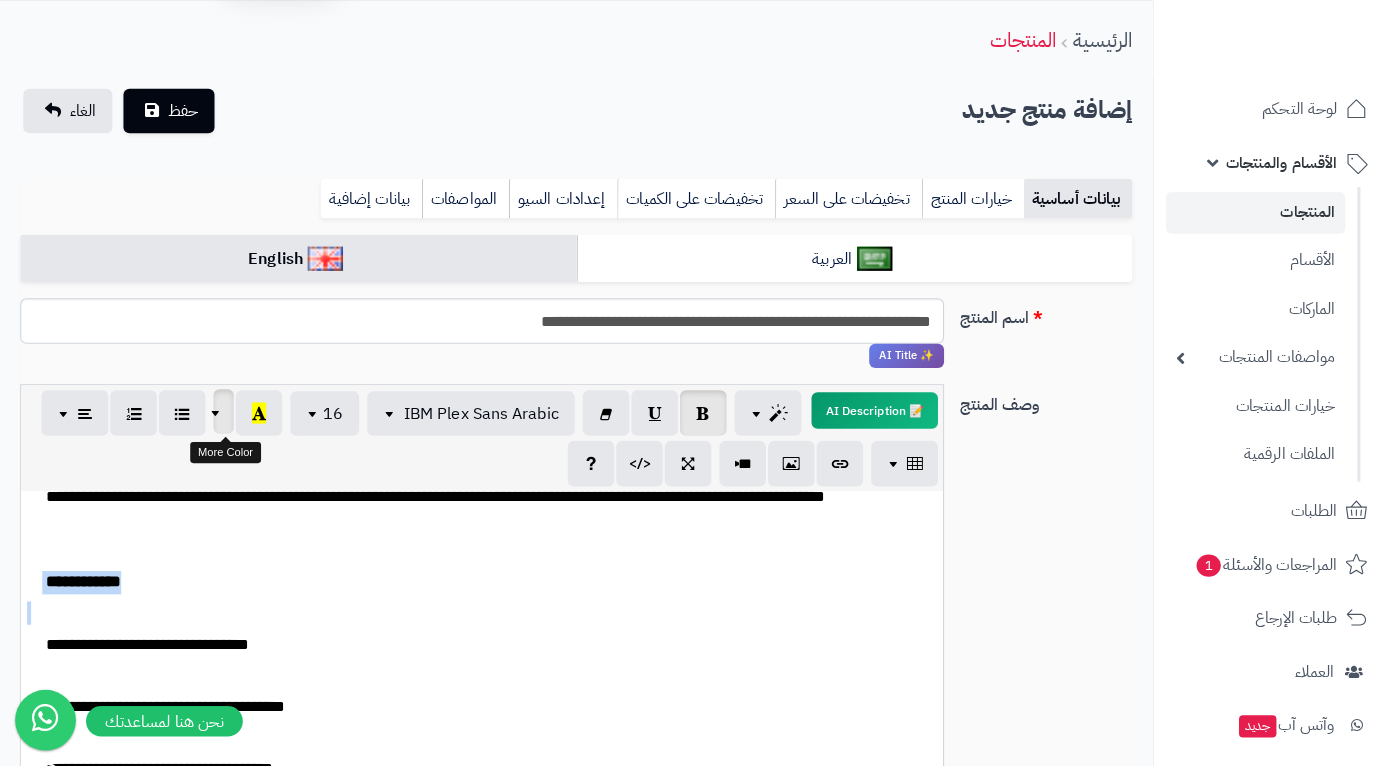 click at bounding box center [221, 423] 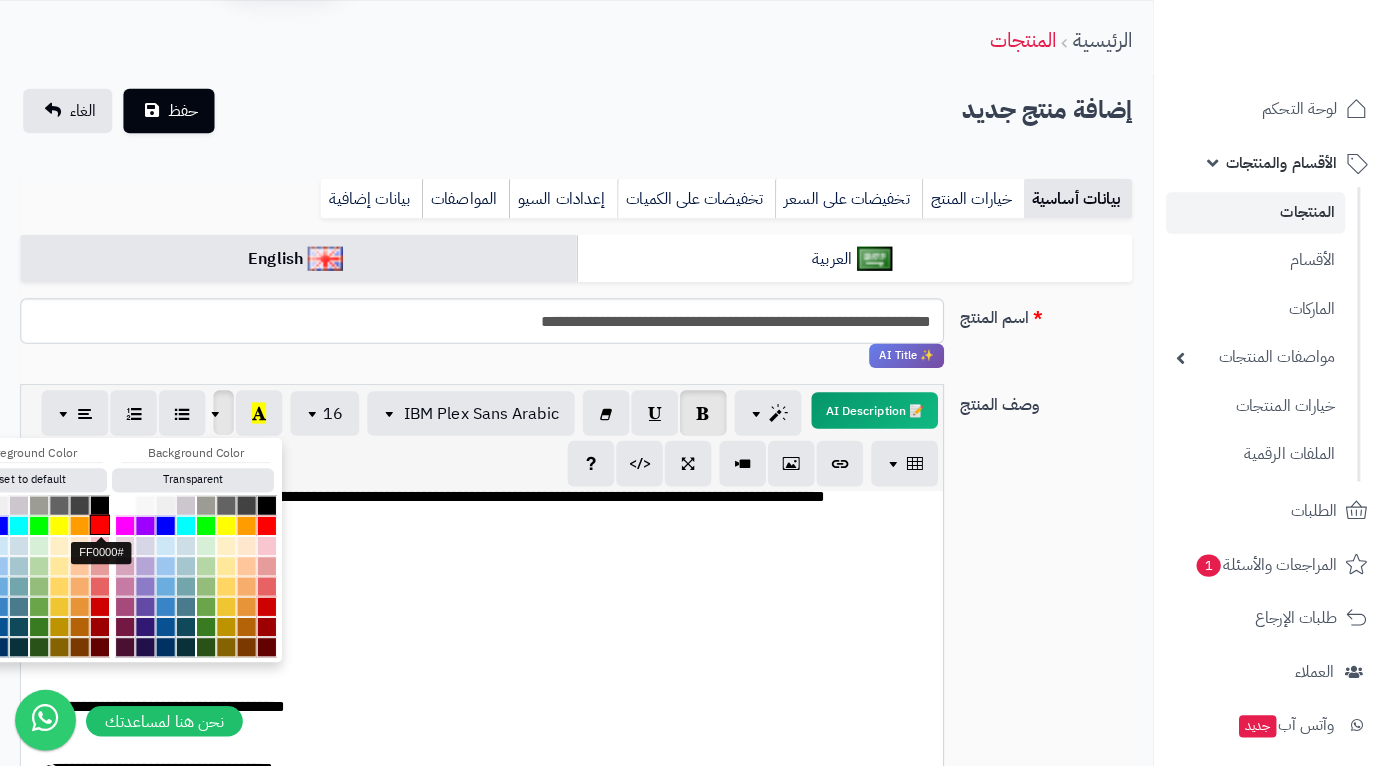 click at bounding box center [99, 535] 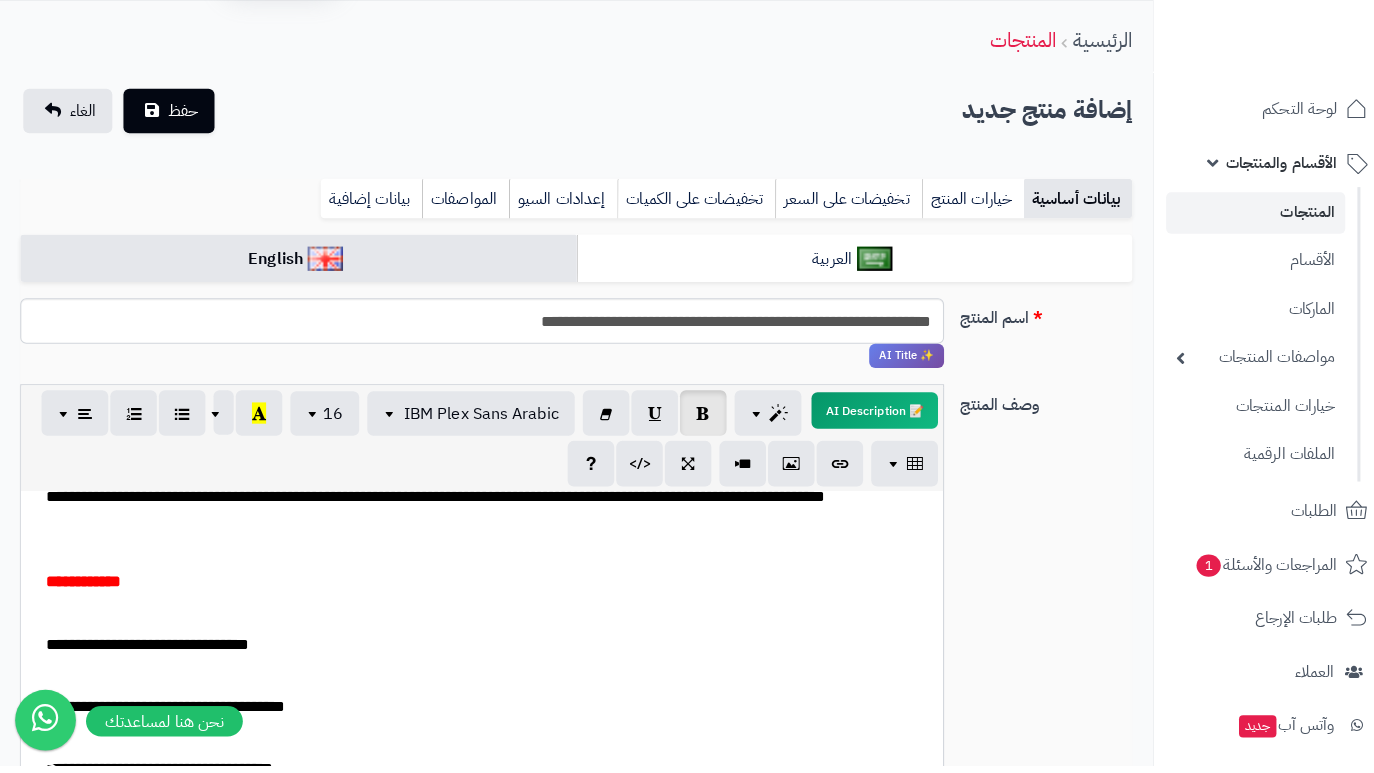 click on "**********" at bounding box center (484, 592) 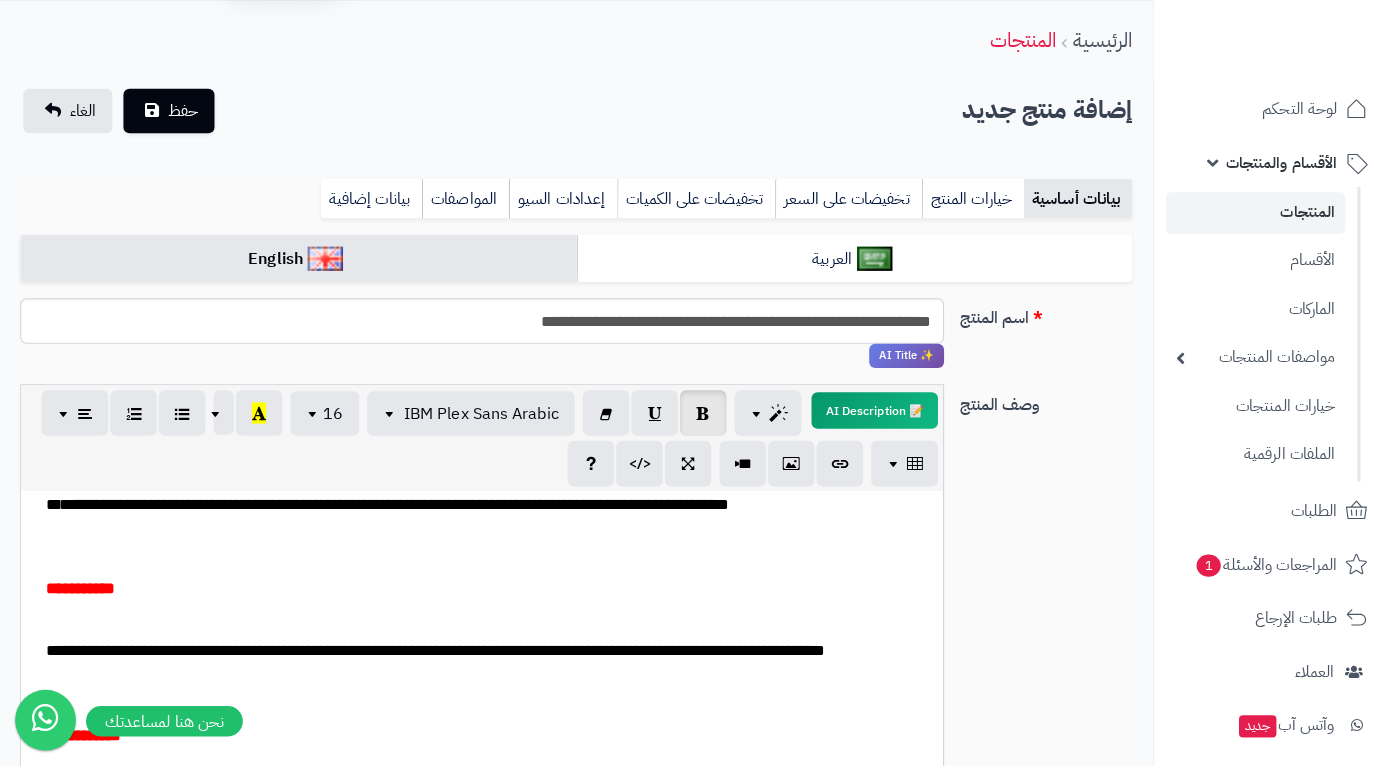 scroll, scrollTop: 0, scrollLeft: 0, axis: both 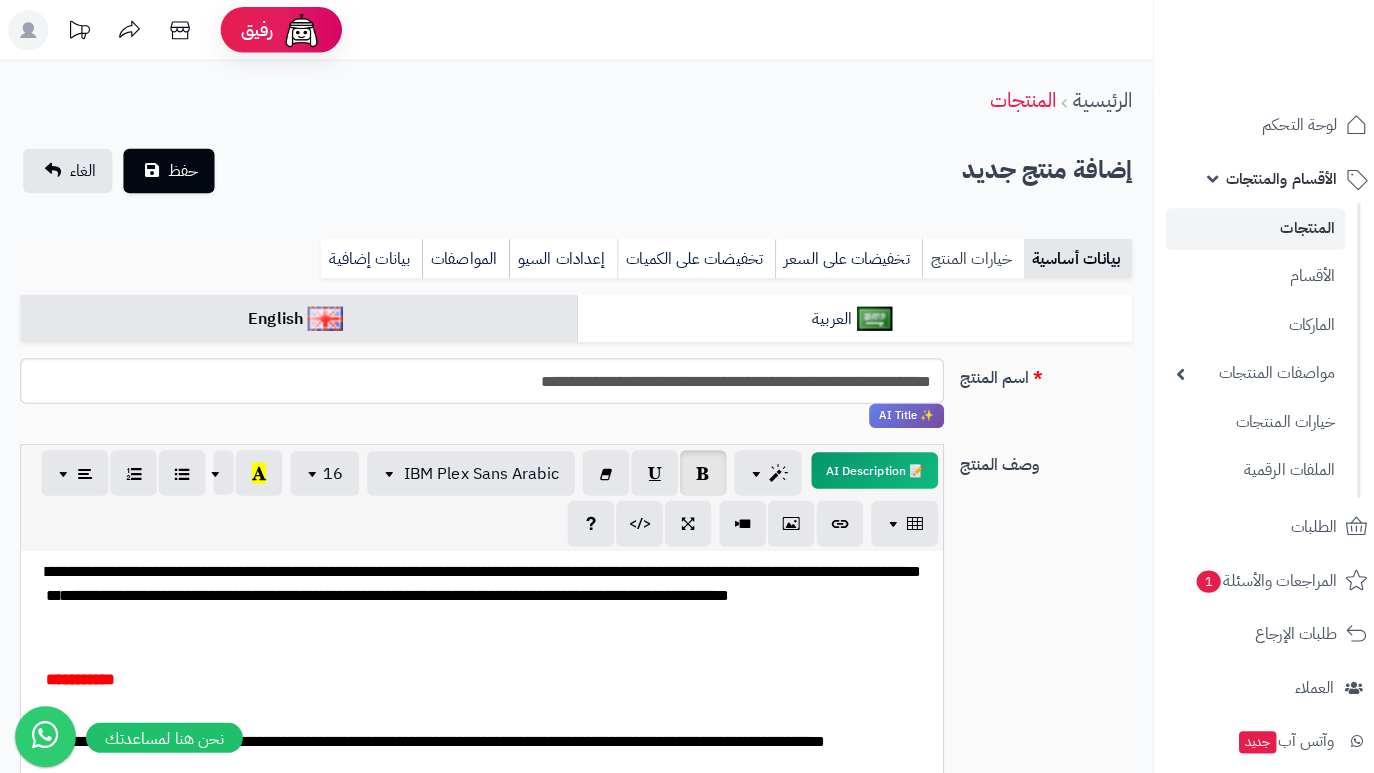 click on "خيارات المنتج" at bounding box center (961, 256) 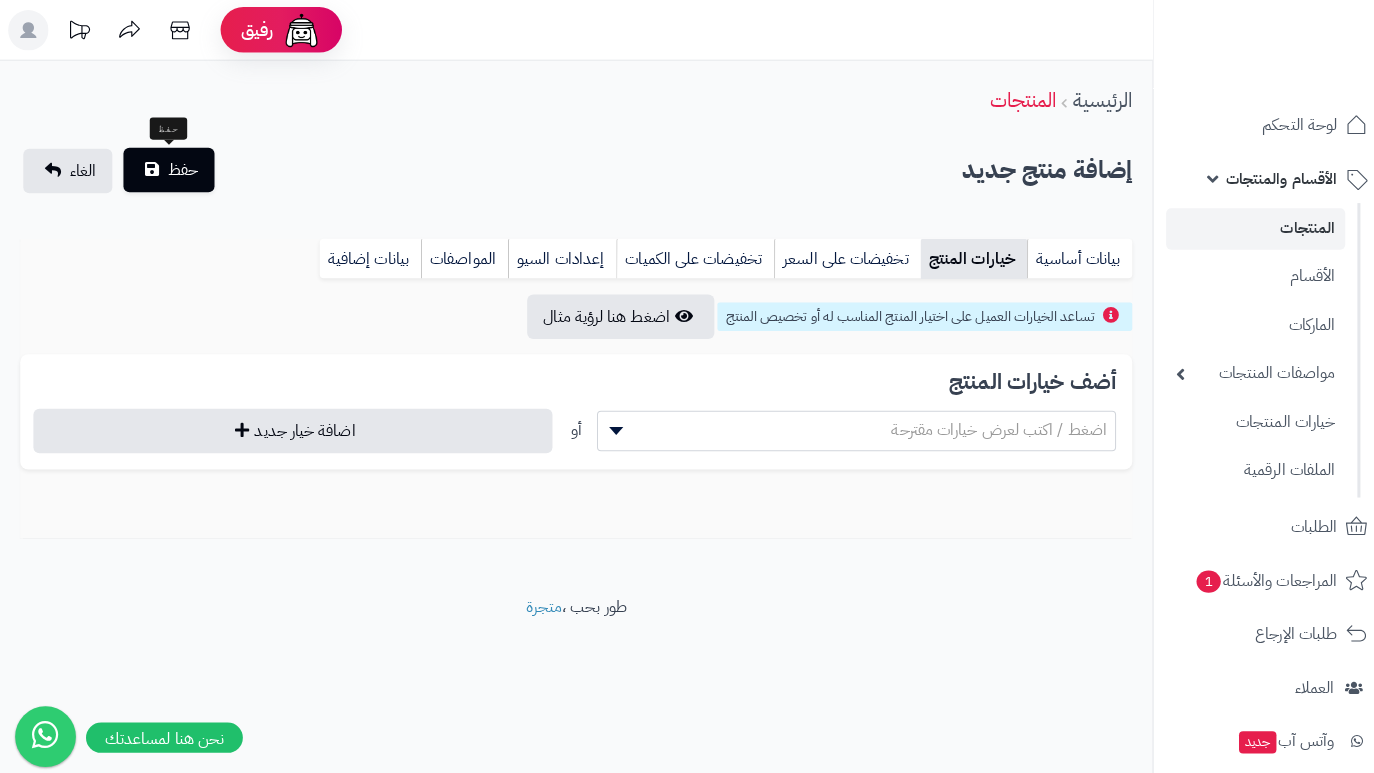 click on "حفظ" at bounding box center [167, 168] 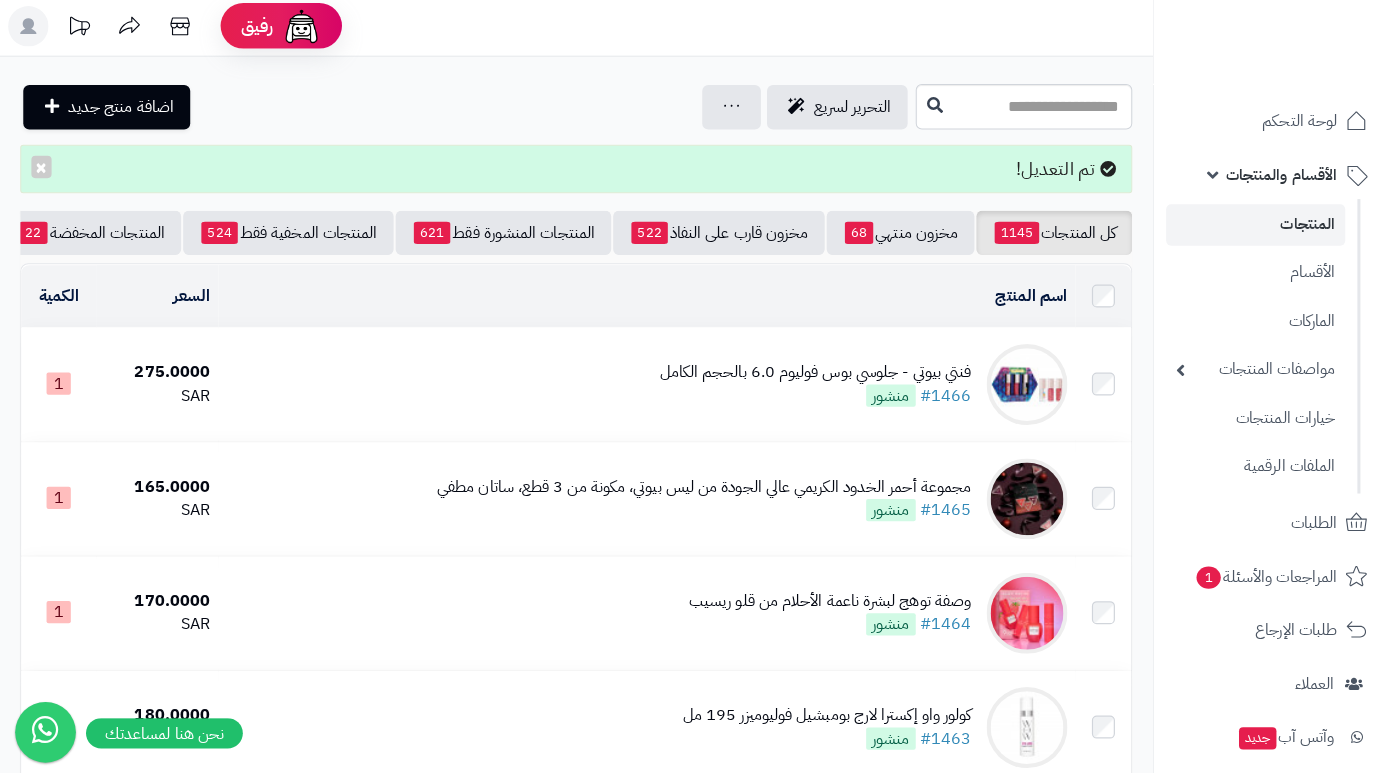 scroll, scrollTop: 28, scrollLeft: 0, axis: vertical 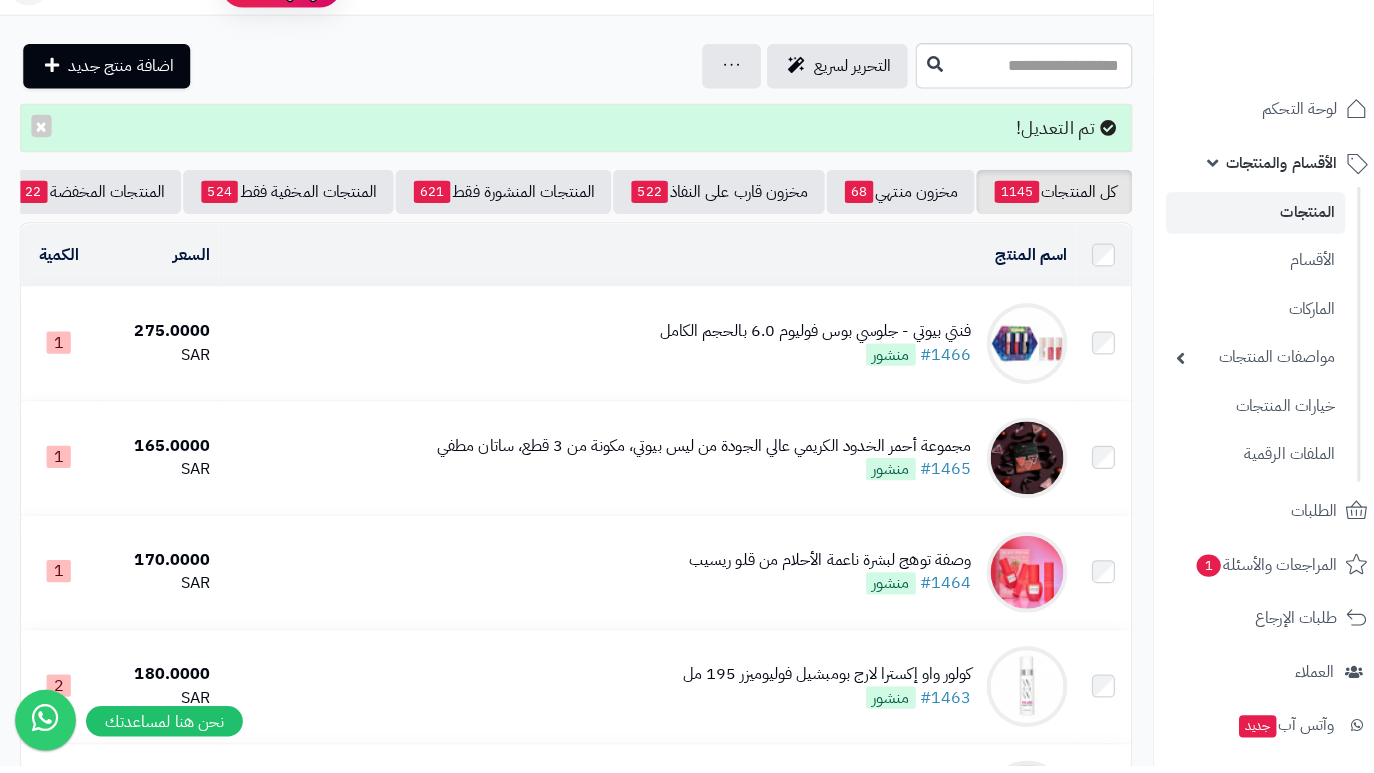 click on "فنتي بيوتي - جلوسي بوس فوليوم 6.0 بالحجم الكامل" at bounding box center [806, 344] 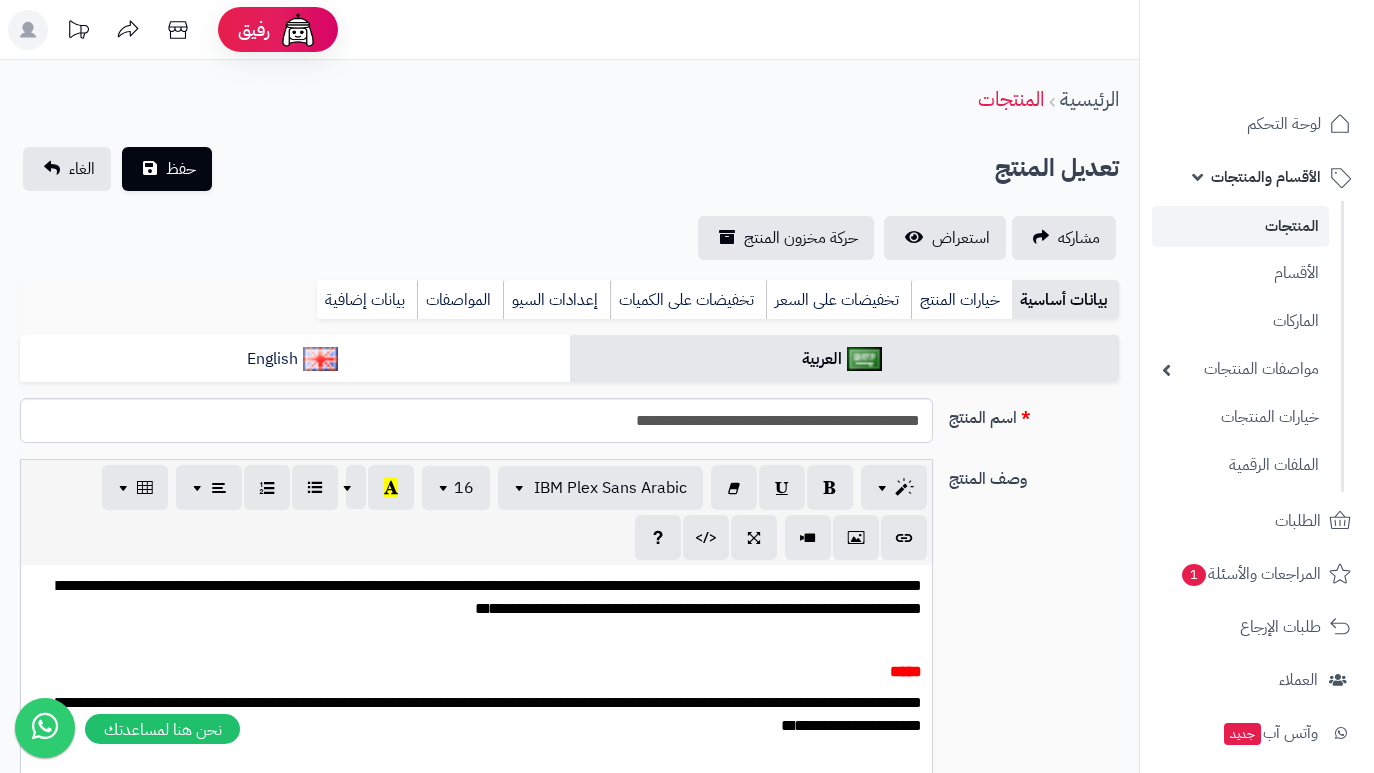 drag, startPoint x: 486, startPoint y: 361, endPoint x: 580, endPoint y: 399, distance: 101.390335 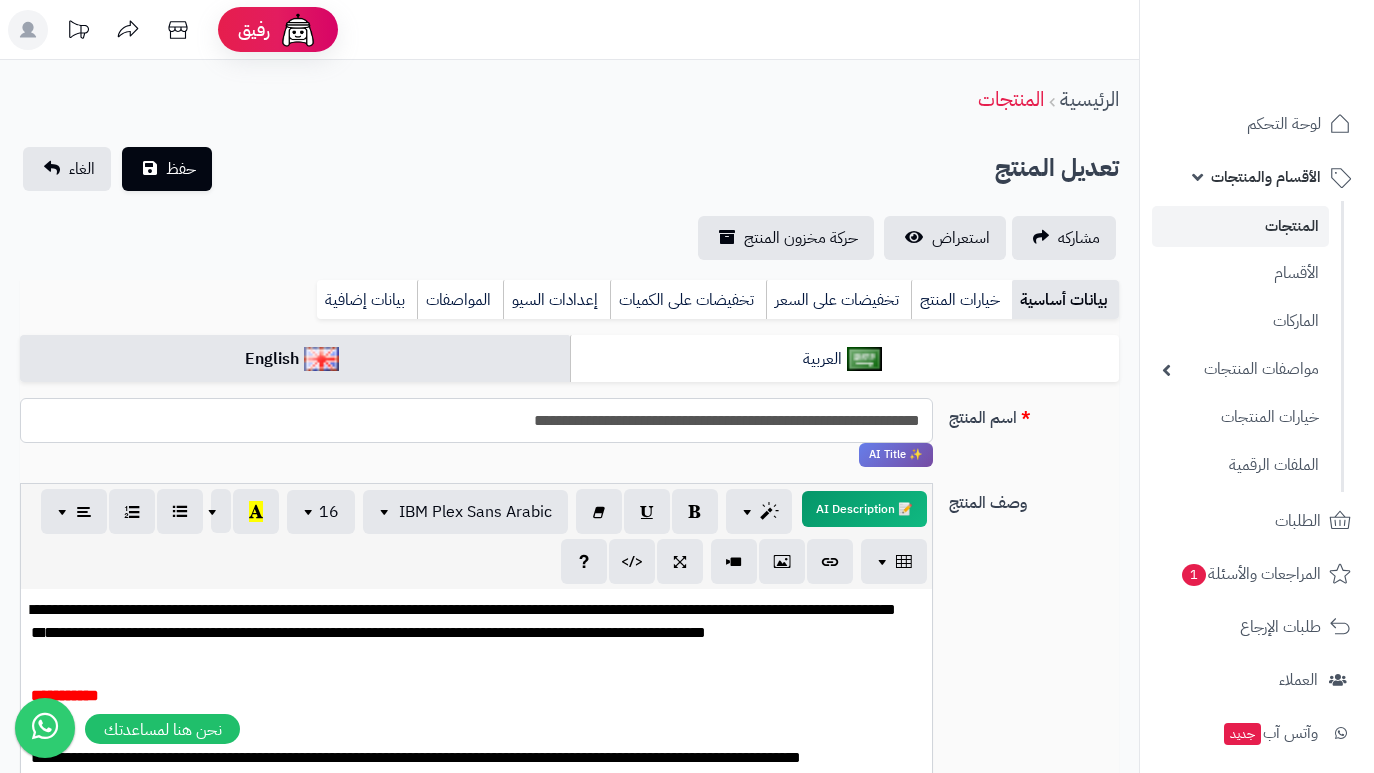 click on "**********" at bounding box center (476, 420) 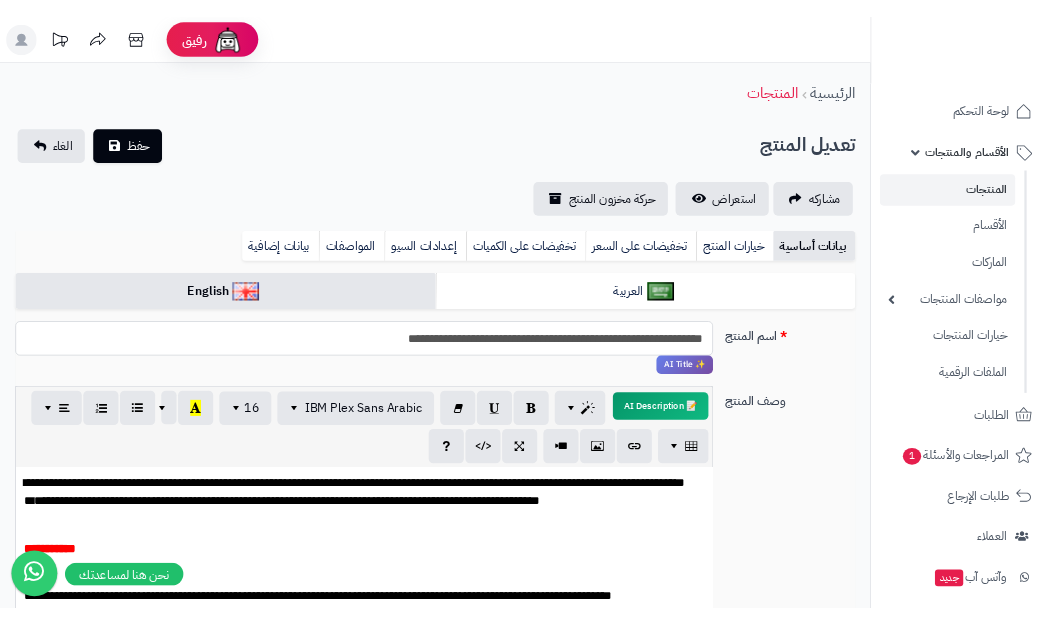 scroll, scrollTop: 0, scrollLeft: 0, axis: both 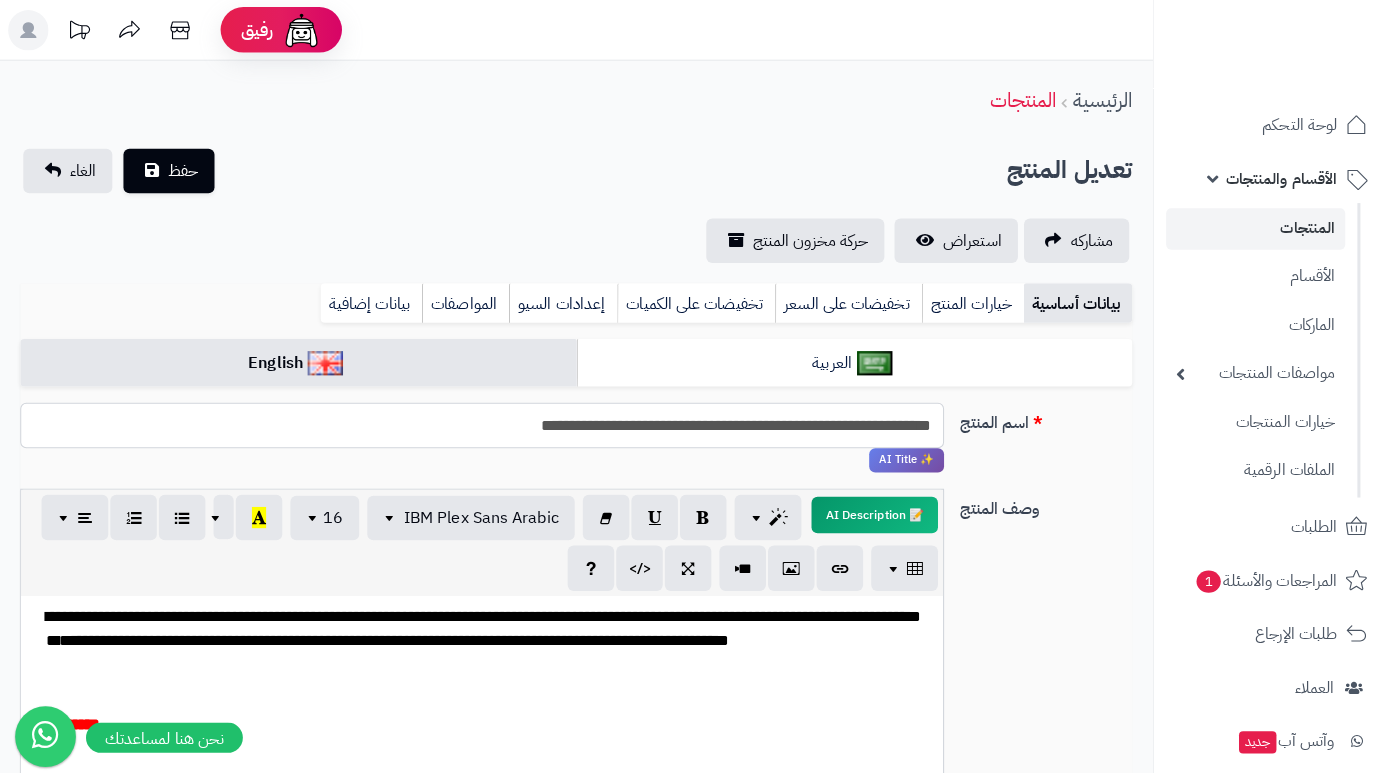 click on "**********" at bounding box center [476, 420] 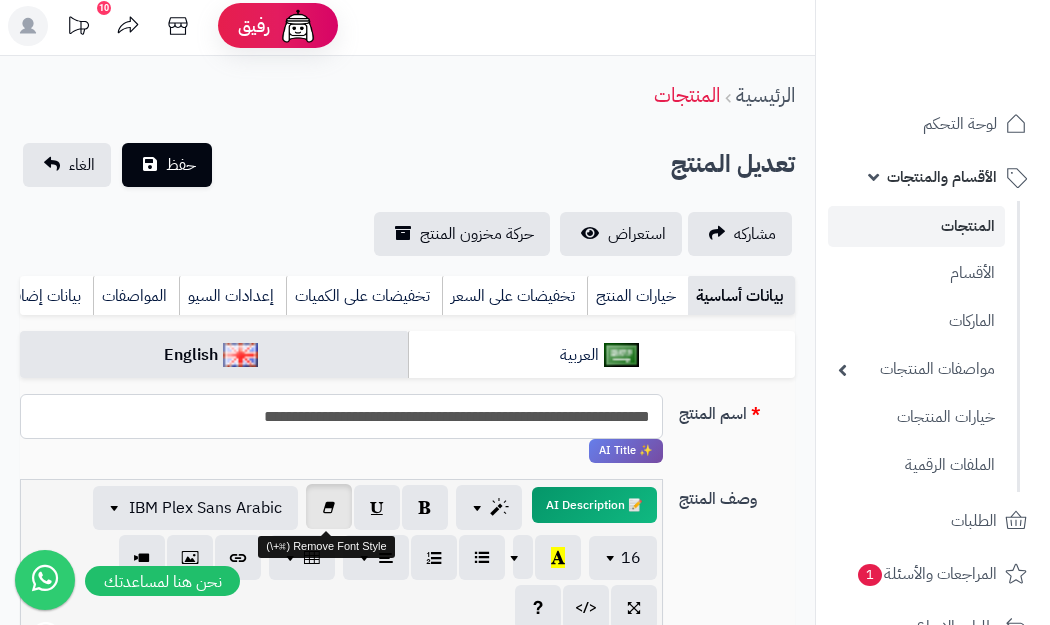 scroll, scrollTop: 437, scrollLeft: 0, axis: vertical 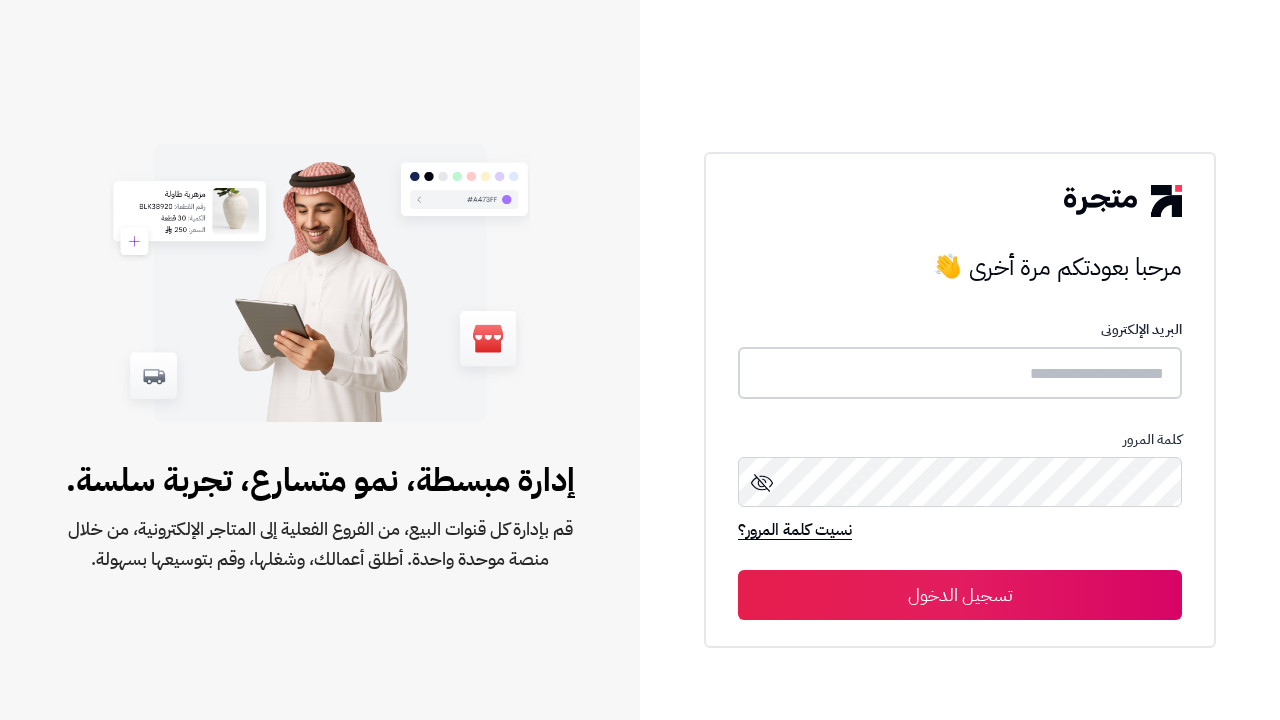 type on "*****" 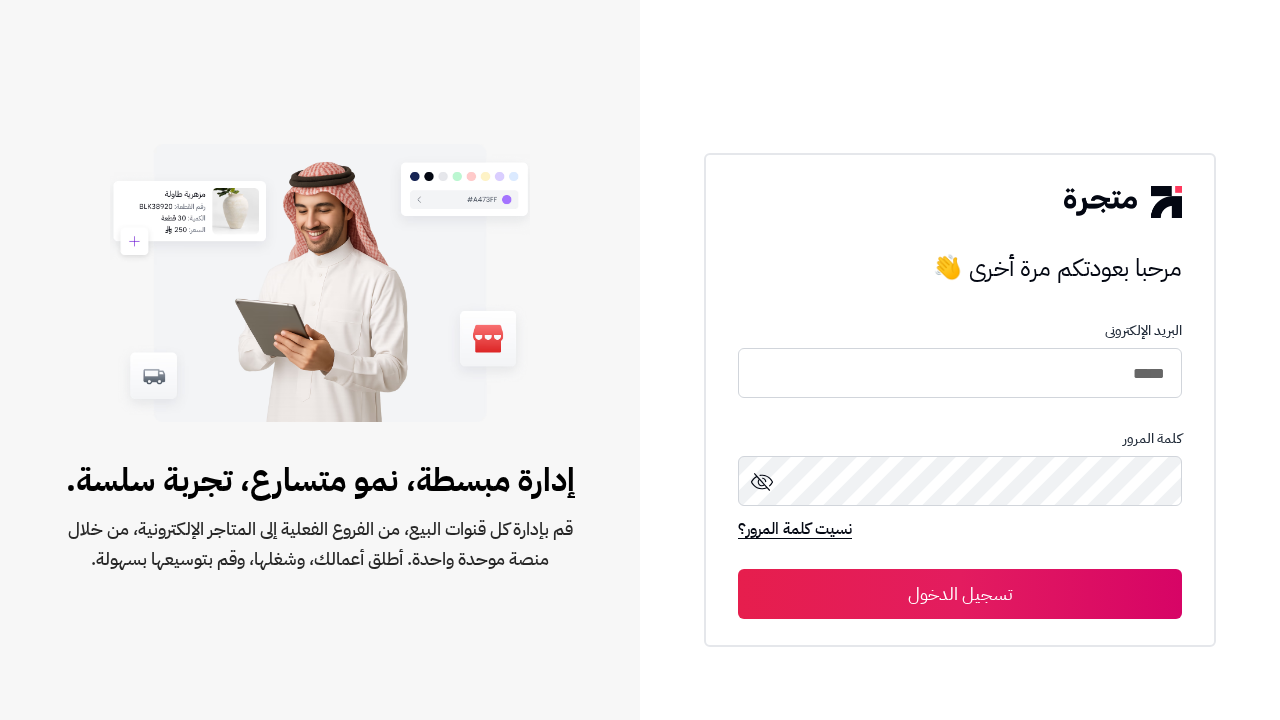 click on "تسجيل الدخول" at bounding box center (960, 594) 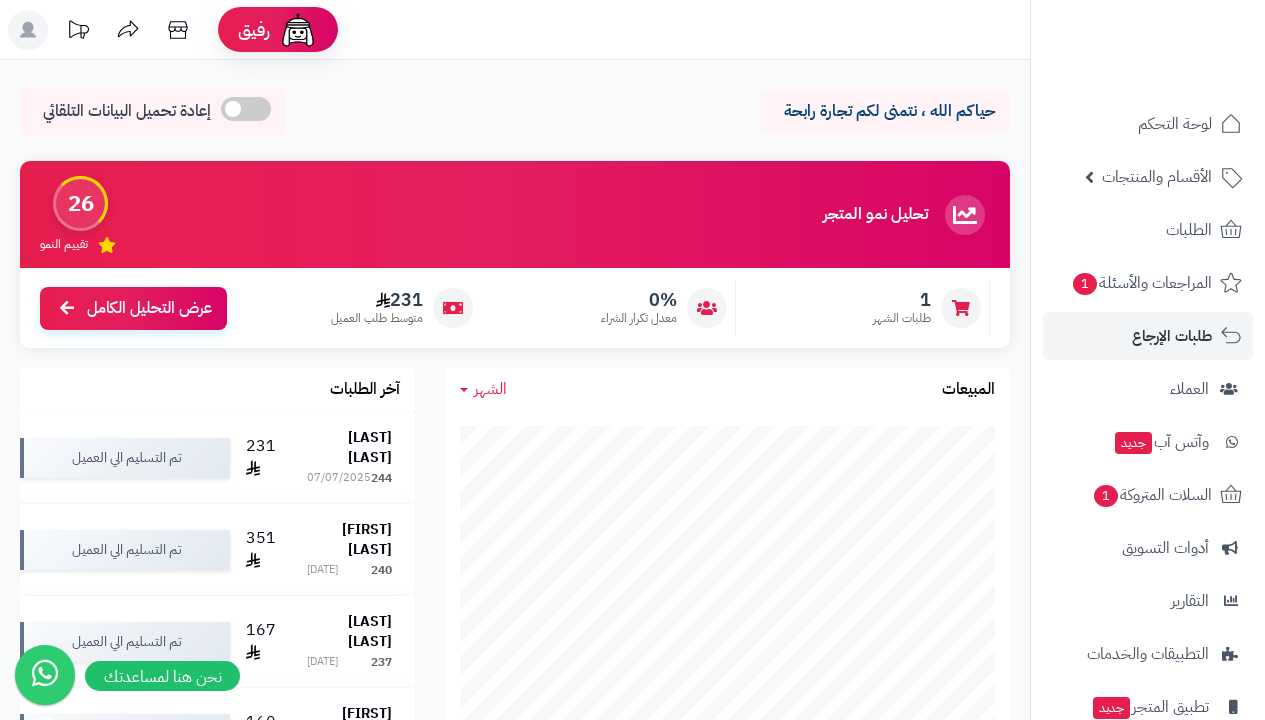scroll, scrollTop: 0, scrollLeft: 0, axis: both 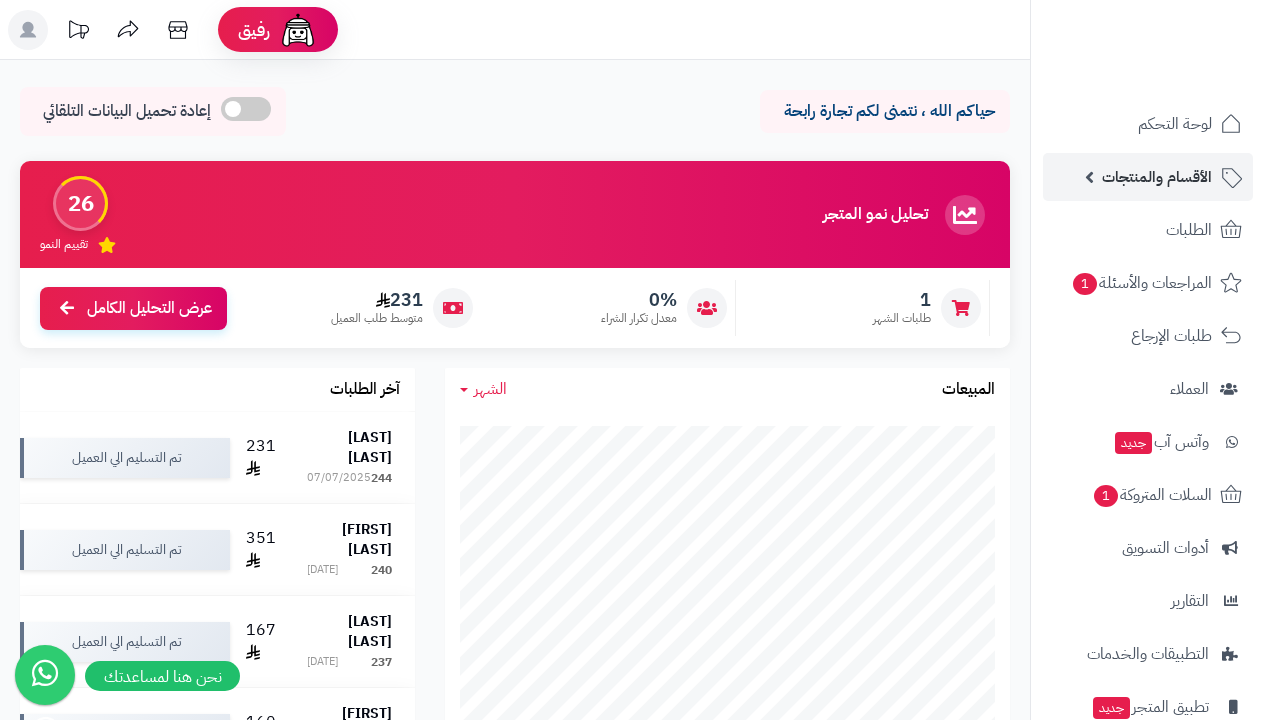 click on "الأقسام والمنتجات" at bounding box center [1157, 177] 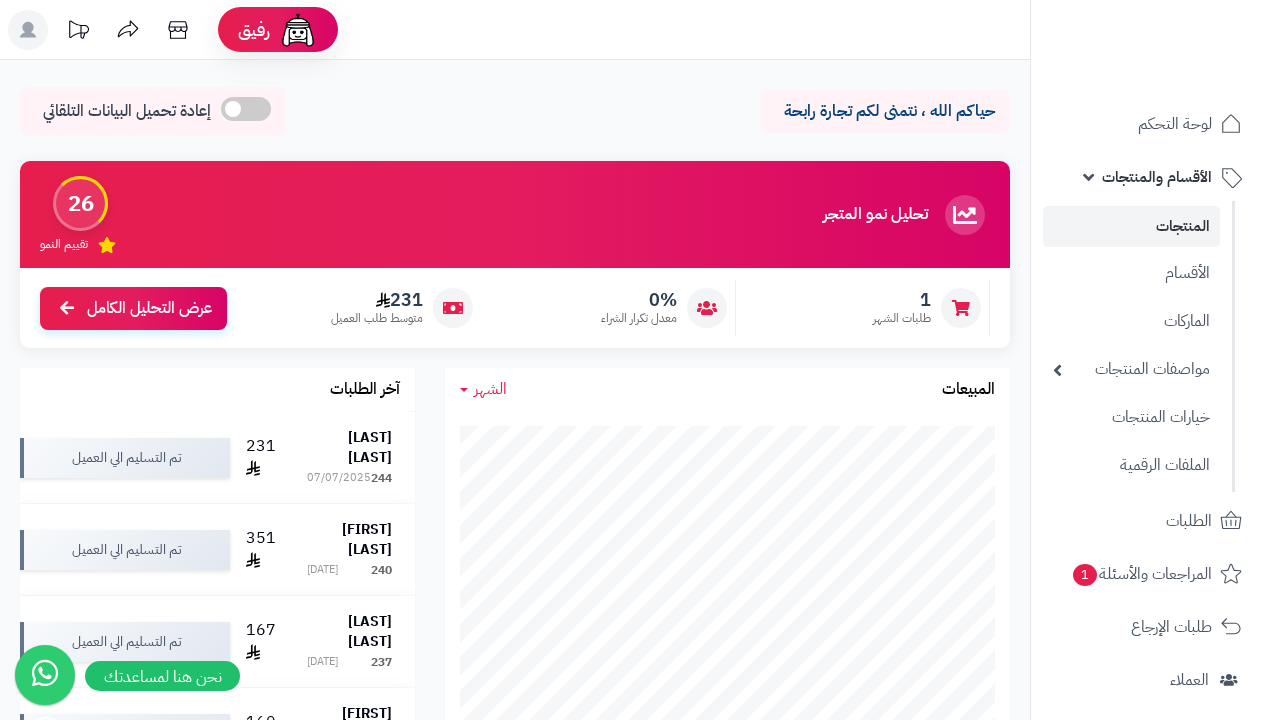 click on "المنتجات" at bounding box center (1131, 226) 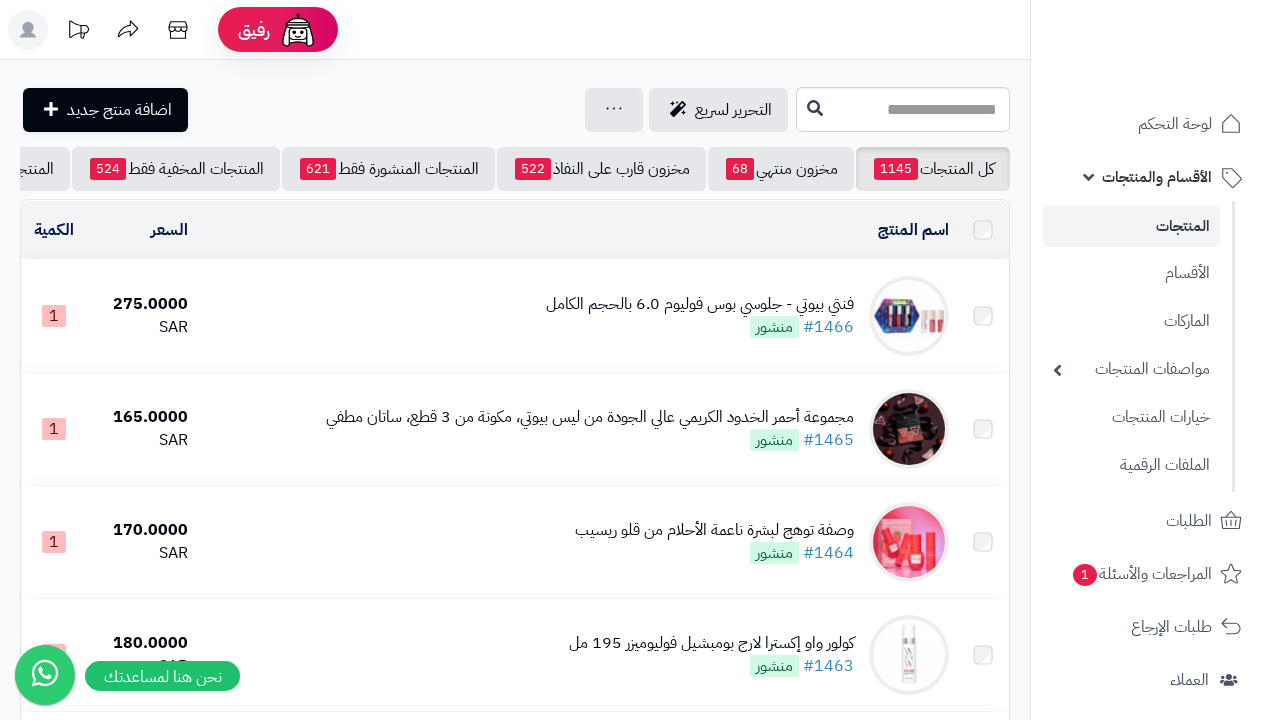 scroll, scrollTop: 0, scrollLeft: 0, axis: both 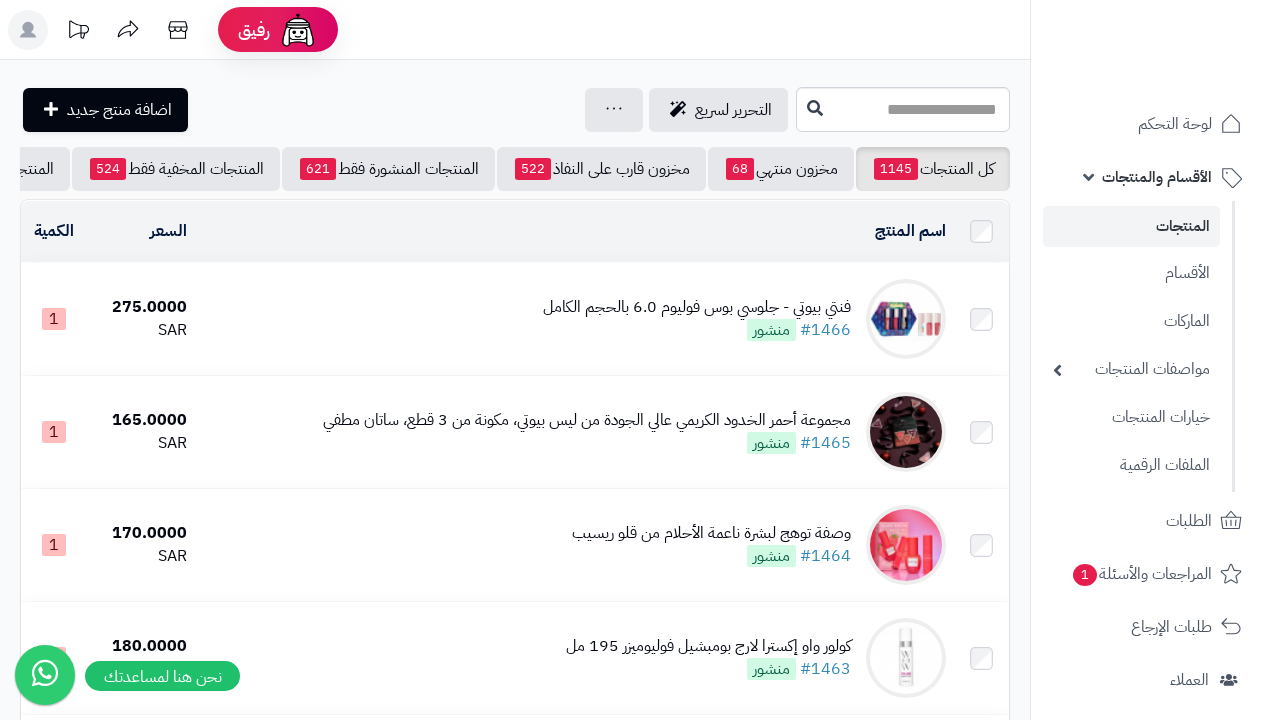 click on "فنتي بيوتي - جلوسي بوس فوليوم 6.0 بالحجم الكامل" at bounding box center [697, 307] 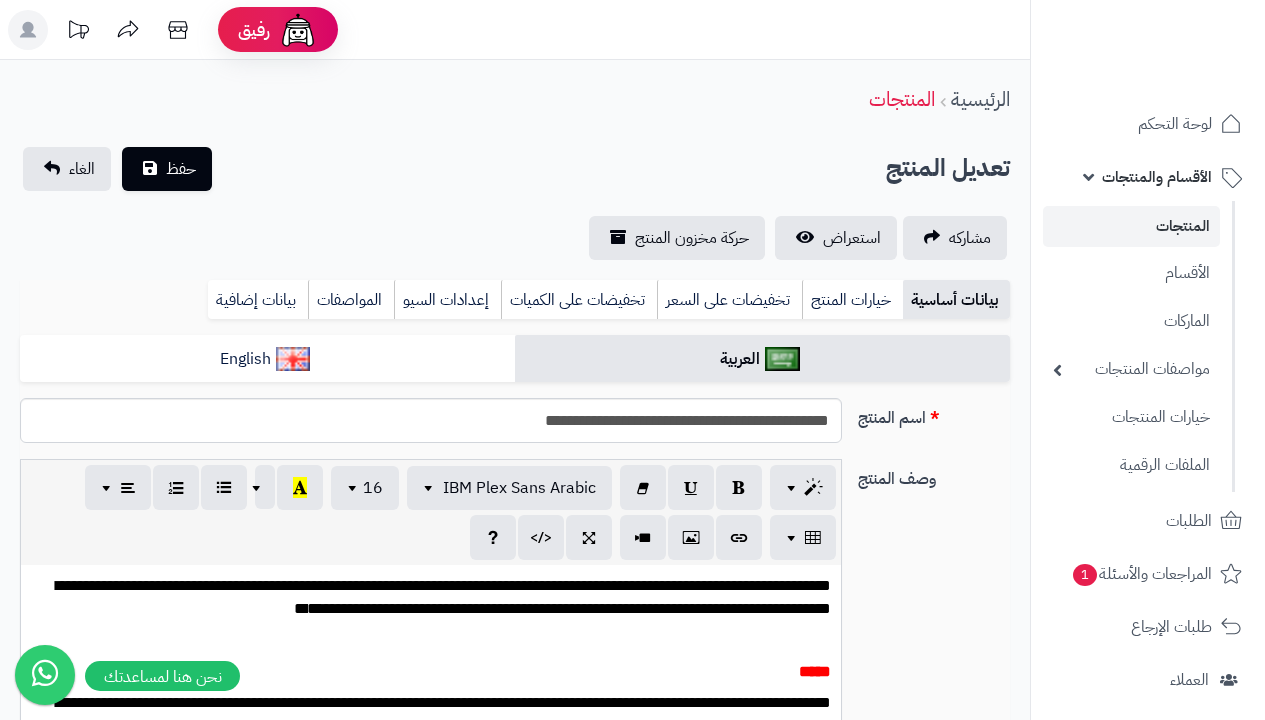 click at bounding box center [808, 1152] 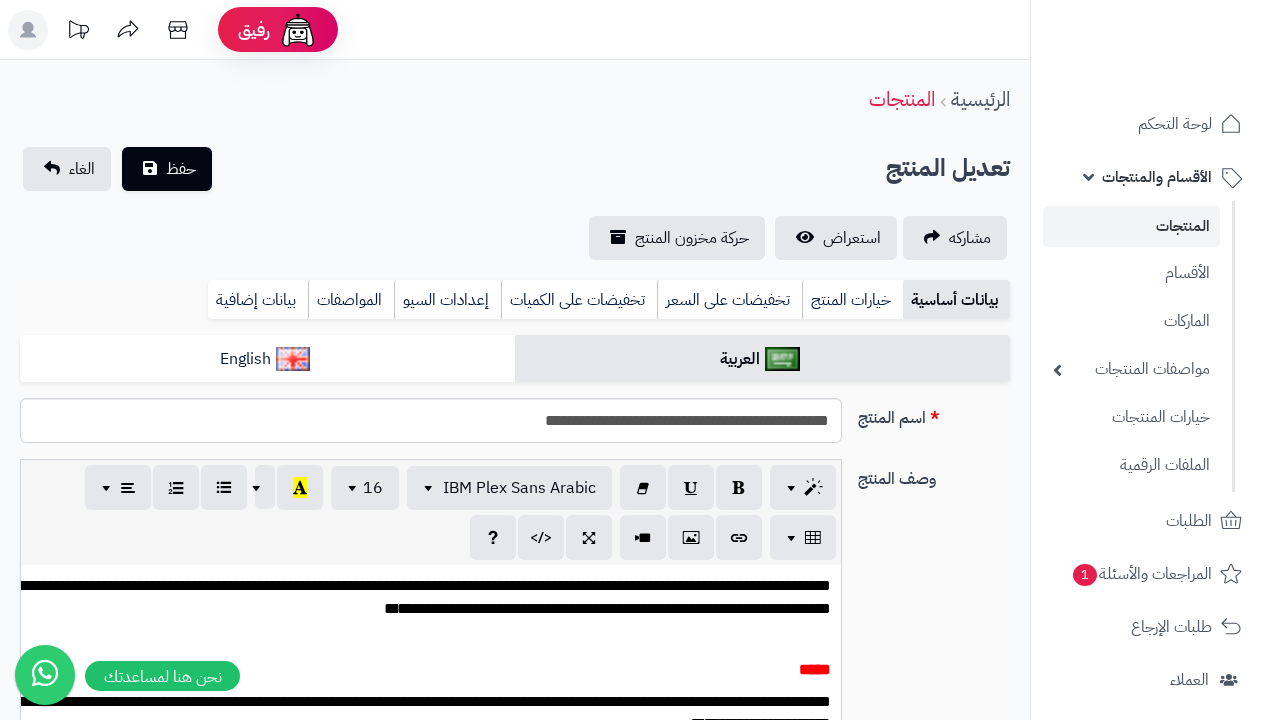type on "*" 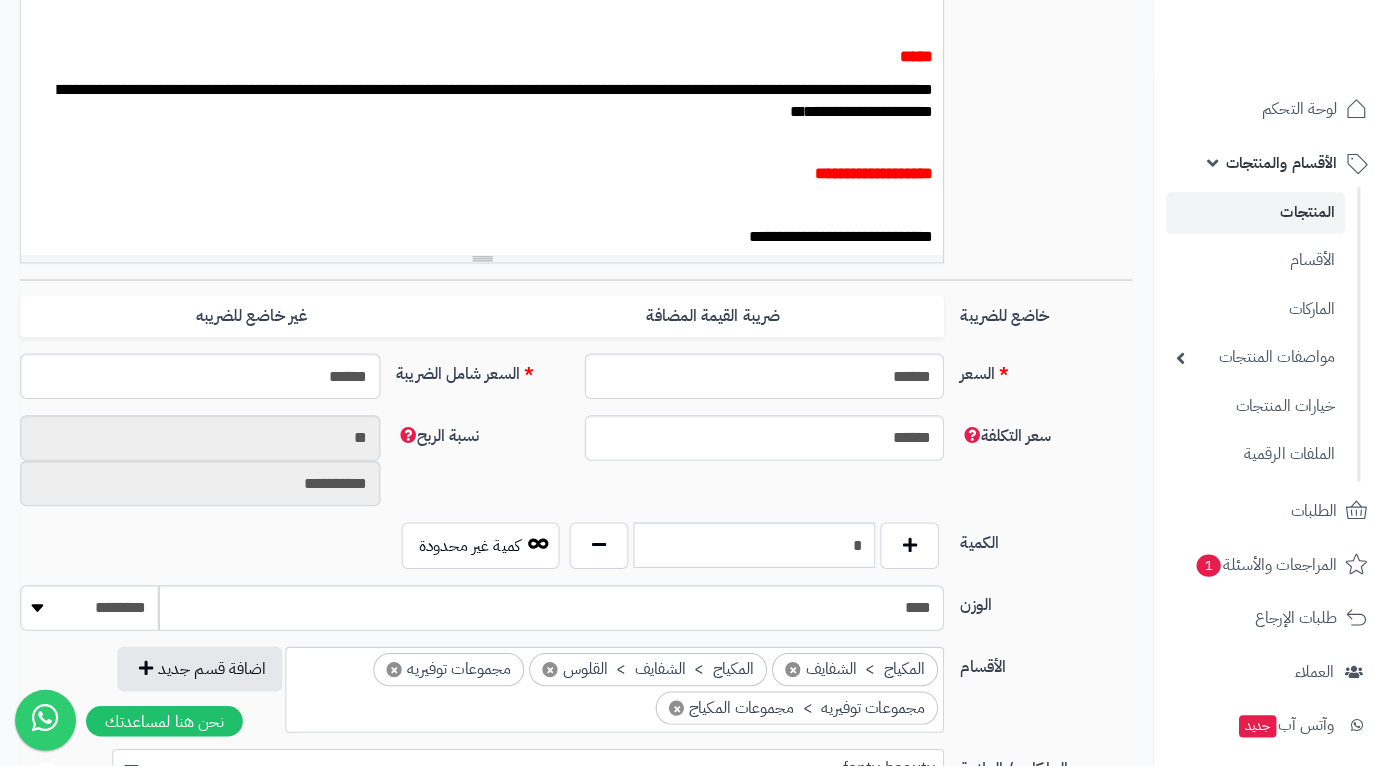 scroll, scrollTop: 0, scrollLeft: 0, axis: both 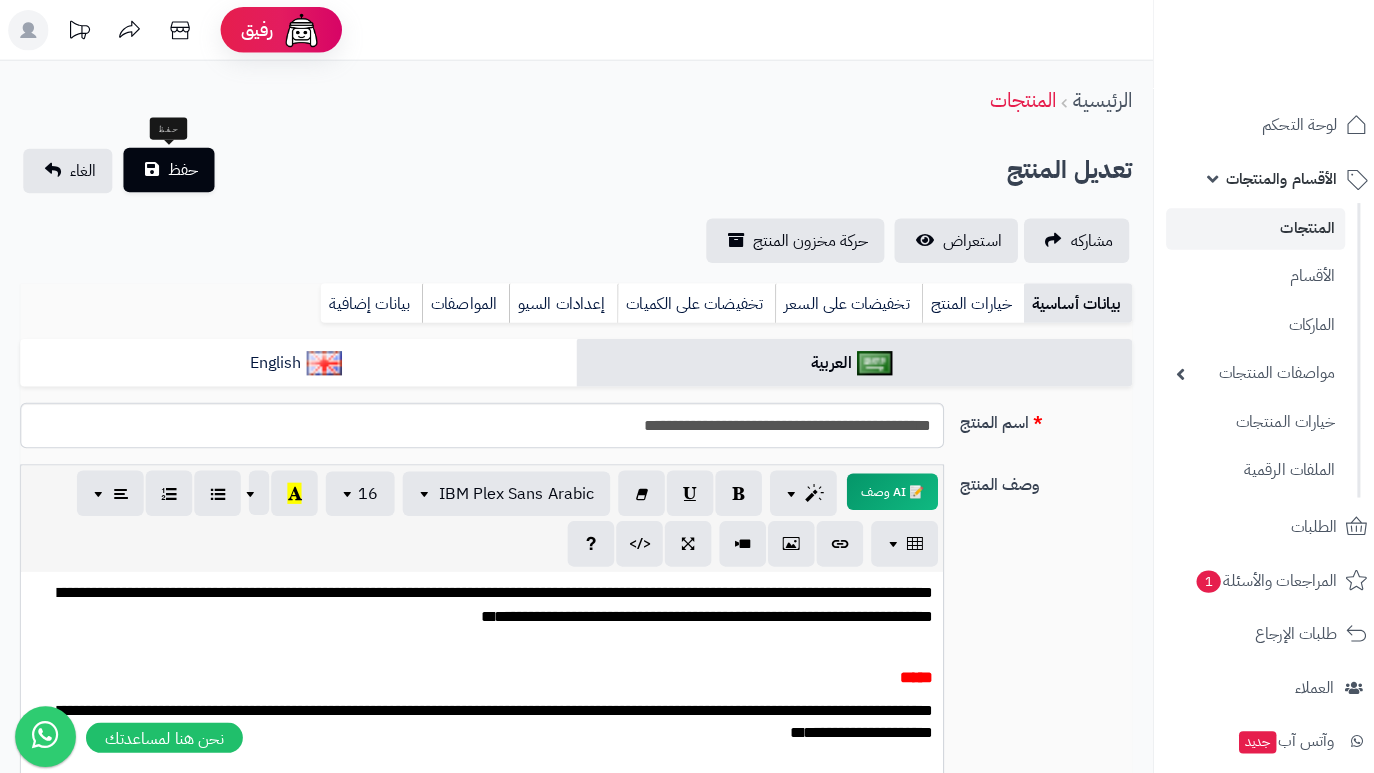 click on "حفظ" at bounding box center (181, 168) 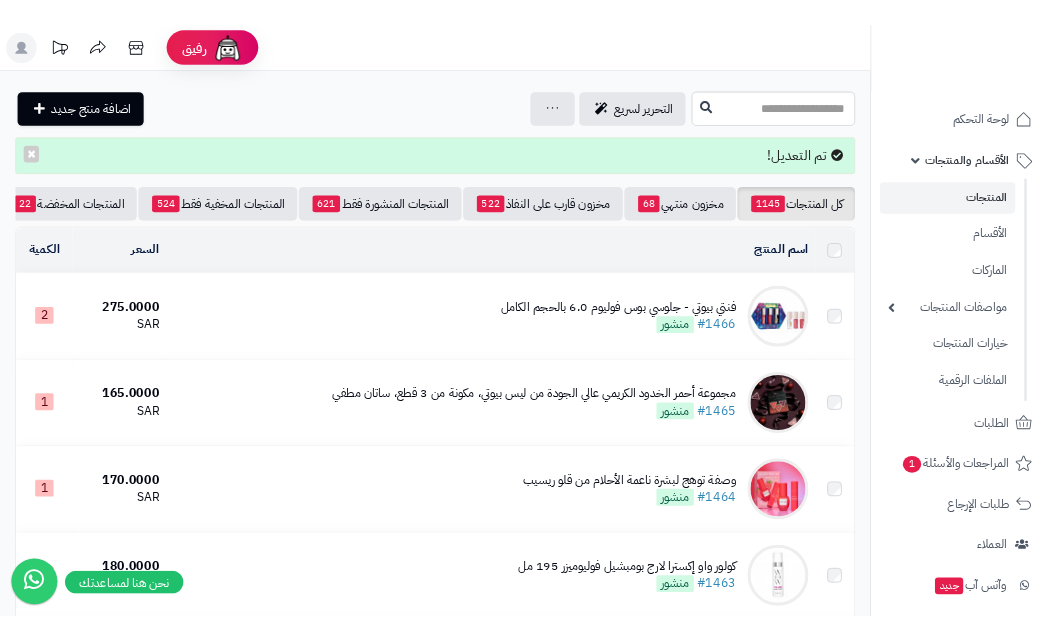 scroll, scrollTop: 0, scrollLeft: 0, axis: both 